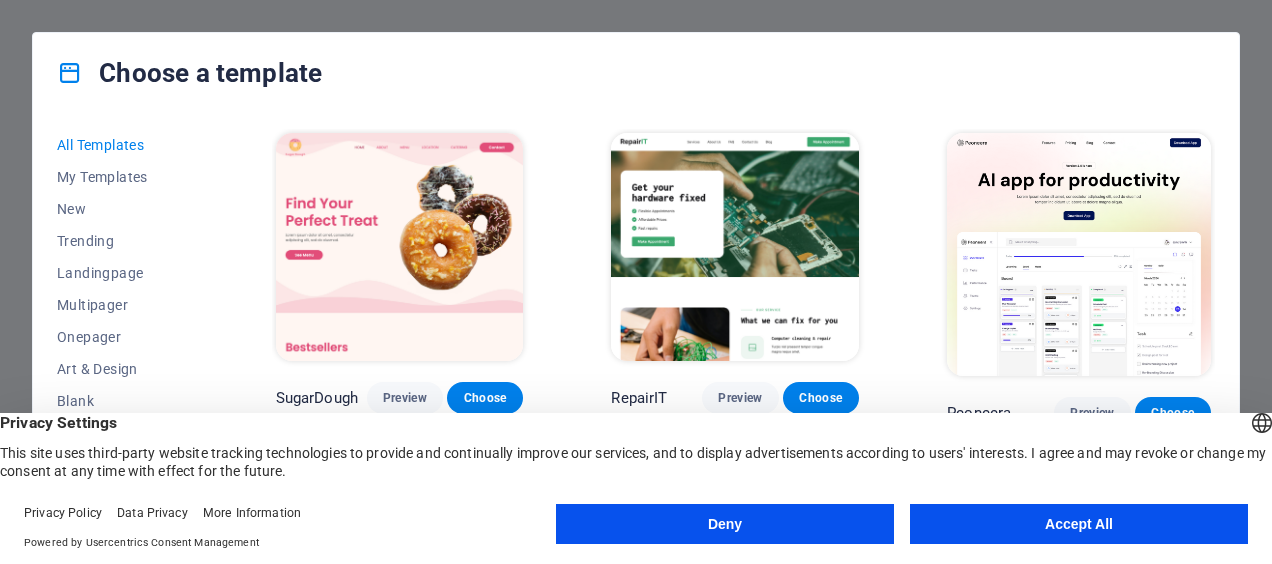 scroll, scrollTop: 0, scrollLeft: 0, axis: both 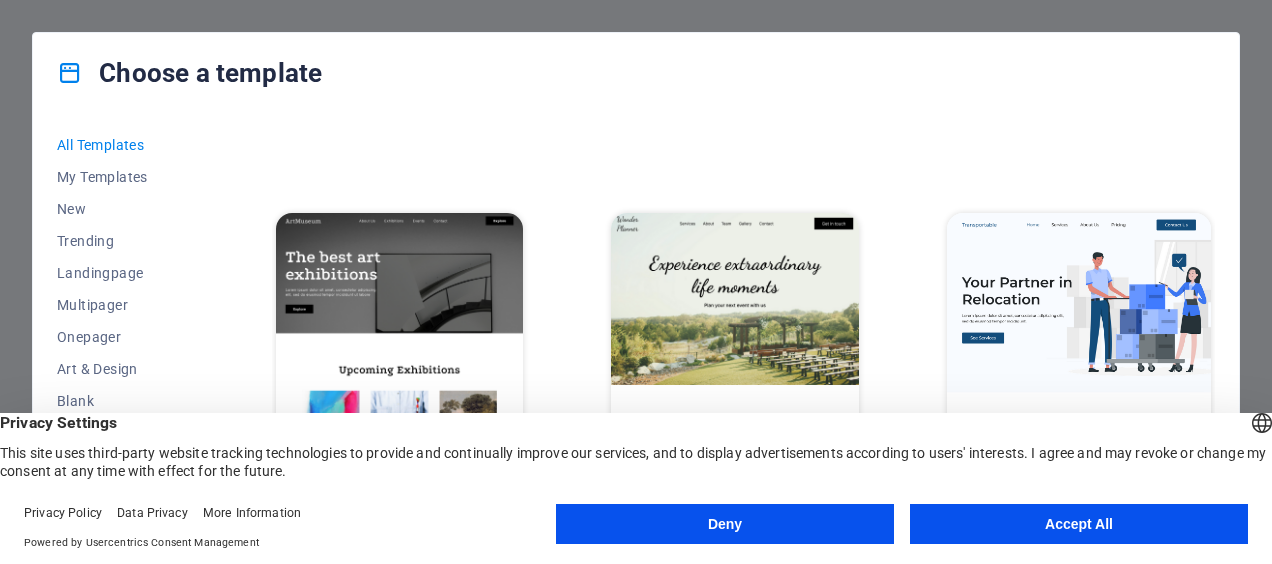 click on "Accept All" at bounding box center [1079, 524] 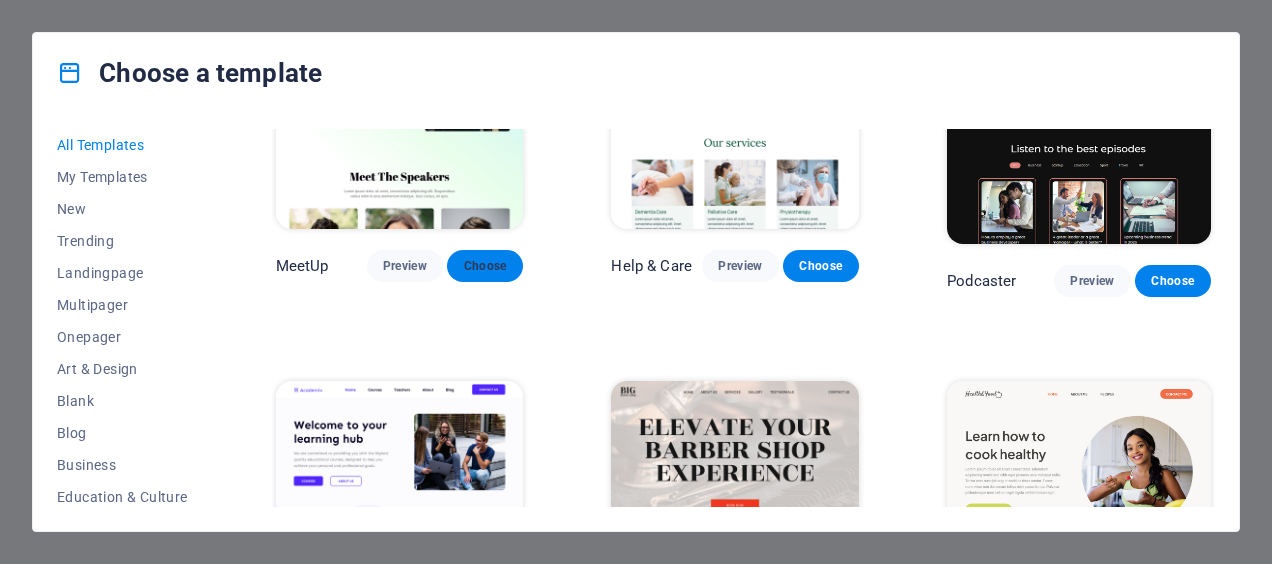 scroll, scrollTop: 1400, scrollLeft: 0, axis: vertical 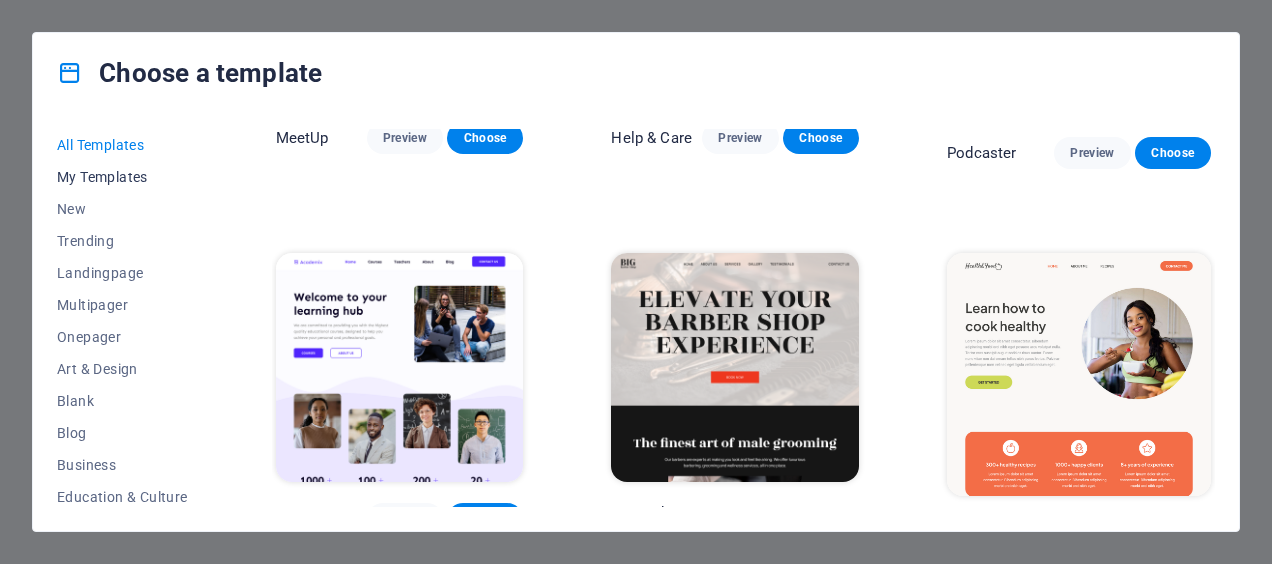 click on "My Templates" at bounding box center [122, 177] 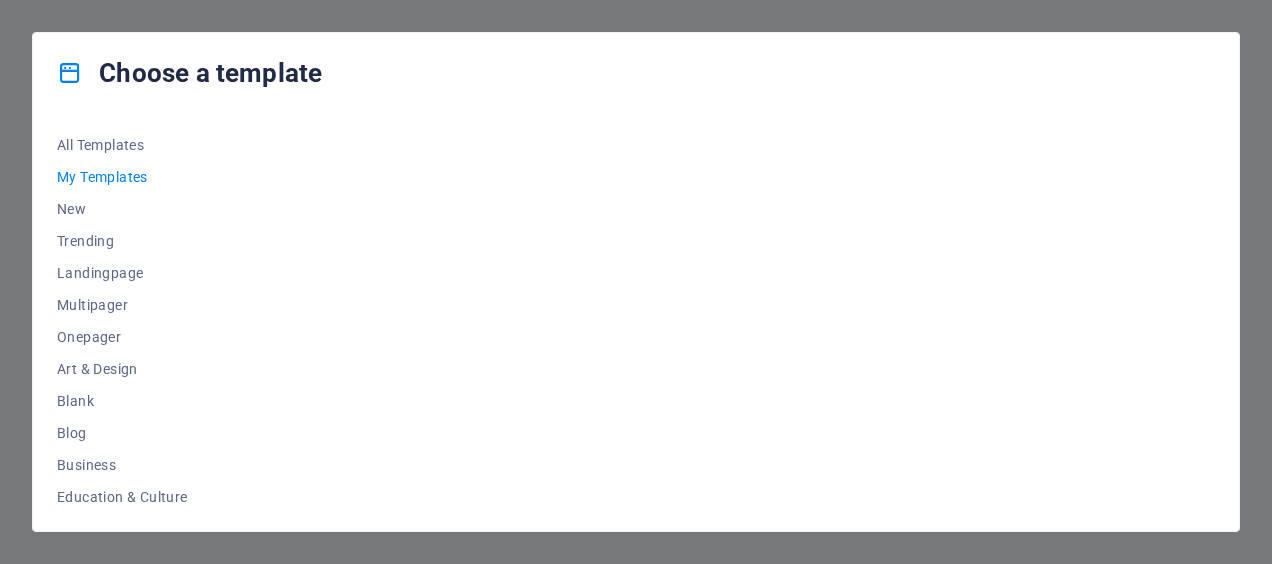 scroll, scrollTop: 0, scrollLeft: 0, axis: both 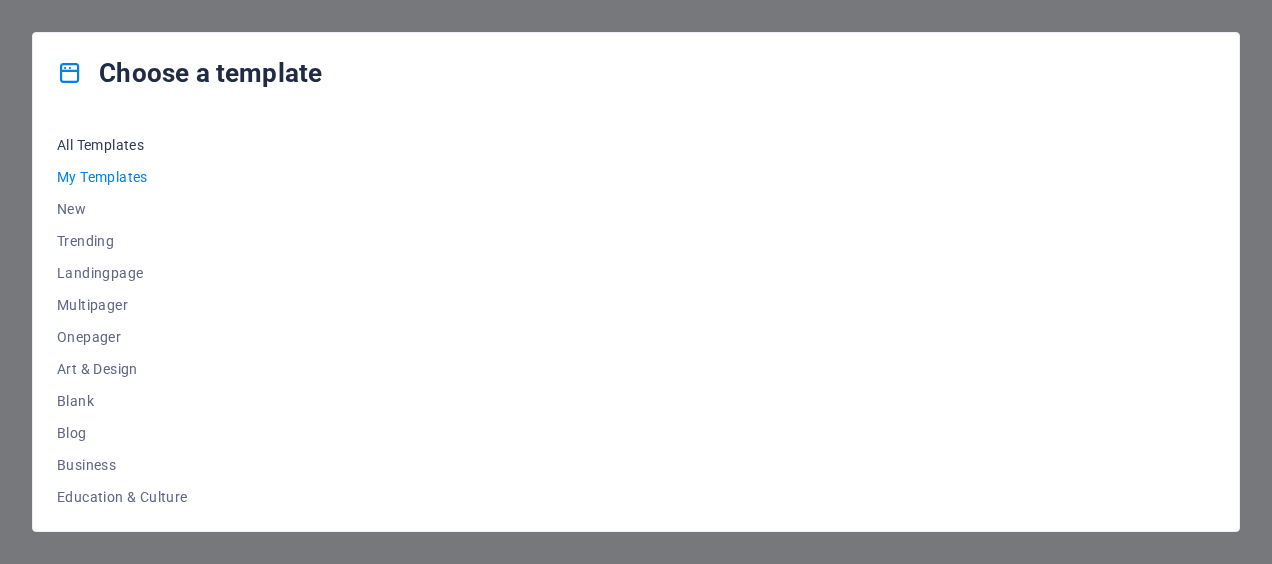 click on "All Templates" at bounding box center [122, 145] 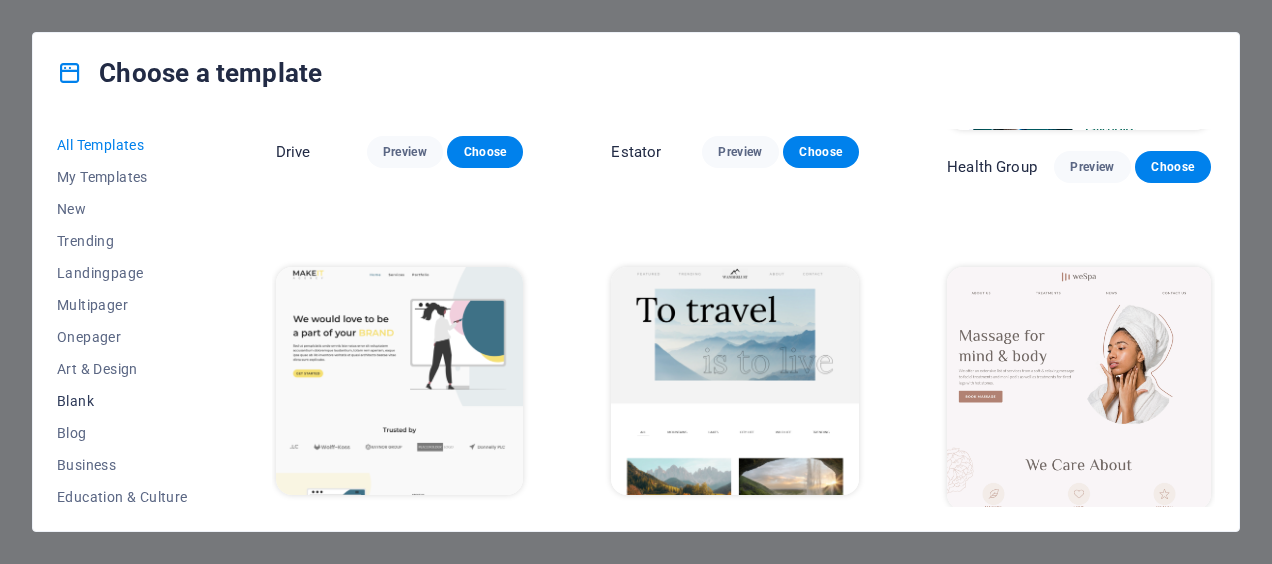 scroll, scrollTop: 3500, scrollLeft: 0, axis: vertical 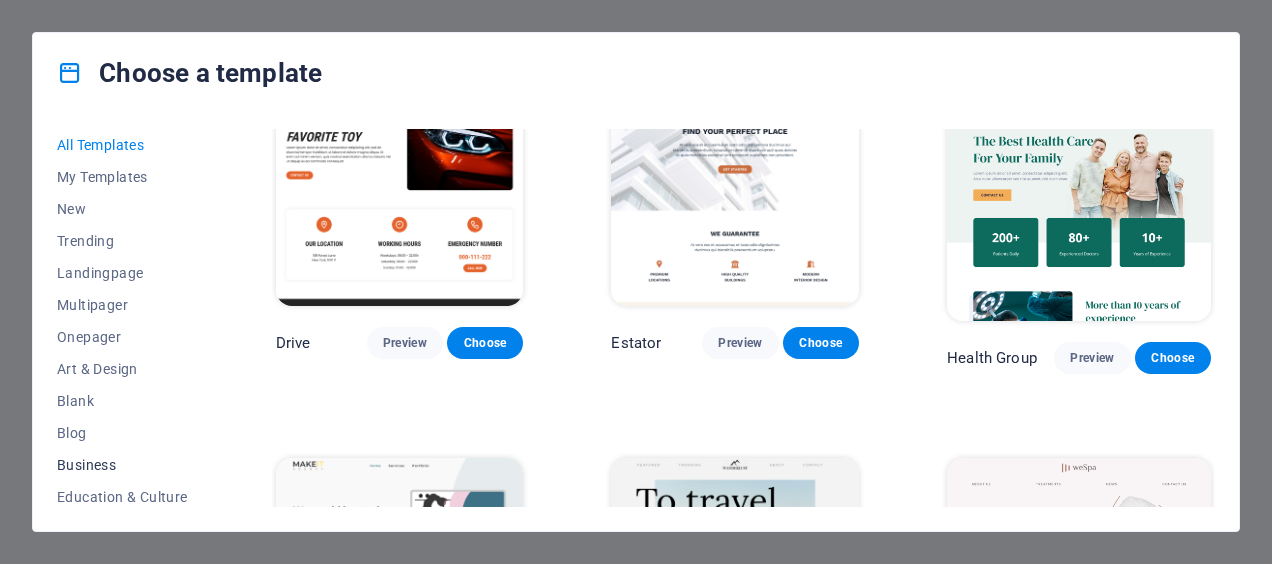 click on "Business" at bounding box center [122, 465] 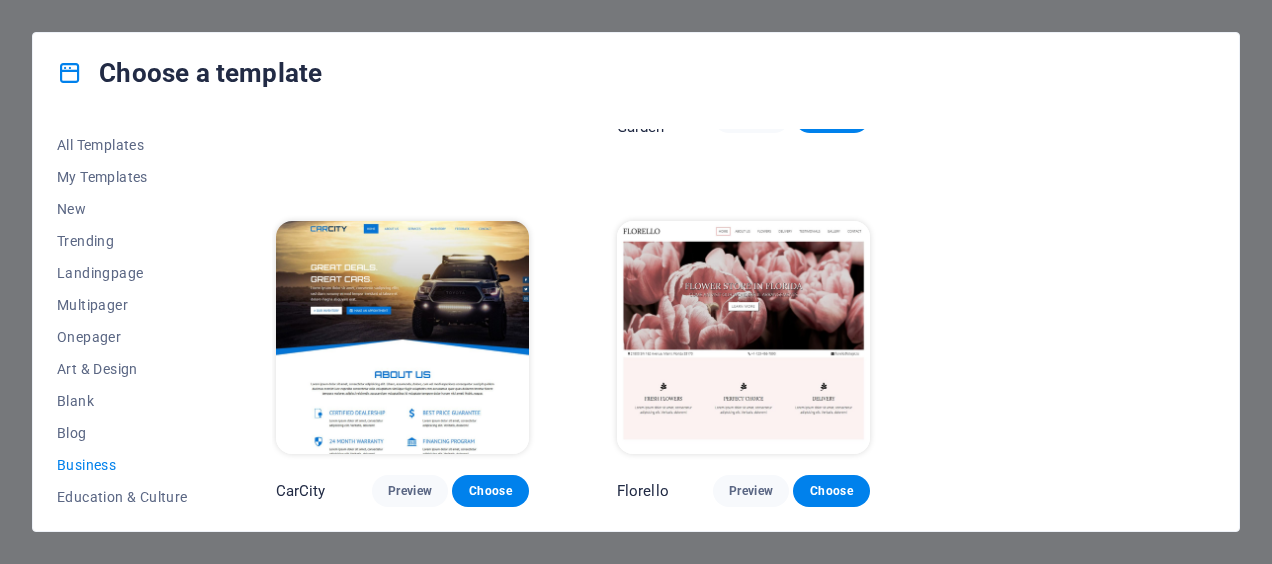 scroll, scrollTop: 285, scrollLeft: 0, axis: vertical 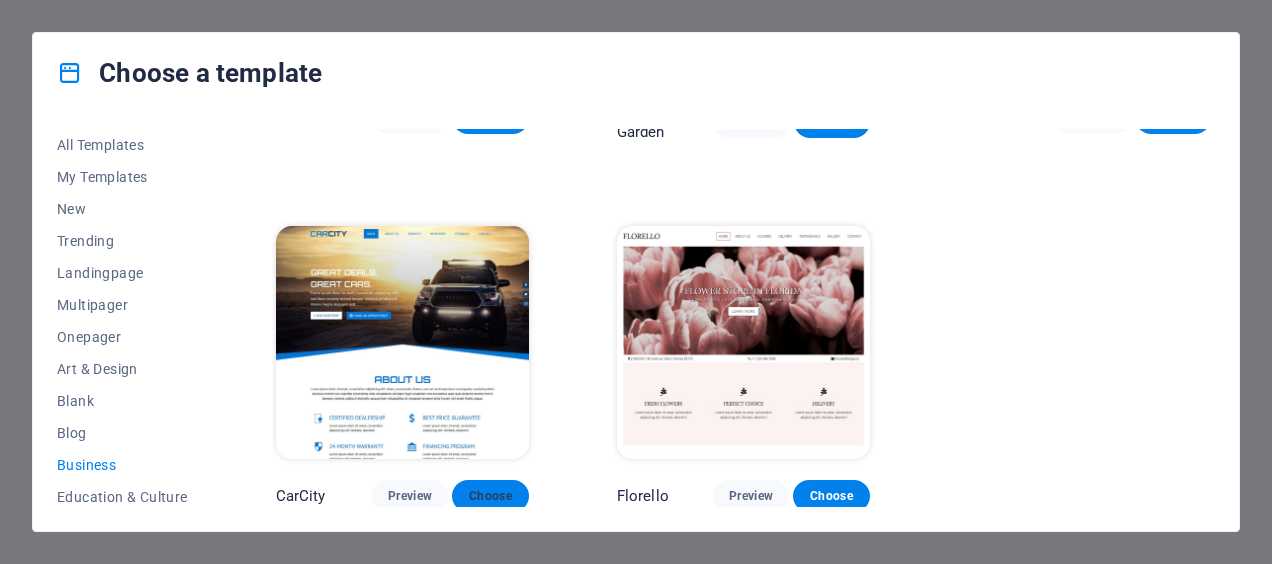 click on "Choose" at bounding box center (490, 496) 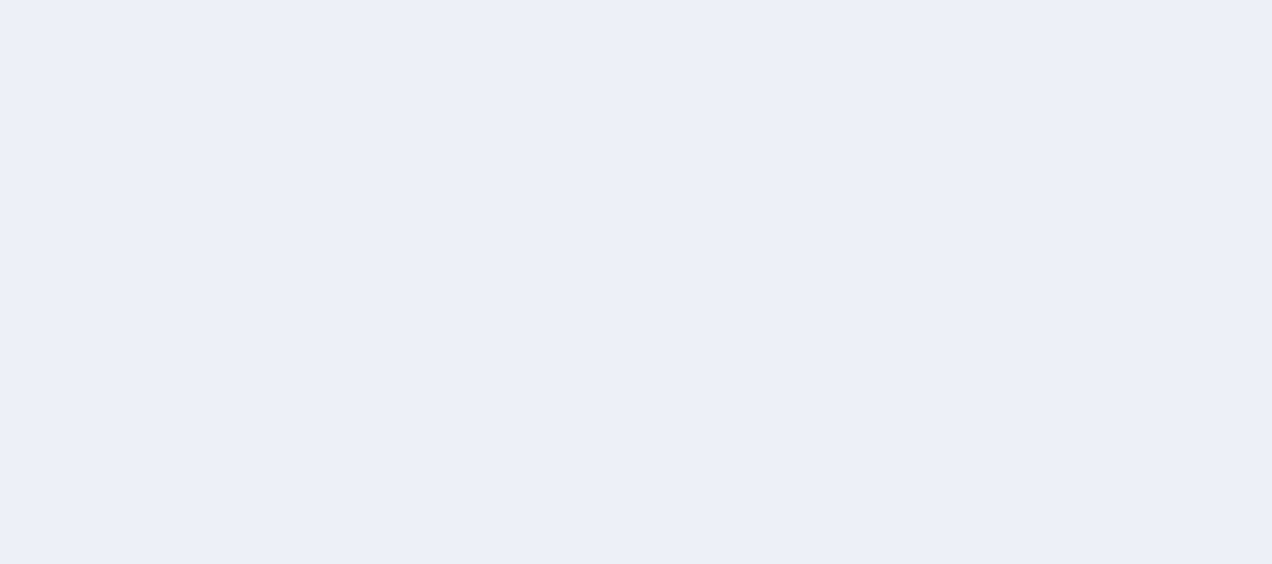 scroll, scrollTop: 0, scrollLeft: 0, axis: both 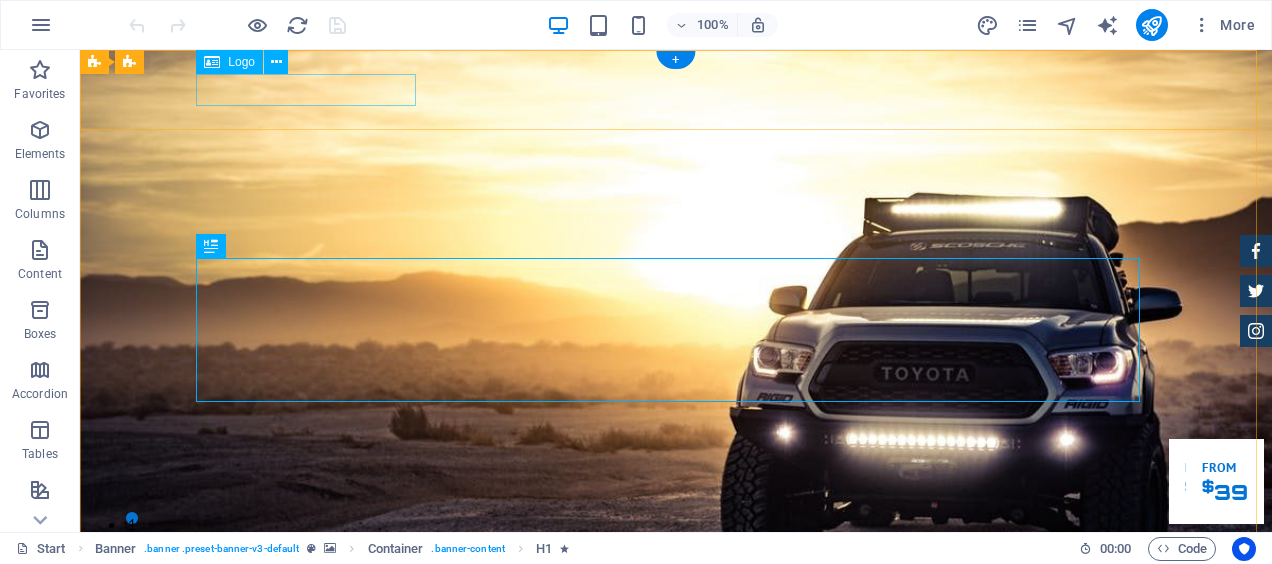 click at bounding box center [676, 779] 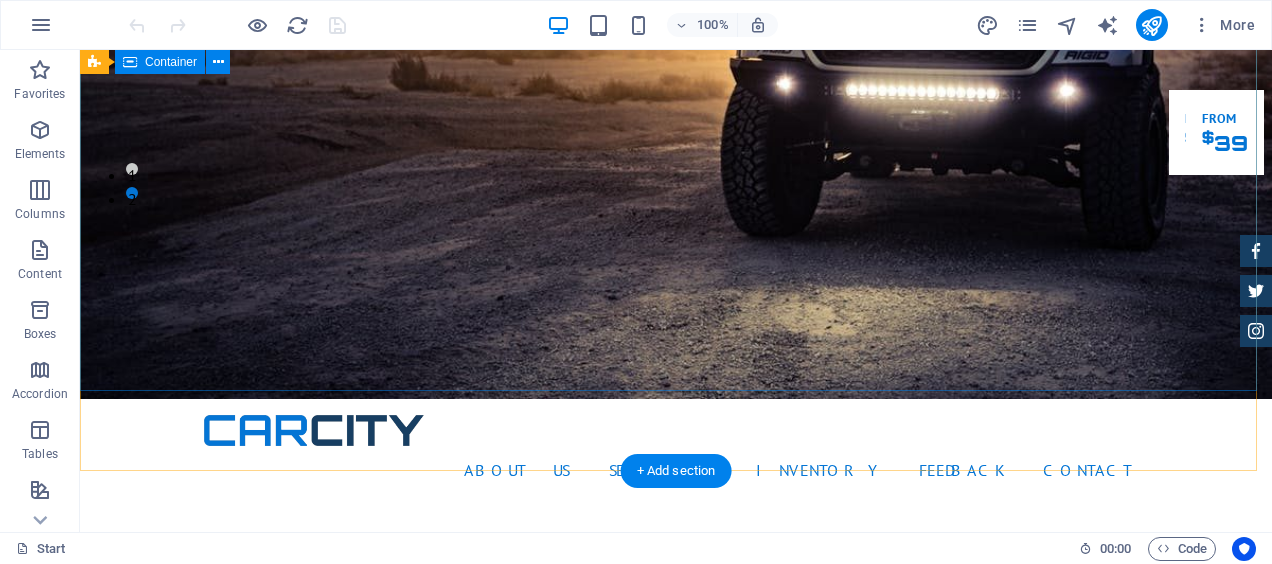 scroll, scrollTop: 600, scrollLeft: 0, axis: vertical 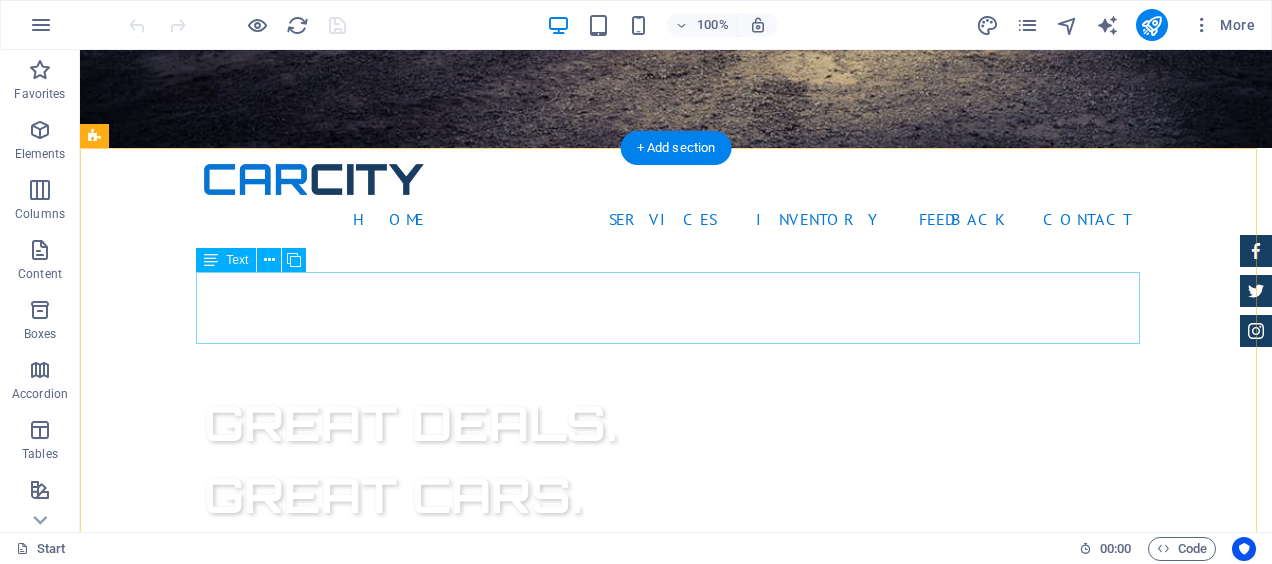 click on "Lorem ipsum dolor sit amet, consectetur adipisicing elit. Libero, assumenda, dolore, cum vel modi asperiores consequatur suscipit quidem ducimus eveniet iure expedita consectetur odio voluptatum similique fugit voluptates rem accusamus quae quas dolorem tenetur facere tempora maiores adipisci reiciendis accusantium voluptatibus id voluptate tempore dolor harum nisi amet! Nobis, eaque." at bounding box center [676, 1152] 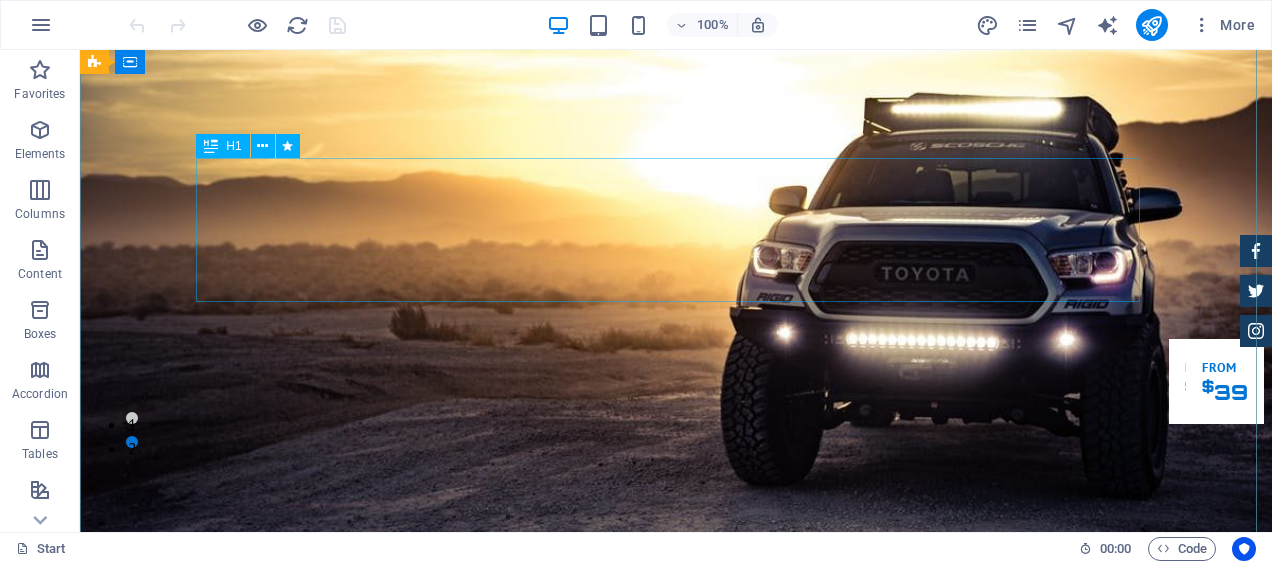 scroll, scrollTop: 0, scrollLeft: 0, axis: both 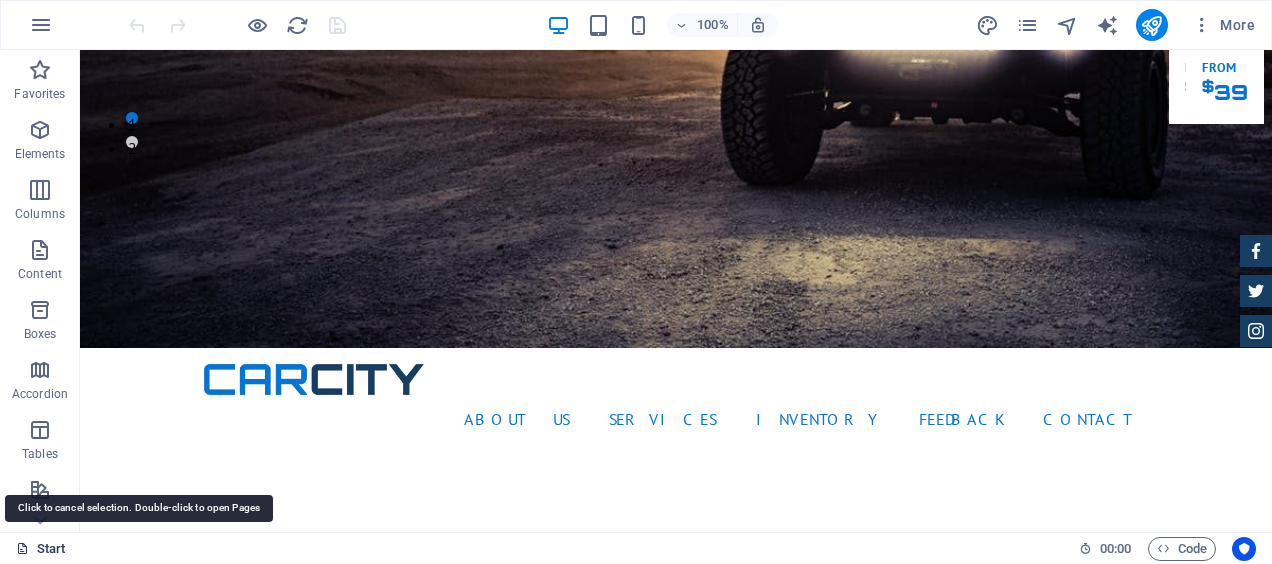 drag, startPoint x: 40, startPoint y: 542, endPoint x: 62, endPoint y: 544, distance: 22.090721 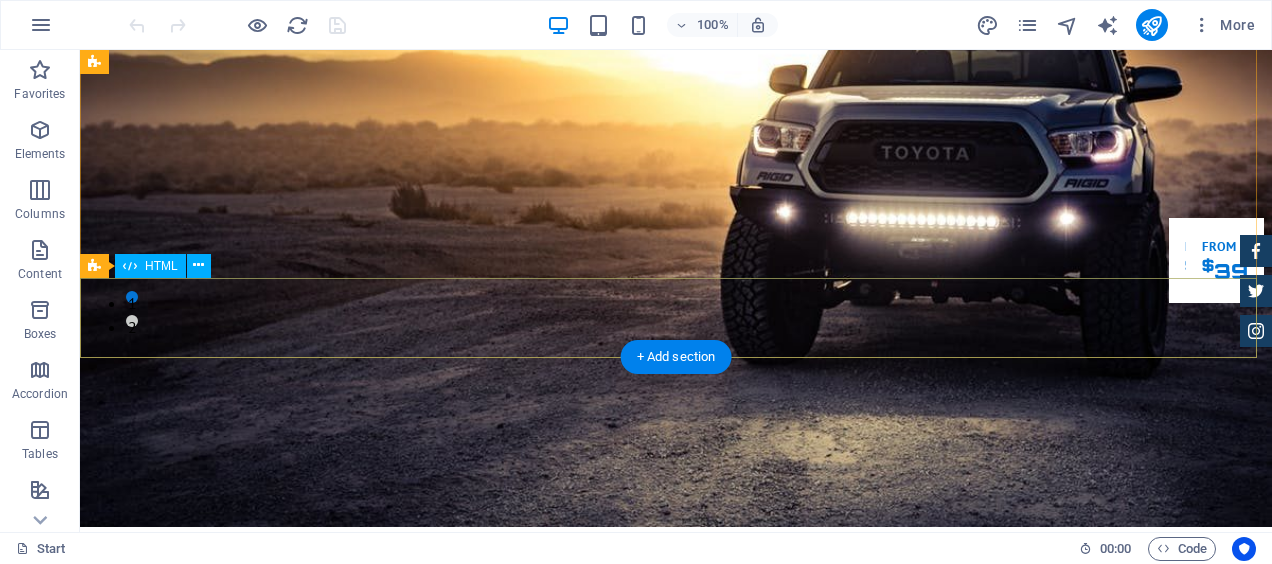 scroll, scrollTop: 200, scrollLeft: 0, axis: vertical 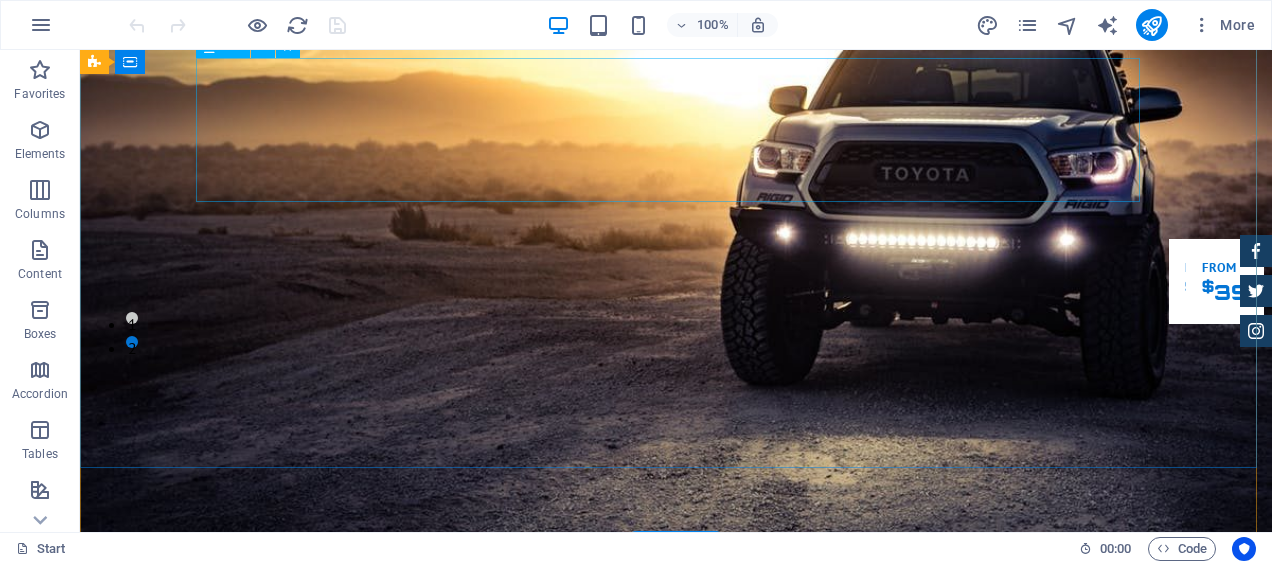 click on "GReat Deals. Great Cars." at bounding box center [676, 859] 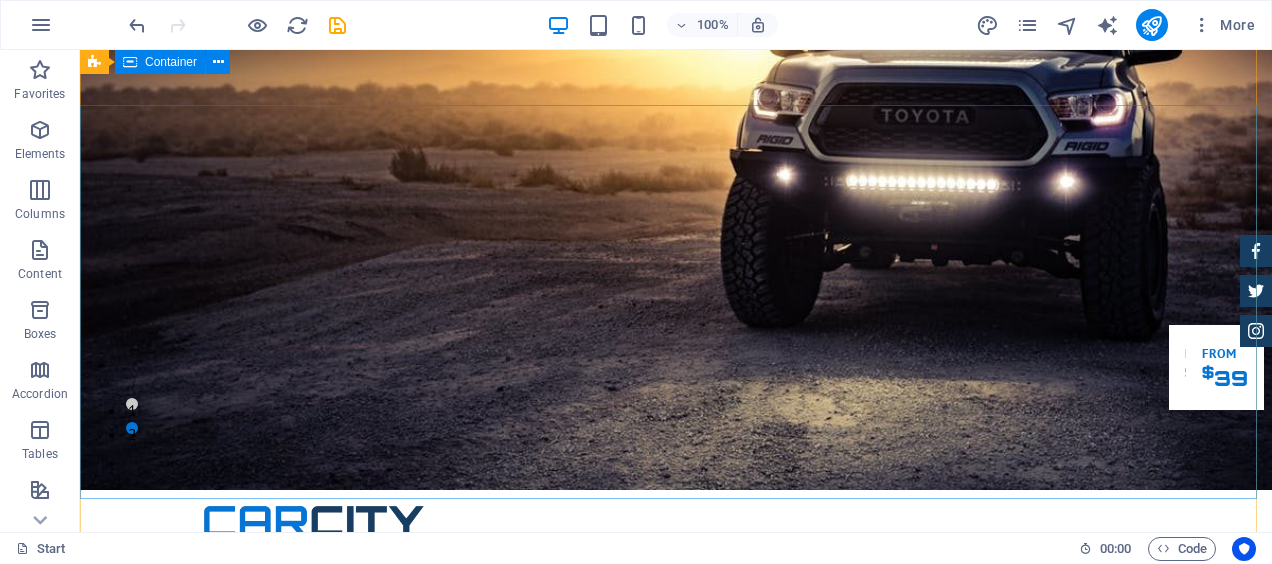scroll, scrollTop: 0, scrollLeft: 0, axis: both 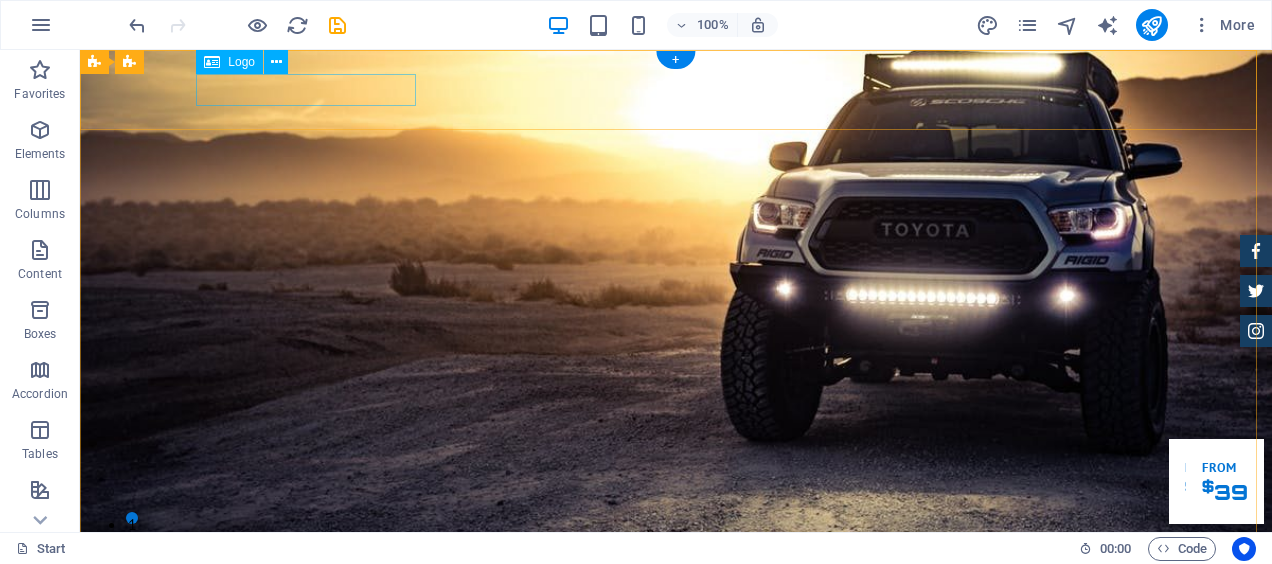 click at bounding box center [676, 635] 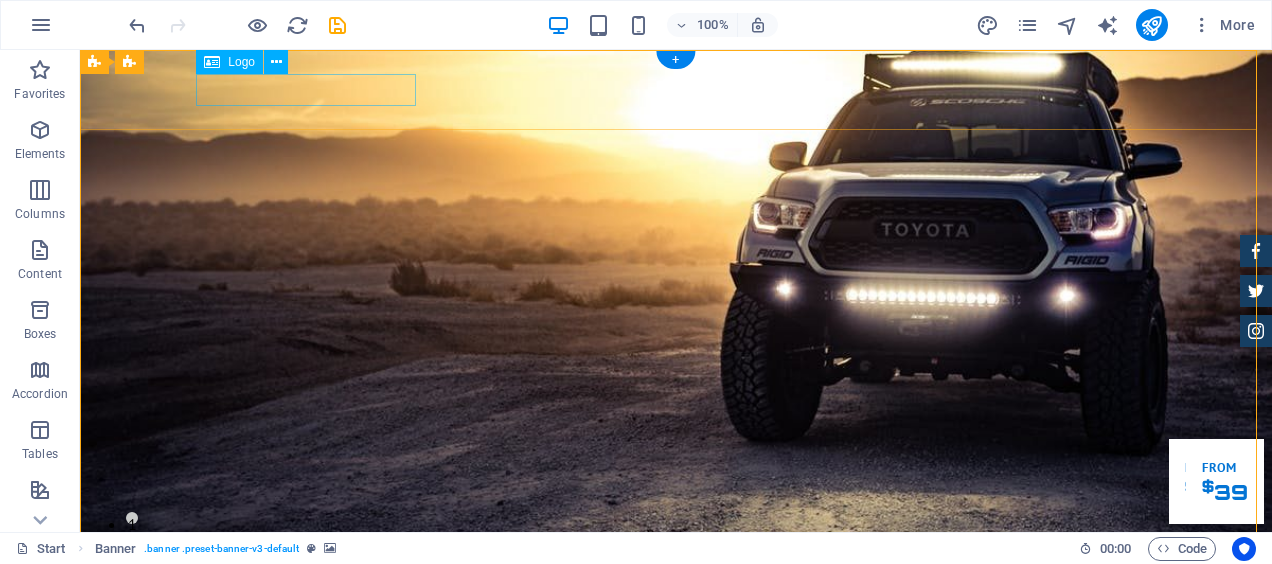 click at bounding box center (676, 635) 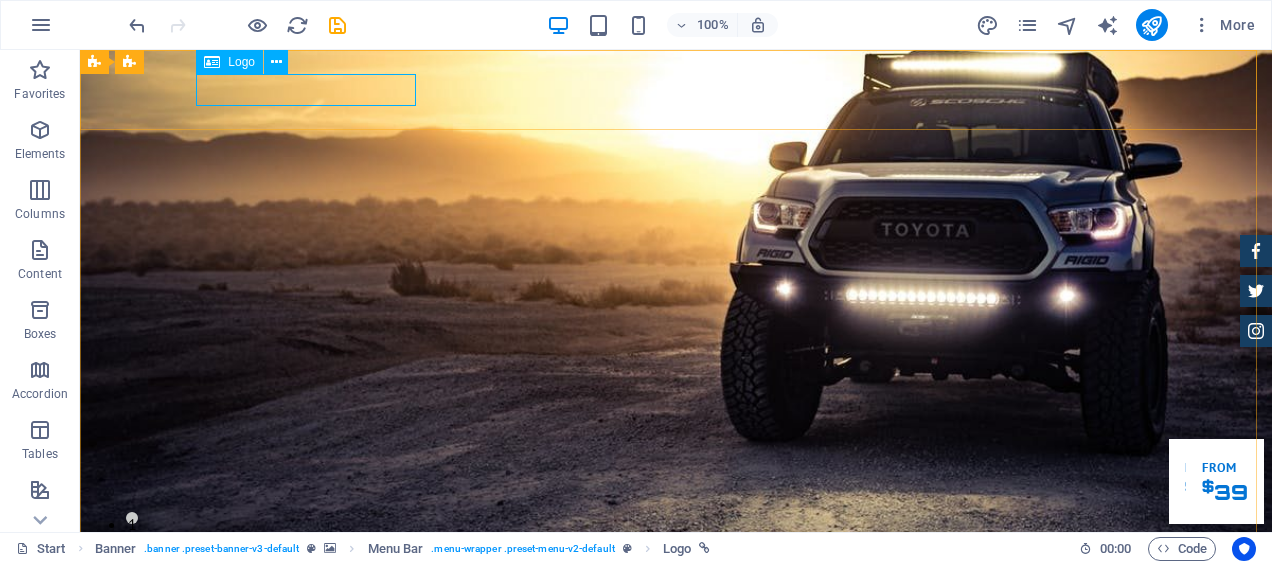 click at bounding box center (212, 62) 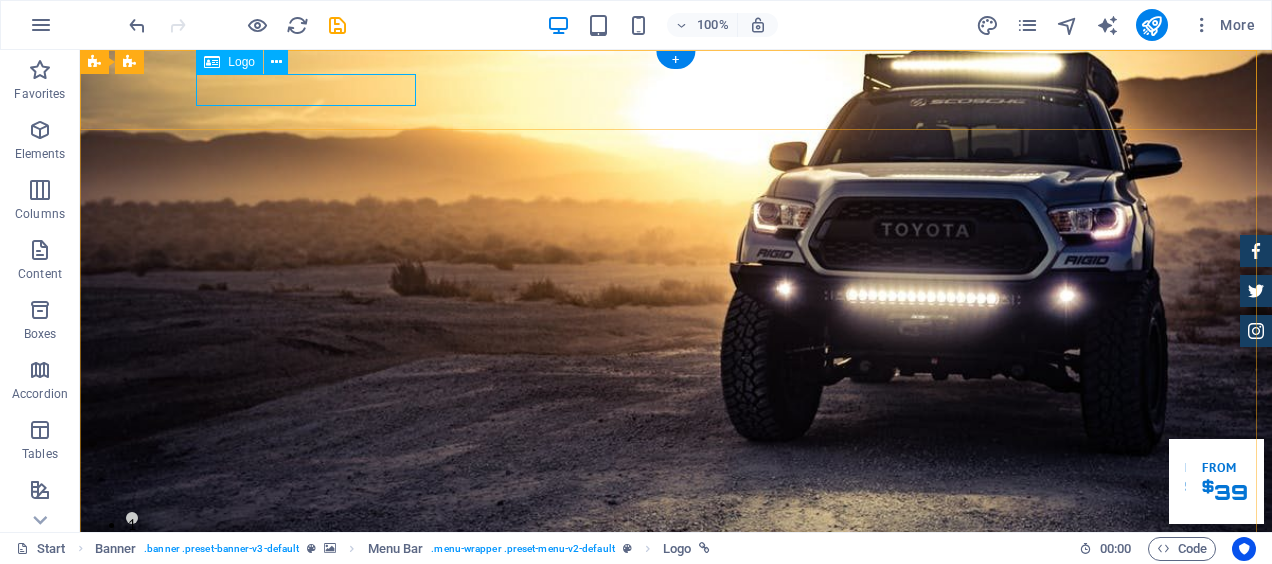 click at bounding box center (676, 635) 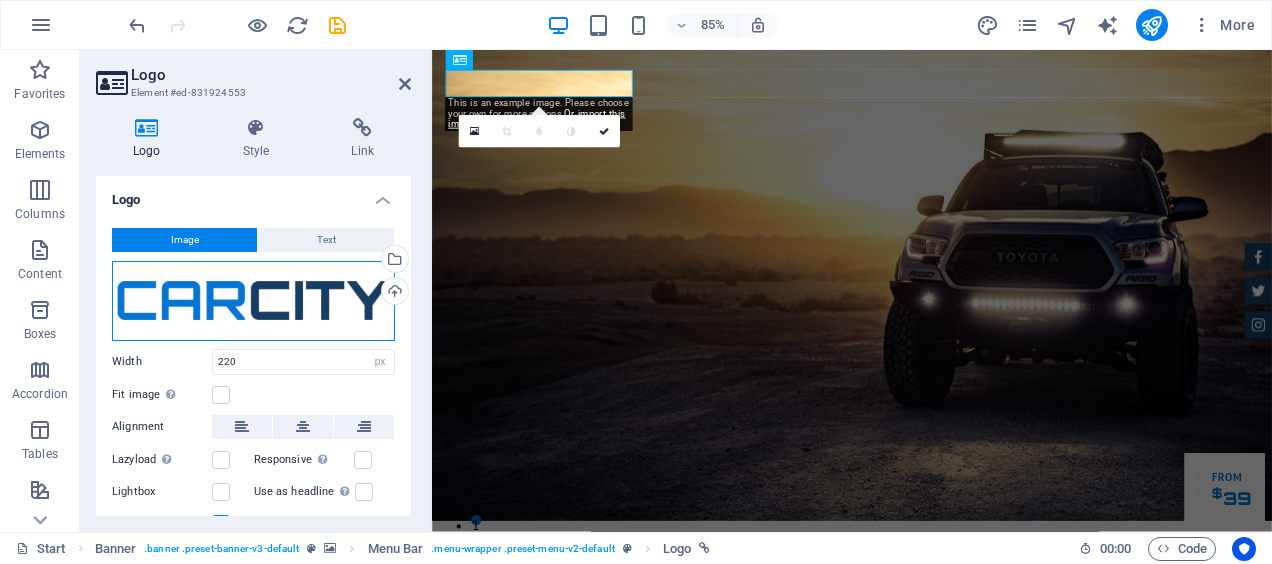 click on "Drag files here, click to choose files or select files from Files or our free stock photos & videos" at bounding box center (253, 301) 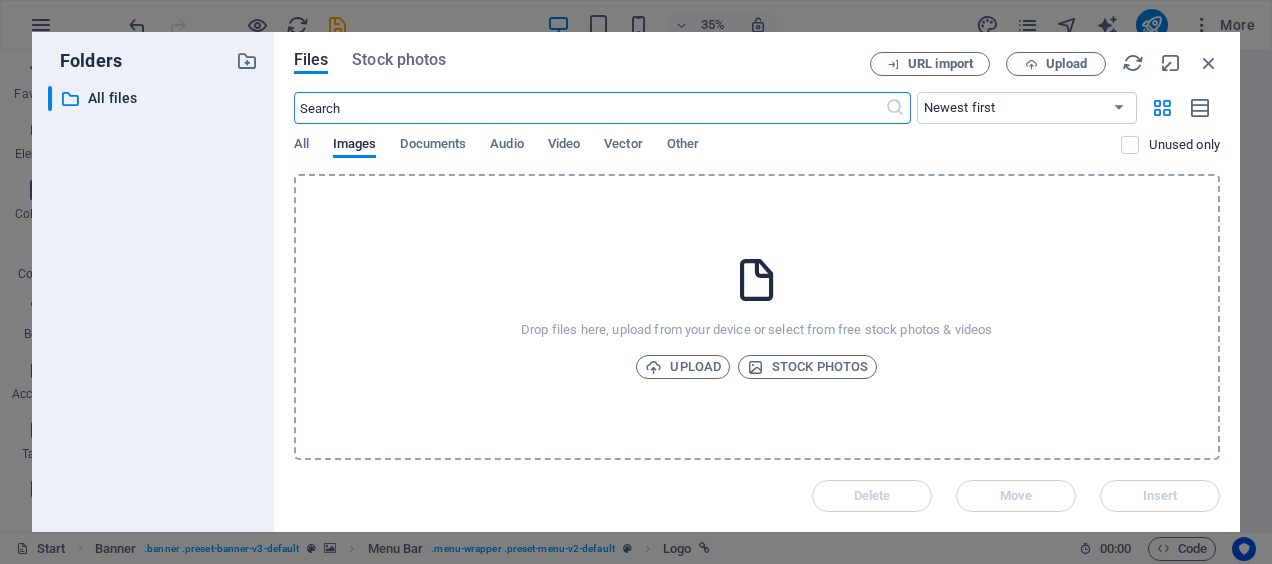 click at bounding box center [757, 280] 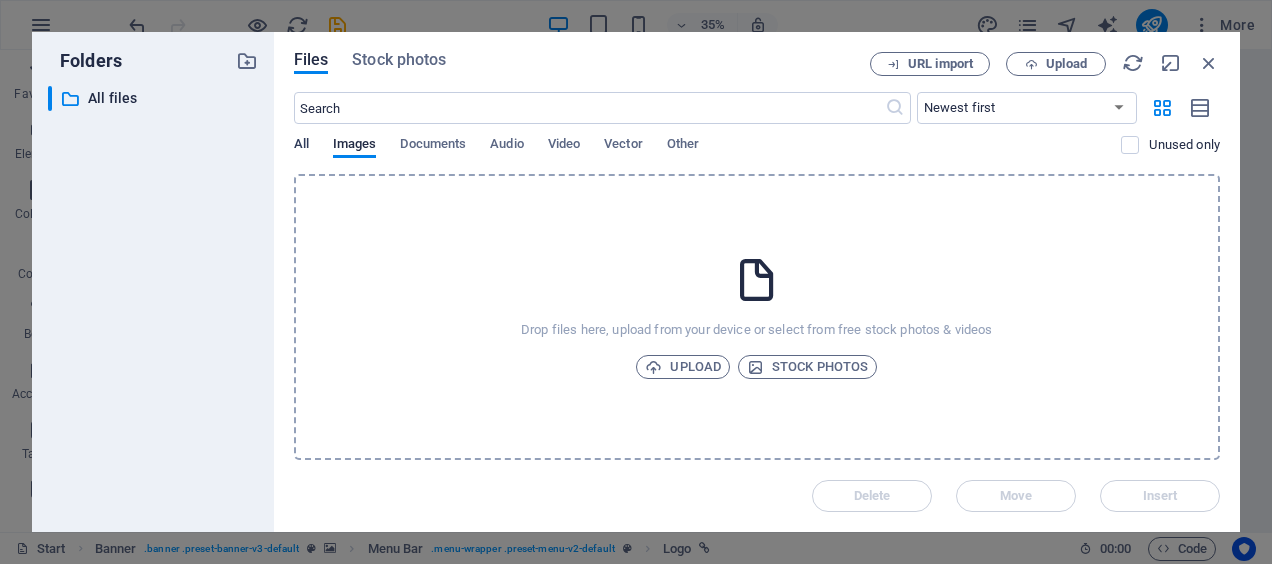 click on "All" at bounding box center (301, 146) 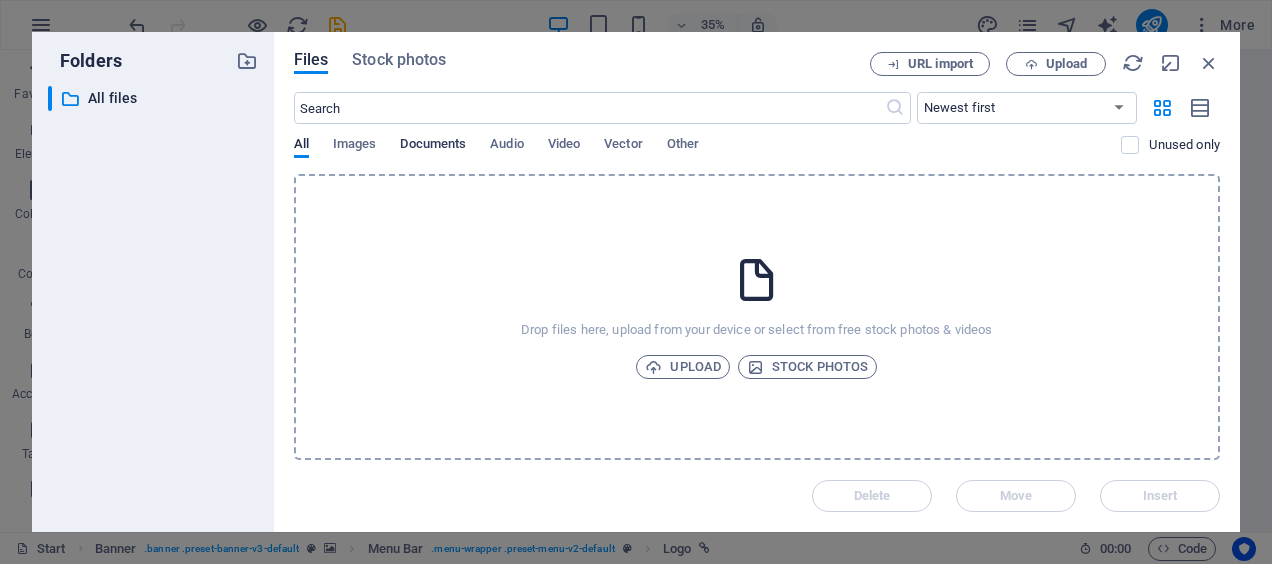 click on "Documents" at bounding box center (433, 146) 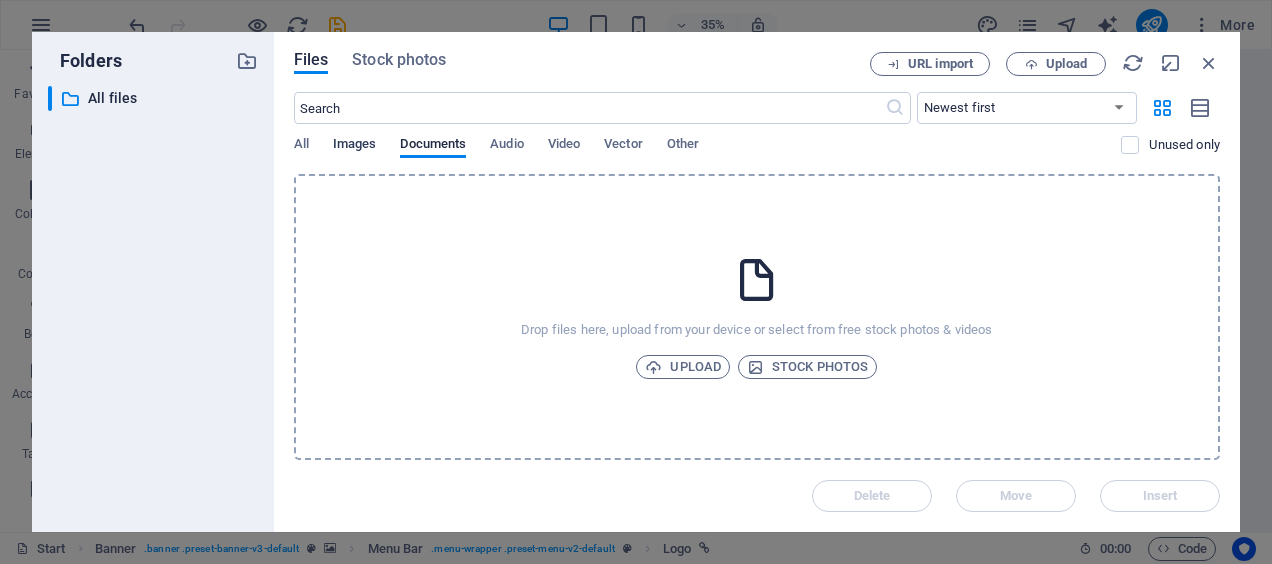 click on "Images" at bounding box center [355, 146] 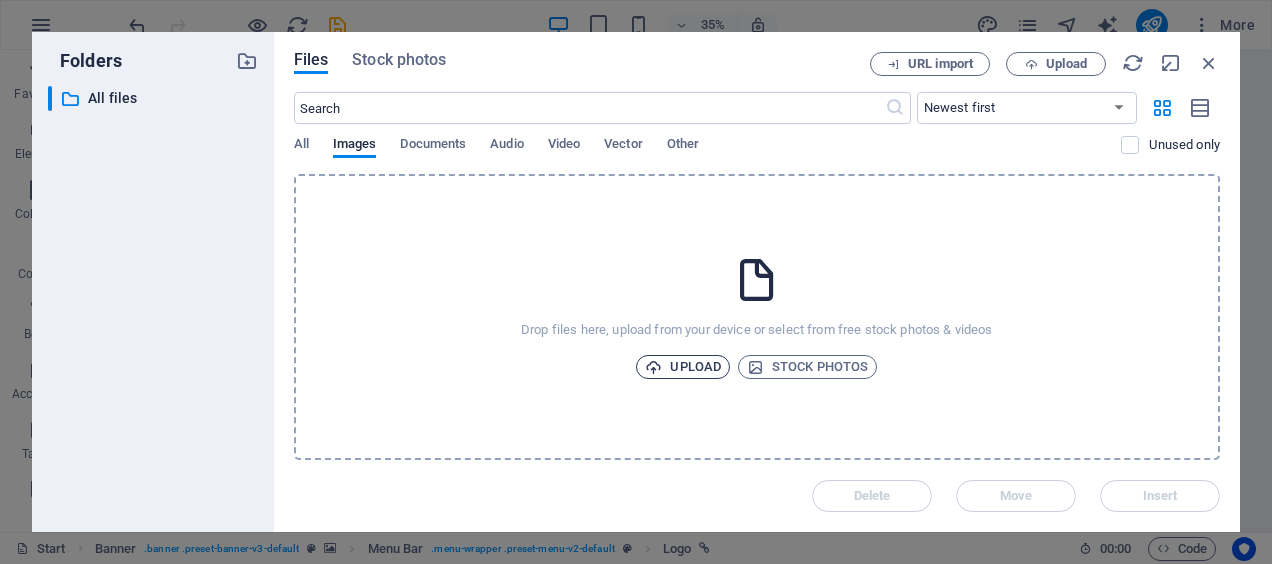 click on "Upload" at bounding box center (683, 367) 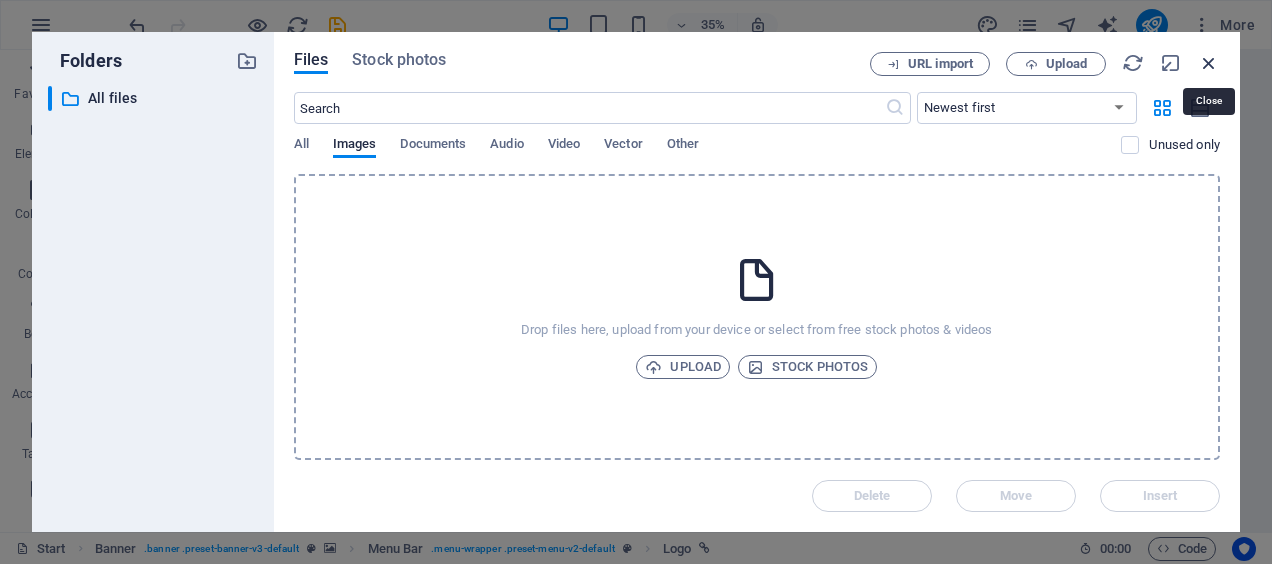 click at bounding box center [1209, 63] 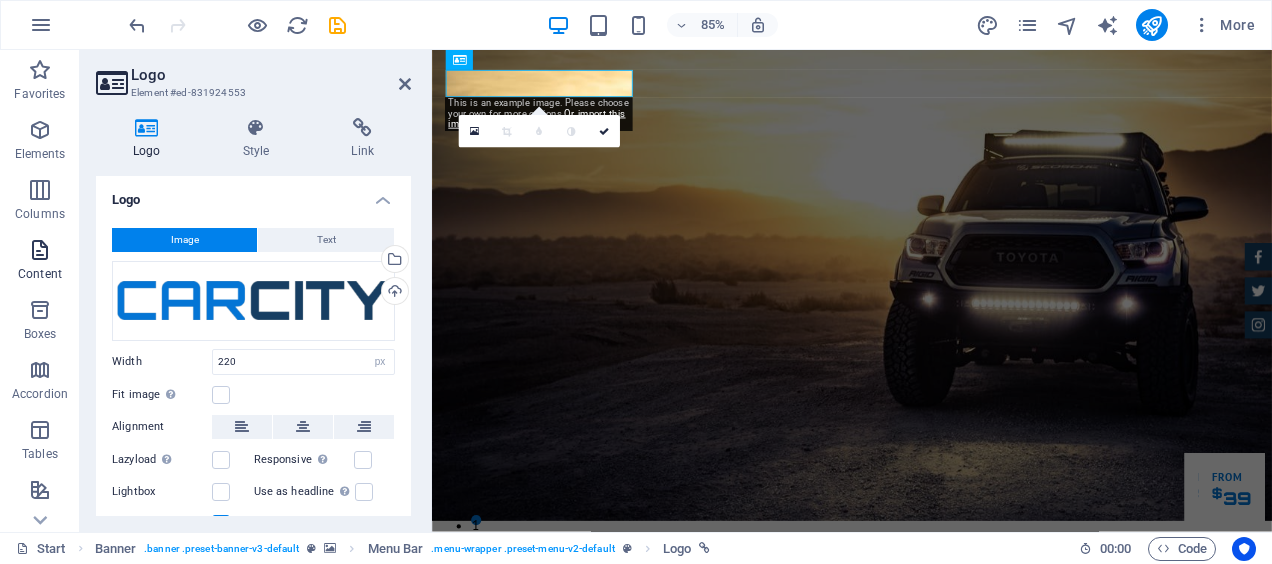click at bounding box center (40, 250) 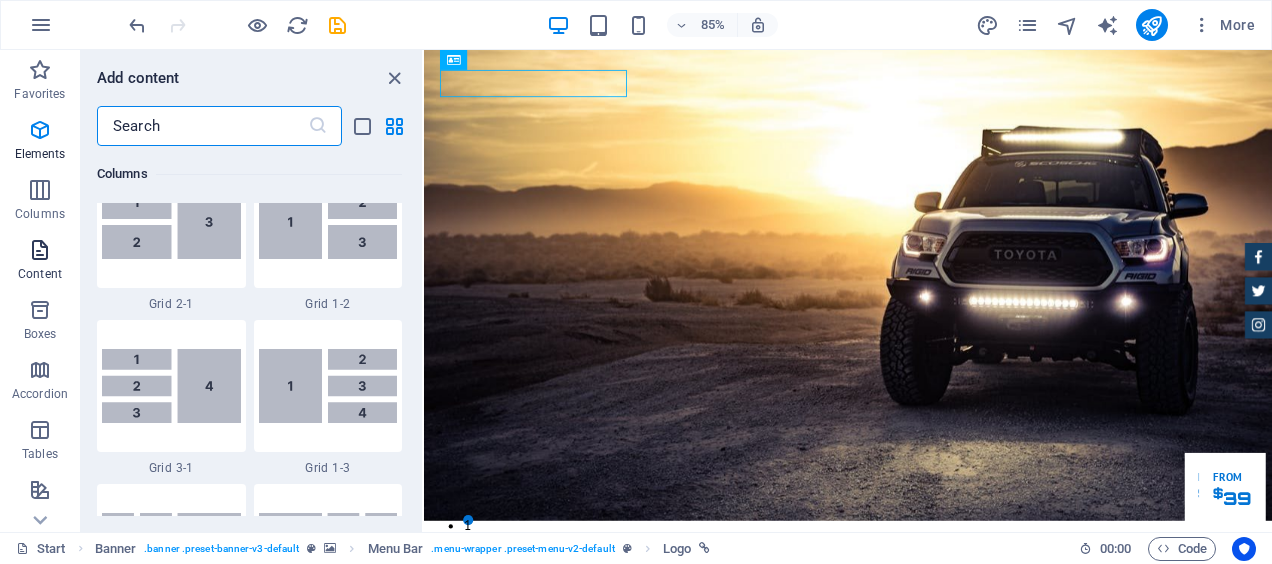 scroll, scrollTop: 3499, scrollLeft: 0, axis: vertical 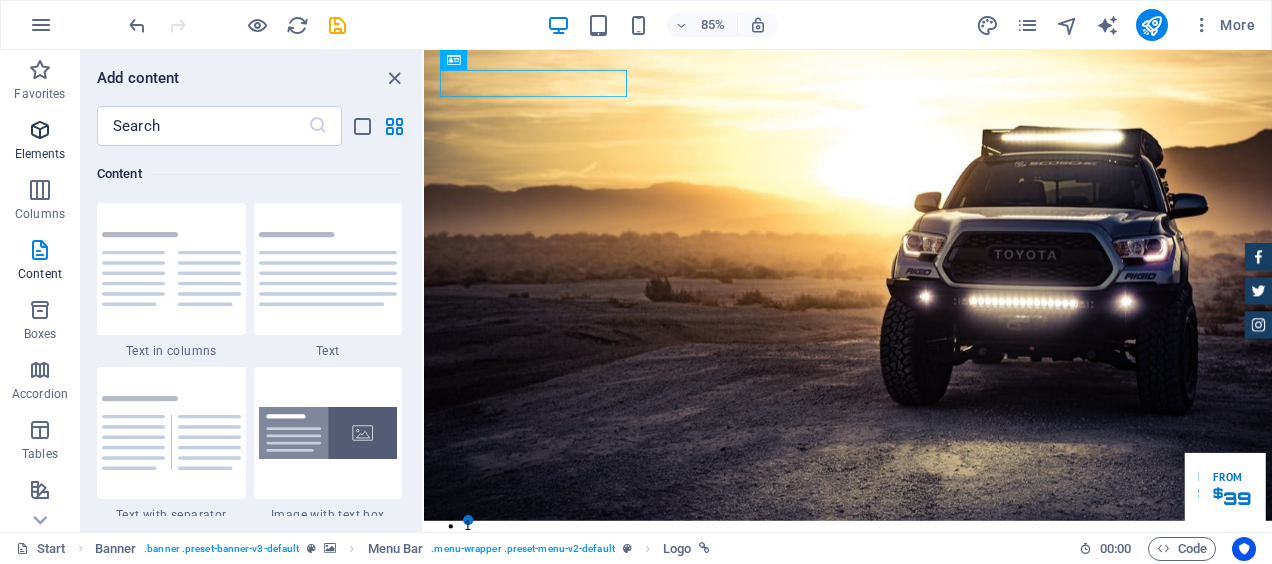click at bounding box center (40, 130) 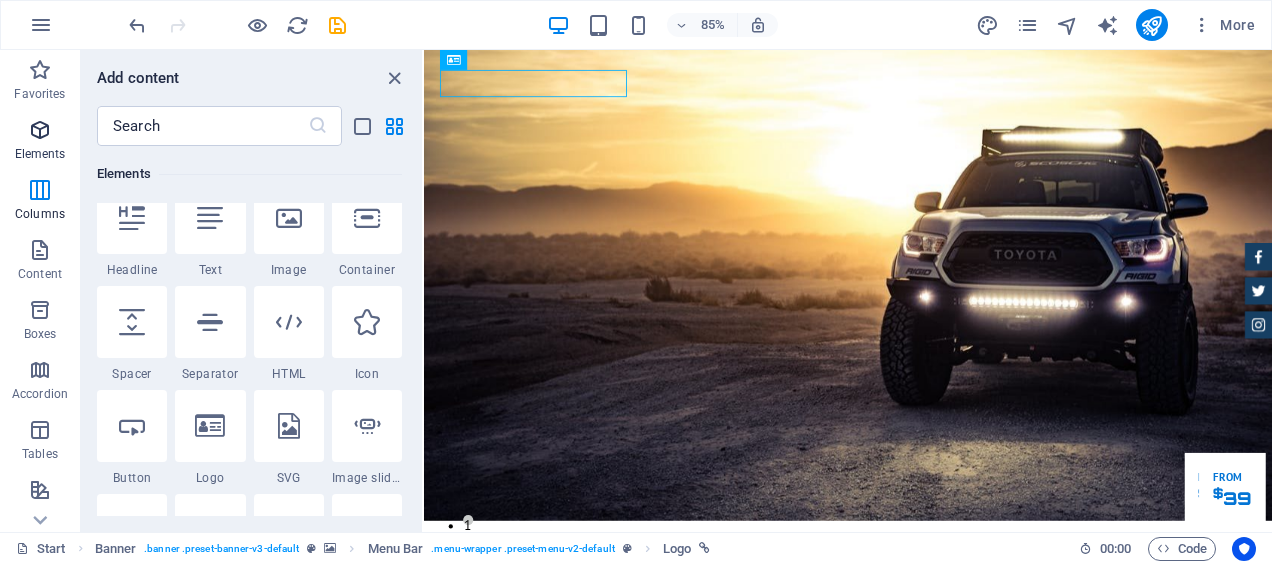 scroll, scrollTop: 213, scrollLeft: 0, axis: vertical 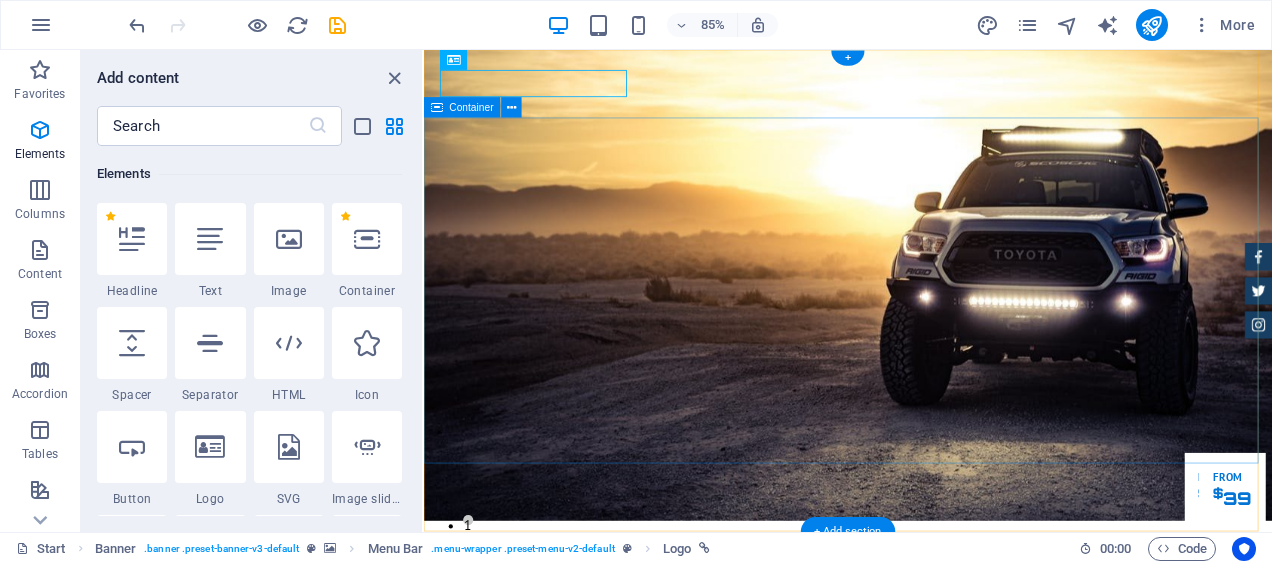 click on "Lorem ipsum dolor sit amet, consetetur sadipscing elitr, sed diam nonumy eirmod tempor invidunt ut labore et dolore magna aliquyam erat.  Our Inventory   Make an appointment" at bounding box center (923, 939) 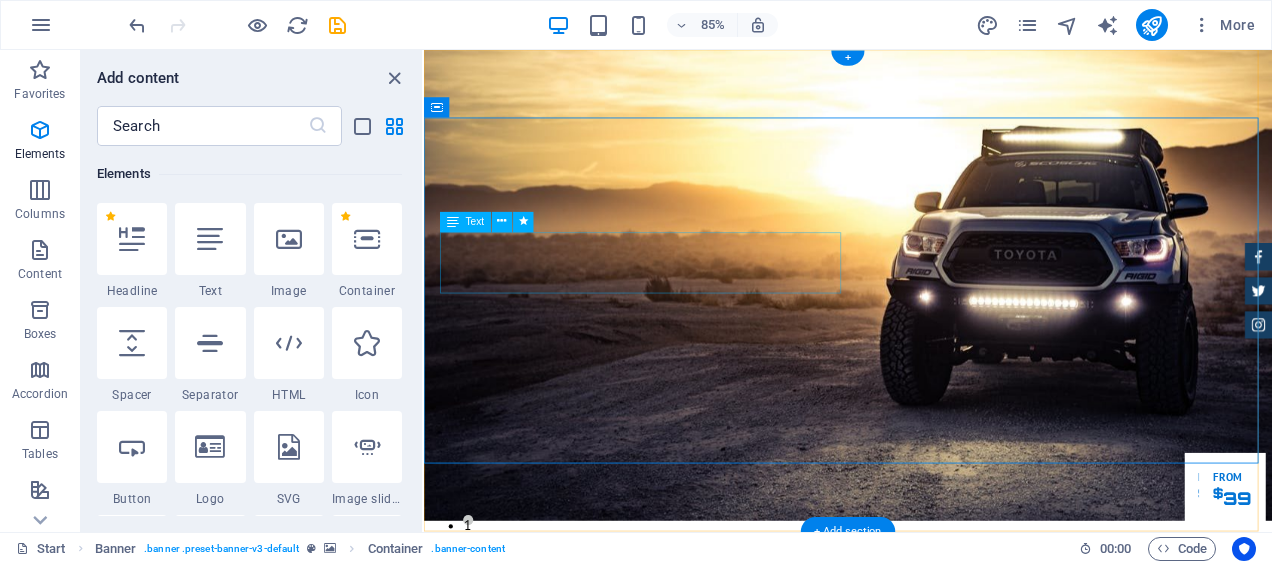 click on "Lorem ipsum dolor sit amet, consetetur sadipscing elitr, sed diam nonumy eirmod tempor invidunt ut labore et dolore magna aliquyam erat." at bounding box center (923, 879) 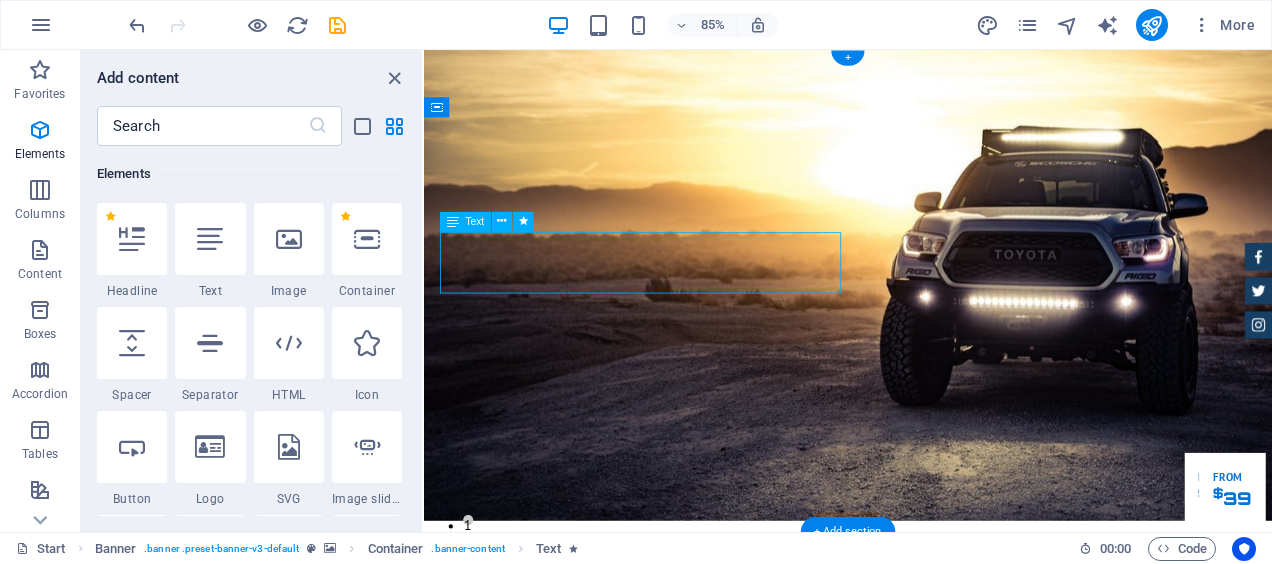 click on "Lorem ipsum dolor sit amet, consetetur sadipscing elitr, sed diam nonumy eirmod tempor invidunt ut labore et dolore magna aliquyam erat." at bounding box center [923, 879] 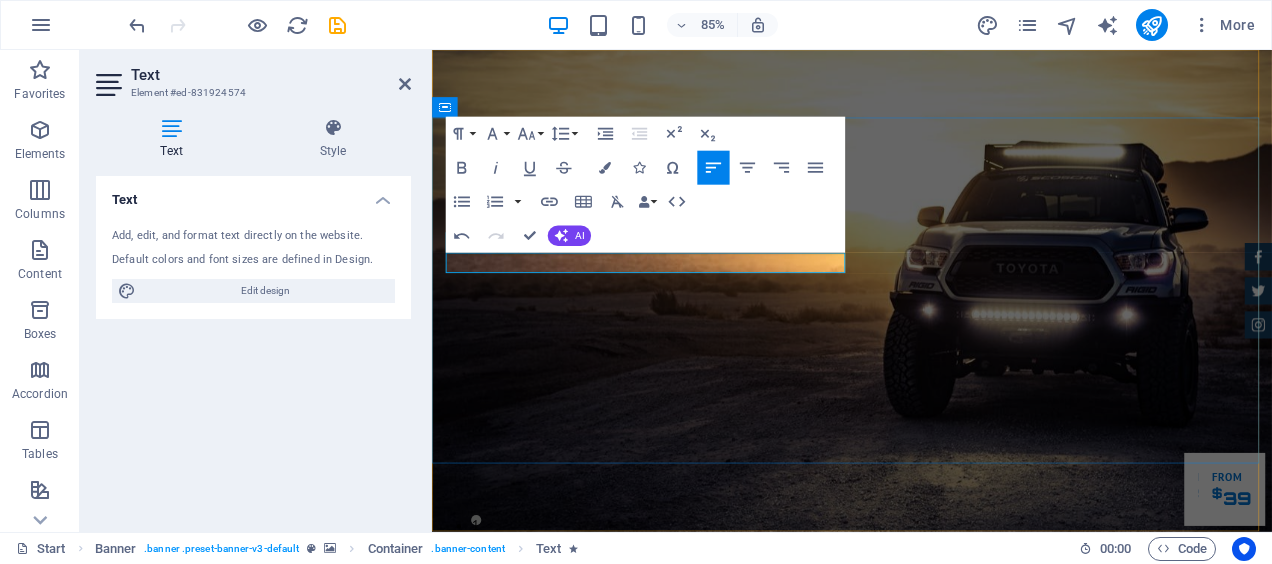 type 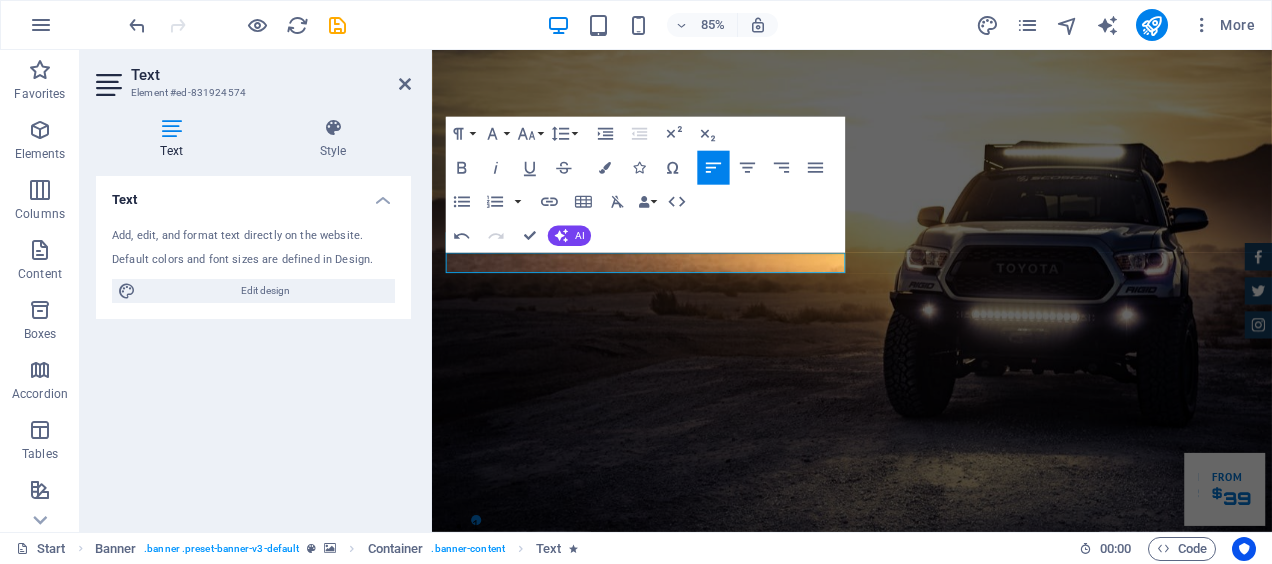 drag, startPoint x: 504, startPoint y: 304, endPoint x: 364, endPoint y: 292, distance: 140.51335 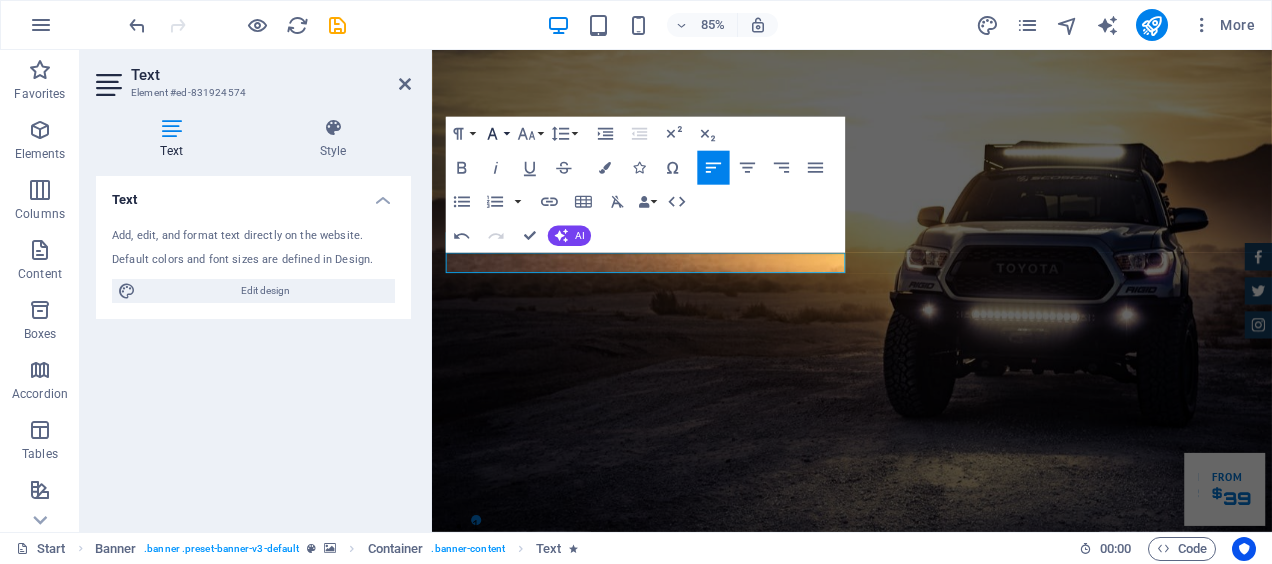 click on "Font Family" at bounding box center [496, 134] 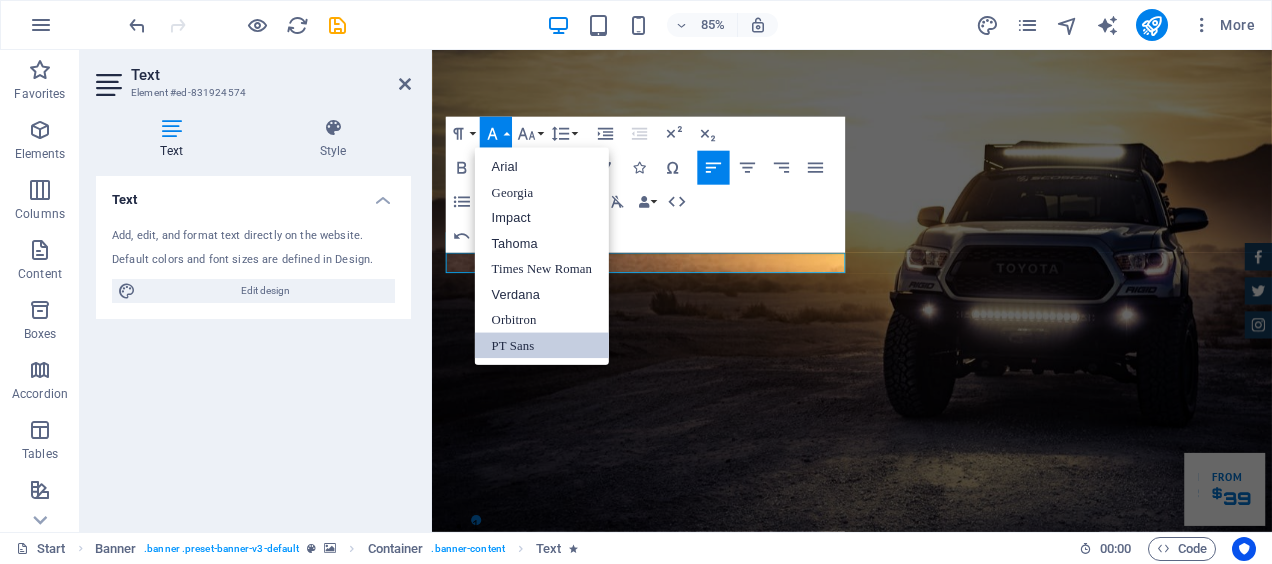 scroll, scrollTop: 0, scrollLeft: 0, axis: both 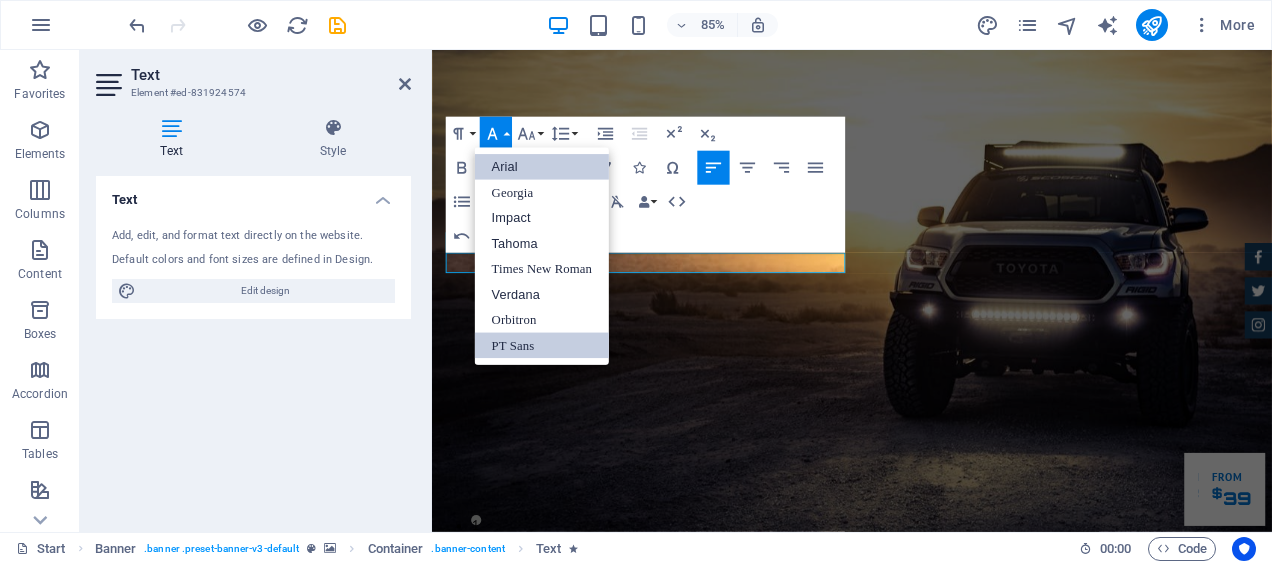 click on "Arial" at bounding box center [542, 167] 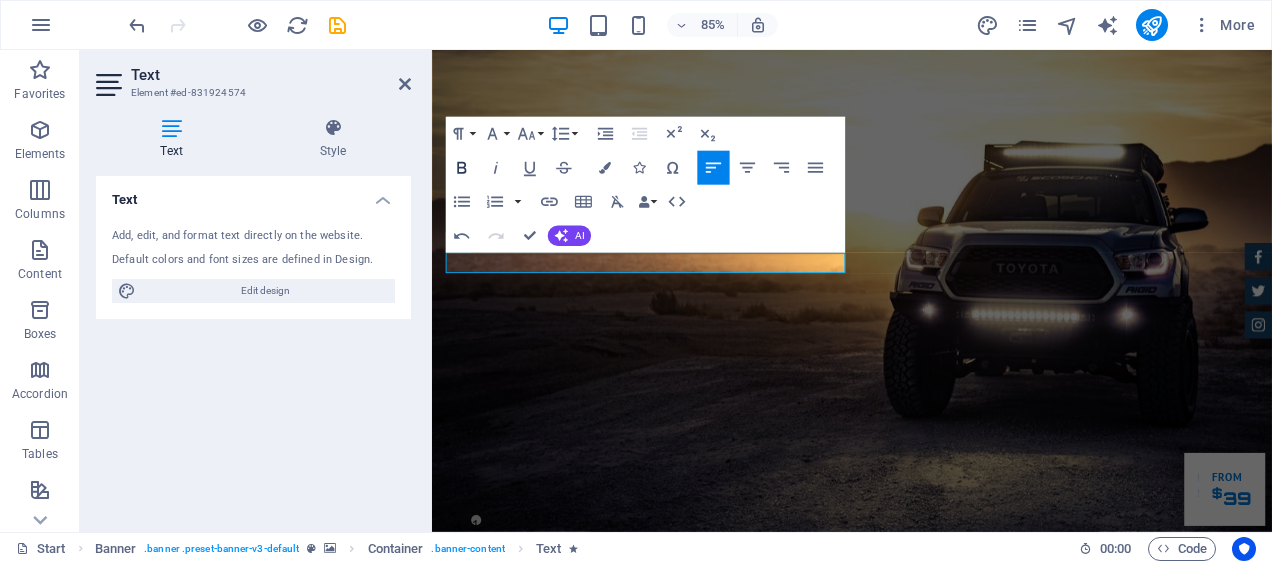 click 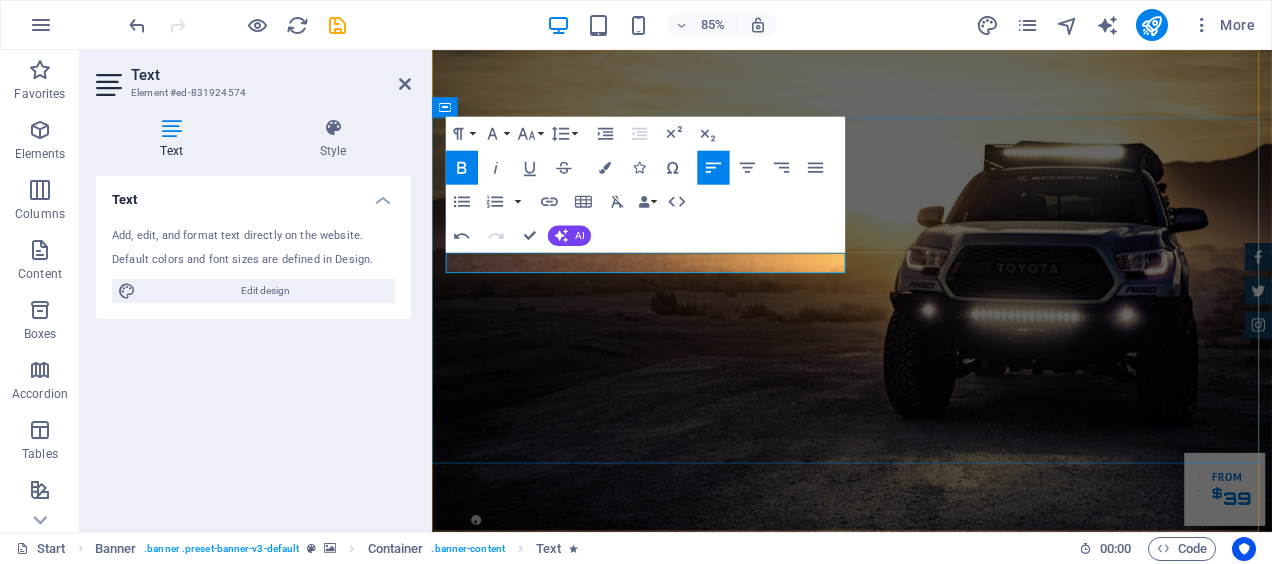 click on "MAHA" at bounding box center [926, 868] 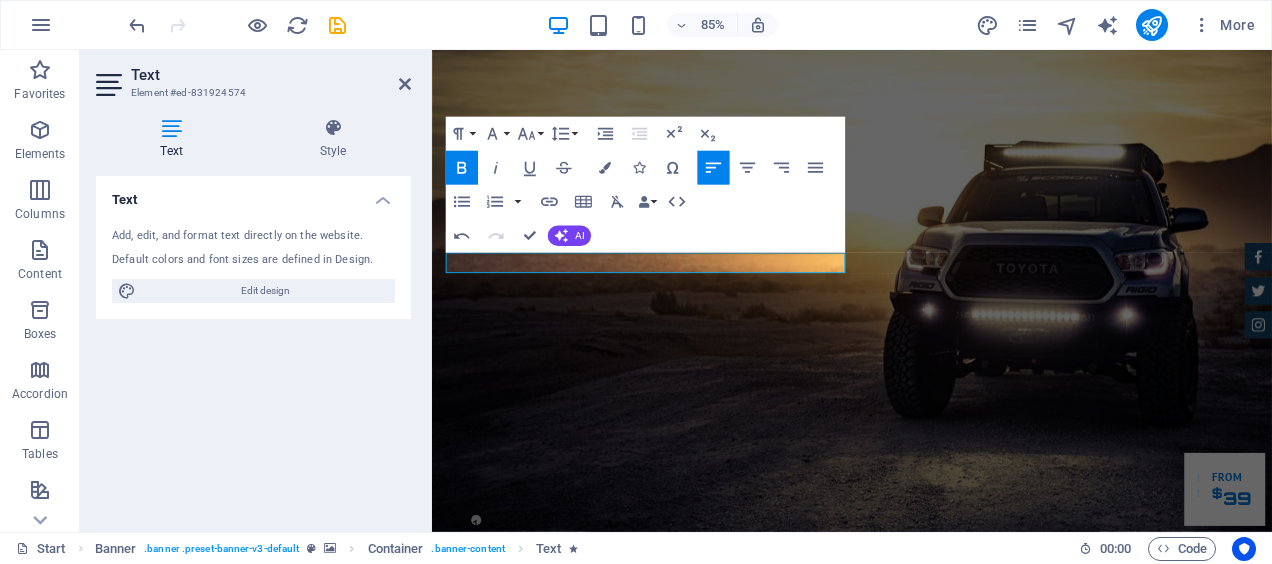 drag, startPoint x: 519, startPoint y: 296, endPoint x: 410, endPoint y: 293, distance: 109.041275 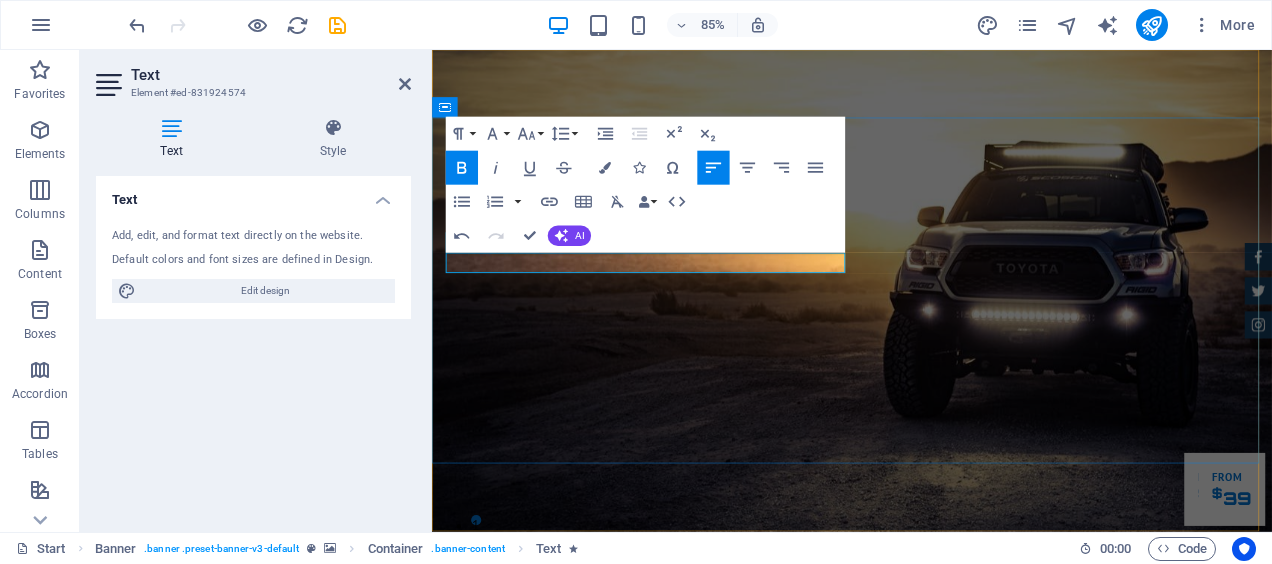 click on "MAHA" at bounding box center [926, 868] 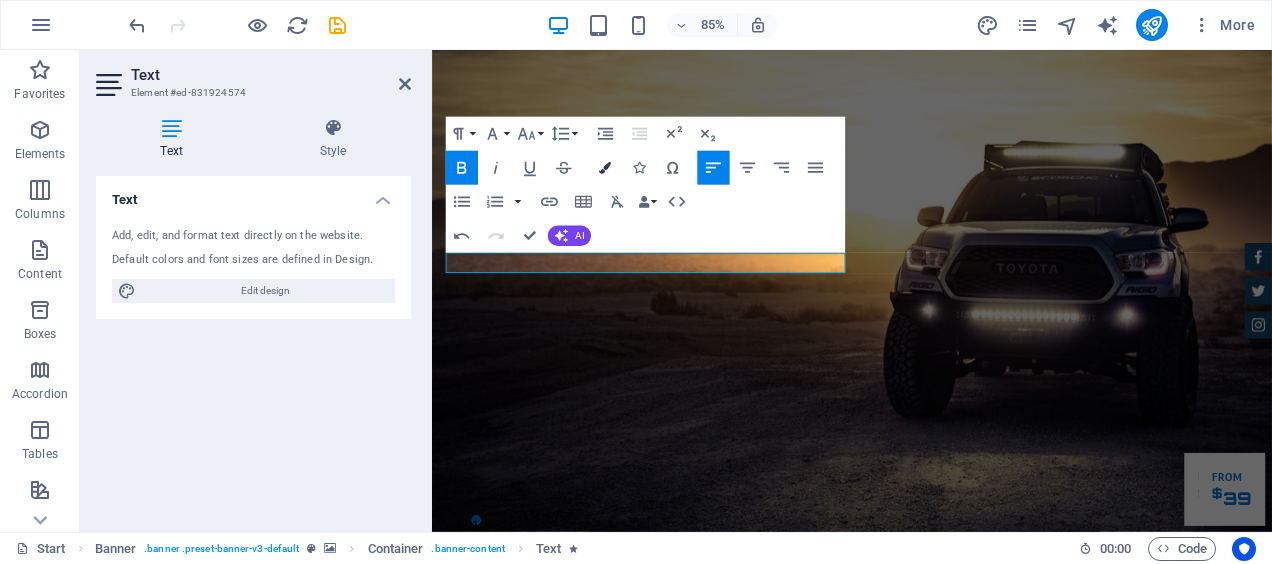 click at bounding box center [605, 168] 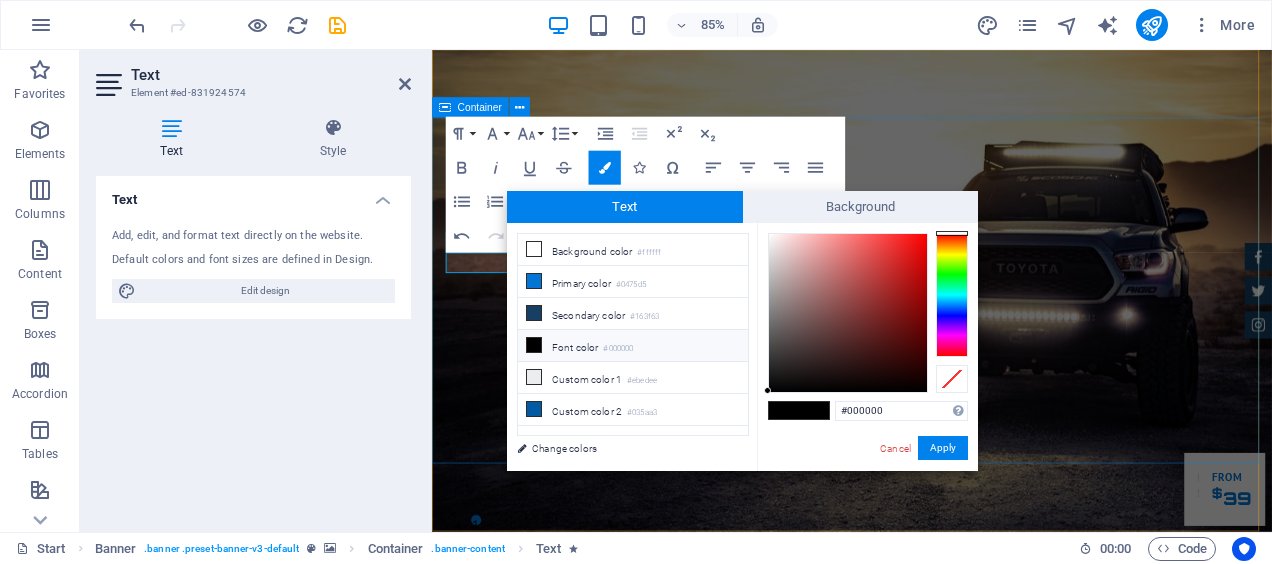 click on "MAHASIMHAYA GROUP OF COMPANIES ​ ​  Our Inventory   Make an appointment" at bounding box center [926, 929] 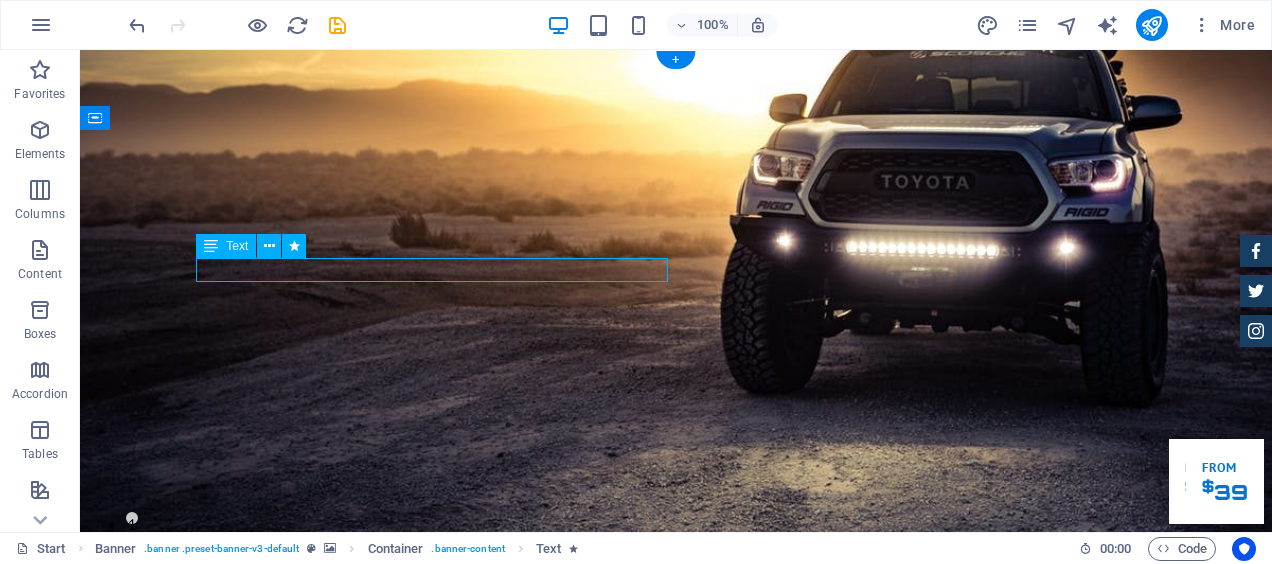 drag, startPoint x: 572, startPoint y: 270, endPoint x: 380, endPoint y: 268, distance: 192.01042 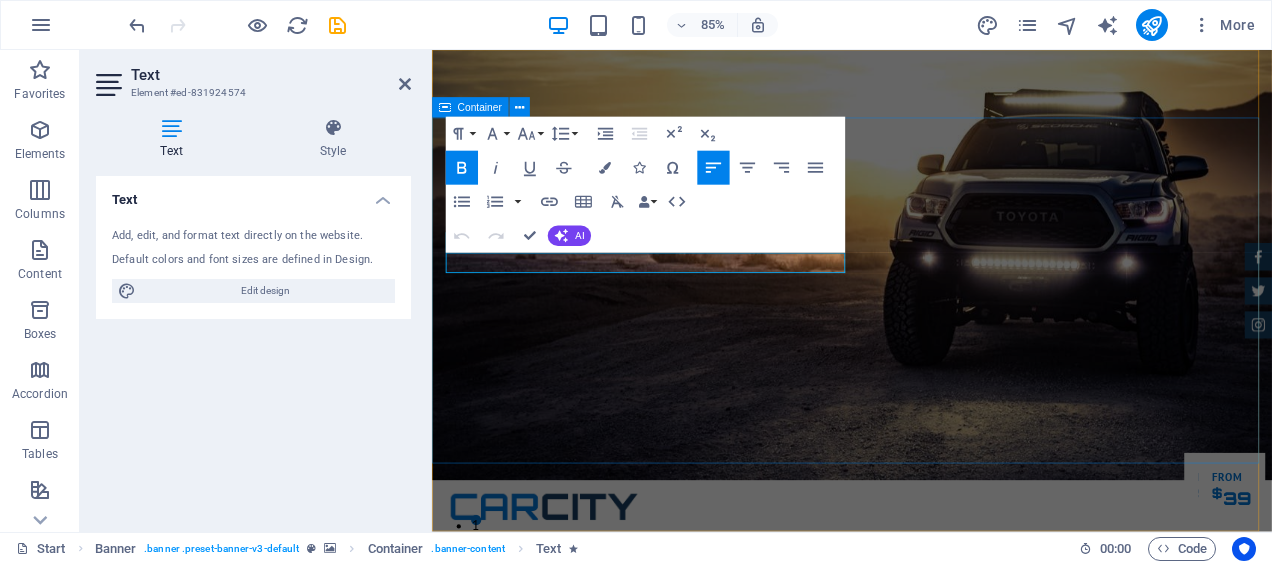 drag, startPoint x: 753, startPoint y: 300, endPoint x: 421, endPoint y: 276, distance: 332.86633 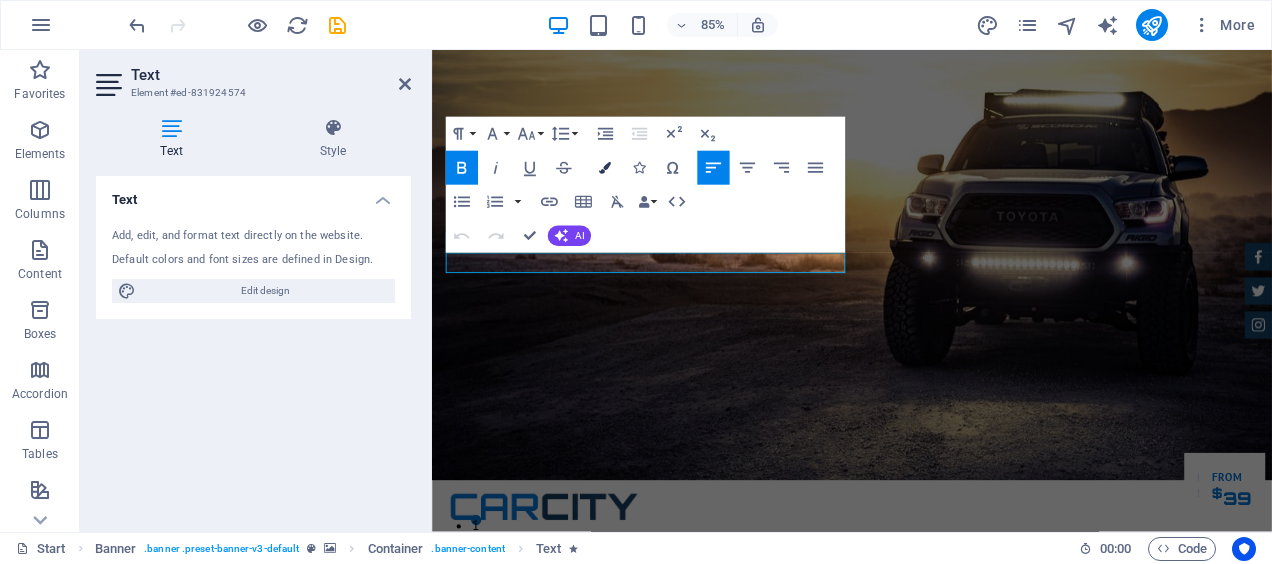 click at bounding box center [605, 168] 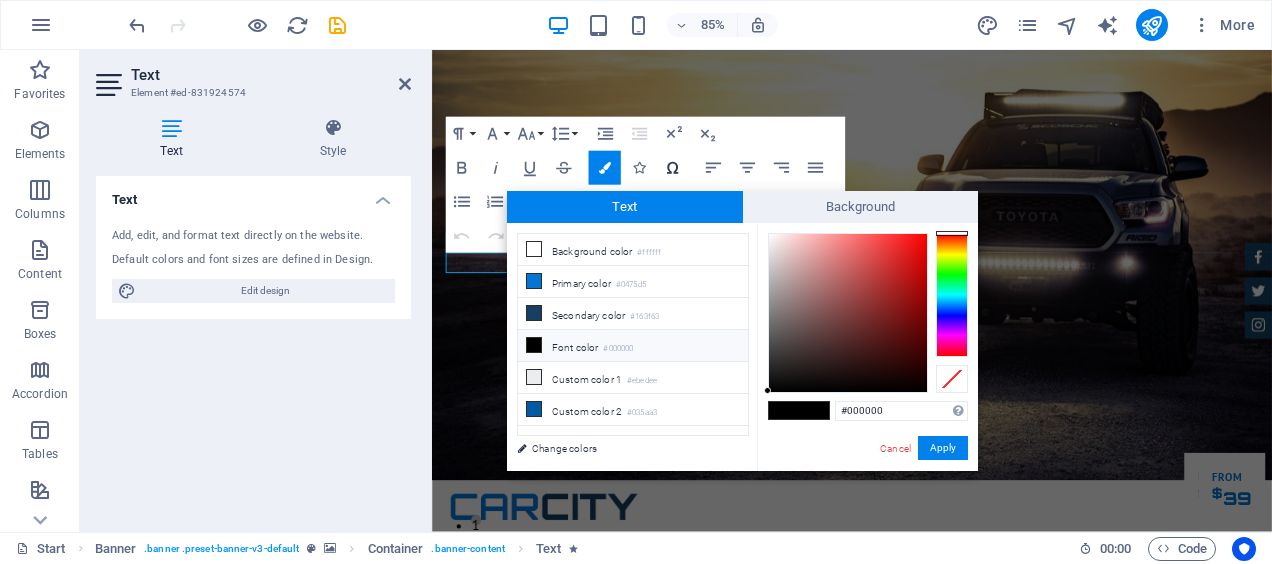 click on "Special Characters" at bounding box center (672, 168) 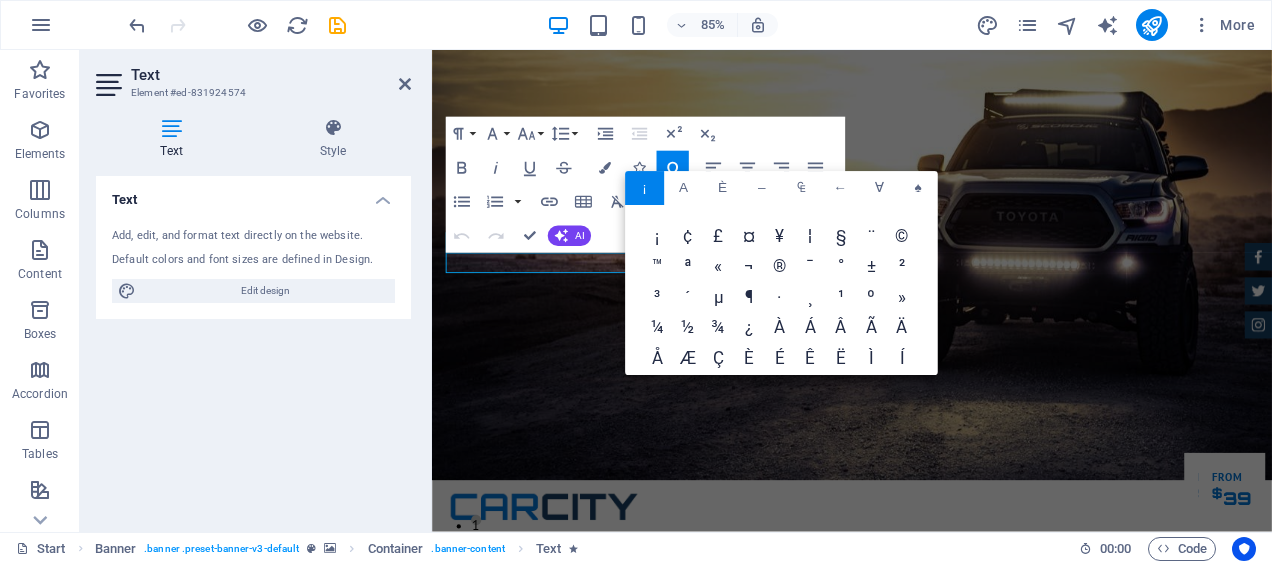 click on "Paragraph Format Normal Heading 1 Heading 2 Heading 3 Heading 4 Heading 5 Heading 6 Code Font Family Arial Georgia Impact Tahoma Times New Roman Verdana Orbitron PT Sans Font Size 8 9 10 11 12 14 18 24 30 36 48 60 72 96 Line Height Default Single 1.15 1.5 Double Increase Indent Decrease Indent Superscript Subscript Bold Italic Underline Strikethrough Colors Icons Special Characters Align Left Align Center Align Right Align Justify Unordered List   Default Circle Disc Square    Ordered List   Default Lower Alpha Lower Greek Lower Roman Upper Alpha Upper Roman    Insert Link Insert Table Clear Formatting Data Bindings Company First name Last name Street ZIP code City Email Phone Mobile Fax Custom field 1 Custom field 2 Custom field 3 Custom field 4 Custom field 5 Custom field 6 HTML Undo Redo Confirm (Ctrl+⏎) AI Improve Make shorter Make longer Fix spelling & grammar Translate to English Generate text
¡ Α Ѐ – ₠ ← ∀ ♠
¡ ¢ £ ¤ ¥ ¦ § ¨ ©" at bounding box center [645, 185] 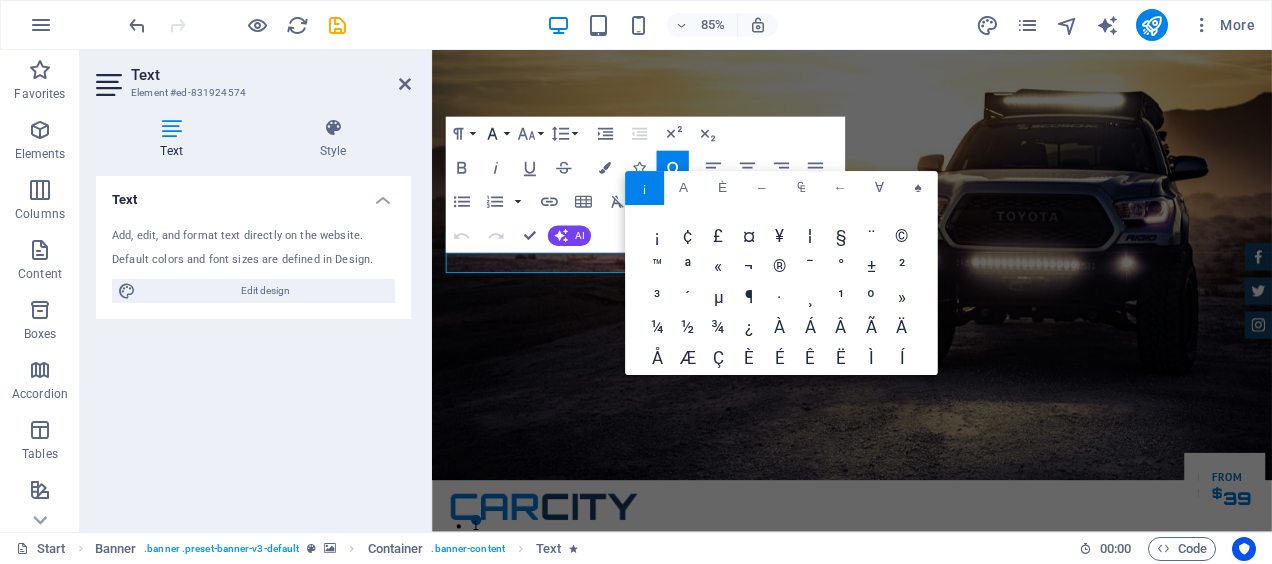 click on "Font Family" at bounding box center [496, 134] 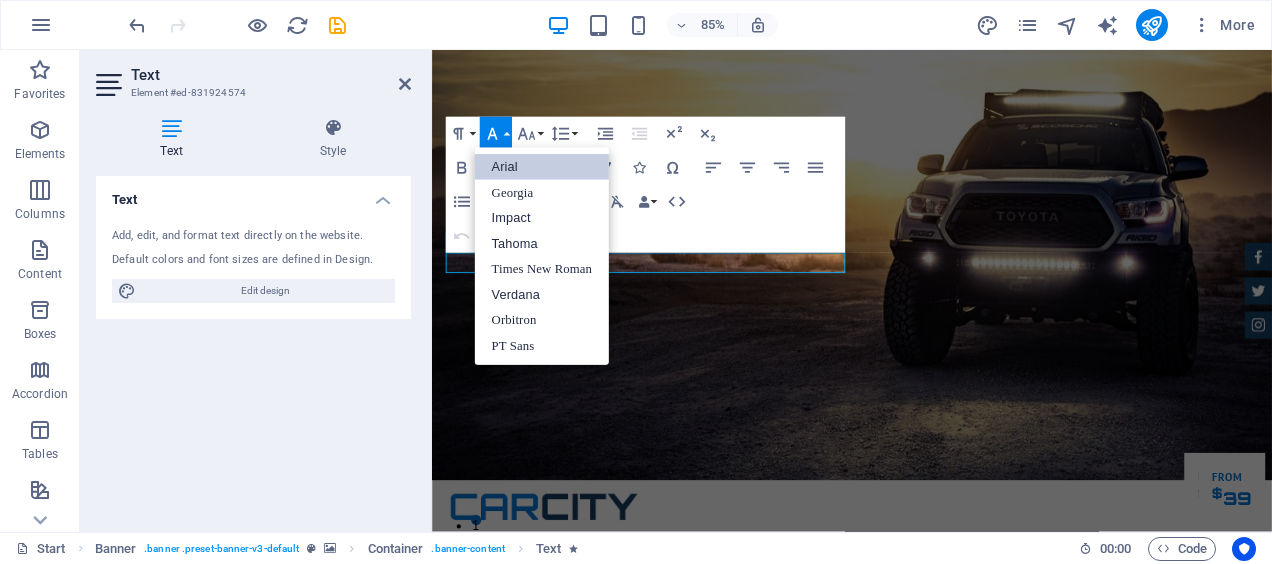 scroll, scrollTop: 0, scrollLeft: 0, axis: both 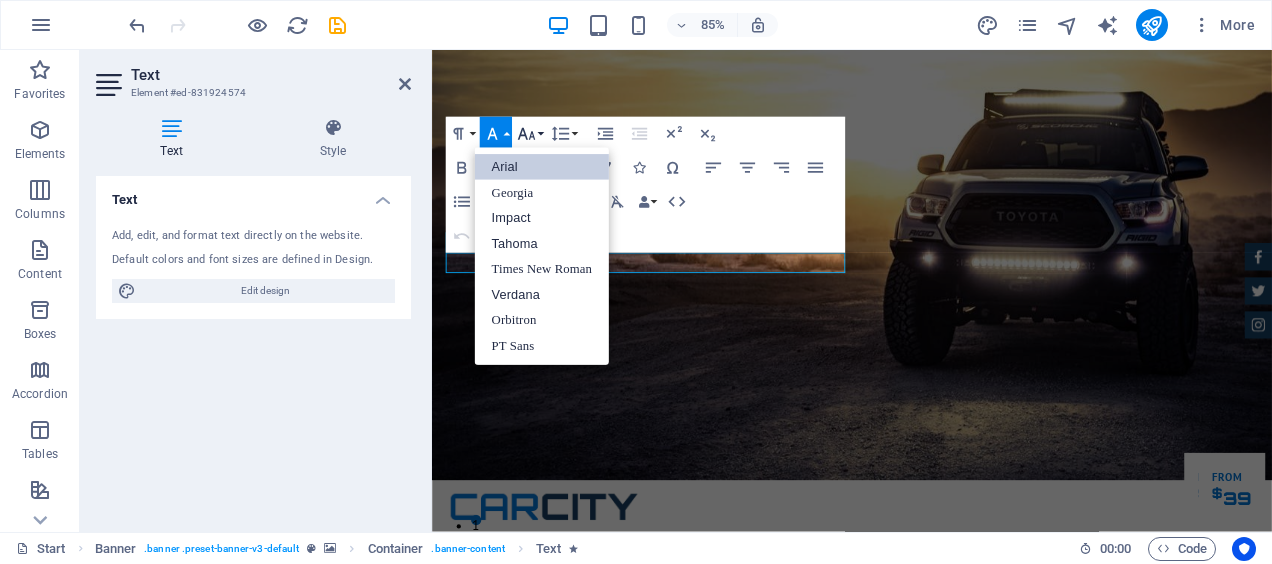 click 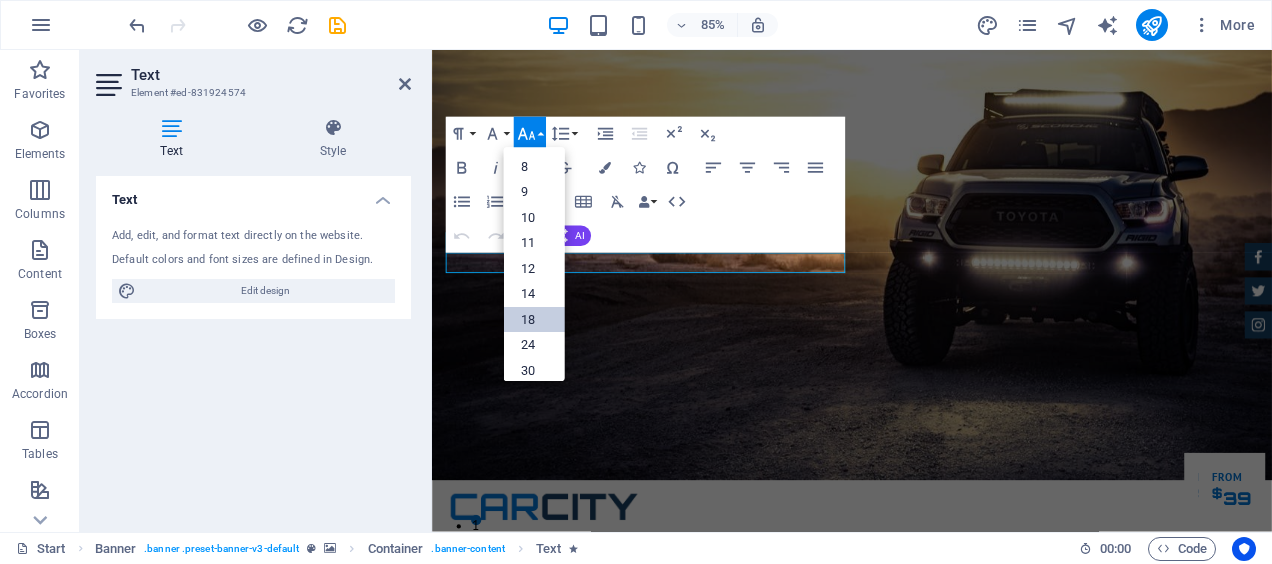 click on "18" at bounding box center [533, 320] 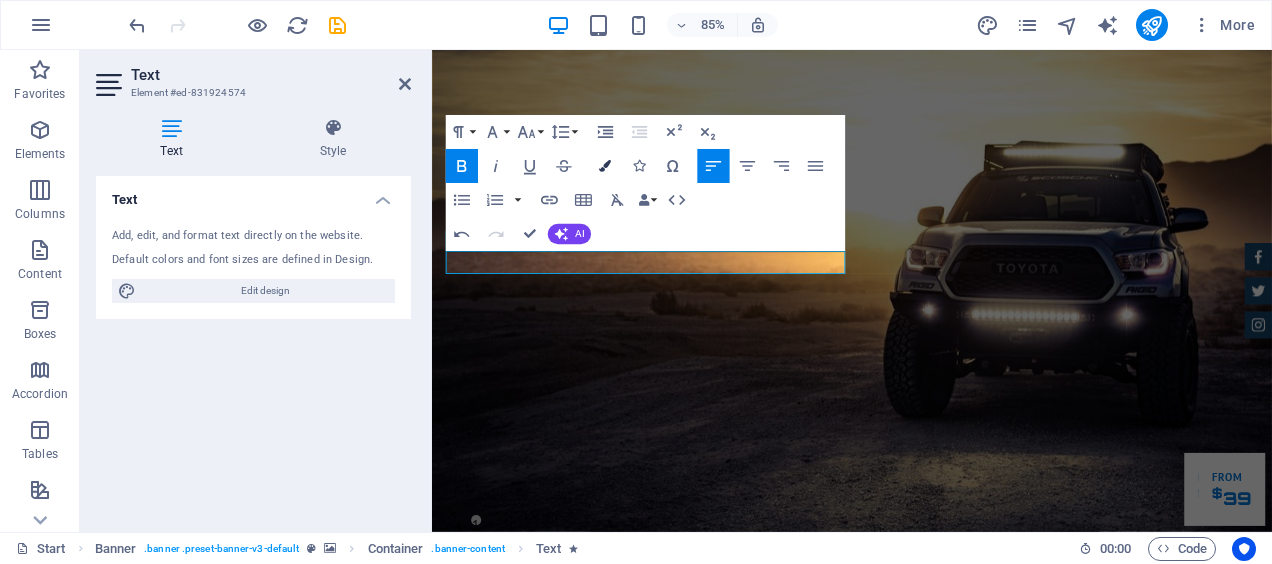 click at bounding box center [605, 167] 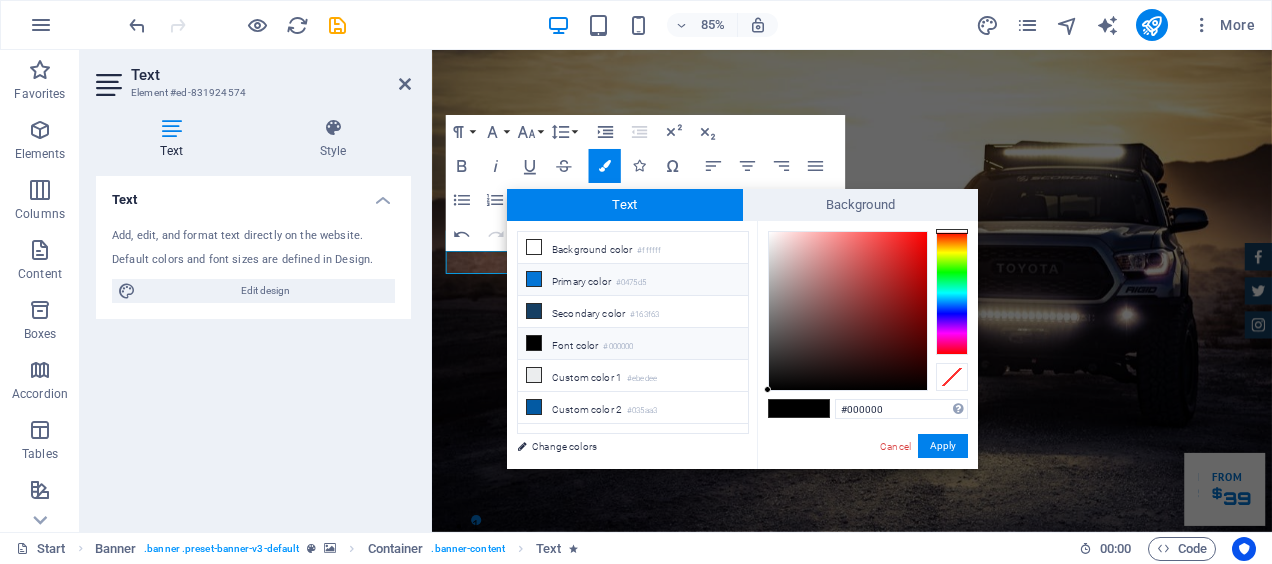 click at bounding box center (534, 279) 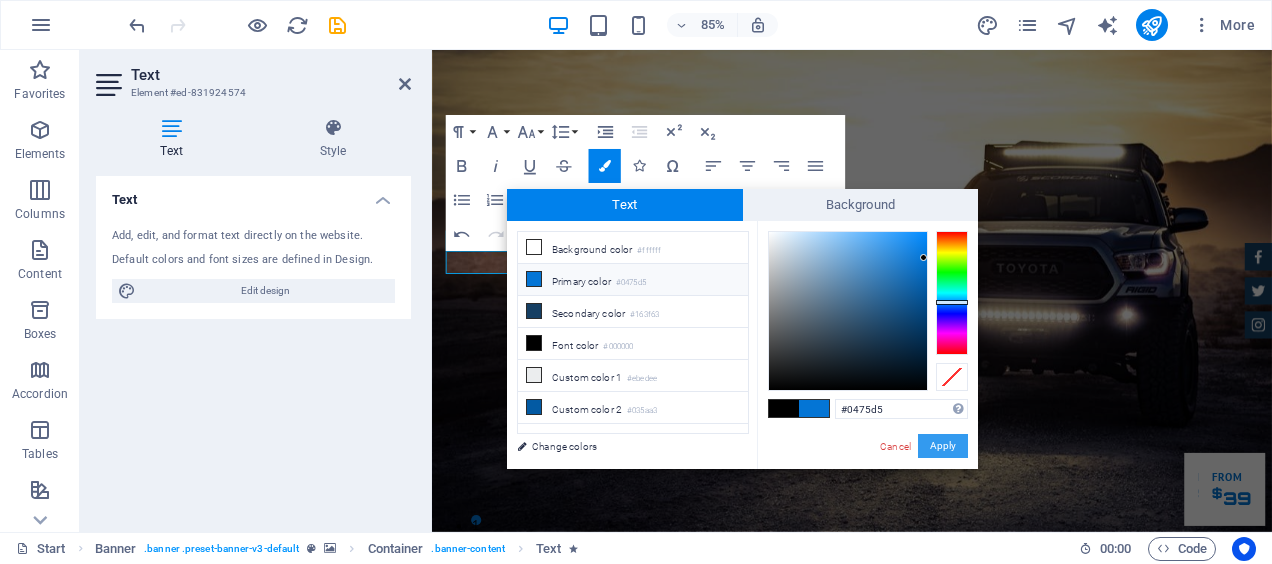click on "Apply" at bounding box center [943, 446] 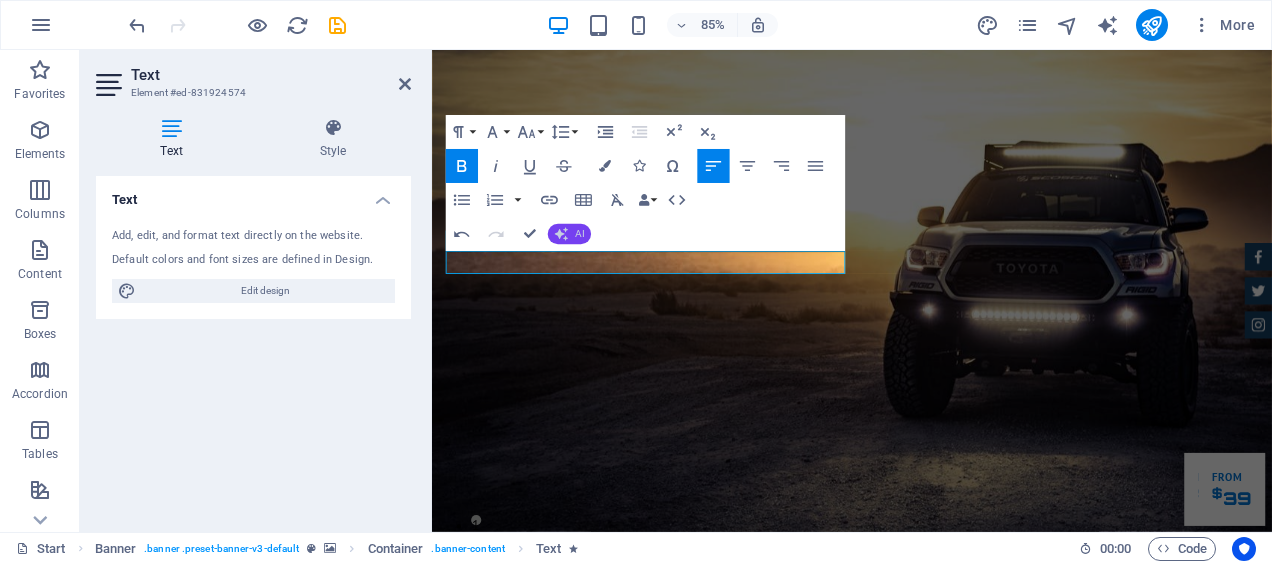 click on "AI" at bounding box center [579, 234] 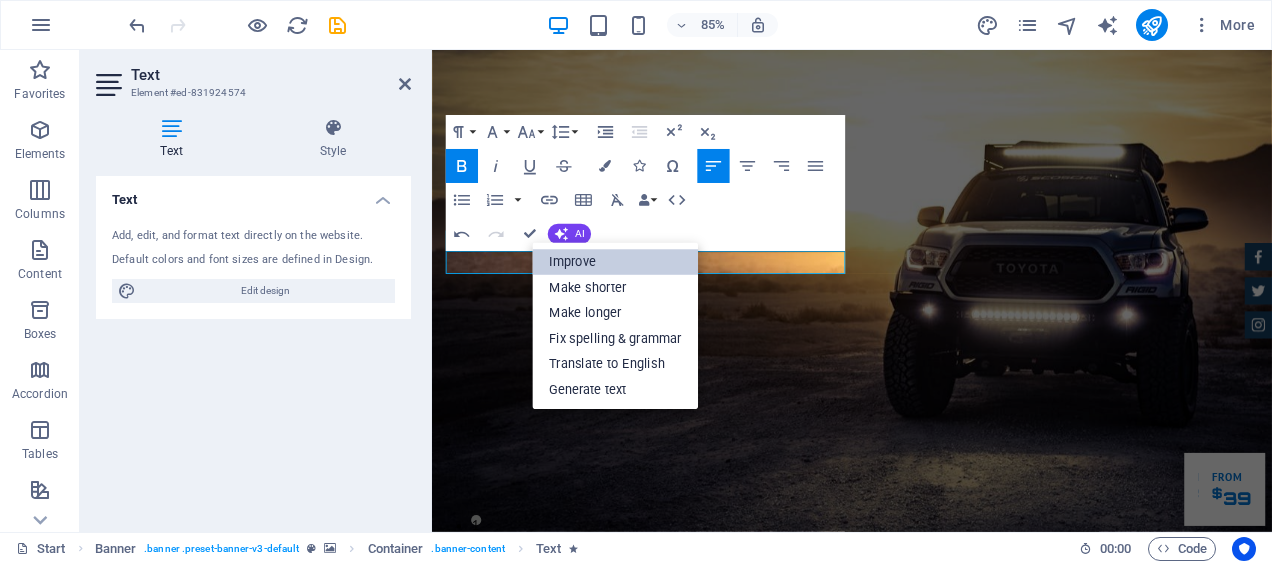 click on "Improve" at bounding box center (615, 262) 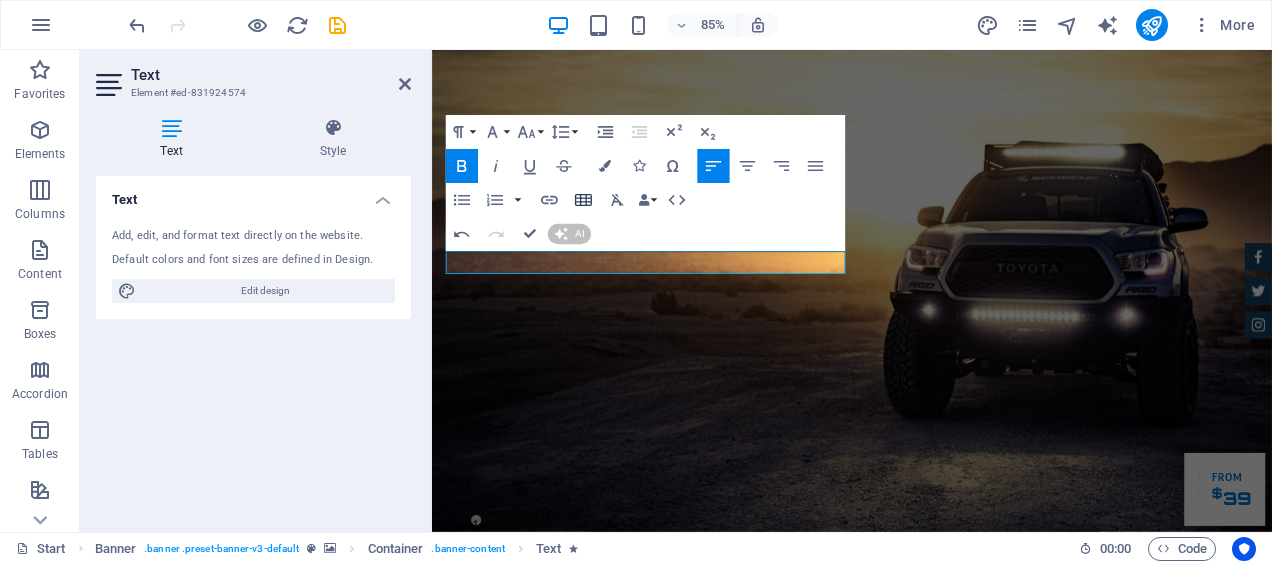 type 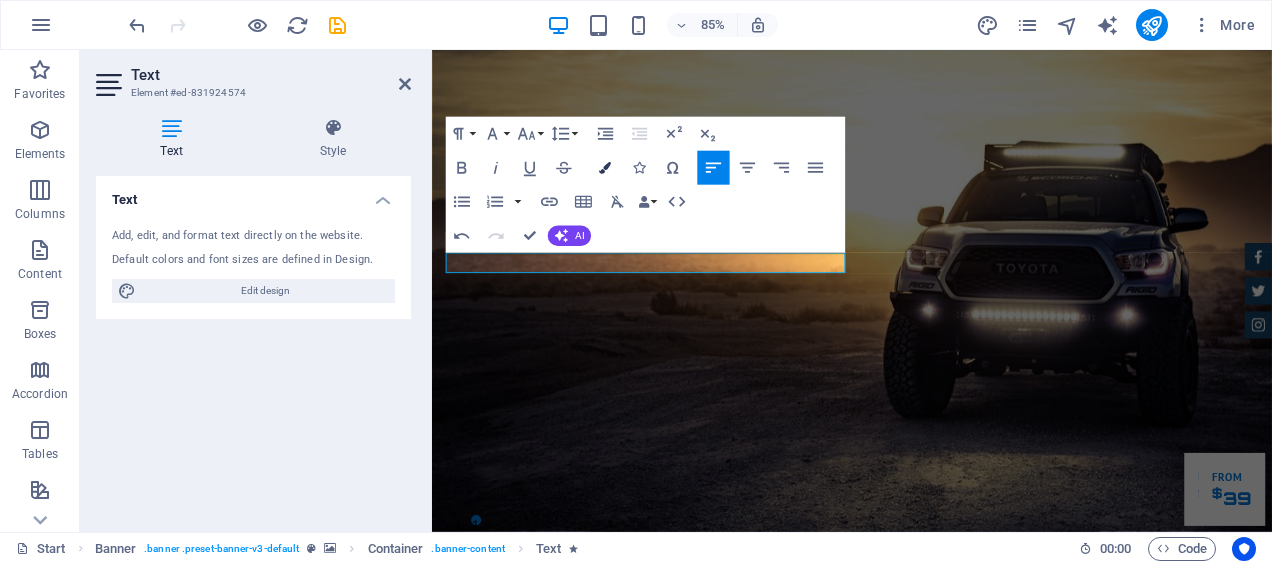 click on "Colors" at bounding box center (604, 168) 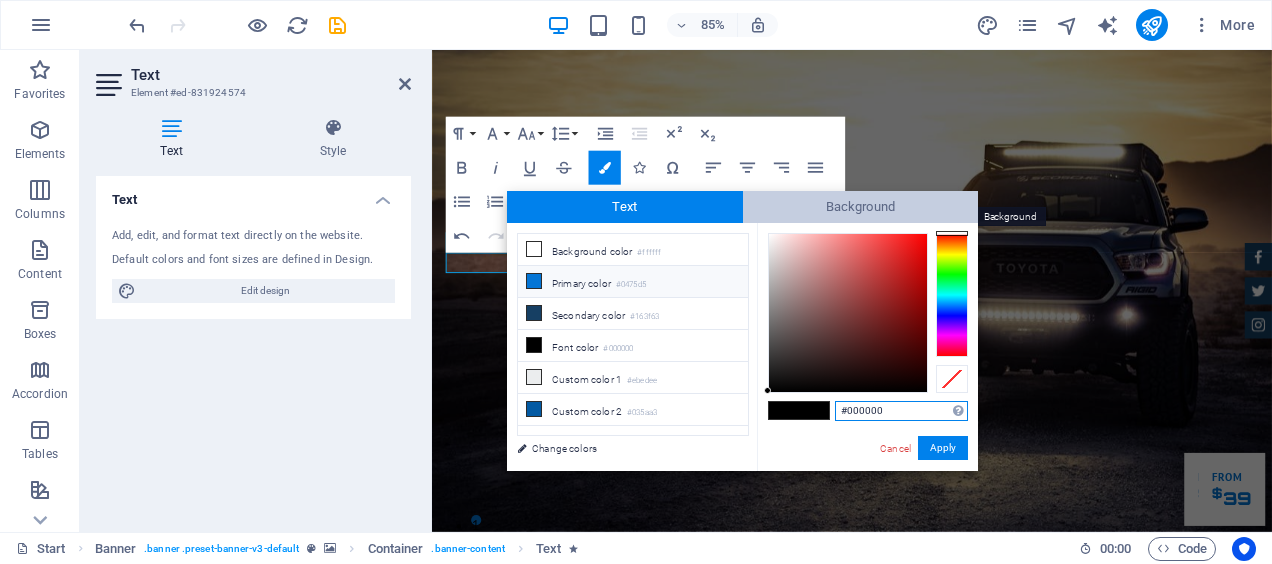click on "Background" at bounding box center (861, 207) 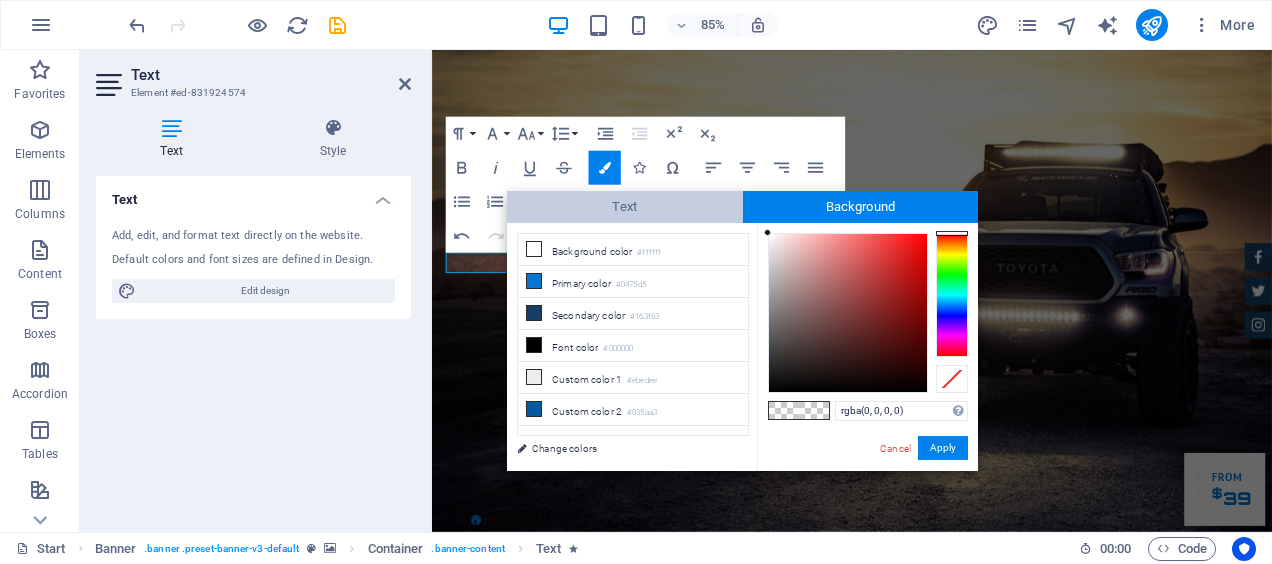 click on "Text" at bounding box center [625, 207] 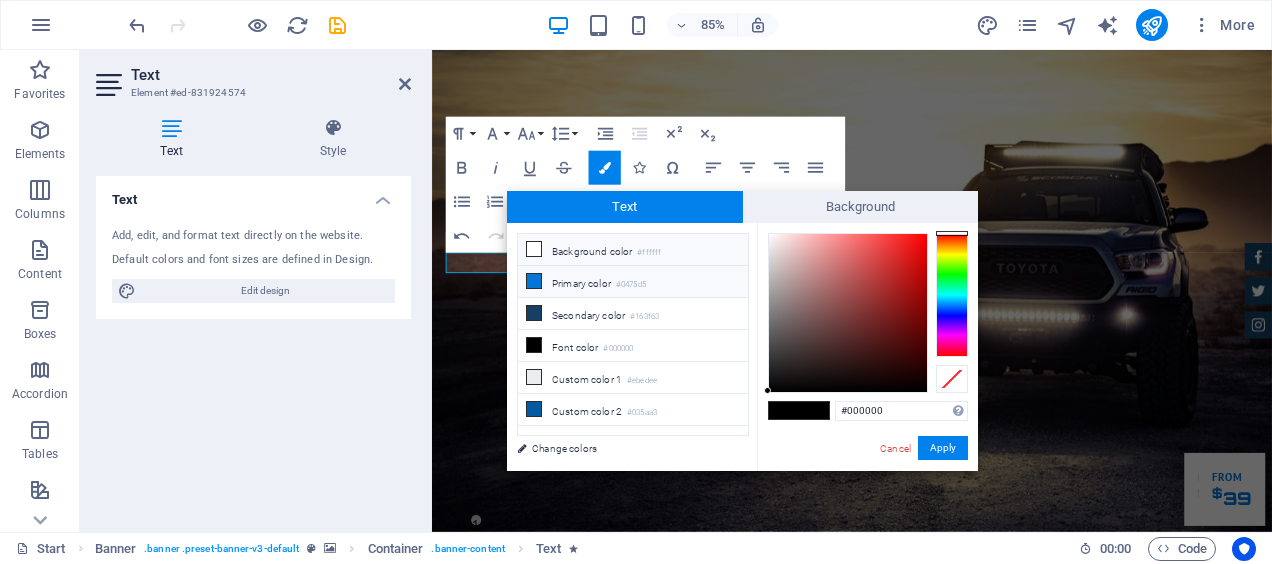 click at bounding box center (534, 249) 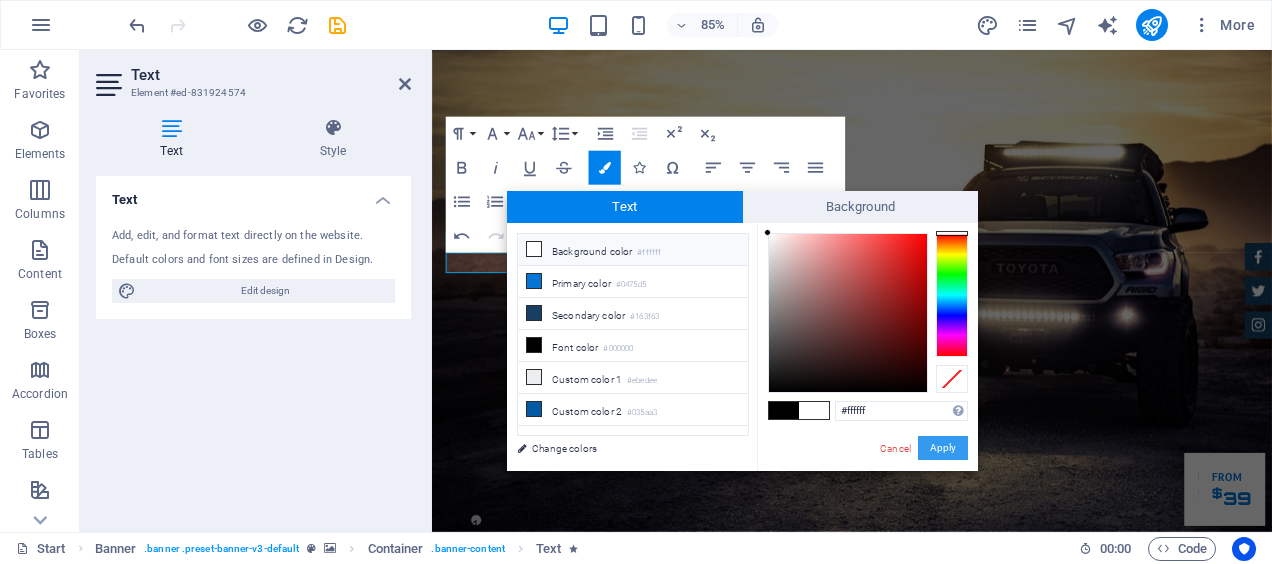 click on "Apply" at bounding box center (943, 448) 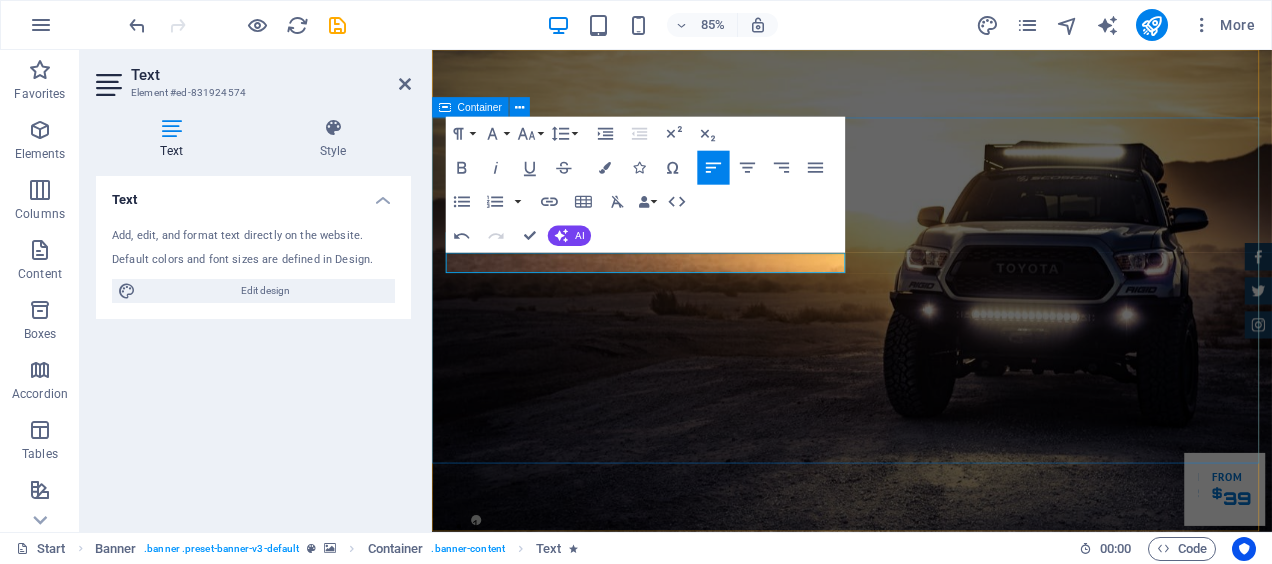 click on "Mahasimhaya Group of Companies​ ​  Our Inventory   Make an appointment" at bounding box center [926, 928] 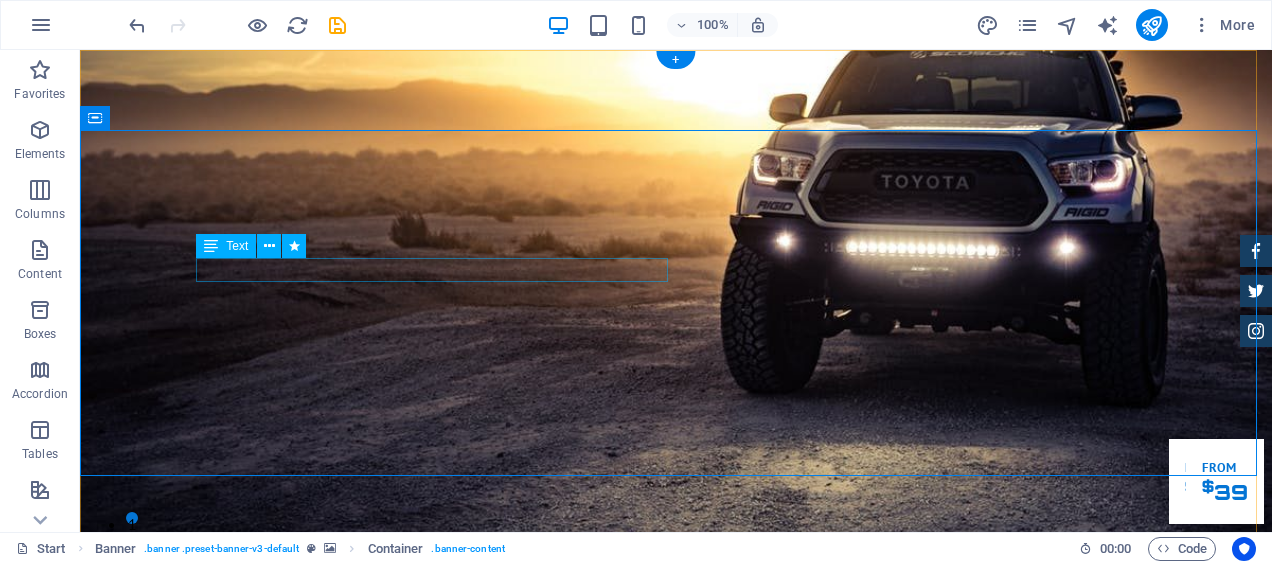 click on "Mahasimhaya Group of Companies" at bounding box center (676, 807) 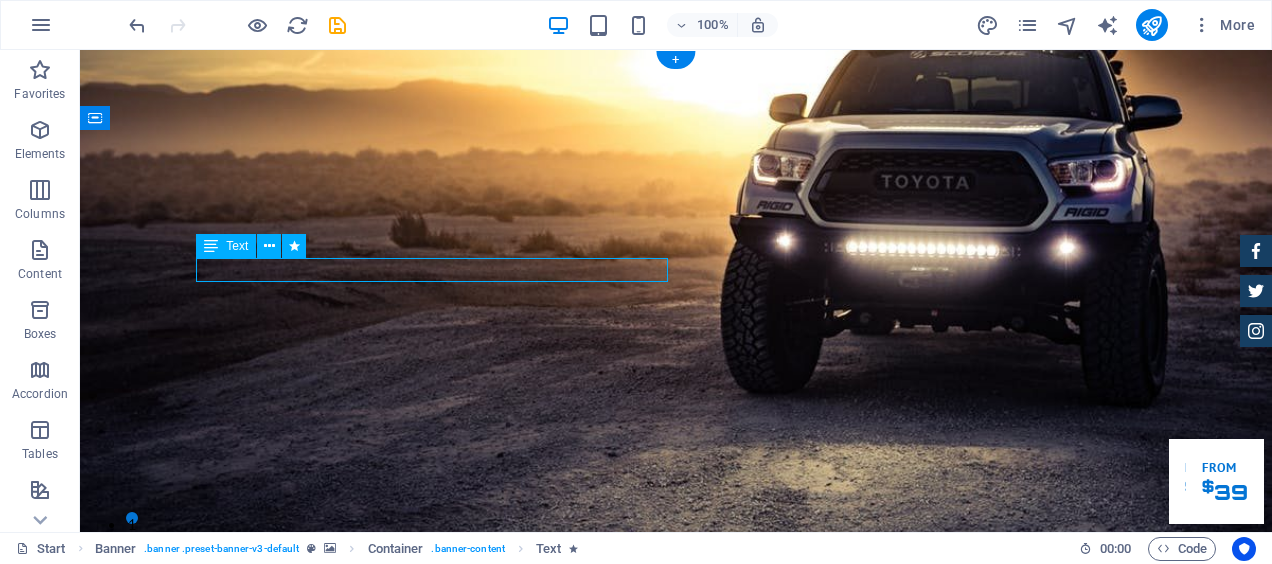 drag, startPoint x: 473, startPoint y: 268, endPoint x: 320, endPoint y: 268, distance: 153 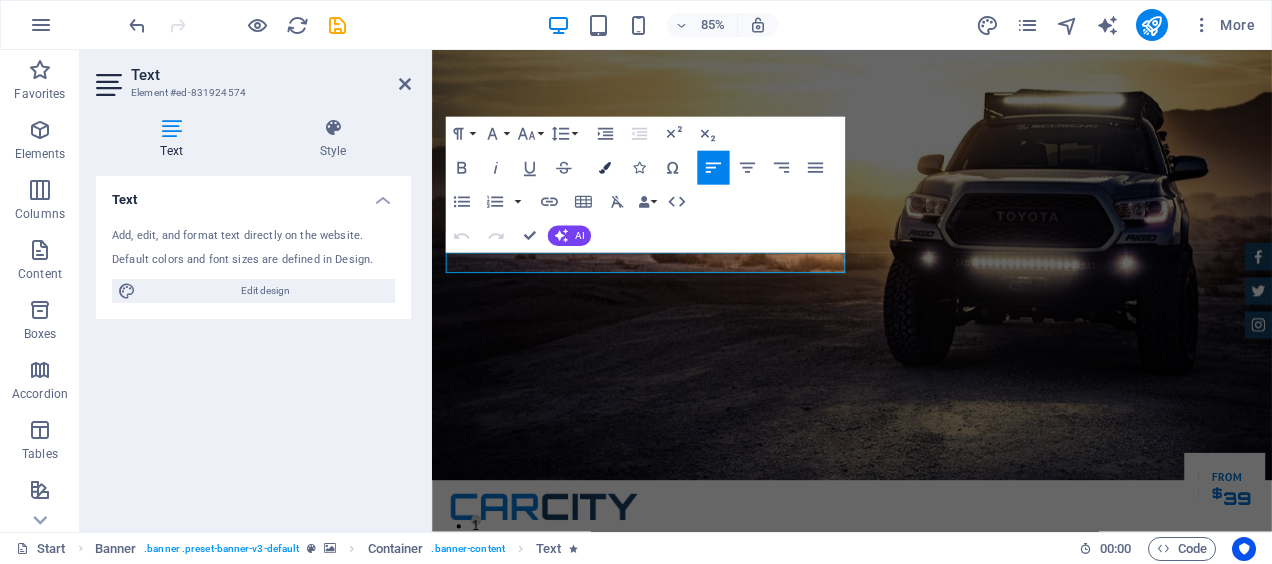 click at bounding box center (605, 168) 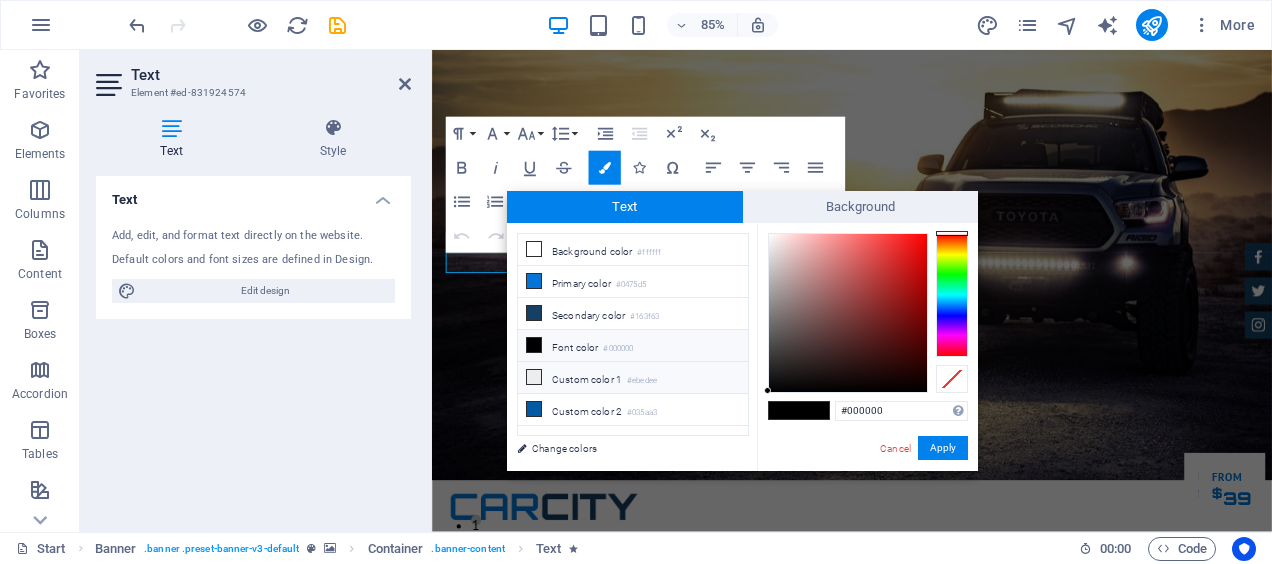 click at bounding box center (534, 377) 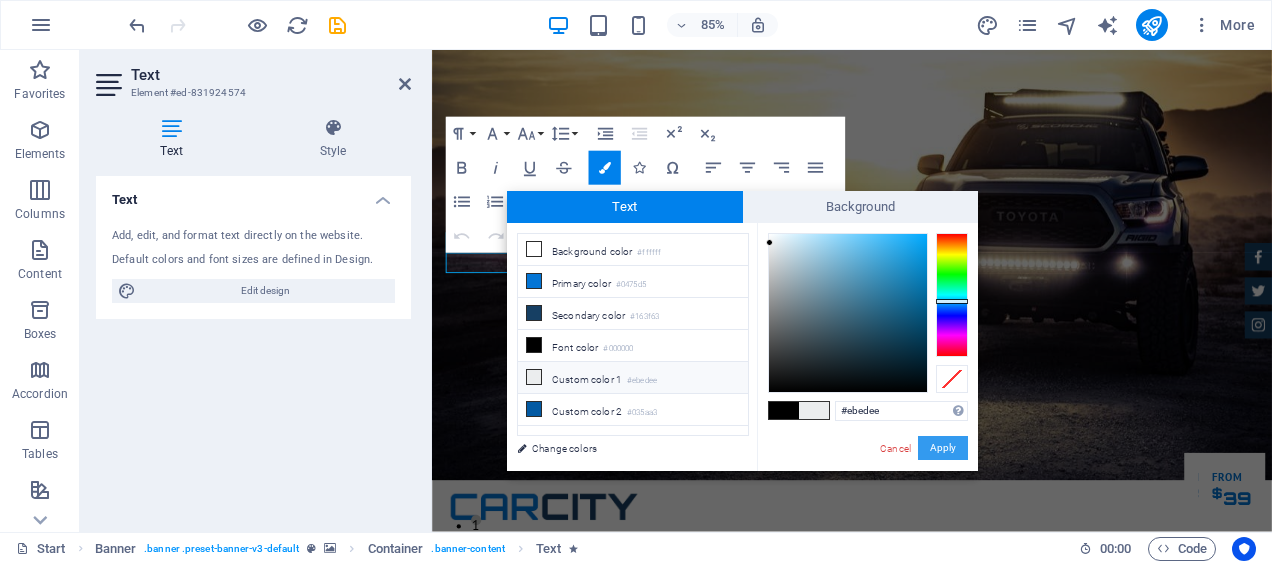 click on "Apply" at bounding box center (943, 448) 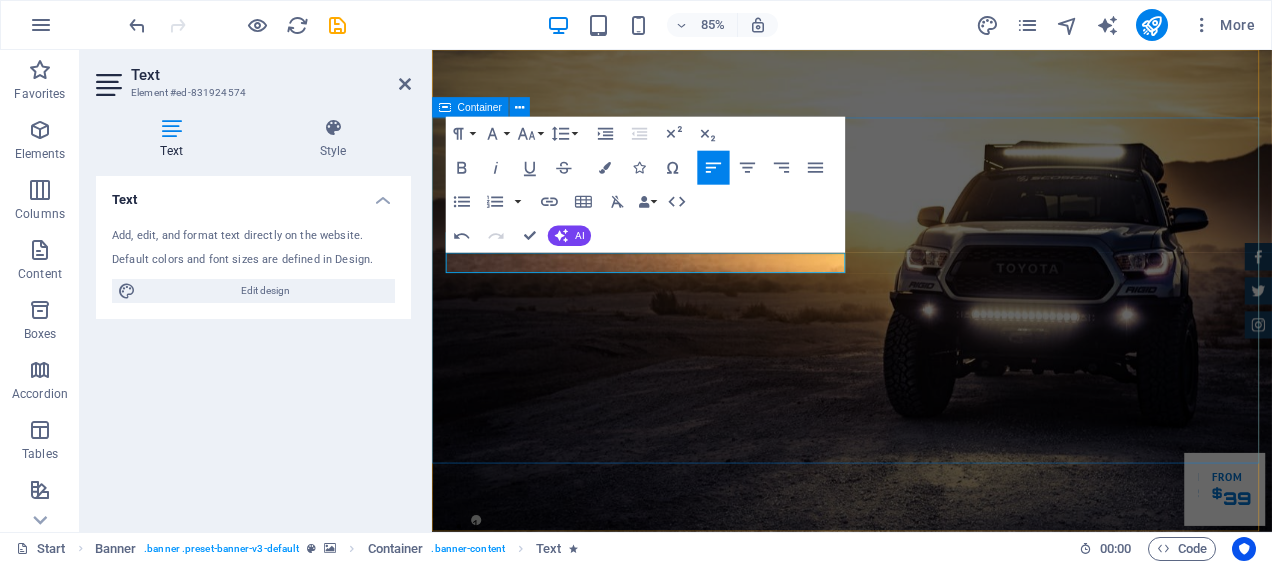 drag, startPoint x: 672, startPoint y: 425, endPoint x: 988, endPoint y: 371, distance: 320.58072 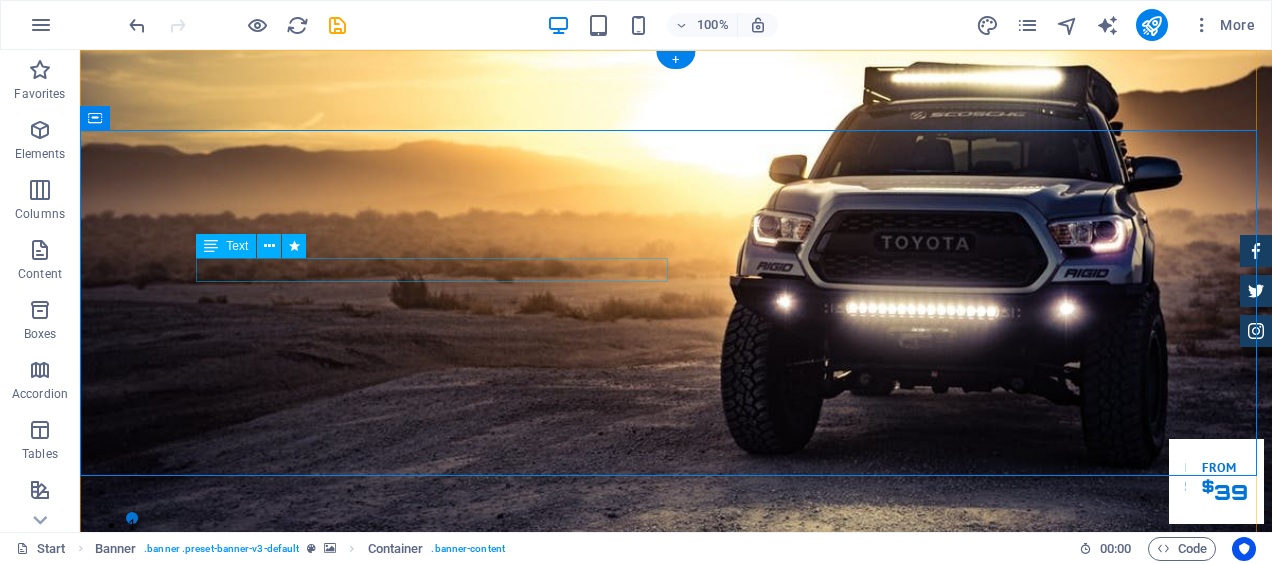 click on "Mahasimhaya Group of Companies" at bounding box center [676, 868] 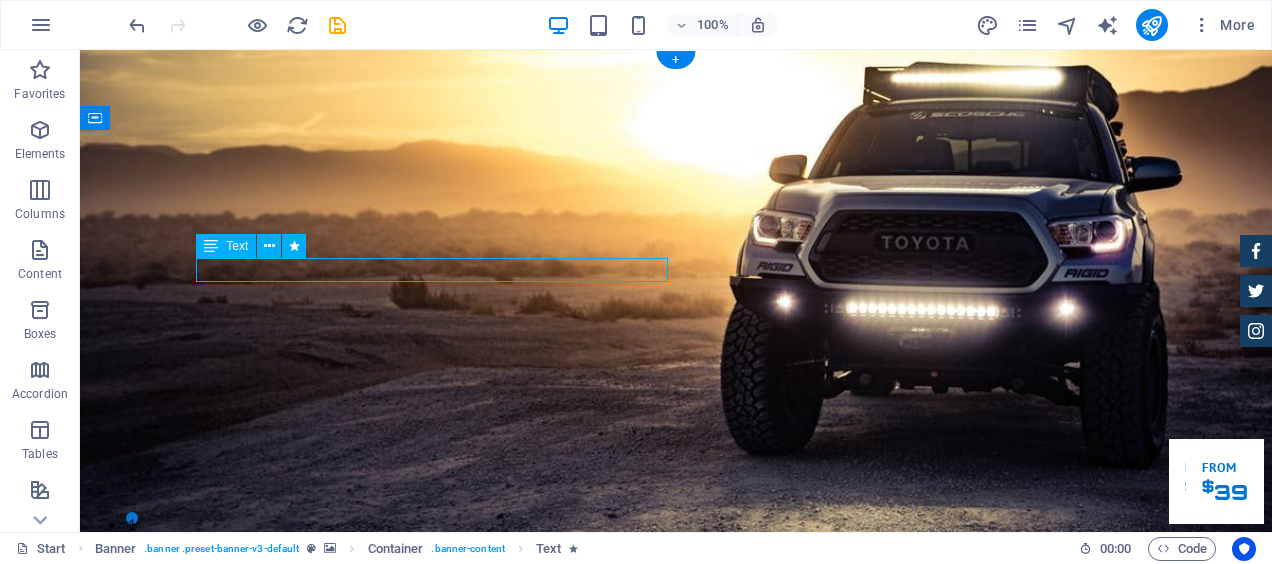 click on "Mahasimhaya Group of Companies" at bounding box center (676, 868) 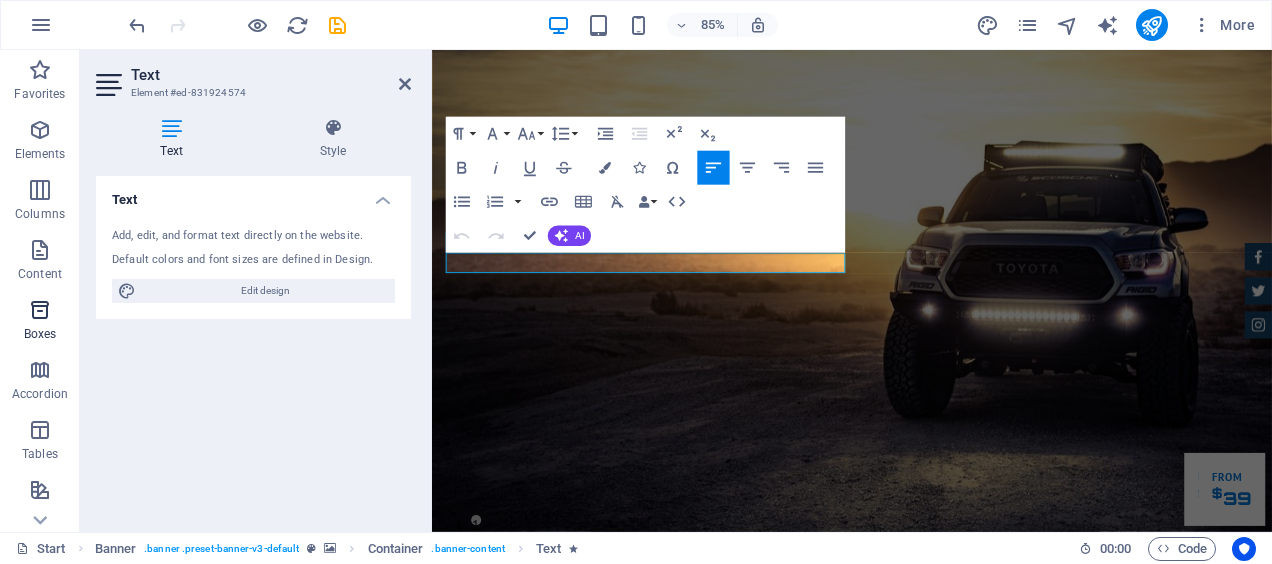click at bounding box center [40, 310] 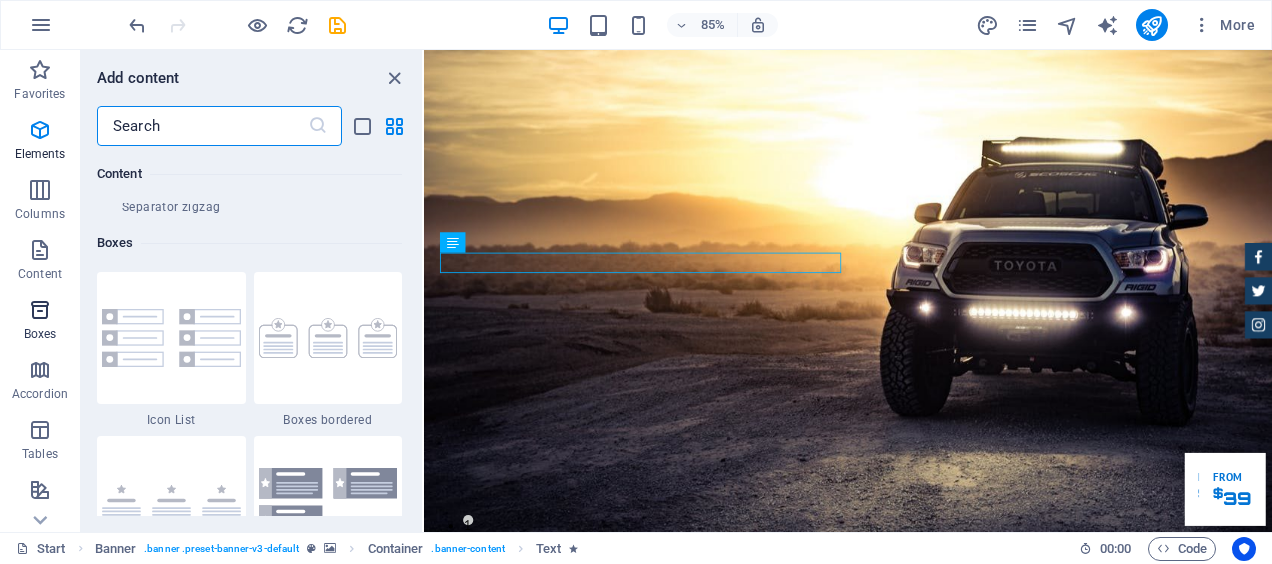 scroll, scrollTop: 5516, scrollLeft: 0, axis: vertical 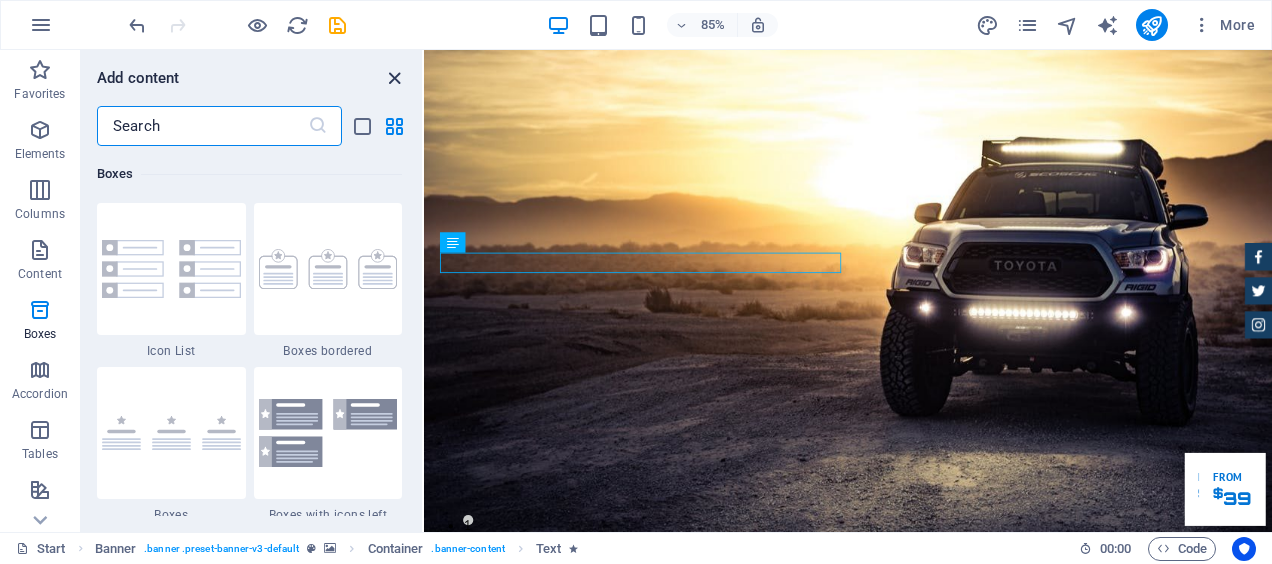 click at bounding box center [394, 78] 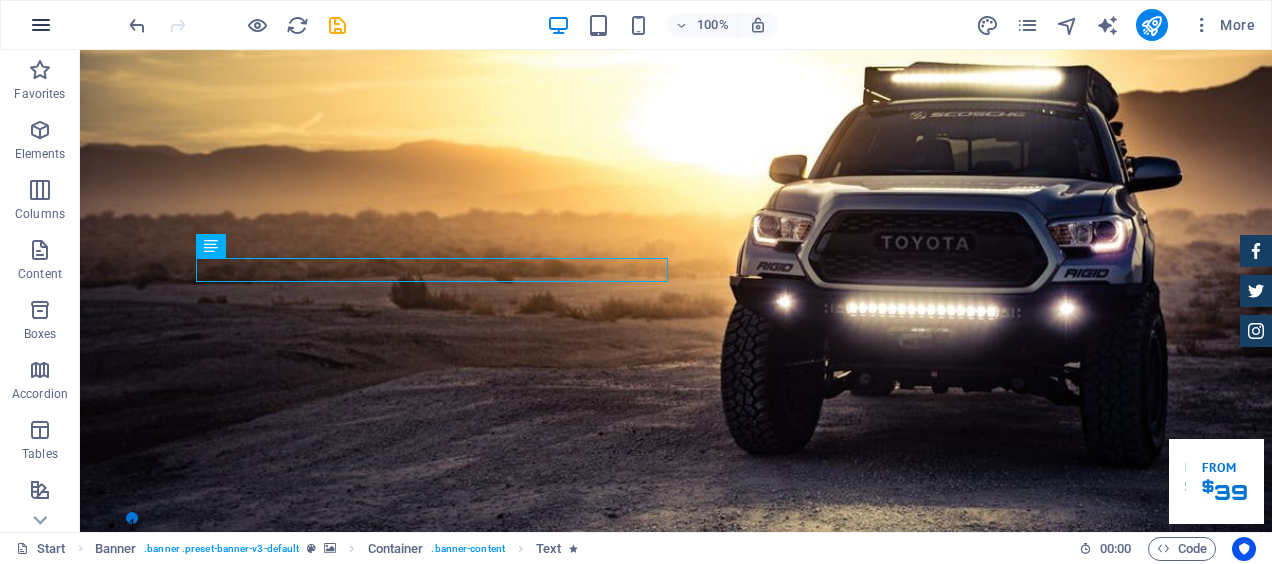 click at bounding box center (41, 25) 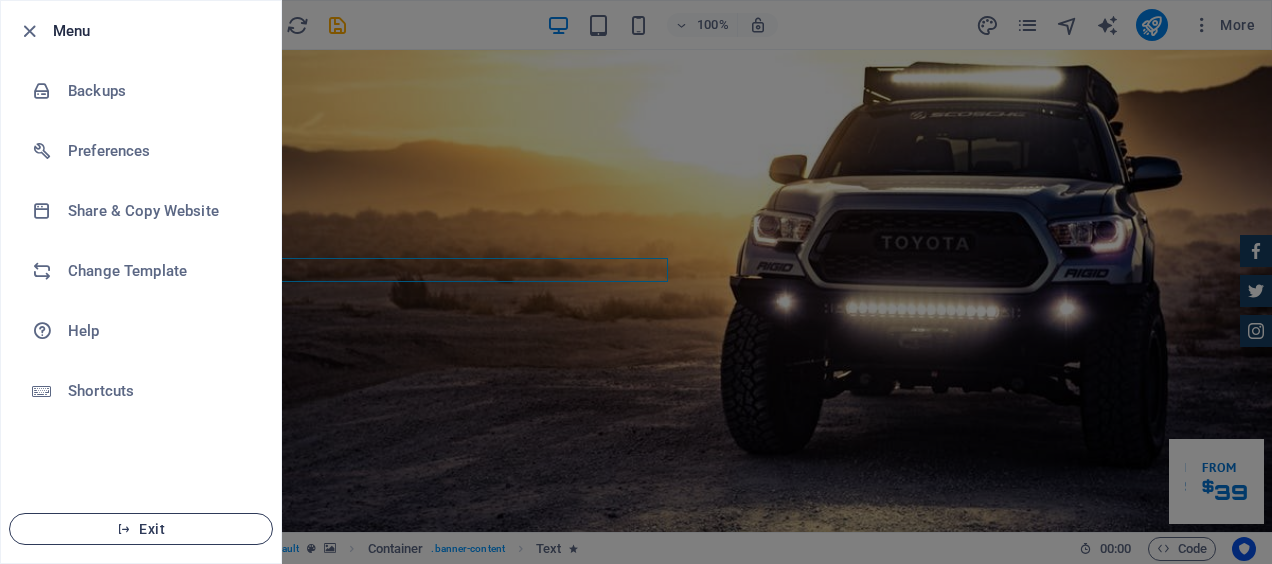 click on "Exit" at bounding box center [141, 529] 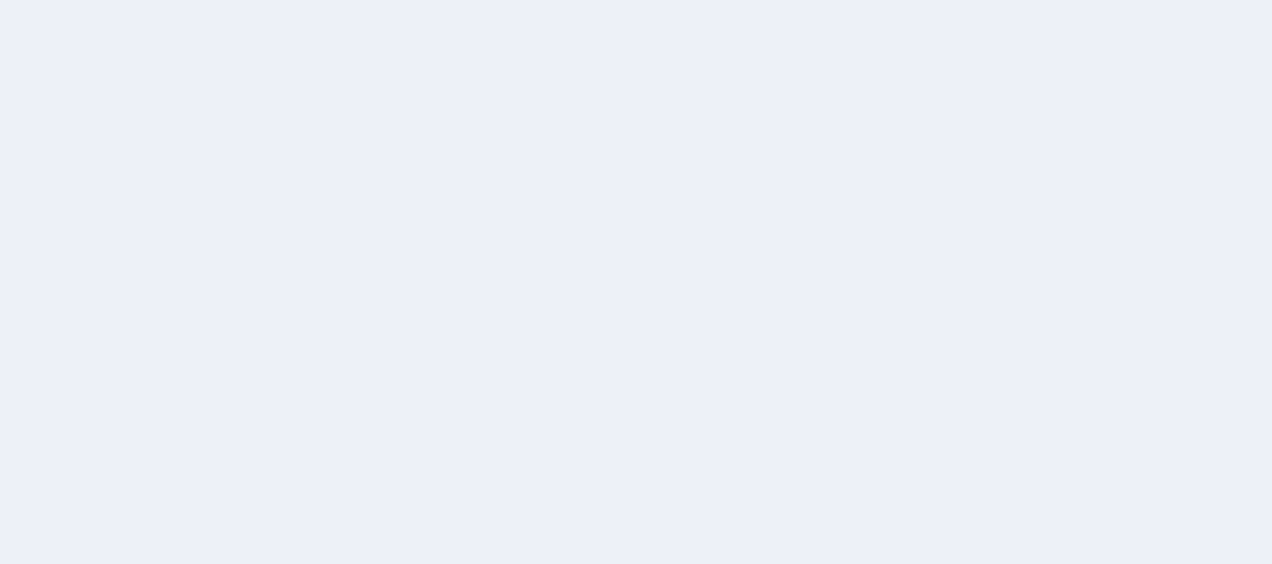 scroll, scrollTop: 0, scrollLeft: 0, axis: both 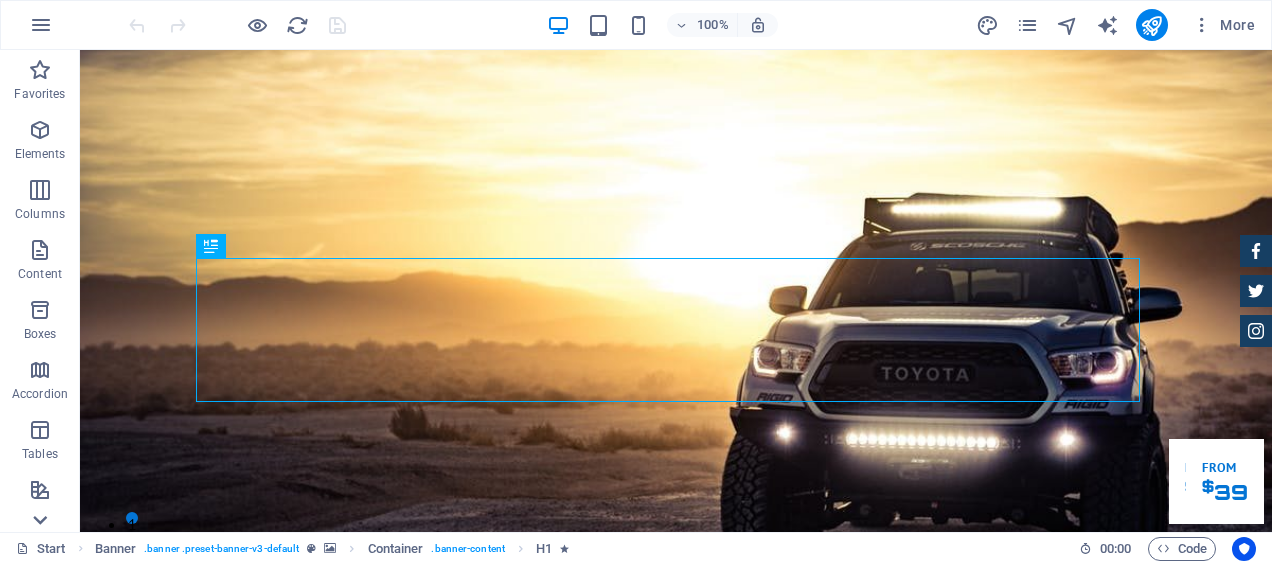 click 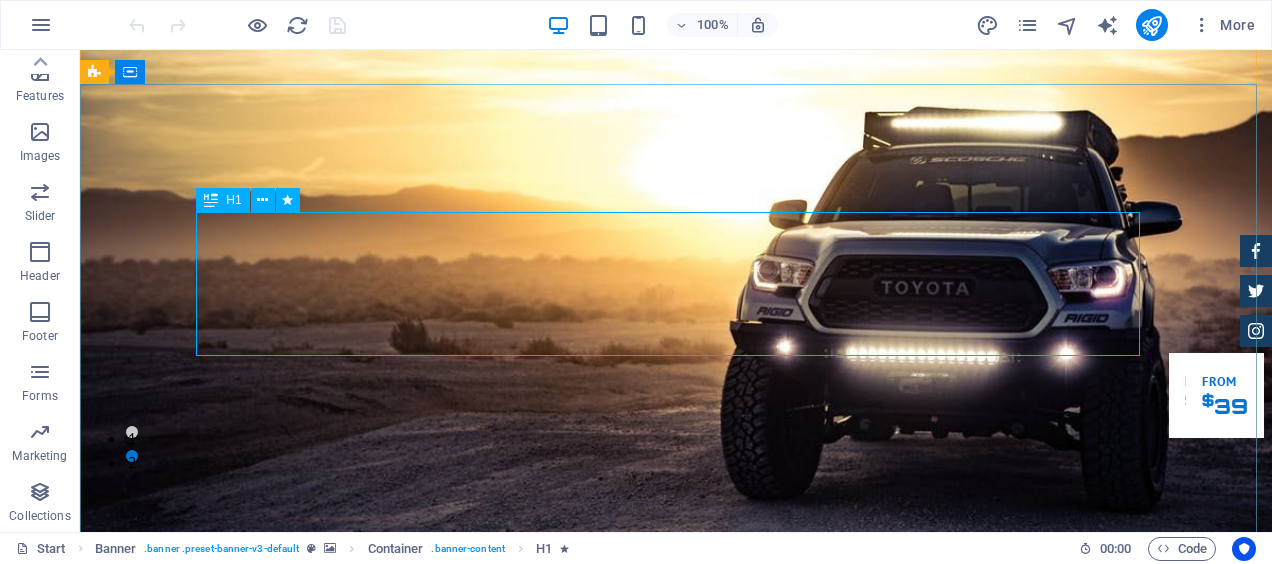 scroll, scrollTop: 0, scrollLeft: 0, axis: both 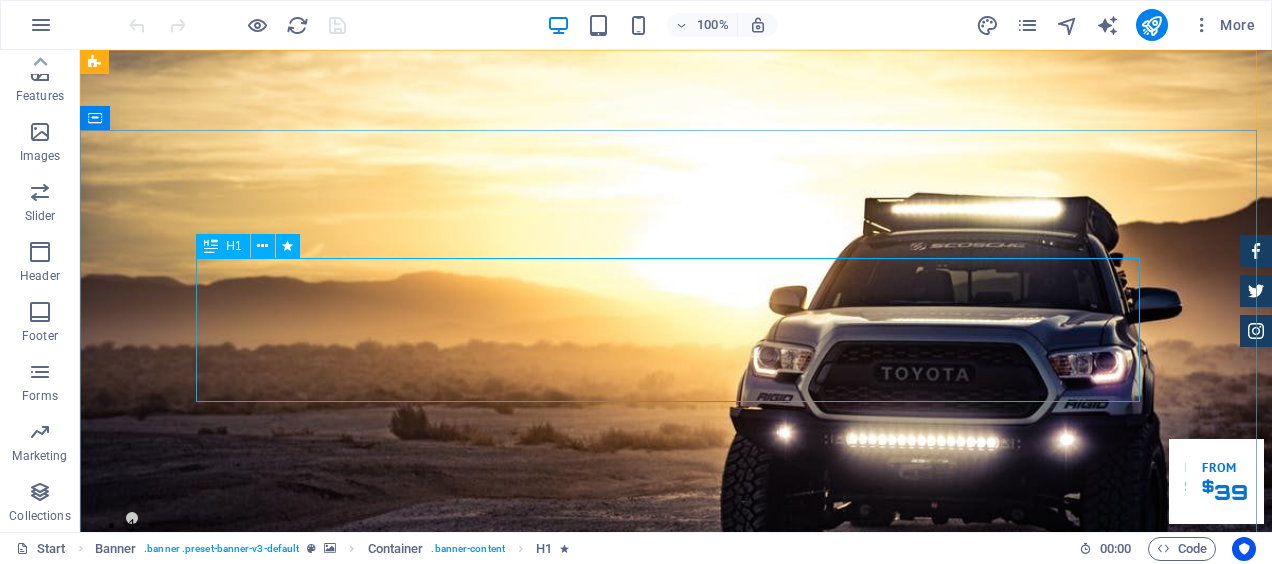 click on "H1" at bounding box center (222, 246) 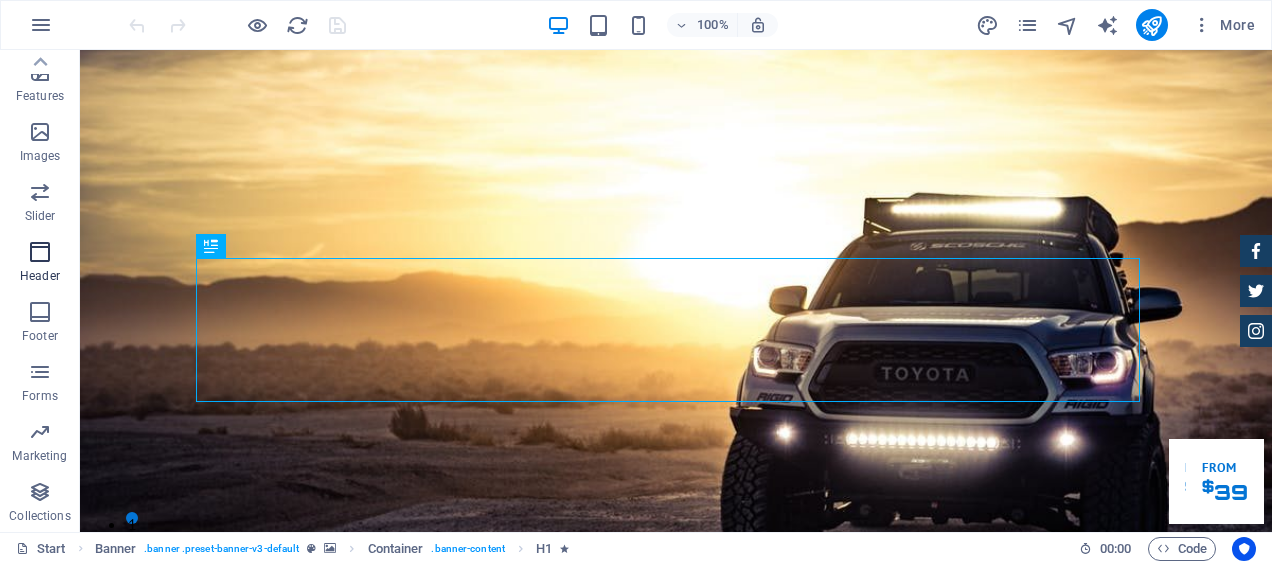 click at bounding box center [40, 252] 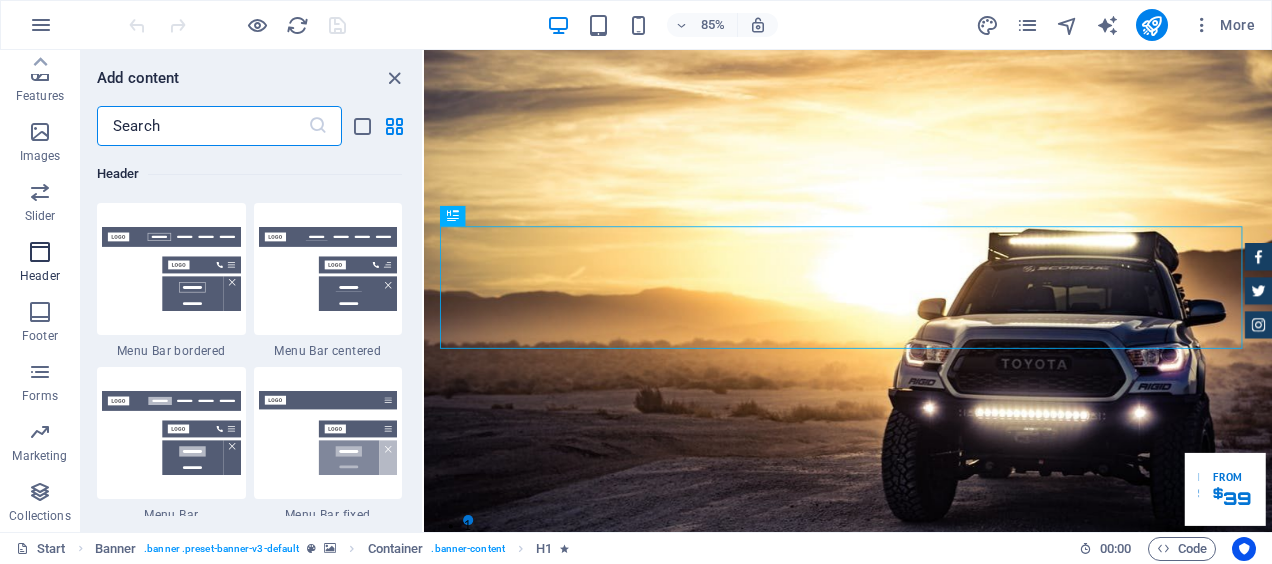 scroll, scrollTop: 12042, scrollLeft: 0, axis: vertical 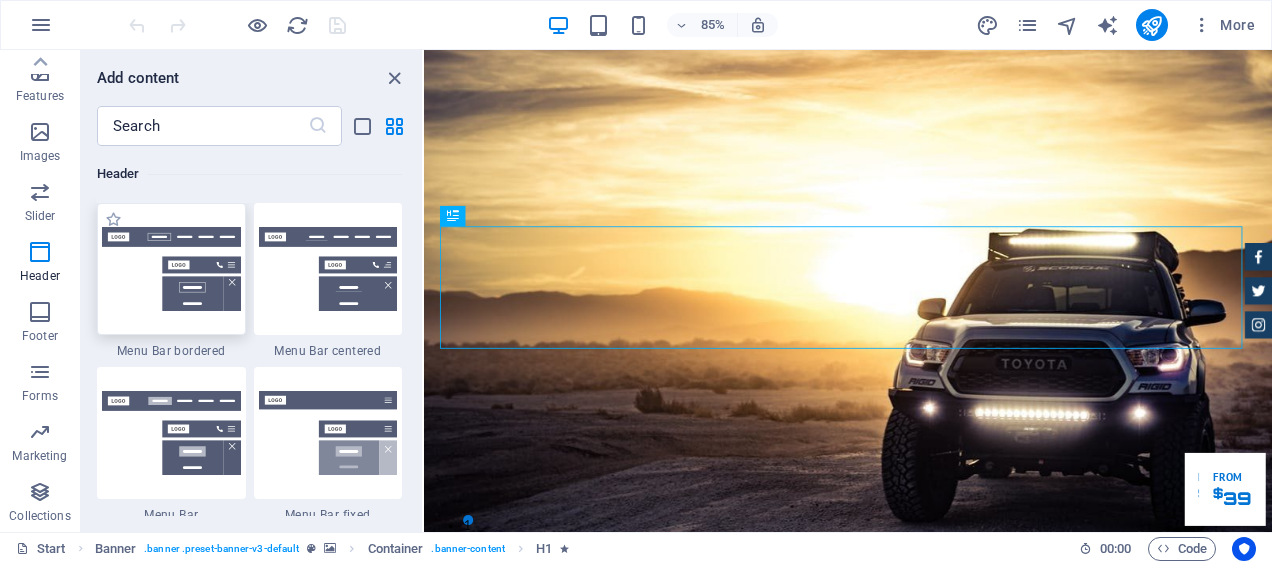 click at bounding box center (171, 269) 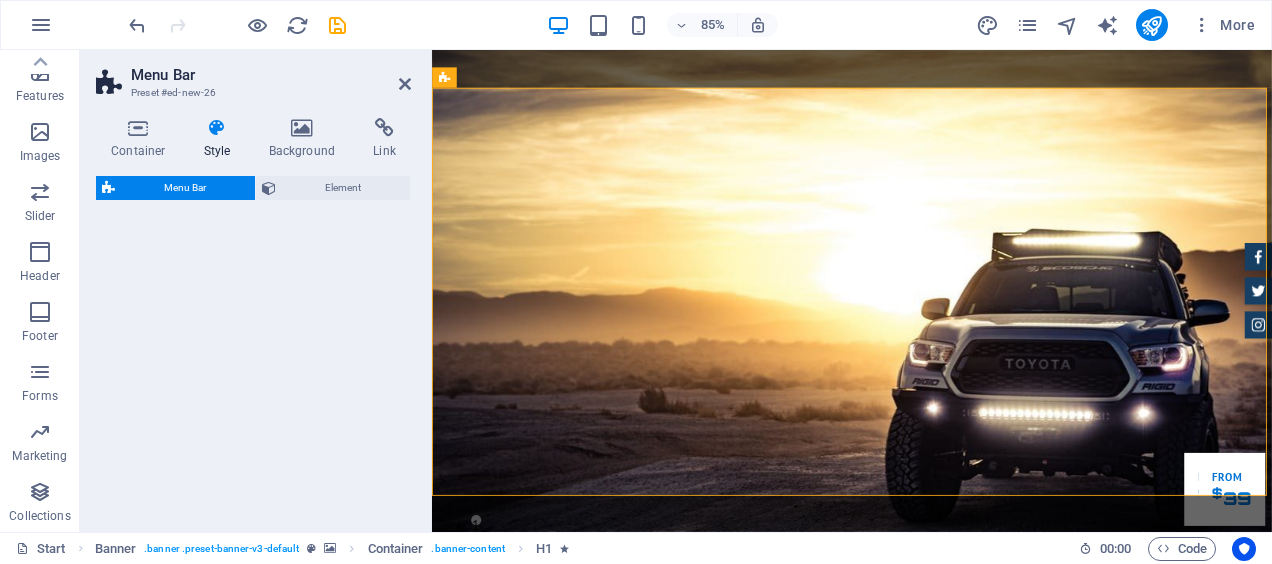 select on "rem" 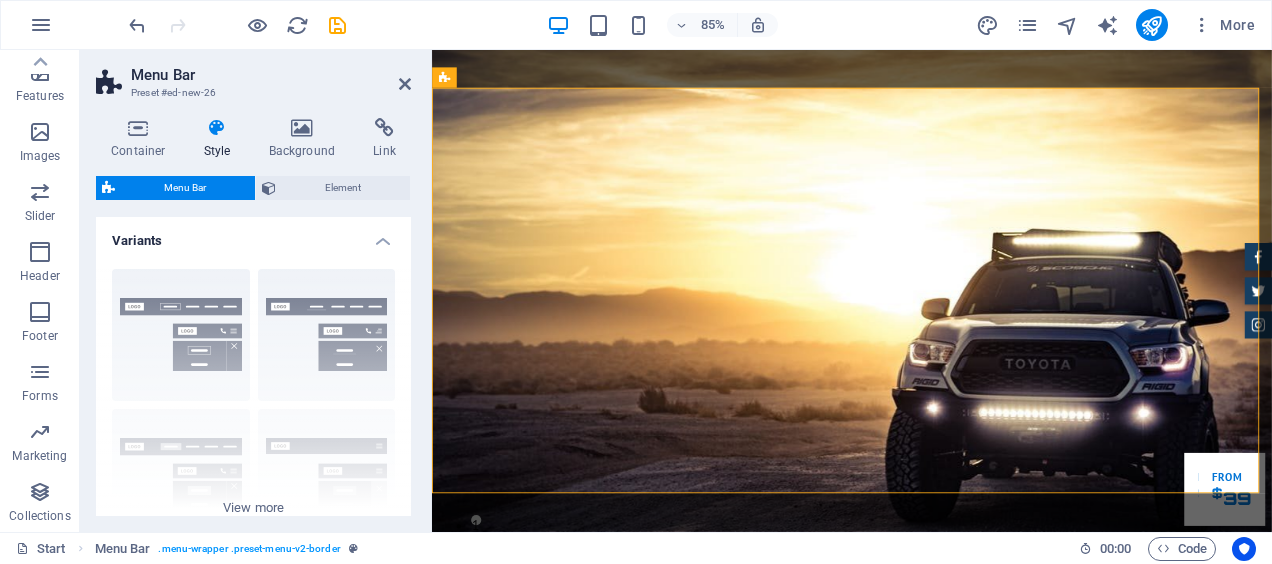 scroll, scrollTop: 653, scrollLeft: 0, axis: vertical 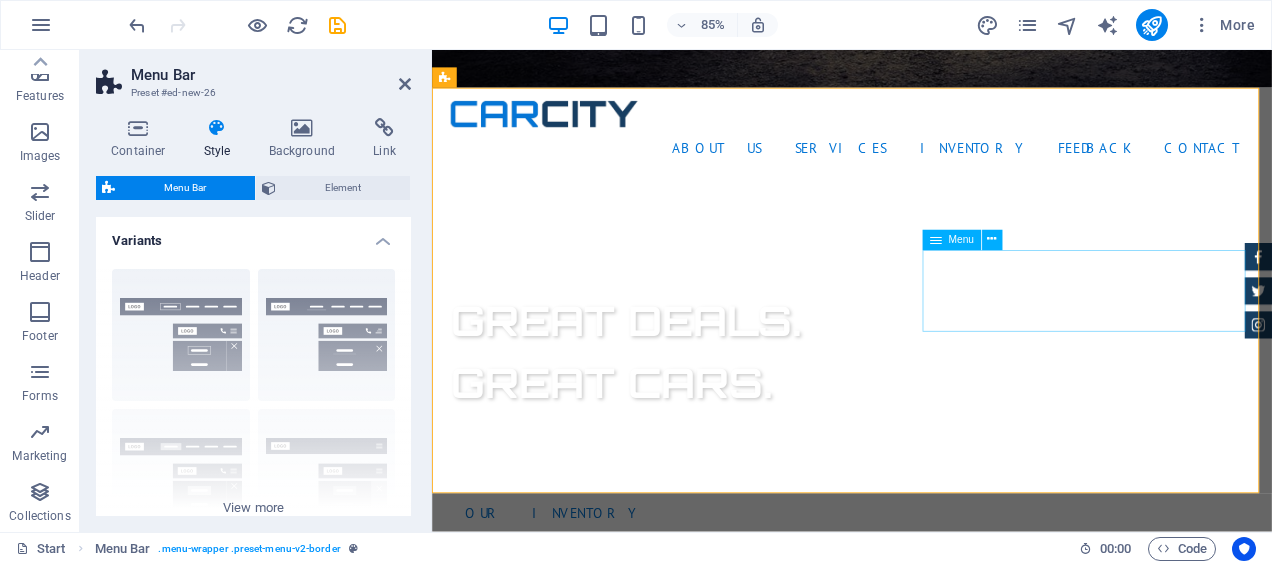 click on "About us Lorem ipsum dolor sit amet, consectetur adipisicing elit. Libero, assumenda, dolore, cum vel modi asperiores consequatur suscipit quidem ducimus eveniet iure expedita consectetur odio voluptatum similique fugit voluptates rem accusamus quae quas dolorem tenetur facere tempora maiores adipisci reiciendis accusantium voluptatibus id voluptate tempore dolor harum nisi amet! Nobis, eaque. Certified Dealership Lorem ipsum dolor sit amet, consectetur adipisicing elit. Veritatis, dolorem! Best Price Guarantee Lorem ipsum dolor sit amet, consectetur adipisicing elit. Veritatis, dolorem! 24 Month Warranty Lorem ipsum dolor sit amet, consectetur adipisicing elit. Veritatis, dolorem! Financing Program Lorem ipsum dolor sit amet, consectetur adipisicing elit. Veritatis, dolorem!" at bounding box center (926, 1779) 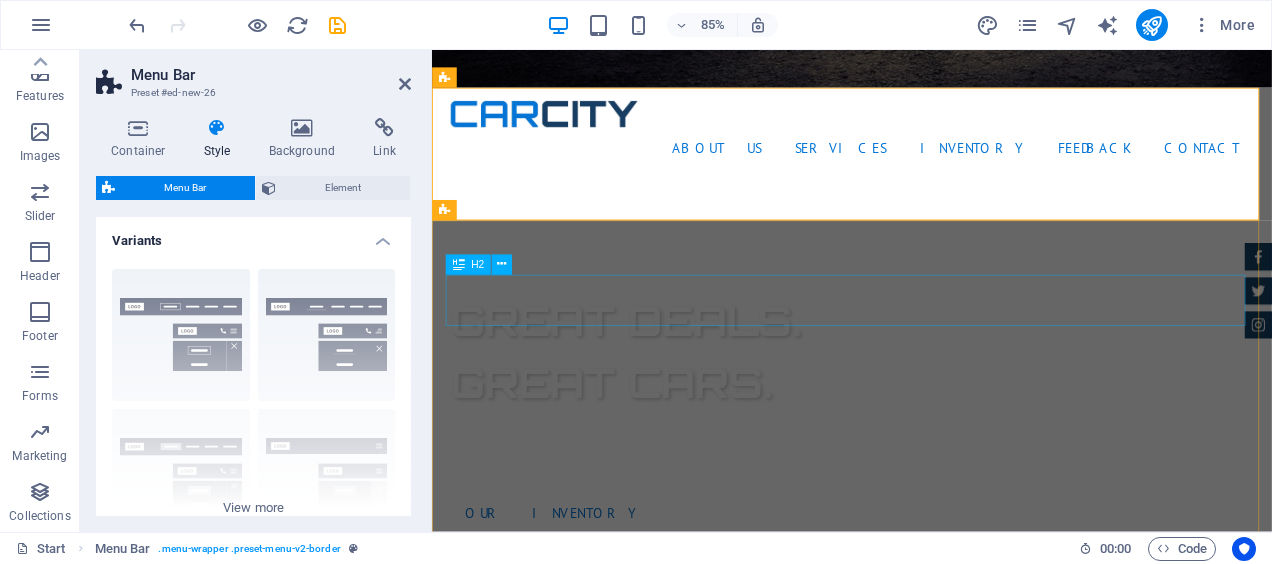 click on "About us" at bounding box center (926, 1178) 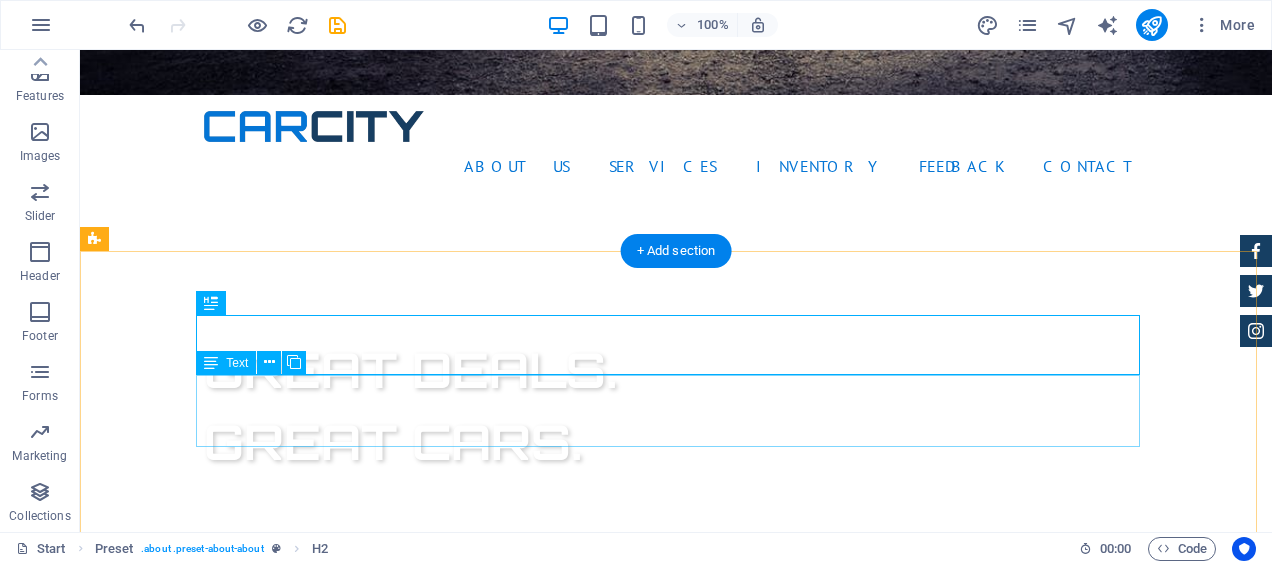 click on "Lorem ipsum dolor sit amet, consectetur adipisicing elit. Libero, assumenda, dolore, cum vel modi asperiores consequatur suscipit quidem ducimus eveniet iure expedita consectetur odio voluptatum similique fugit voluptates rem accusamus quae quas dolorem tenetur facere tempora maiores adipisci reiciendis accusantium voluptatibus id voluptate tempore dolor harum nisi amet! Nobis, eaque." at bounding box center (676, 1304) 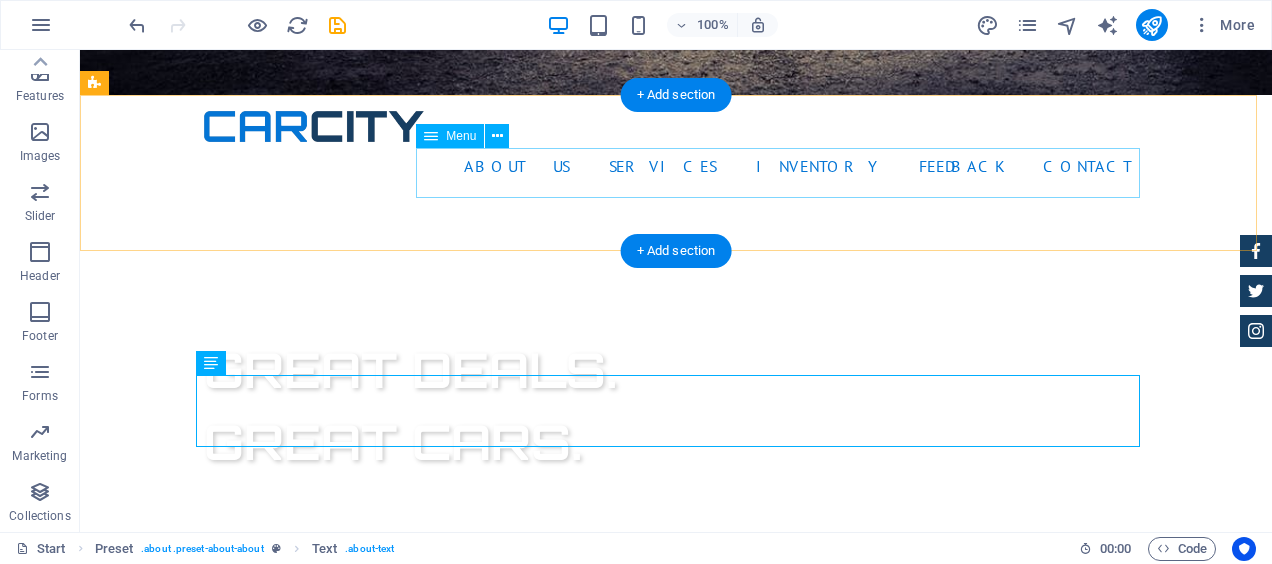 click on "Home About Service Contact" at bounding box center [676, 1044] 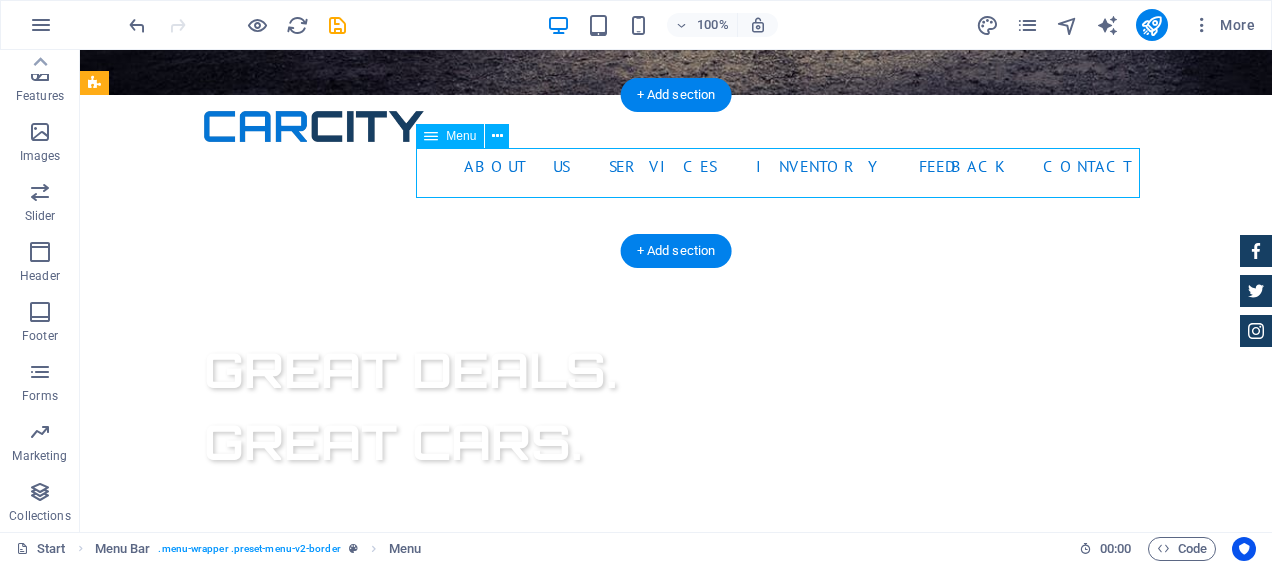 click on "Home About Service Contact" at bounding box center (676, 1044) 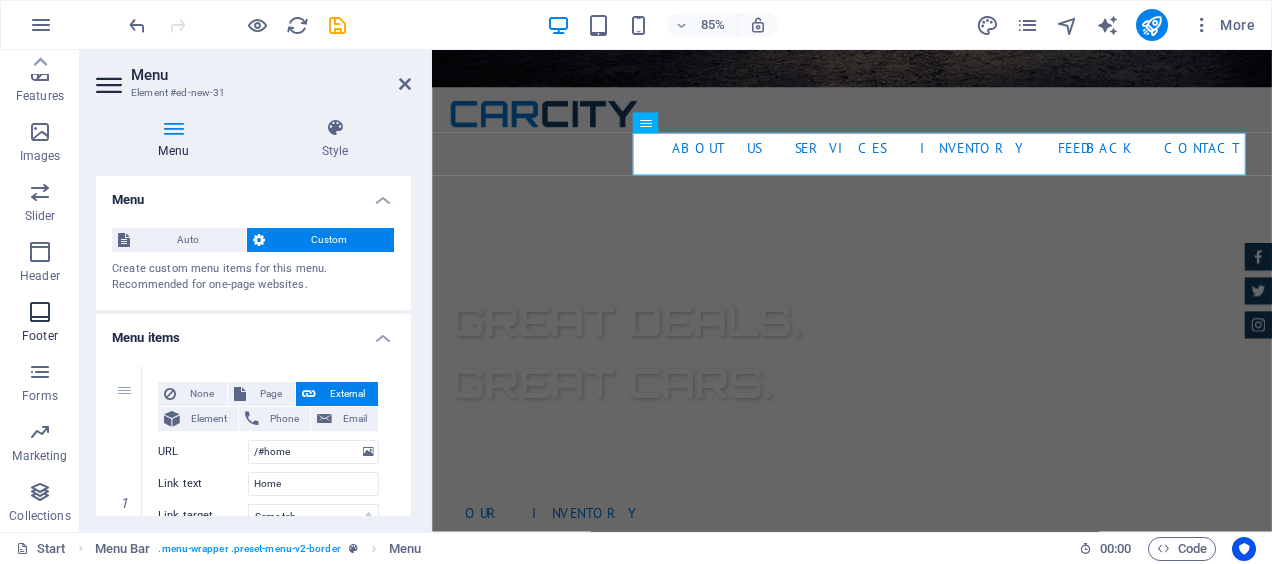 click at bounding box center (40, 312) 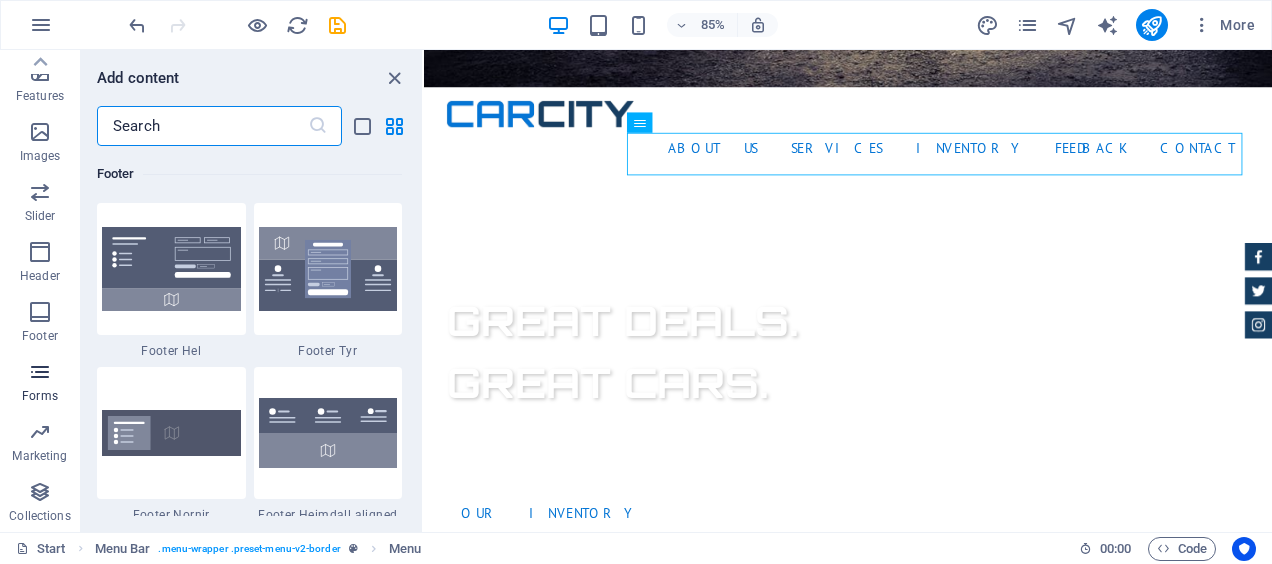 click on "Forms" at bounding box center [40, 384] 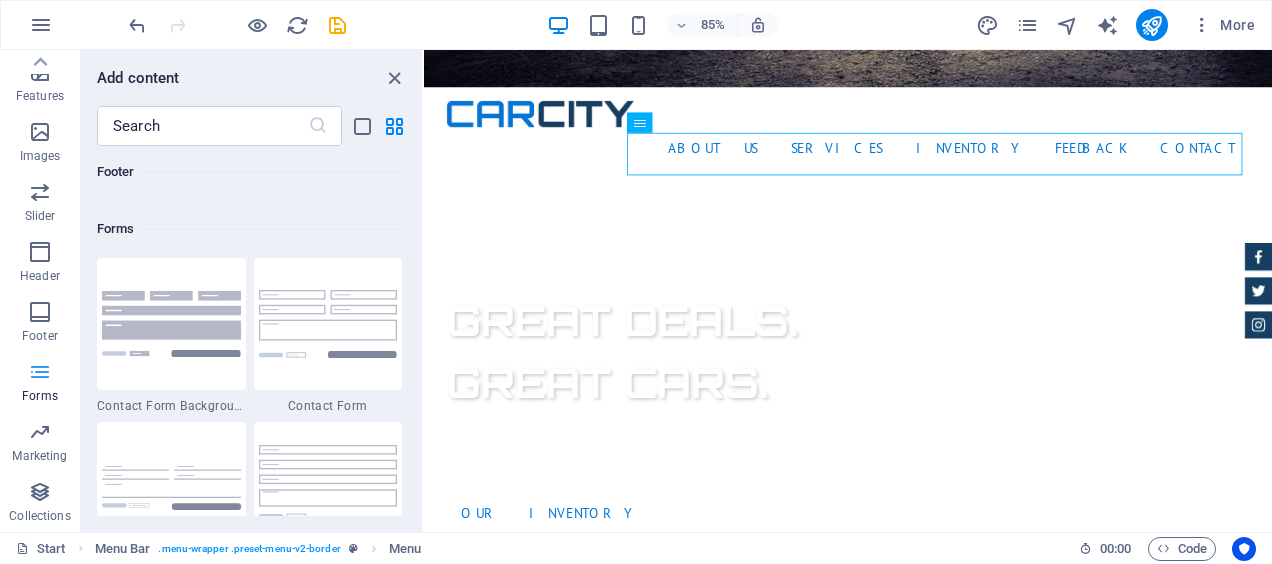 scroll, scrollTop: 14600, scrollLeft: 0, axis: vertical 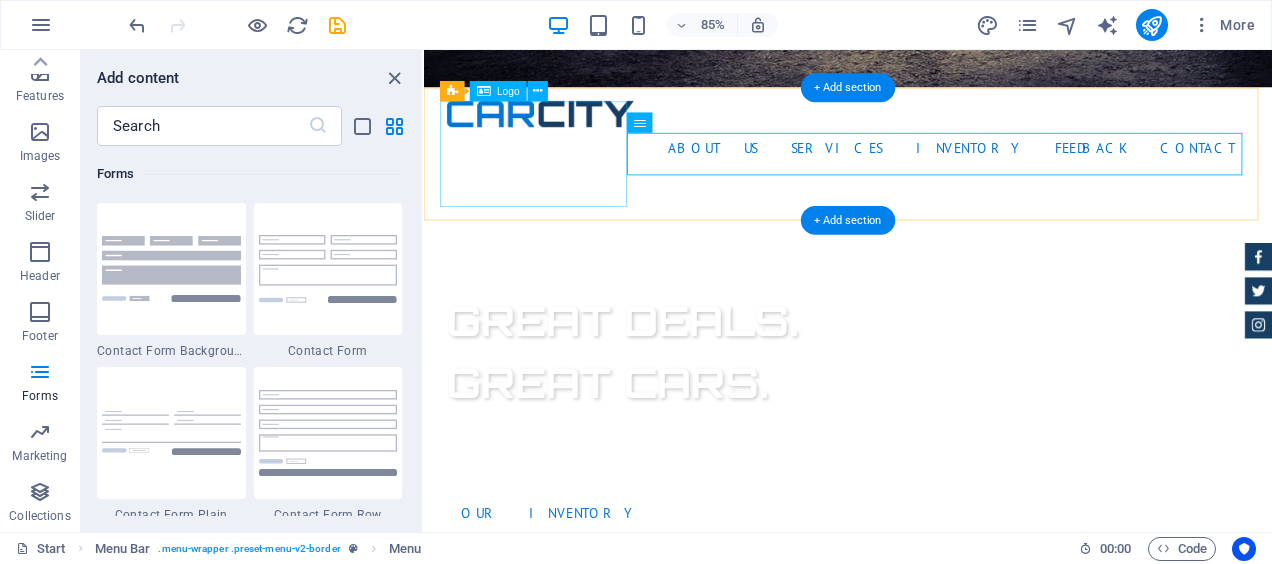 click at bounding box center [923, 957] 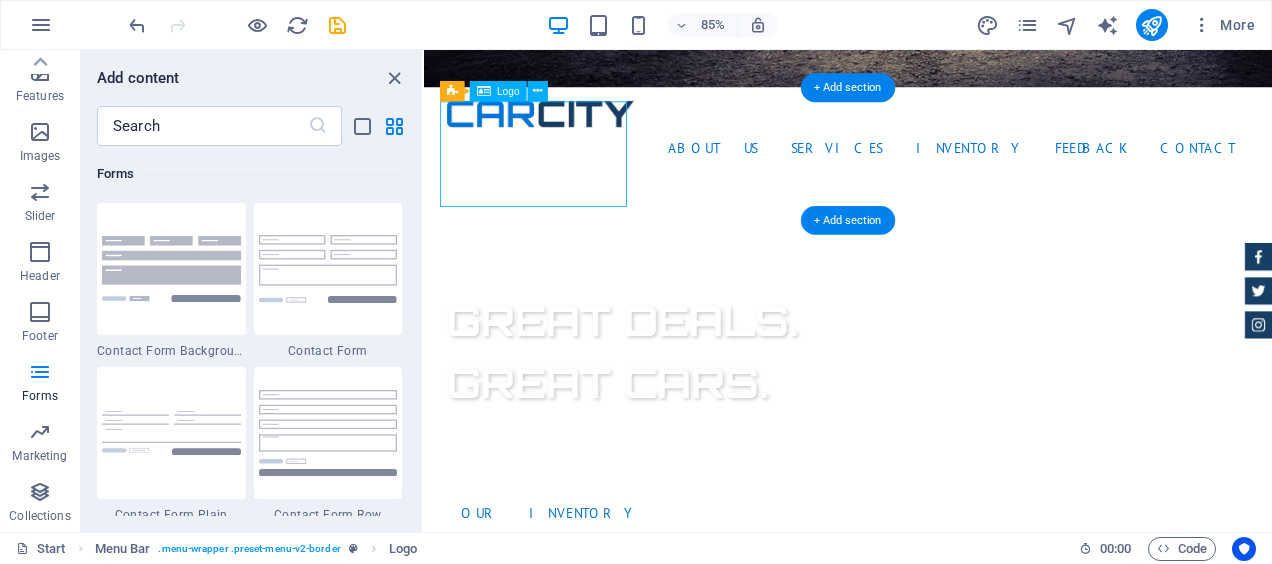 click at bounding box center (923, 957) 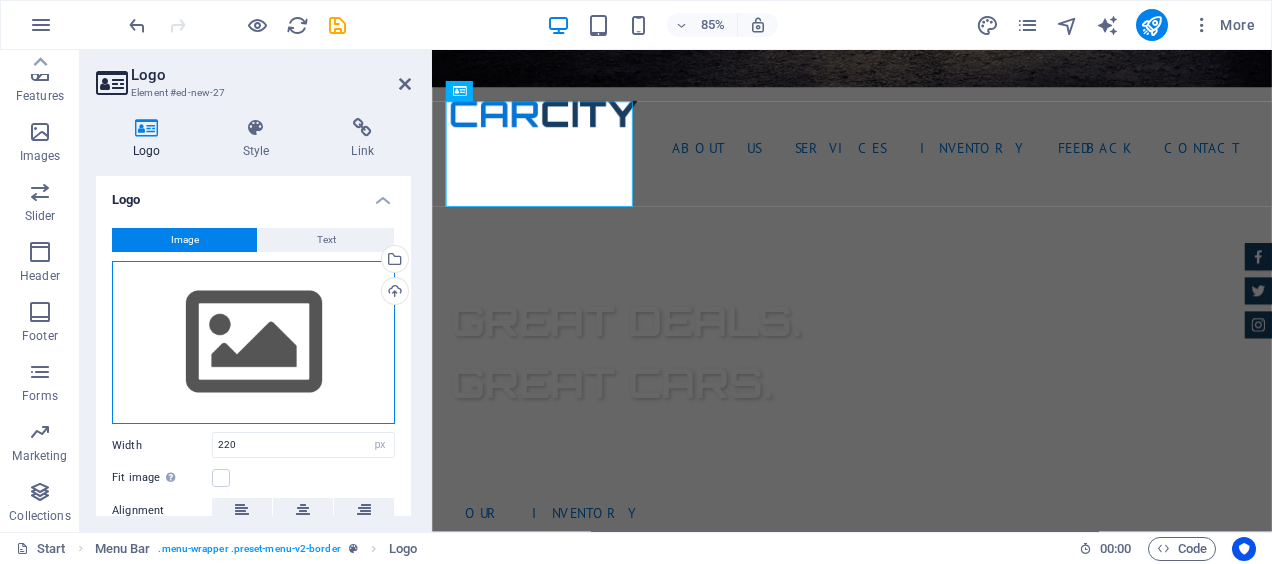 click on "Drag files here, click to choose files or select files from Files or our free stock photos & videos" at bounding box center [253, 343] 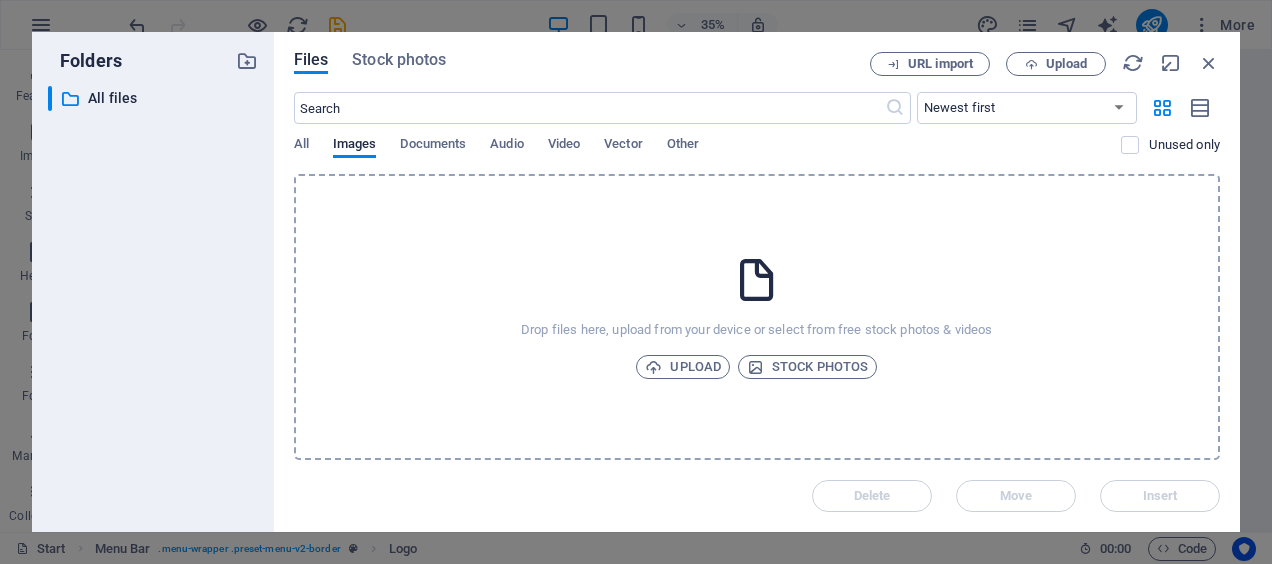 click on "​ All files All files" at bounding box center [153, 301] 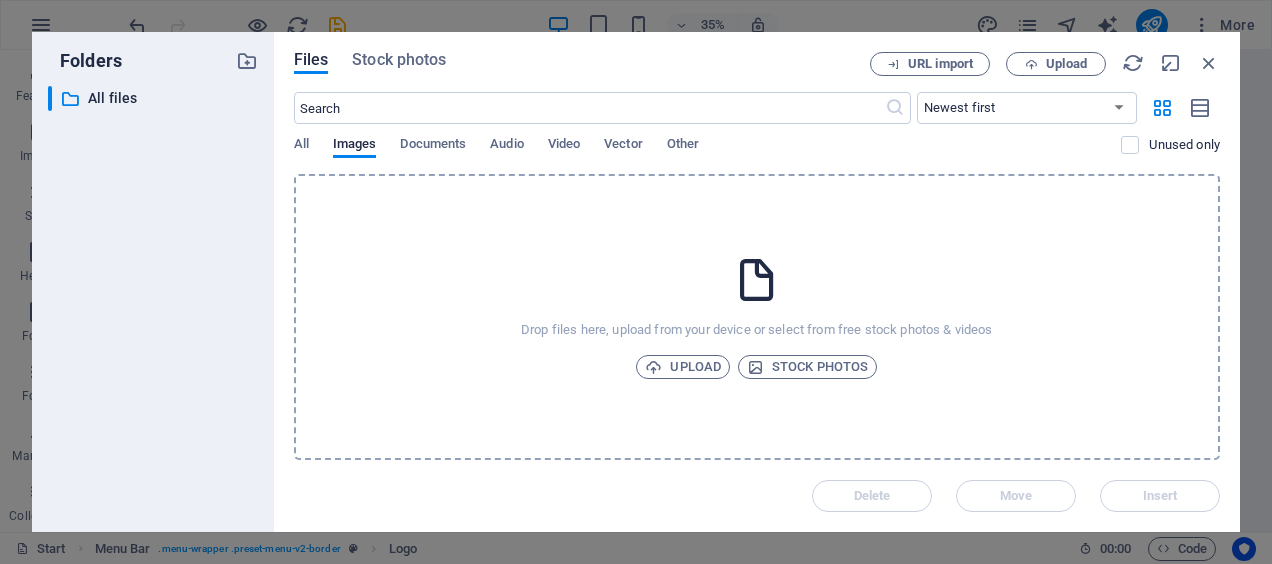 drag, startPoint x: 254, startPoint y: 328, endPoint x: 527, endPoint y: 234, distance: 288.72998 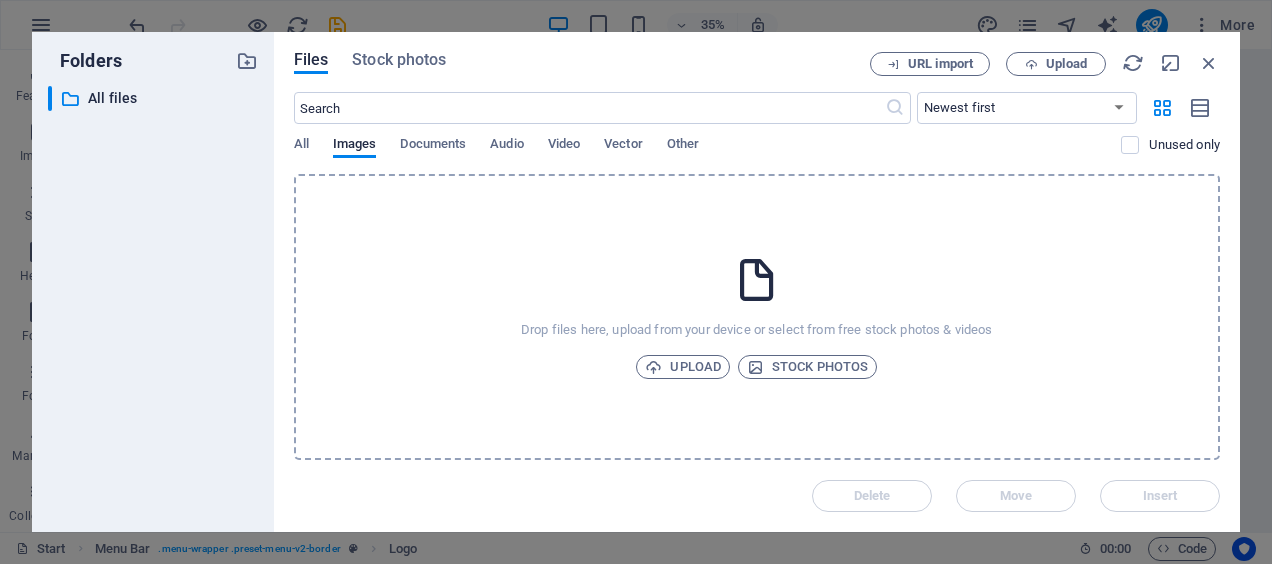 click on "Drop files here, upload from your device or select from free stock photos & videos Upload Stock photos" at bounding box center [757, 317] 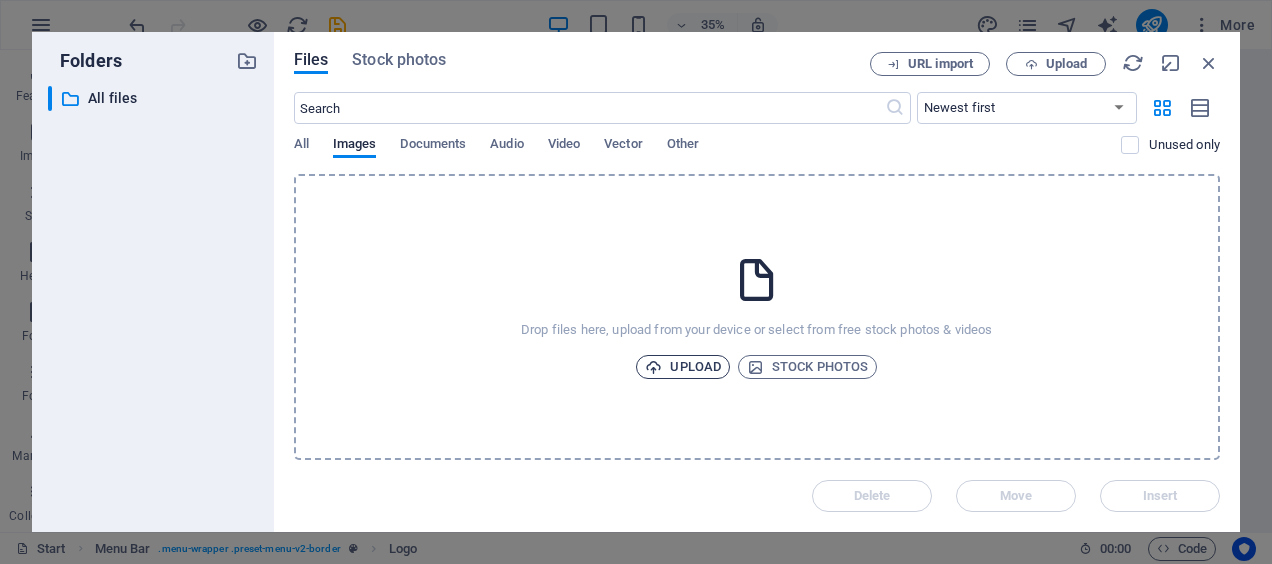 click on "Upload" at bounding box center [683, 367] 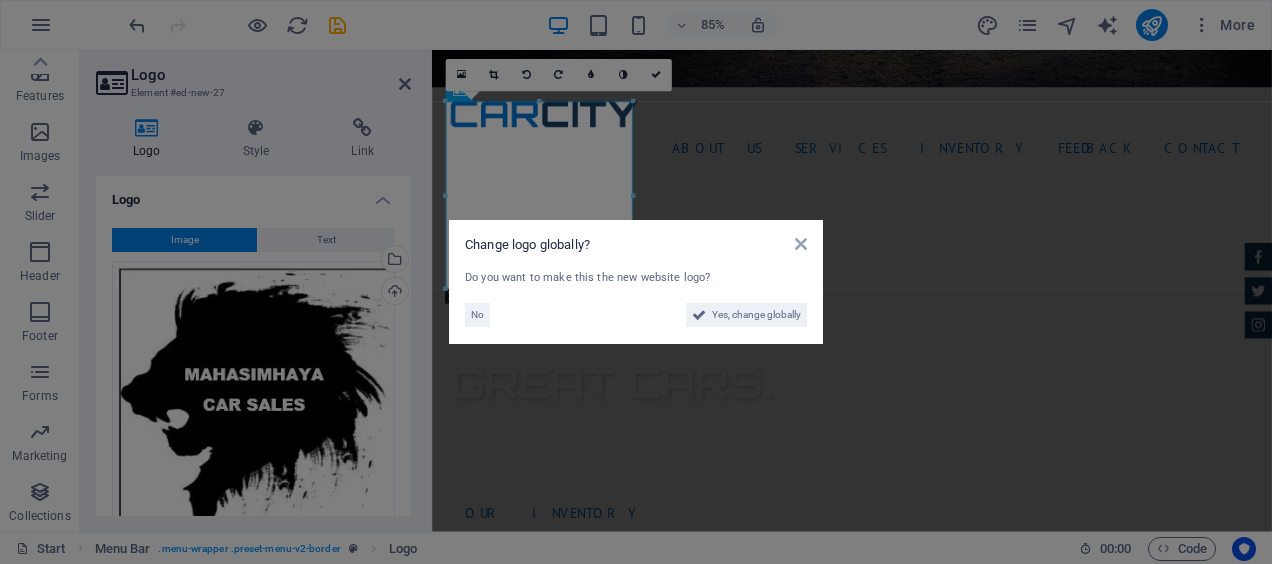 click on "No Yes, change globally" at bounding box center (636, 311) 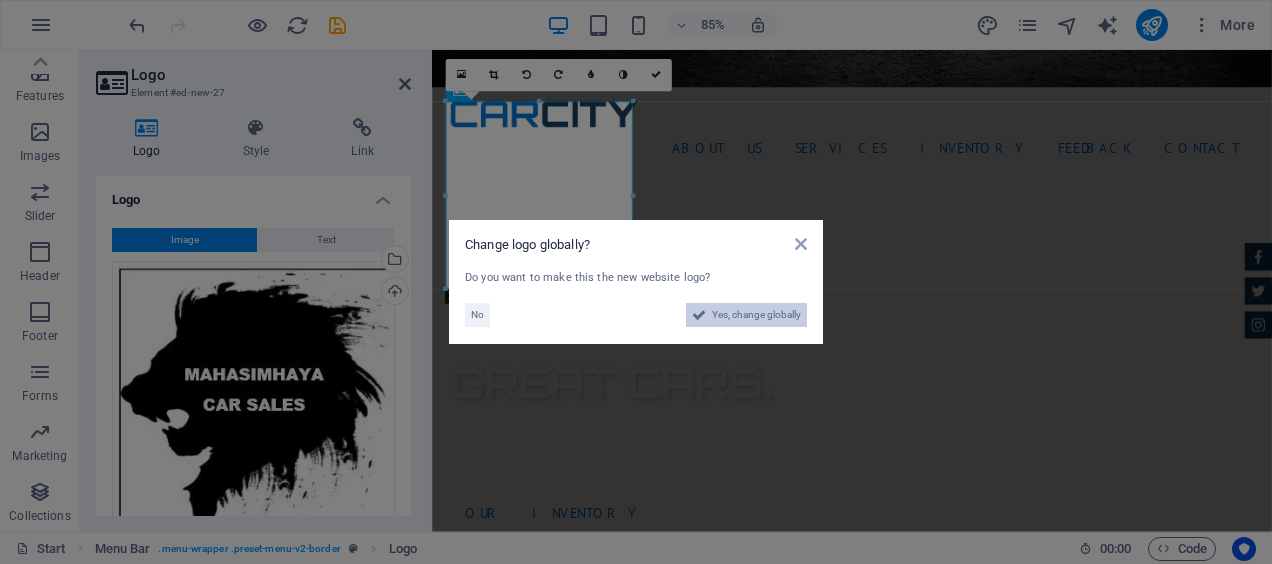 click on "Yes, change globally" at bounding box center [756, 315] 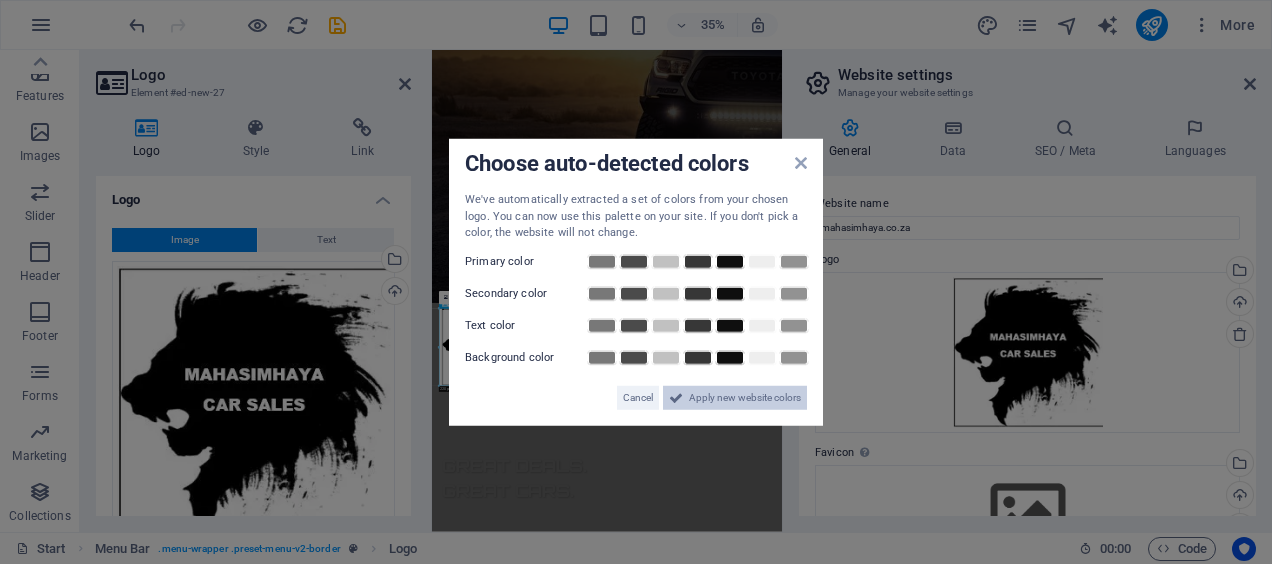 click on "Apply new website colors" at bounding box center (745, 397) 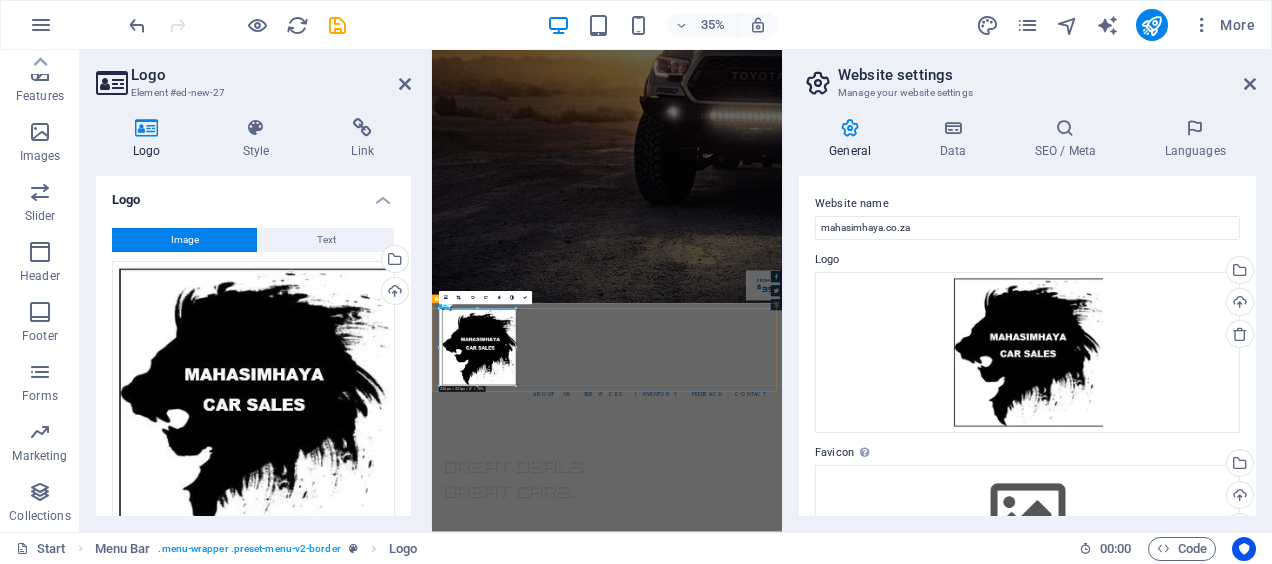 click on "Menu Home About Service Contact" at bounding box center (932, 1899) 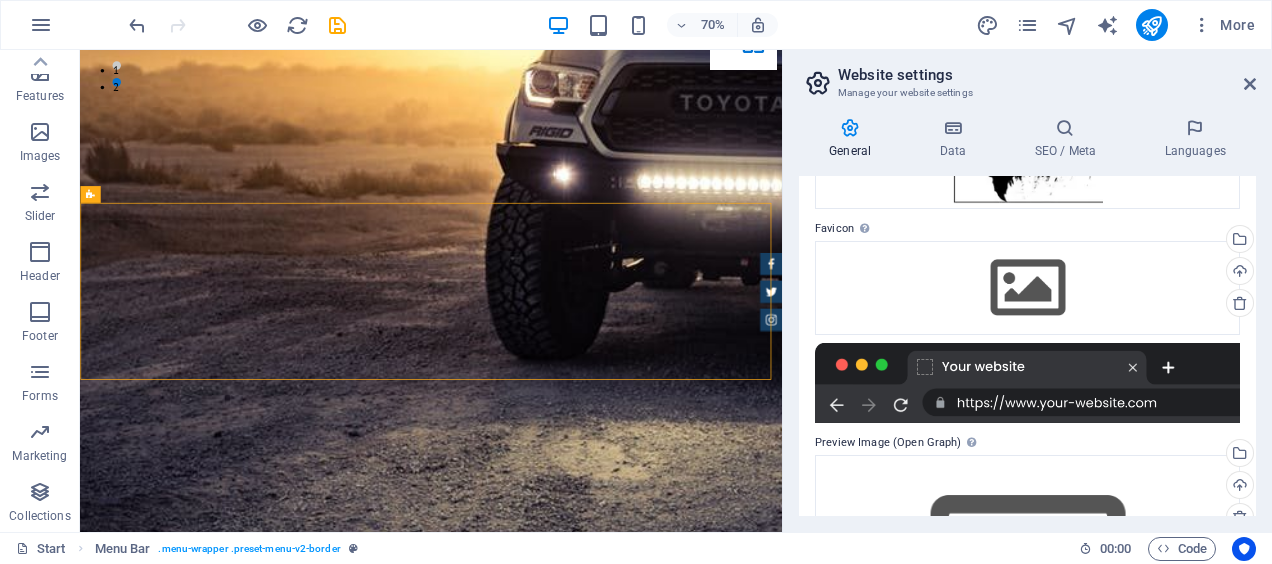 scroll, scrollTop: 300, scrollLeft: 0, axis: vertical 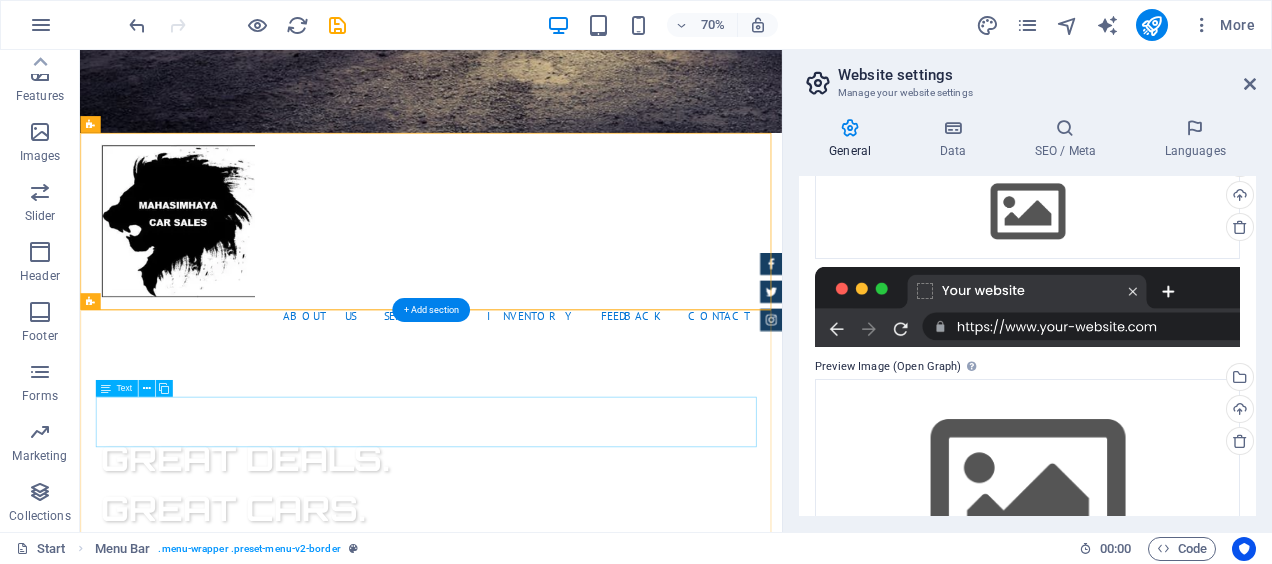 click on "Lorem ipsum dolor sit amet, consectetur adipisicing elit. Libero, assumenda, dolore, cum vel modi asperiores consequatur suscipit quidem ducimus eveniet iure expedita consectetur odio voluptatum similique fugit voluptates rem accusamus quae quas dolorem tenetur facere tempora maiores adipisci reiciendis accusantium voluptatibus id voluptate tempore dolor harum nisi amet! Nobis, eaque." at bounding box center [582, 1665] 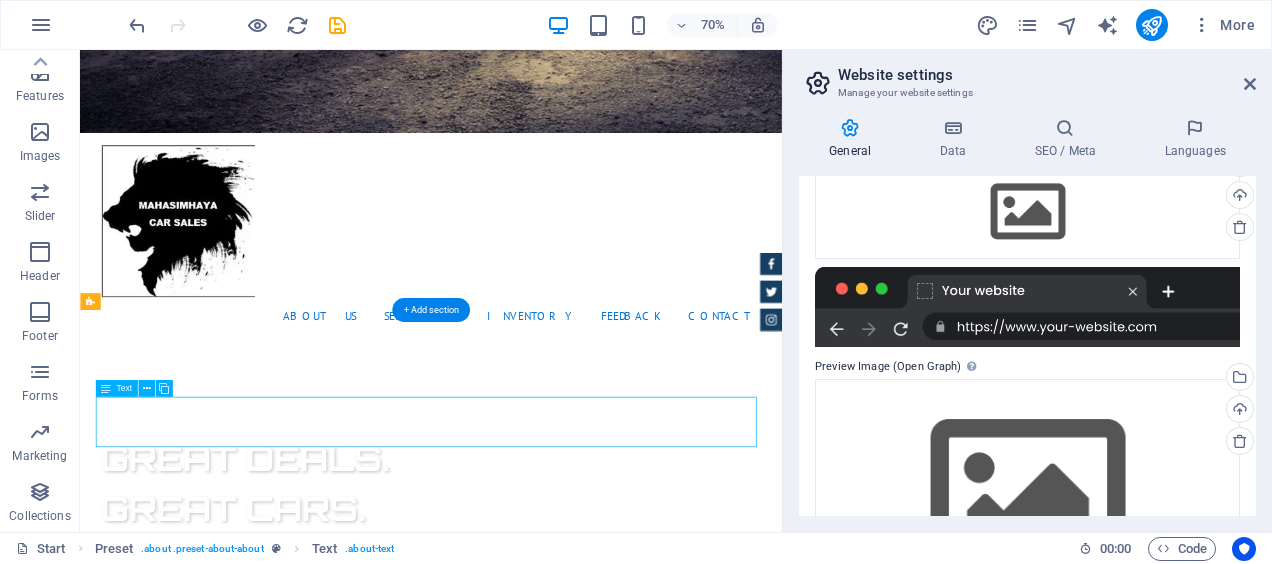 click on "Lorem ipsum dolor sit amet, consectetur adipisicing elit. Libero, assumenda, dolore, cum vel modi asperiores consequatur suscipit quidem ducimus eveniet iure expedita consectetur odio voluptatum similique fugit voluptates rem accusamus quae quas dolorem tenetur facere tempora maiores adipisci reiciendis accusantium voluptatibus id voluptate tempore dolor harum nisi amet! Nobis, eaque." at bounding box center (582, 1665) 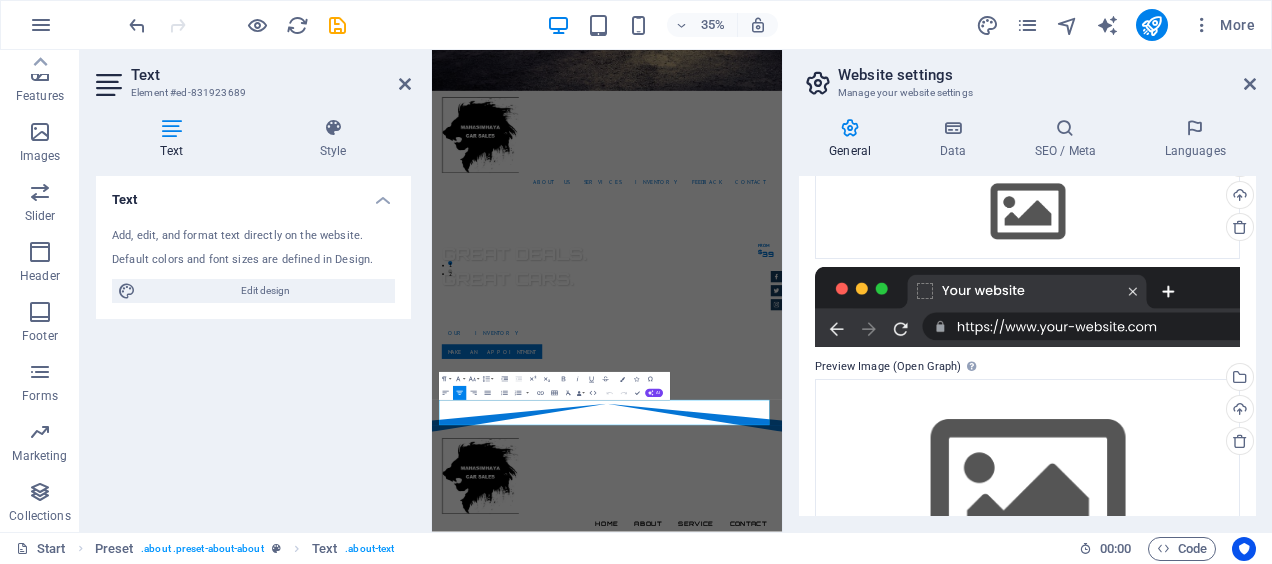 click on "Text" at bounding box center (253, 194) 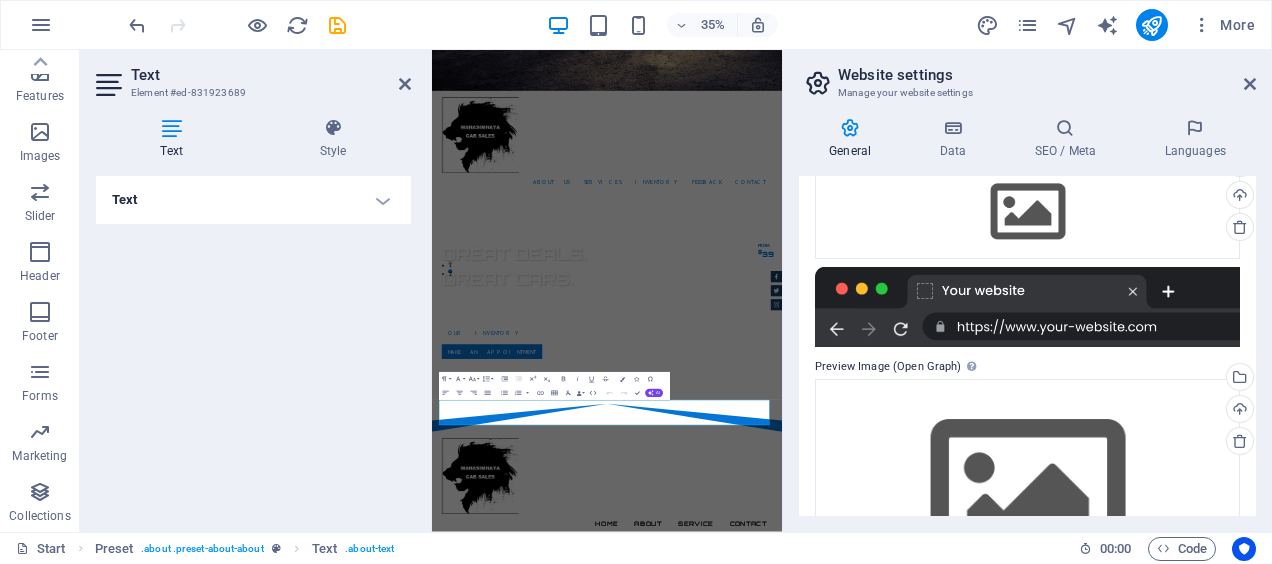 click on "Text" at bounding box center [253, 200] 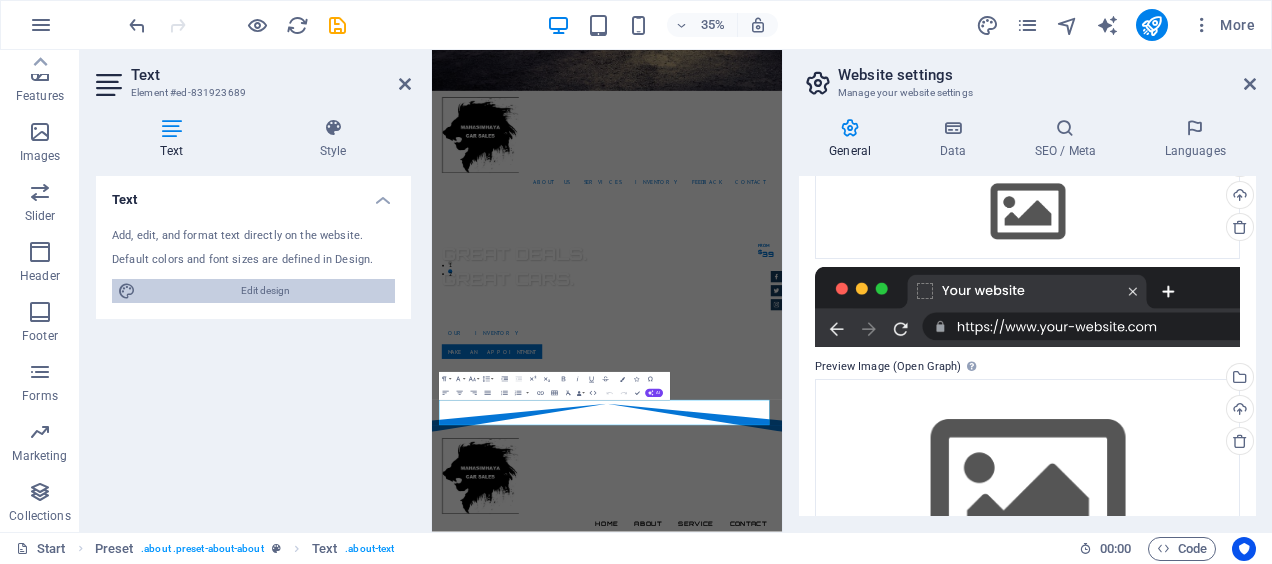 click on "Edit design" at bounding box center [265, 291] 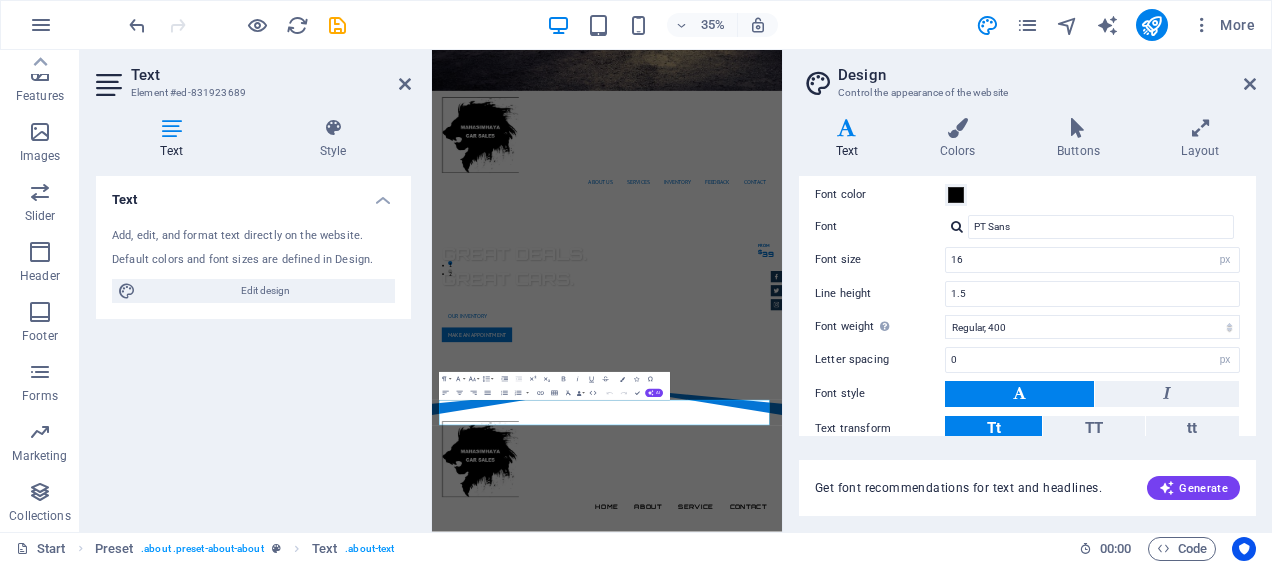 scroll, scrollTop: 0, scrollLeft: 0, axis: both 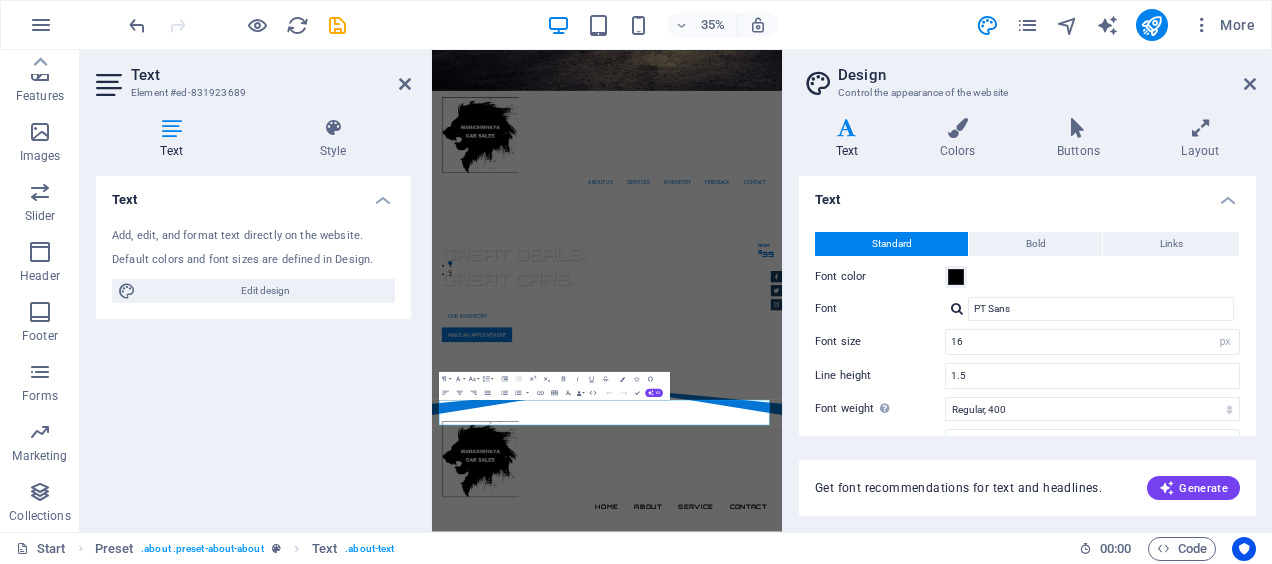 click on "Design" at bounding box center [1047, 75] 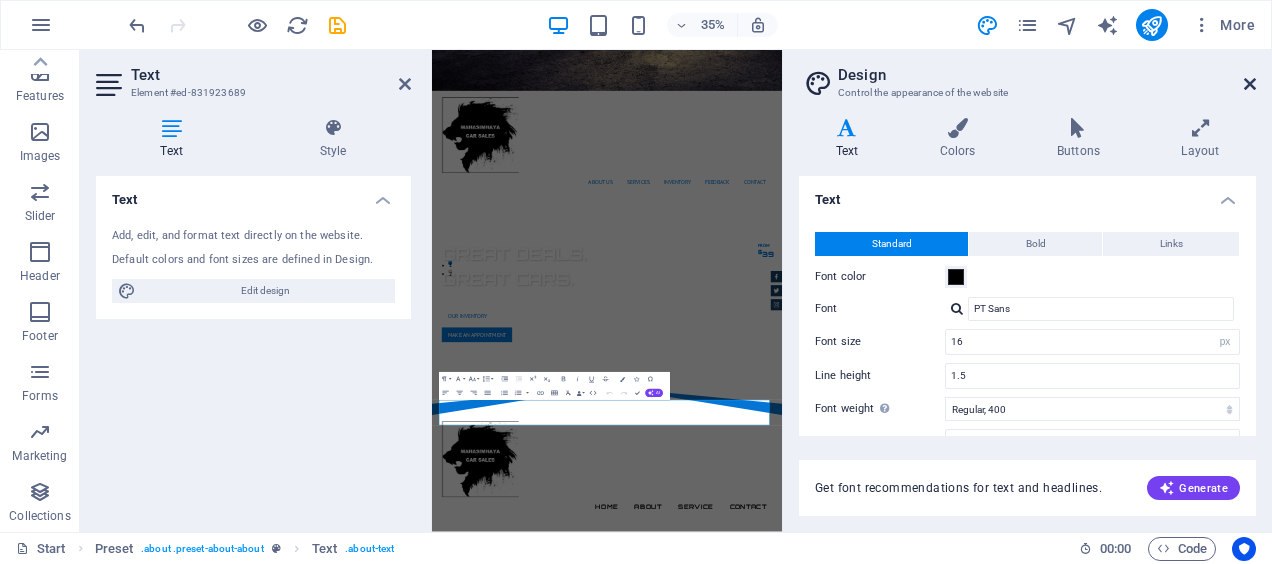 drag, startPoint x: 1247, startPoint y: 81, endPoint x: 959, endPoint y: 37, distance: 291.34174 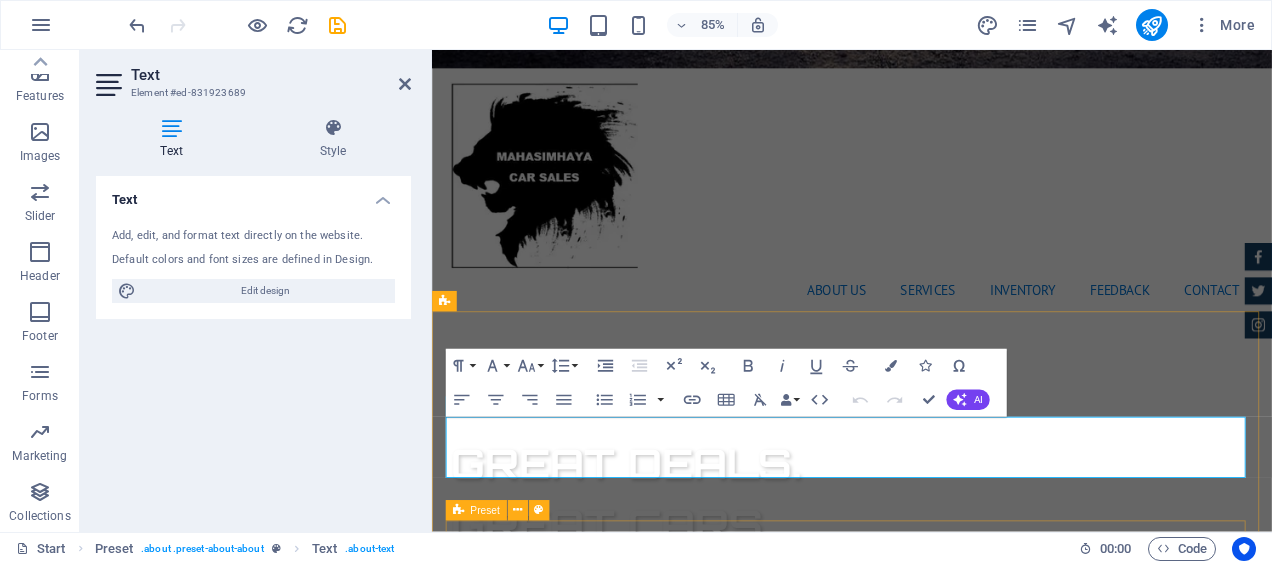 scroll, scrollTop: 853, scrollLeft: 0, axis: vertical 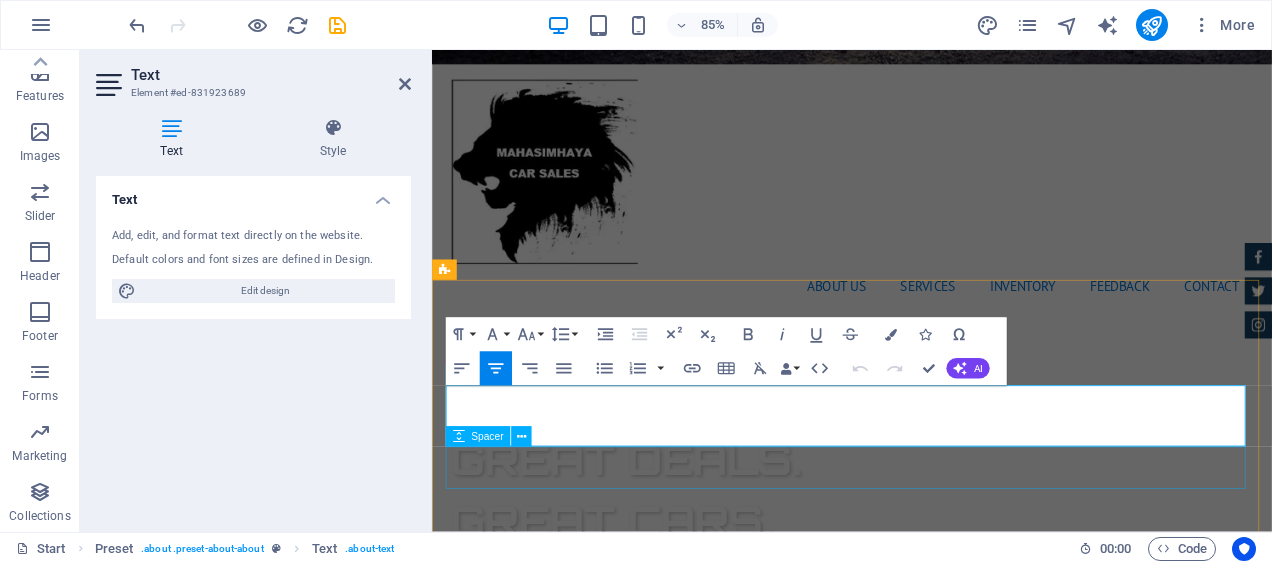 drag, startPoint x: 448, startPoint y: 460, endPoint x: 1418, endPoint y: 409, distance: 971.3398 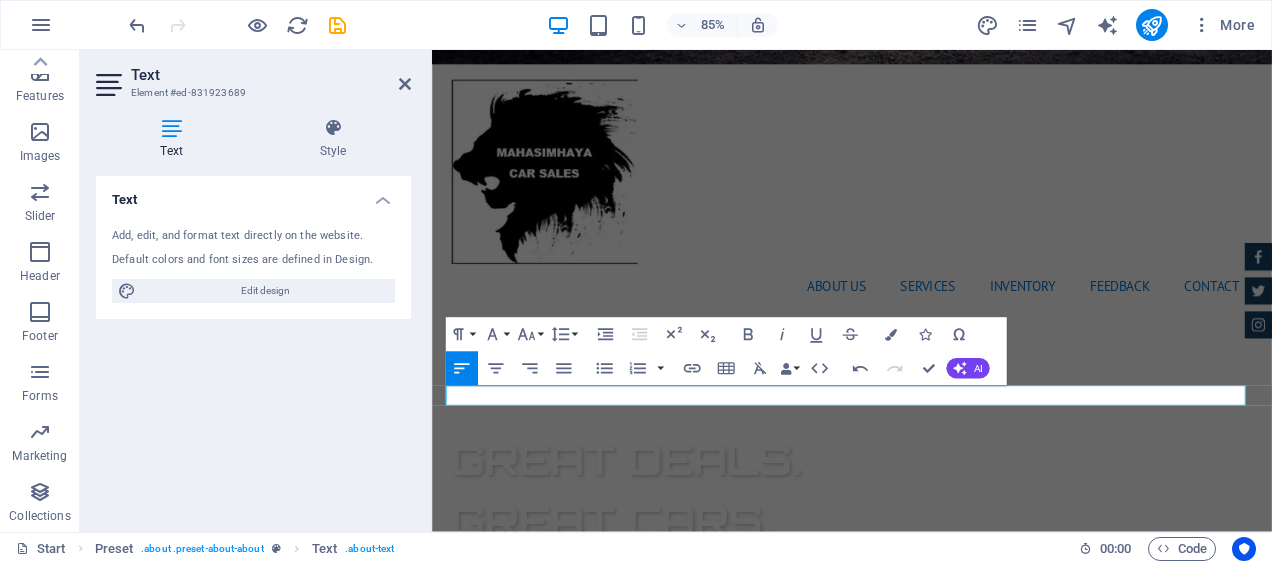 type 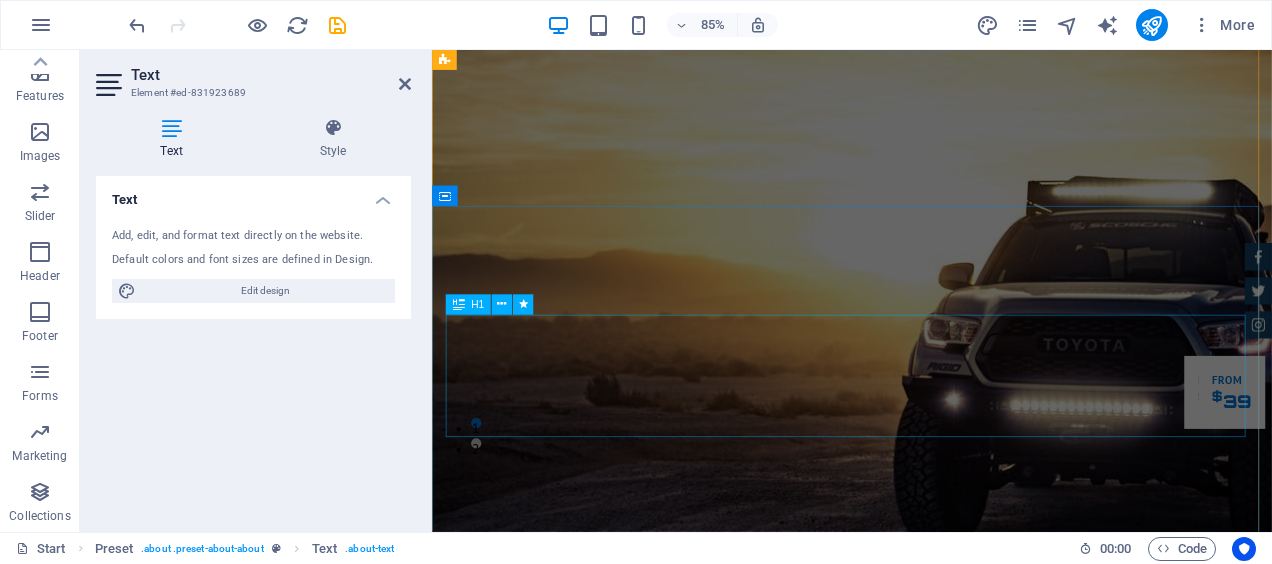 scroll, scrollTop: 200, scrollLeft: 0, axis: vertical 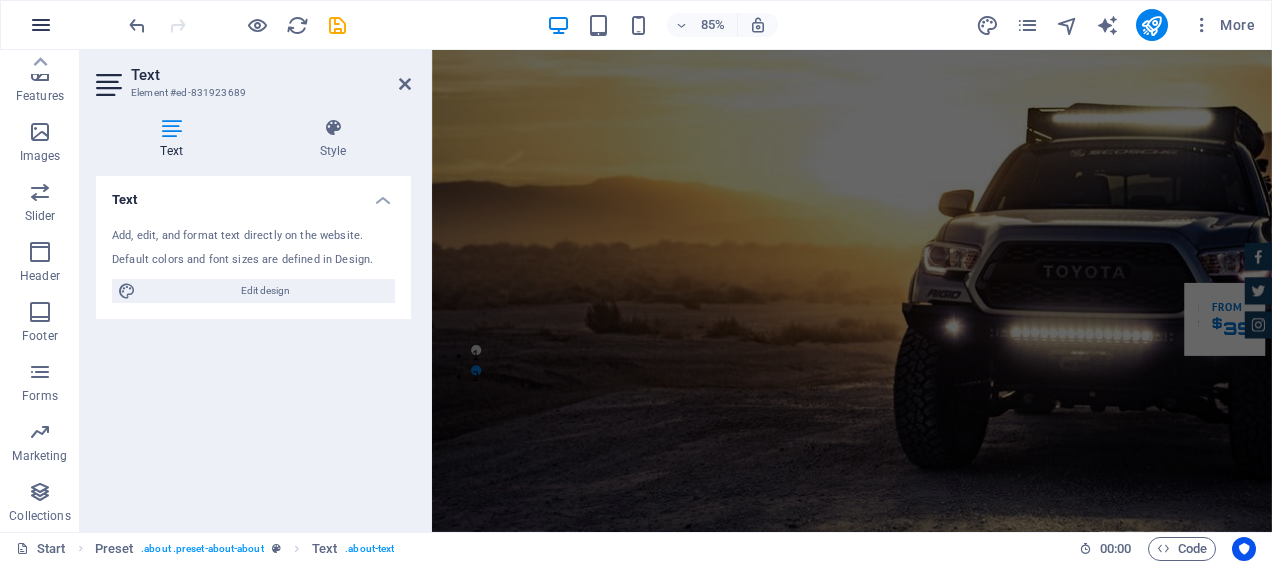 click at bounding box center (41, 25) 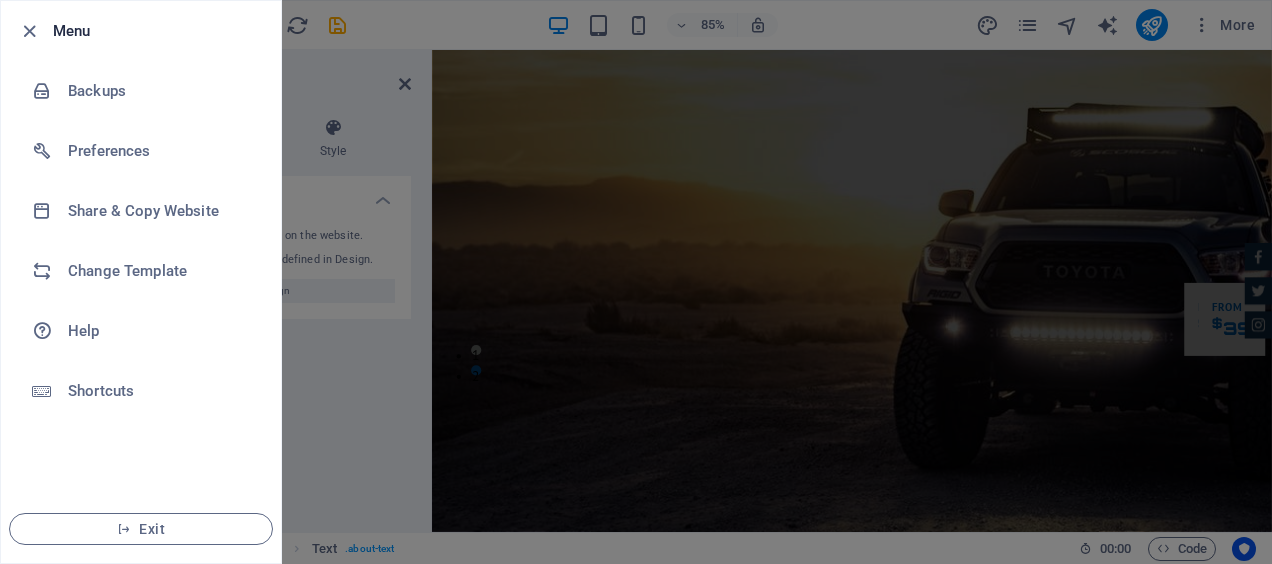 click at bounding box center [35, 31] 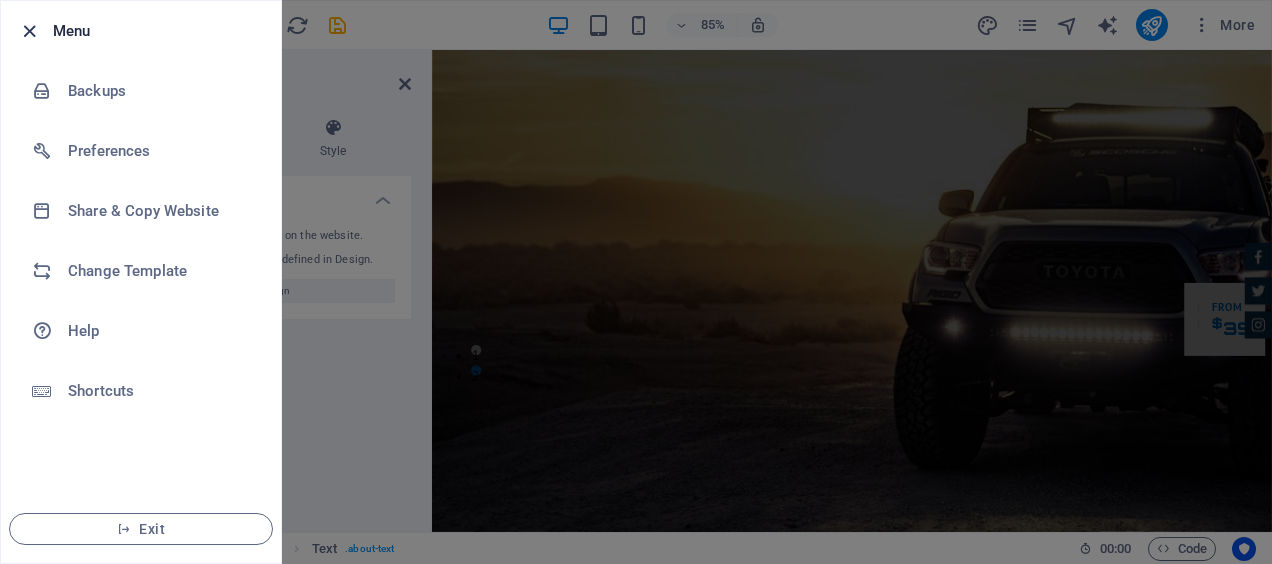 click at bounding box center [29, 31] 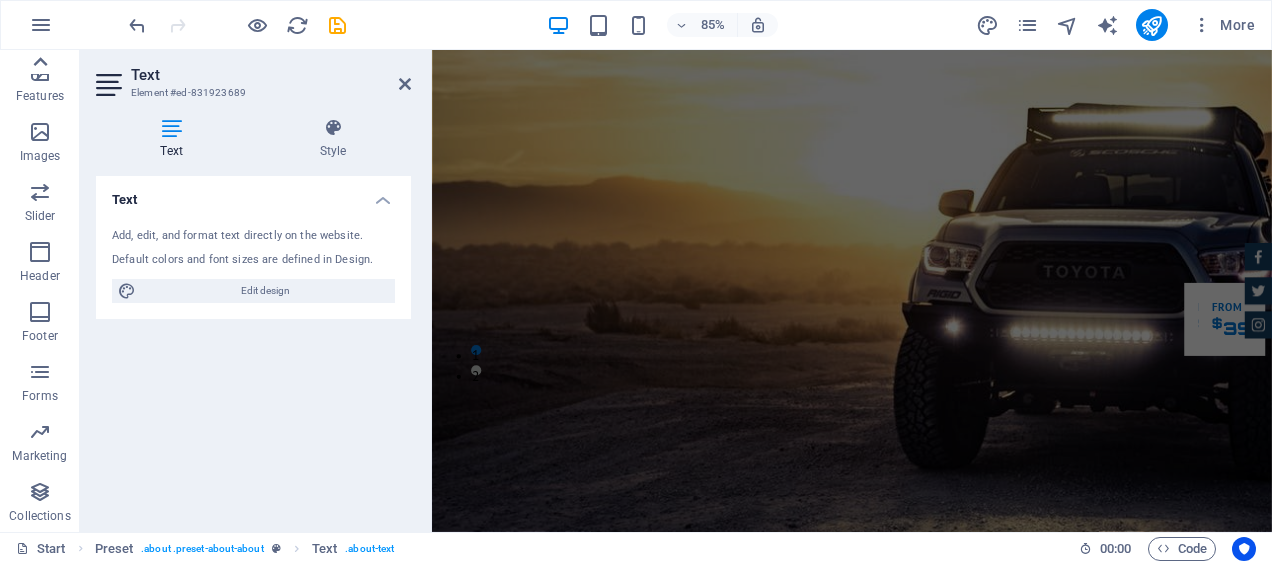 click at bounding box center (40, 62) 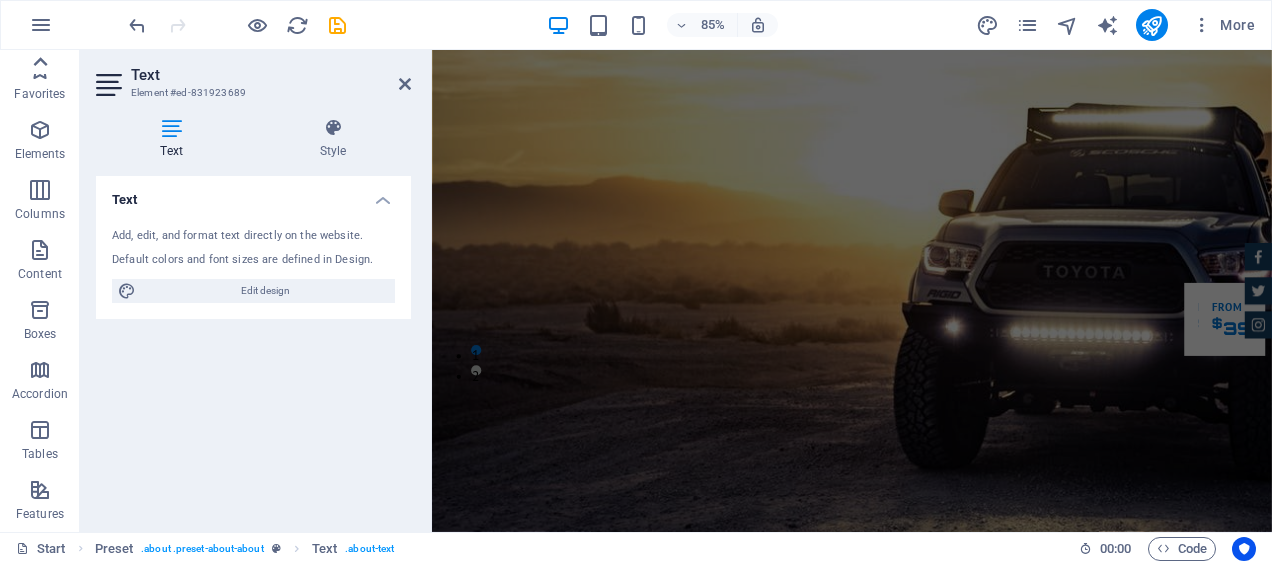 scroll, scrollTop: 0, scrollLeft: 0, axis: both 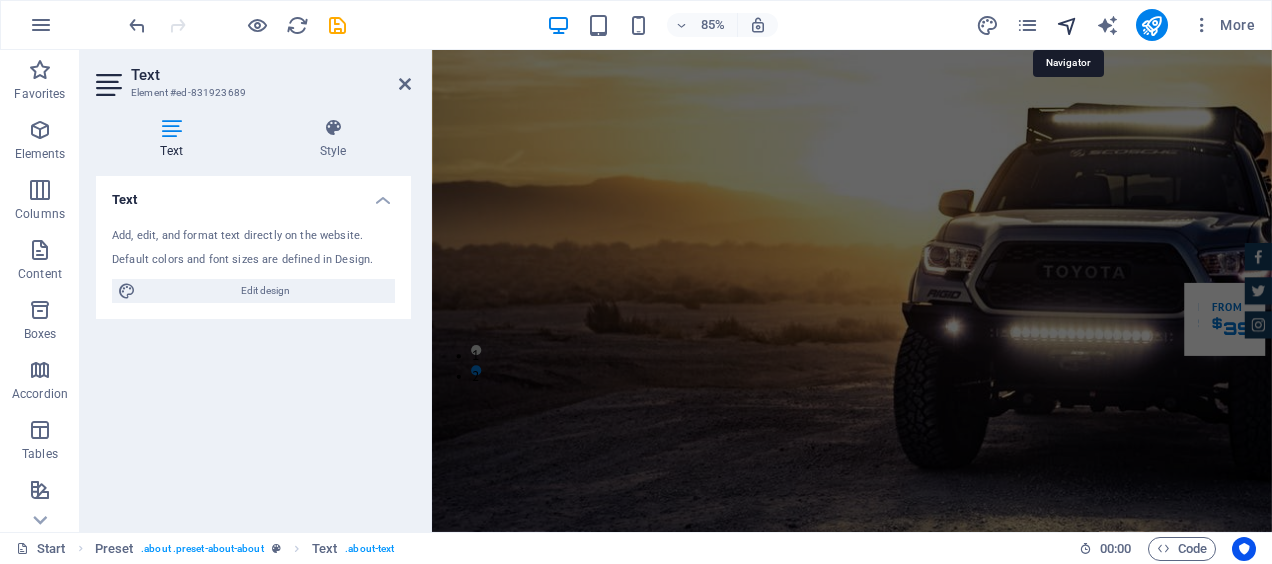 click at bounding box center [1067, 25] 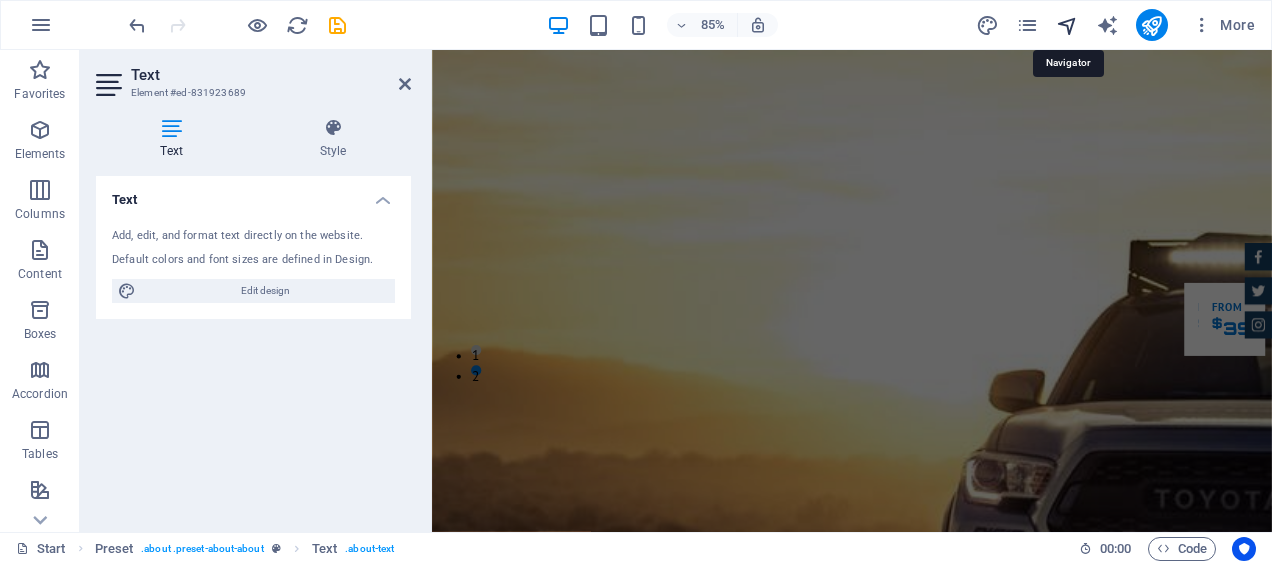 scroll, scrollTop: 1102, scrollLeft: 0, axis: vertical 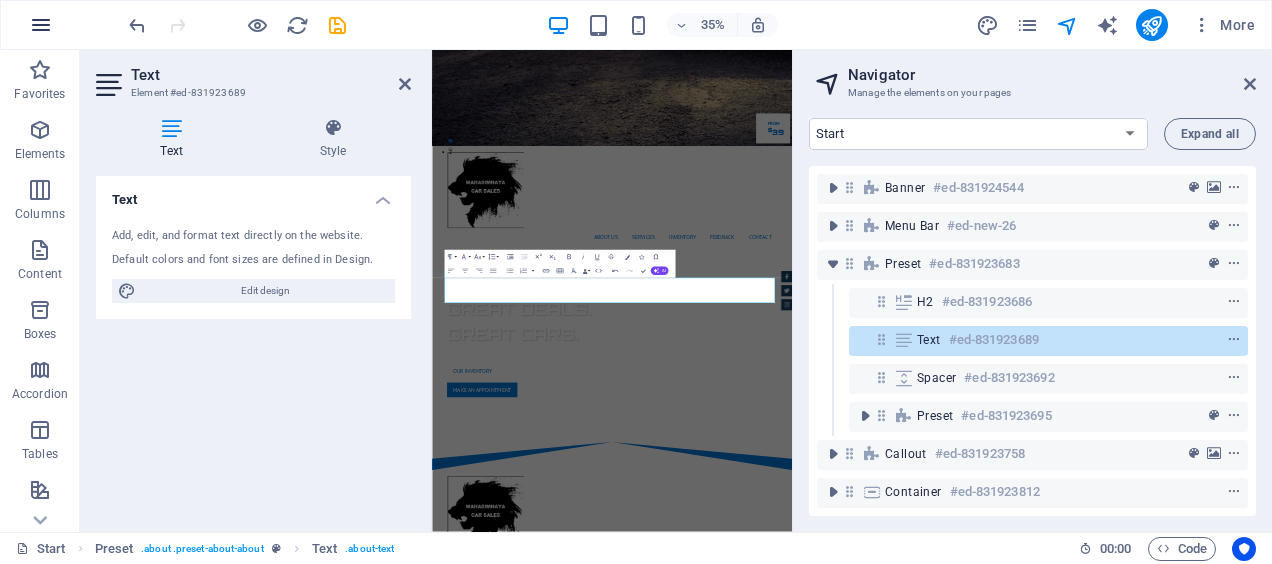 click at bounding box center (41, 25) 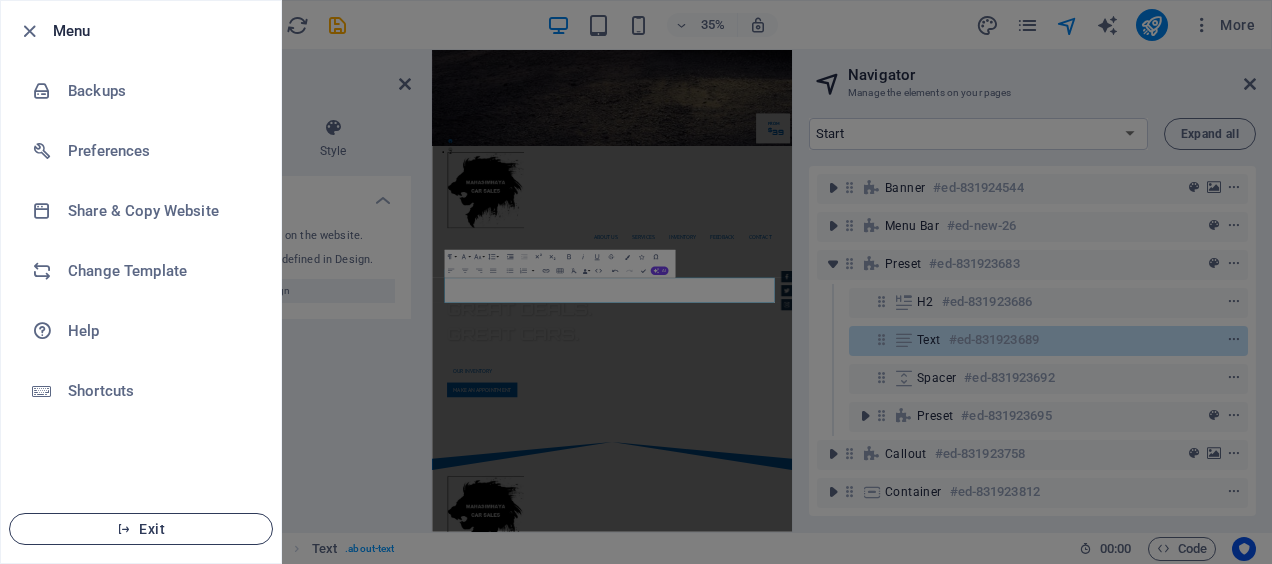 click at bounding box center (124, 529) 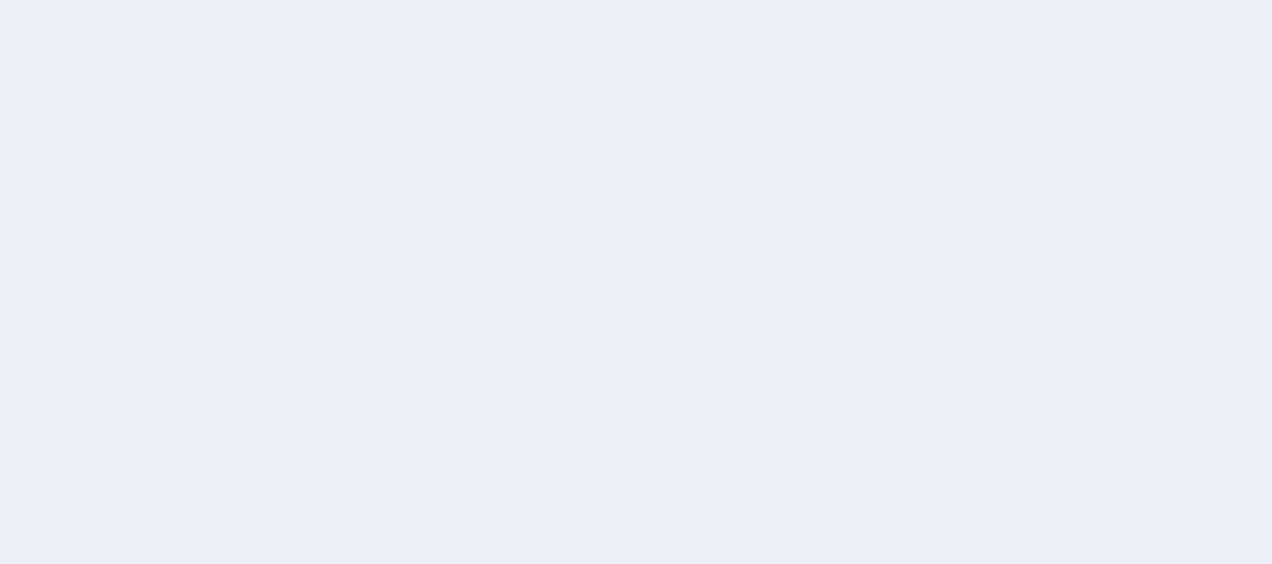 scroll, scrollTop: 0, scrollLeft: 0, axis: both 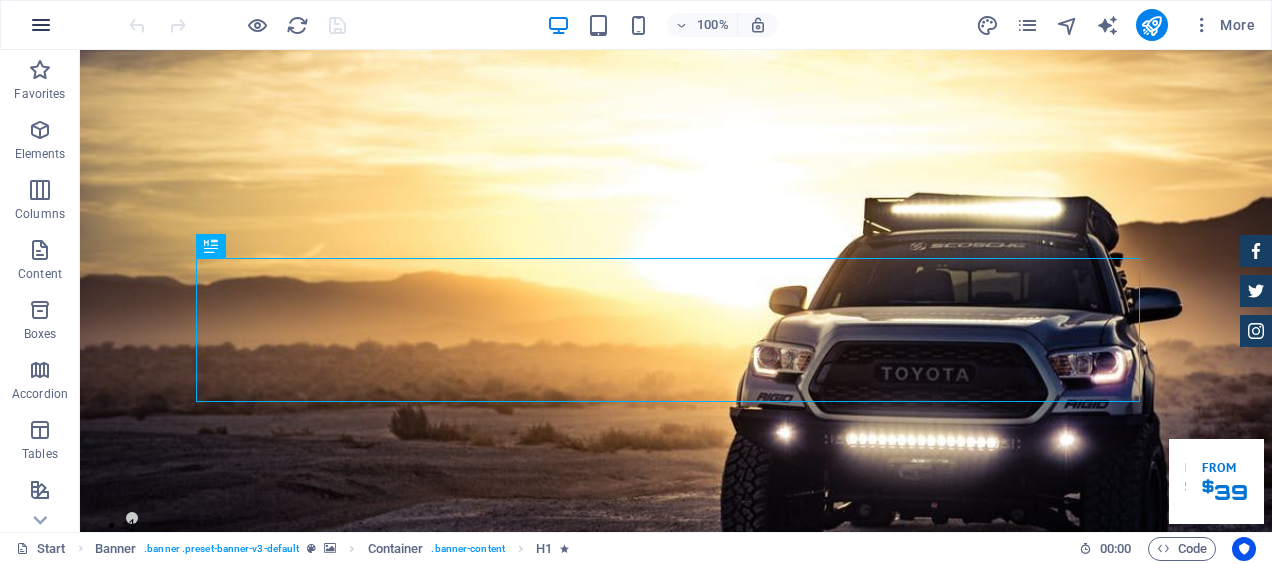 click at bounding box center [41, 25] 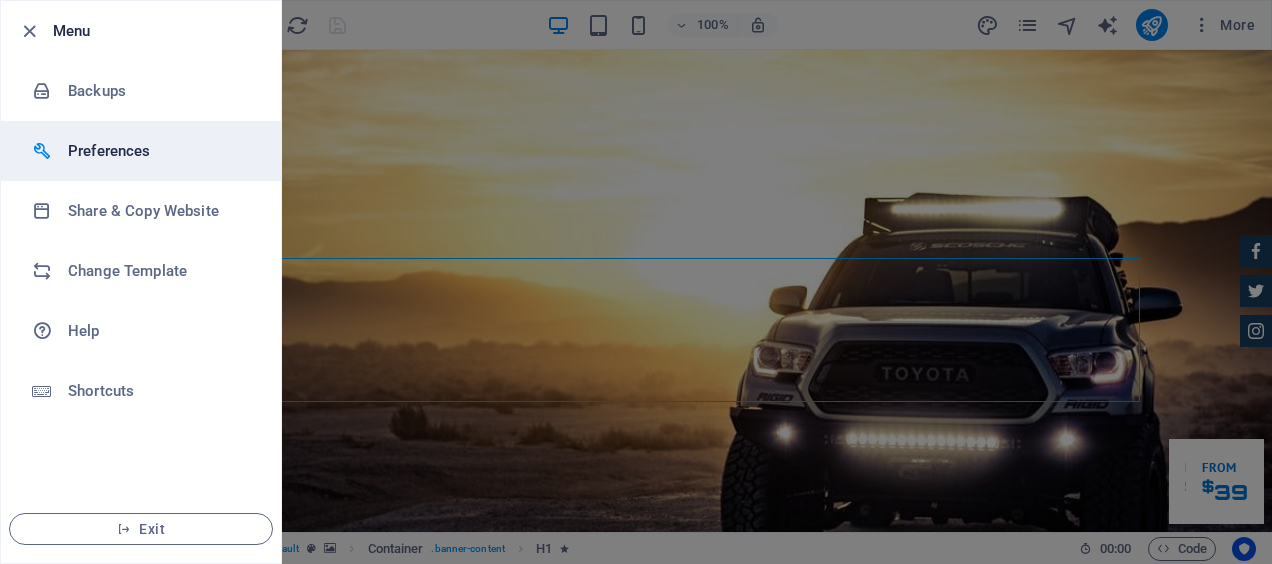 click on "Preferences" at bounding box center (160, 151) 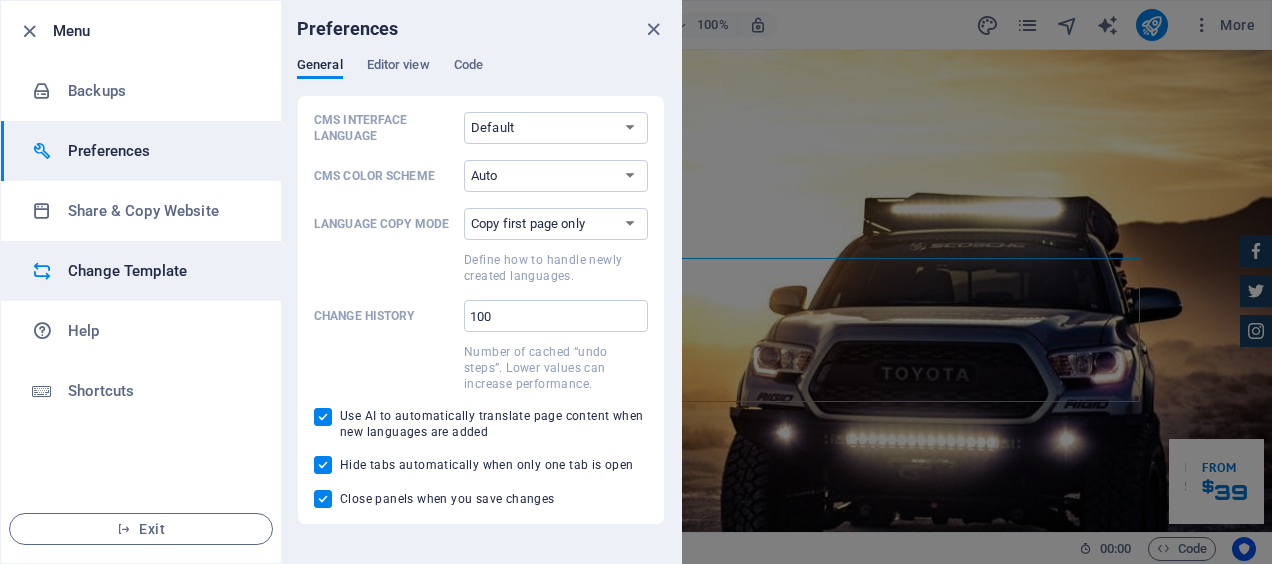 click on "Change Template" at bounding box center (160, 271) 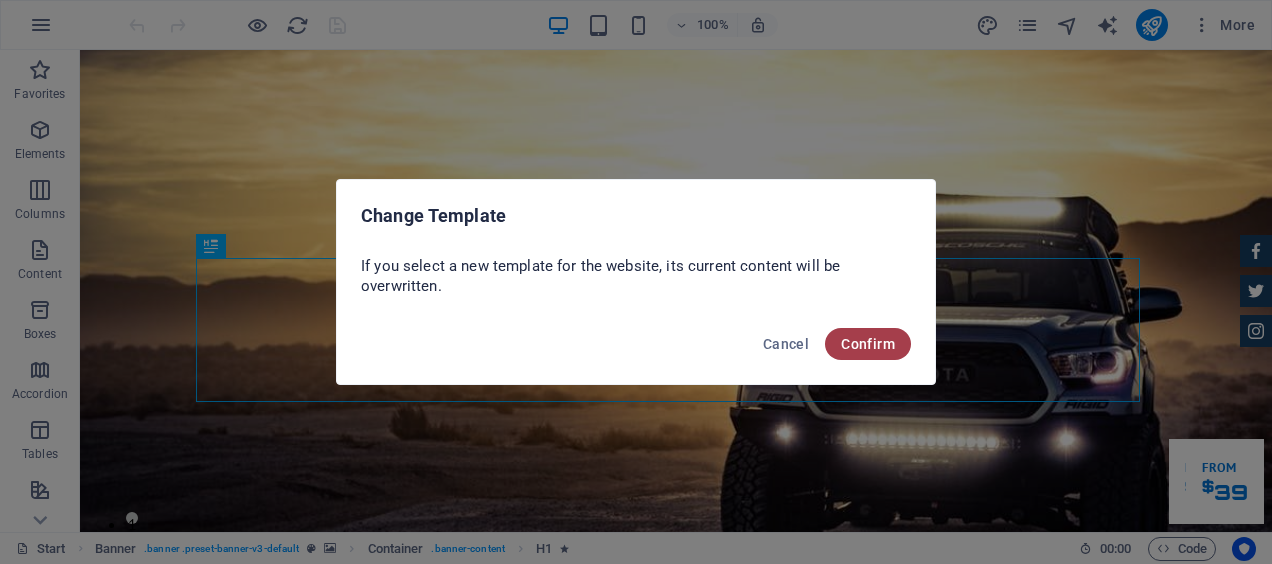 click on "Confirm" at bounding box center (868, 344) 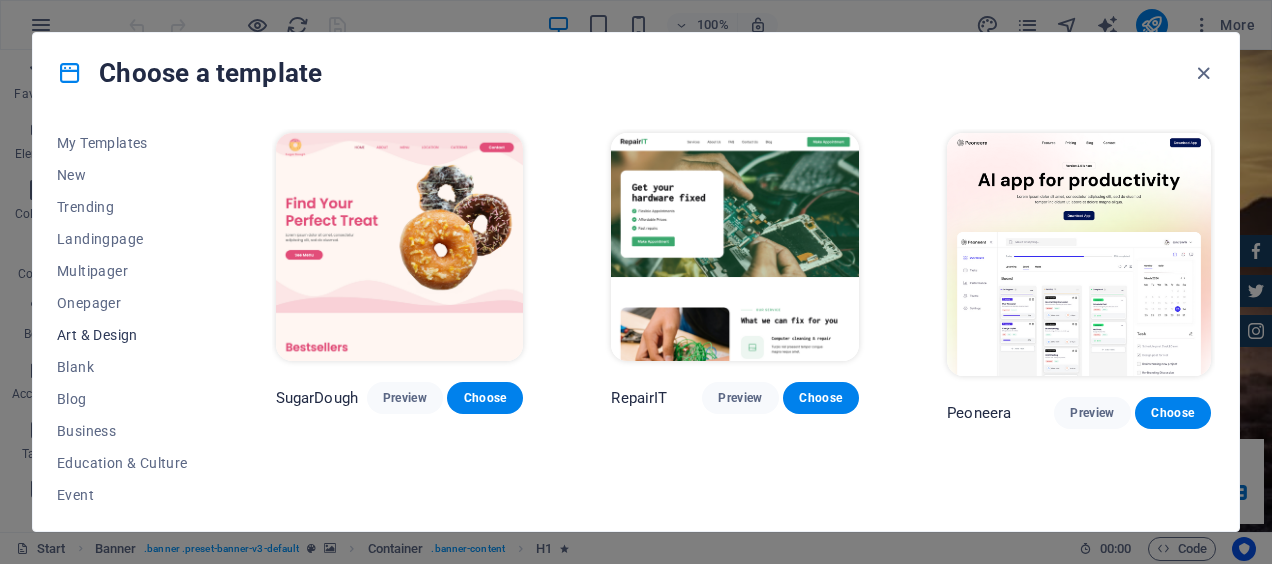 scroll, scrollTop: 0, scrollLeft: 0, axis: both 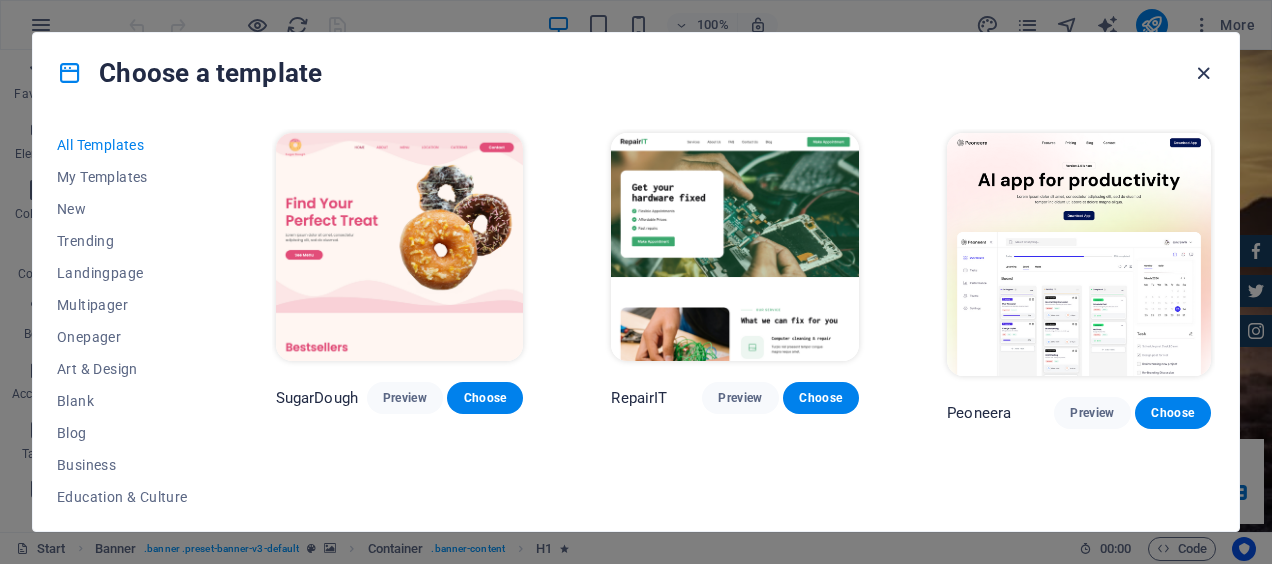 click at bounding box center (1203, 73) 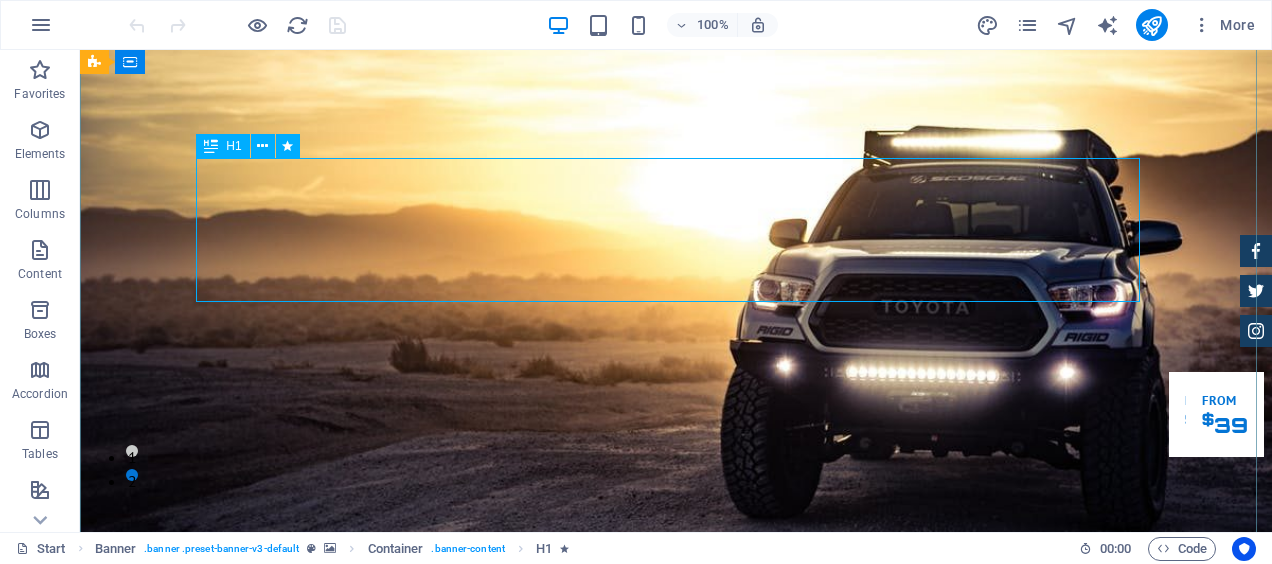 scroll, scrollTop: 0, scrollLeft: 0, axis: both 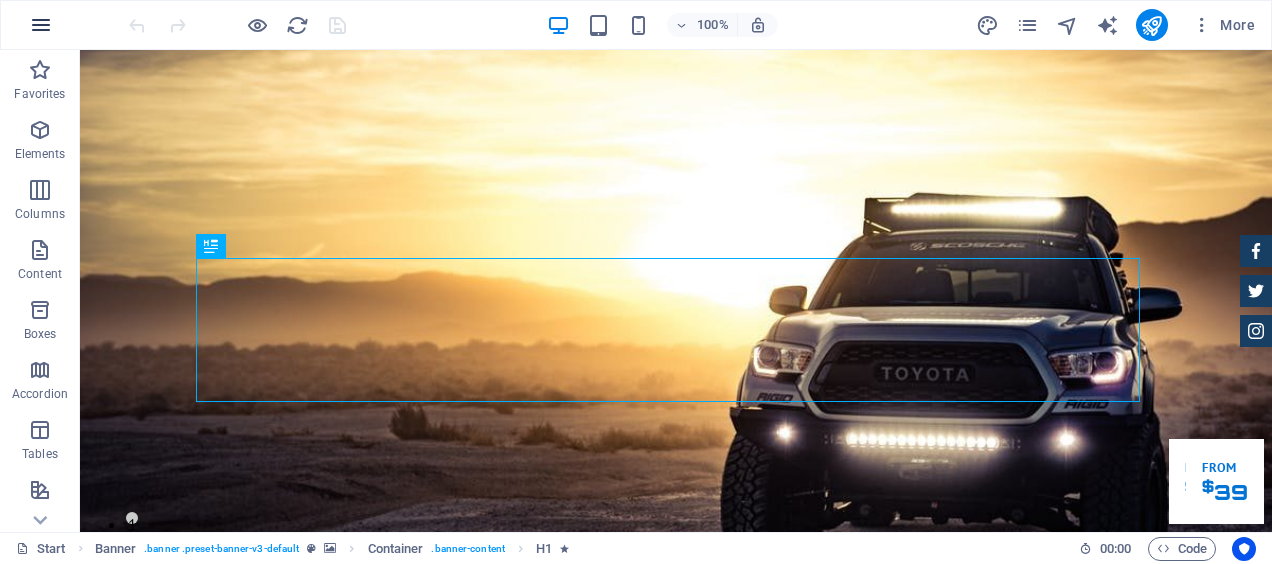 click at bounding box center (41, 25) 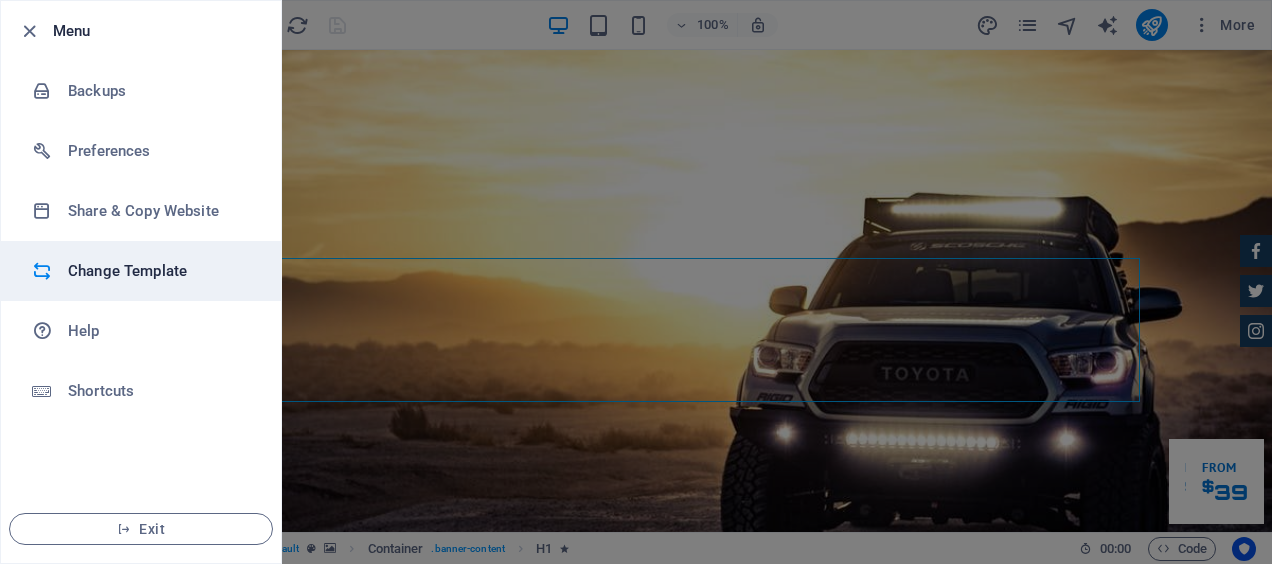 click on "Change Template" at bounding box center [160, 271] 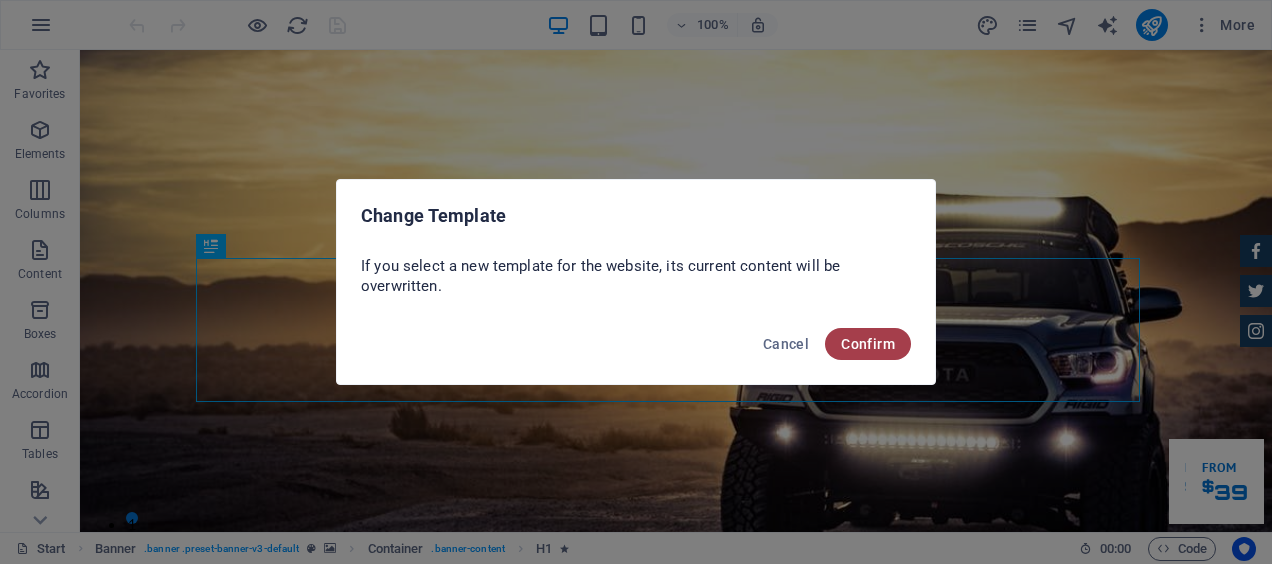 click on "Confirm" at bounding box center [868, 344] 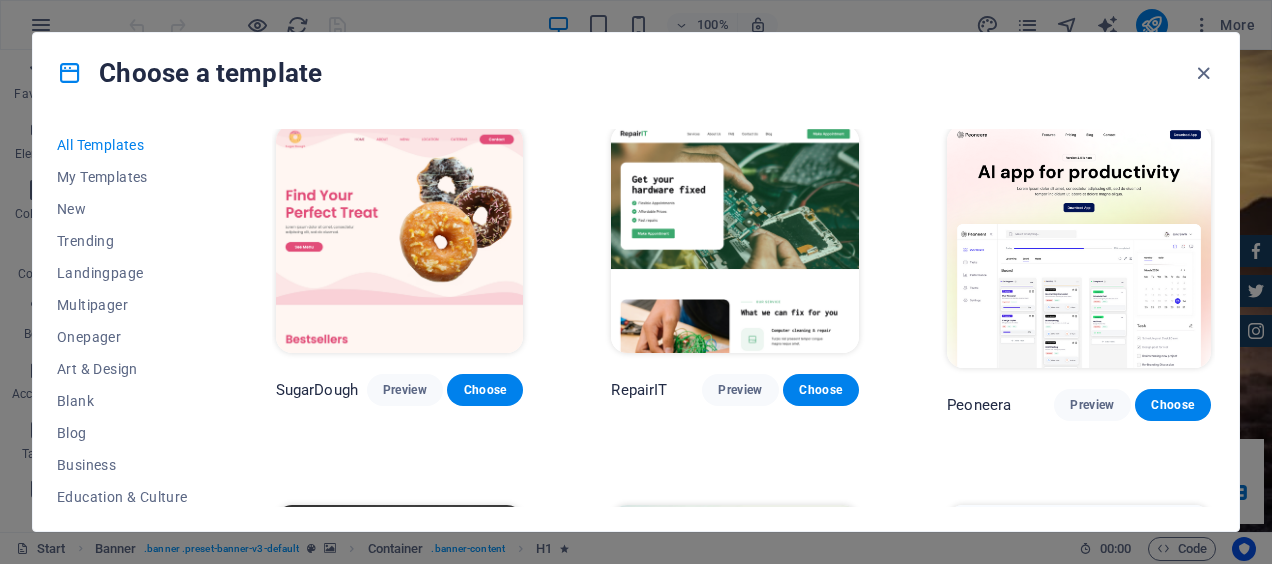 scroll, scrollTop: 0, scrollLeft: 0, axis: both 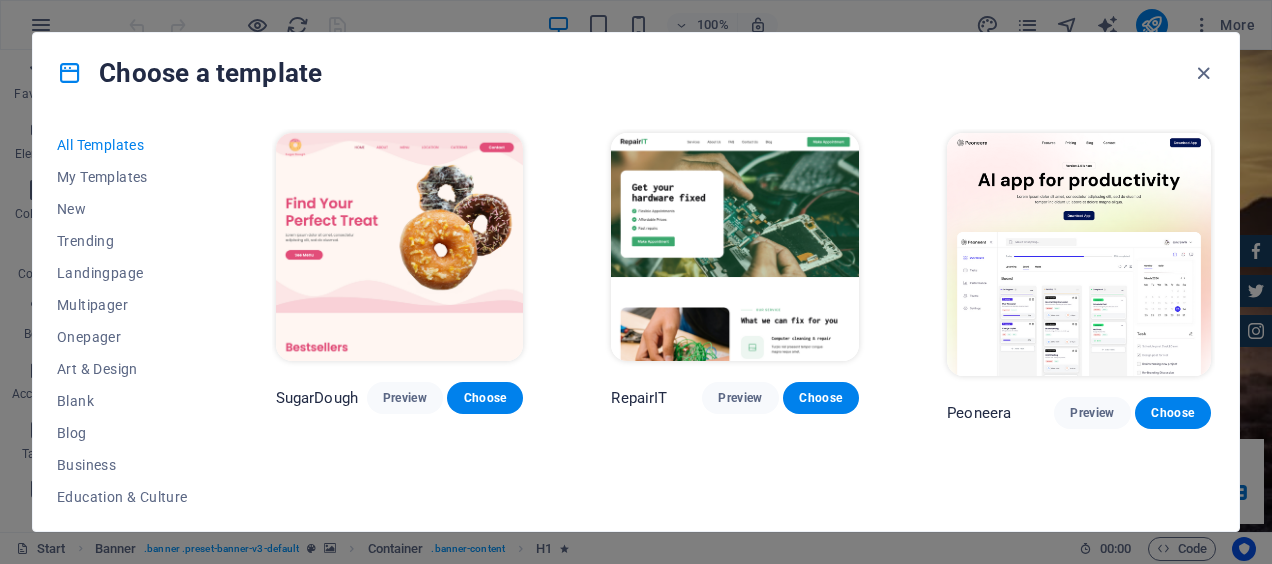 click on "Choose a template" at bounding box center (636, 73) 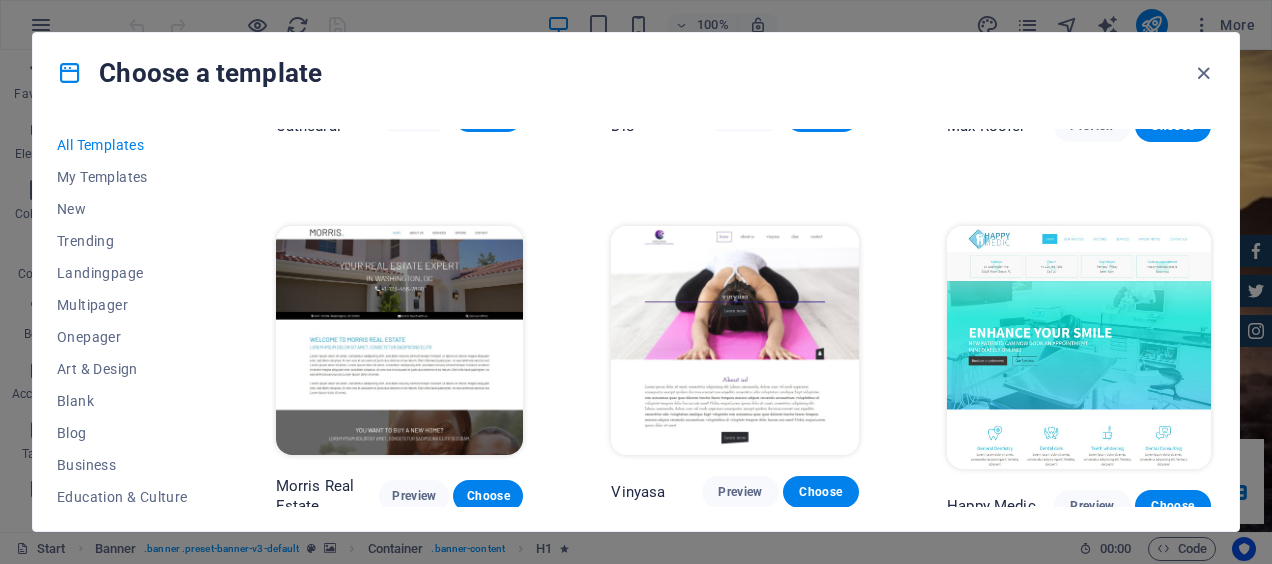 scroll, scrollTop: 8200, scrollLeft: 0, axis: vertical 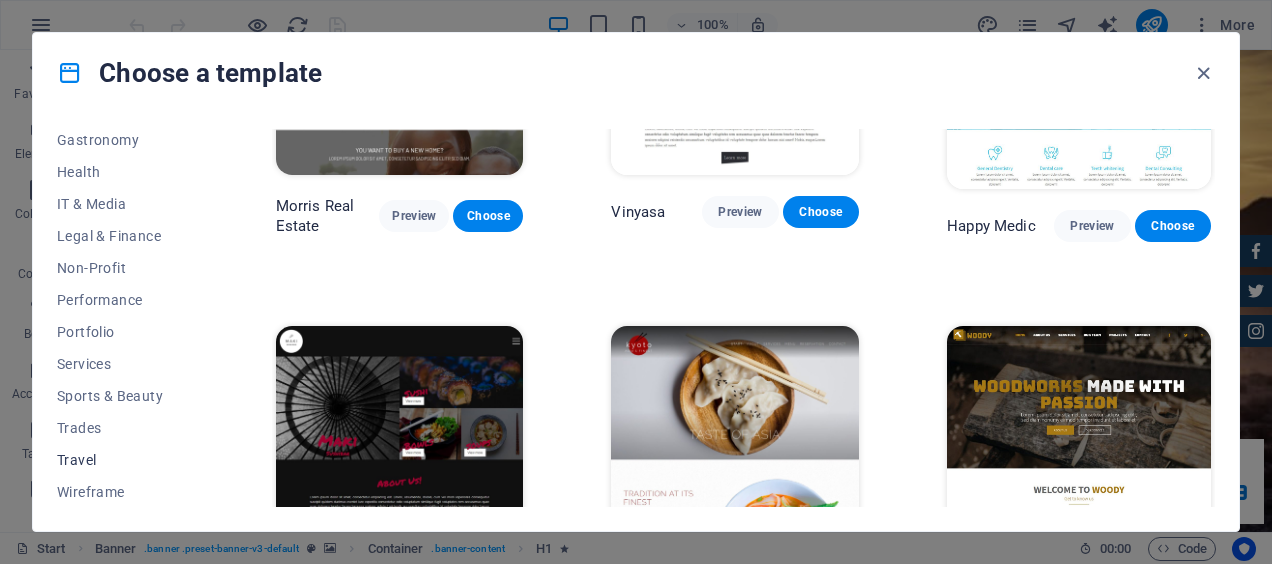 click on "Travel" at bounding box center (122, 460) 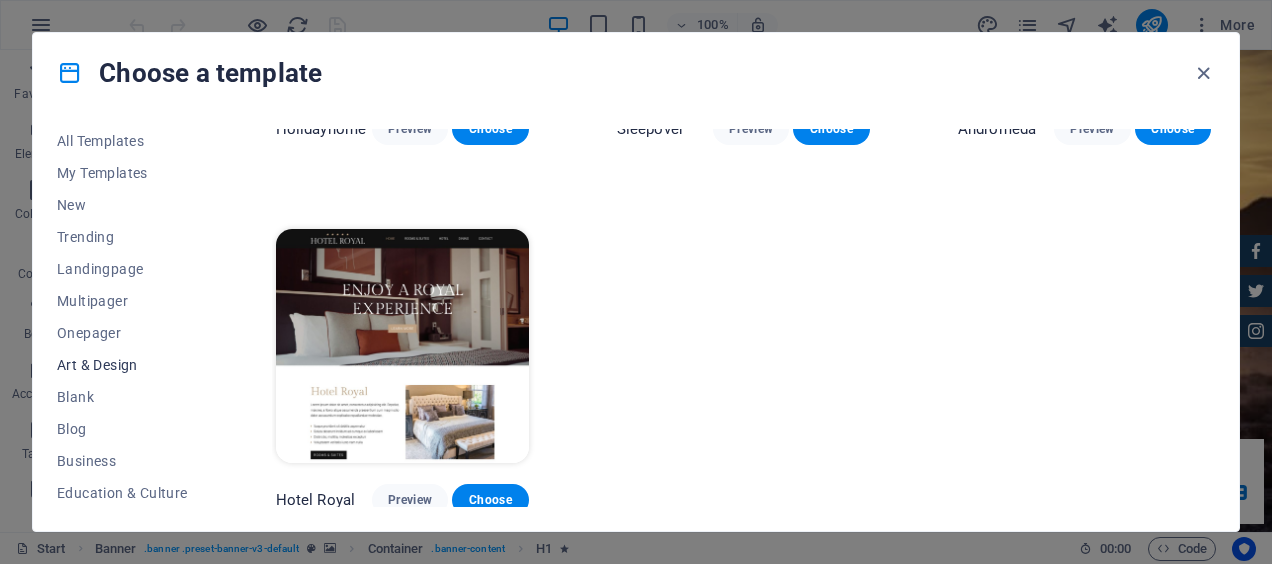 scroll, scrollTop: 0, scrollLeft: 0, axis: both 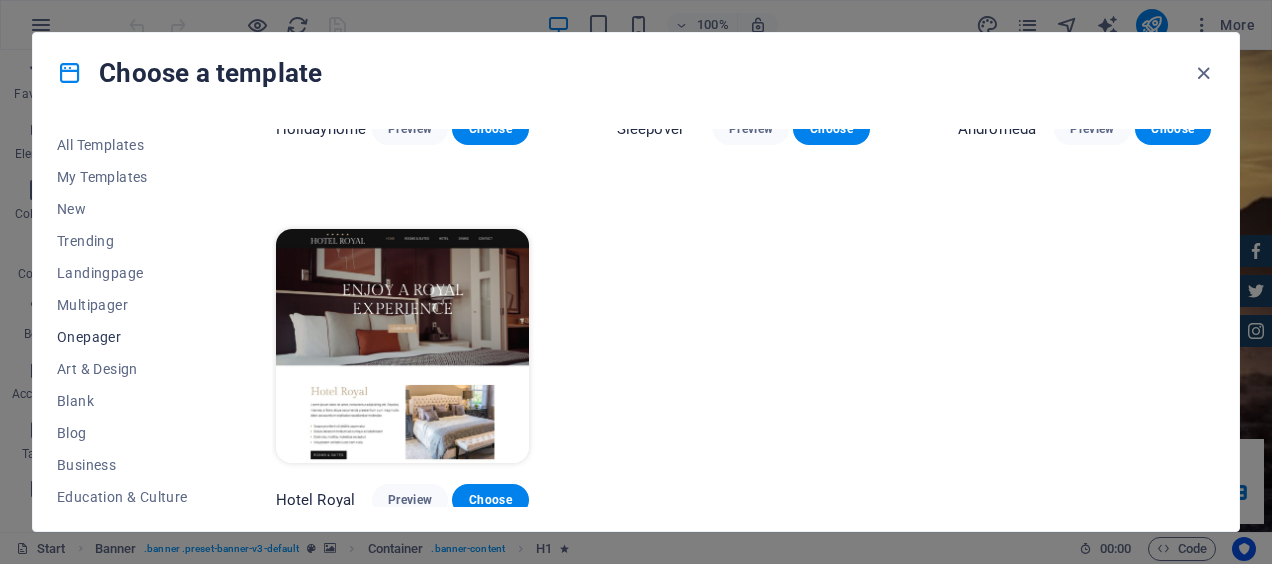 click on "Onepager" at bounding box center [122, 337] 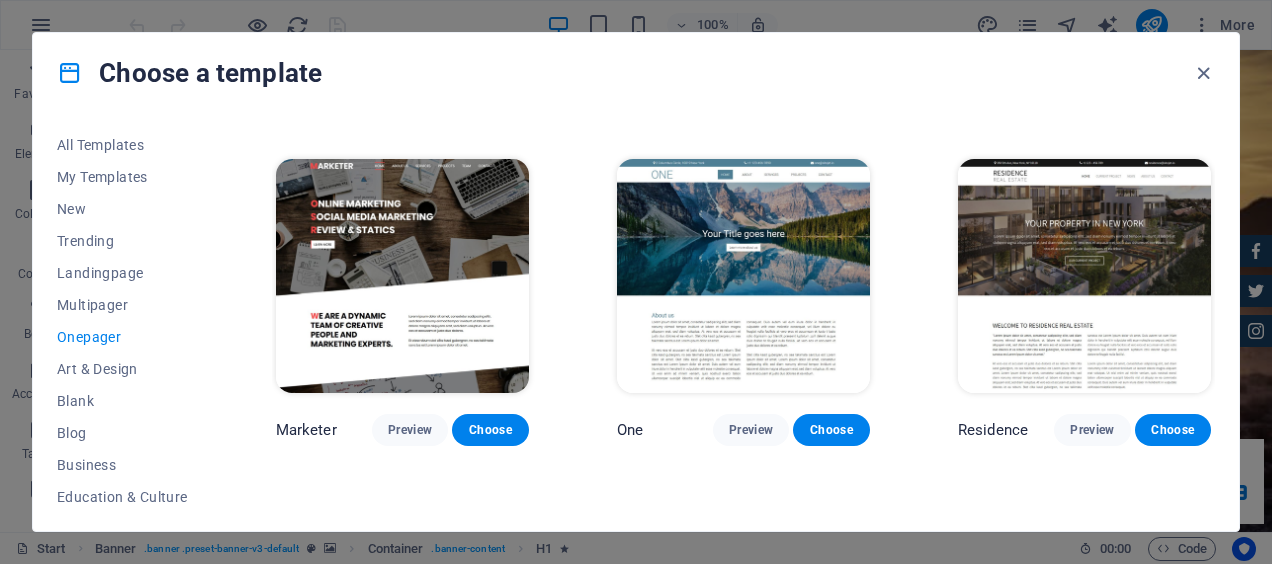 scroll, scrollTop: 7325, scrollLeft: 0, axis: vertical 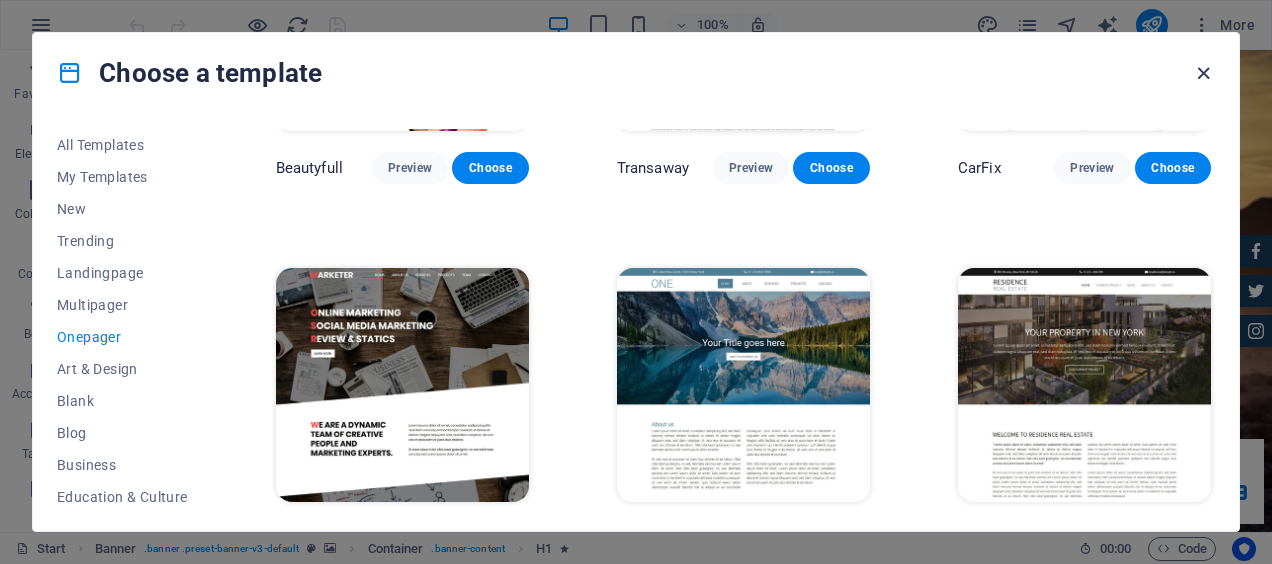 click at bounding box center (1203, 73) 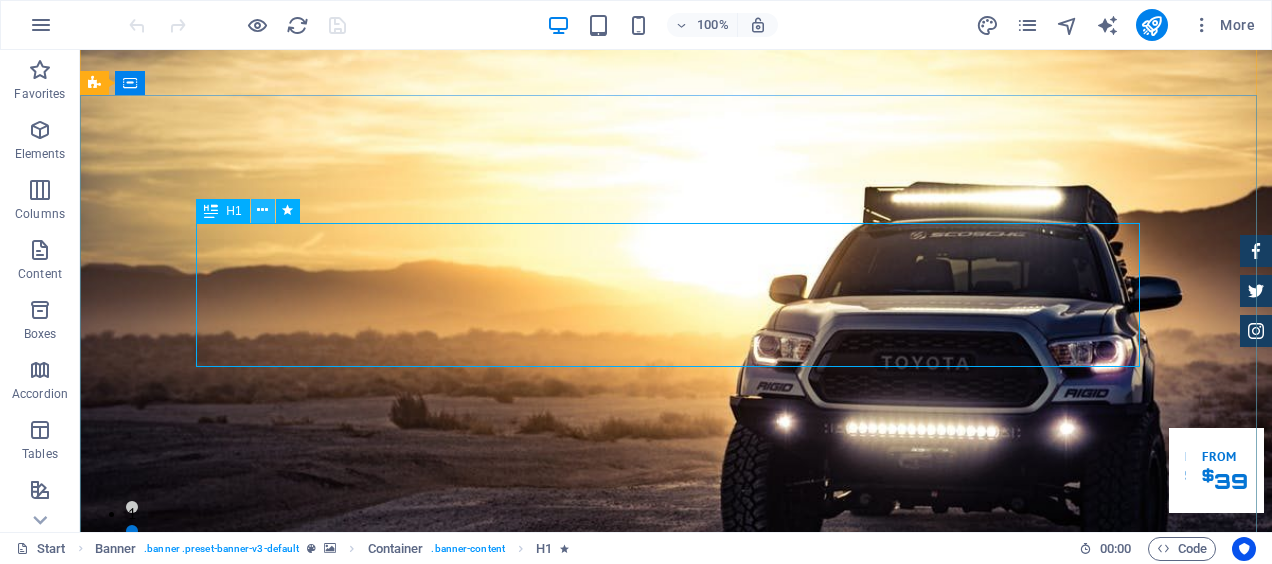 scroll, scrollTop: 0, scrollLeft: 0, axis: both 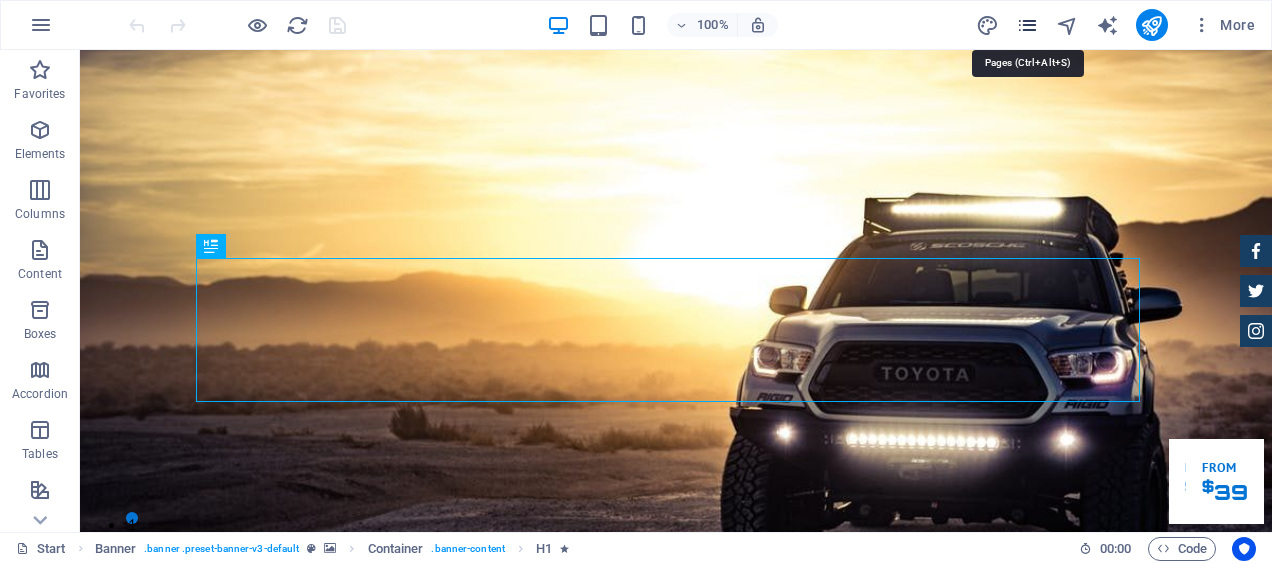 click at bounding box center (1027, 25) 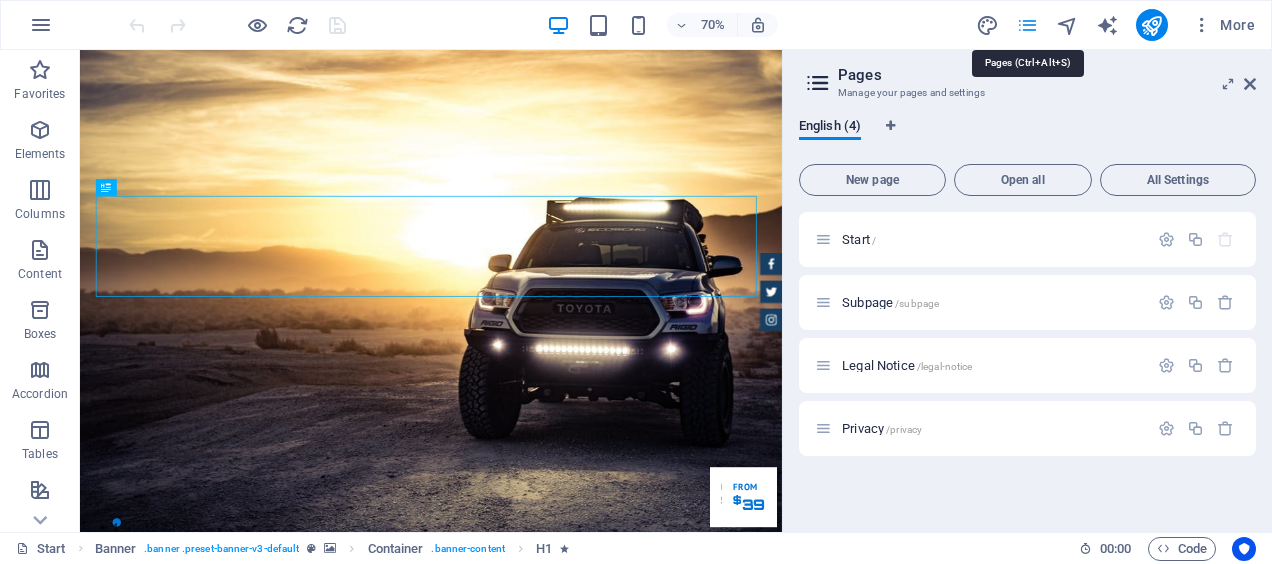 click at bounding box center (1027, 25) 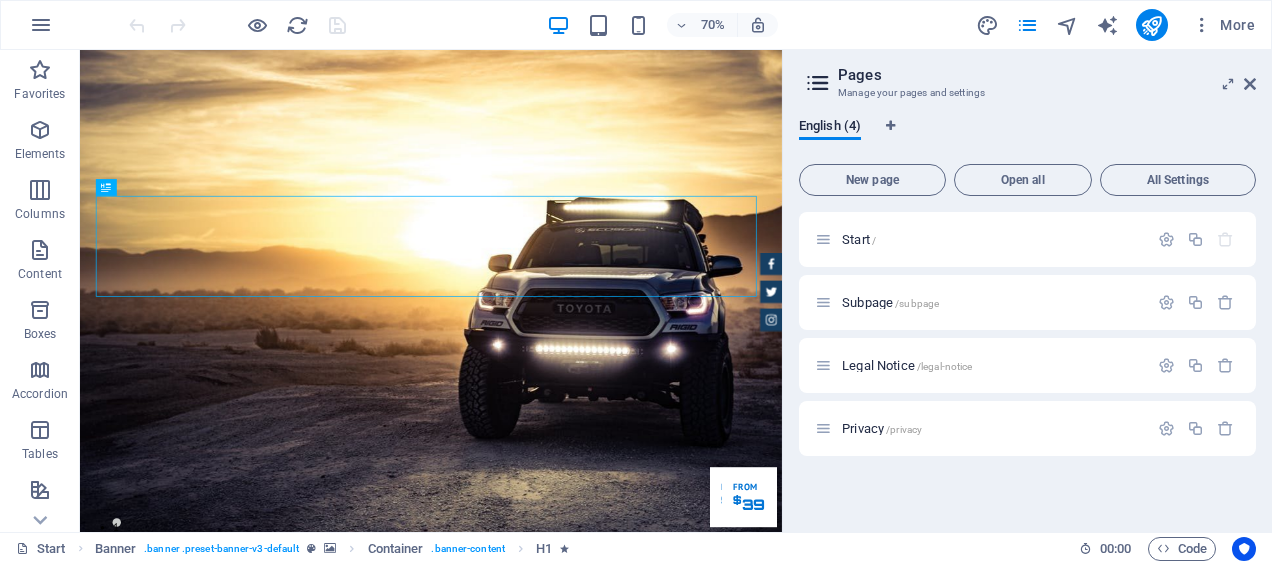 click on "70% More" at bounding box center [694, 25] 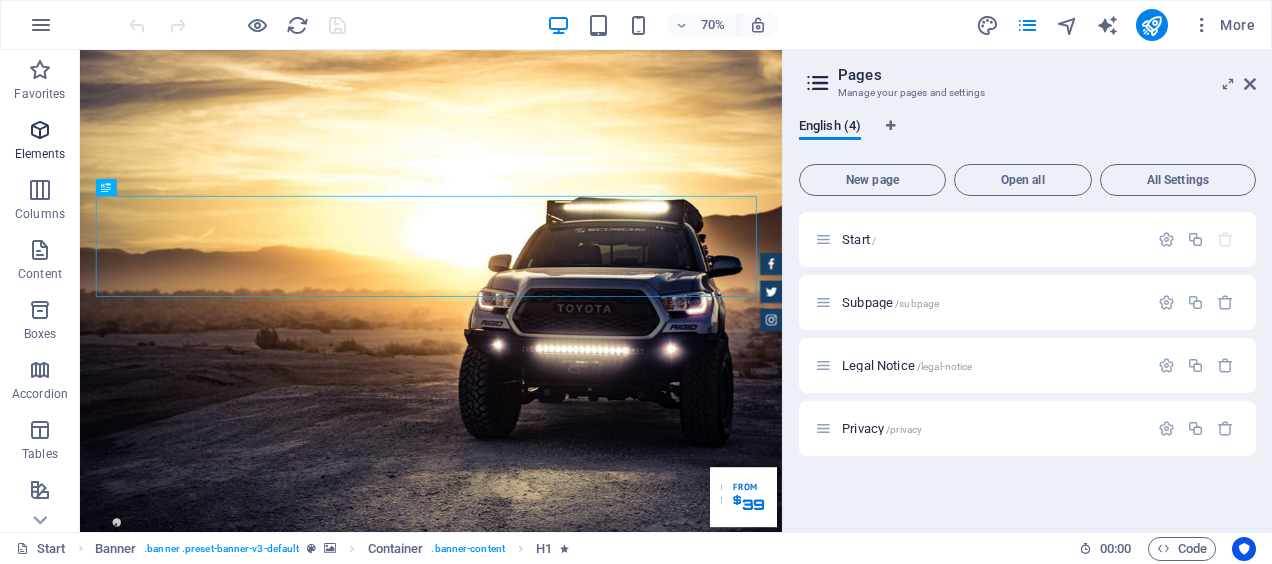 click at bounding box center [40, 130] 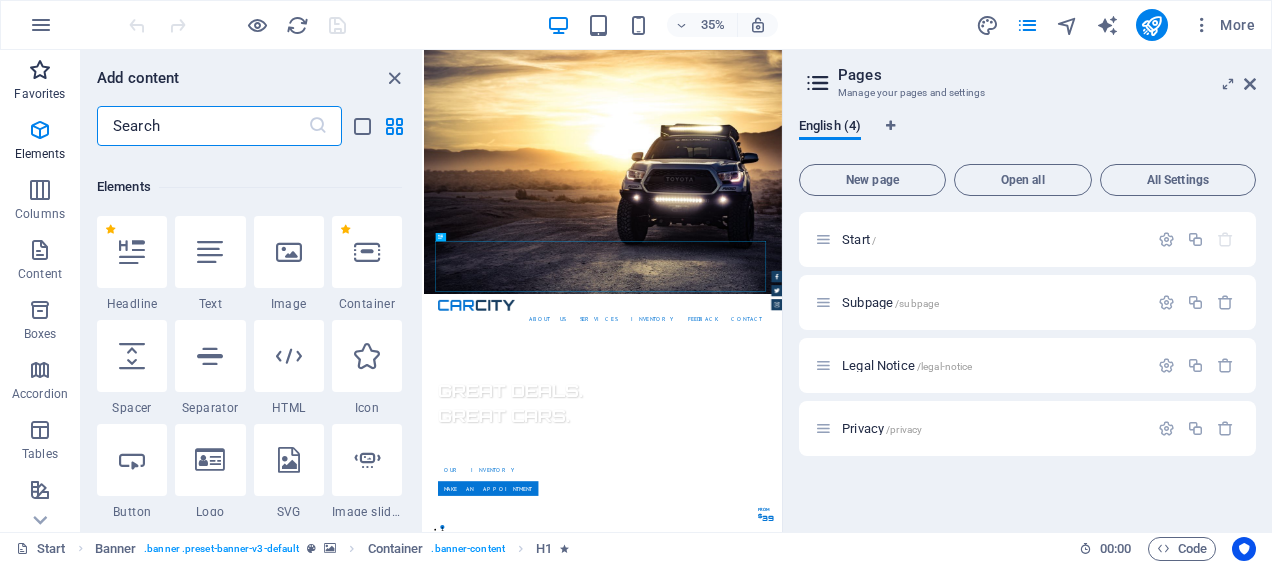 scroll, scrollTop: 213, scrollLeft: 0, axis: vertical 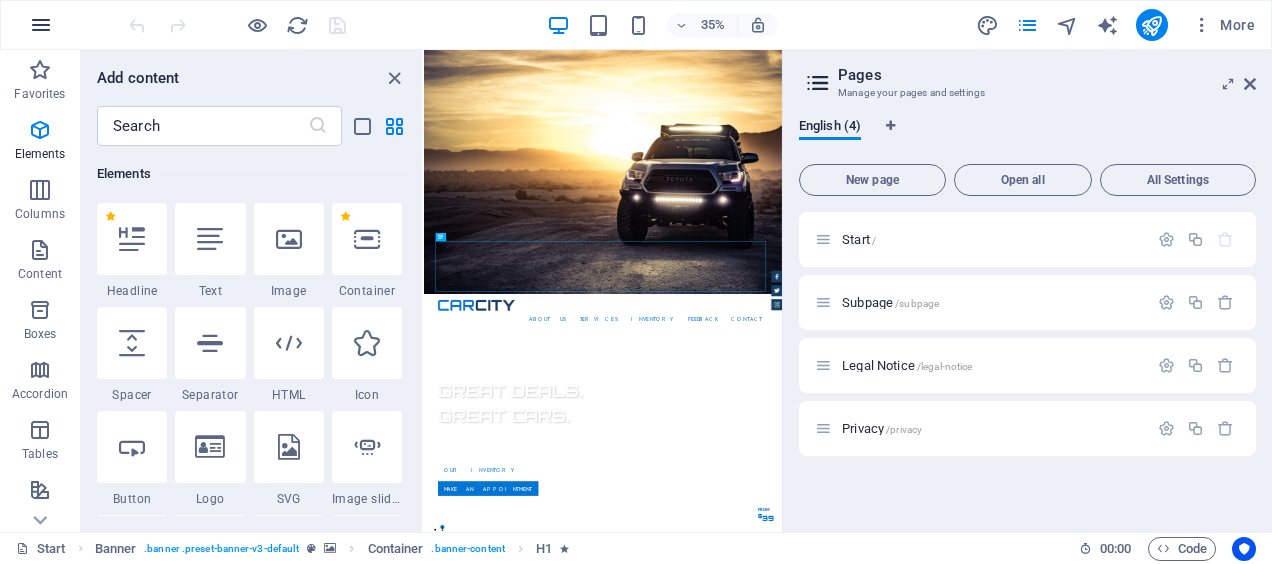 click at bounding box center (41, 25) 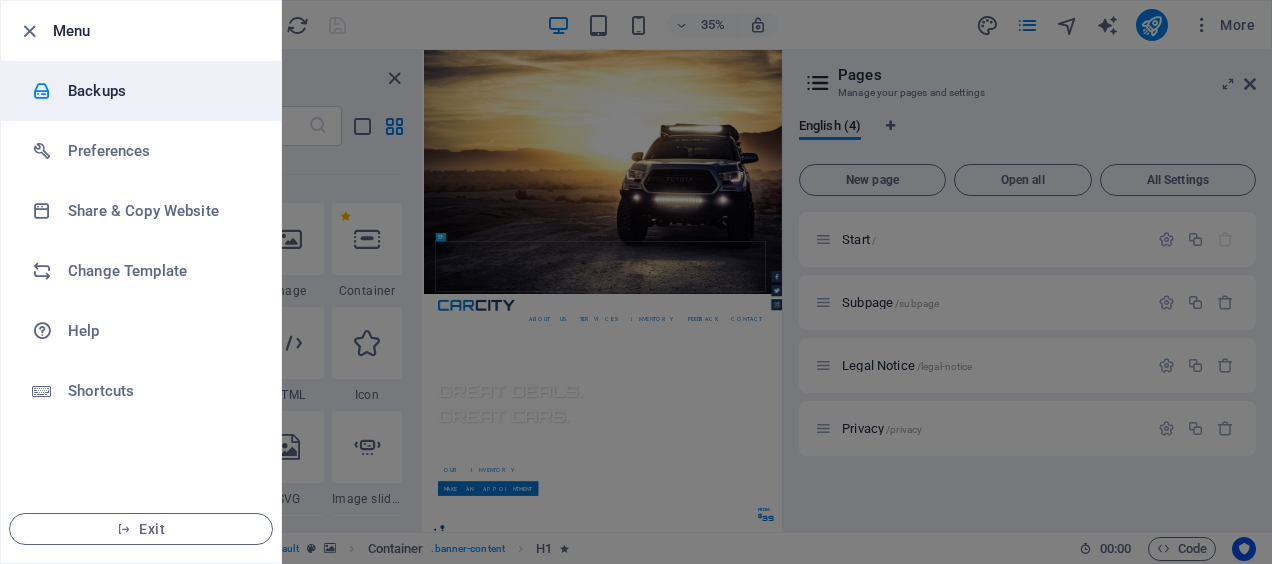 click on "Backups" at bounding box center (160, 91) 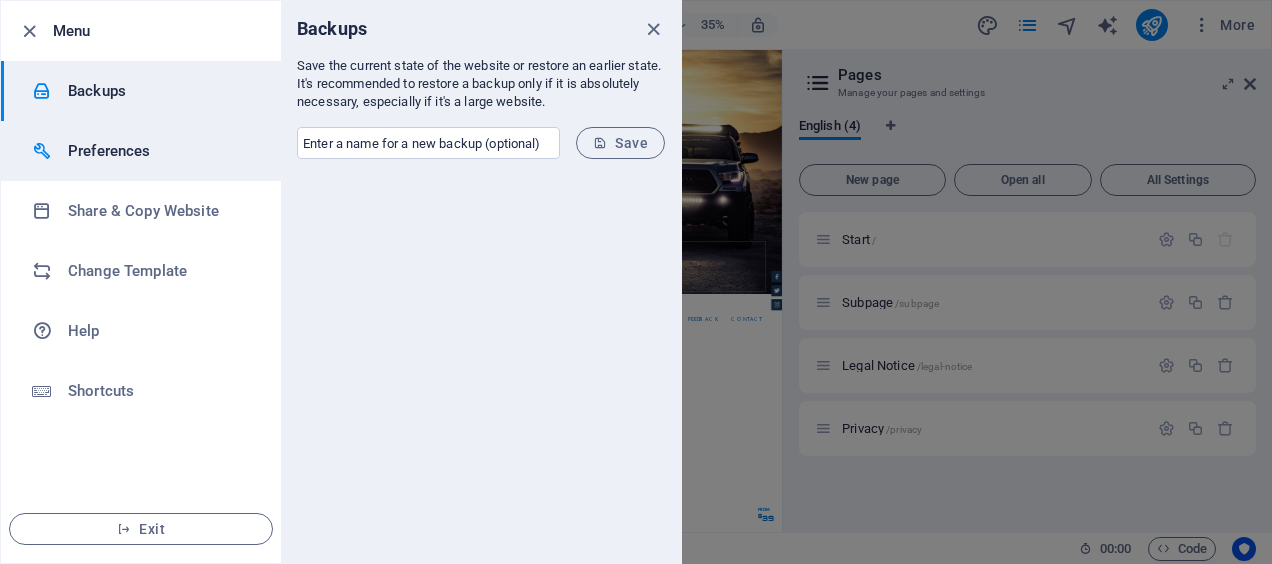 click on "Preferences" at bounding box center [160, 151] 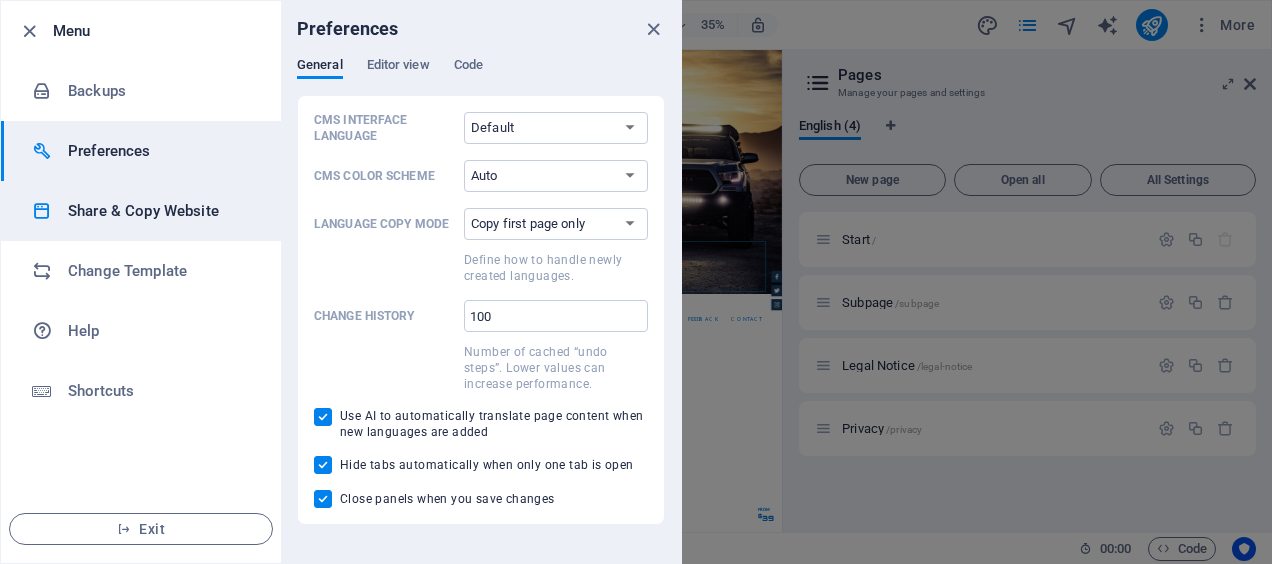 click on "Share & Copy Website" at bounding box center (160, 211) 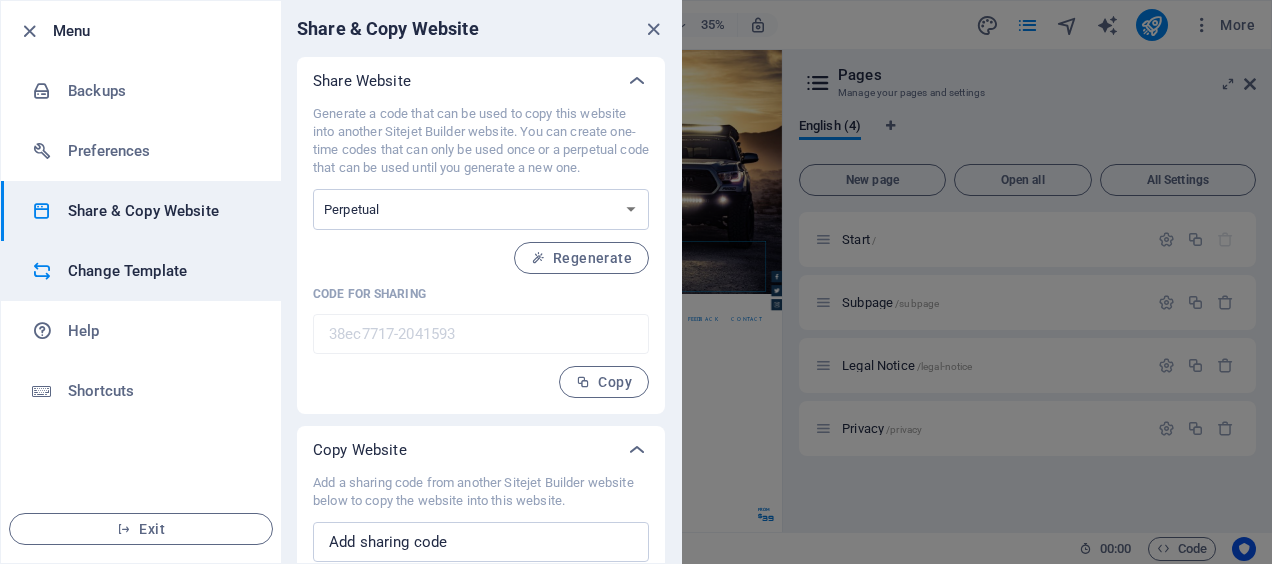 click on "Change Template" at bounding box center (160, 271) 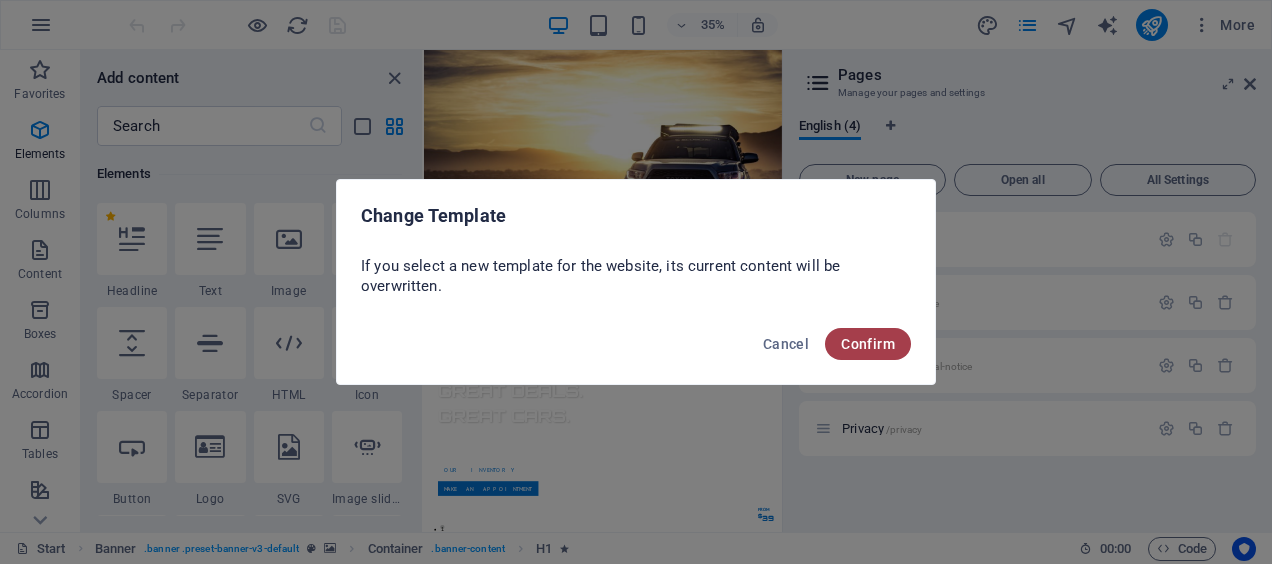 click on "Confirm" at bounding box center [868, 344] 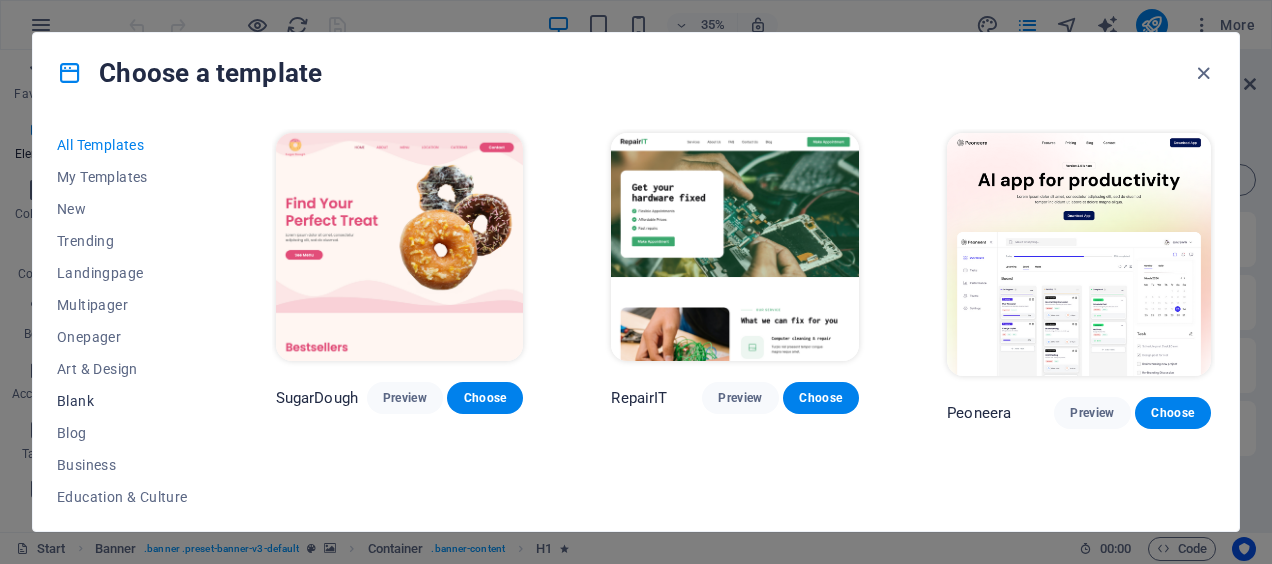 click on "Blank" at bounding box center [122, 401] 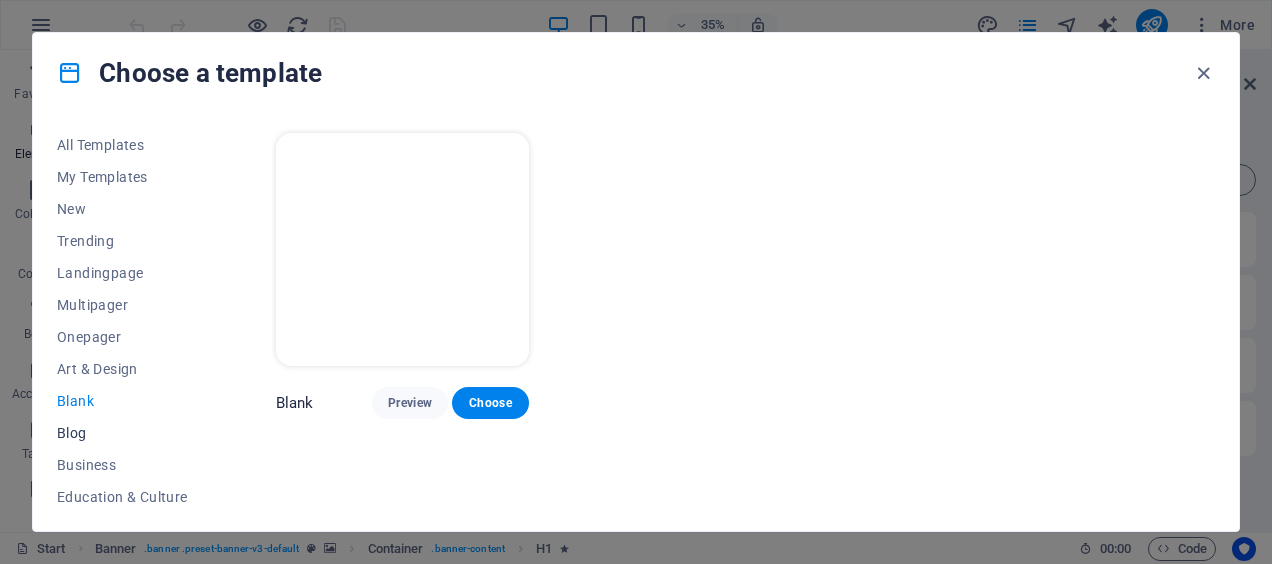 click on "Blog" at bounding box center (122, 433) 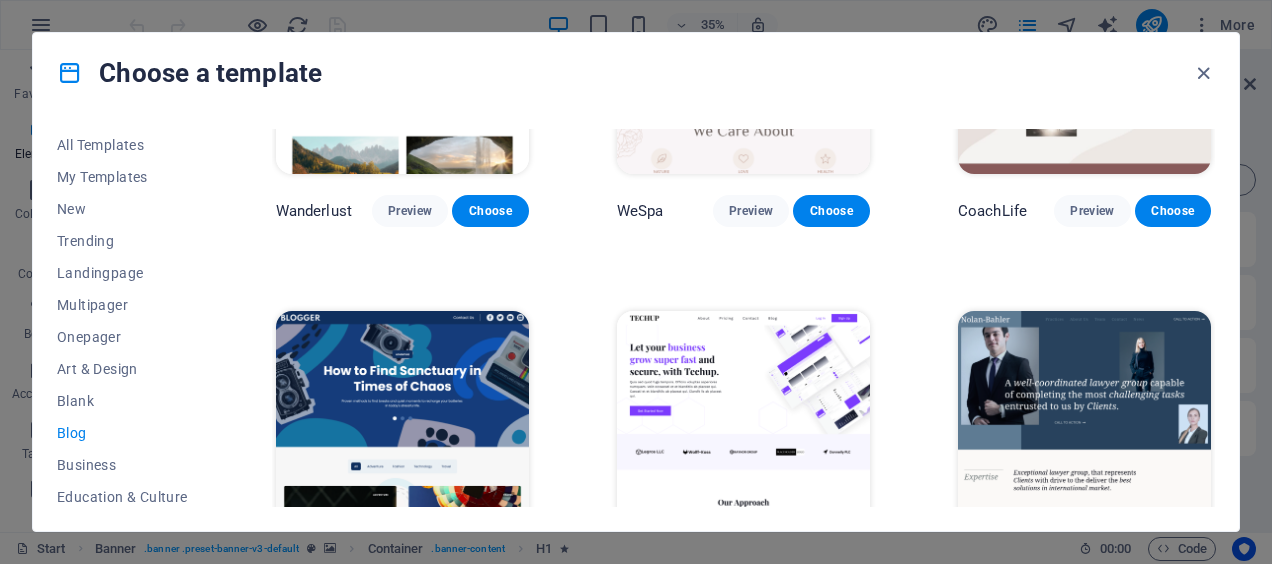 scroll, scrollTop: 1000, scrollLeft: 0, axis: vertical 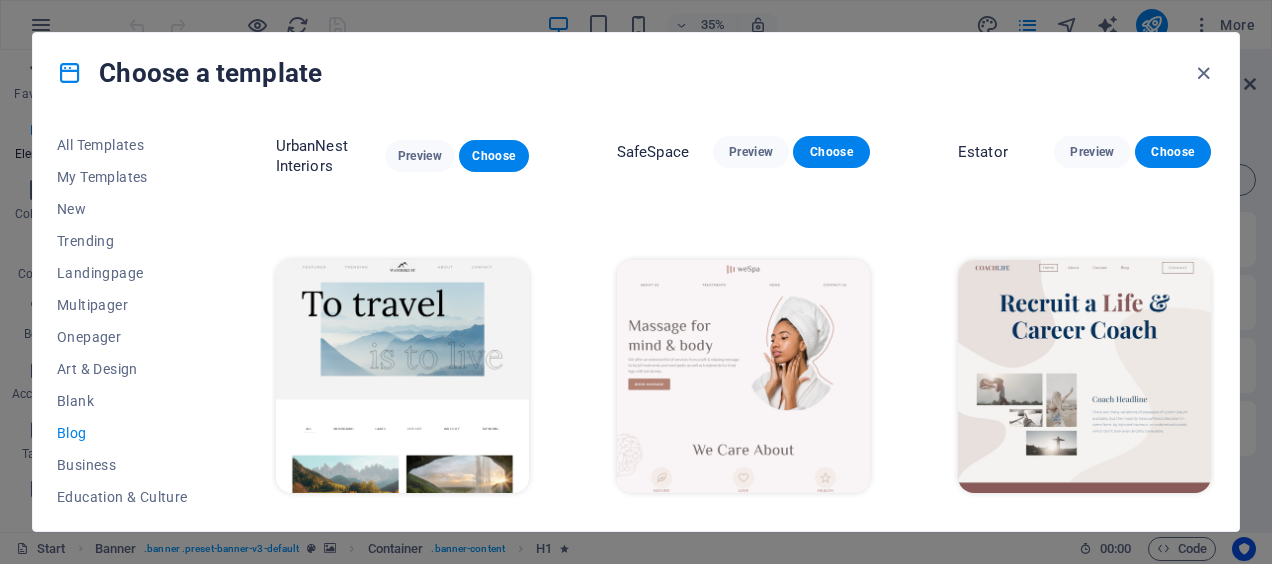 click at bounding box center [1203, 73] 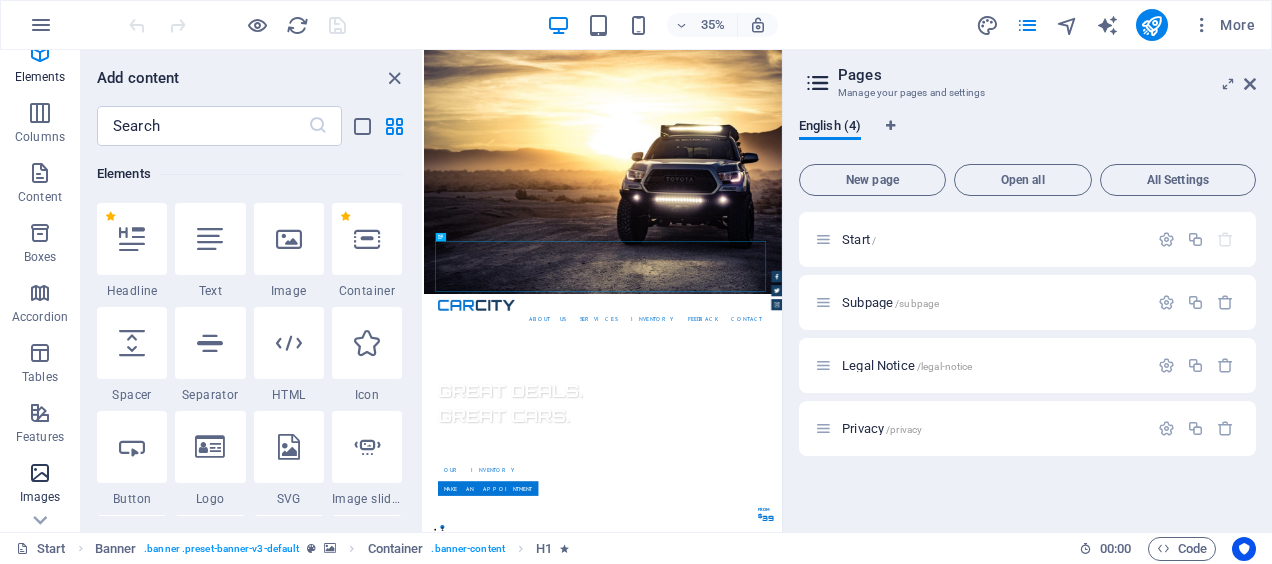 scroll, scrollTop: 200, scrollLeft: 0, axis: vertical 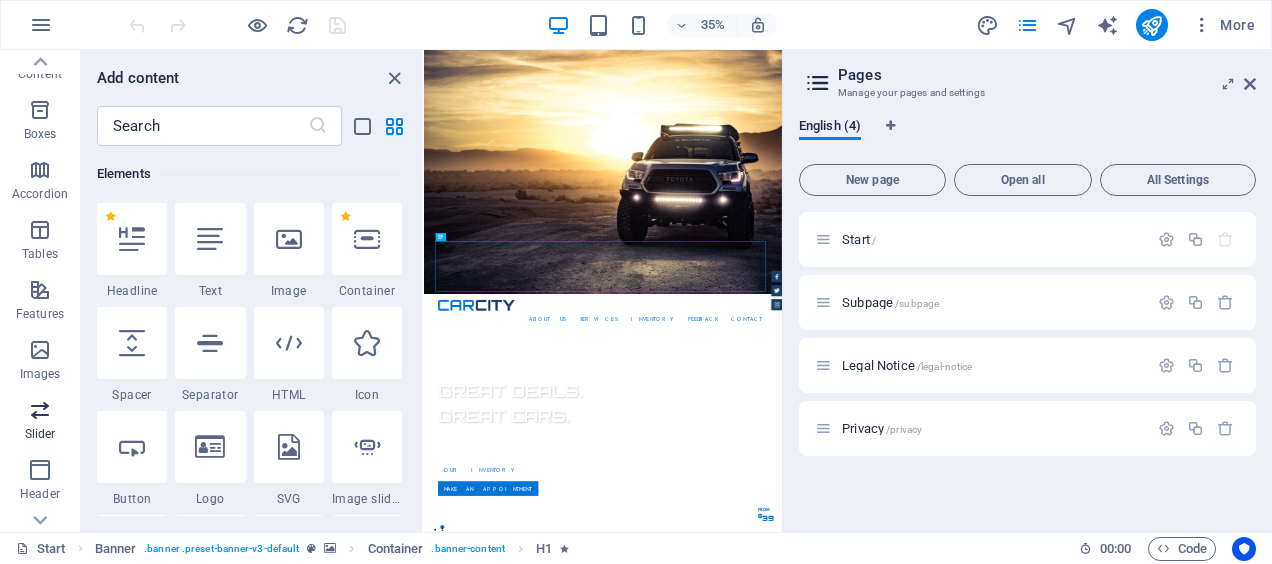 click at bounding box center [40, 410] 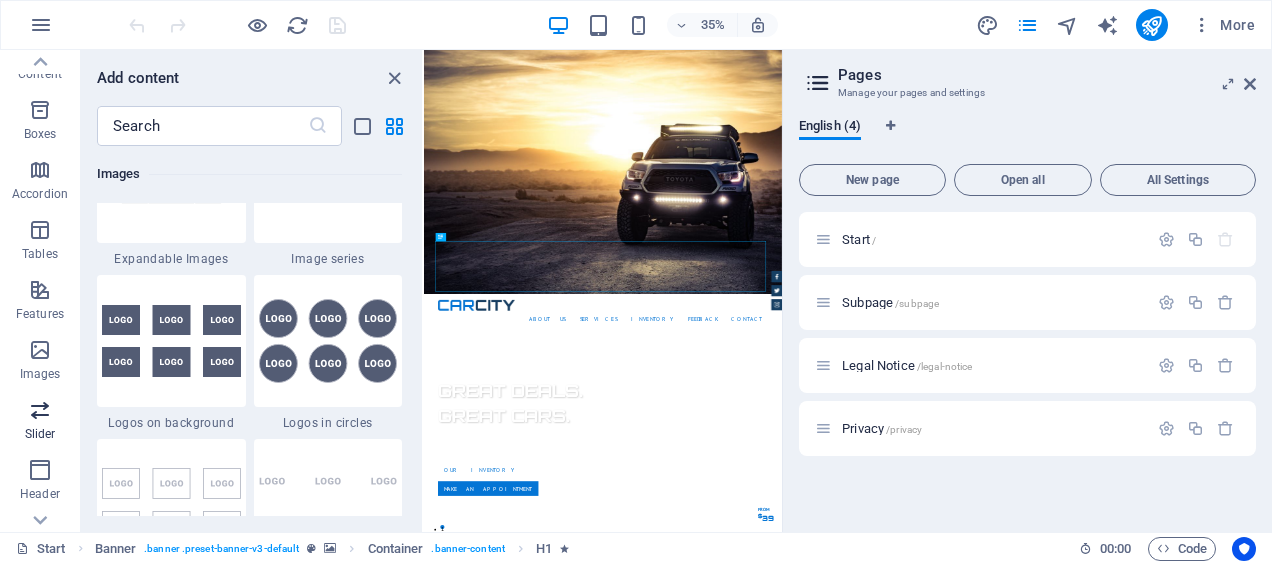 scroll, scrollTop: 11337, scrollLeft: 0, axis: vertical 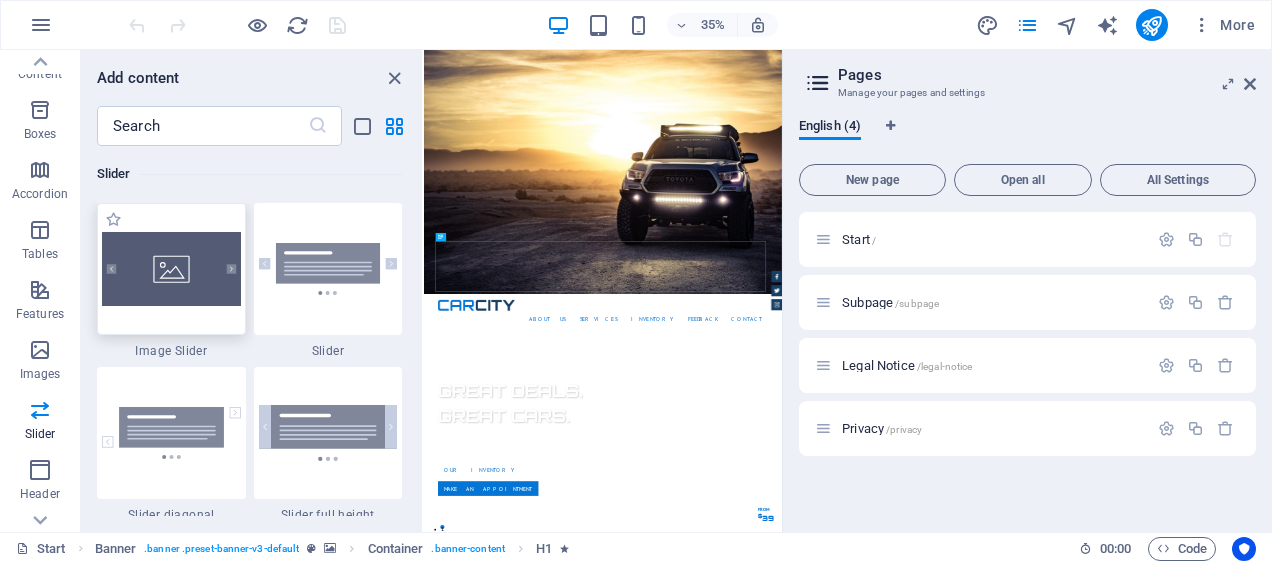 click at bounding box center (171, 269) 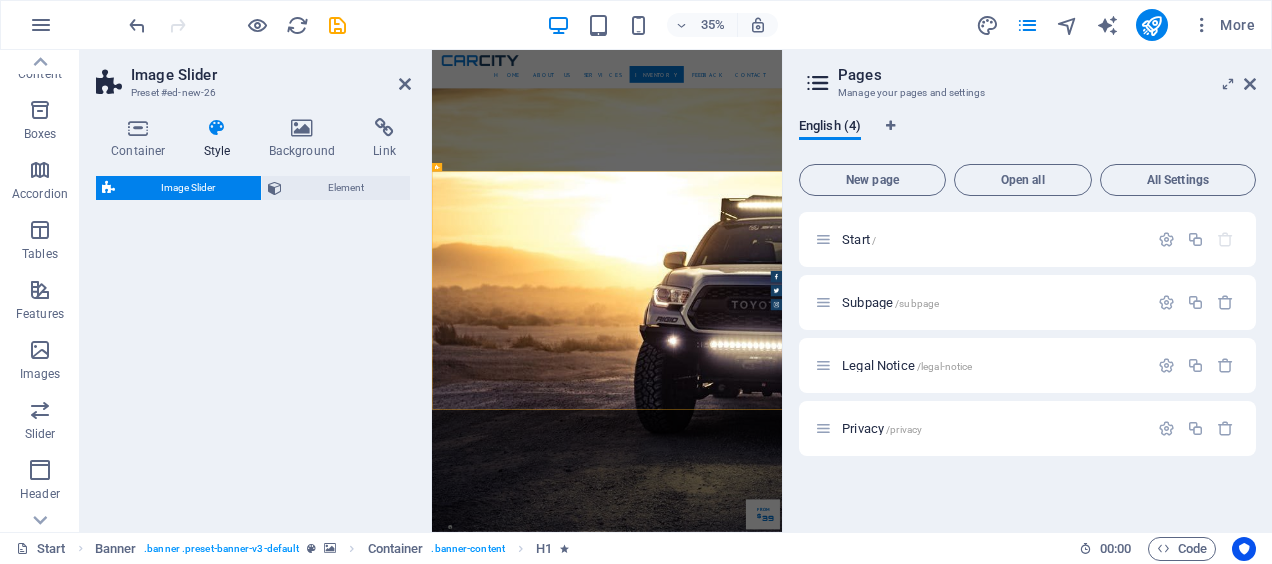 select on "rem" 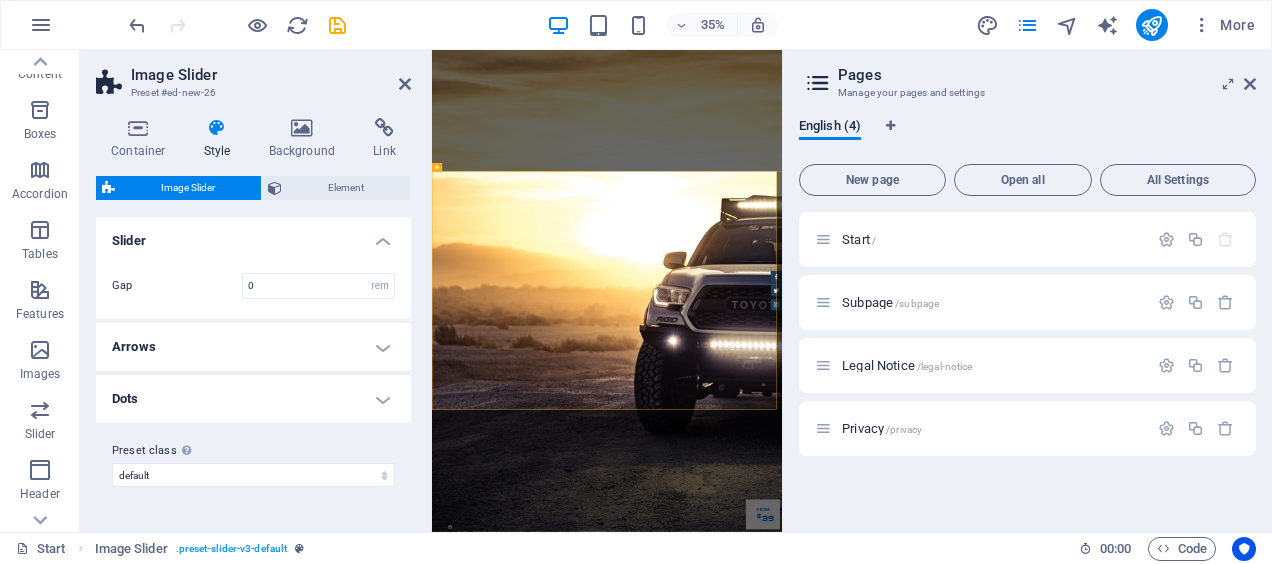 scroll, scrollTop: 1029, scrollLeft: 0, axis: vertical 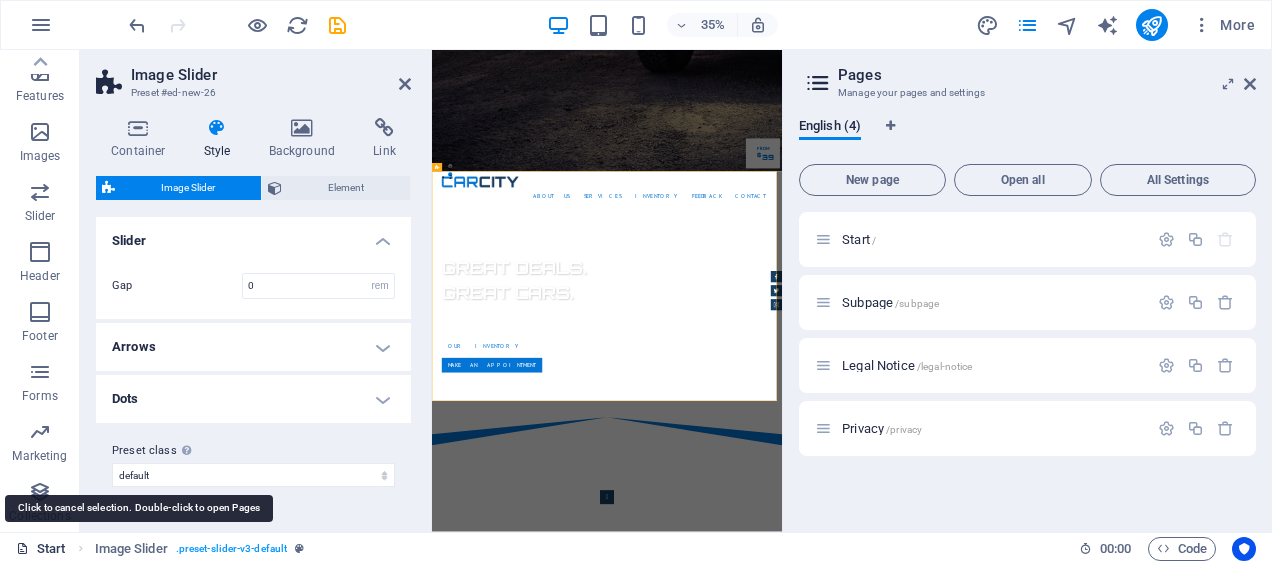 click on "Start" at bounding box center (41, 549) 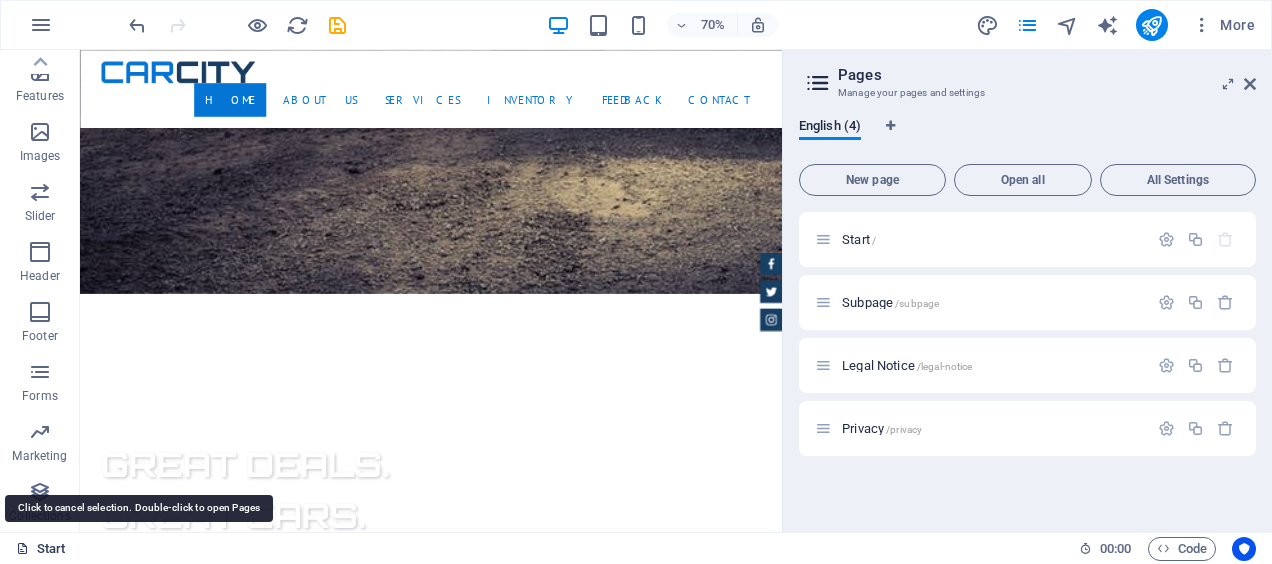 click on "Start" at bounding box center [41, 549] 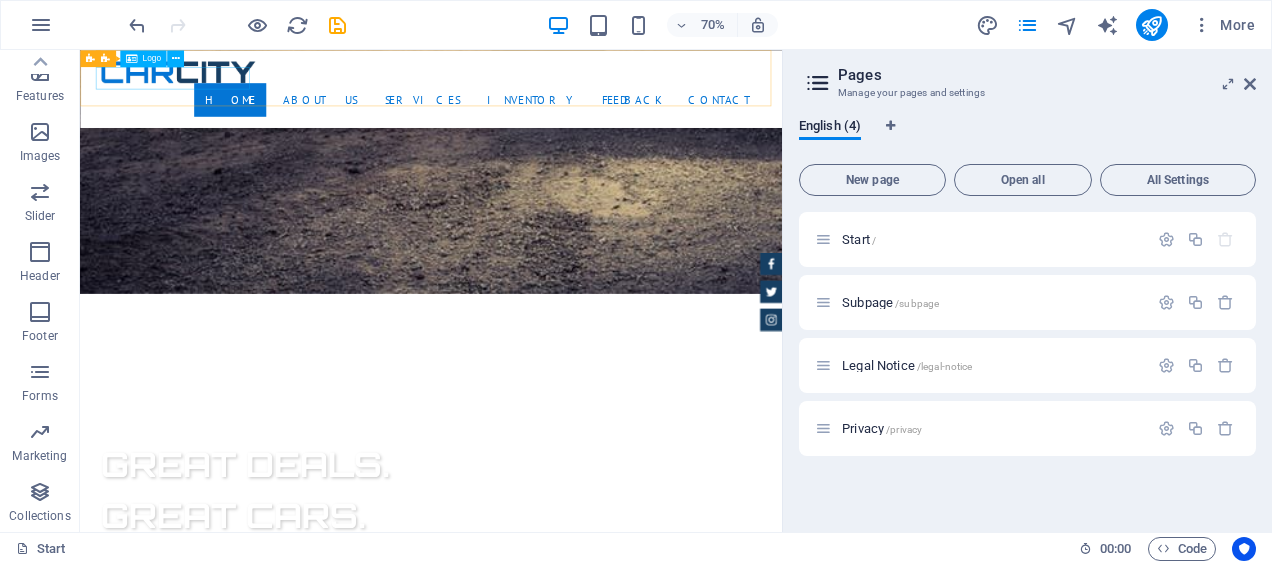 click at bounding box center (582, 81) 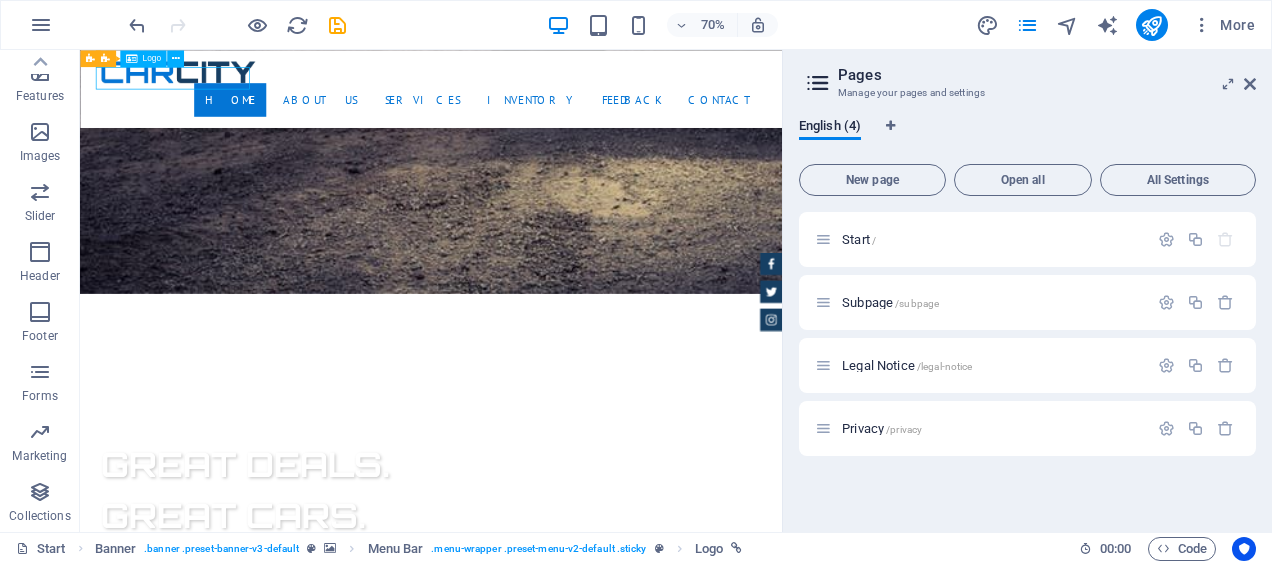 click at bounding box center (582, 81) 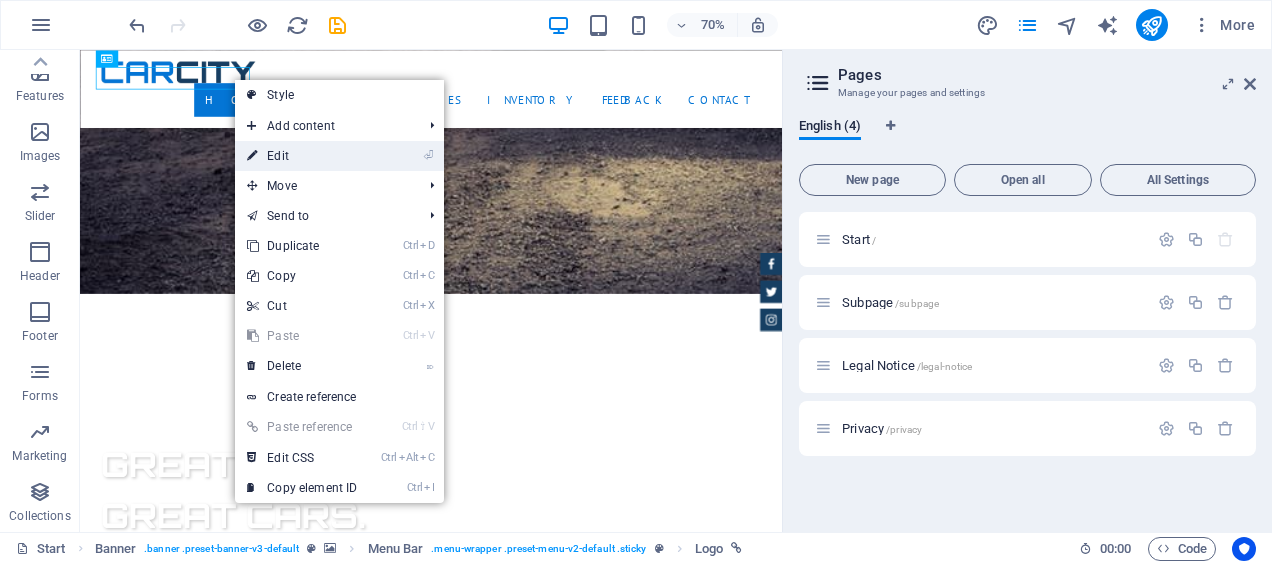 click on "⏎  Edit" at bounding box center (302, 156) 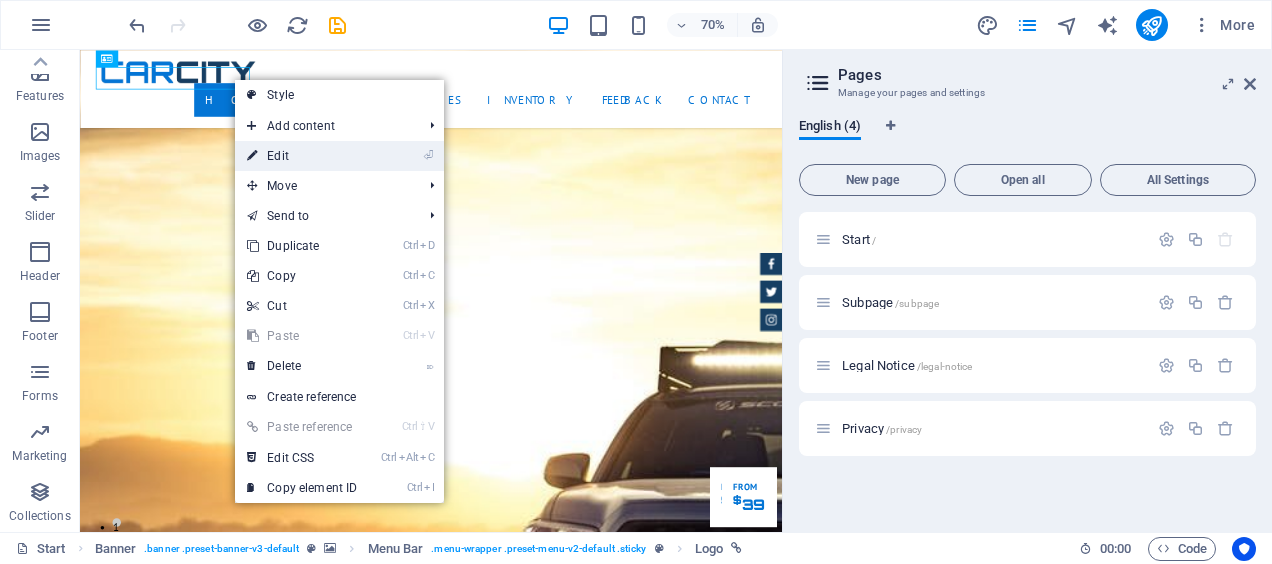 select on "px" 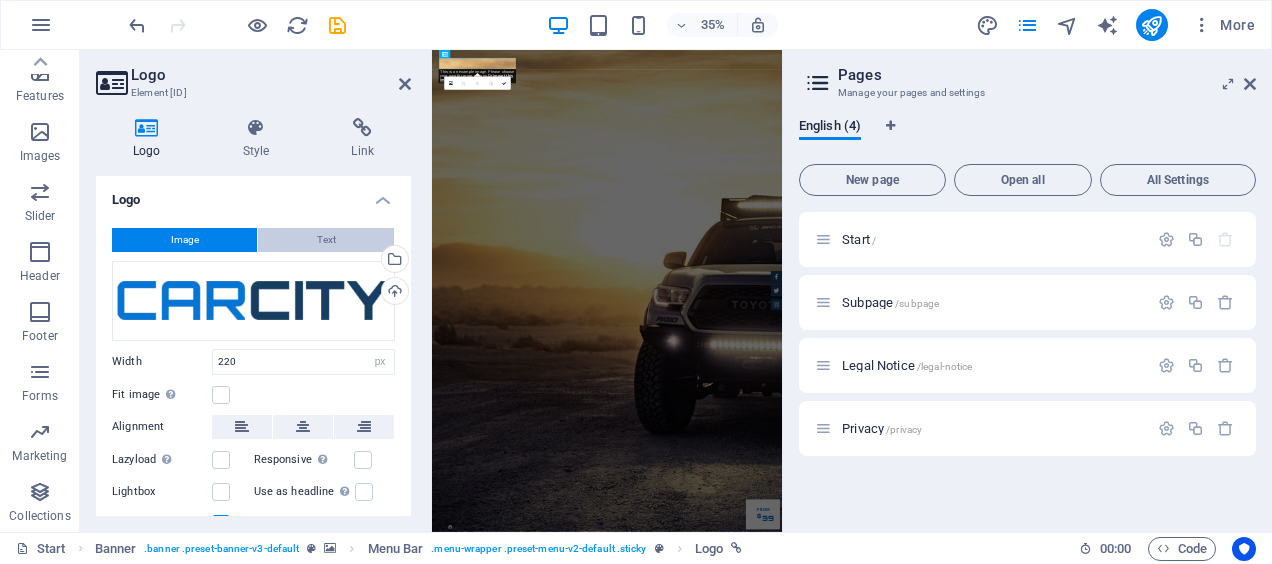 click on "Text" at bounding box center (326, 240) 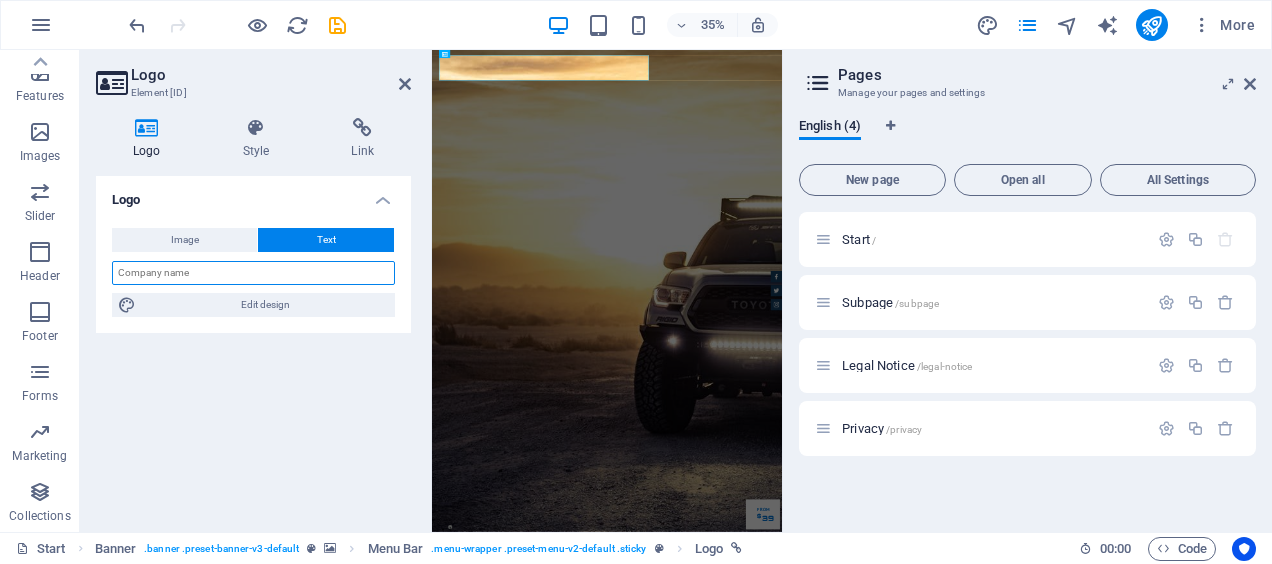 click at bounding box center (253, 273) 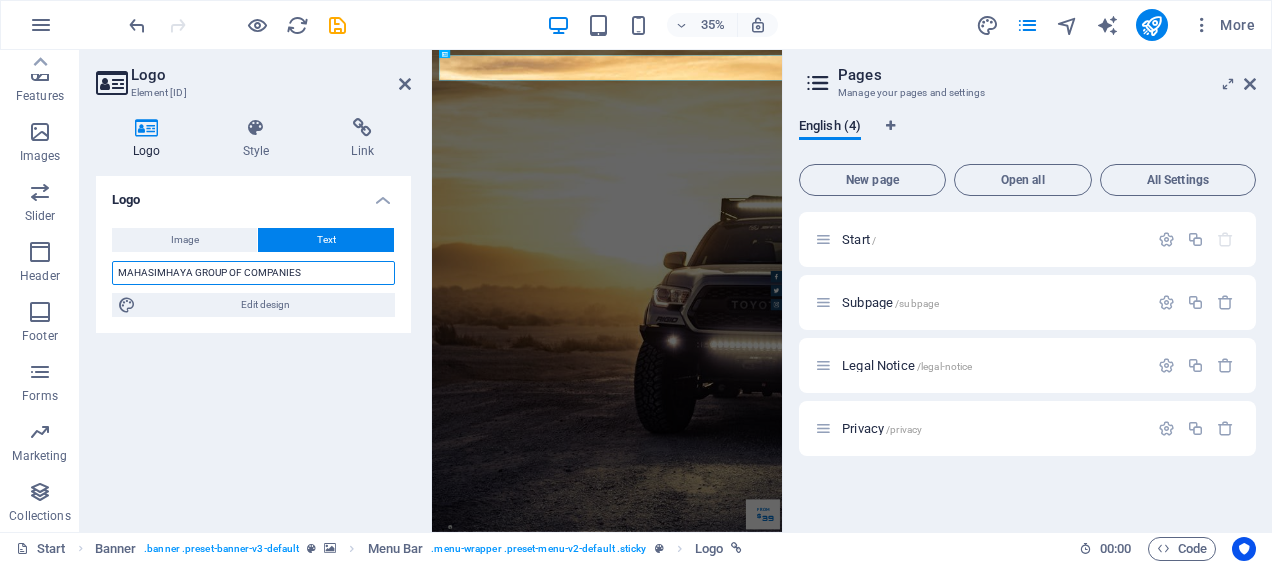 type on "MAHASIMHAYA GROUP OF COMPANIES" 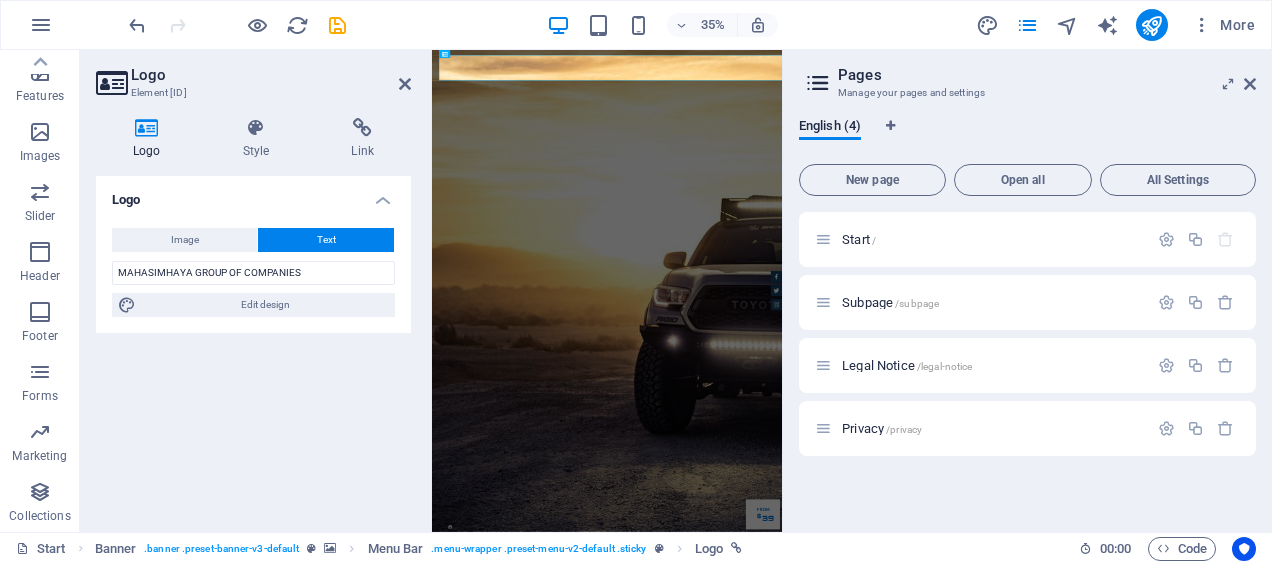 click on "Logo Image Text Drag files here, click to choose files or select files from Files or our free stock photos & videos Select files from the file manager, stock photos, or upload file(s) Upload Width 220 Default auto px rem % em vh vw Fit image Automatically fit image to a fixed width and height Height Default auto px Alignment Lazyload Loading images after the page loads improves page speed. Responsive Automatically load retina image and smartphone optimized sizes. Lightbox Use as headline The image will be wrapped in an H1 headline tag. Useful for giving alternative text the weight of an H1 headline, e.g. for the logo. Leave unchecked if uncertain. Optimized Images are compressed to improve page speed. Position Direction Custom X offset 50 px rem % vh vw Y offset 50 px rem % vh vw MAHASIMHAYA GROUP OF COMPANIES Edit design Text Float No float Image left Image right Determine how text should behave around the image. Text Alternative text Image caption Paragraph Format Normal Heading 1 Heading 2 Heading 3 Code 8" at bounding box center [253, 346] 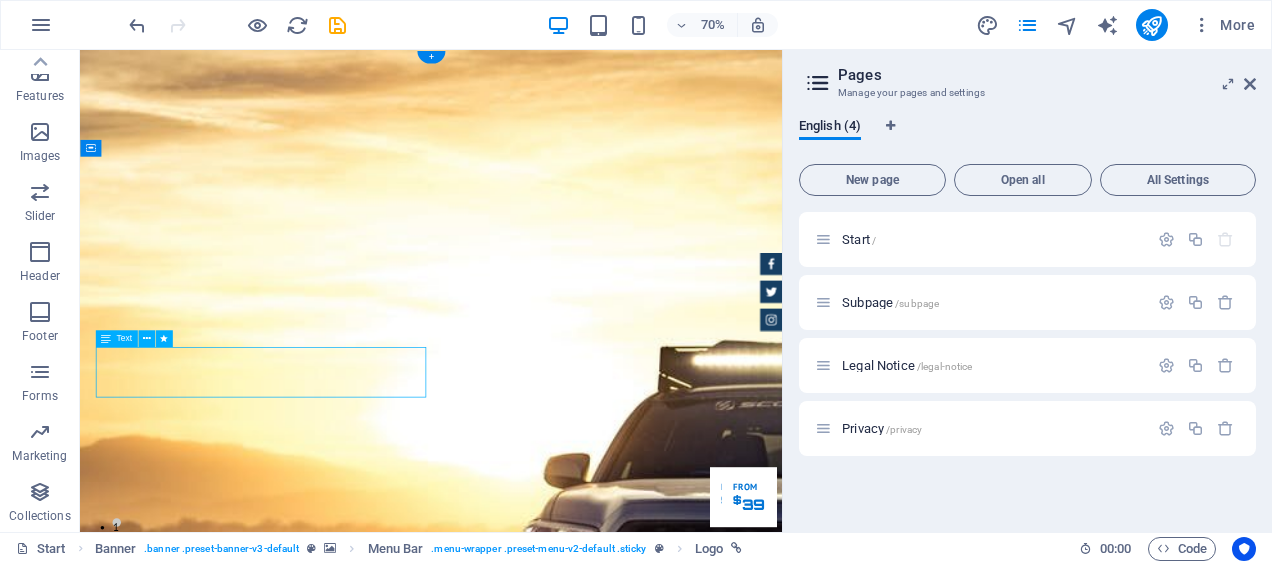 click on "Lorem ipsum dolor sit amet, consetetur sadipscing elitr, sed diam nonumy eirmod tempor invidunt ut labore et dolore magna aliquyam erat." at bounding box center [582, 1959] 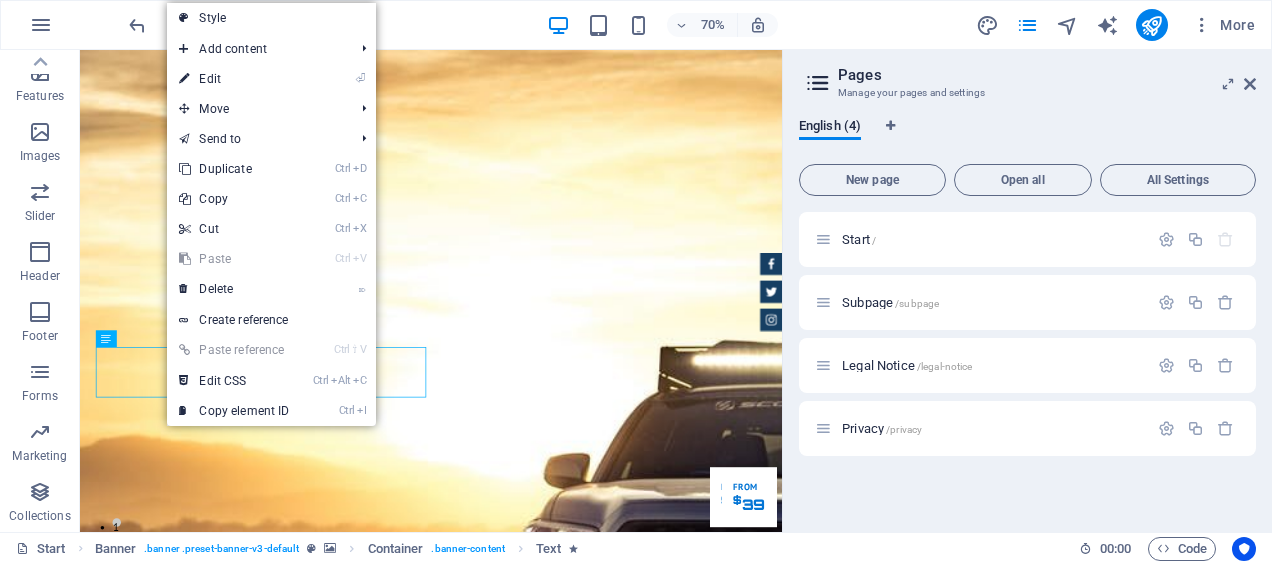 click on "⏎  Edit" at bounding box center (234, 79) 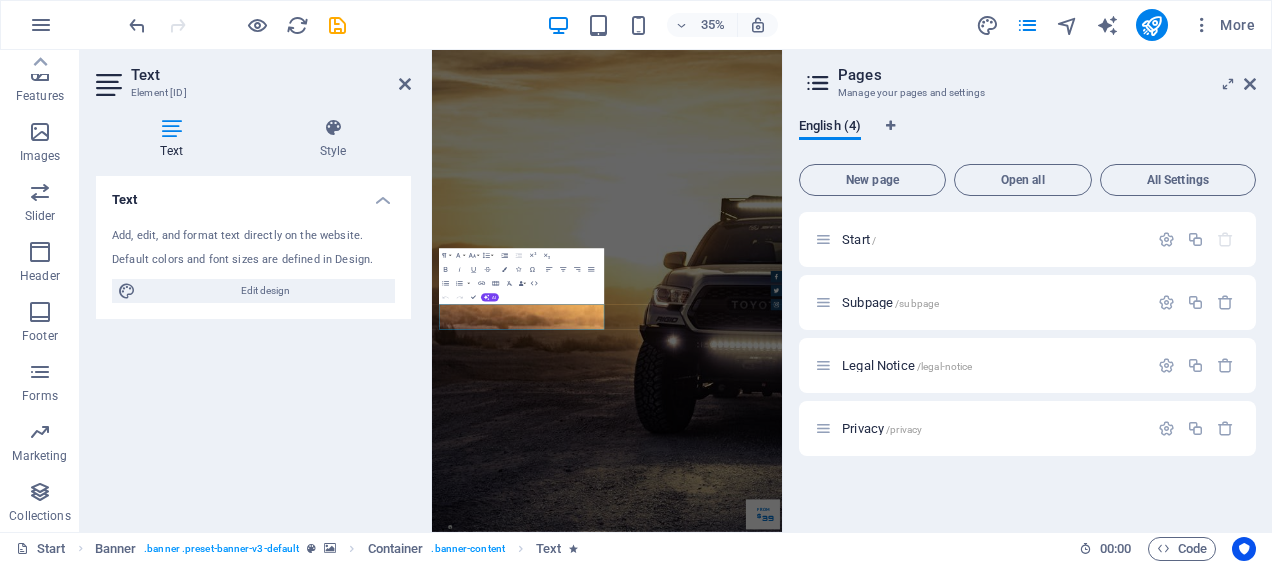 click on "Add, edit, and format text directly on the website." at bounding box center (253, 236) 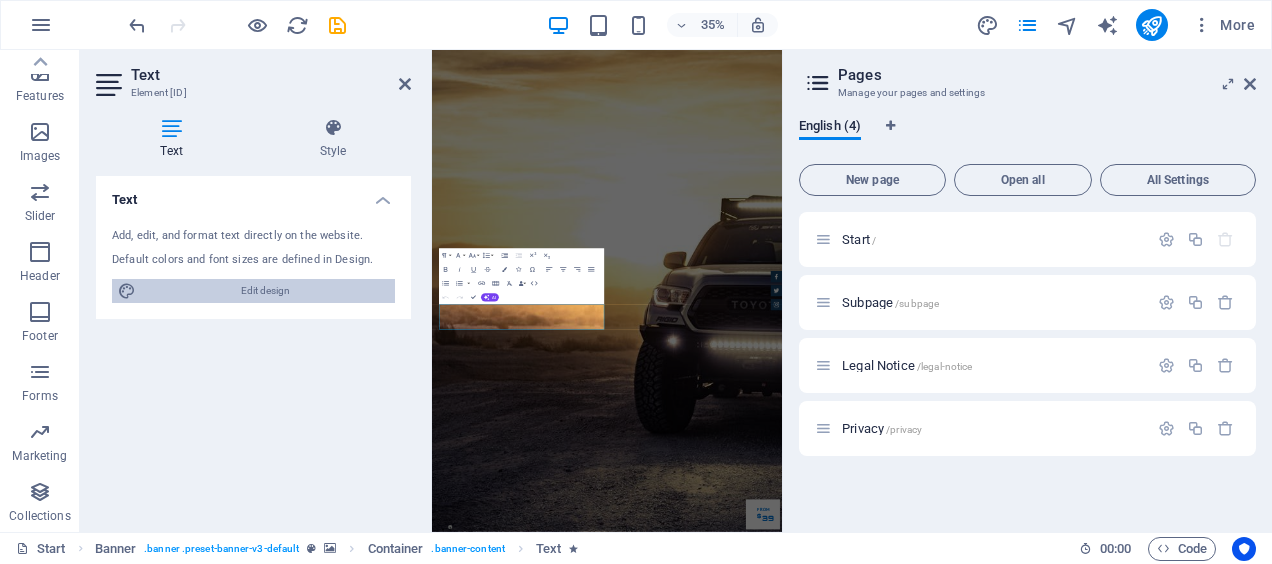 drag, startPoint x: 142, startPoint y: 235, endPoint x: 233, endPoint y: 290, distance: 106.32967 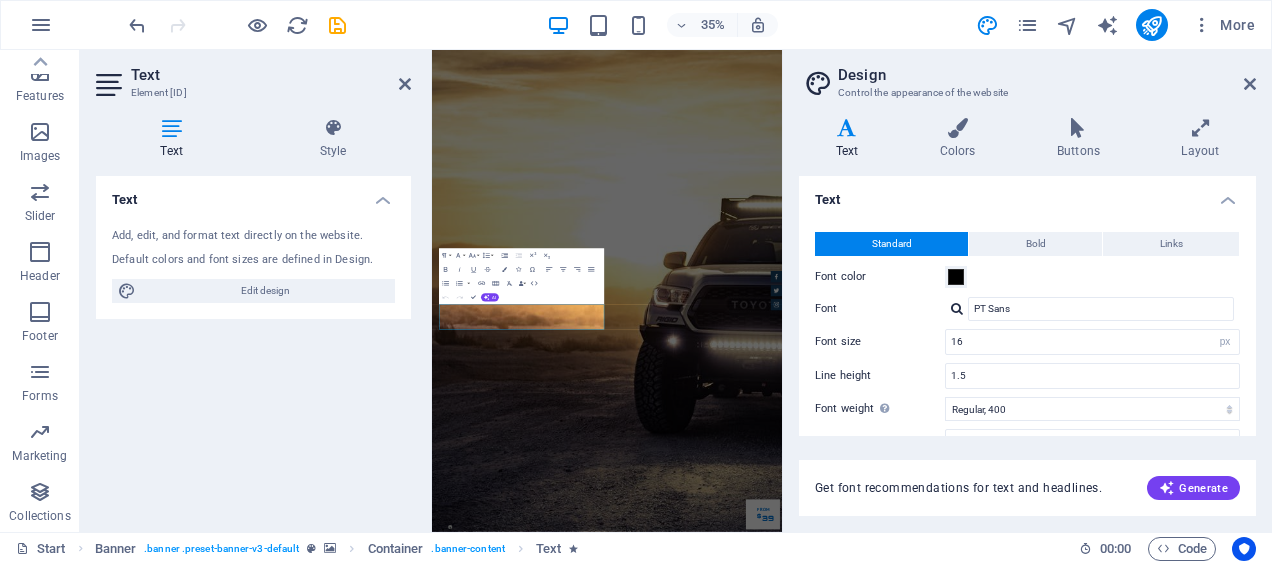 click on "Text" at bounding box center [851, 139] 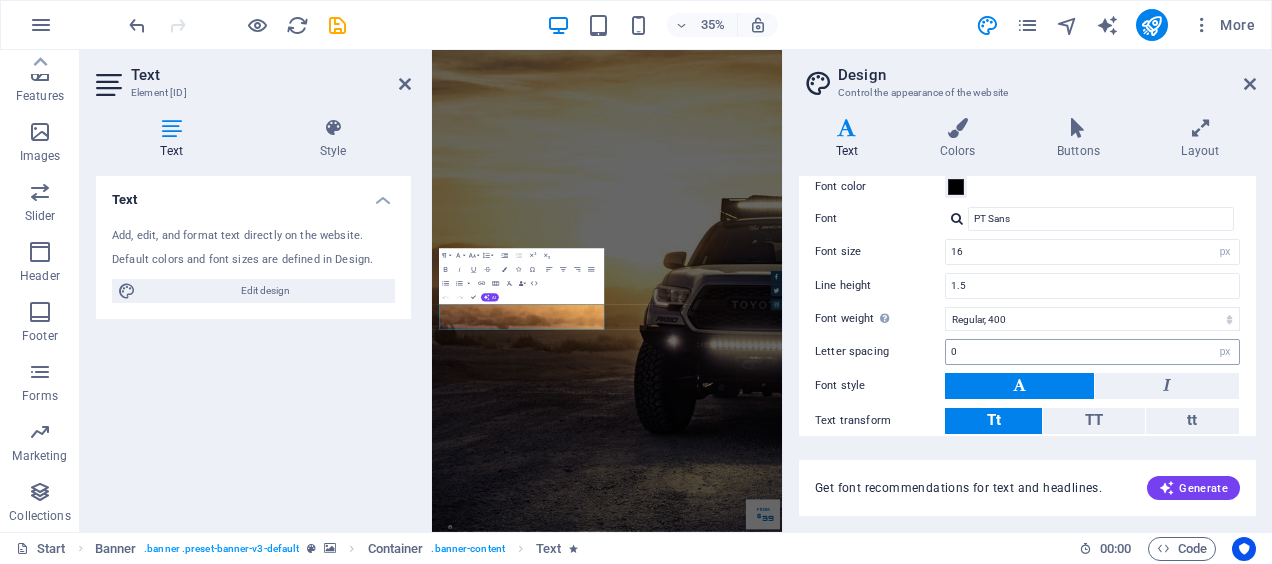 scroll, scrollTop: 191, scrollLeft: 0, axis: vertical 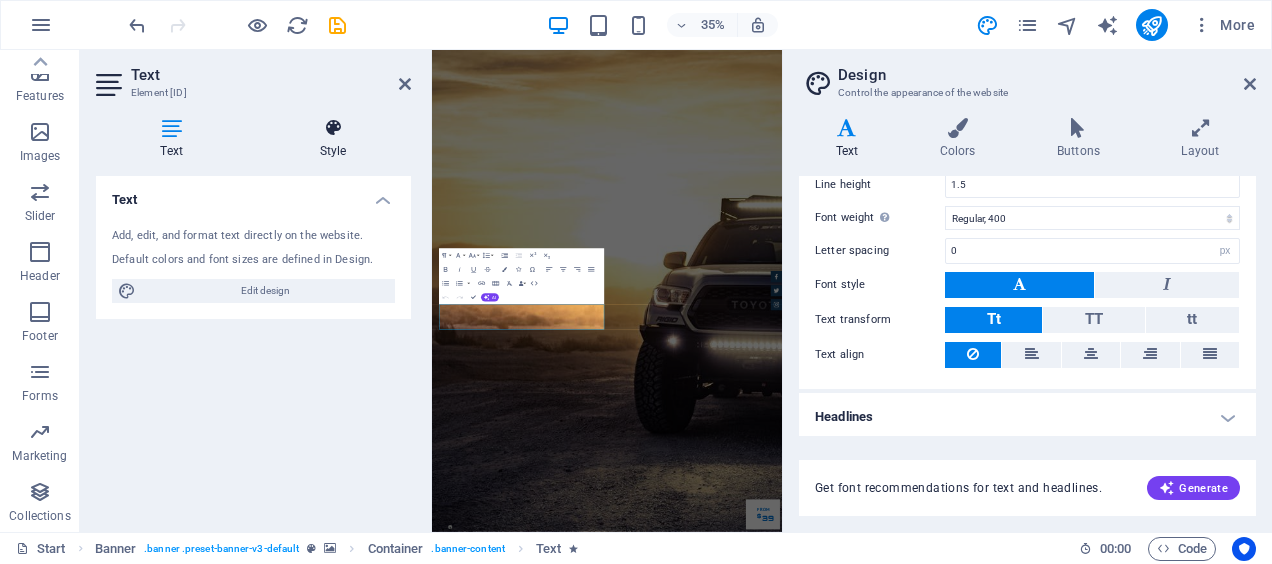 click on "Style" at bounding box center [333, 139] 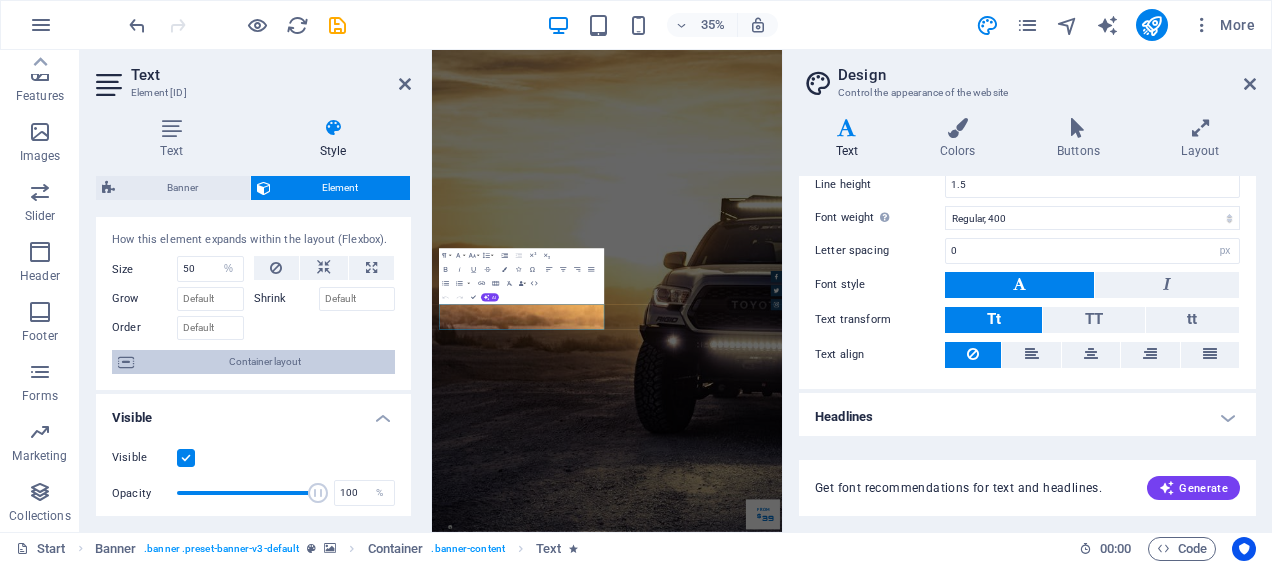 scroll, scrollTop: 0, scrollLeft: 0, axis: both 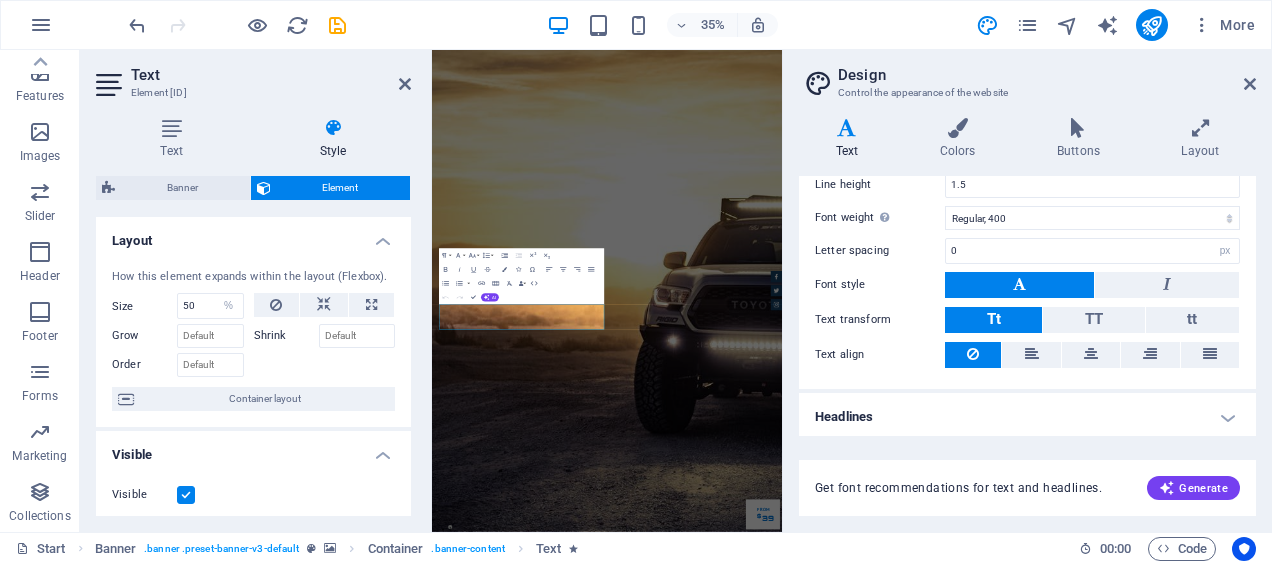 click on "Element #ed-831924574" at bounding box center (251, 93) 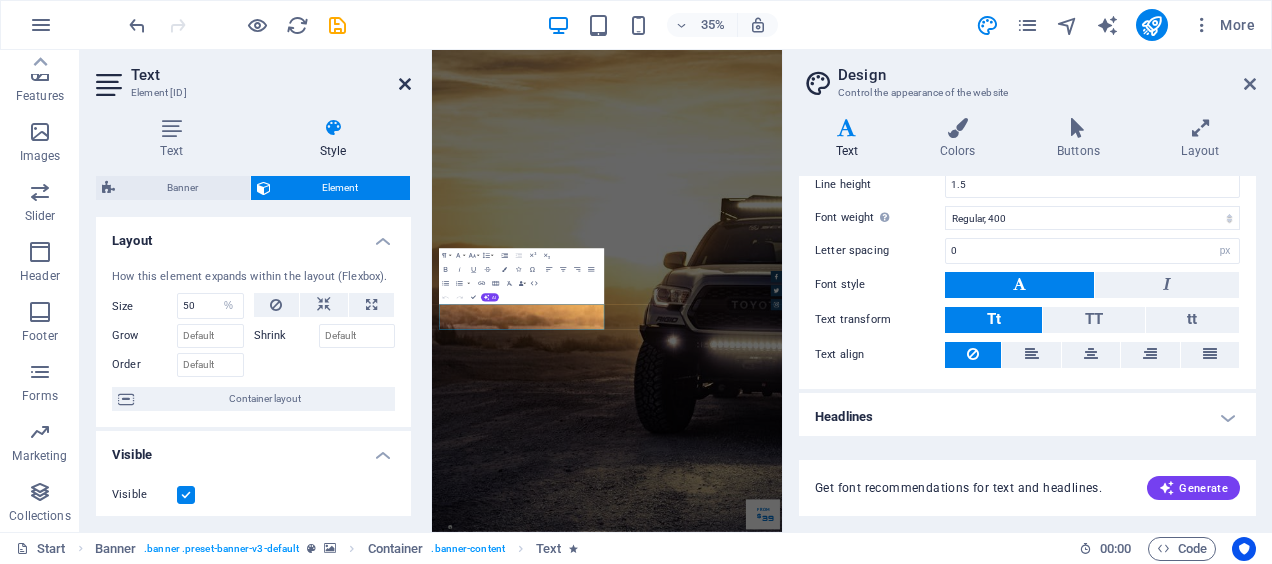 click at bounding box center [405, 84] 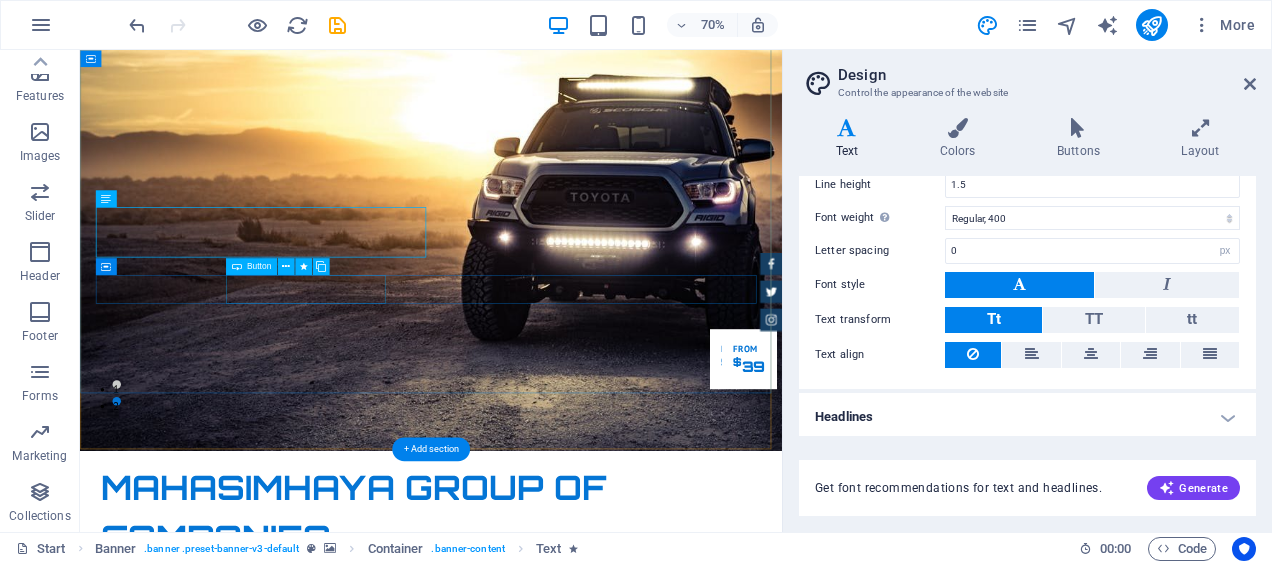scroll, scrollTop: 200, scrollLeft: 0, axis: vertical 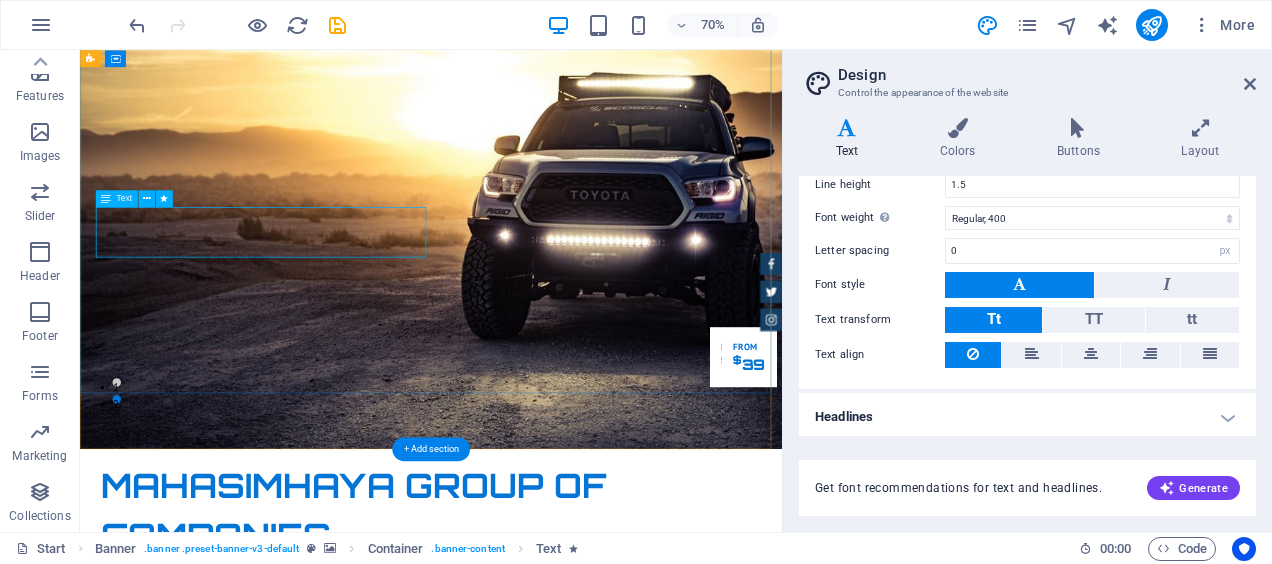 click on "Lorem ipsum dolor sit amet, consetetur sadipscing elitr, sed diam nonumy eirmod tempor invidunt ut labore et dolore magna aliquyam erat." at bounding box center (582, 1128) 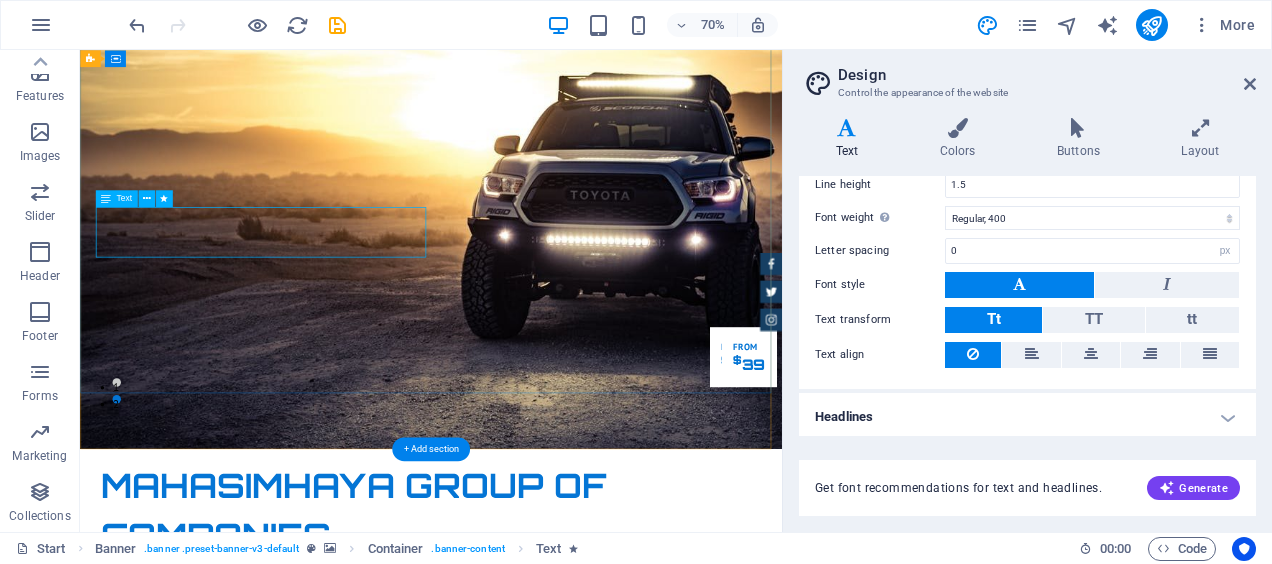 select on "%" 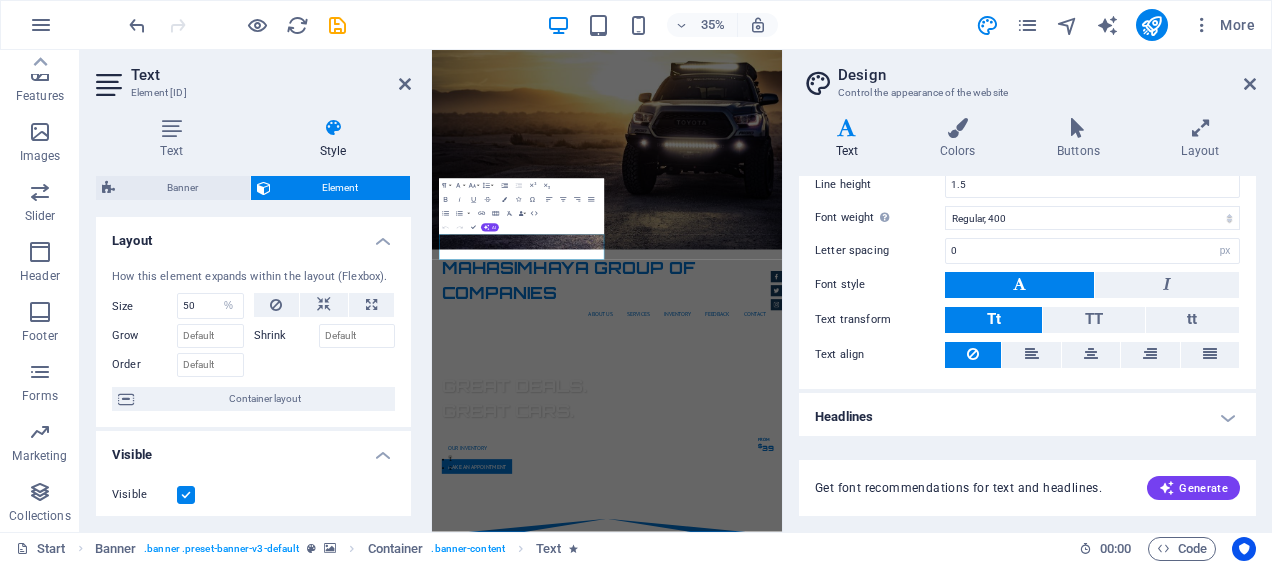 click on "How this element expands within the layout (Flexbox)." at bounding box center [253, 277] 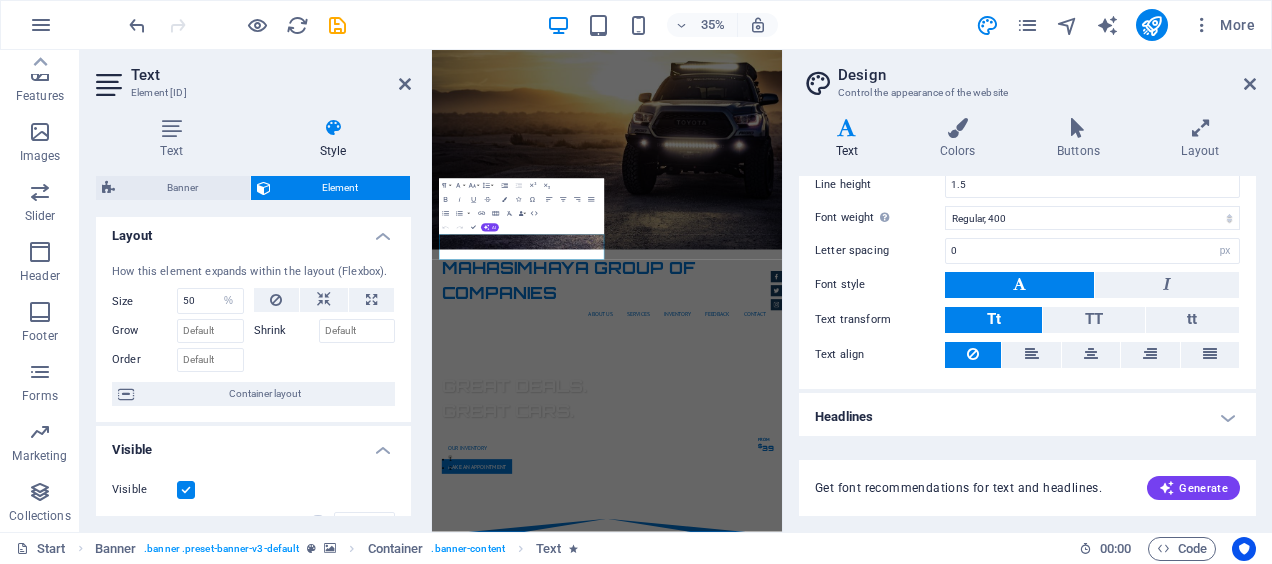 scroll, scrollTop: 0, scrollLeft: 0, axis: both 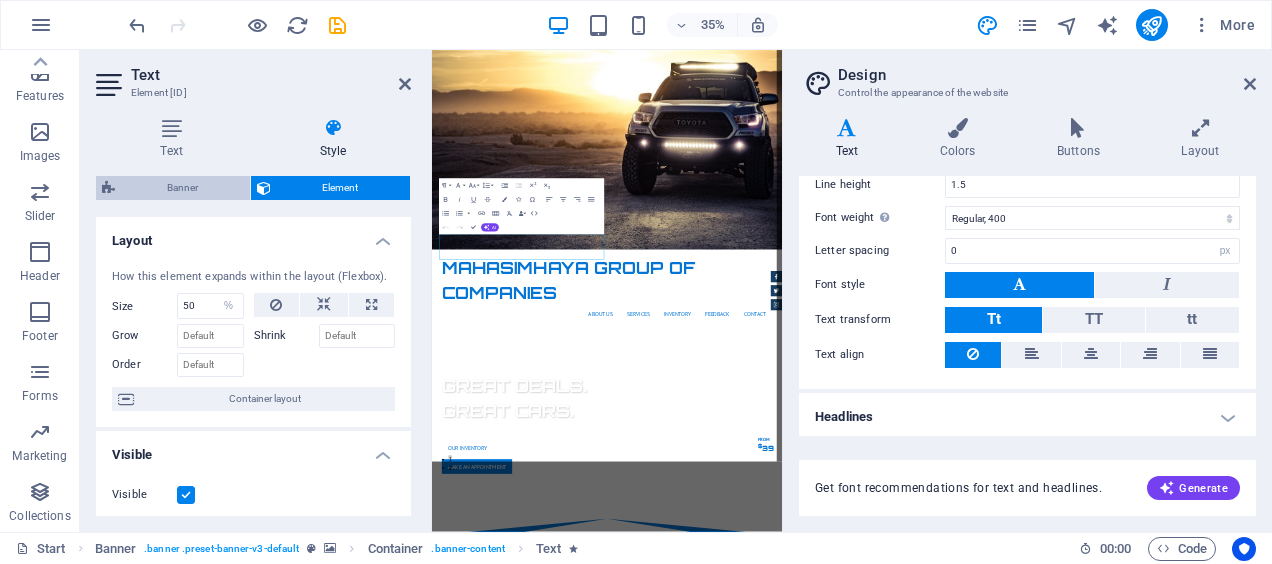 click on "Banner" at bounding box center (182, 188) 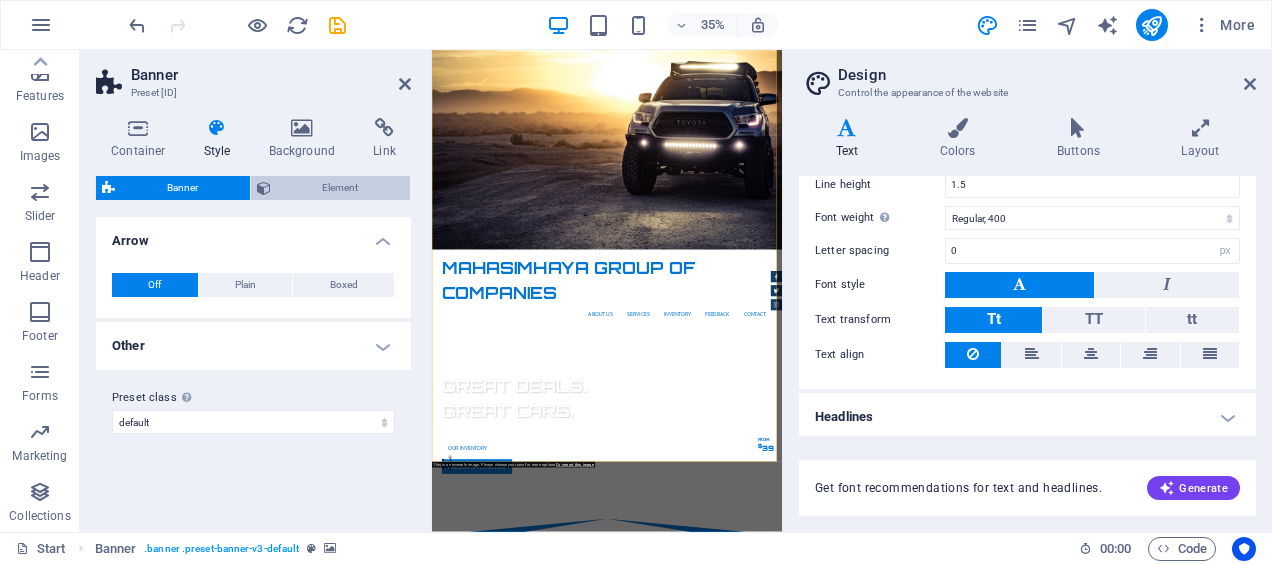click on "Element" at bounding box center (341, 188) 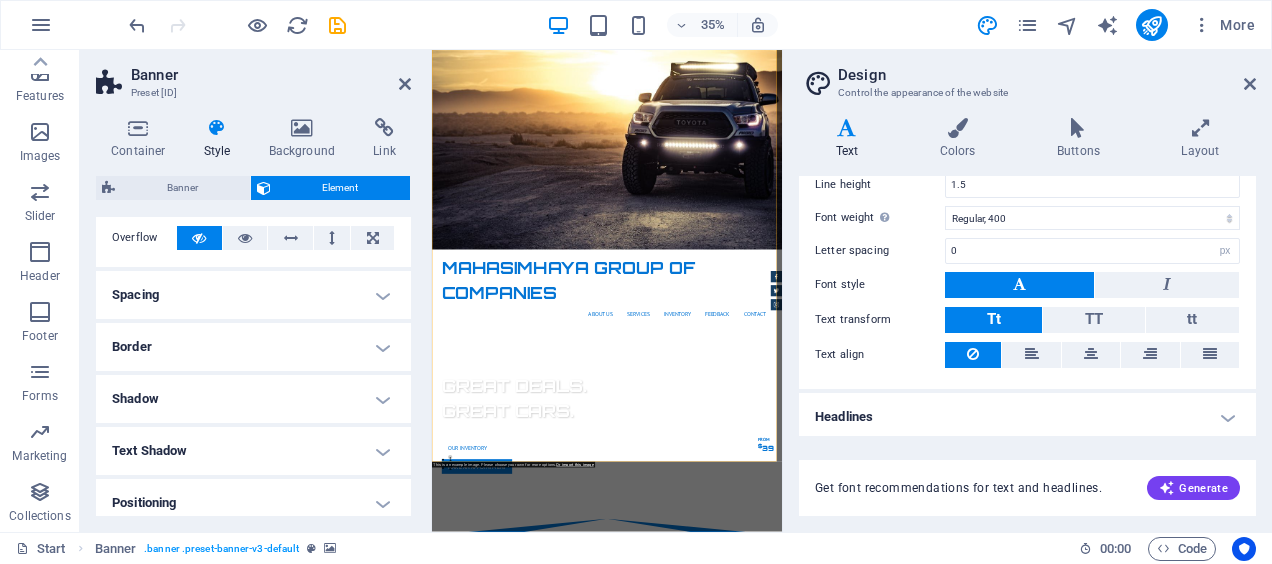 scroll, scrollTop: 0, scrollLeft: 0, axis: both 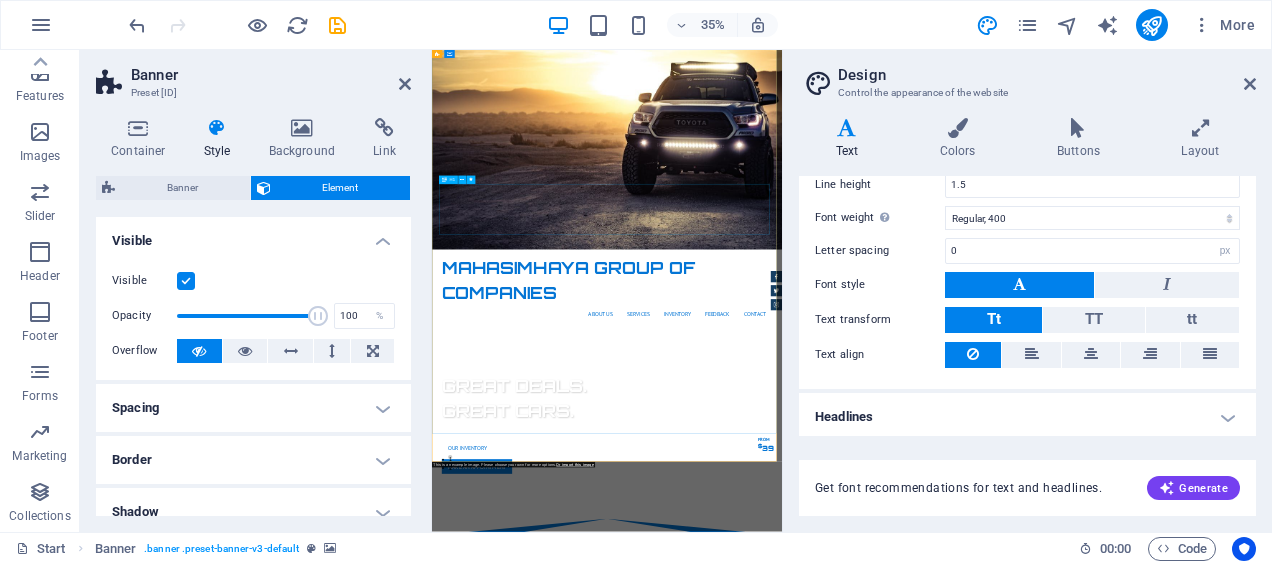 click on "GReat Deals. Great Cars." at bounding box center (932, 1044) 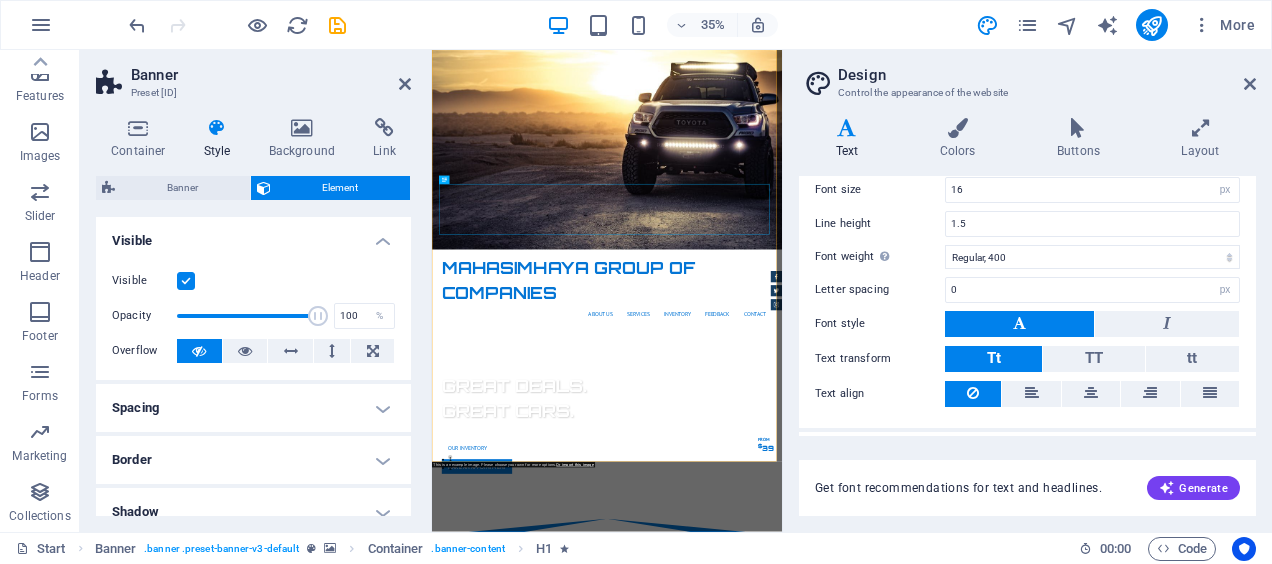 scroll, scrollTop: 191, scrollLeft: 0, axis: vertical 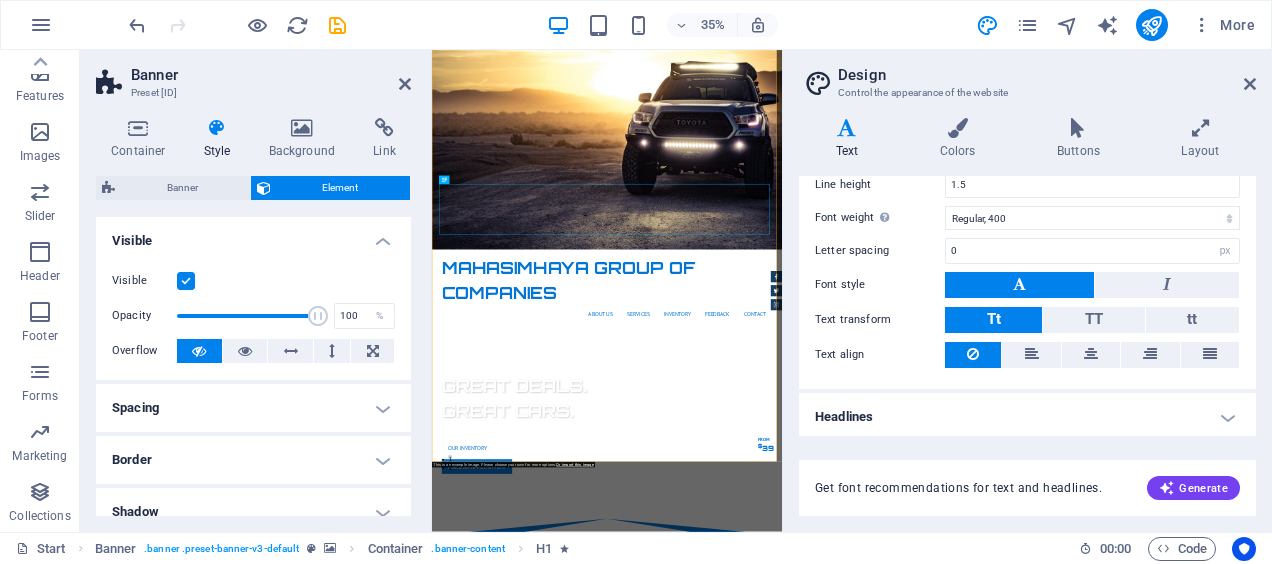 click on "Text" at bounding box center [851, 139] 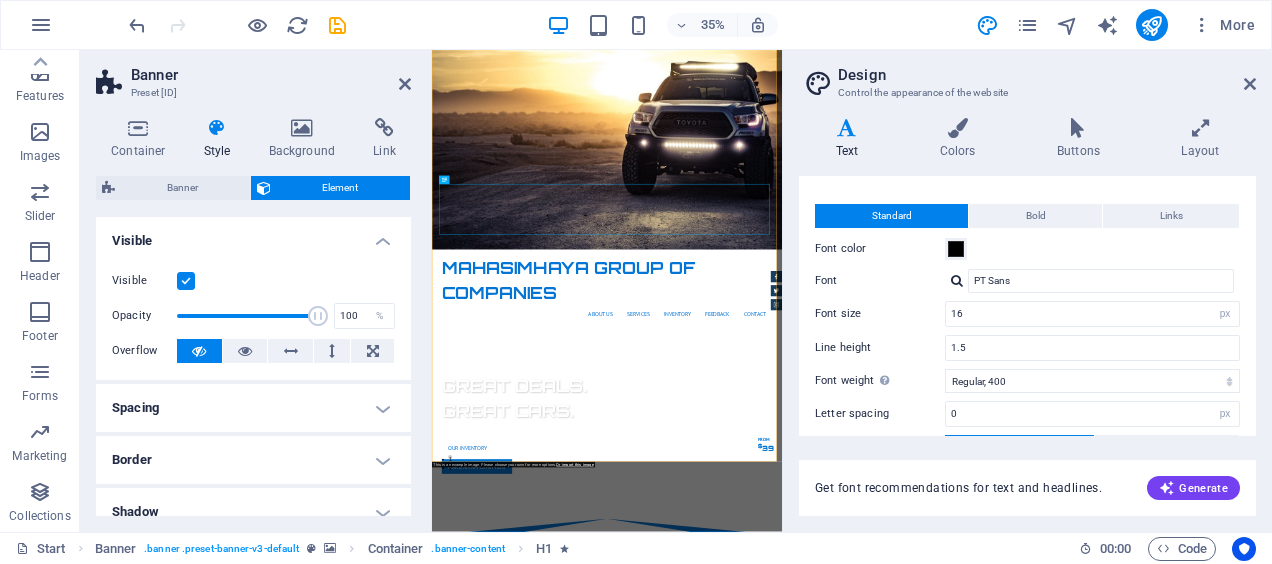 scroll, scrollTop: 0, scrollLeft: 0, axis: both 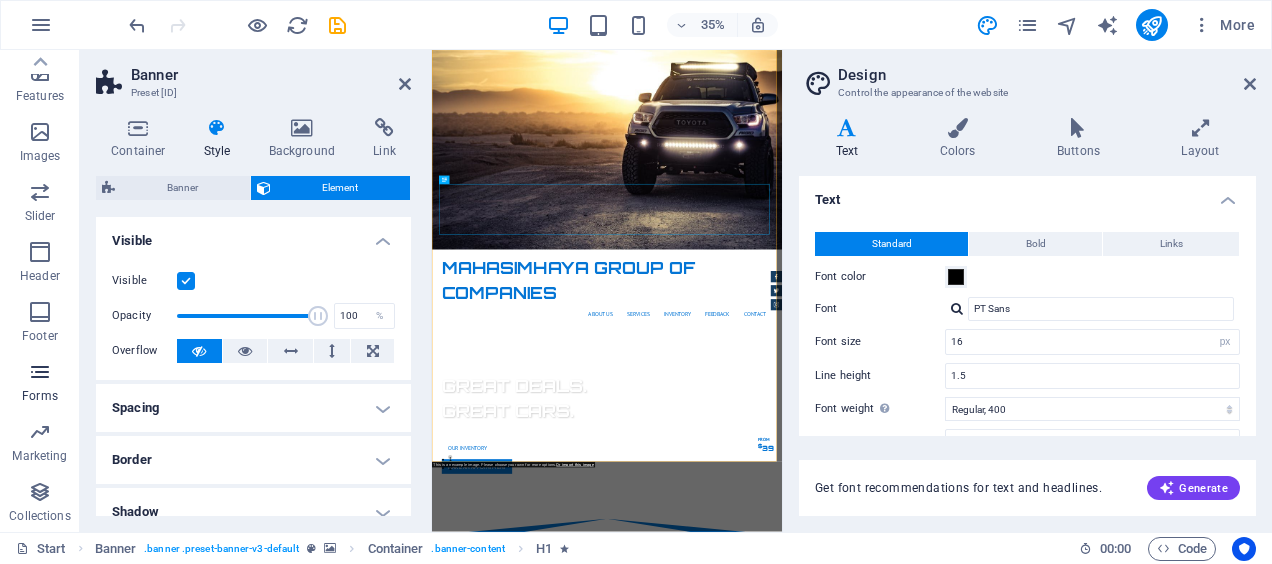drag, startPoint x: 66, startPoint y: 476, endPoint x: 76, endPoint y: 383, distance: 93.53609 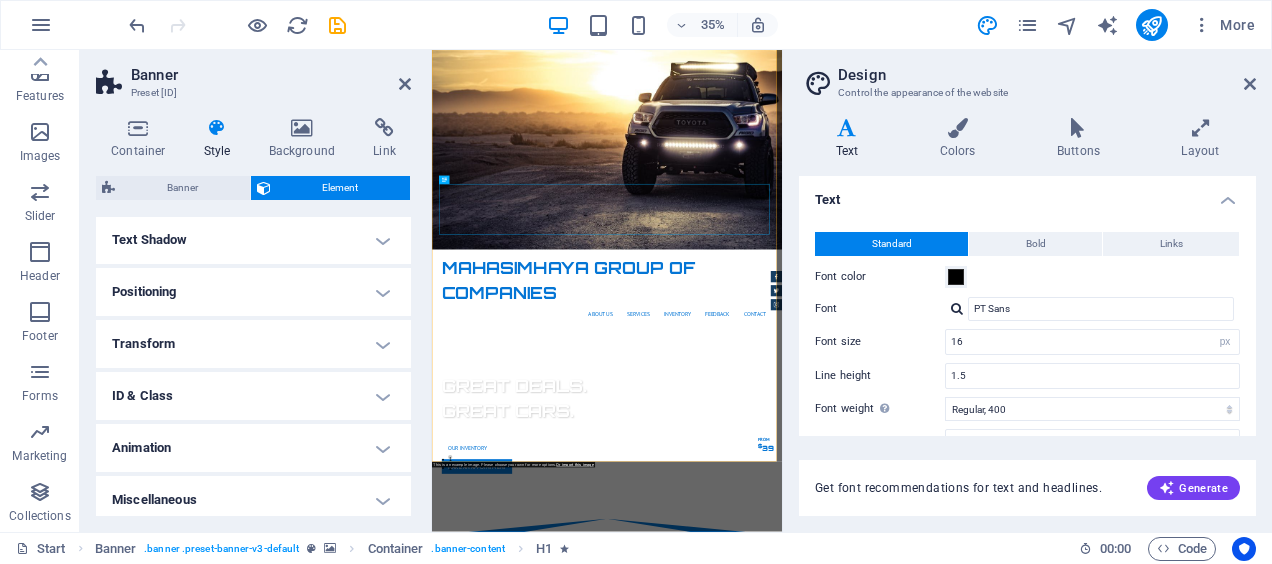 scroll, scrollTop: 331, scrollLeft: 0, axis: vertical 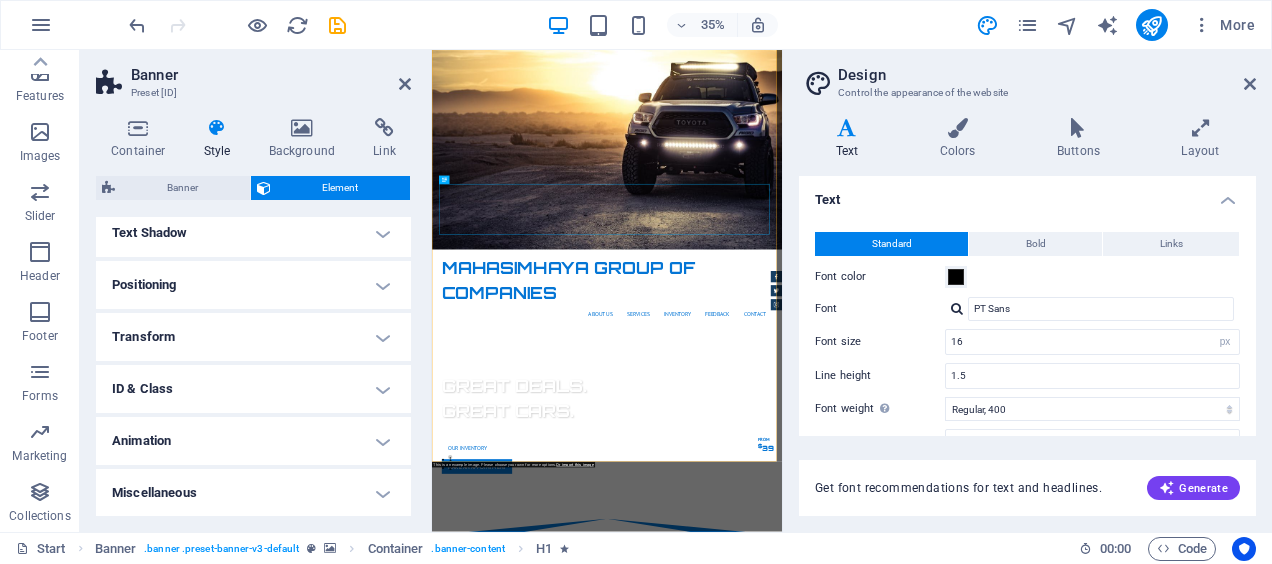 click on "Miscellaneous" at bounding box center (253, 493) 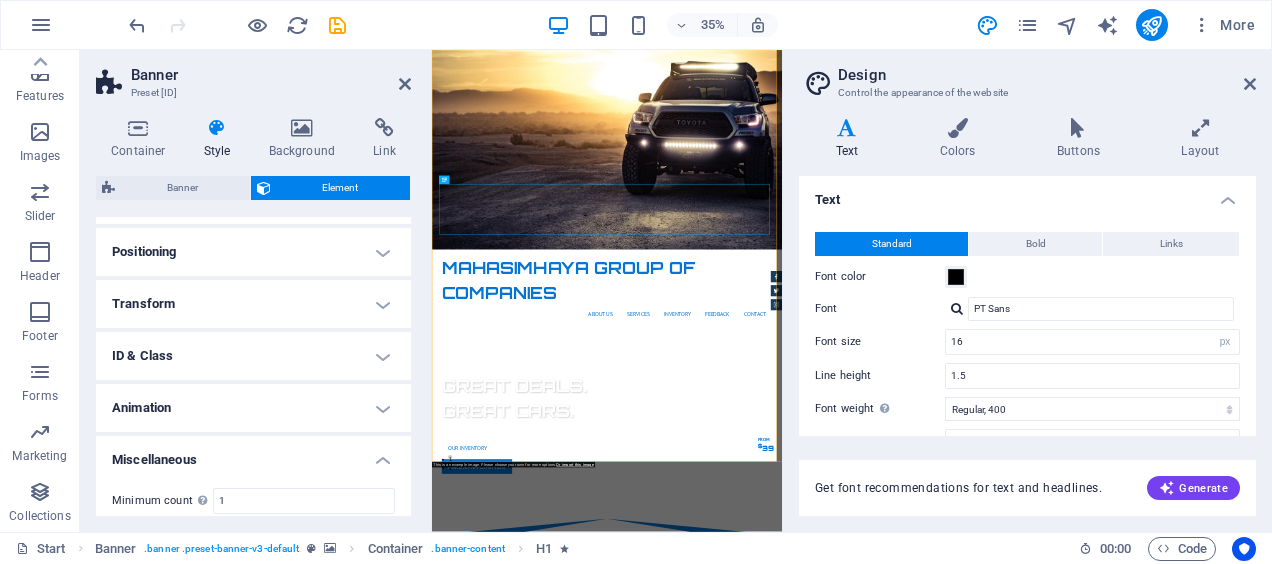 scroll, scrollTop: 254, scrollLeft: 0, axis: vertical 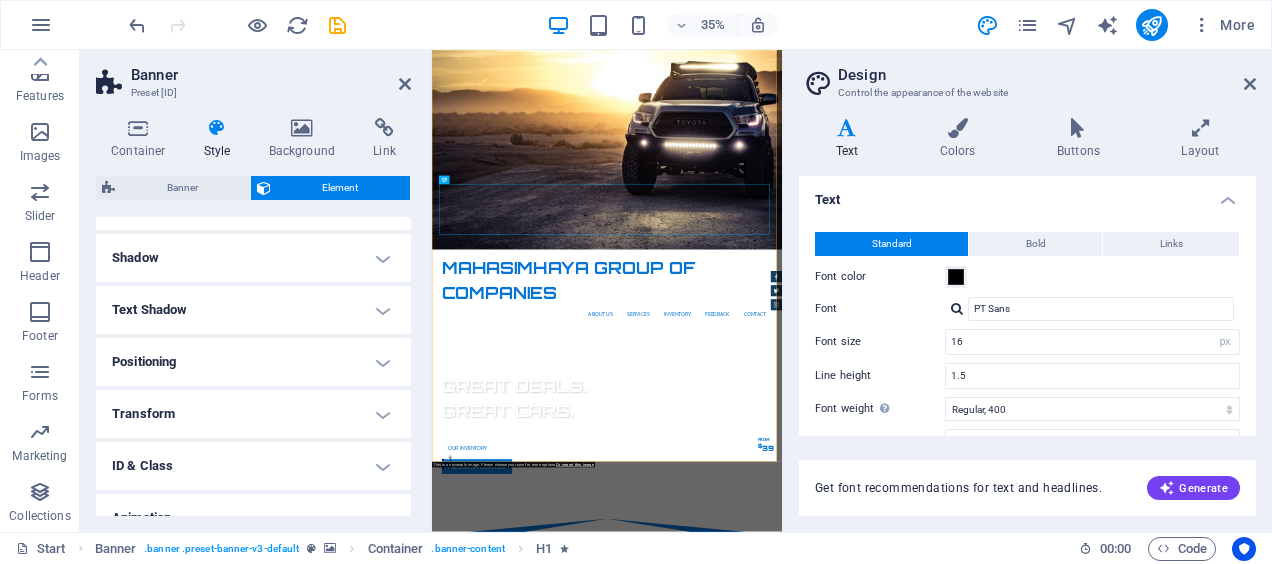 click on "ID & Class" at bounding box center [253, 466] 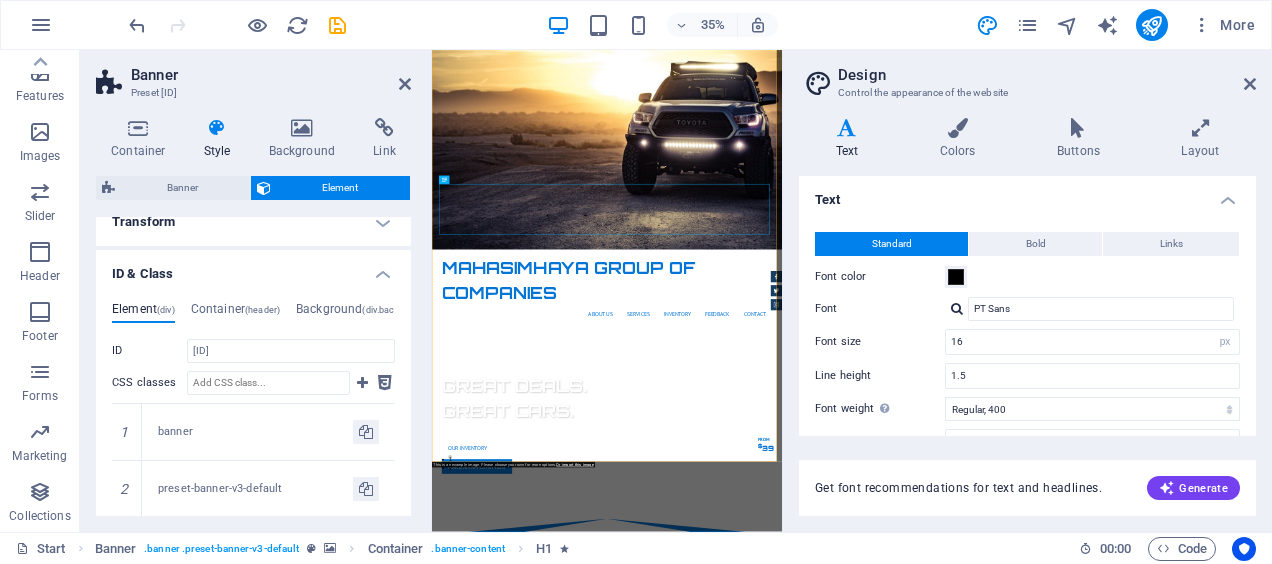 scroll, scrollTop: 146, scrollLeft: 0, axis: vertical 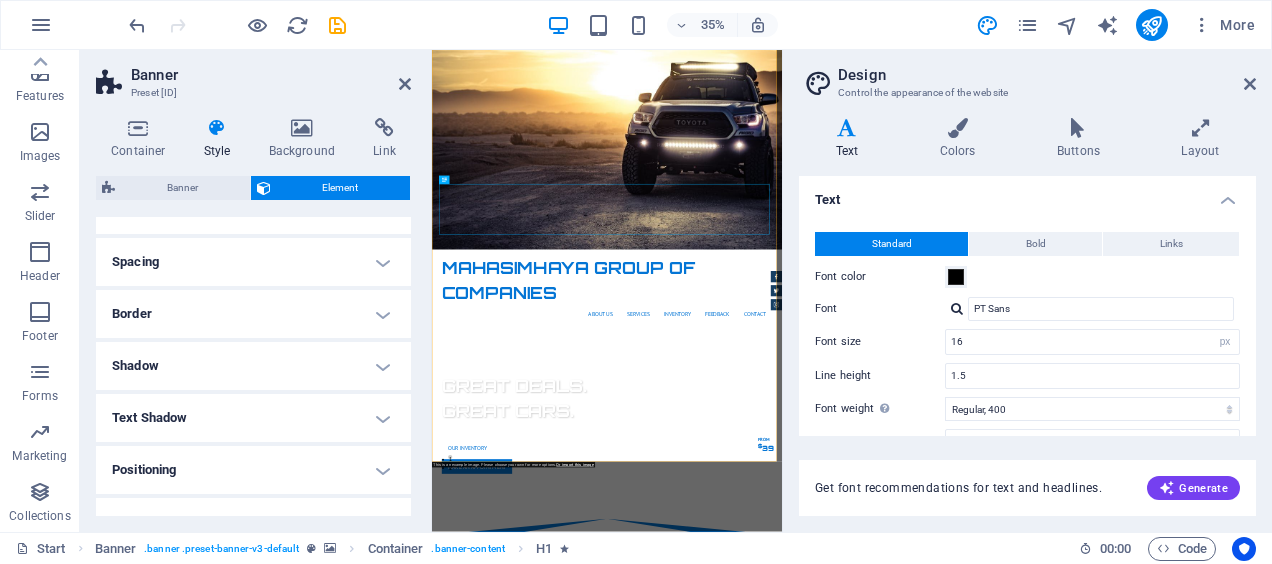 click on "Text Shadow" at bounding box center [253, 418] 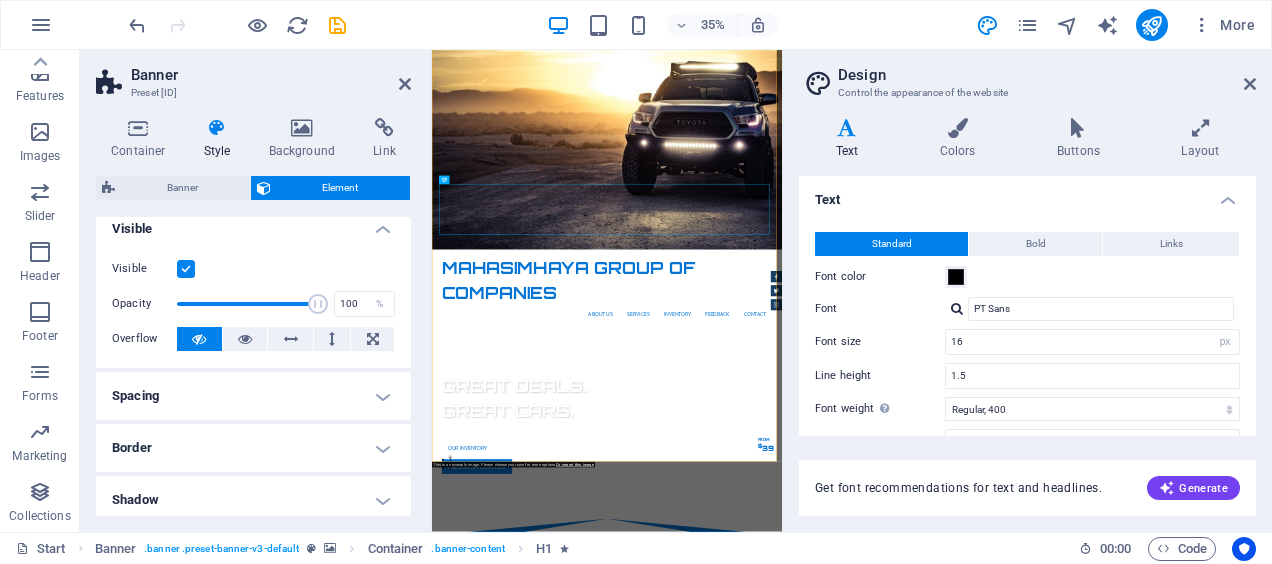 scroll, scrollTop: 0, scrollLeft: 0, axis: both 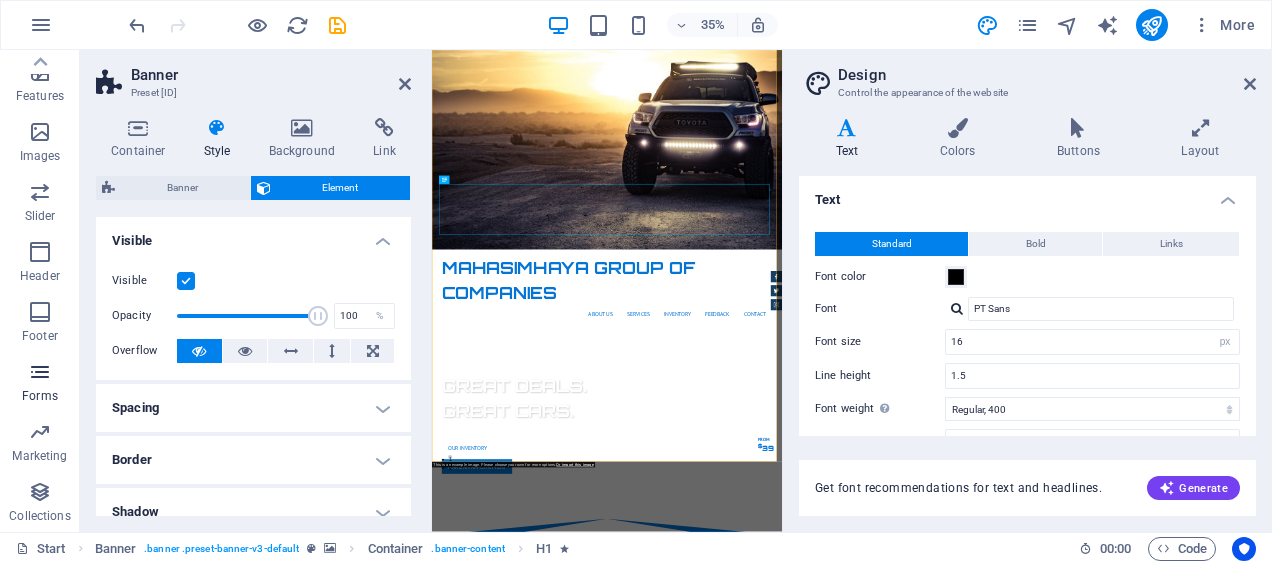 click on "Forms" at bounding box center [40, 396] 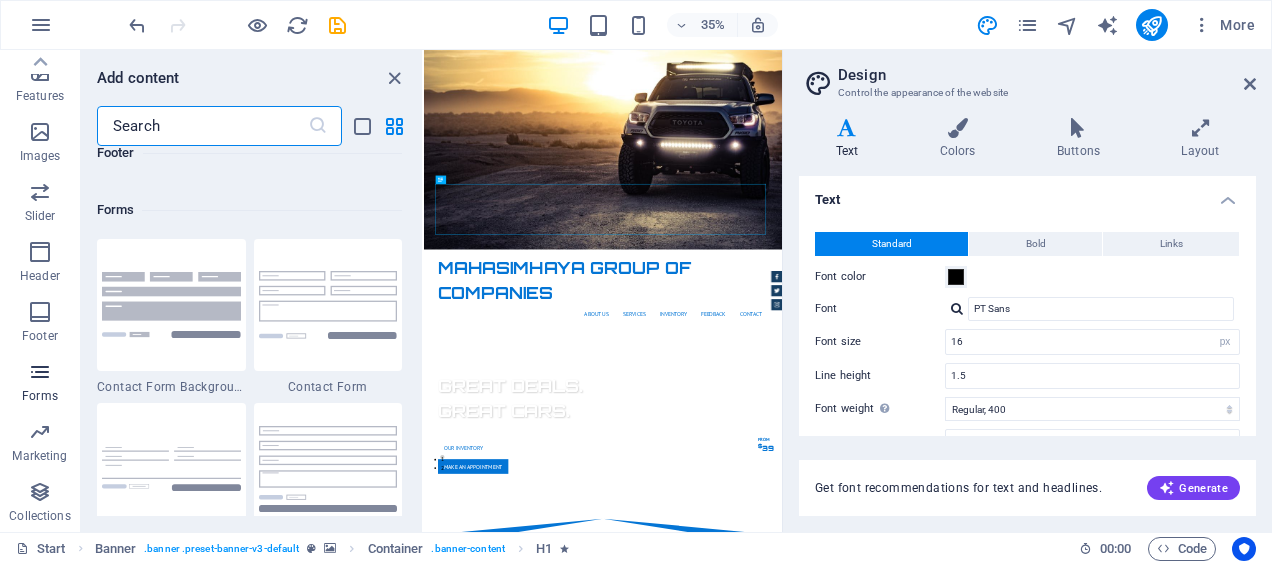 scroll, scrollTop: 14600, scrollLeft: 0, axis: vertical 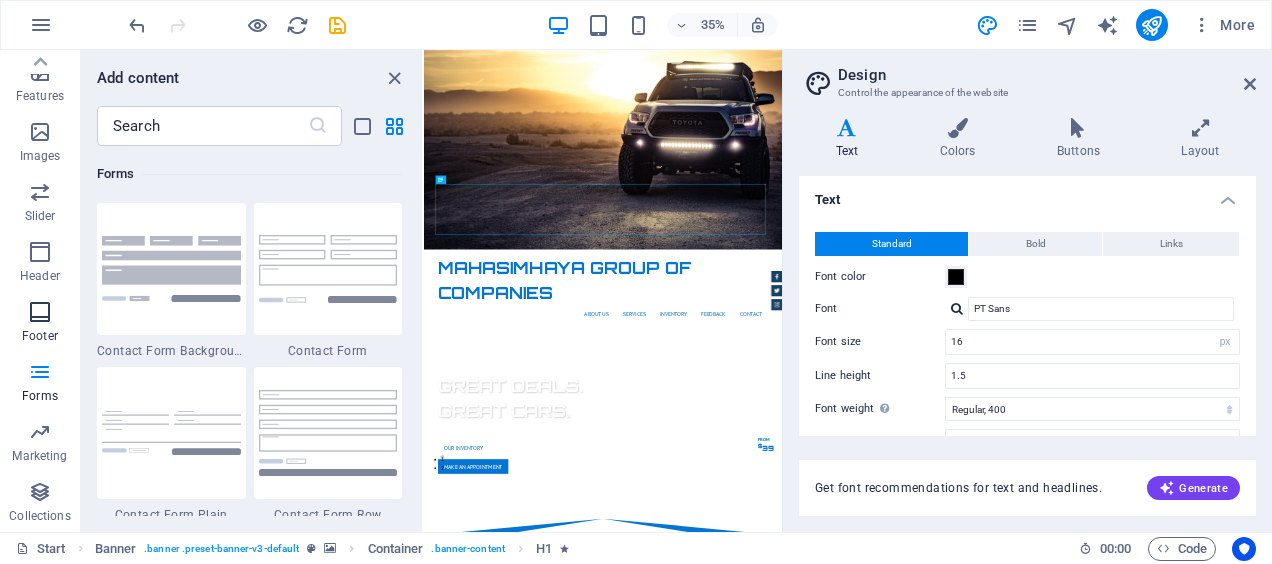 click at bounding box center [40, 312] 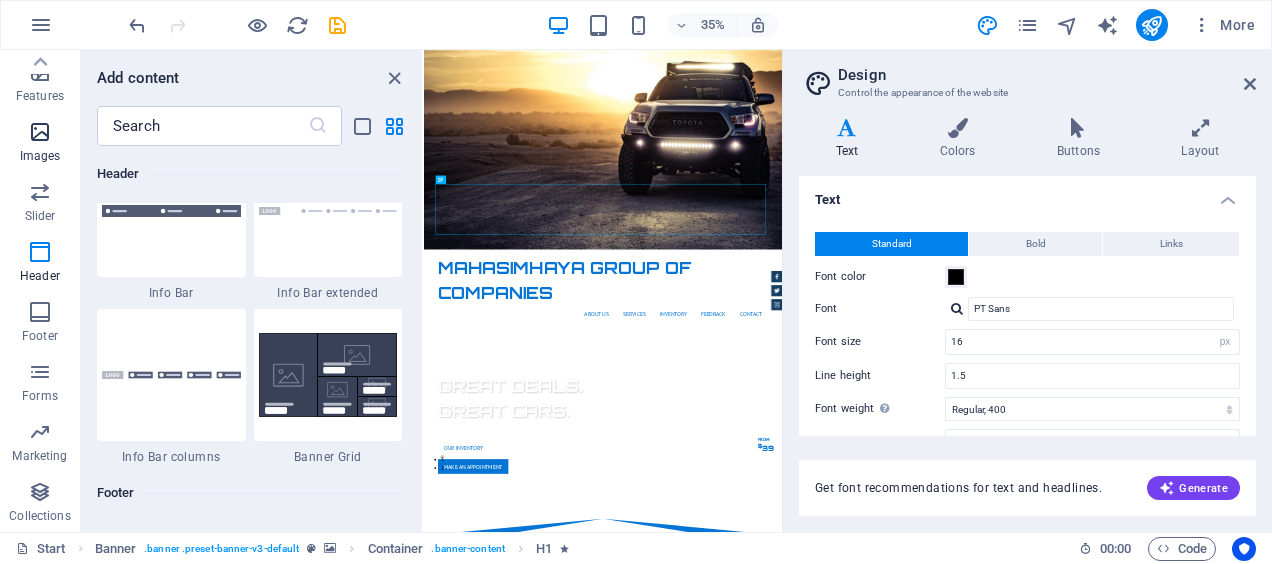 scroll, scrollTop: 12739, scrollLeft: 0, axis: vertical 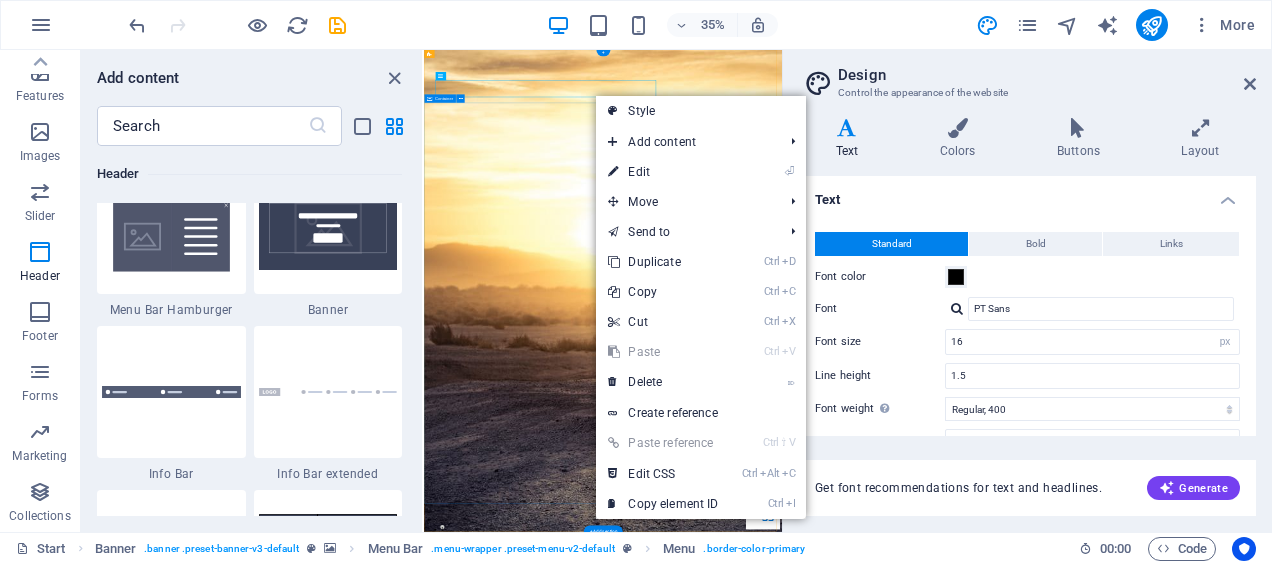 click on "GReat Deals. Great Cars. Lorem ipsum dolor sit amet, consetetur sadipscing elitr, sed diam nonumy eirmod tempor invidunt ut labore et dolore magna aliquyam erat.  Our Inventory   Make an appointment" at bounding box center [935, 1923] 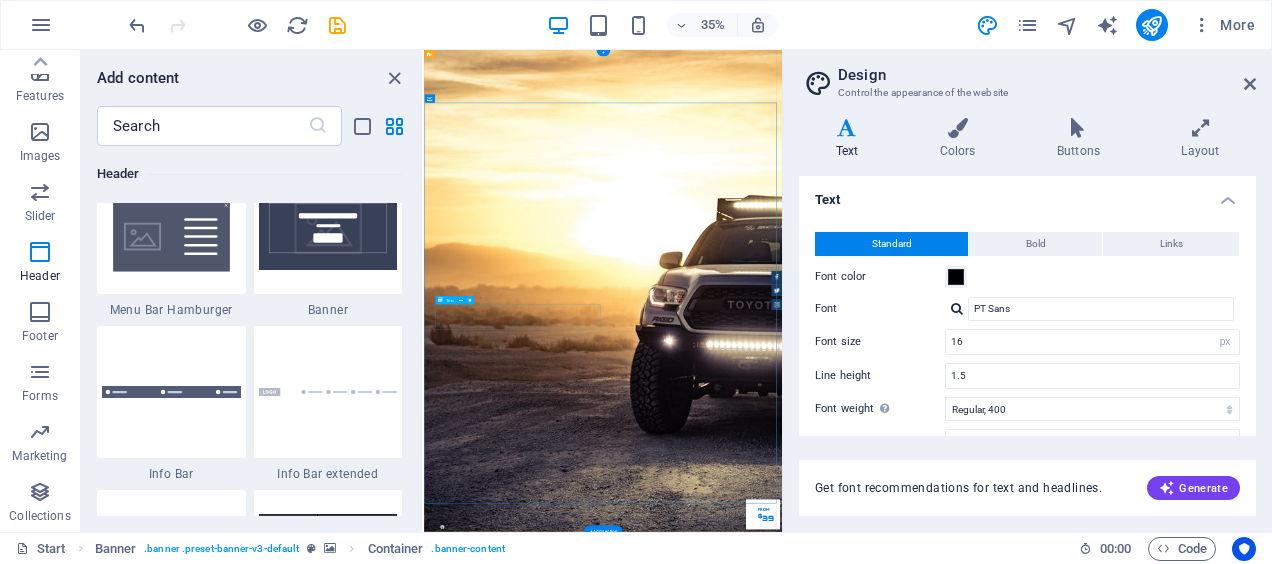 drag, startPoint x: 610, startPoint y: 779, endPoint x: 620, endPoint y: 764, distance: 18.027756 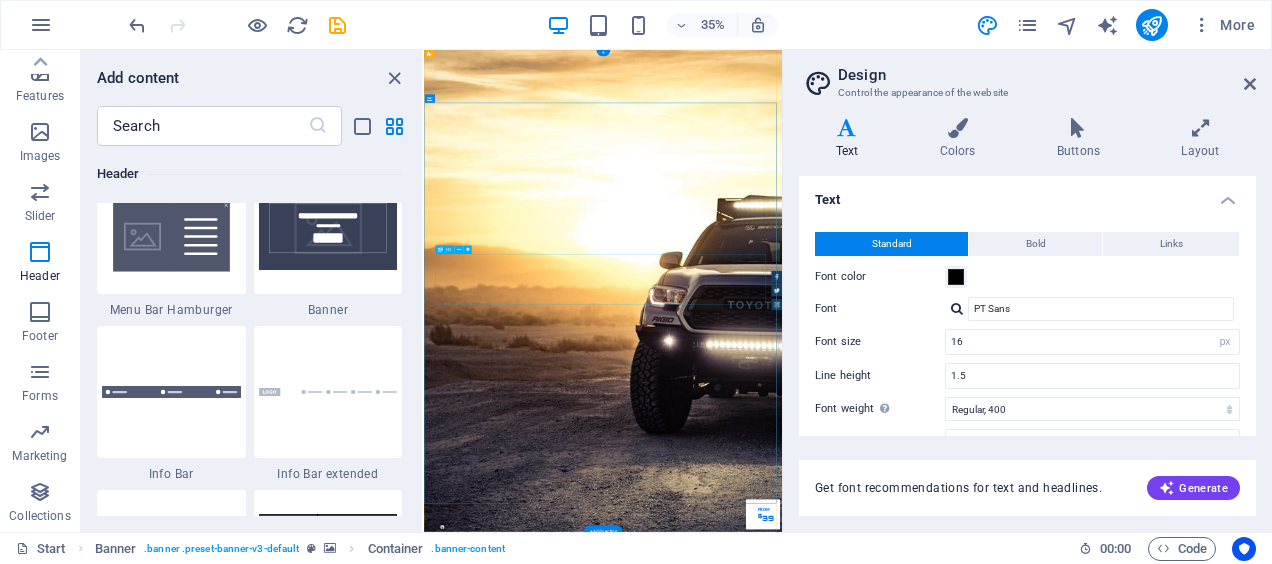 click on "GReat Deals. Great Cars." at bounding box center (936, 1851) 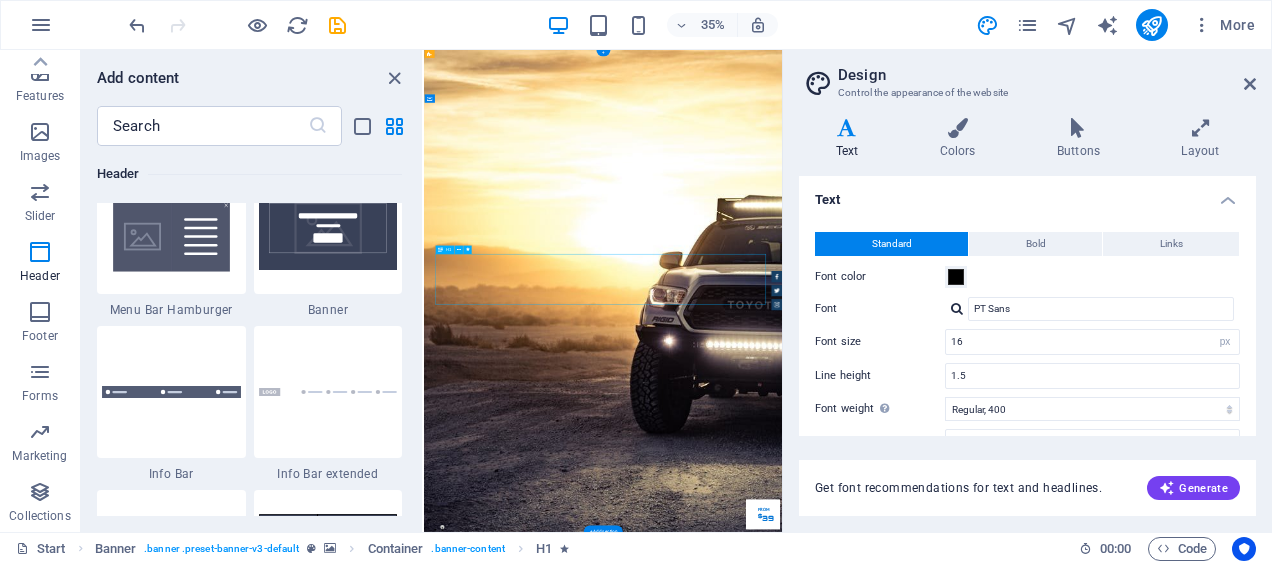 click on "GReat Deals. Great Cars." at bounding box center [936, 1851] 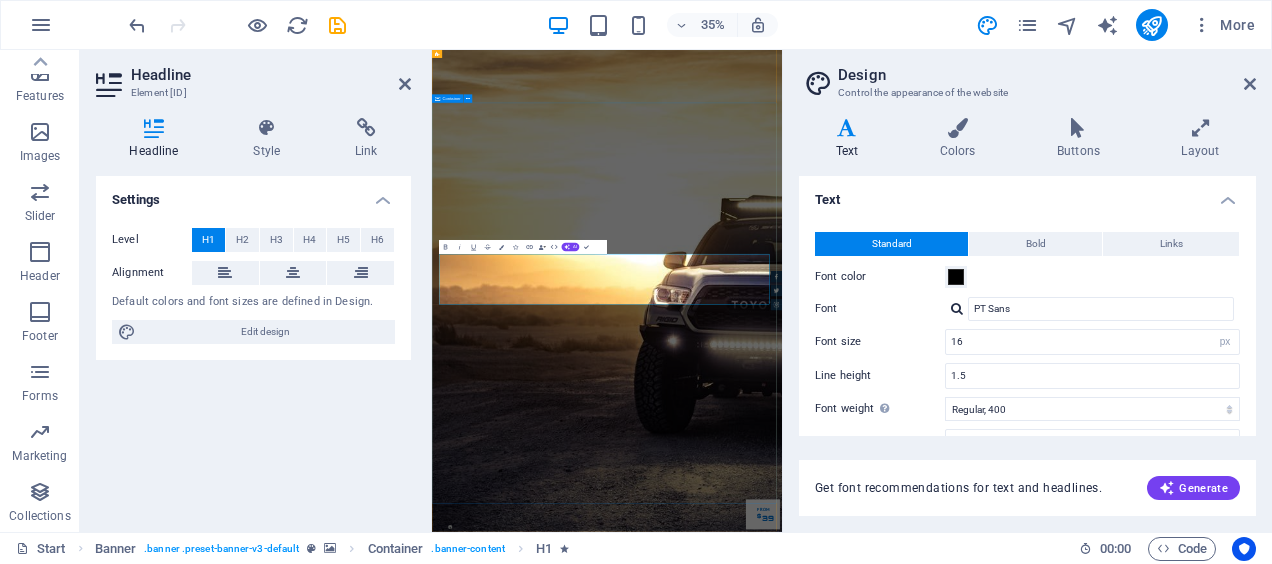 drag, startPoint x: 500, startPoint y: 1048, endPoint x: 971, endPoint y: 543, distance: 690.5549 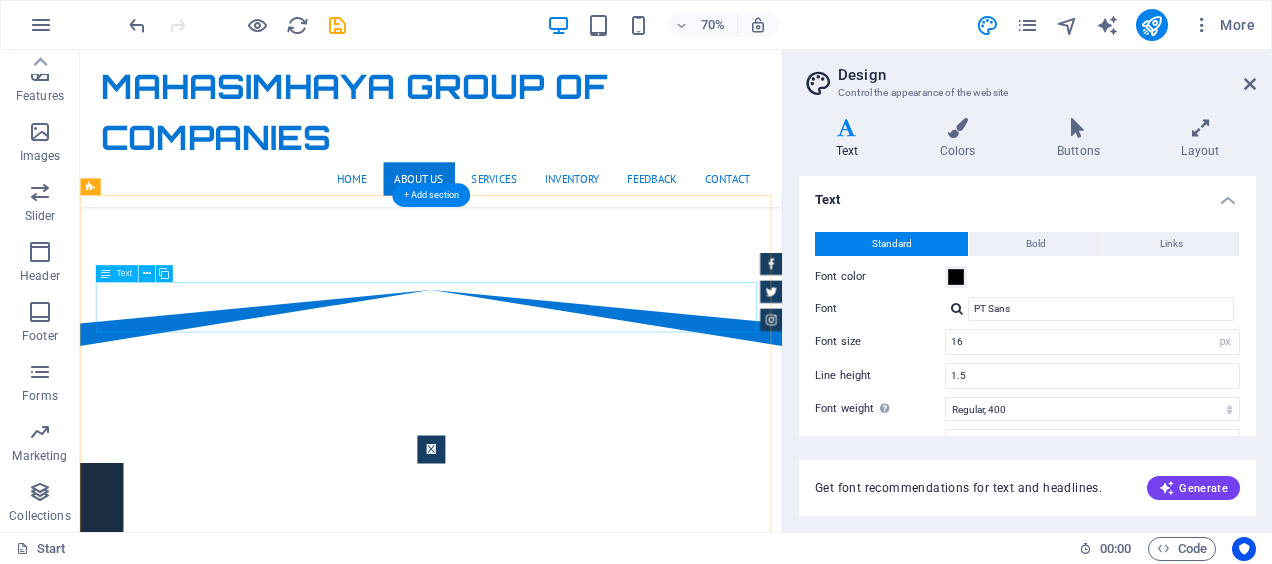 scroll, scrollTop: 1300, scrollLeft: 0, axis: vertical 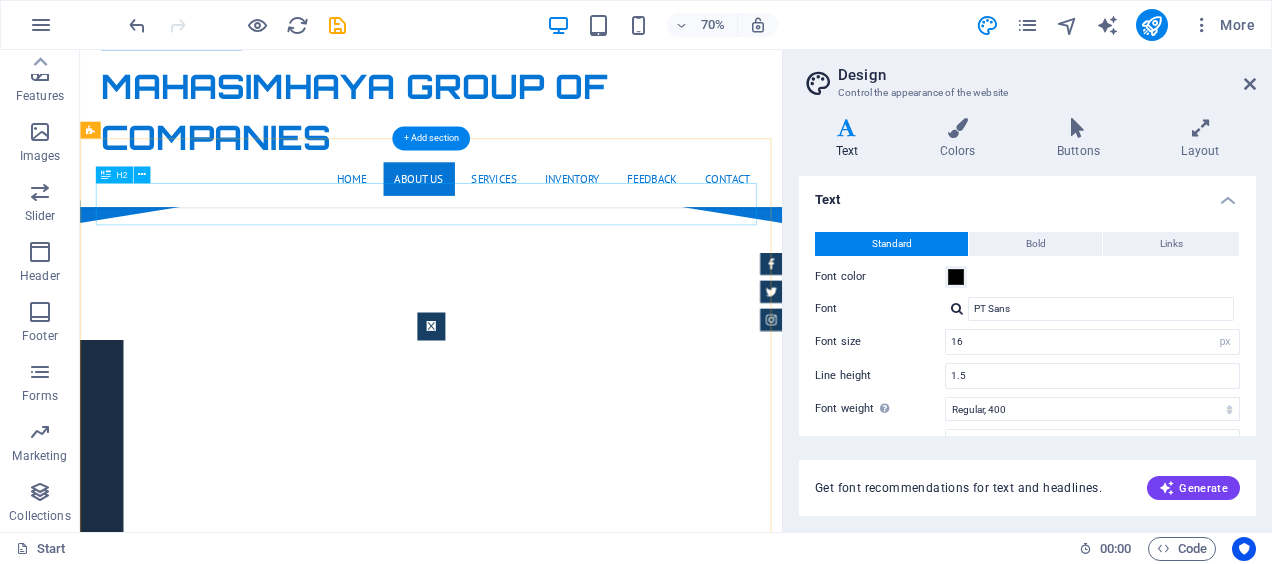 click on "About us Lorem ipsum dolor sit amet, consectetur adipisicing elit. Libero, assumenda, dolore, cum vel modi asperiores consequatur suscipit quidem ducimus eveniet iure expedita consectetur odio voluptatum similique fugit voluptates rem accusamus quae quas dolorem tenetur facere tempora maiores adipisci reiciendis accusantium voluptatibus id voluptate tempore dolor harum nisi amet! Nobis, eaque. Certified Dealership Lorem ipsum dolor sit amet, consectetur adipisicing elit. Veritatis, dolorem! Best Price Guarantee Lorem ipsum dolor sit amet, consectetur adipisicing elit. Veritatis, dolorem! 24 Month Warranty Lorem ipsum dolor sit amet, consectetur adipisicing elit. Veritatis, dolorem! Financing Program Lorem ipsum dolor sit amet, consectetur adipisicing elit. Veritatis, dolorem!" at bounding box center (582, 1540) 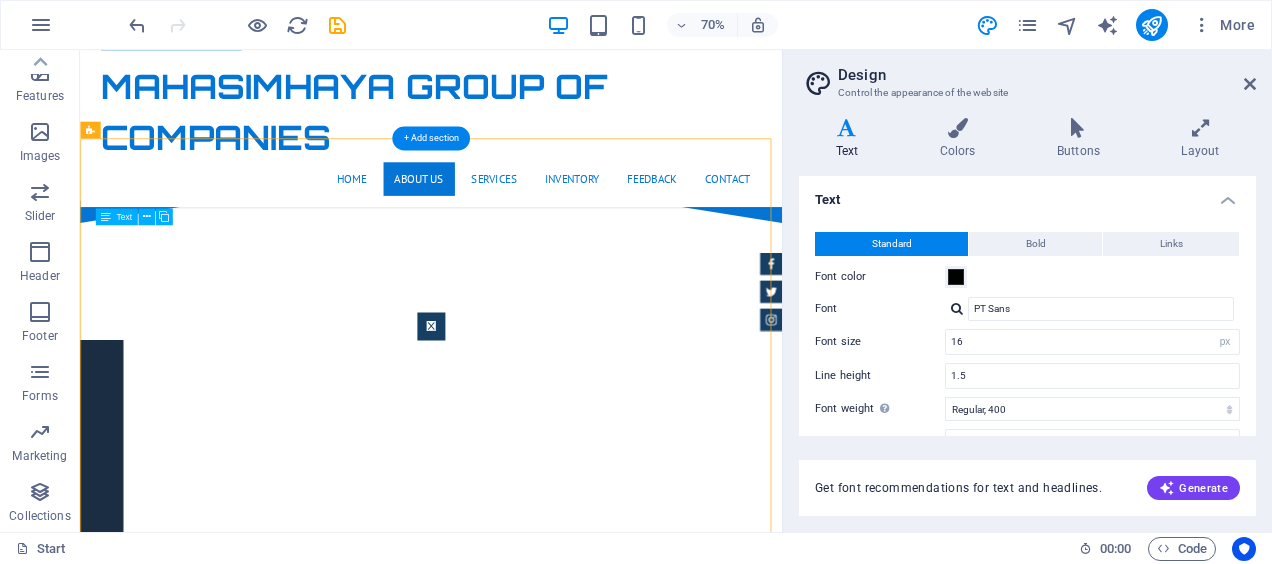 click on "Lorem ipsum dolor sit amet, consectetur adipisicing elit. Libero, assumenda, dolore, cum vel modi asperiores consequatur suscipit quidem ducimus eveniet iure expedita consectetur odio voluptatum similique fugit voluptates rem accusamus quae quas dolorem tenetur facere tempora maiores adipisci reiciendis accusantium voluptatibus id voluptate tempore dolor harum nisi amet! Nobis, eaque." at bounding box center [582, 1113] 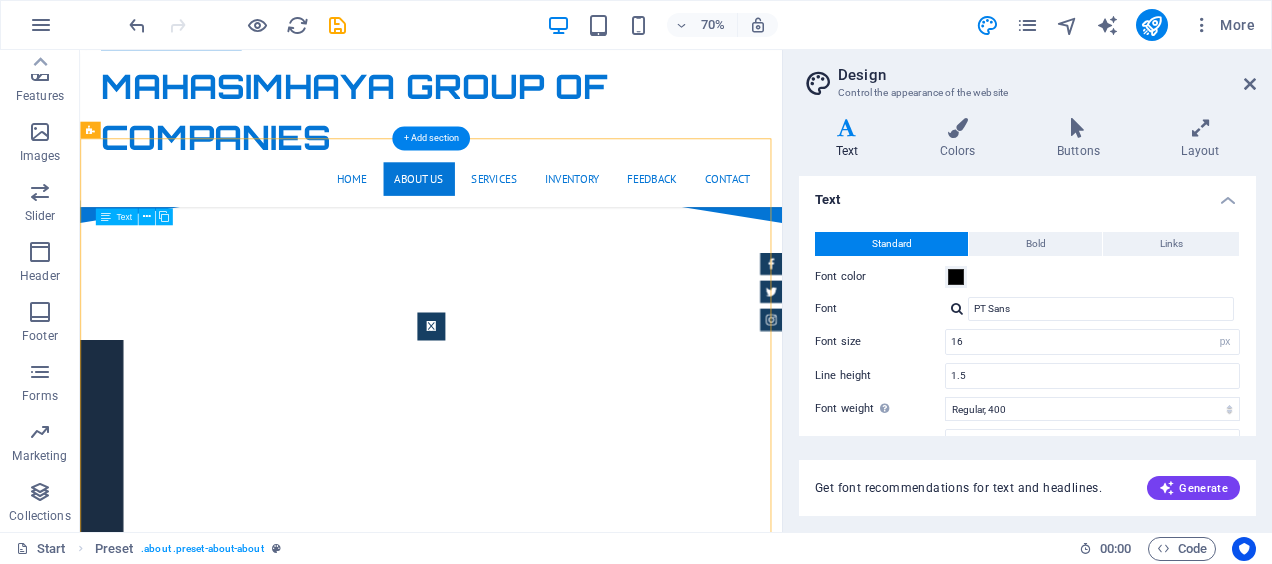 click on "Lorem ipsum dolor sit amet, consectetur adipisicing elit. Libero, assumenda, dolore, cum vel modi asperiores consequatur suscipit quidem ducimus eveniet iure expedita consectetur odio voluptatum similique fugit voluptates rem accusamus quae quas dolorem tenetur facere tempora maiores adipisci reiciendis accusantium voluptatibus id voluptate tempore dolor harum nisi amet! Nobis, eaque." at bounding box center (582, 1113) 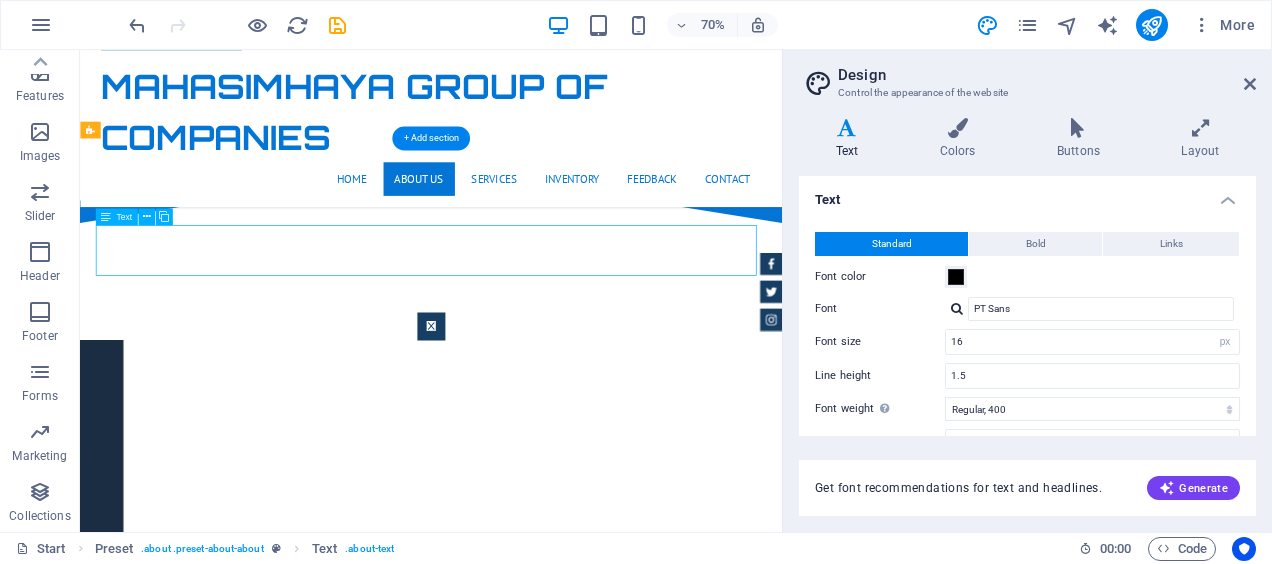 click on "Lorem ipsum dolor sit amet, consectetur adipisicing elit. Libero, assumenda, dolore, cum vel modi asperiores consequatur suscipit quidem ducimus eveniet iure expedita consectetur odio voluptatum similique fugit voluptates rem accusamus quae quas dolorem tenetur facere tempora maiores adipisci reiciendis accusantium voluptatibus id voluptate tempore dolor harum nisi amet! Nobis, eaque." at bounding box center [582, 1113] 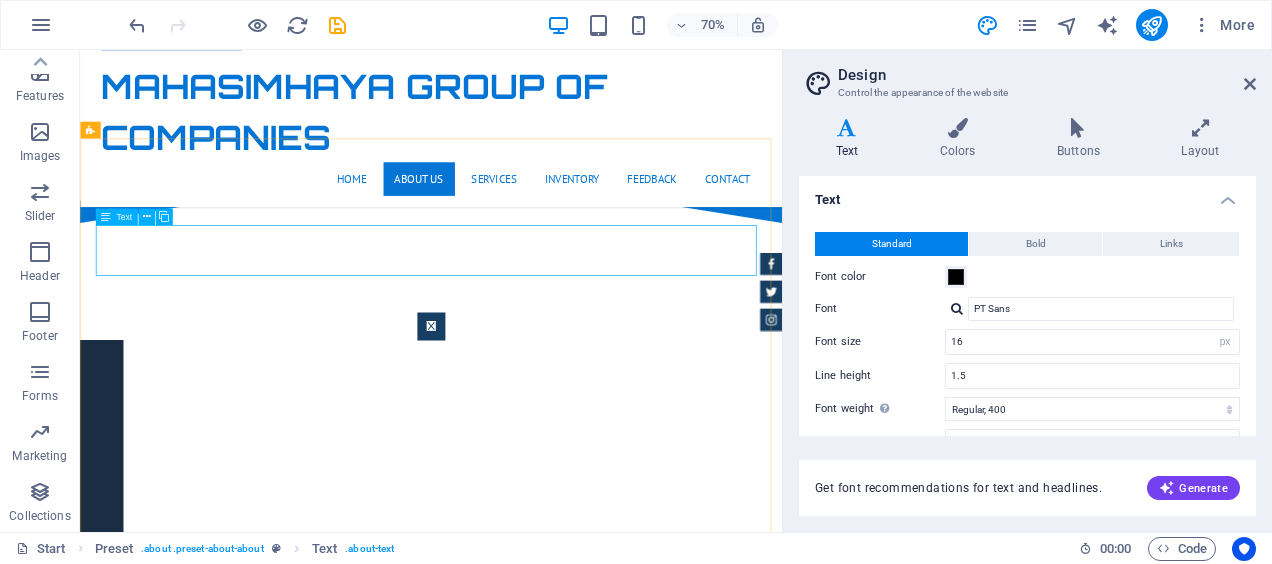 click on "Text" at bounding box center (123, 217) 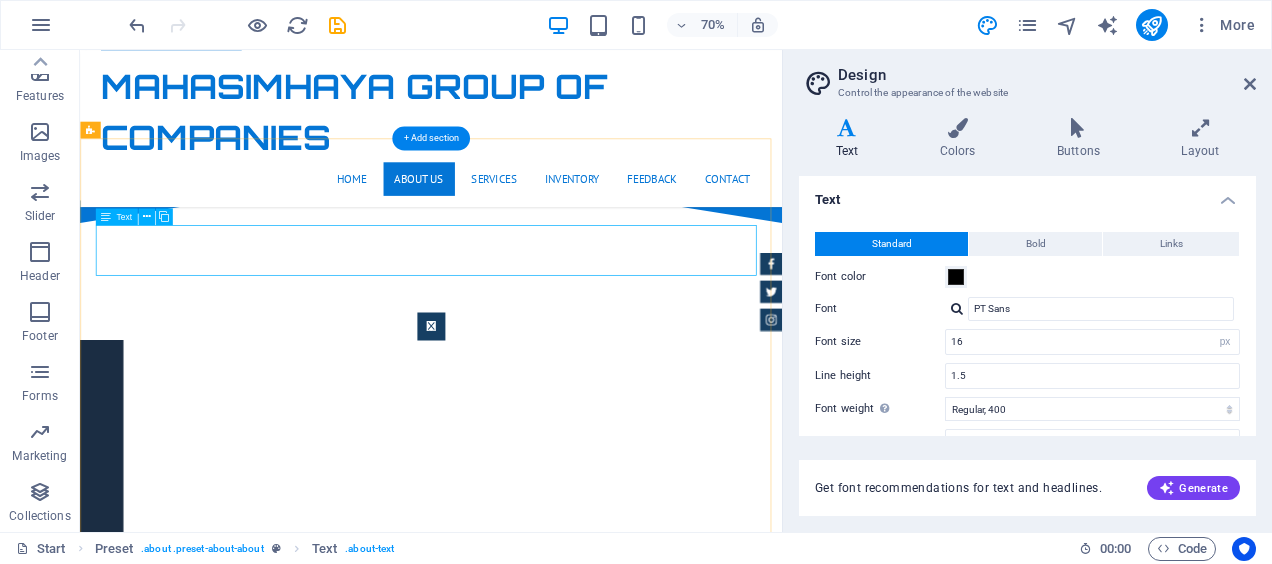click on "Lorem ipsum dolor sit amet, consectetur adipisicing elit. Libero, assumenda, dolore, cum vel modi asperiores consequatur suscipit quidem ducimus eveniet iure expedita consectetur odio voluptatum similique fugit voluptates rem accusamus quae quas dolorem tenetur facere tempora maiores adipisci reiciendis accusantium voluptatibus id voluptate tempore dolor harum nisi amet! Nobis, eaque." at bounding box center [582, 1113] 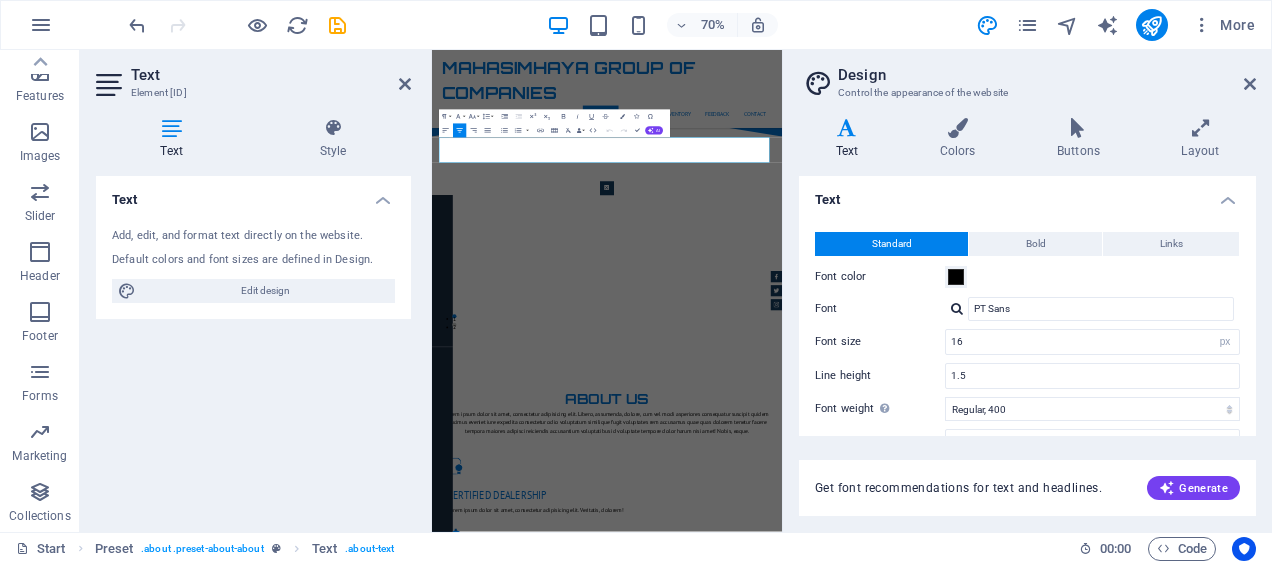 scroll, scrollTop: 1906, scrollLeft: 0, axis: vertical 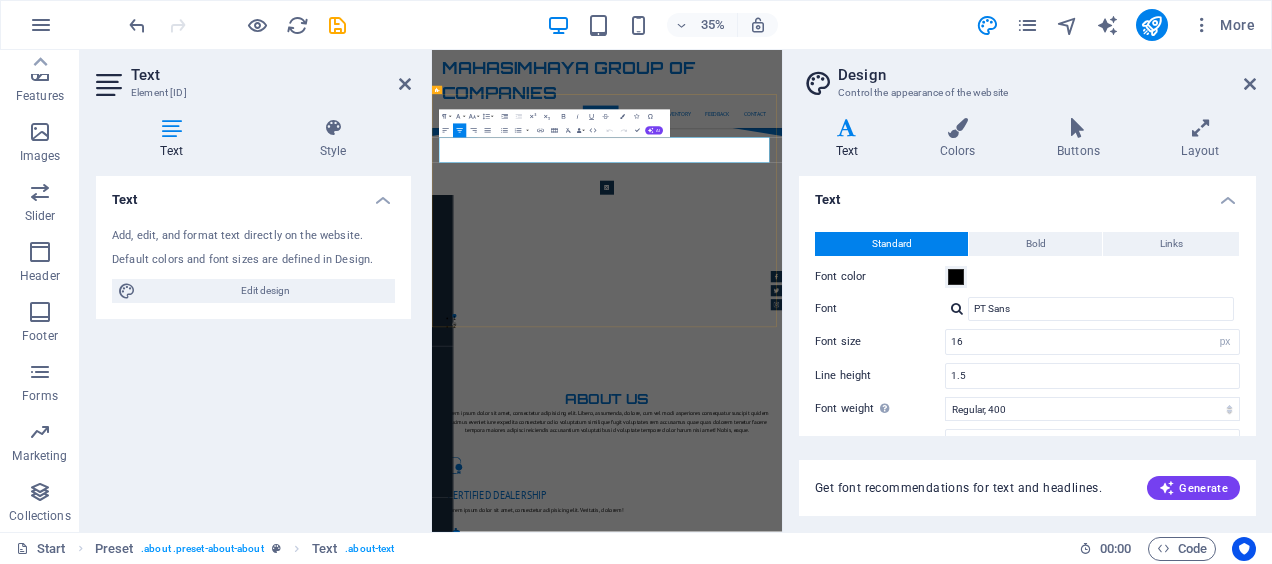 click on "Lorem ipsum dolor sit amet, consectetur adipisicing elit. Libero, assumenda, dolore, cum vel modi asperiores consequatur suscipit quidem ducimus eveniet iure expedita consectetur odio voluptatum similique fugit voluptates rem accusamus quae quas dolorem tenetur facere tempora maiores adipisci reiciendis accusantium voluptatibus id voluptate tempore dolor harum nisi amet! Nobis, eaque." at bounding box center [932, 1114] 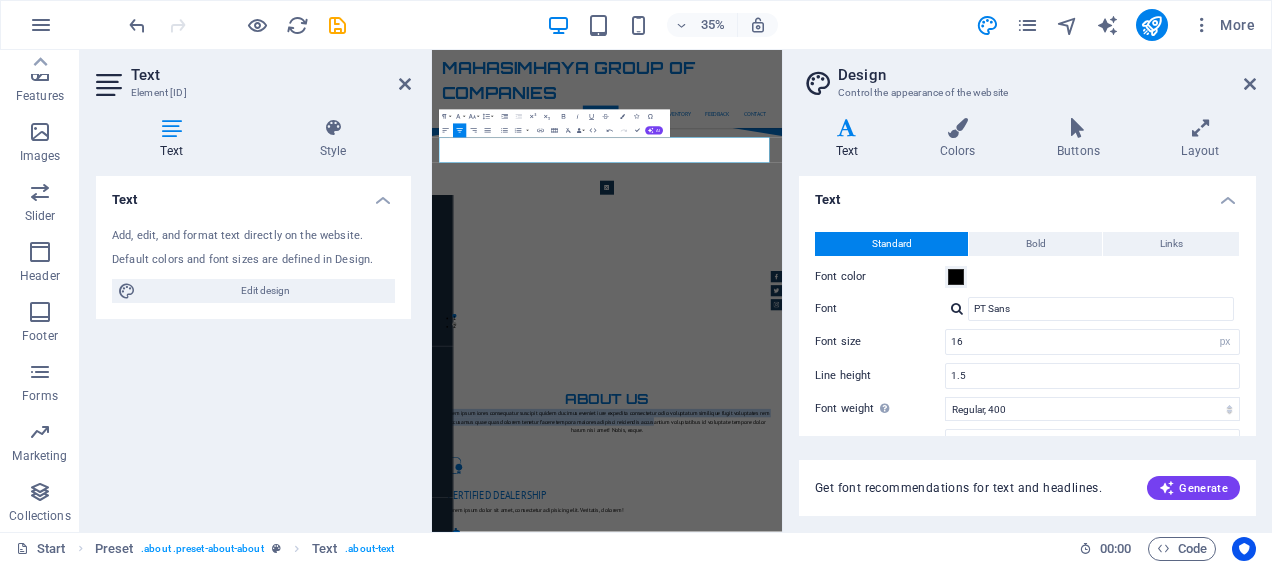 drag, startPoint x: 1098, startPoint y: 347, endPoint x: 353, endPoint y: 257, distance: 750.41656 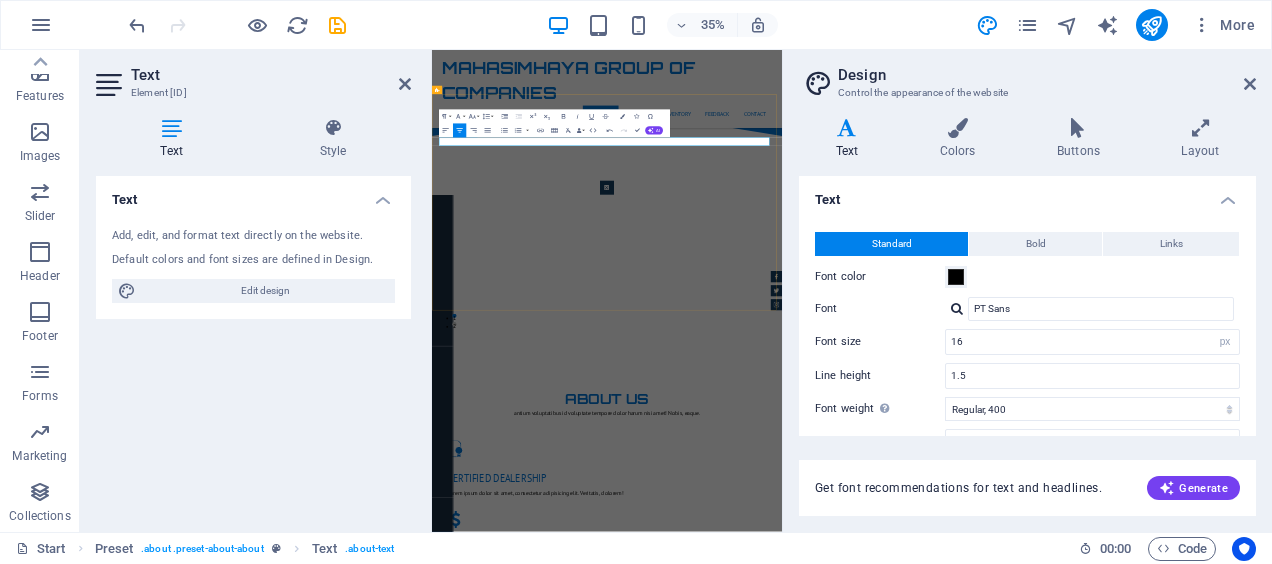 click on "antium voluptatibus id voluptate tempore dolor harum nisi amet! Nobis, eaque." at bounding box center (932, 1090) 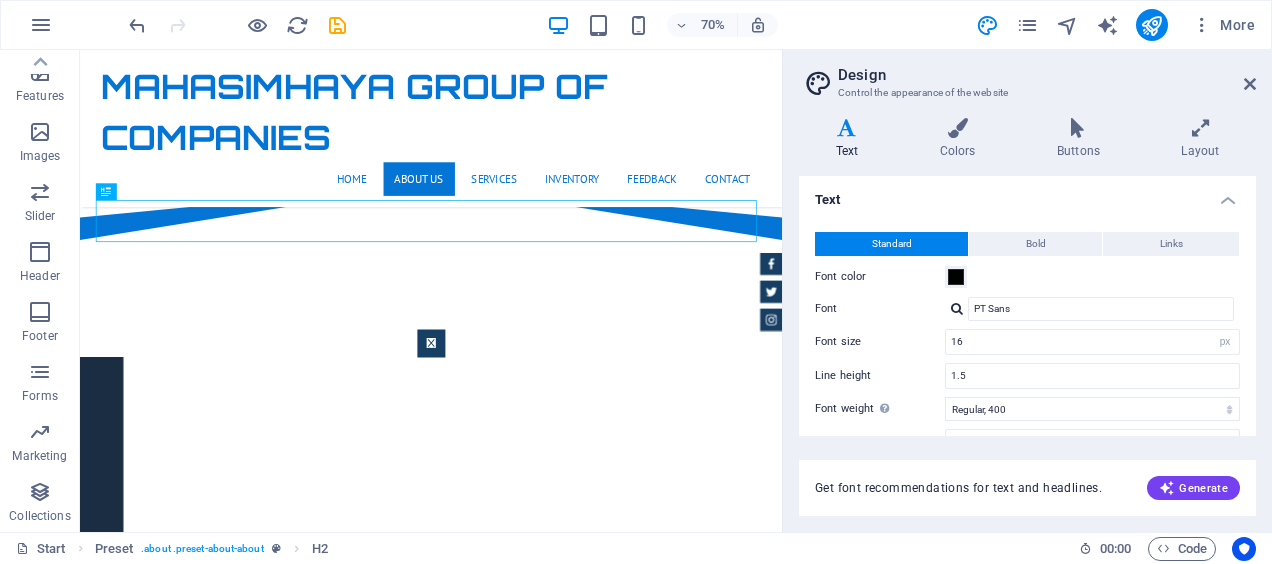 drag, startPoint x: 874, startPoint y: 297, endPoint x: 976, endPoint y: 176, distance: 158.25612 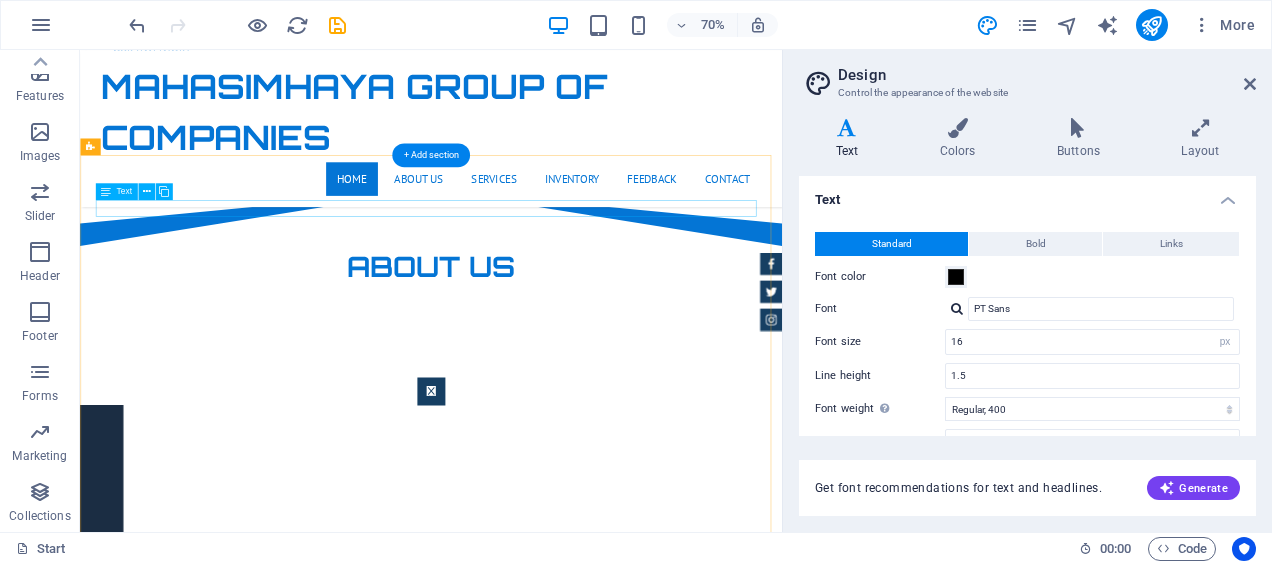 scroll, scrollTop: 1156, scrollLeft: 0, axis: vertical 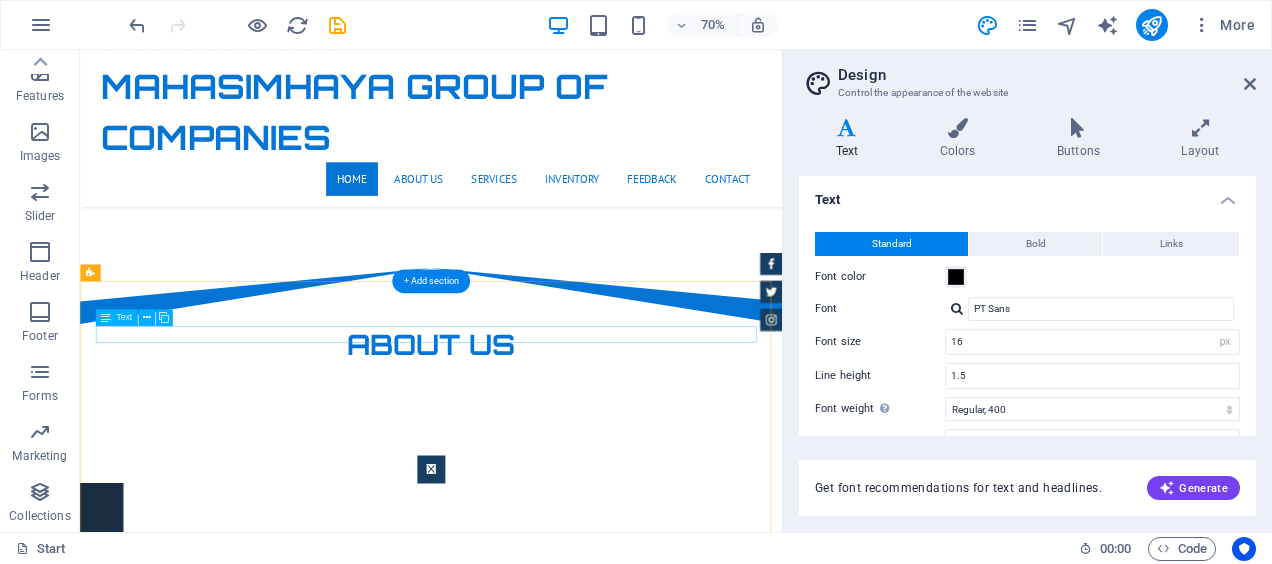 click on "antium voluptatibus id voluptate tempore dolor harum nisi amet! Nobis, eaque." at bounding box center (582, 1233) 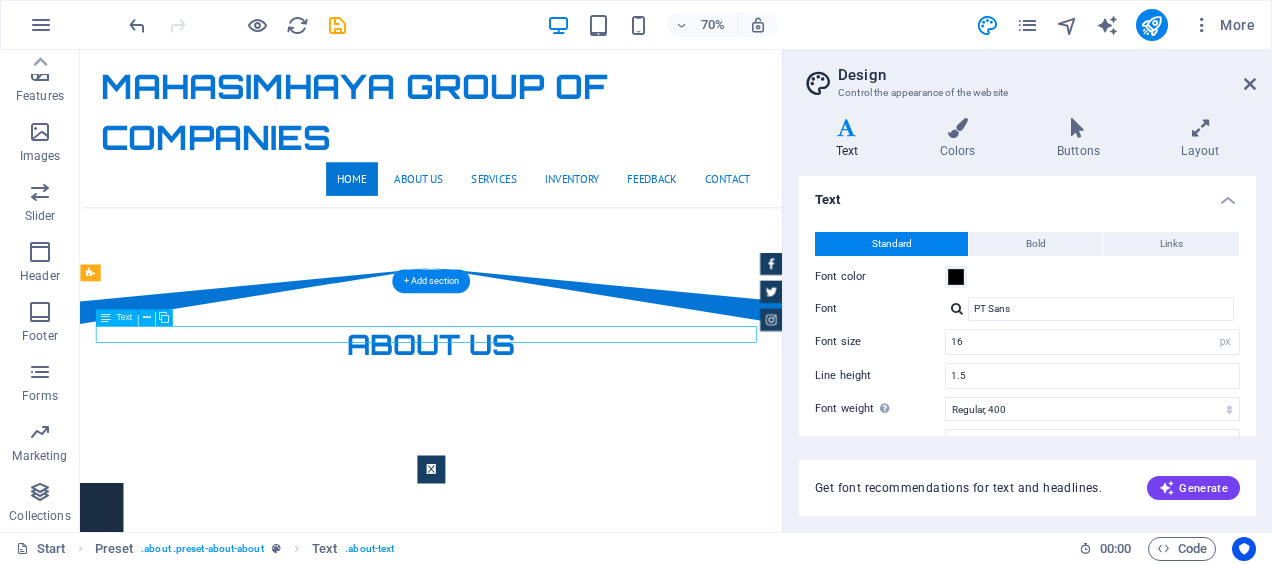 drag, startPoint x: 628, startPoint y: 464, endPoint x: 163, endPoint y: 859, distance: 610.1229 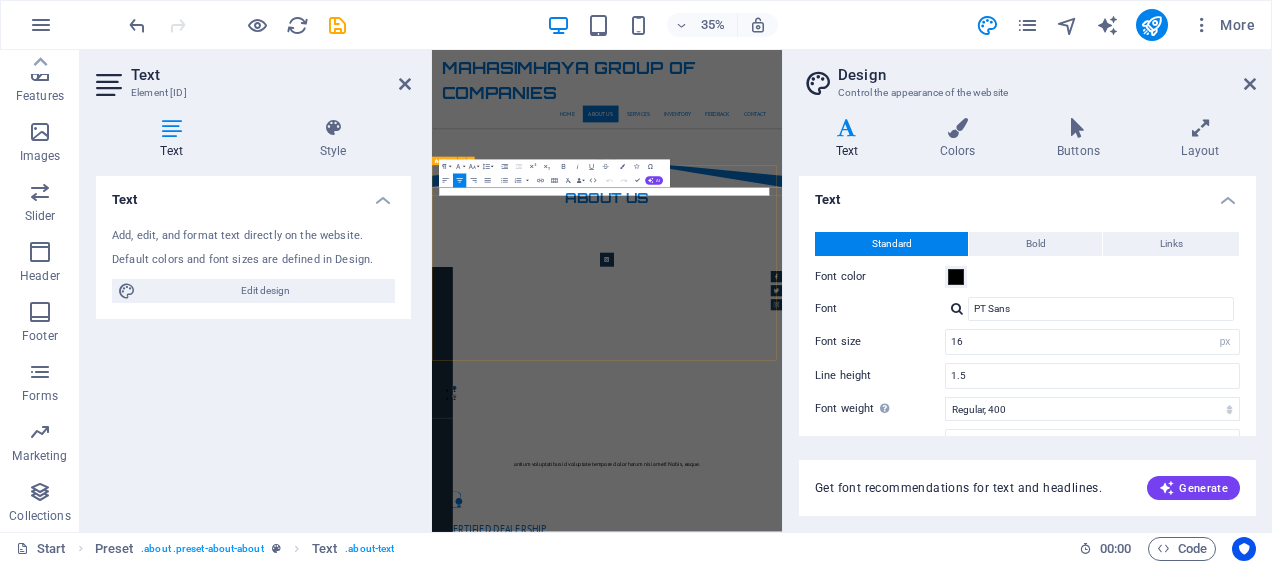 click on "antium voluptatibus id voluptate tempore dolor harum nisi amet! Nobis, eaque. Certified Dealership Lorem ipsum dolor sit amet, consectetur adipisicing elit. Veritatis, dolorem! Best Price Guarantee Lorem ipsum dolor sit amet, consectetur adipisicing elit. Veritatis, dolorem! 24 Month Warranty Lorem ipsum dolor sit amet, consectetur adipisicing elit. Veritatis, dolorem! Financing Program Lorem ipsum dolor sit amet, consectetur adipisicing elit. Veritatis, dolorem!" at bounding box center (932, 1690) 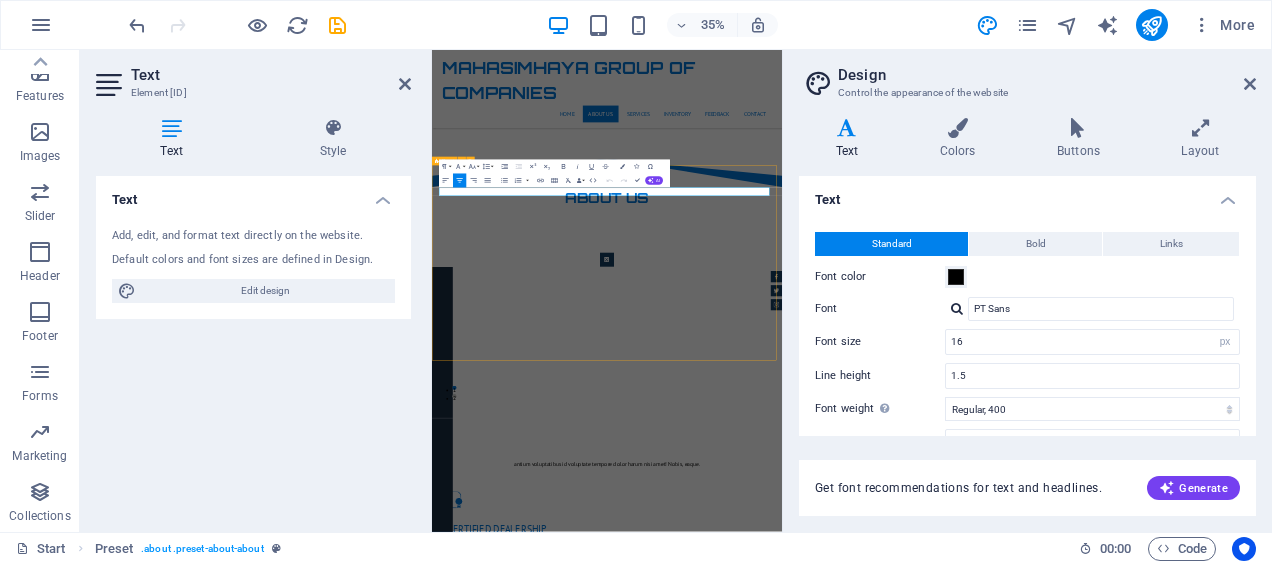 scroll, scrollTop: 1156, scrollLeft: 0, axis: vertical 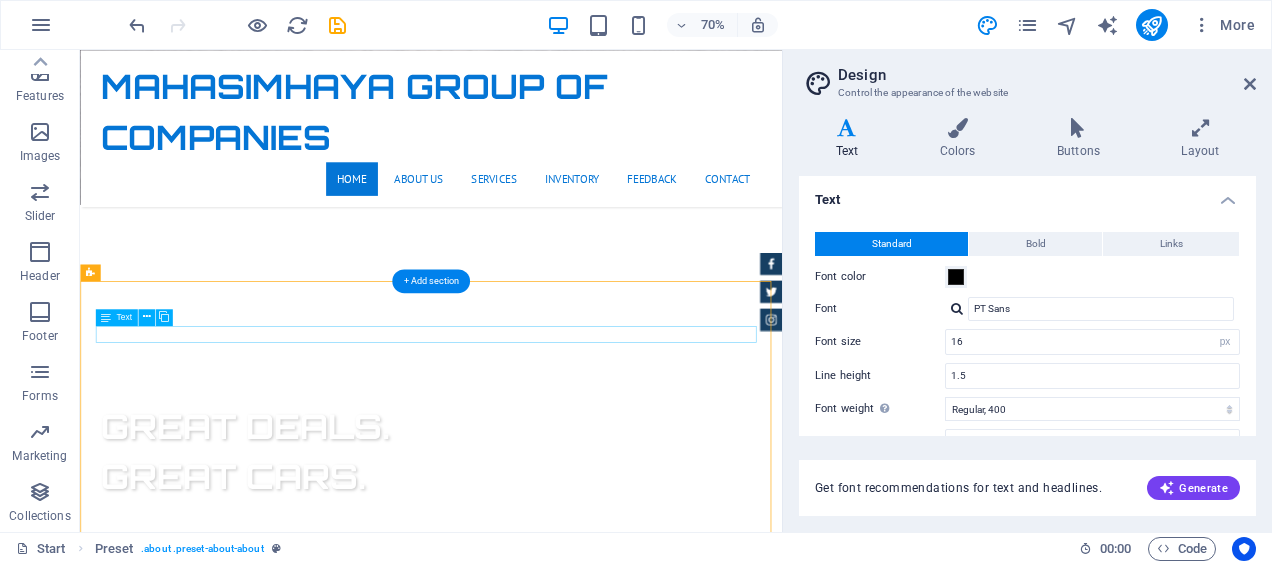 click on "antium voluptatibus id voluptate tempore dolor harum nisi amet! Nobis, eaque." at bounding box center [582, 1840] 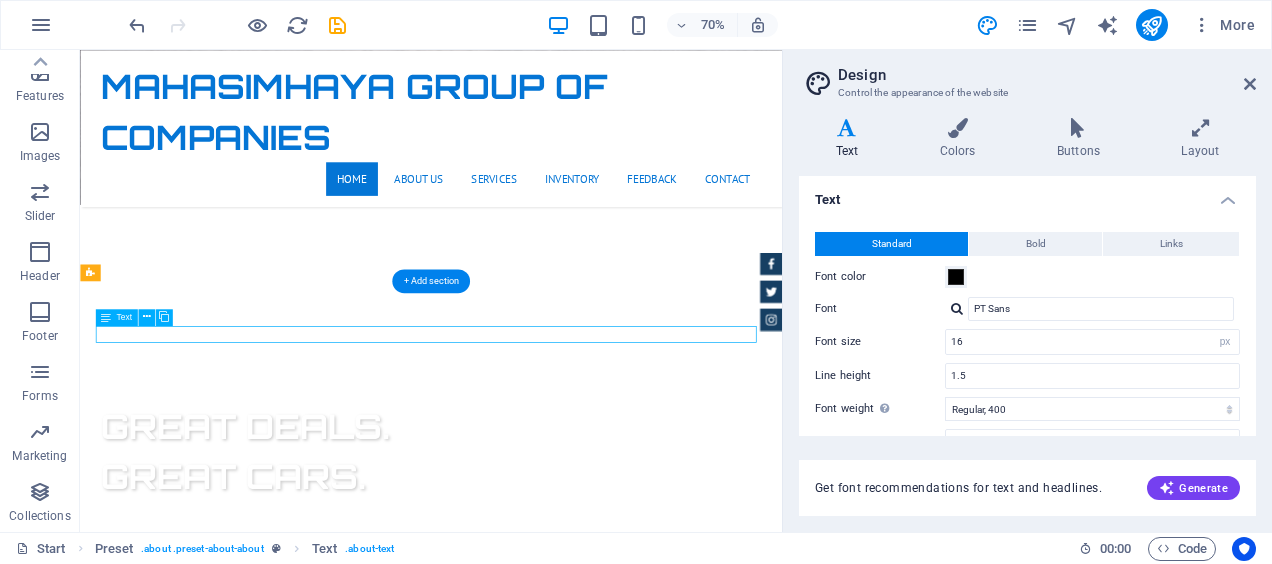 drag, startPoint x: 840, startPoint y: 458, endPoint x: 800, endPoint y: 459, distance: 40.012497 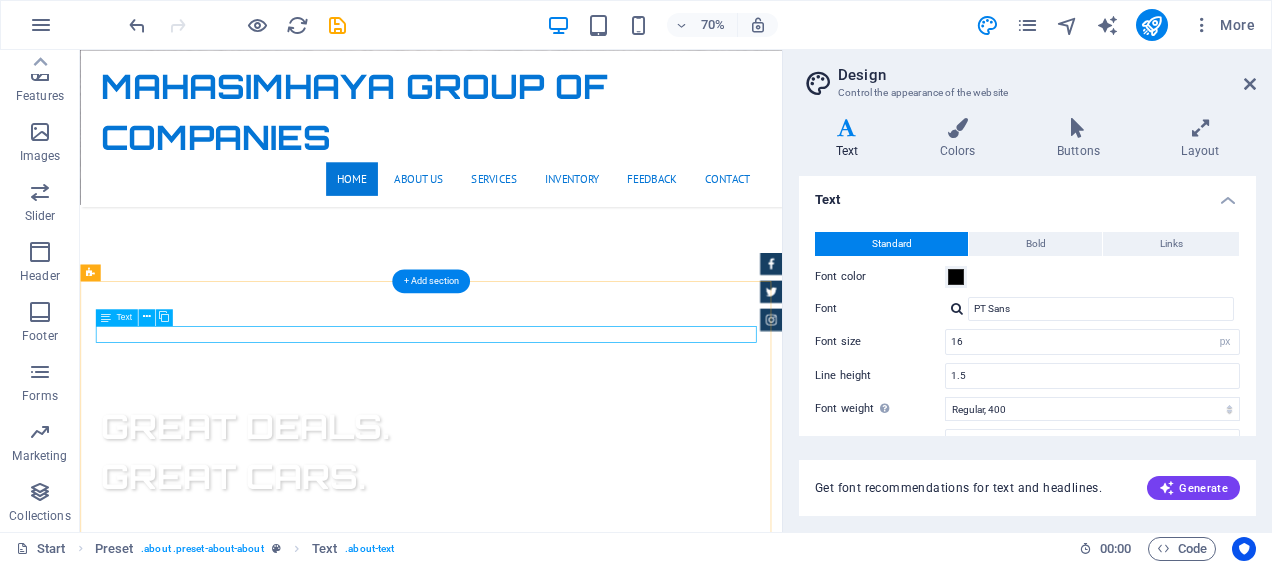 click on "antium voluptatibus id voluptate tempore dolor harum nisi amet! Nobis, eaque." at bounding box center (582, 1840) 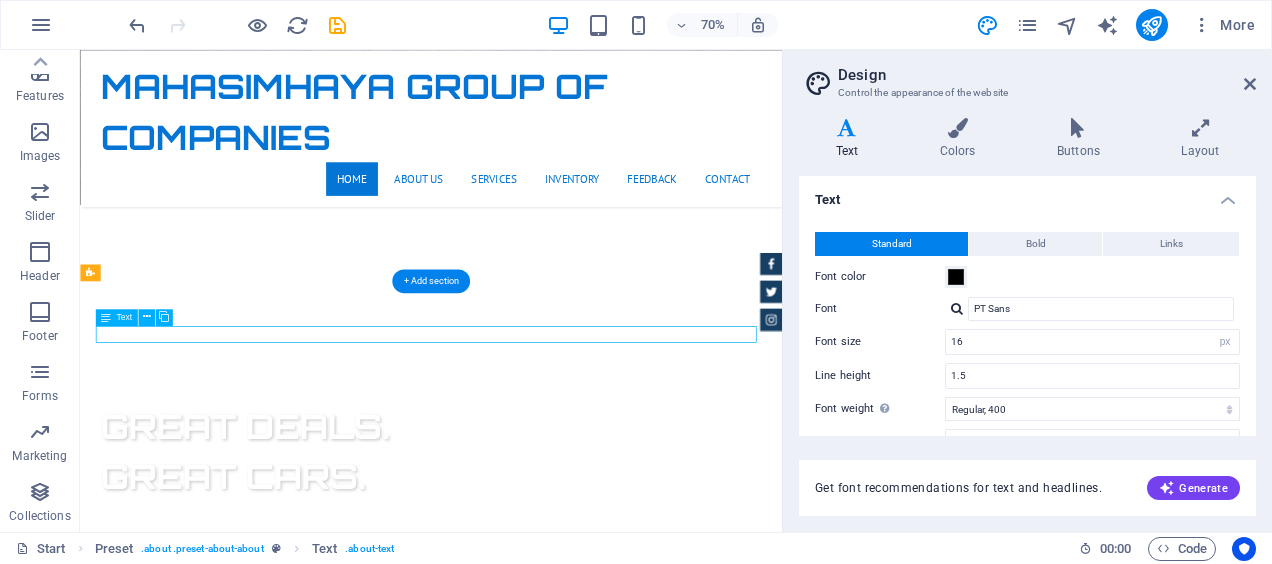 click on "antium voluptatibus id voluptate tempore dolor harum nisi amet! Nobis, eaque." at bounding box center [582, 1840] 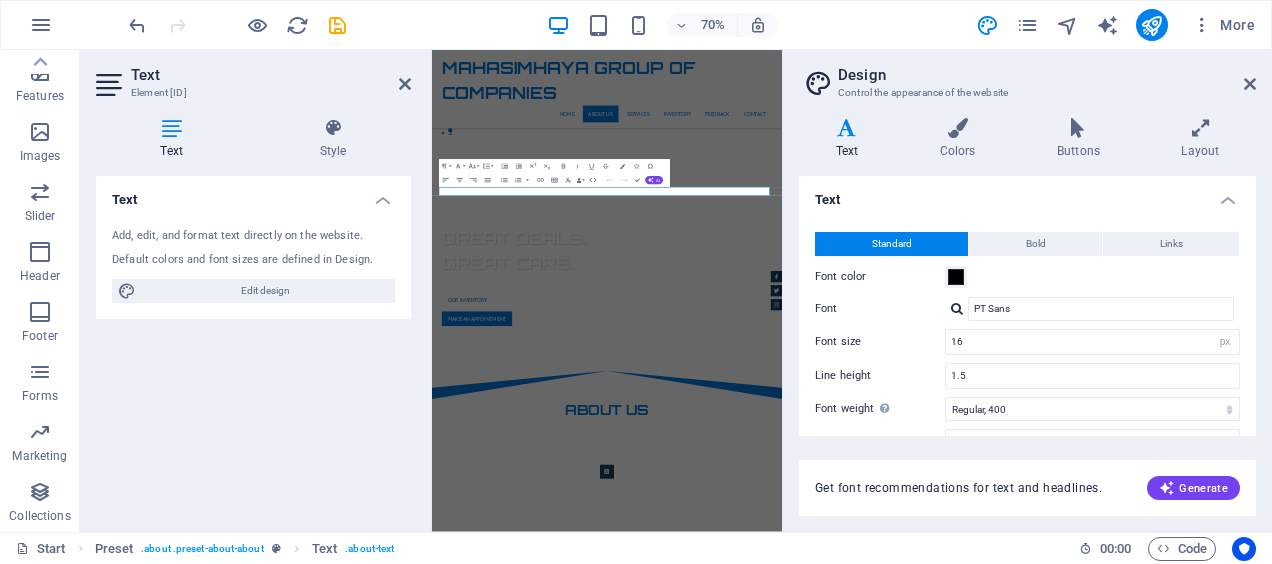 scroll, scrollTop: 1764, scrollLeft: 0, axis: vertical 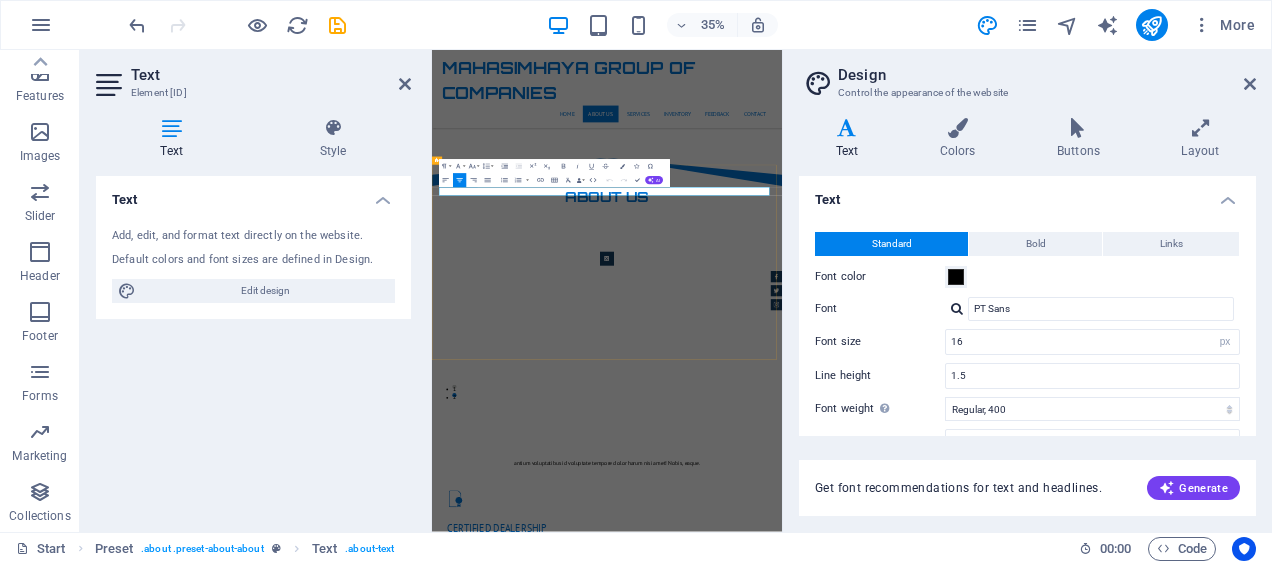 click on "antium voluptatibus id voluptate tempore dolor harum nisi amet! Nobis, eaque." at bounding box center (932, 1232) 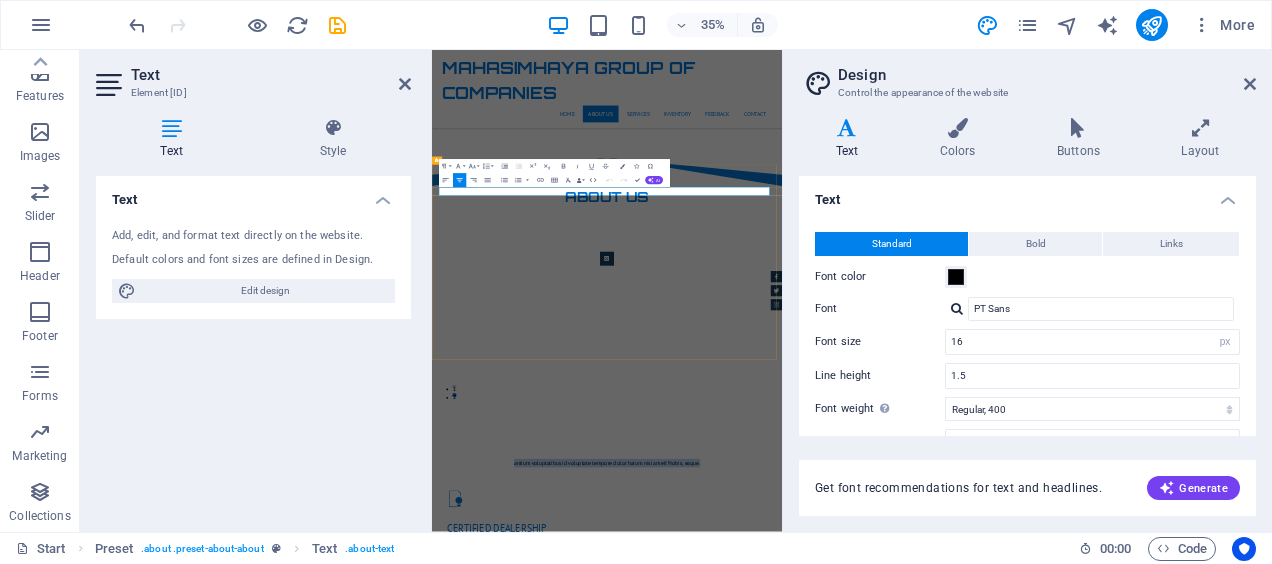 drag, startPoint x: 1201, startPoint y: 457, endPoint x: 607, endPoint y: 459, distance: 594.00336 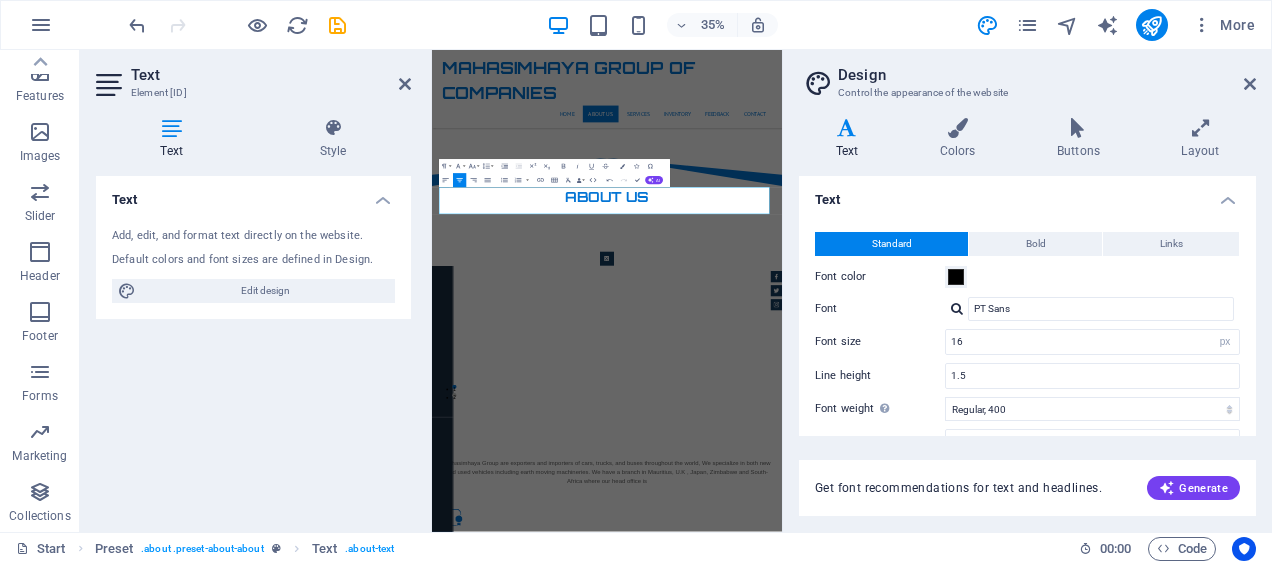 click on "Add, edit, and format text directly on the website. Default colors and font sizes are defined in Design. Edit design" at bounding box center (253, 265) 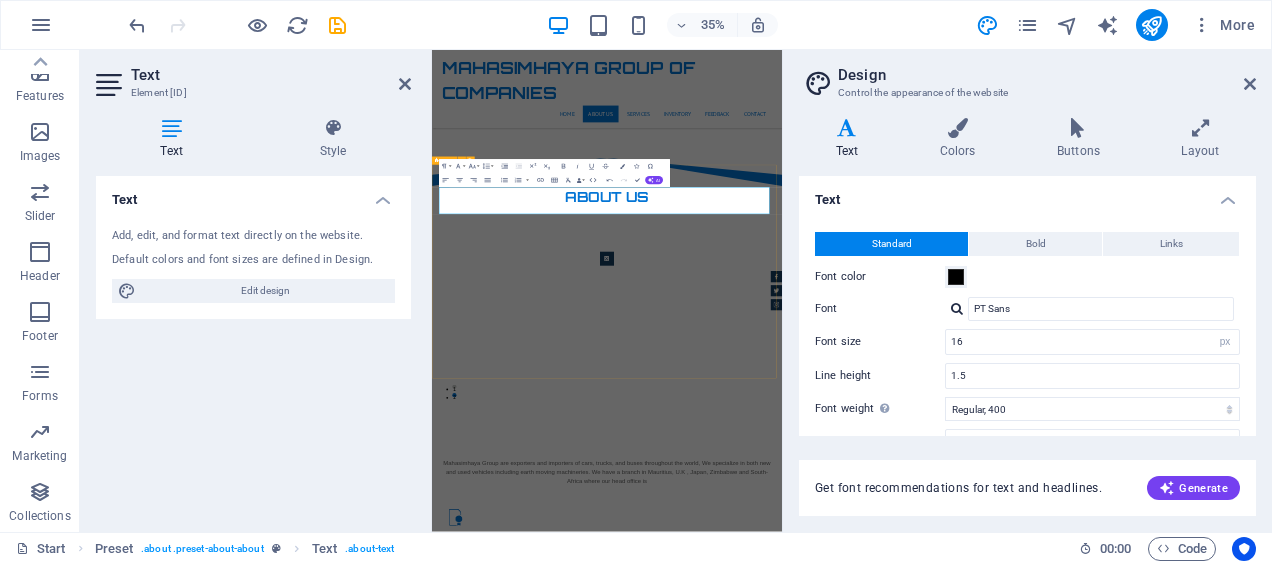 click on "Mahasimhaya Group are exporters and importers of cars, trucks, and buses throughout the world, We specialize in both new and used vehicles including earth moving machineries. We have a branch in Mauritius, U.K , Japan, Zimbabwe and South-Africa where our head office is Certified Dealership Lorem ipsum dolor sit amet, consectetur adipisicing elit. Veritatis, dolorem! Best Price Guarantee Lorem ipsum dolor sit amet, consectetur adipisicing elit. Veritatis, dolorem! 24 Month Warranty Lorem ipsum dolor sit amet, consectetur adipisicing elit. Veritatis, dolorem! Financing Program Lorem ipsum dolor sit amet, consectetur adipisicing elit. Veritatis, dolorem!" at bounding box center [932, 1715] 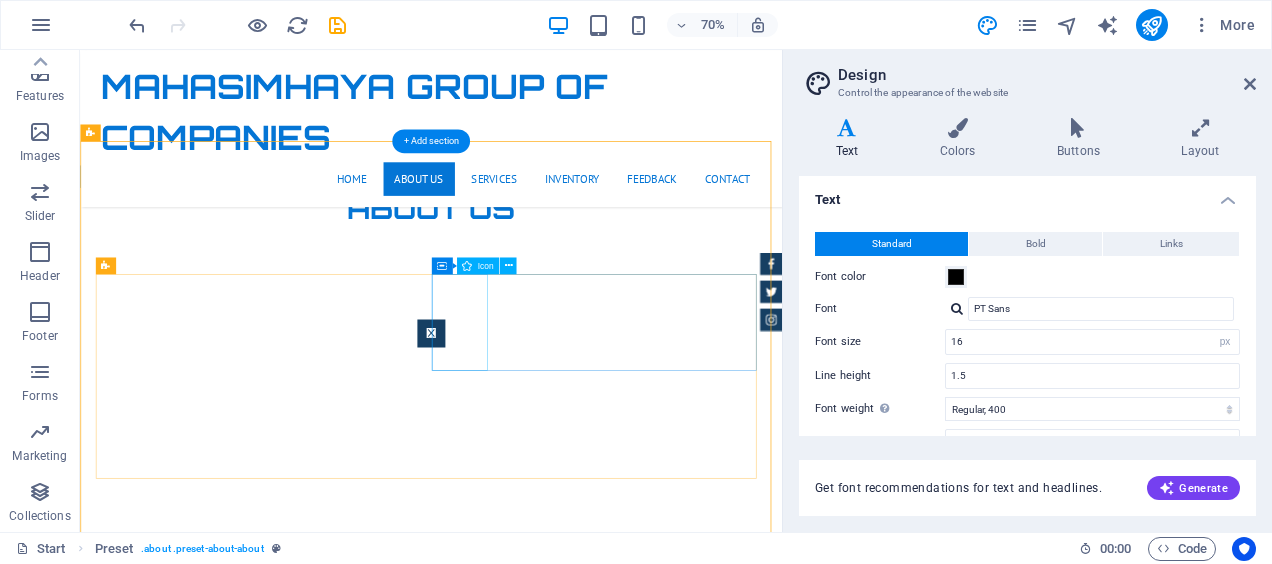 scroll, scrollTop: 1356, scrollLeft: 0, axis: vertical 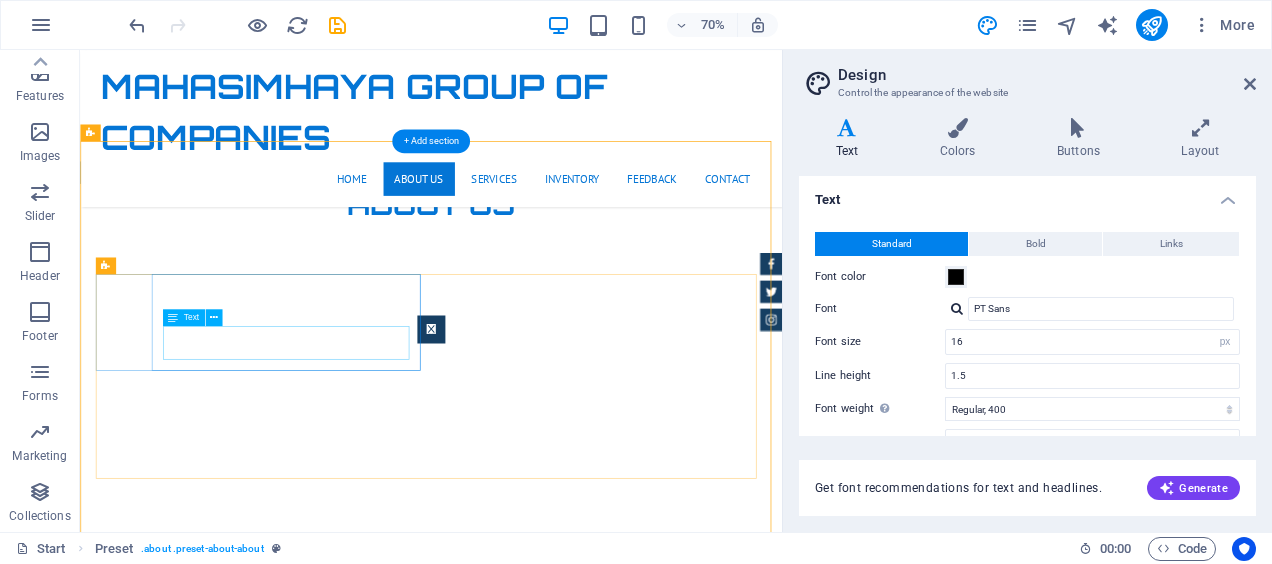 click on "Lorem ipsum dolor sit amet, consectetur adipisicing elit. Veritatis, dolorem!" at bounding box center (582, 1314) 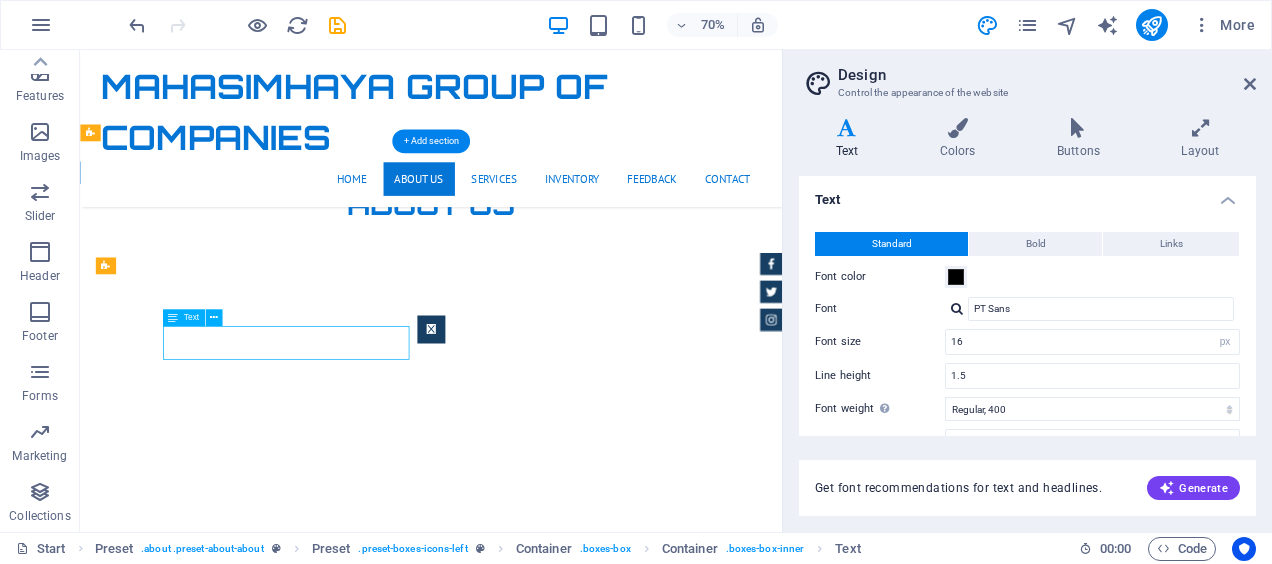 click on "Lorem ipsum dolor sit amet, consectetur adipisicing elit. Veritatis, dolorem!" at bounding box center (582, 1314) 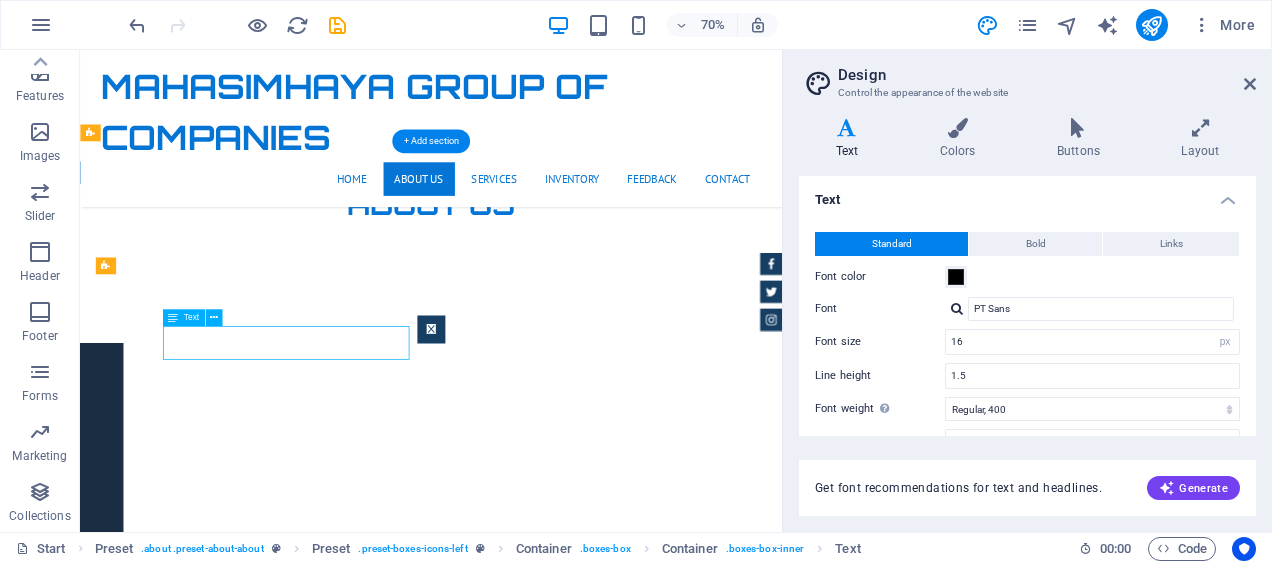 drag, startPoint x: 353, startPoint y: 482, endPoint x: 262, endPoint y: 447, distance: 97.49872 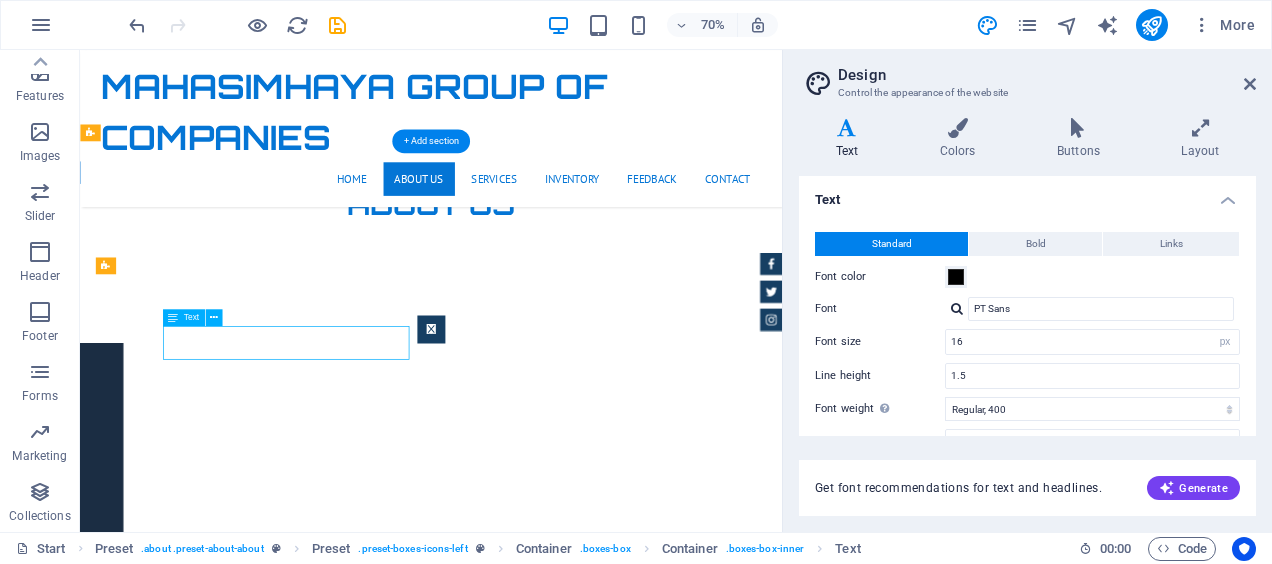 click on "Lorem ipsum dolor sit amet, consectetur adipisicing elit. Veritatis, dolorem!" at bounding box center (582, 1314) 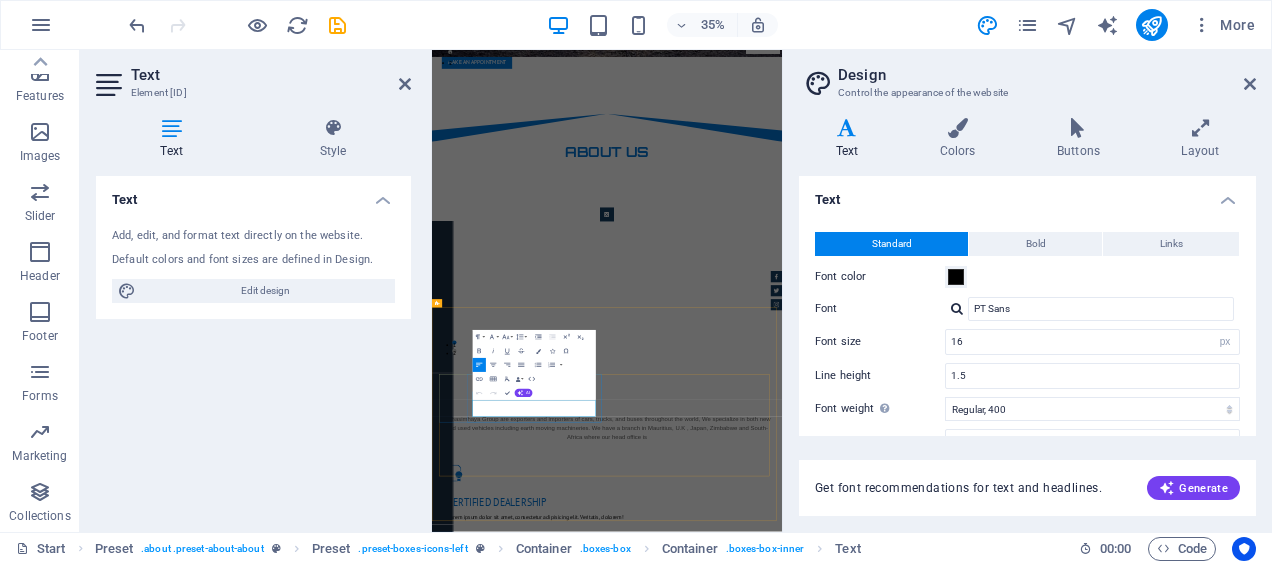 click on "Lorem ipsum dolor sit amet, consectetur adipisicing elit. Veritatis, dolorem!" at bounding box center [932, 1386] 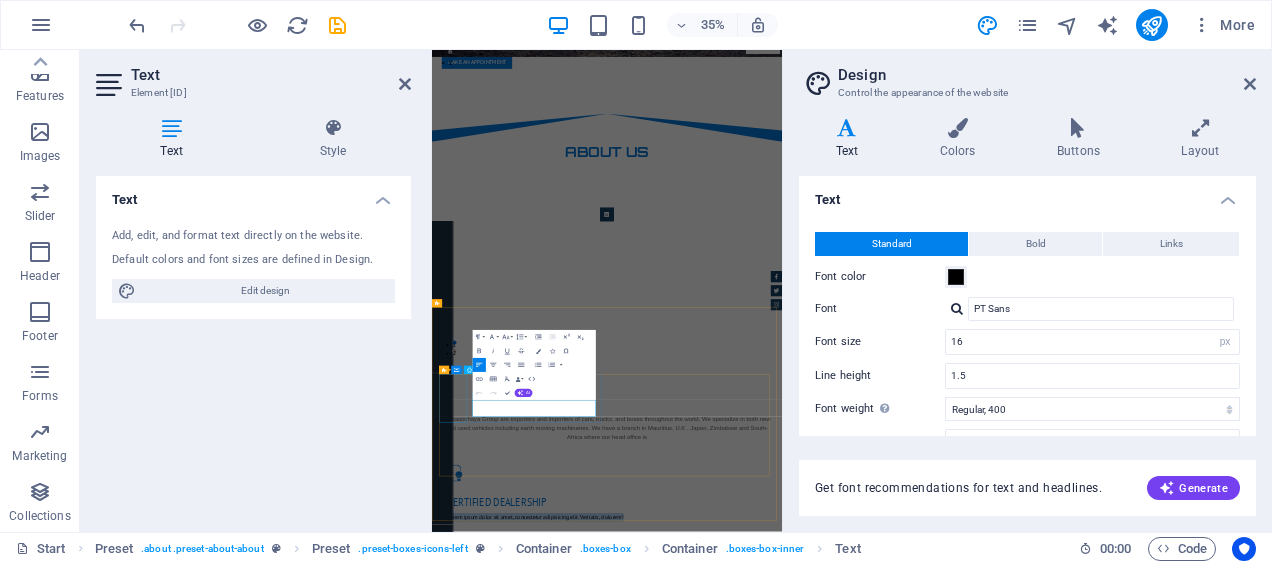 drag, startPoint x: 712, startPoint y: 1082, endPoint x: 390, endPoint y: 1029, distance: 326.33264 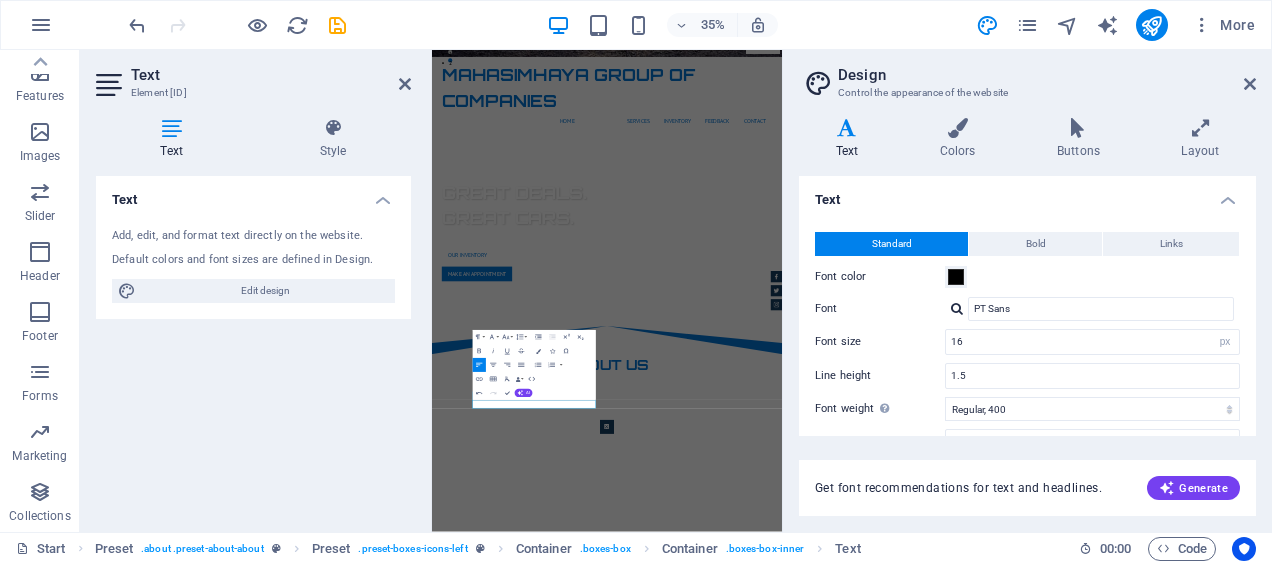 click on "Text Add, edit, and format text directly on the website. Default colors and font sizes are defined in Design. Edit design Alignment Left aligned Centered Right aligned" at bounding box center [253, 346] 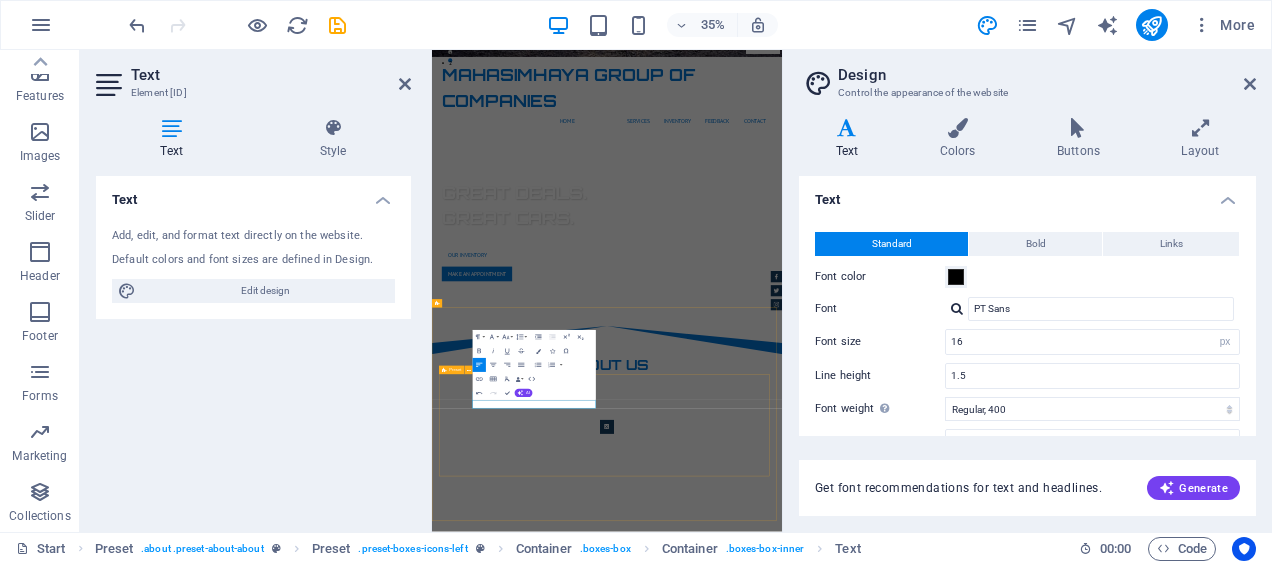 drag, startPoint x: 824, startPoint y: 1124, endPoint x: 1131, endPoint y: 585, distance: 620.29834 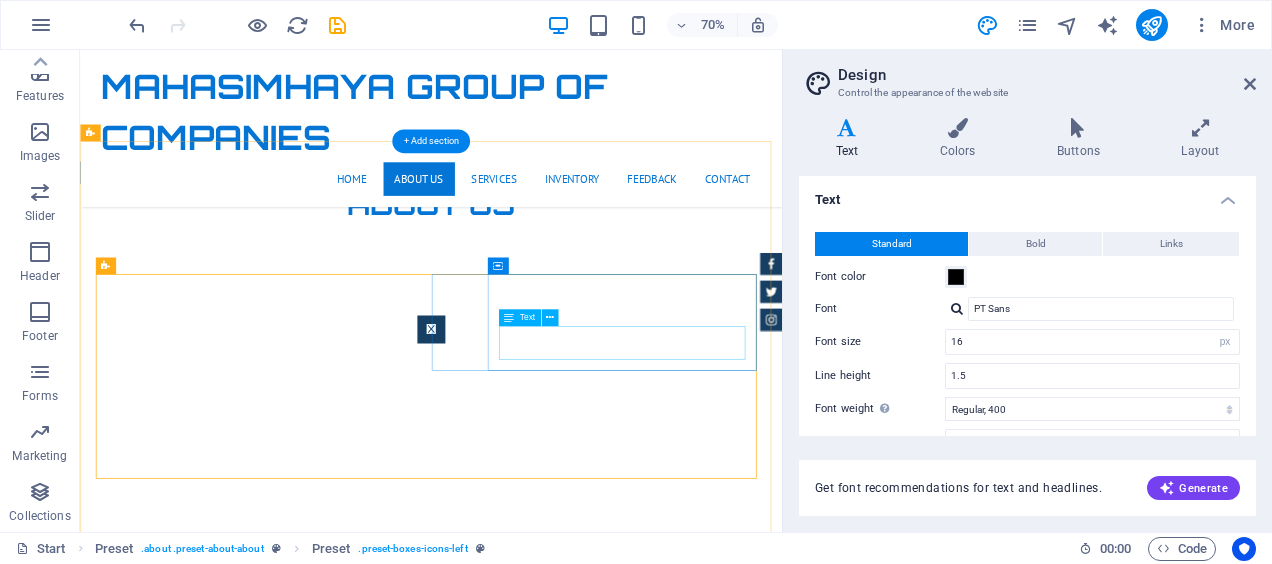 click on "Lorem ipsum dolor sit amet, consectetur adipisicing elit. Veritatis, dolorem!" at bounding box center [582, 1484] 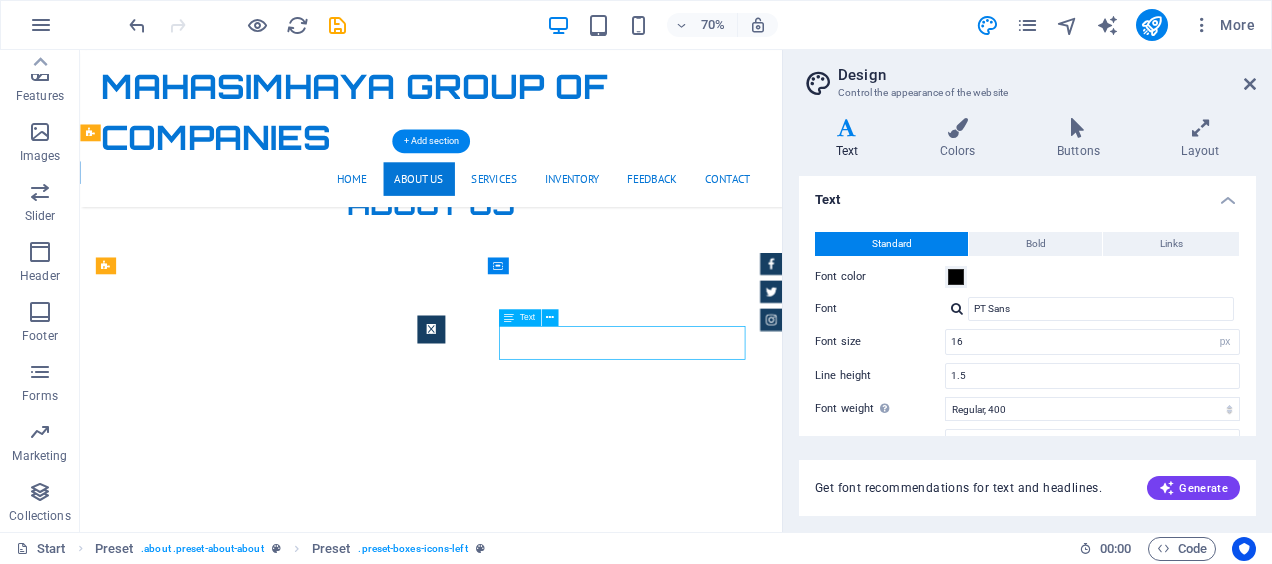 click on "Lorem ipsum dolor sit amet, consectetur adipisicing elit. Veritatis, dolorem!" at bounding box center [582, 1484] 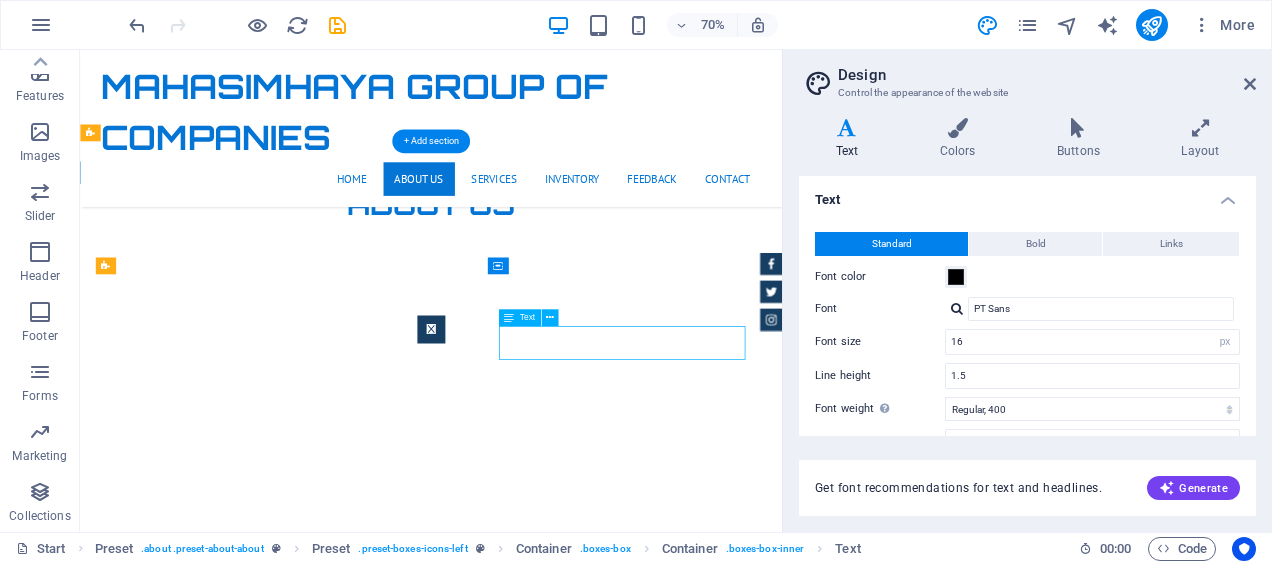 click on "Lorem ipsum dolor sit amet, consectetur adipisicing elit. Veritatis, dolorem!" at bounding box center [582, 1484] 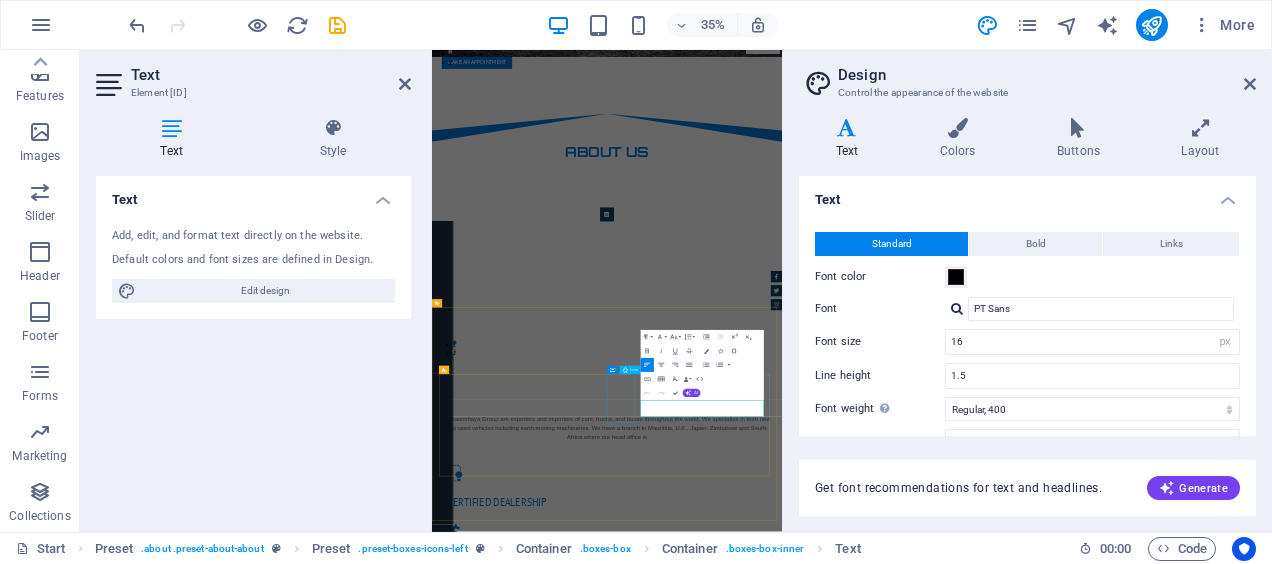 drag, startPoint x: 1224, startPoint y: 1084, endPoint x: 934, endPoint y: 992, distance: 304.24332 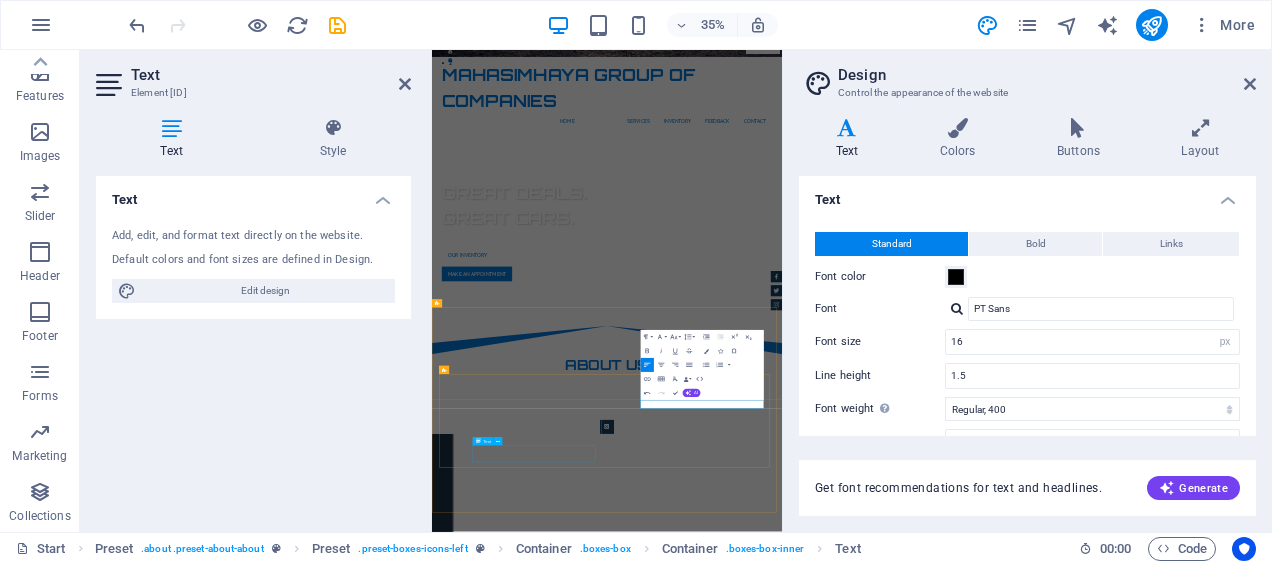 click on "Lorem ipsum dolor sit amet, consectetur adipisicing elit. Veritatis, dolorem!" at bounding box center [932, 2365] 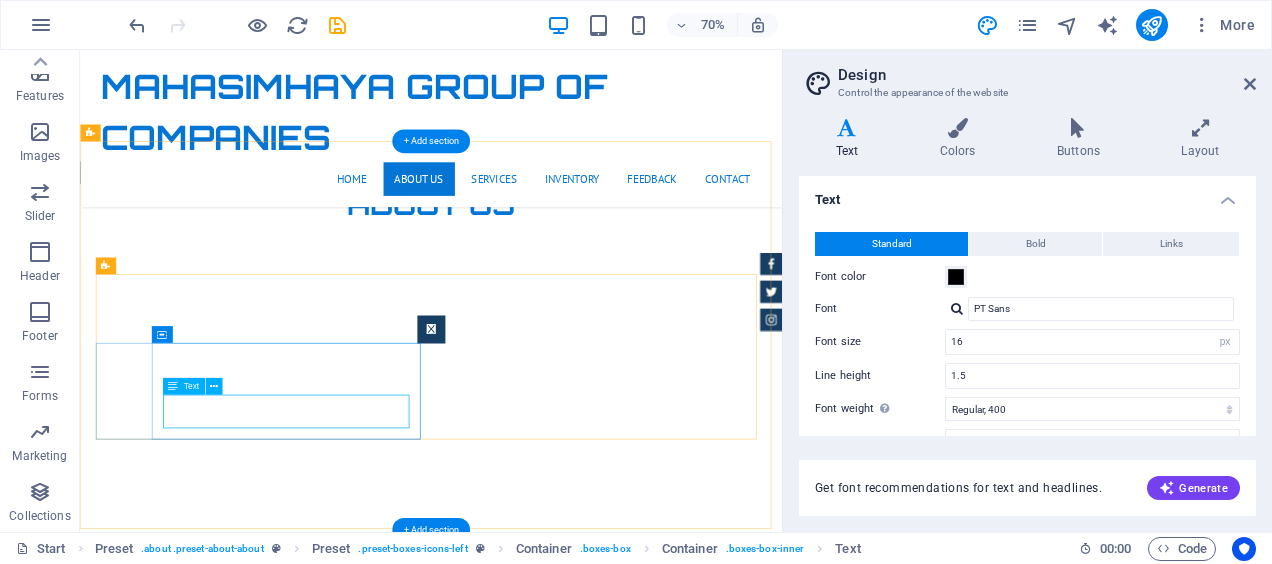 click on "Lorem ipsum dolor sit amet, consectetur adipisicing elit. Veritatis, dolorem!" at bounding box center (582, 1654) 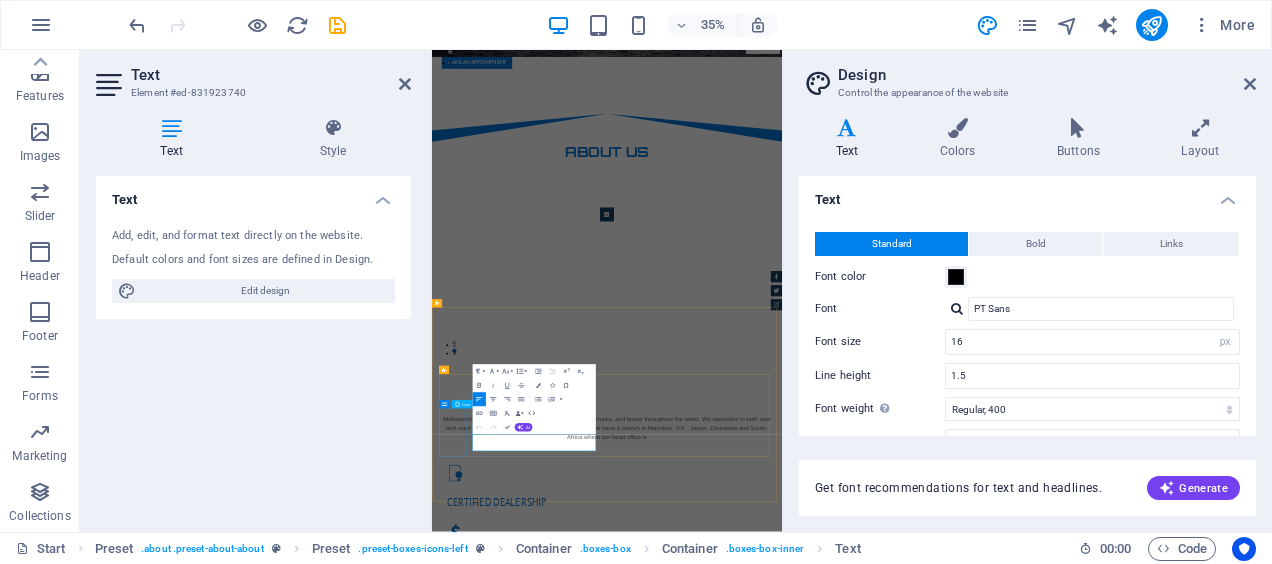 drag, startPoint x: 729, startPoint y: 1194, endPoint x: 352, endPoint y: 1082, distance: 393.28488 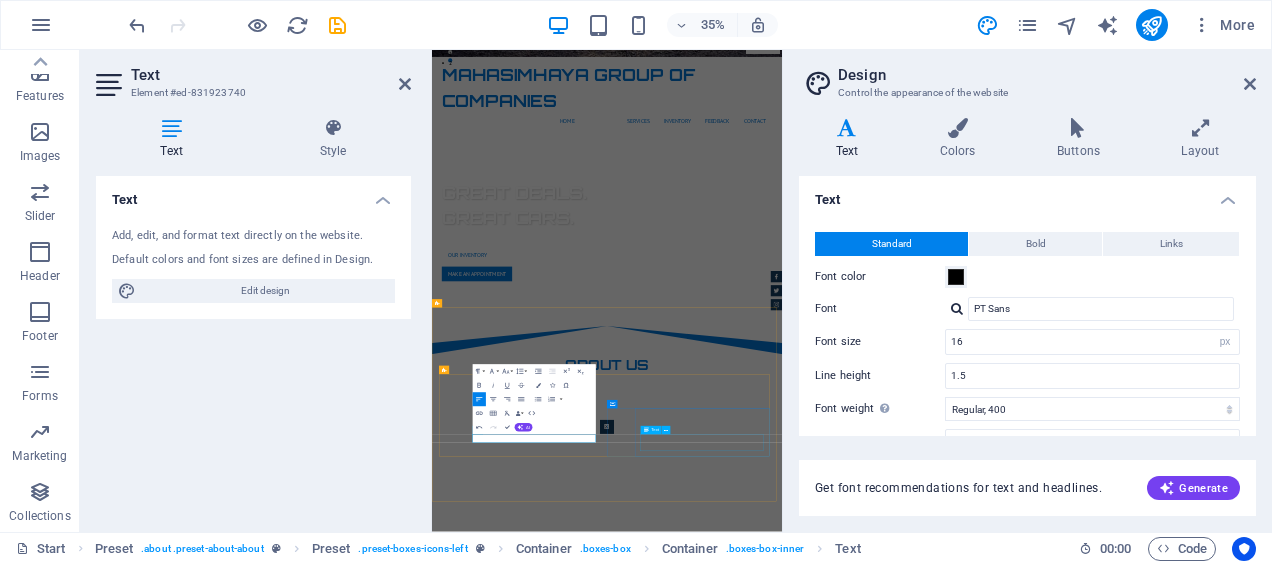 click on "Lorem ipsum dolor sit amet, consectetur adipisicing elit. Veritatis, dolorem!" at bounding box center (932, 2535) 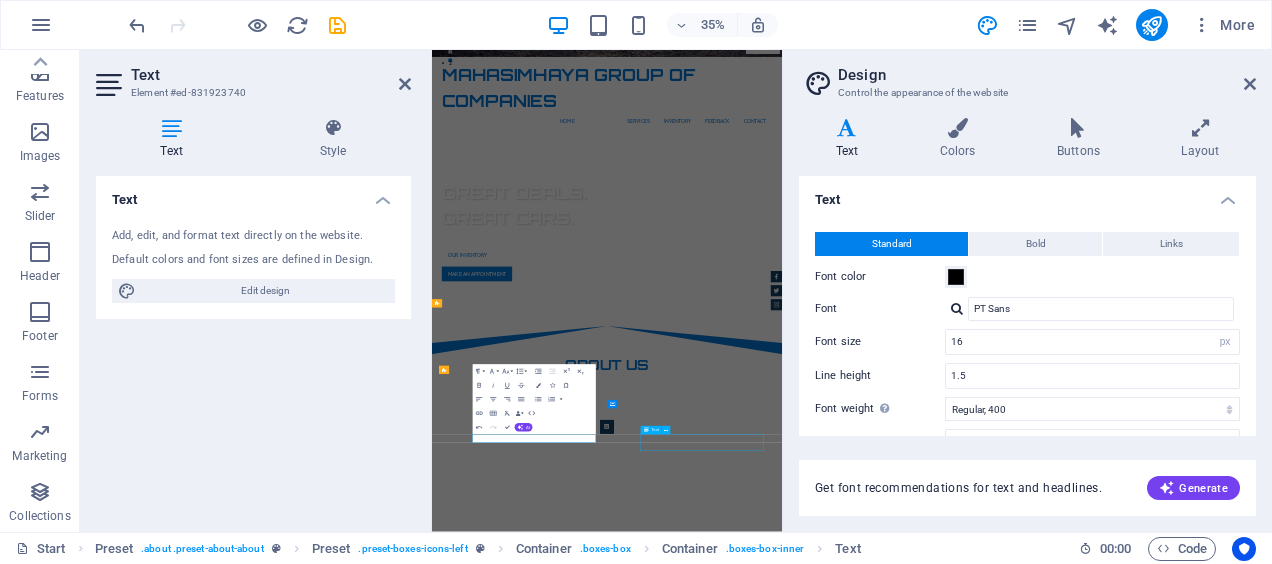 click on "Lorem ipsum dolor sit amet, consectetur adipisicing elit. Veritatis, dolorem!" at bounding box center (932, 2535) 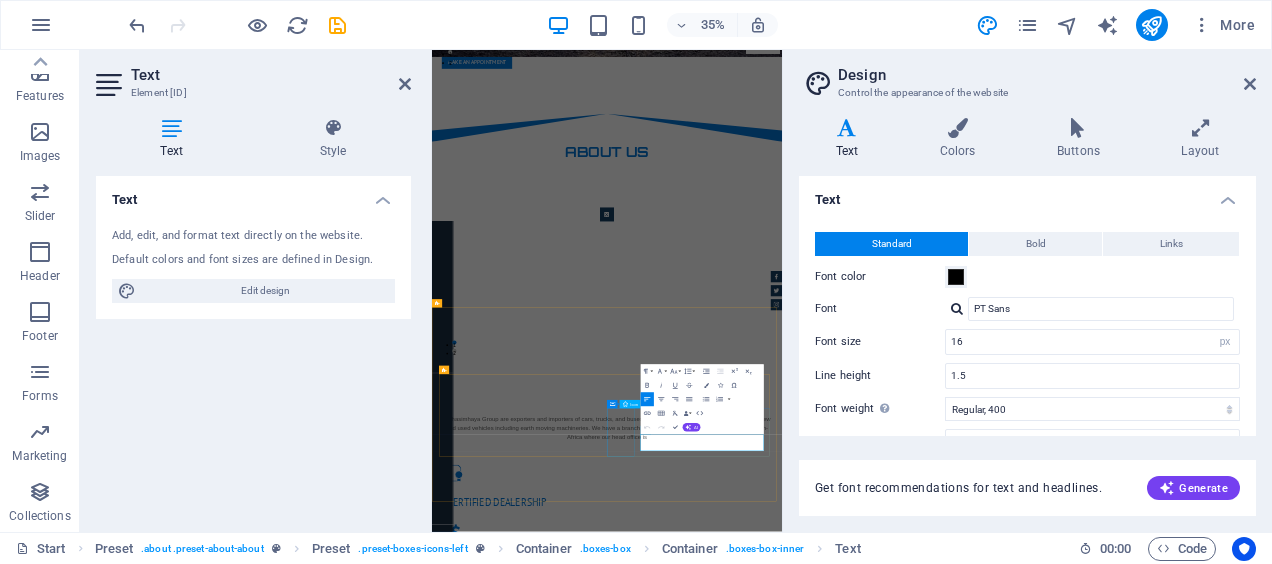 drag, startPoint x: 1283, startPoint y: 1192, endPoint x: 896, endPoint y: 1049, distance: 412.57483 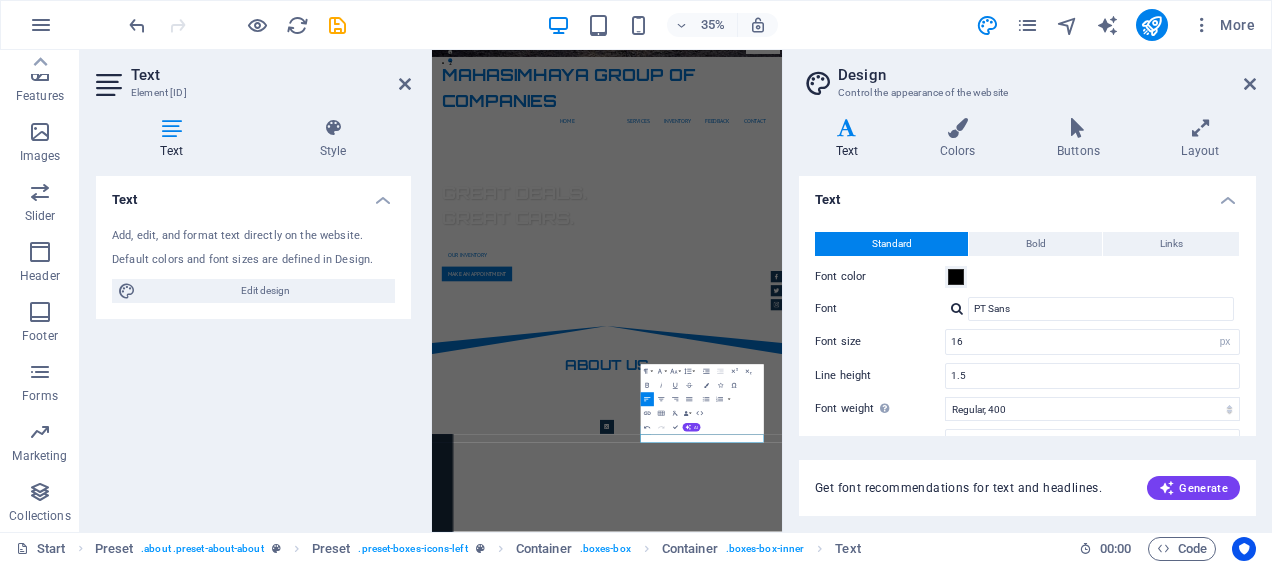 click on "Text Add, edit, and format text directly on the website. Default colors and font sizes are defined in Design. Edit design Alignment Left aligned Centered Right aligned" at bounding box center [253, 346] 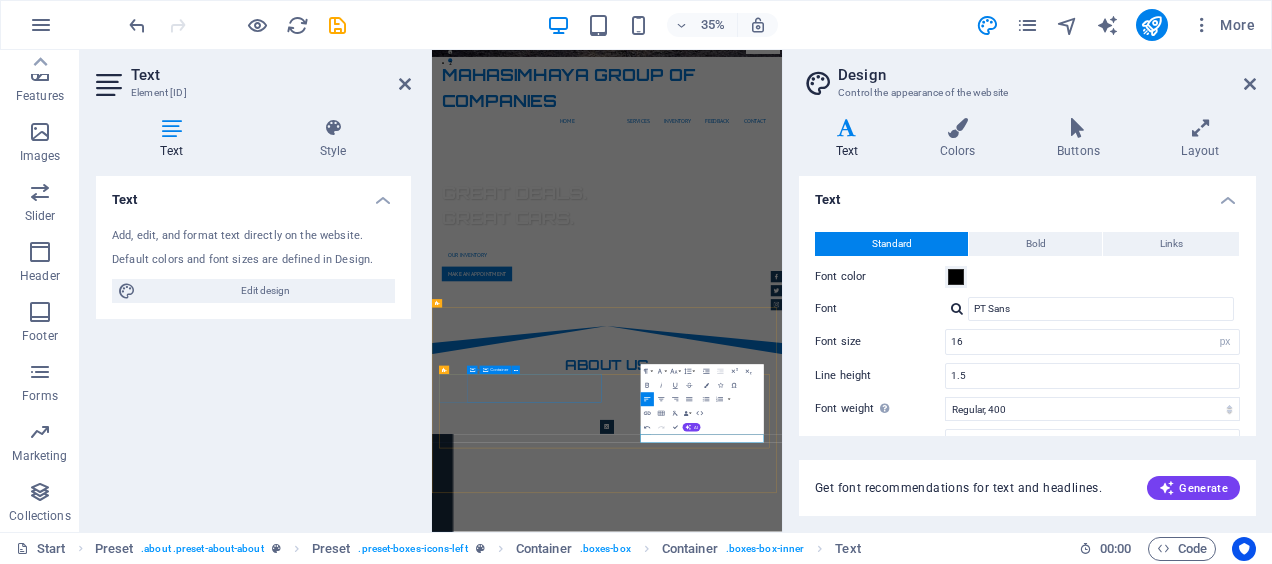 click on "Certified Dealership" at bounding box center [932, 1948] 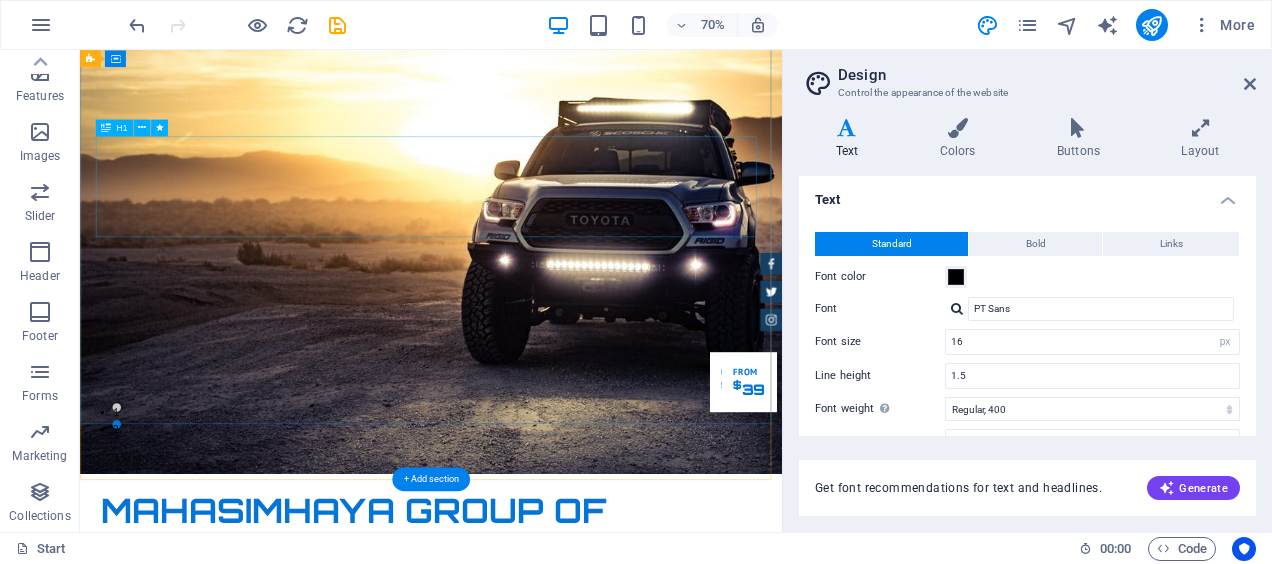 scroll, scrollTop: 156, scrollLeft: 0, axis: vertical 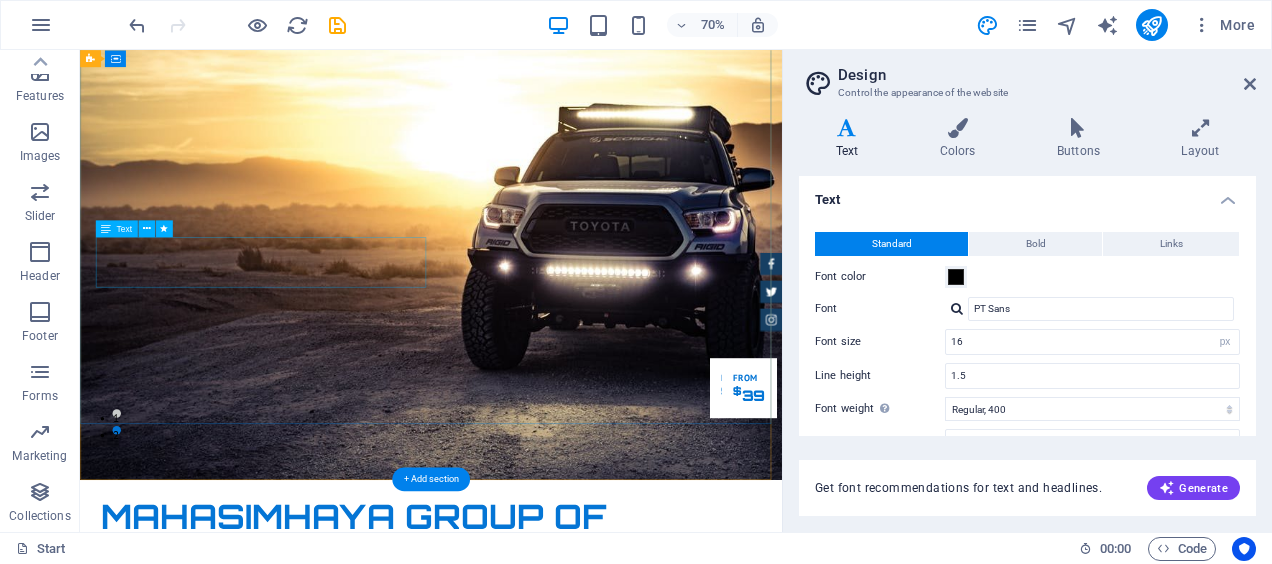 click on "Lorem ipsum dolor sit amet, consetetur sadipscing elitr, sed diam nonumy eirmod tempor invidunt ut labore et dolore magna aliquyam erat." at bounding box center (582, 1172) 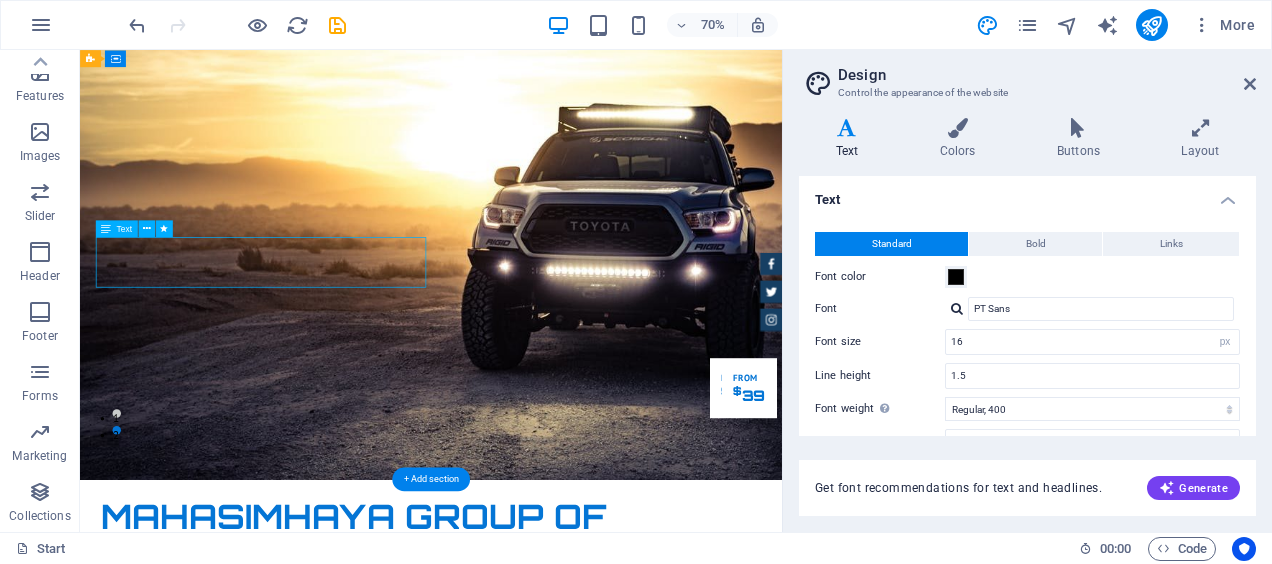 click on "Lorem ipsum dolor sit amet, consetetur sadipscing elitr, sed diam nonumy eirmod tempor invidunt ut labore et dolore magna aliquyam erat." at bounding box center (582, 1172) 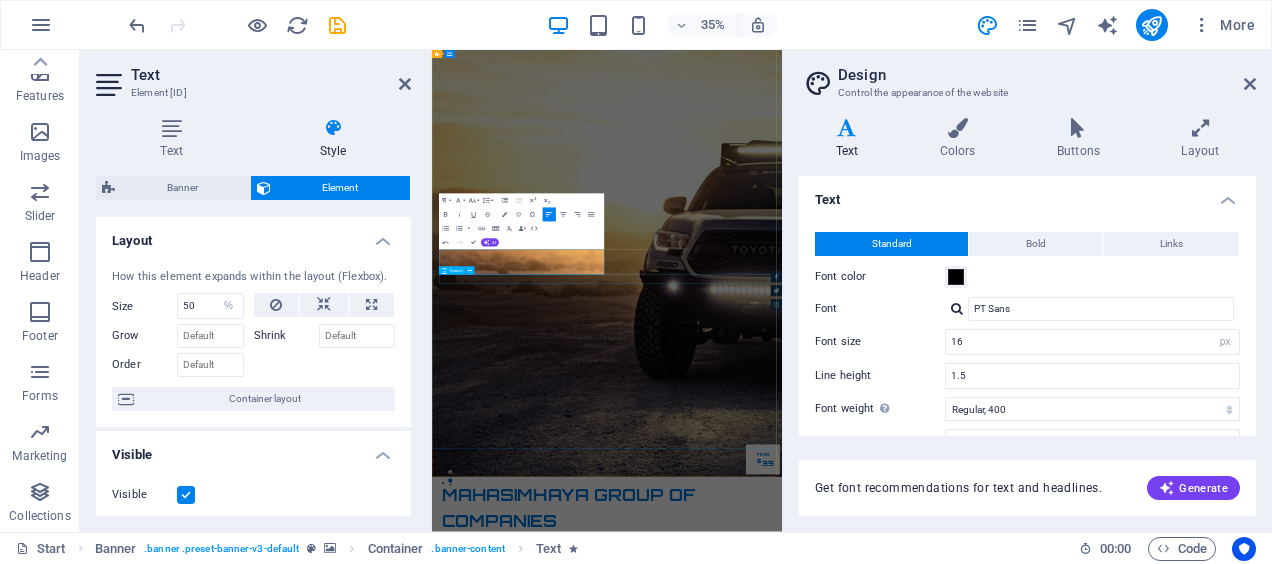 click at bounding box center [932, 1803] 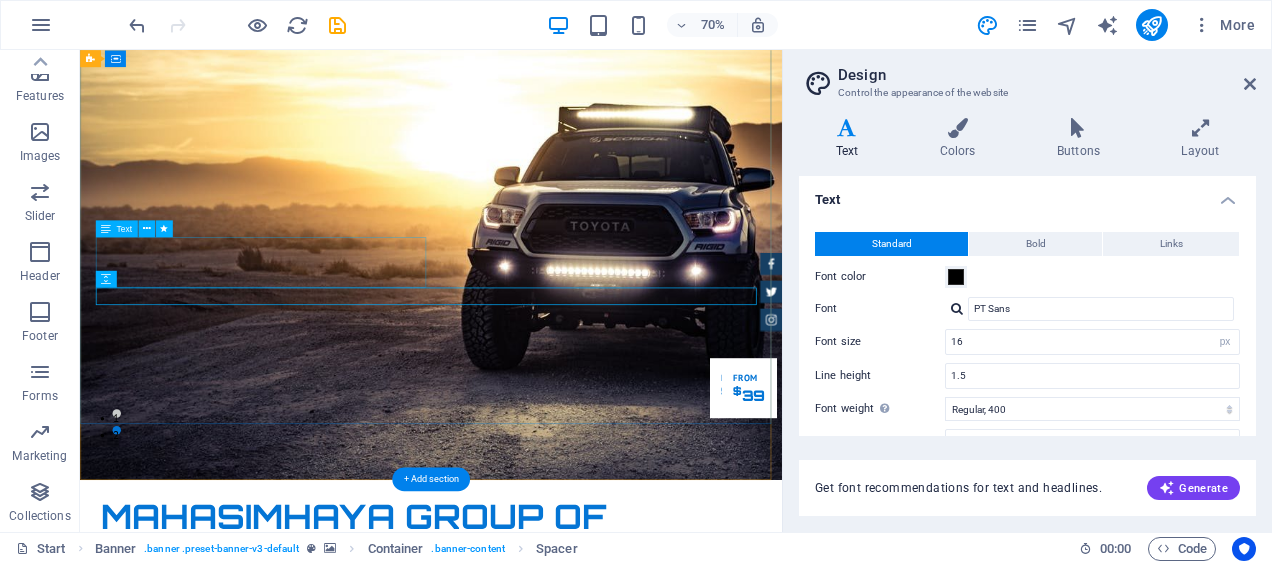 click on "orem ipsum dolor sit amet, consetetur sadipscing elitr, sed diam nonumy eirmod tempor invidunt ut labore et dolore magna aliquyam erat." at bounding box center [582, 1172] 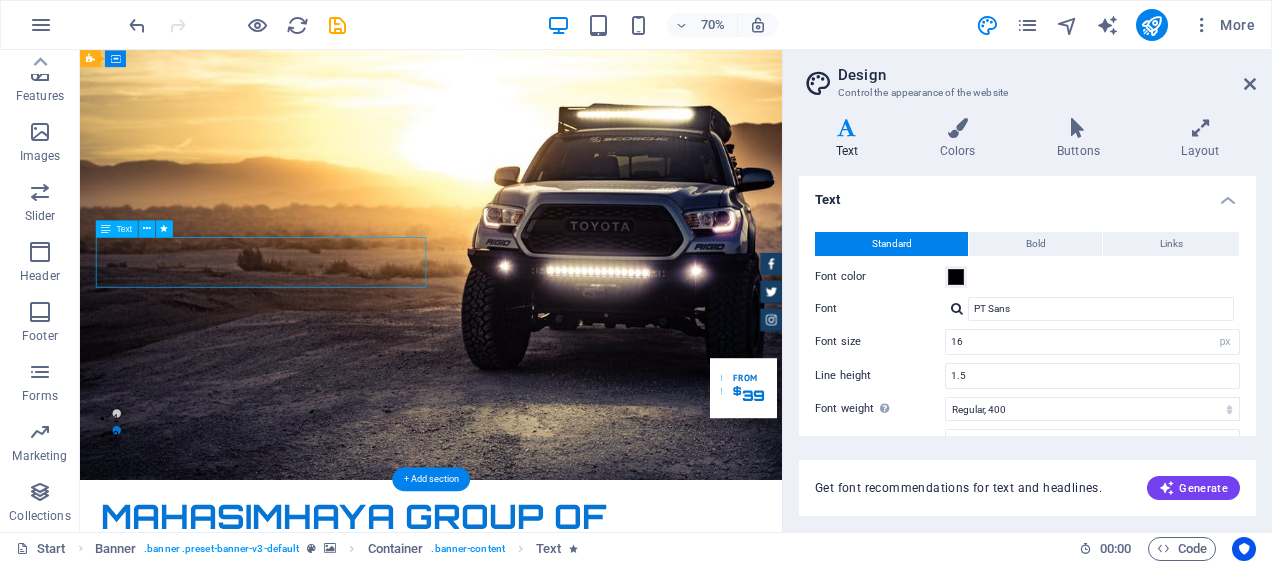 click on "orem ipsum dolor sit amet, consetetur sadipscing elitr, sed diam nonumy eirmod tempor invidunt ut labore et dolore magna aliquyam erat." at bounding box center (582, 1172) 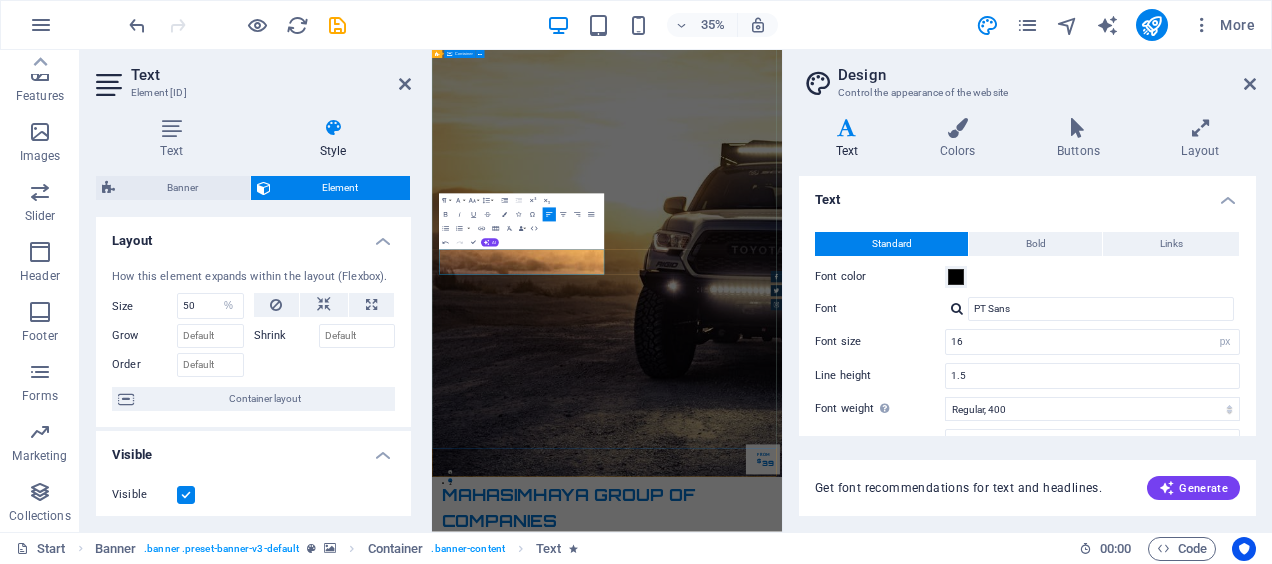 drag, startPoint x: 529, startPoint y: 663, endPoint x: 483, endPoint y: 429, distance: 238.47852 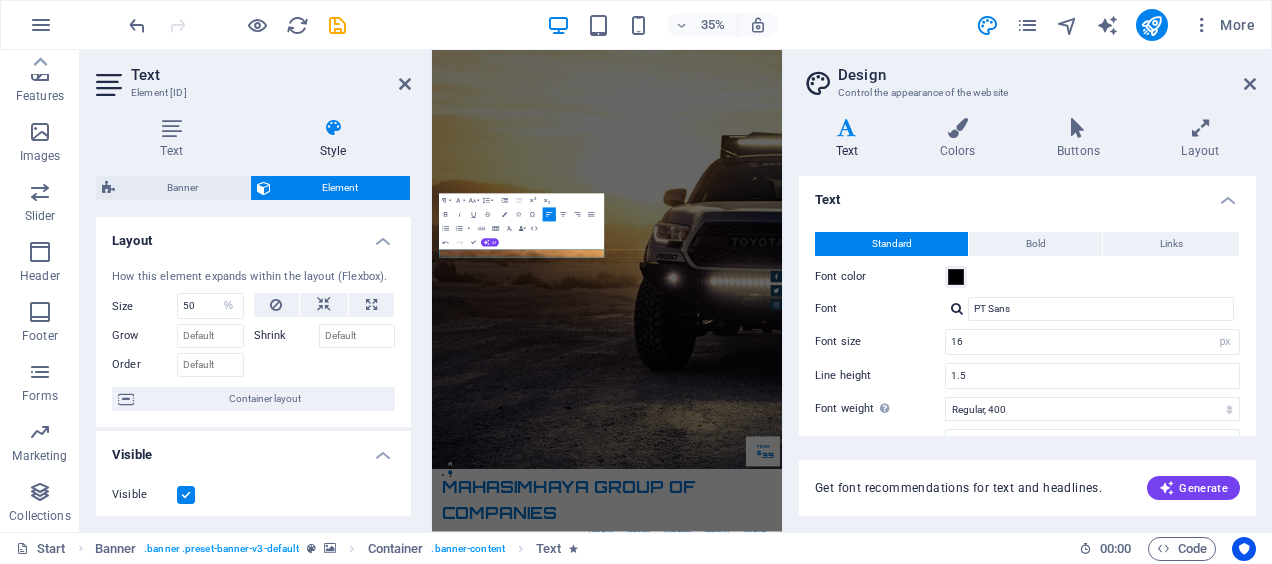 drag, startPoint x: 881, startPoint y: 636, endPoint x: 310, endPoint y: 613, distance: 571.463 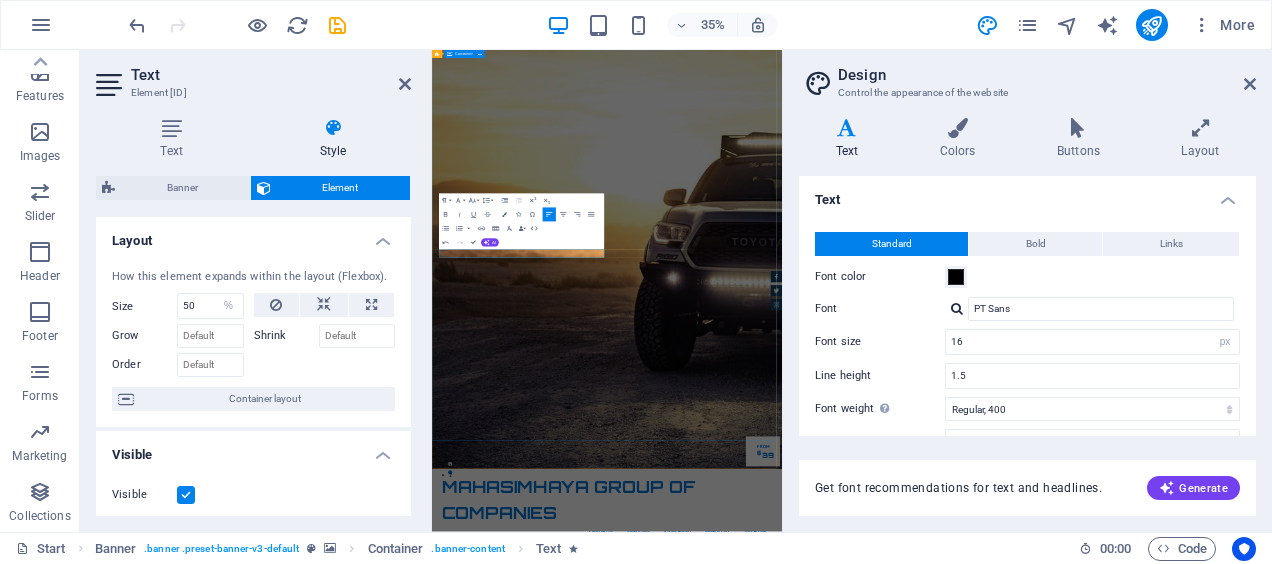 drag, startPoint x: 915, startPoint y: 1088, endPoint x: 1172, endPoint y: 569, distance: 579.14594 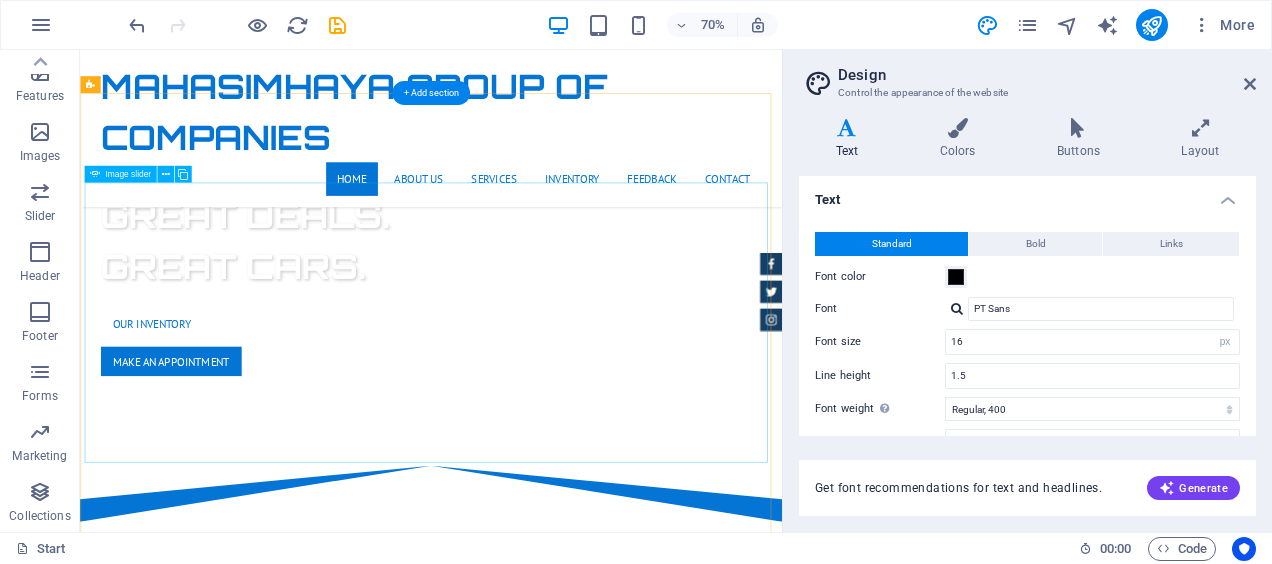 scroll, scrollTop: 780, scrollLeft: 0, axis: vertical 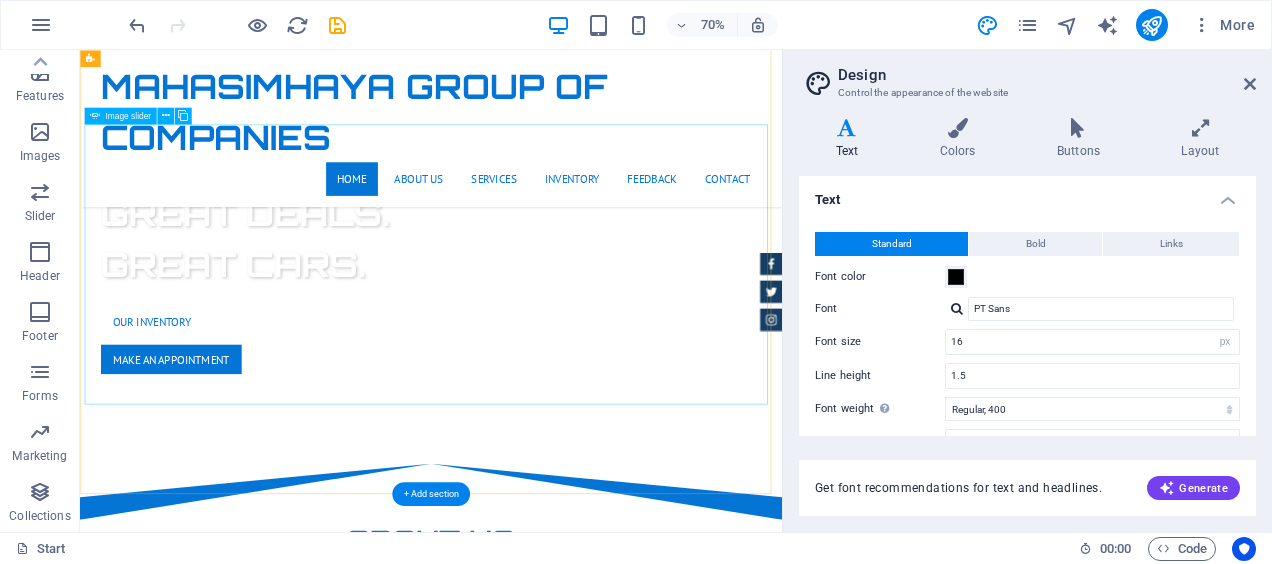 click at bounding box center [-370, 1598] 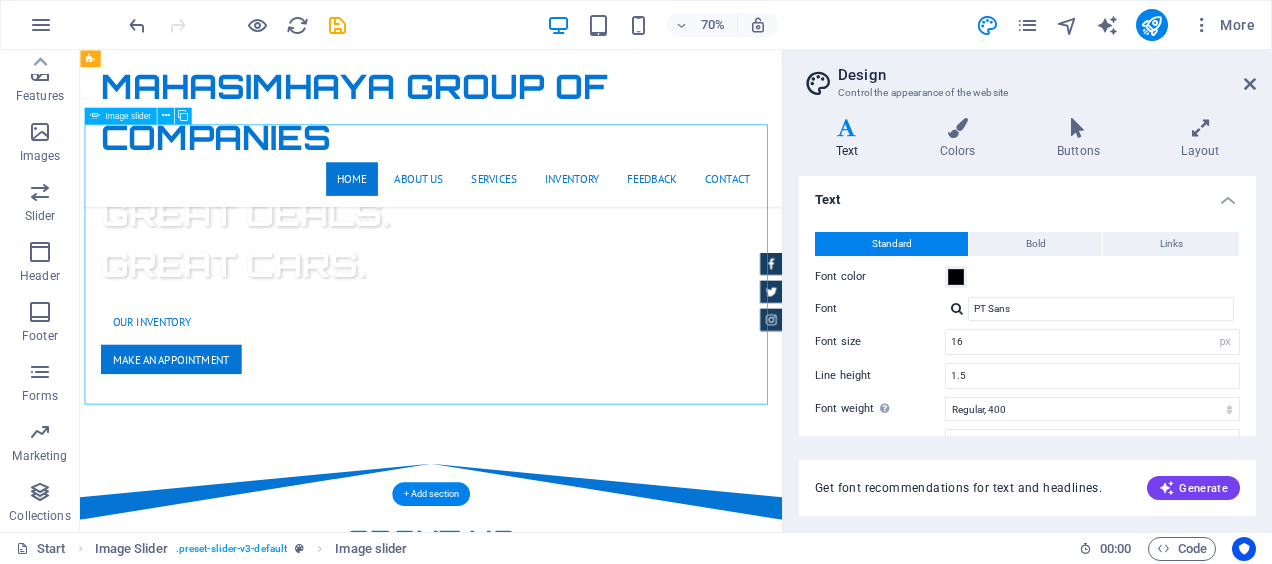 click at bounding box center (-370, 1598) 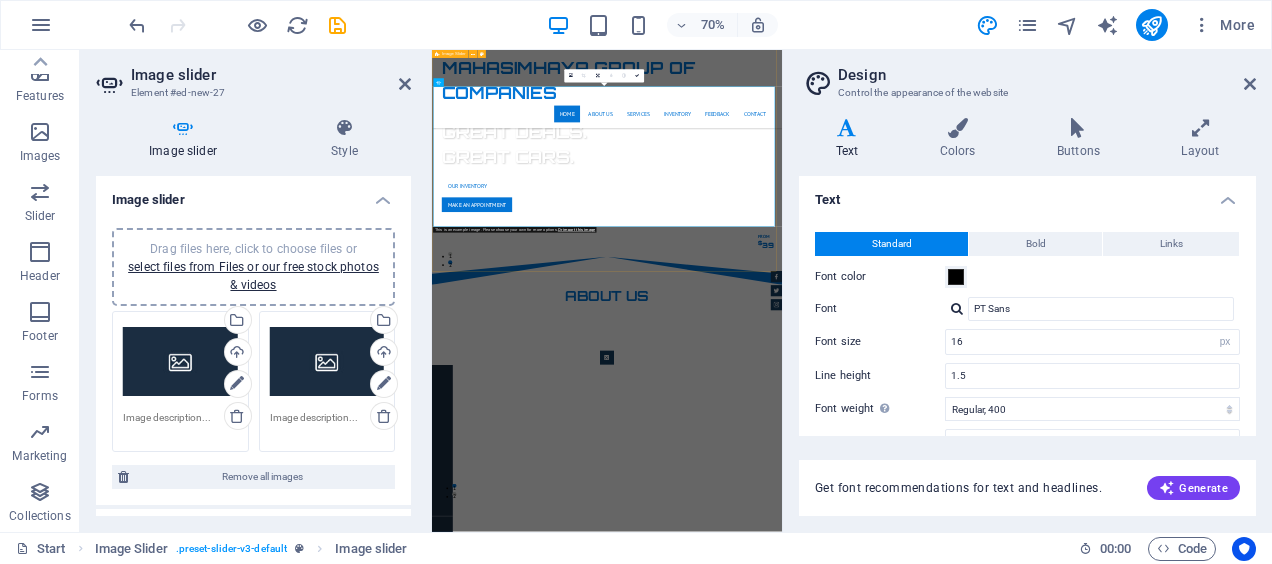scroll, scrollTop: 1459, scrollLeft: 0, axis: vertical 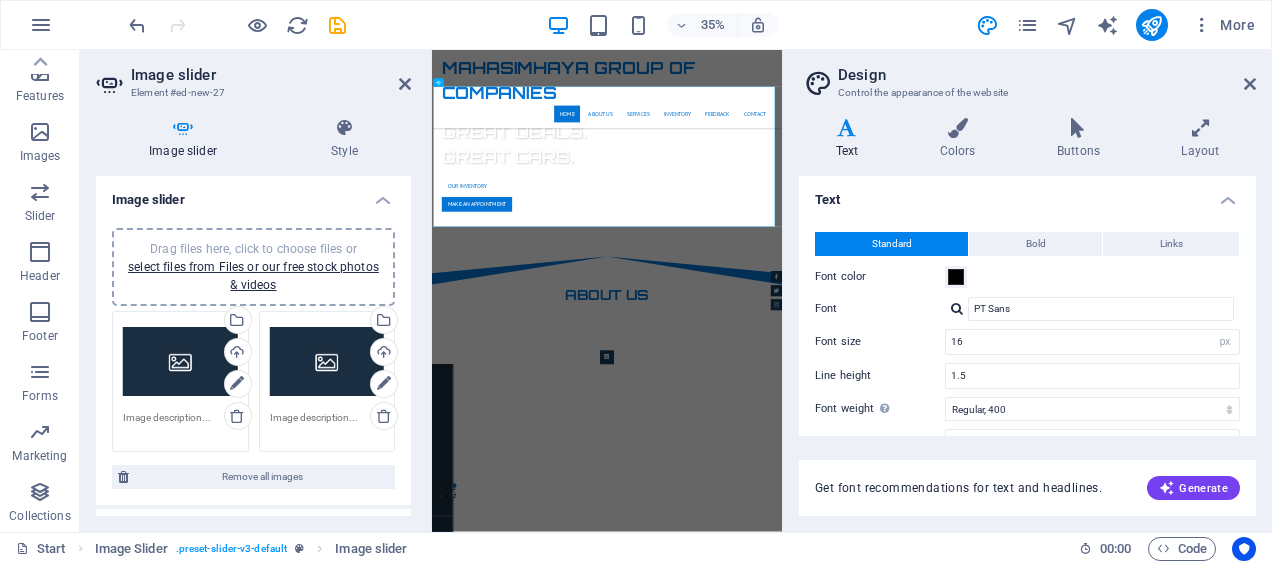 click on "Drag files here, click to choose files or select files from Files or our free stock photos & videos" at bounding box center (180, 362) 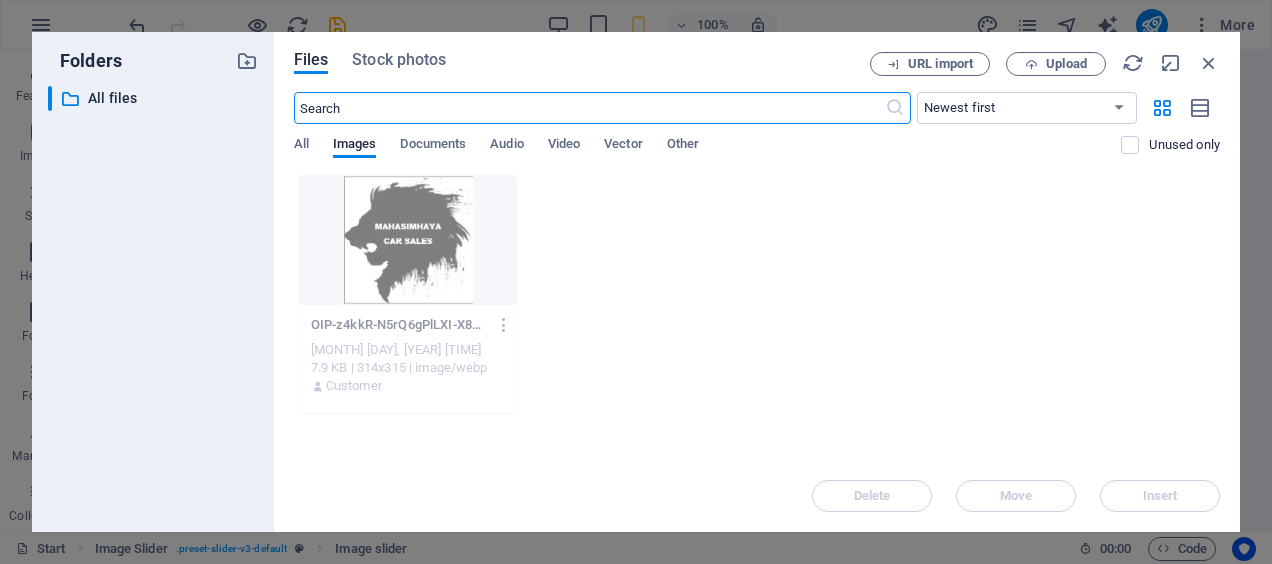 scroll, scrollTop: 878, scrollLeft: 0, axis: vertical 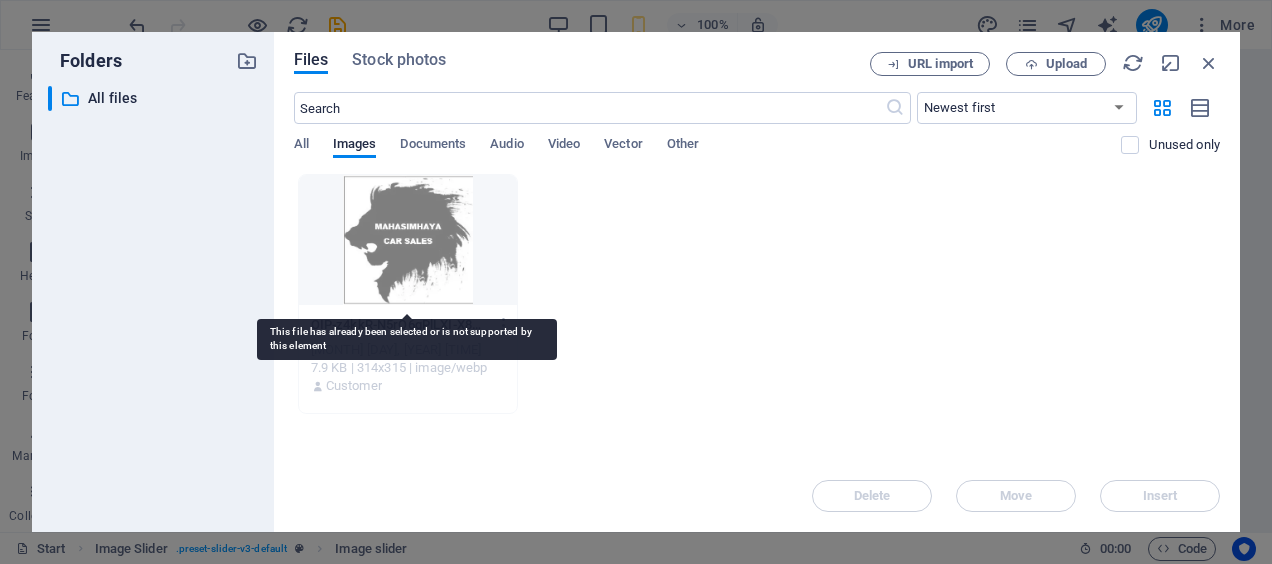 click at bounding box center (408, 240) 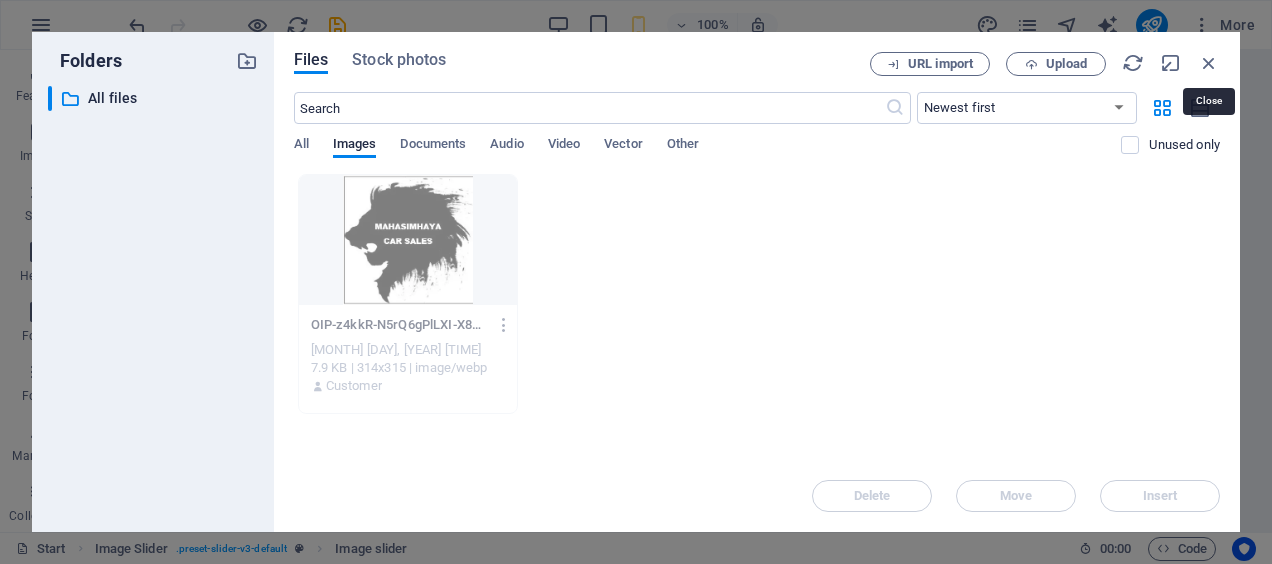 drag, startPoint x: 1211, startPoint y: 58, endPoint x: 1090, endPoint y: 105, distance: 129.80756 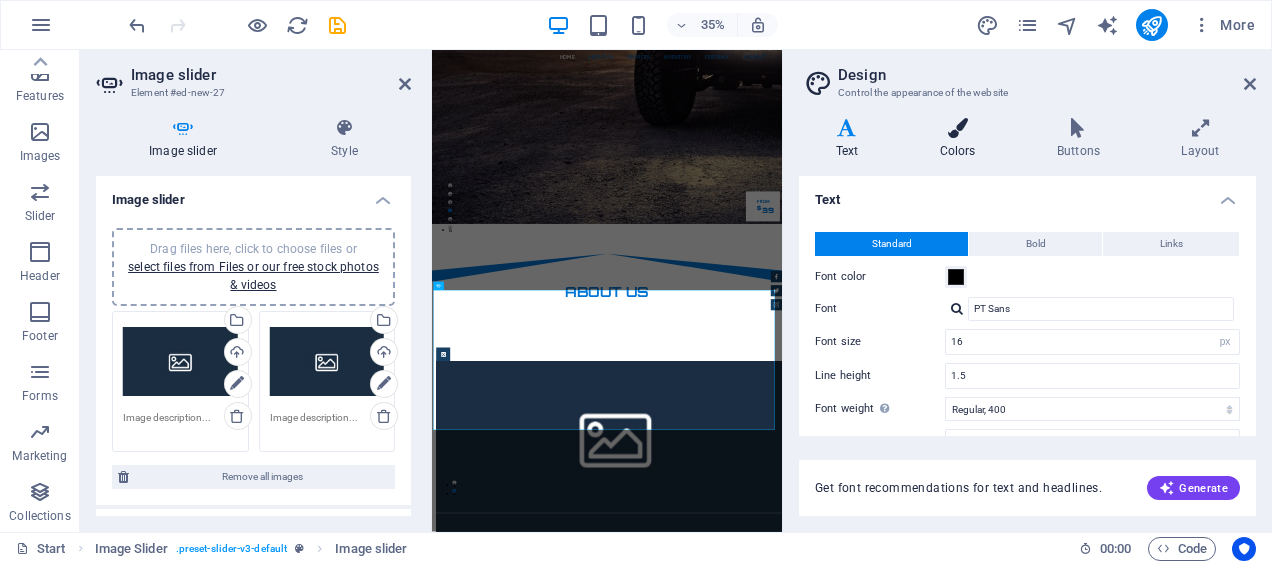 type on "2.5" 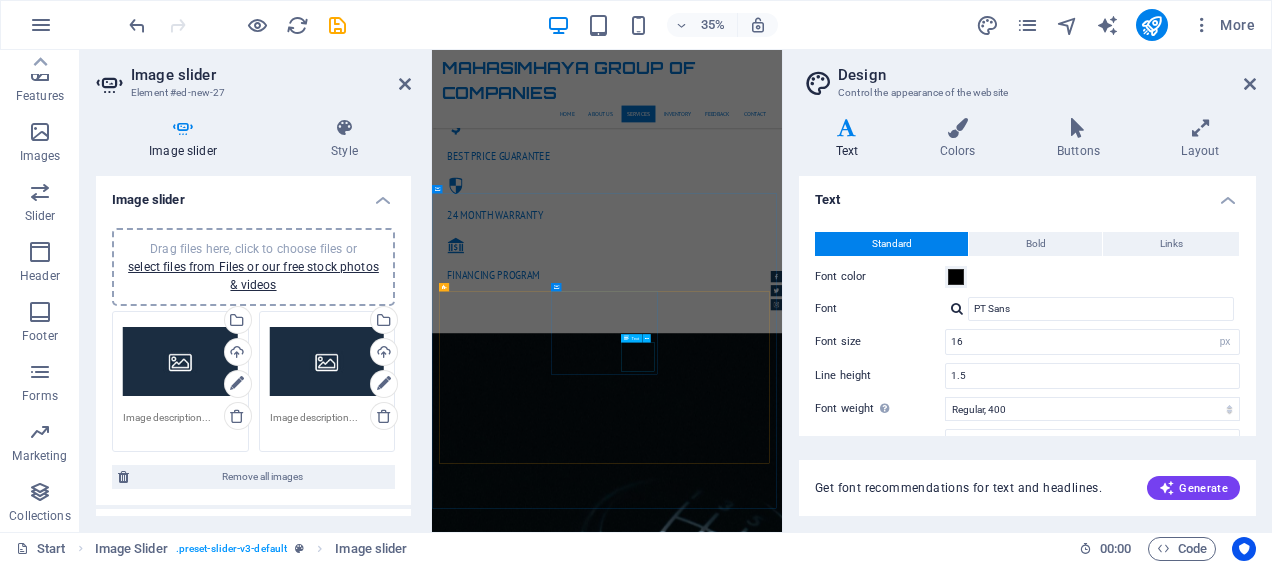 scroll, scrollTop: 3078, scrollLeft: 0, axis: vertical 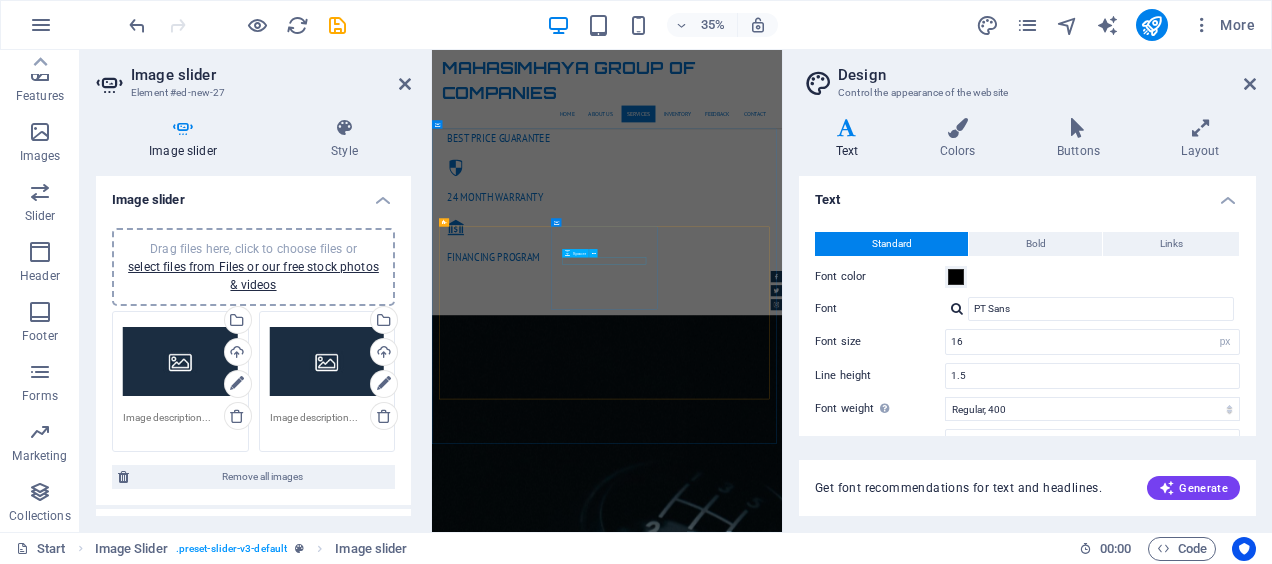 click at bounding box center (932, 2131) 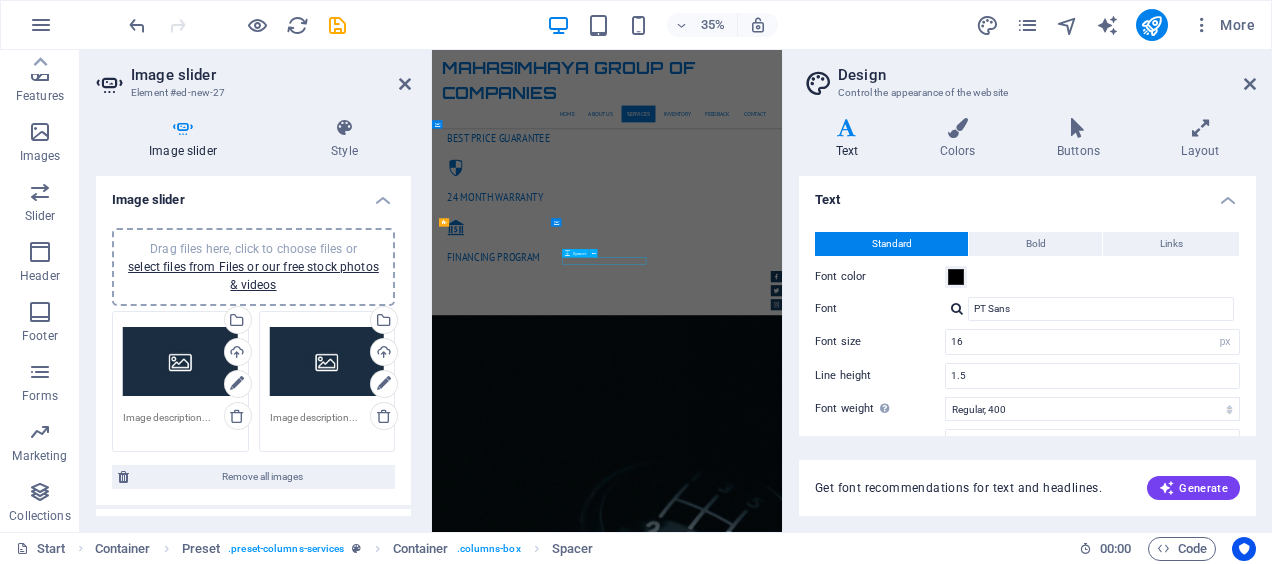click at bounding box center [932, 2131] 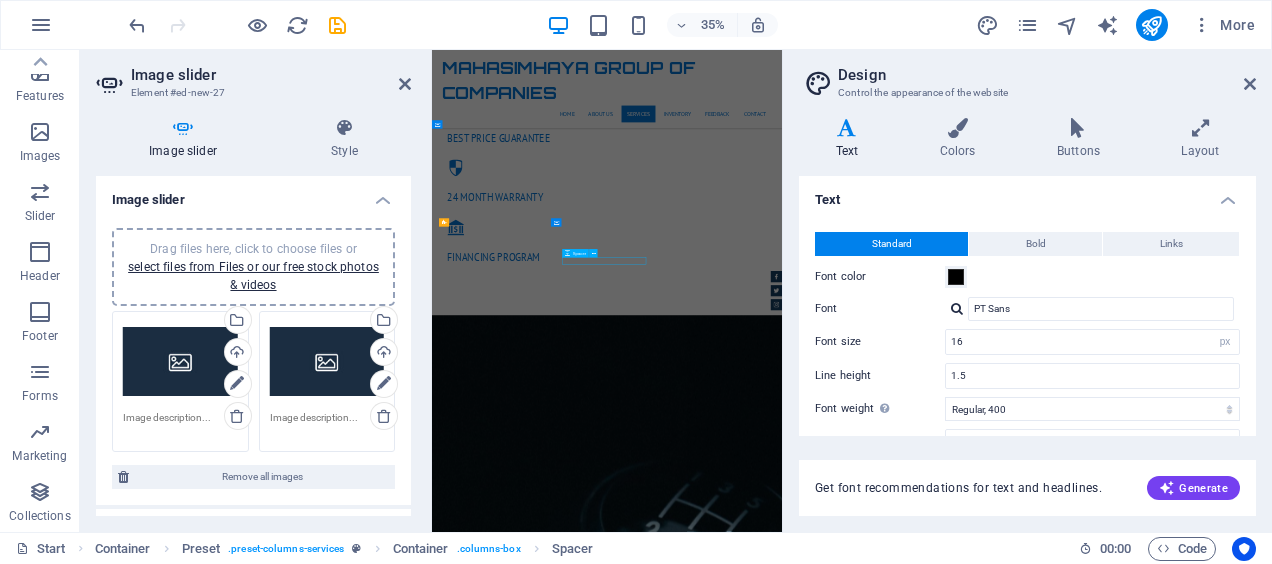 select on "px" 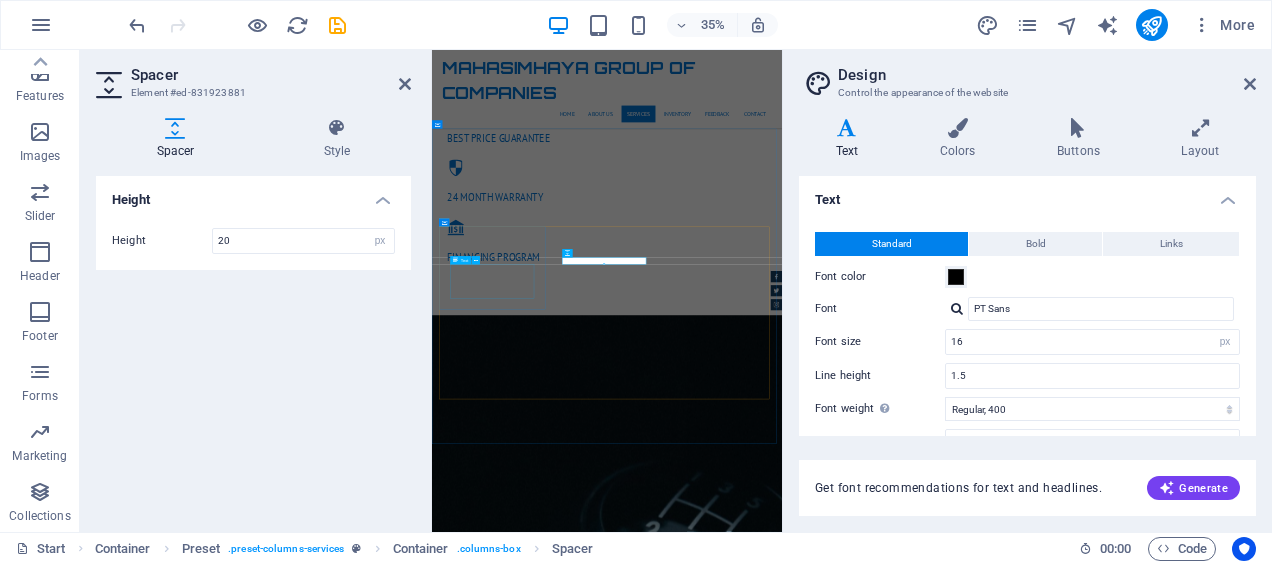 click on "Lorum ipsum At vero eos et  Stet clita kasd  Ut wisi enim" at bounding box center (932, 1971) 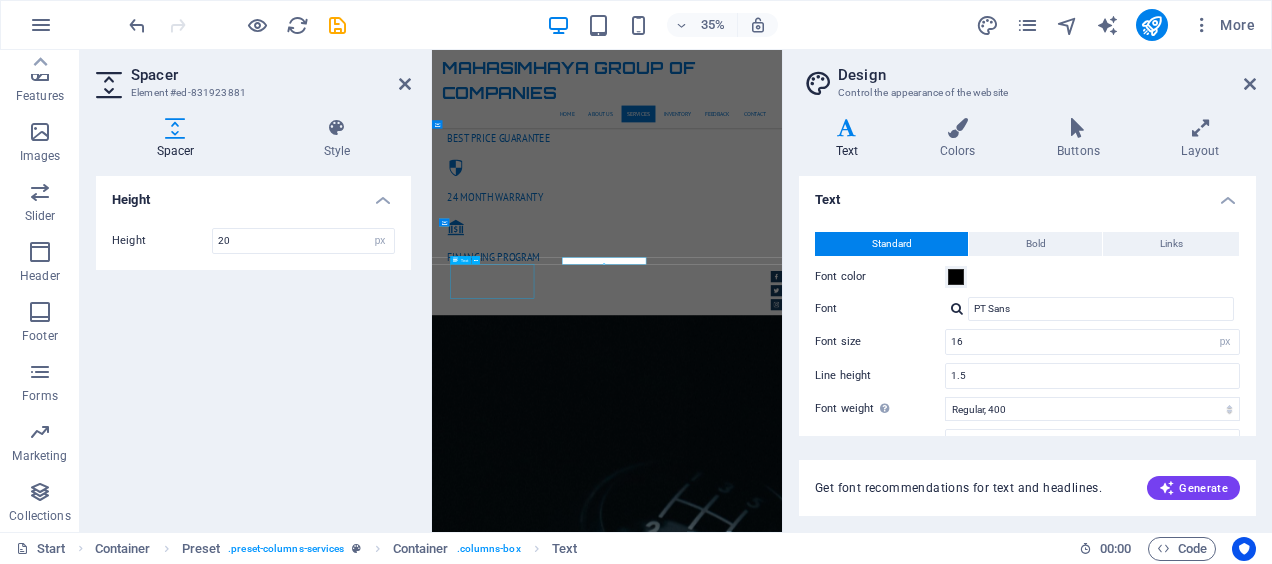 click on "Lorum ipsum At vero eos et  Stet clita kasd  Ut wisi enim" at bounding box center (932, 1971) 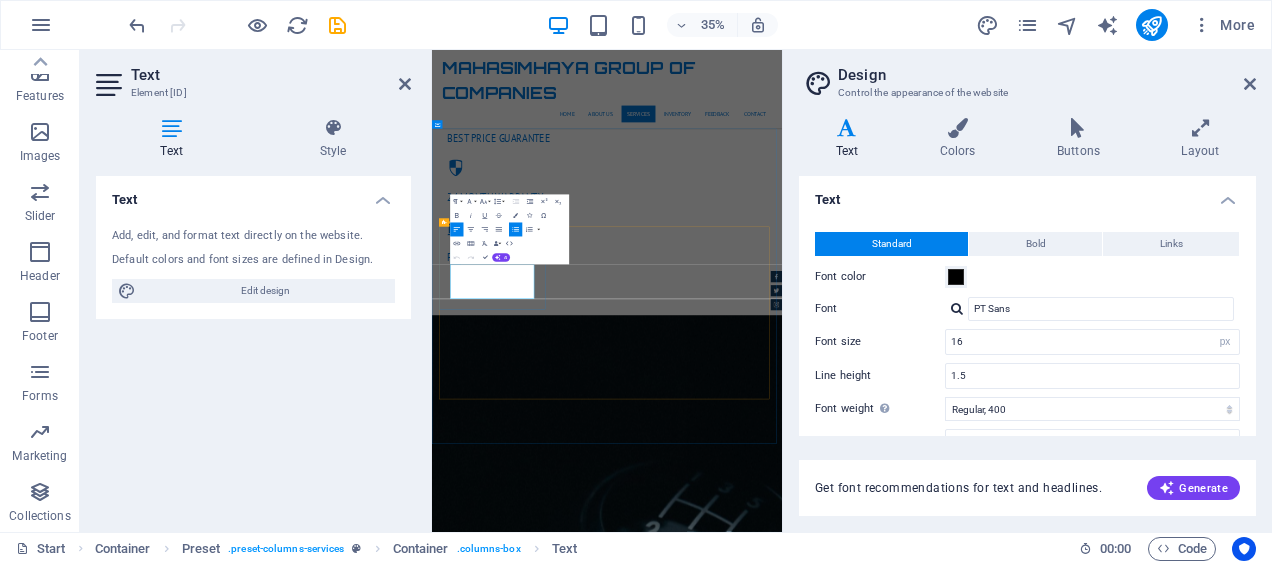 drag, startPoint x: 601, startPoint y: 754, endPoint x: 435, endPoint y: 602, distance: 225.07776 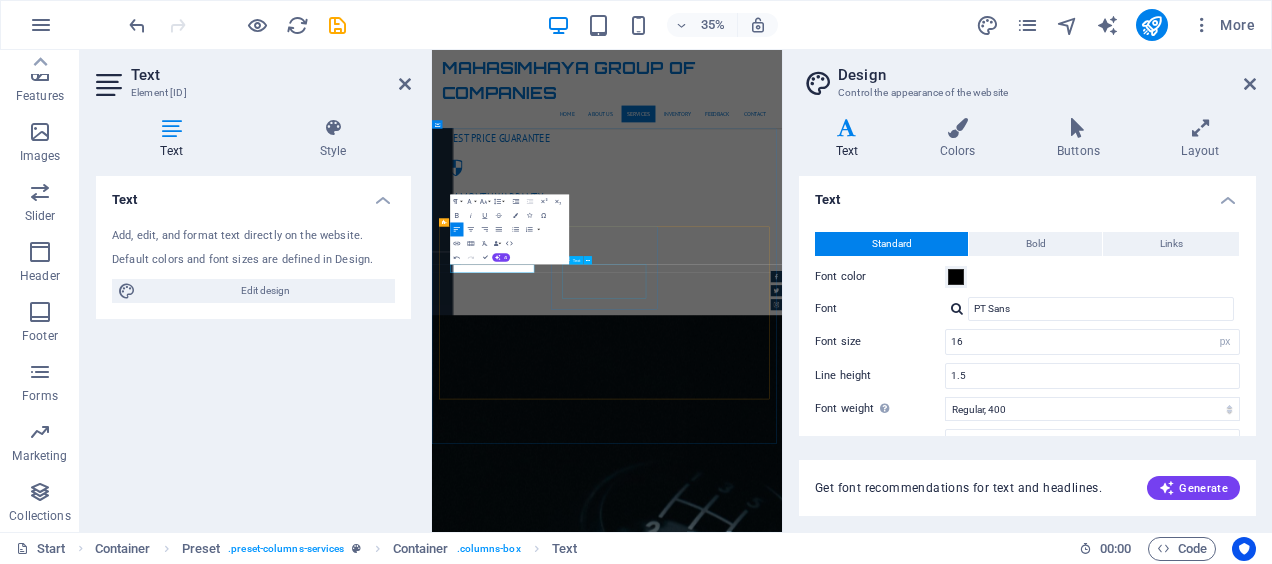 click on "Lorum ipsum At vero eos et Stet clita kasd  Ut wisi enim" at bounding box center (932, 2115) 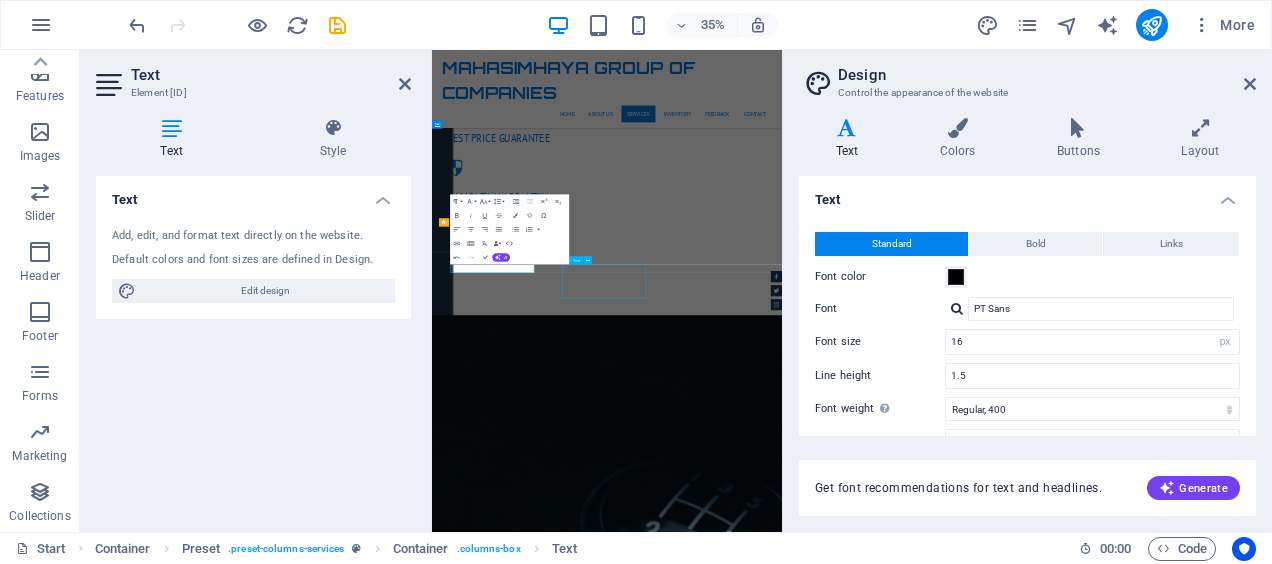 drag, startPoint x: 892, startPoint y: 760, endPoint x: 904, endPoint y: 750, distance: 15.6205 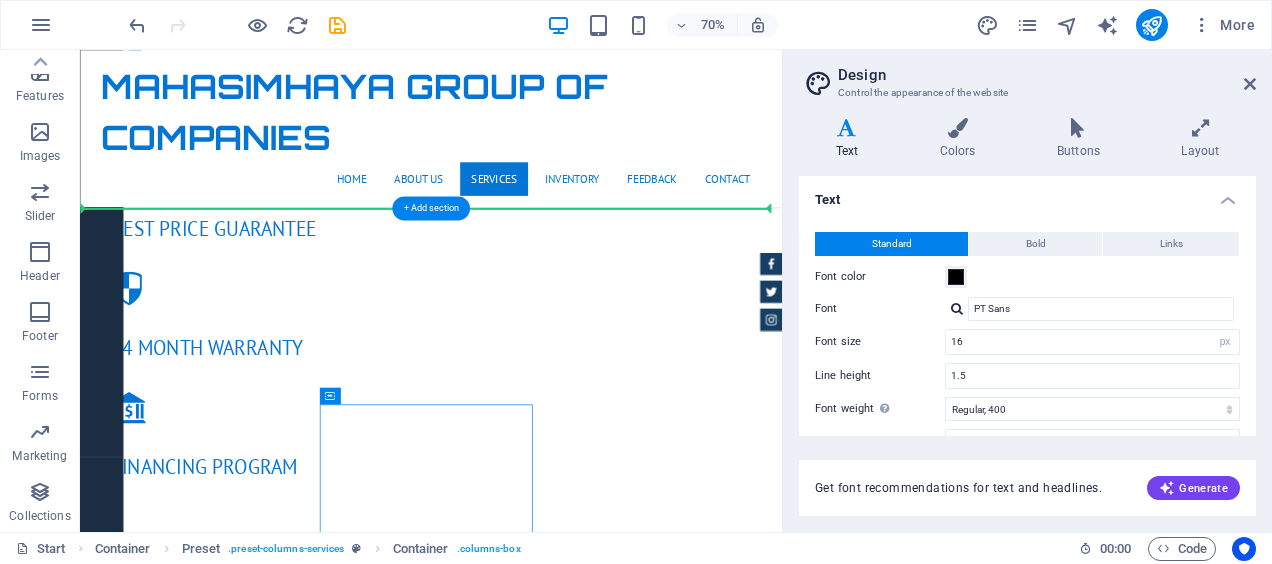 drag, startPoint x: 569, startPoint y: 766, endPoint x: 739, endPoint y: 348, distance: 451.24716 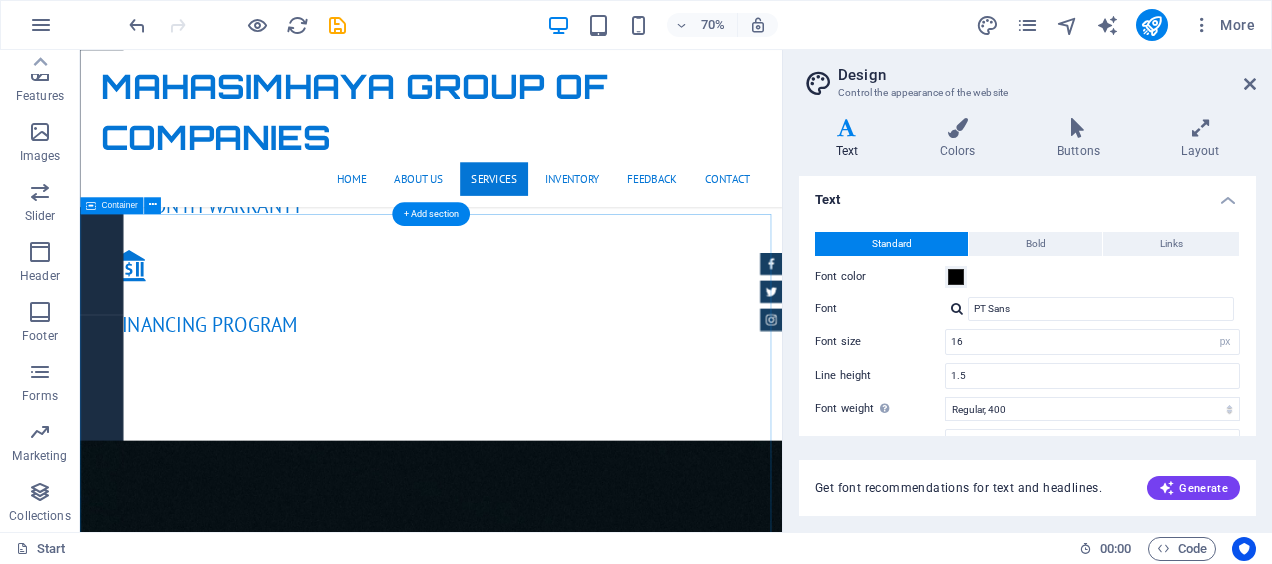 scroll, scrollTop: 2400, scrollLeft: 0, axis: vertical 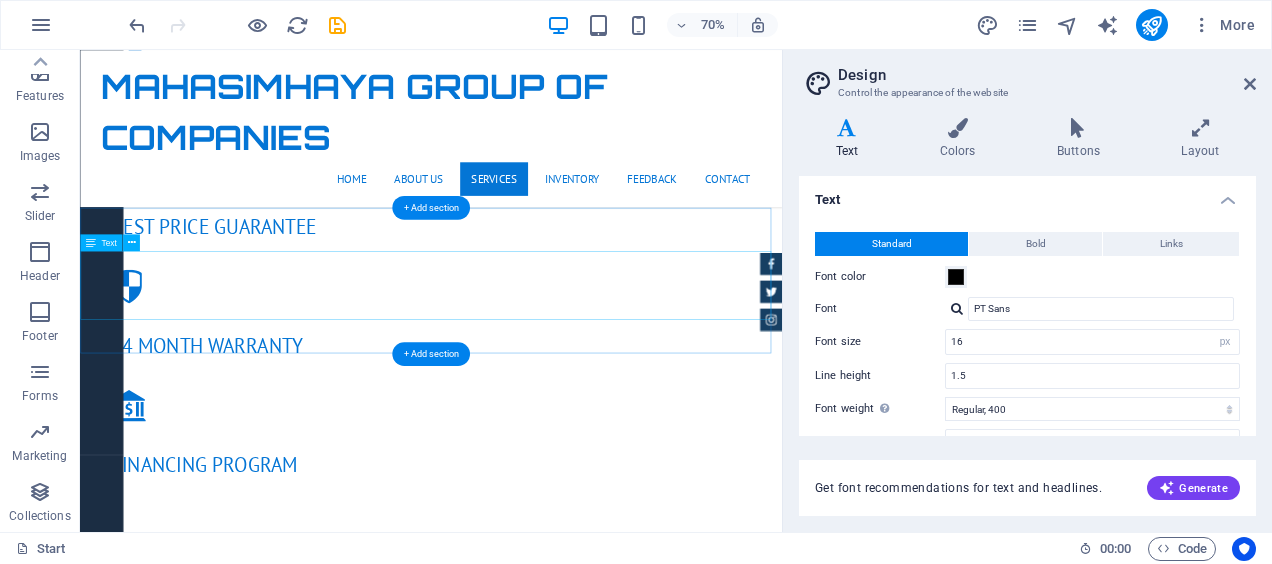 click on "Lorum ipsum At vero eos et Stet clita kasd  Ut wisi enim" at bounding box center [581, 1644] 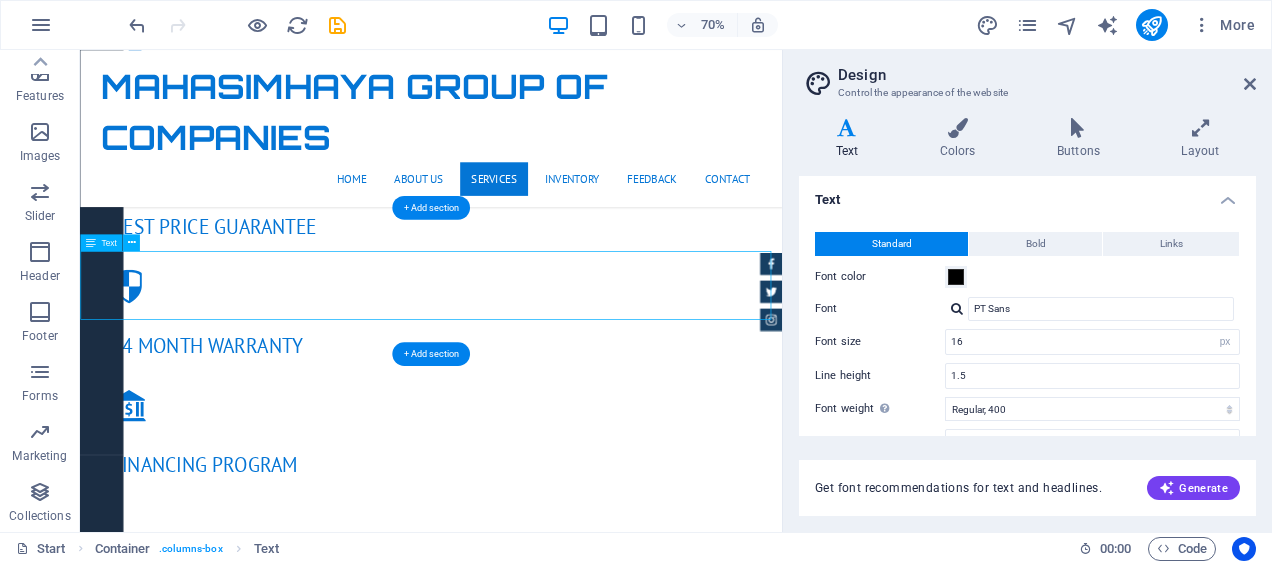 click on "Lorum ipsum At vero eos et Stet clita kasd  Ut wisi enim" at bounding box center (581, 1644) 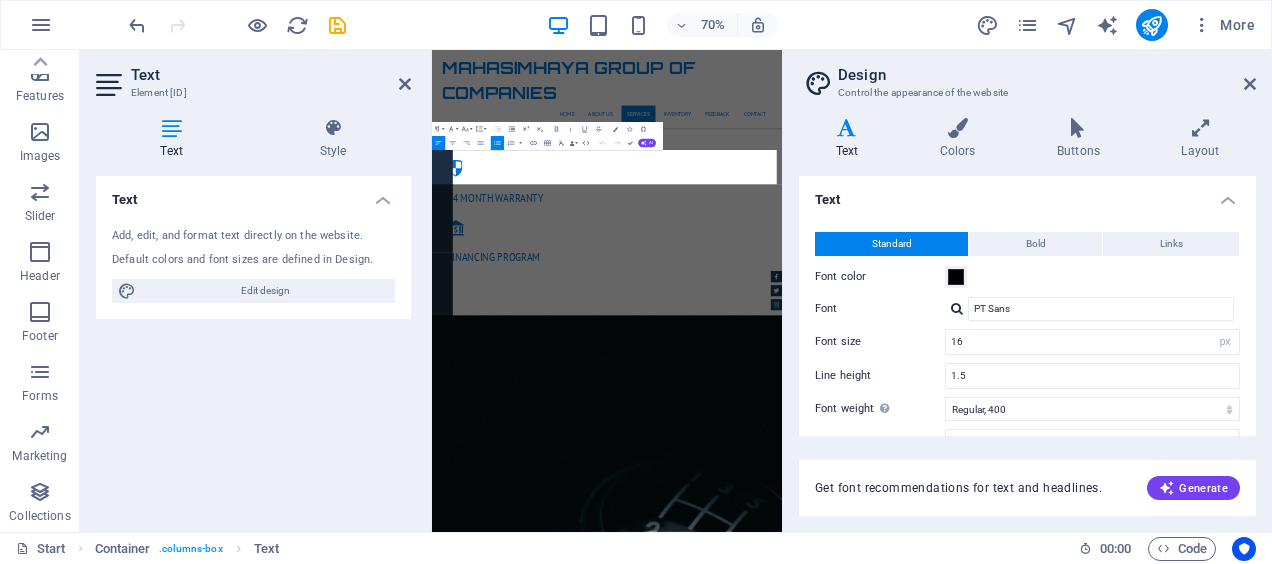 scroll, scrollTop: 3079, scrollLeft: 0, axis: vertical 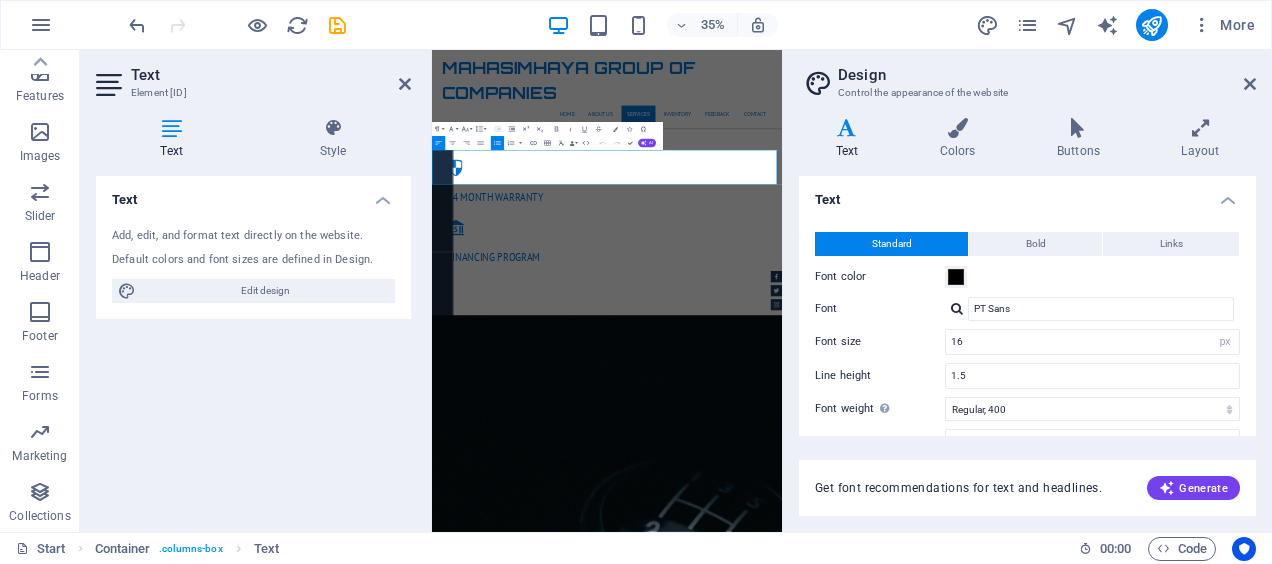 drag, startPoint x: 578, startPoint y: 430, endPoint x: 279, endPoint y: 255, distance: 346.4477 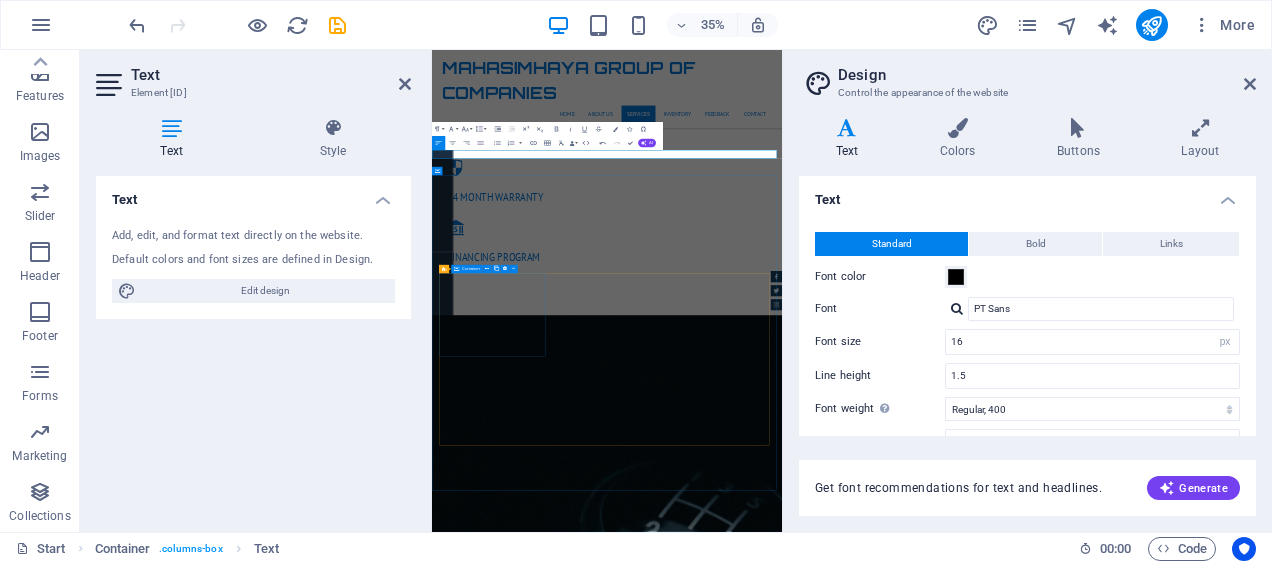click on "CAR  CHECK from $ 119" at bounding box center [932, 2016] 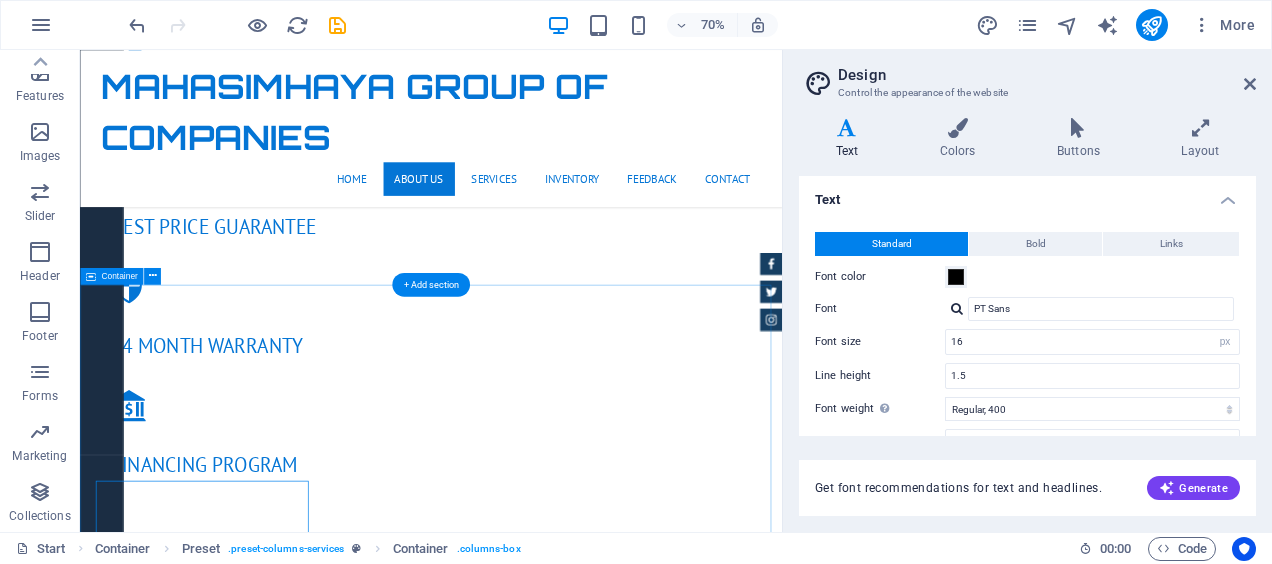 click on "Services Lorem ipsum dolor sit amet, consectetur adipisicing elit. Libero, assumenda, dolore, cum vel modi asperiores consequatur suscipit quidem ducimus eveniet iure expedita consectetur odio voluptatum similique fugit voluptates rem accusamus quae quas dolorem tenetur facere tempora maiores adipisci reiciendis accusantium voluptatibus id voluptate tempore dolor harum nisi amet! Nobis, eaque. CAR  CHECK from $ 119 Tire  Change Lorum ipsum At vero eos et  Stet clita kasd  Ut wisi enim from $ 49 System upgrade Lorum ipsum At vero eos et  Stet clita kasd  Ut wisi enim from $ 99 Oil Change Lorum ipsum At vero eos et  Stet clita kasd  Ut wisi enim from $ 19 Car Cleanup Lorum ipsum At vero eos et  Stet clita kasd  Ut wisi enim from $ 39" at bounding box center (581, 2398) 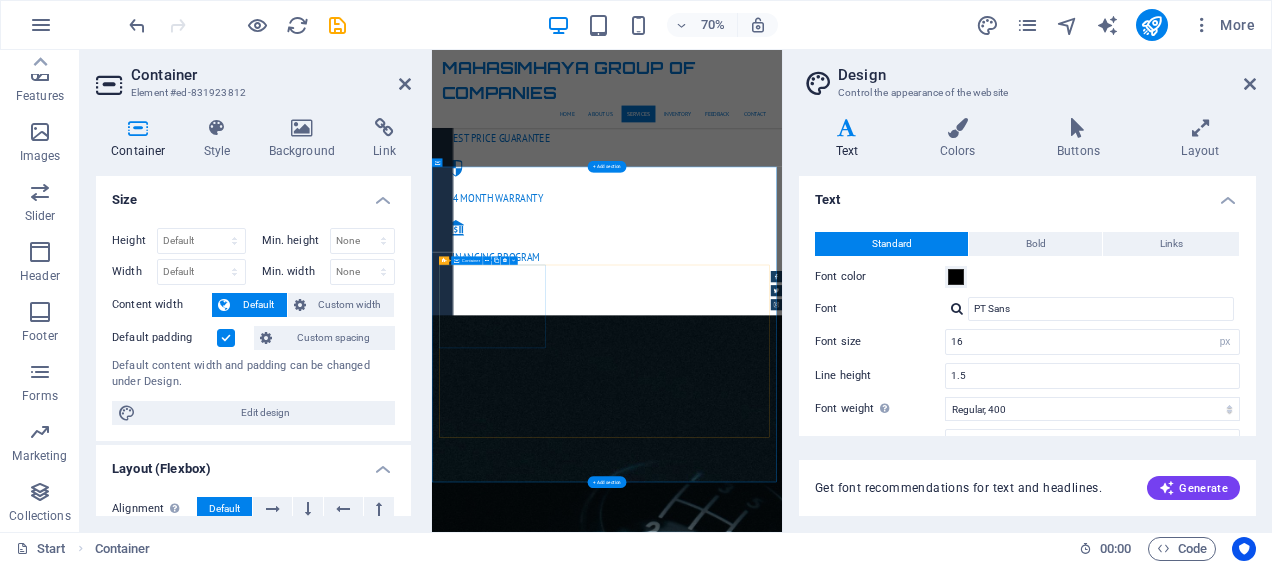 scroll, scrollTop: 3079, scrollLeft: 0, axis: vertical 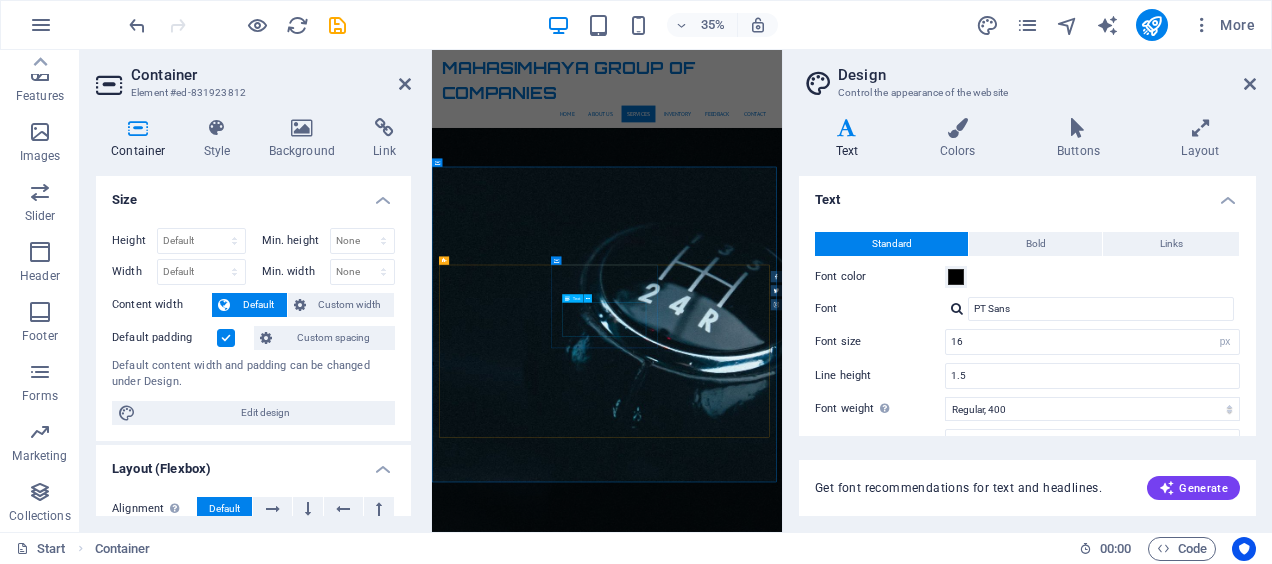 drag, startPoint x: 872, startPoint y: 865, endPoint x: 1152, endPoint y: 457, distance: 494.83734 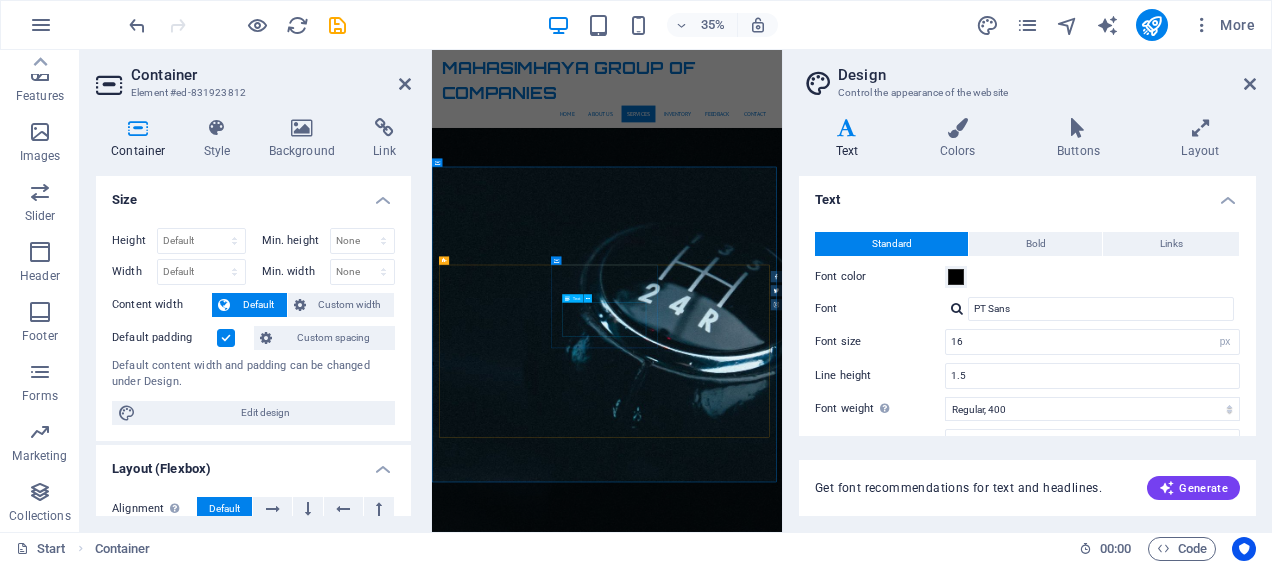 click on "CAR  CHECK from $ 119 Tire  Change Lorum ipsum At vero eos et  Stet clita kasd  Ut wisi enim from $ 49 System upgrade Lorum ipsum At vero eos et  Stet clita kasd  Ut wisi enim from $ 99 Oil Change Lorum ipsum At vero eos et  Stet clita kasd  Ut wisi enim from $ 19 Car Cleanup Lorum ipsum At vero eos et  Stet clita kasd  Ut wisi enim from $ 39" at bounding box center (932, 1795) 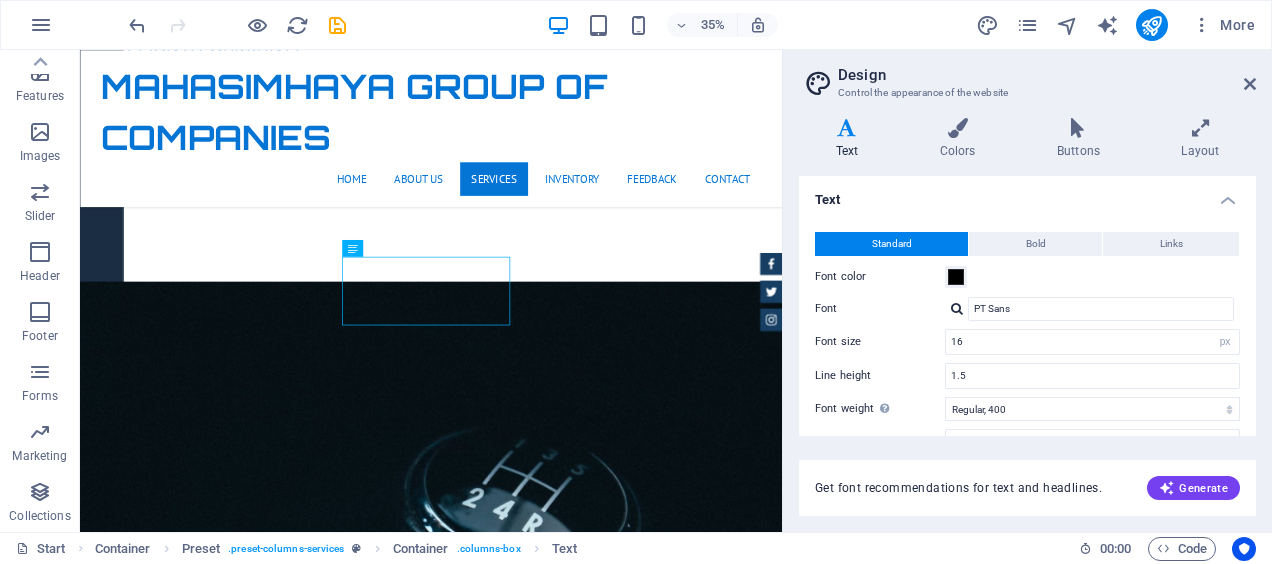click on "System upgrade Lorum ipsum At vero eos et  Stet clita kasd  Ut wisi enim from $ 99" at bounding box center [582, 1996] 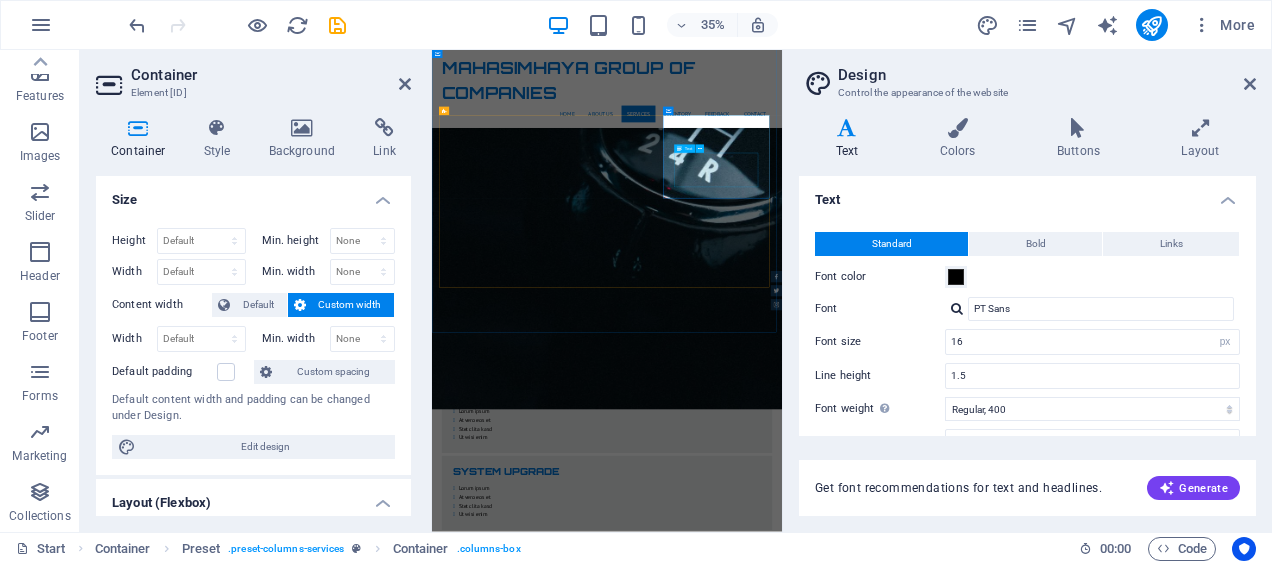 click on "Lorum ipsum At vero eos et  Stet clita kasd  Ut wisi enim" at bounding box center [932, 1341] 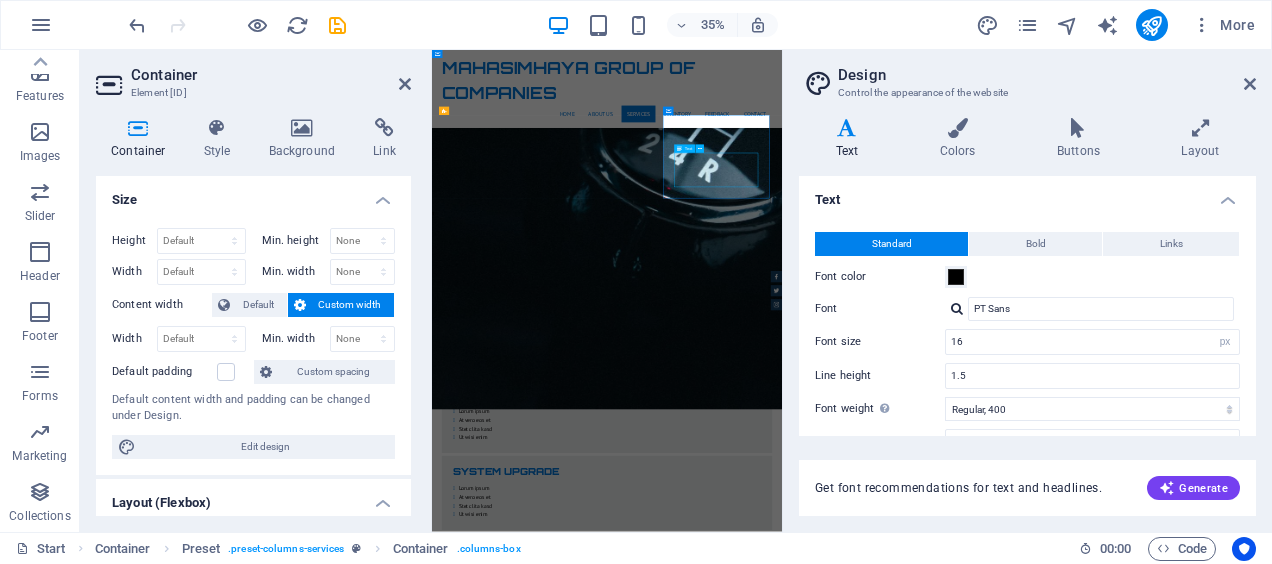click on "Lorum ipsum At vero eos et  Stet clita kasd  Ut wisi enim" at bounding box center (932, 1341) 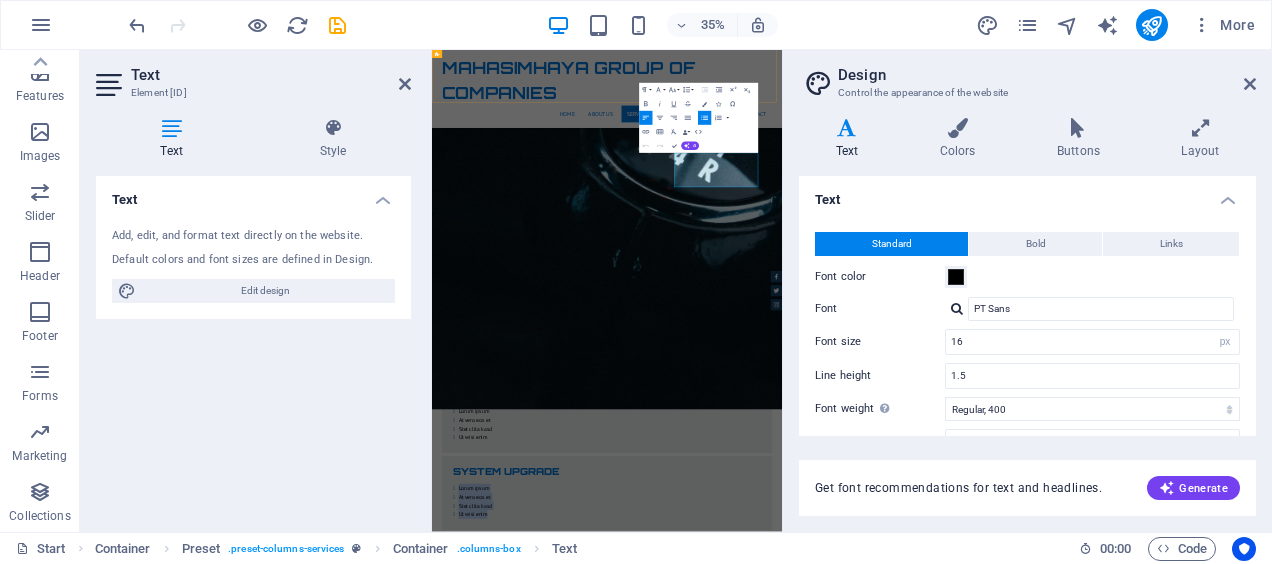 drag, startPoint x: 1241, startPoint y: 434, endPoint x: 931, endPoint y: 88, distance: 464.56 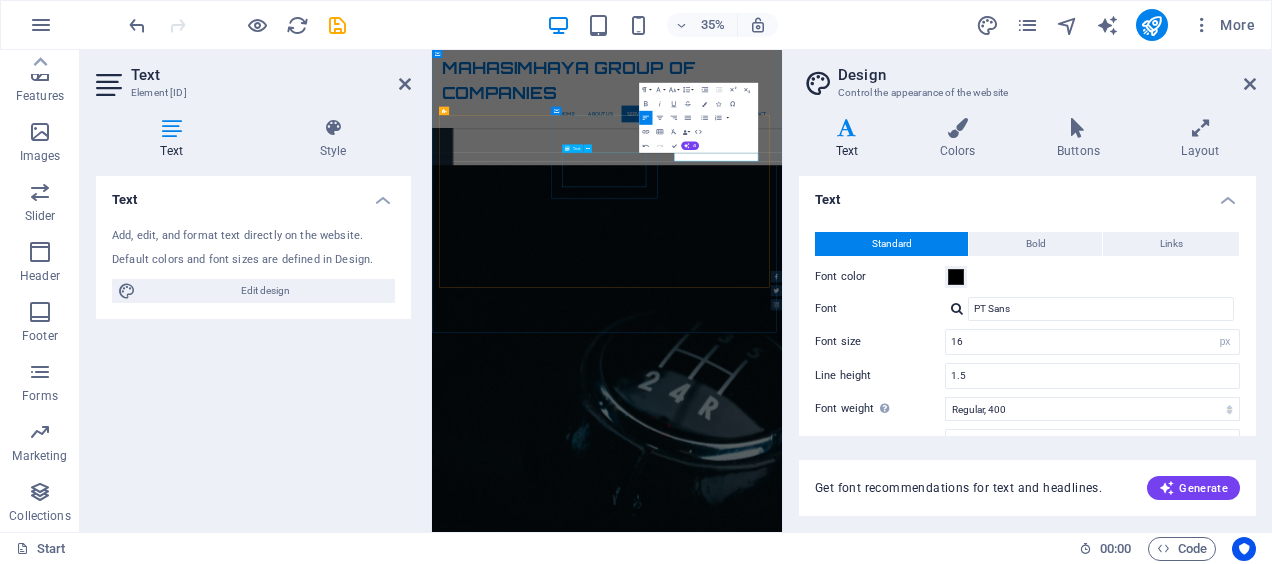 click on "Lorum ipsum At vero eos et  Stet clita kasd  Ut wisi enim" at bounding box center [932, 1800] 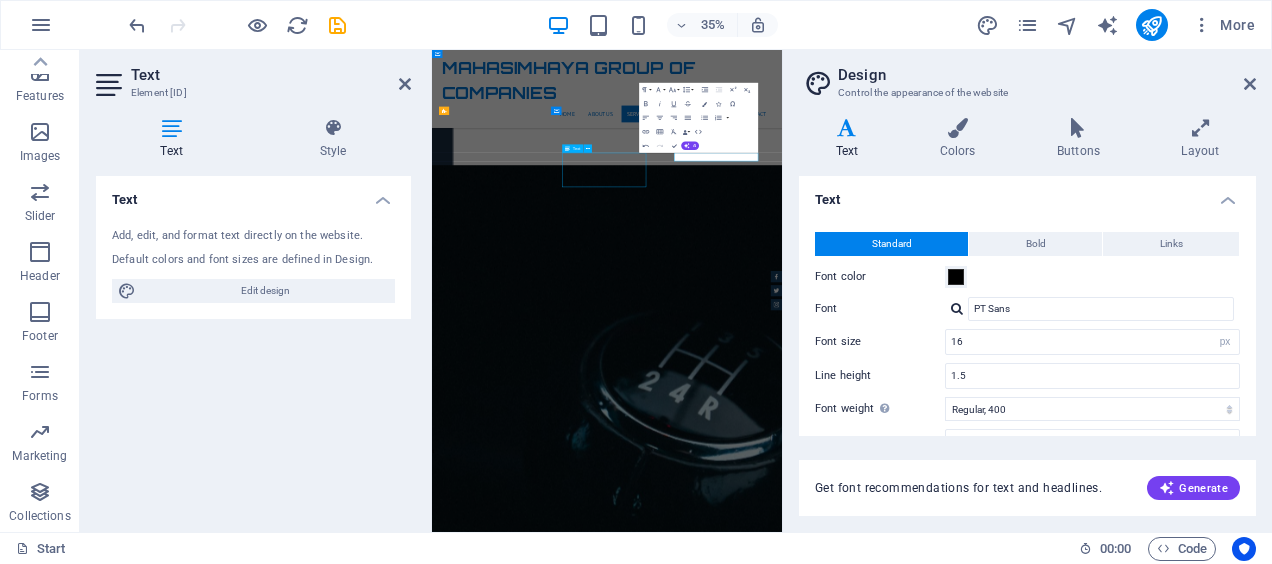 click on "Lorum ipsum At vero eos et  Stet clita kasd  Ut wisi enim" at bounding box center [932, 1800] 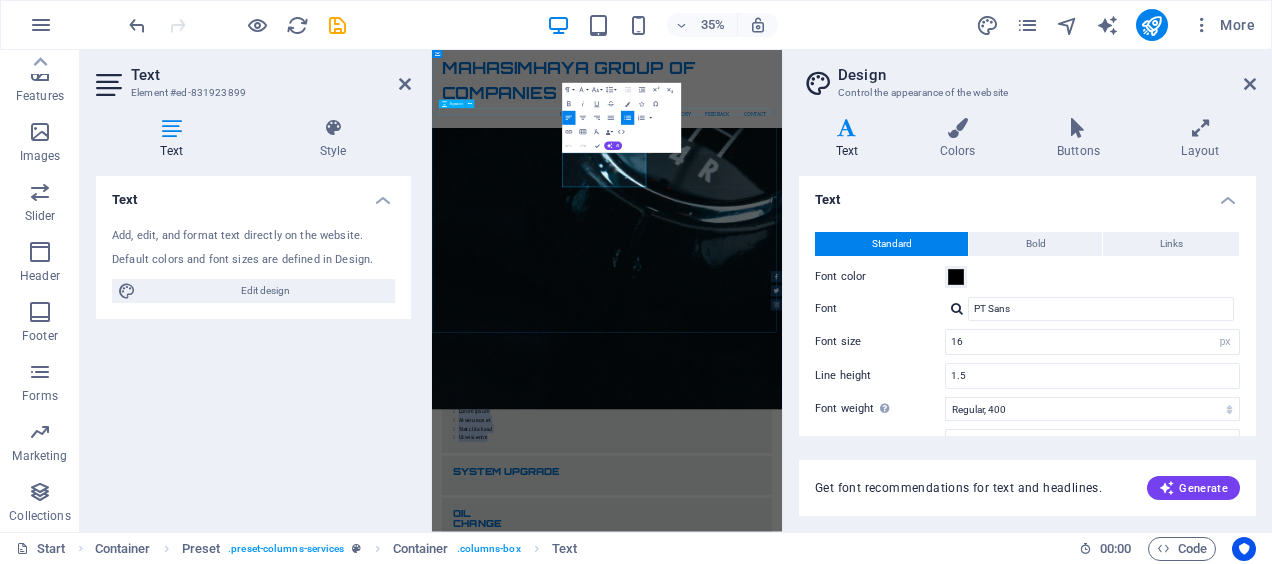 drag, startPoint x: 931, startPoint y: 438, endPoint x: 582, endPoint y: 74, distance: 504.2787 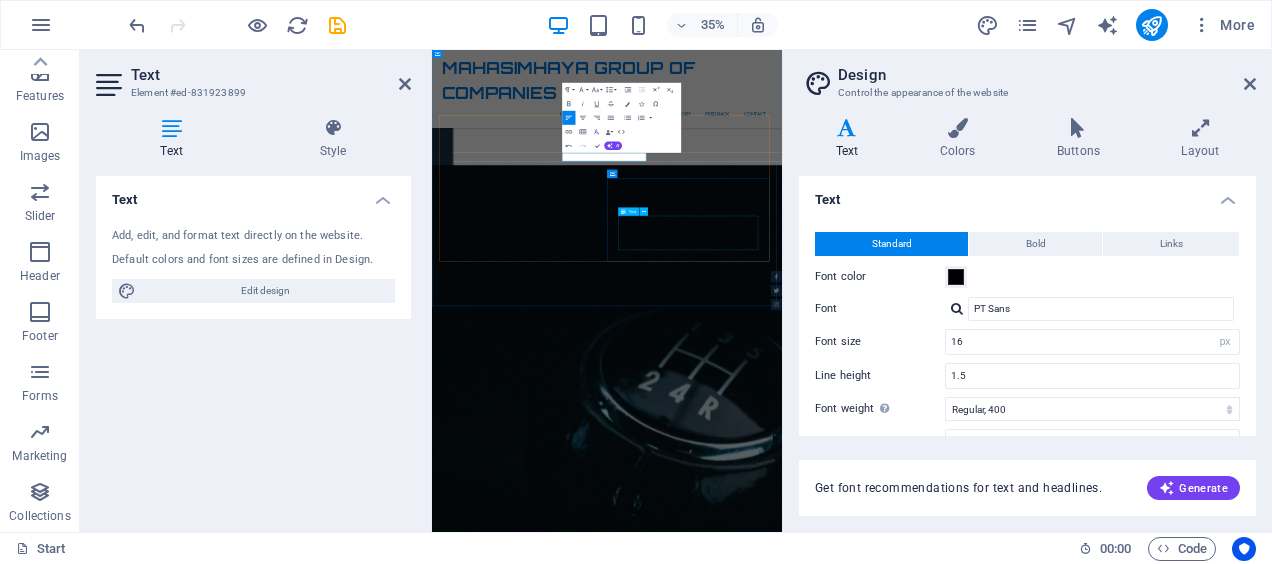 click on "Lorum ipsum At vero eos et  Stet clita kasd  Ut wisi enim" at bounding box center [932, 2340] 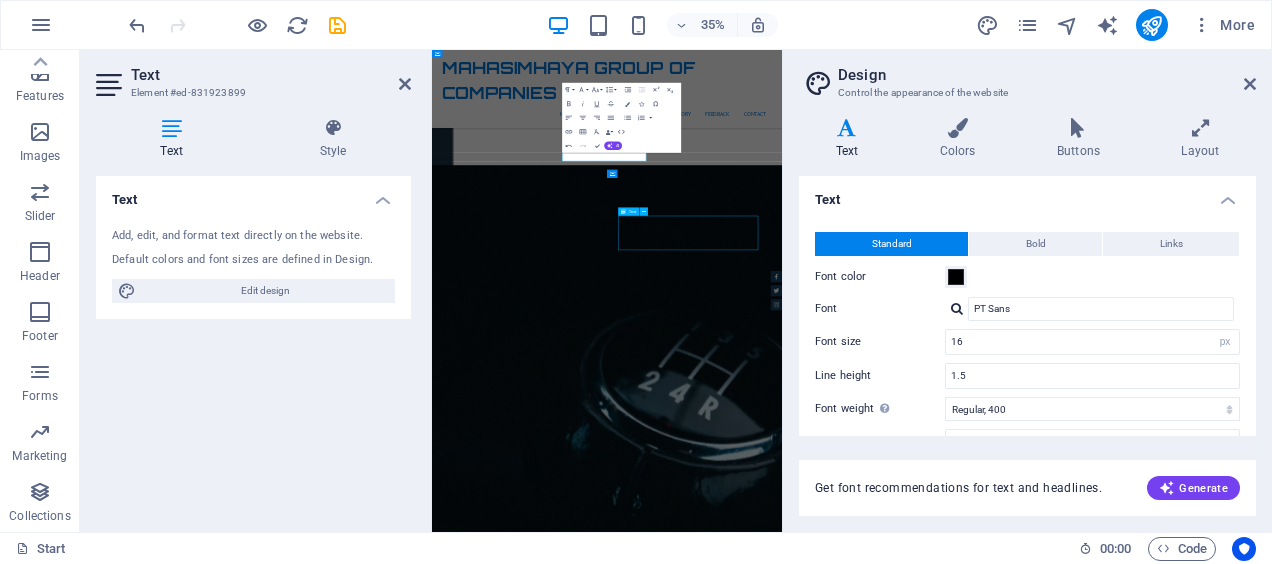 click on "Lorum ipsum At vero eos et  Stet clita kasd  Ut wisi enim" at bounding box center [932, 2340] 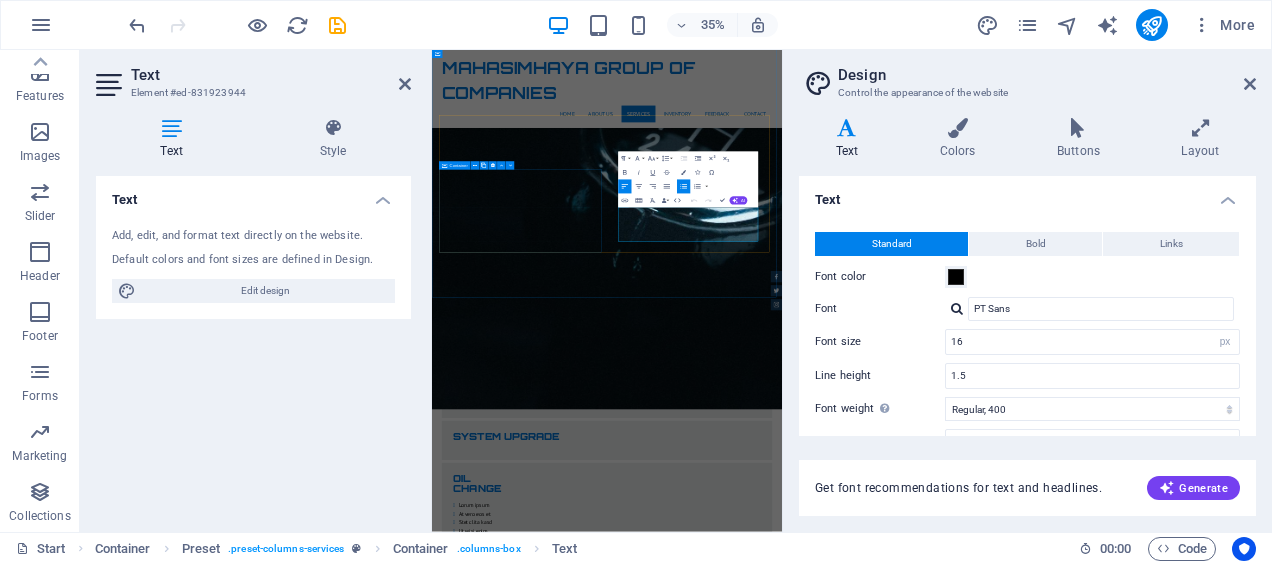drag, startPoint x: 1110, startPoint y: 581, endPoint x: 626, endPoint y: 88, distance: 690.8726 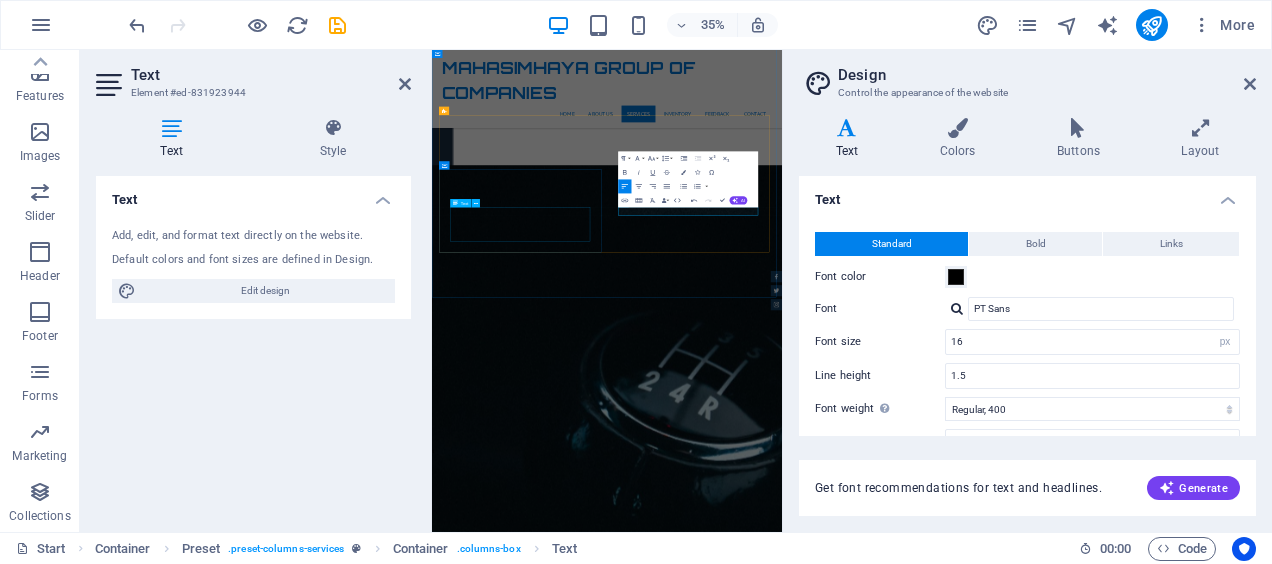click on "Lorum ipsum At vero eos et  Stet clita kasd  Ut wisi enim" at bounding box center [932, 2068] 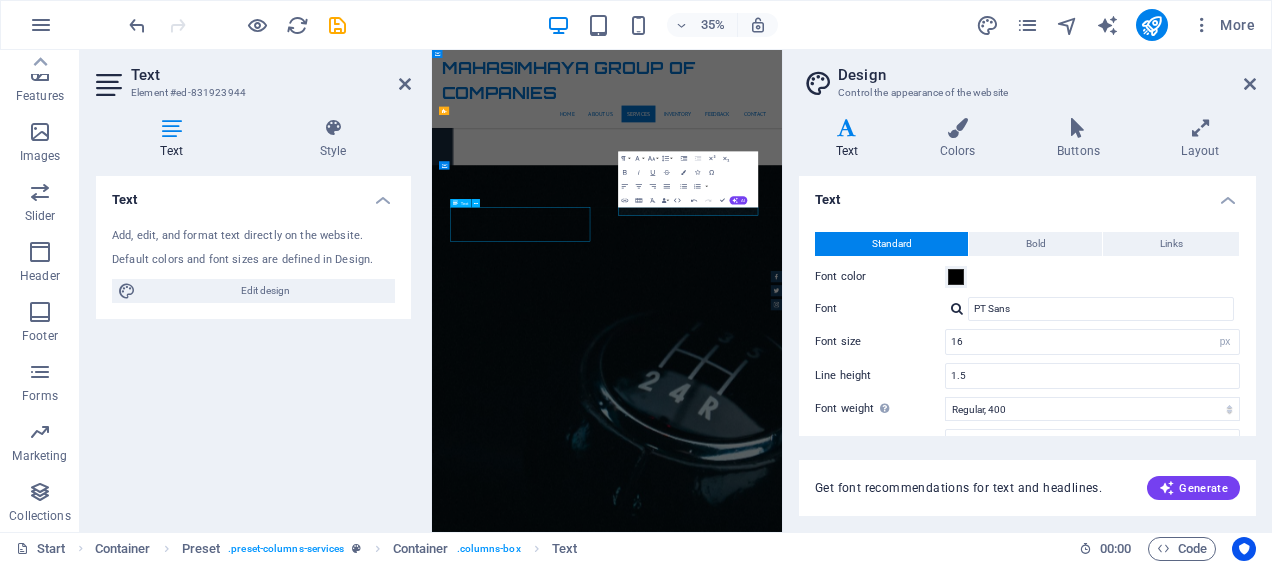 click on "Lorum ipsum At vero eos et  Stet clita kasd  Ut wisi enim" at bounding box center [932, 2068] 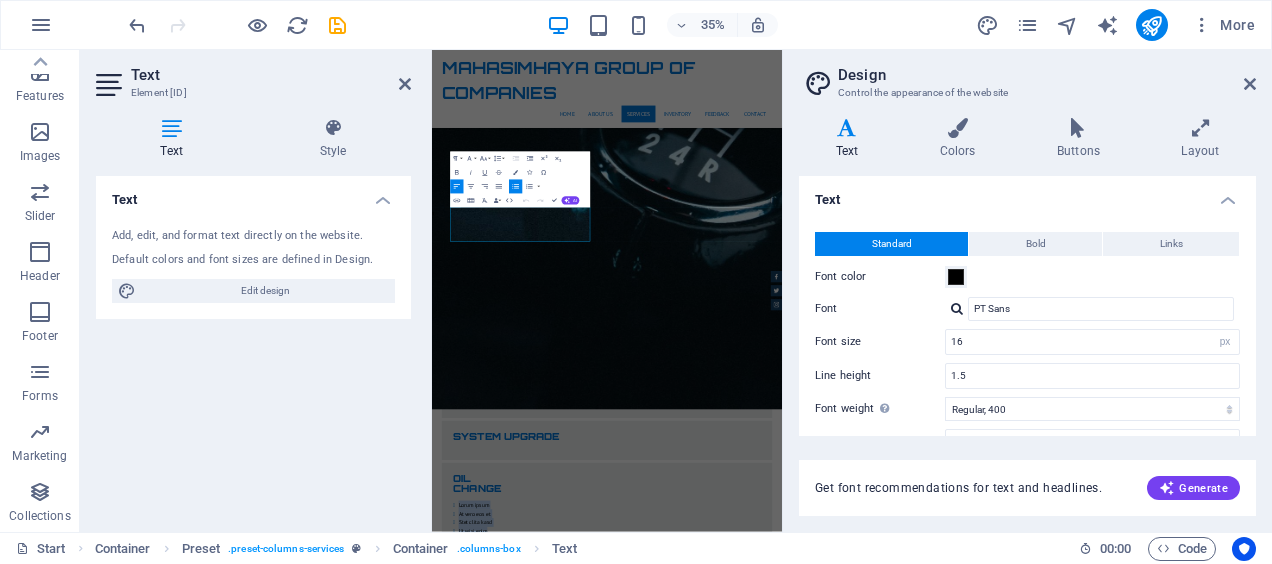 drag, startPoint x: 622, startPoint y: 587, endPoint x: 252, endPoint y: 270, distance: 487.22583 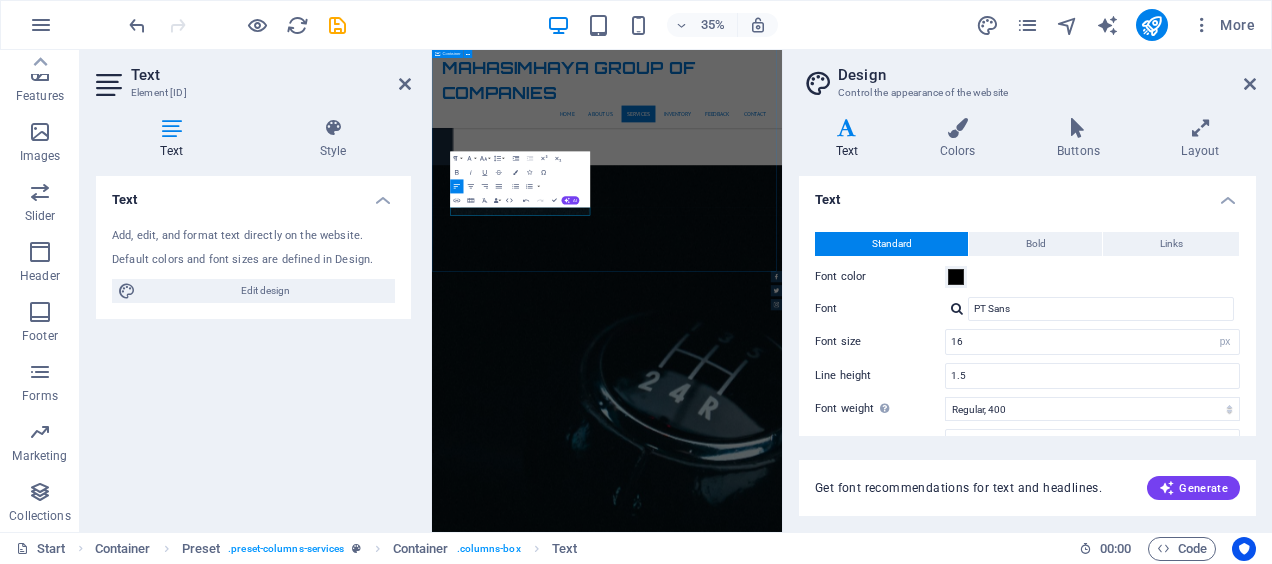 click on "Services Lorem ipsum dolor sit amet, consectetur adipisicing elit. Libero, assumenda, dolore, cum vel modi asperiores consequatur suscipit quidem ducimus eveniet iure expedita consectetur odio voluptatum similique fugit voluptates rem accusamus quae quas dolorem tenetur facere tempora maiores adipisci reiciendis accusantium voluptatibus id voluptate tempore dolor harum nisi amet! Nobis, eaque. CAR  CHECK from $ 119 Tire  Change from $ 49 System upgrade from $ 99 Oil Change from $ 19 Car Cleanup from $ 39" at bounding box center [932, 1782] 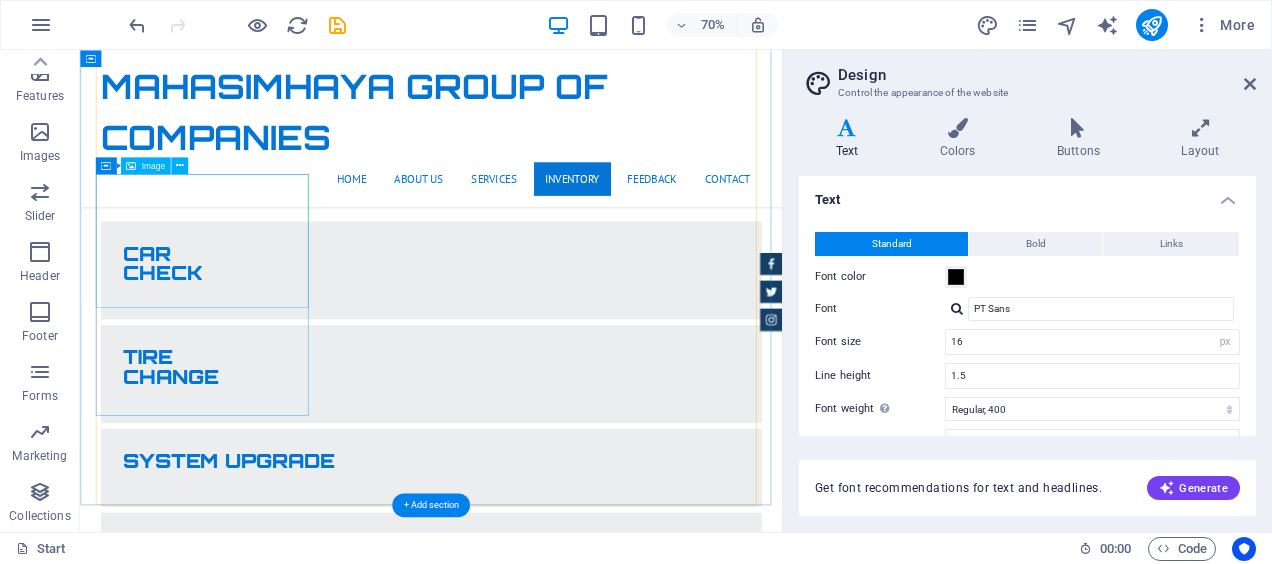 scroll, scrollTop: 4028, scrollLeft: 0, axis: vertical 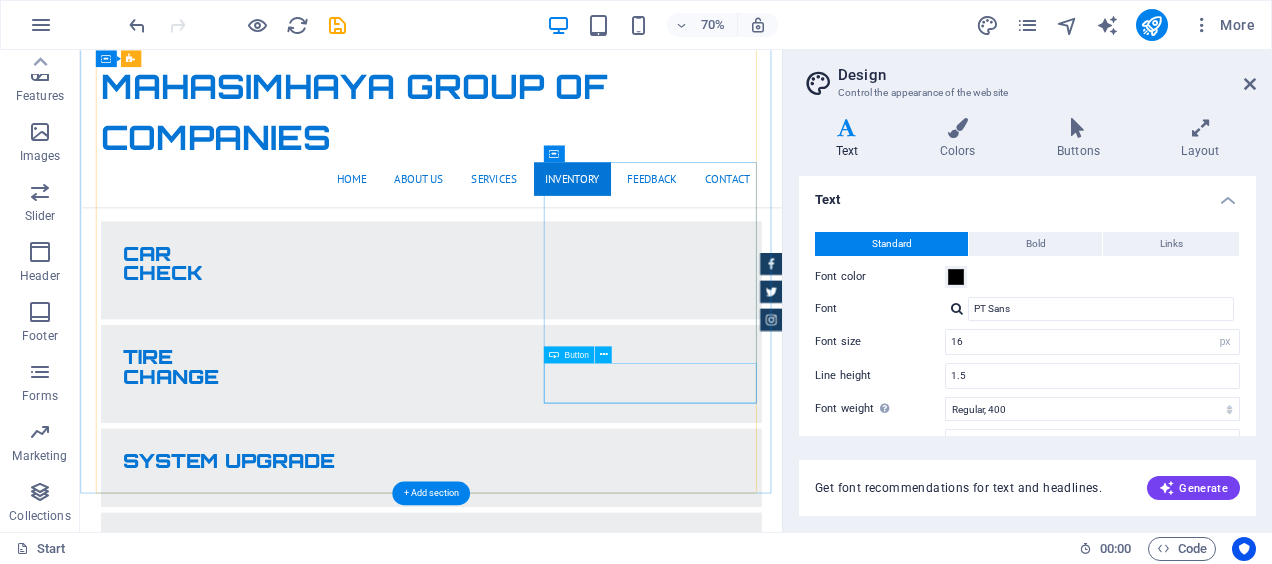 click on "More Details" at bounding box center (582, 6725) 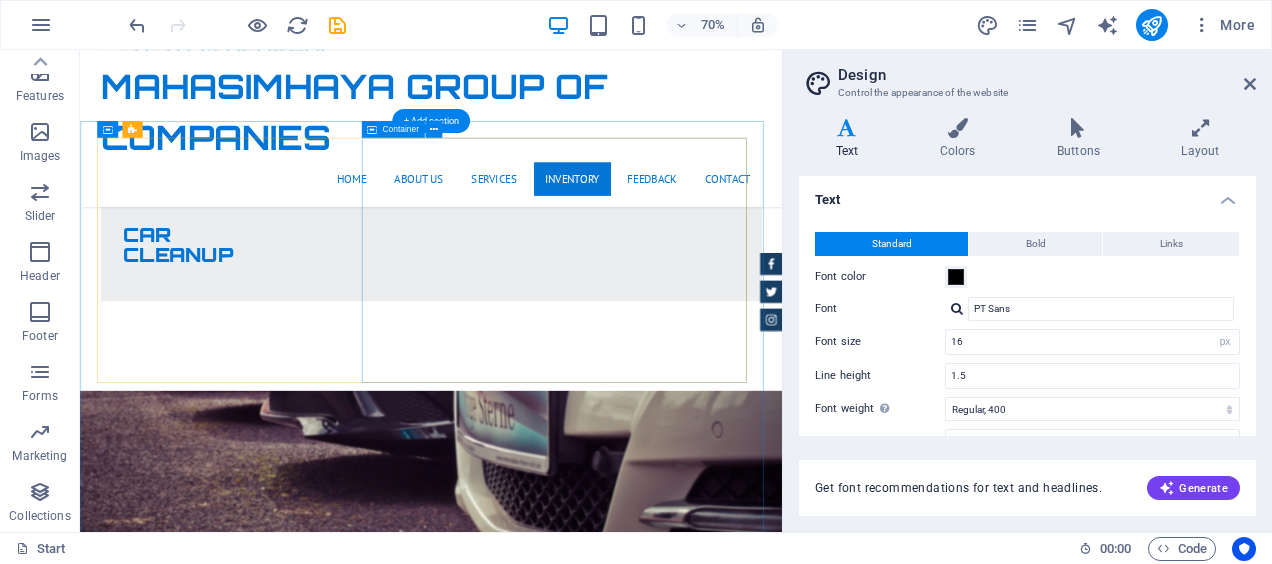 scroll, scrollTop: 4628, scrollLeft: 0, axis: vertical 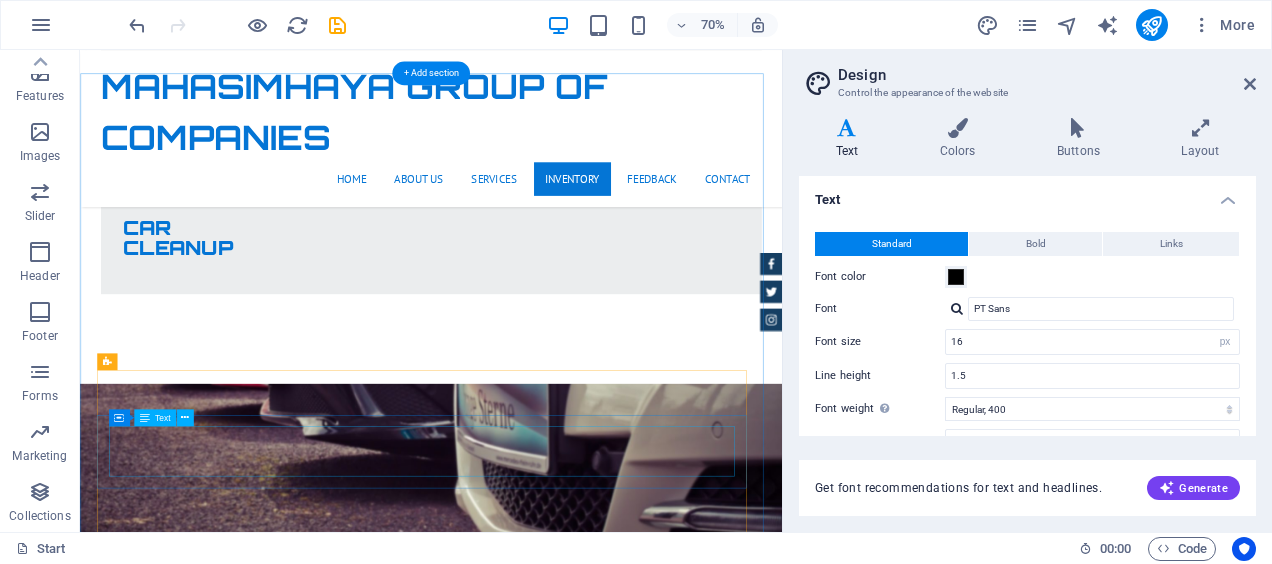 click on "Lorem ipsum dolor sit amet, consectetur adipisicing elit. Maiores ipsum repellat minus nihil. Labore, delectus, nam dignissimos ea repudiandae minima voluptatum magni pariatur possimus quia accusamus harum facilis corporis animi nisi. Enim, pariatur, impedit quia repellat harum ipsam laboriosam voluptas dicta illum nisi obcaecati reprehenderit quis placeat recusandae tenetur aperiam." at bounding box center (527, 7533) 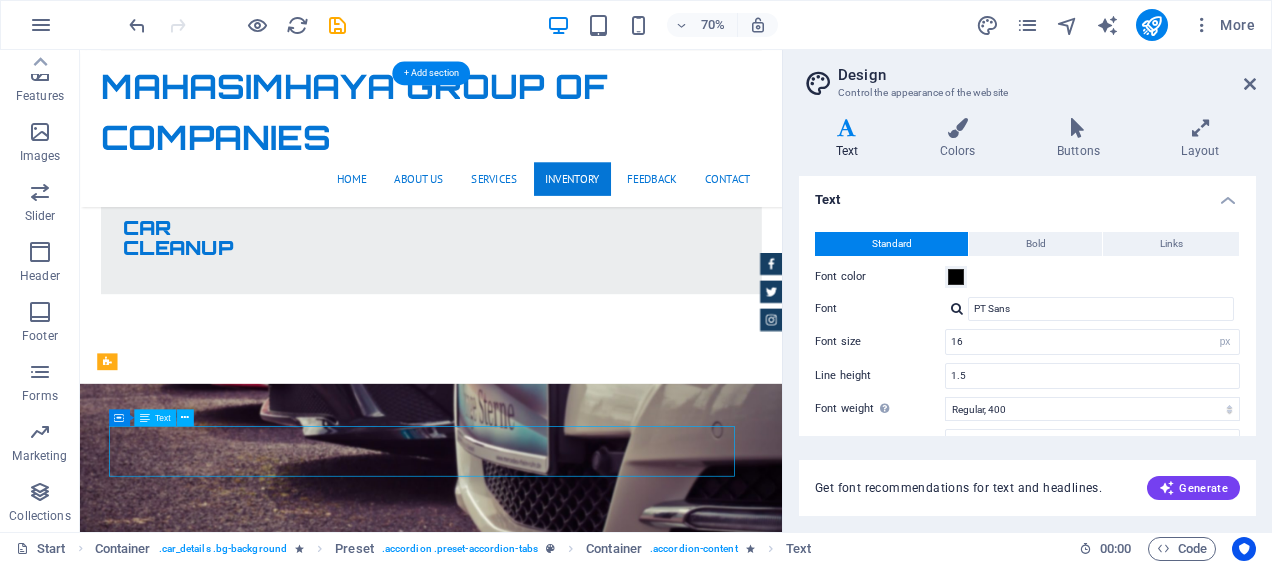 drag, startPoint x: 639, startPoint y: 623, endPoint x: 190, endPoint y: 1198, distance: 729.5382 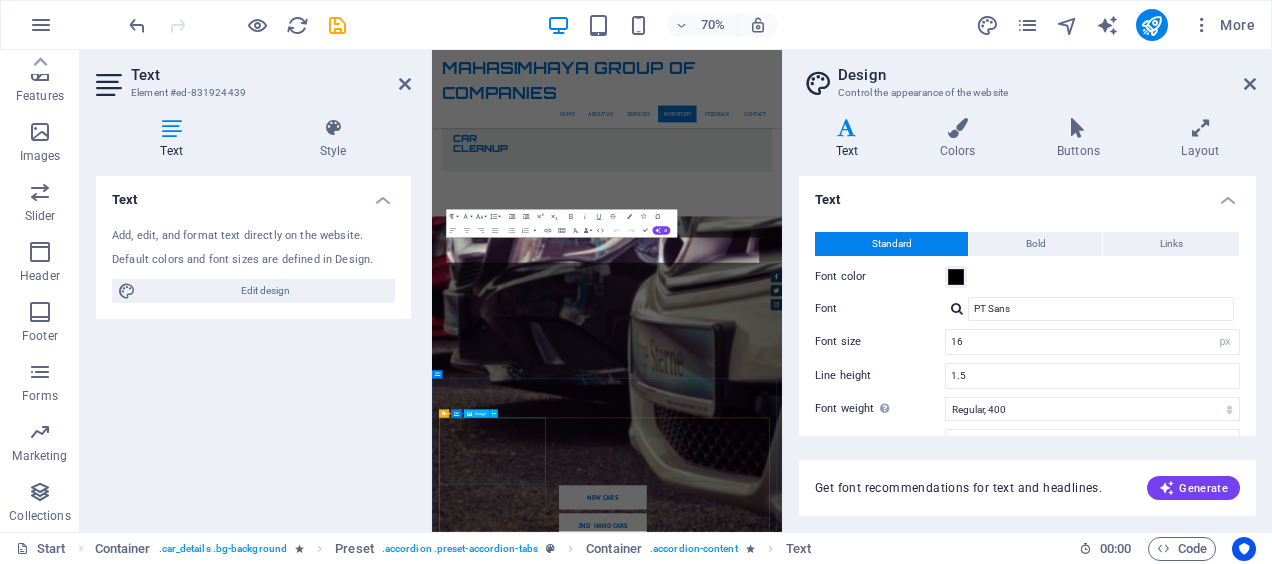 scroll, scrollTop: 5307, scrollLeft: 0, axis: vertical 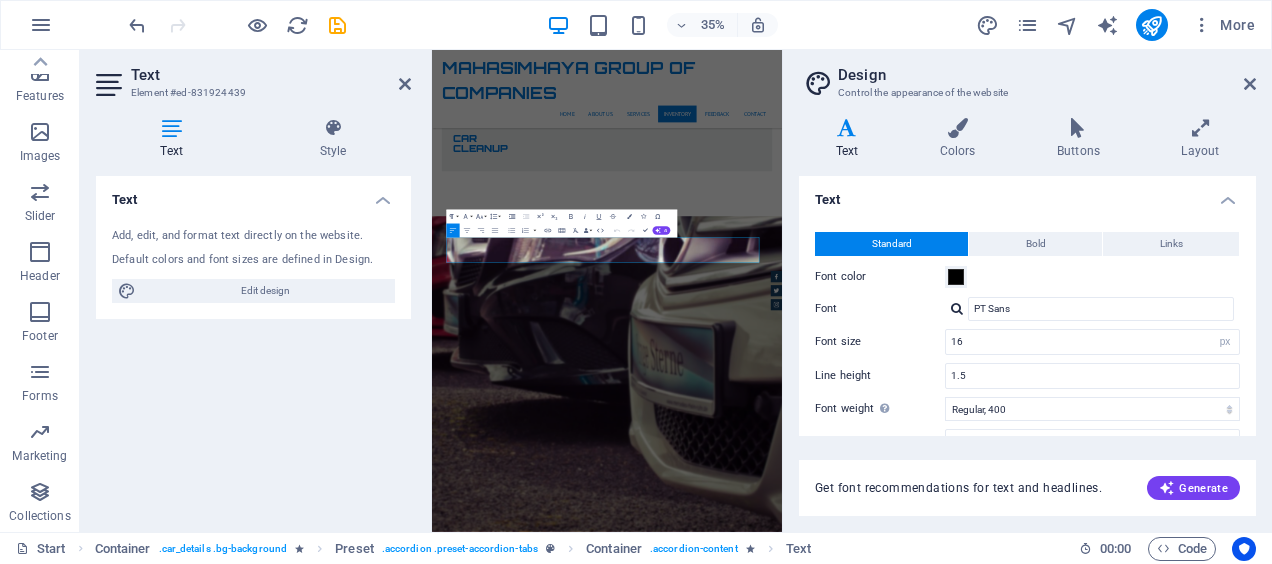 drag, startPoint x: 1357, startPoint y: 638, endPoint x: 352, endPoint y: 541, distance: 1009.6702 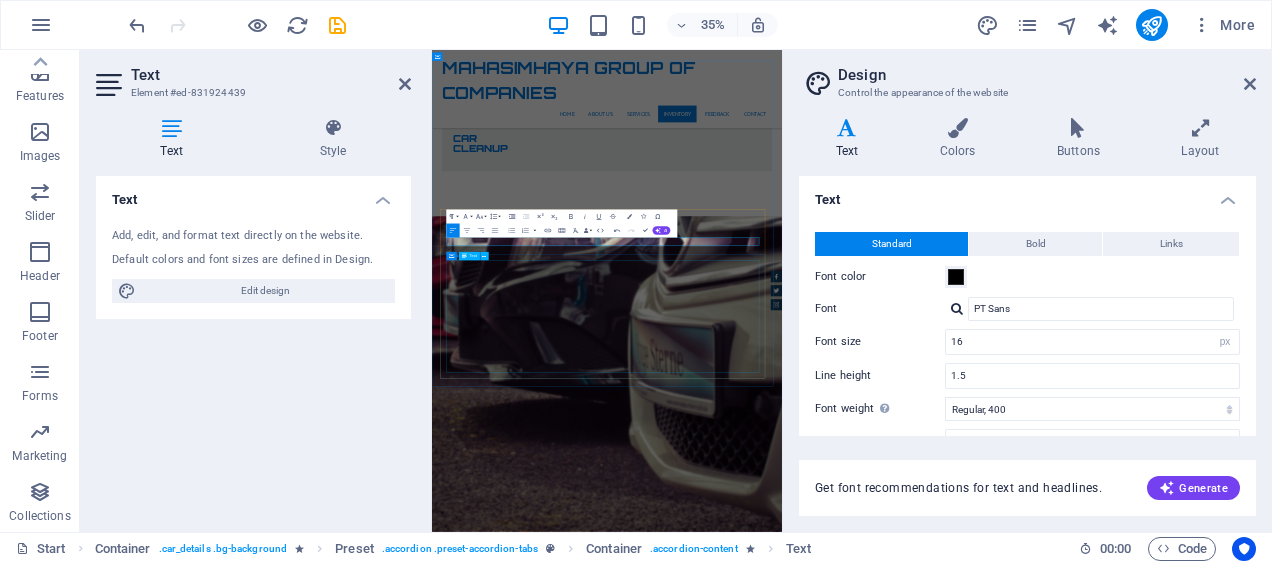 click on "4-Cyl 2.4 Liter ABS (4-Wheel) AM/FM Stereo Air Bags (Side): Front & Rear Air Bags: Dual Front Air Bags: F&R Head Curtain Air Bags: Knee Air Conditioning Automatic 9-Spd Auxiliary Audio Input Bi-Xenon Headlamps Bluetooth Wireless Camera: Backup/Rear View Certified Pre-Owned Cruise Control Daytime Running Lights FWD Fog Lamps Hill Start Assist Control Mirrors: Heated Mirrors: Power Power Door Locks Power Steering Power Windows Premium Sound Privacy Glass Rollover Mitigation Roof Rack SiriusXM Satellite Radio Stability Control Steering Wheel Controls: Audio Steering Wheel Controls: Other Theft Recovery System Tilt & Telescoping Wheel Tire Pressure Monitoring System Traction Control Uconnect Wheels: Aluminum/Alloy Wheels: Premium" at bounding box center (1125, 7756) 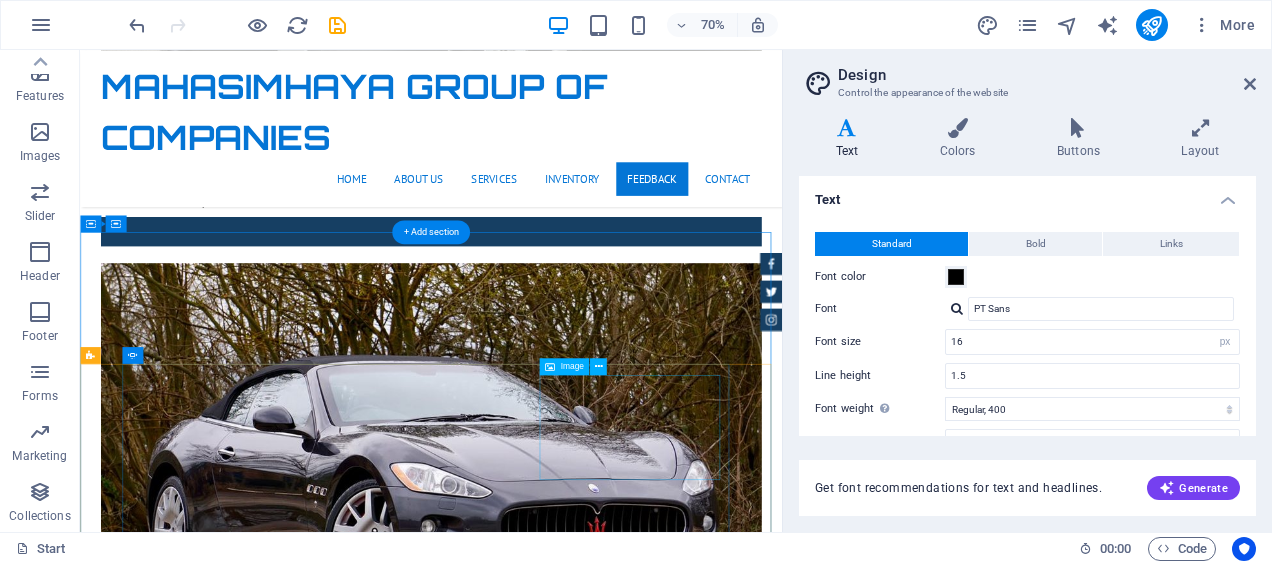 scroll, scrollTop: 7464, scrollLeft: 0, axis: vertical 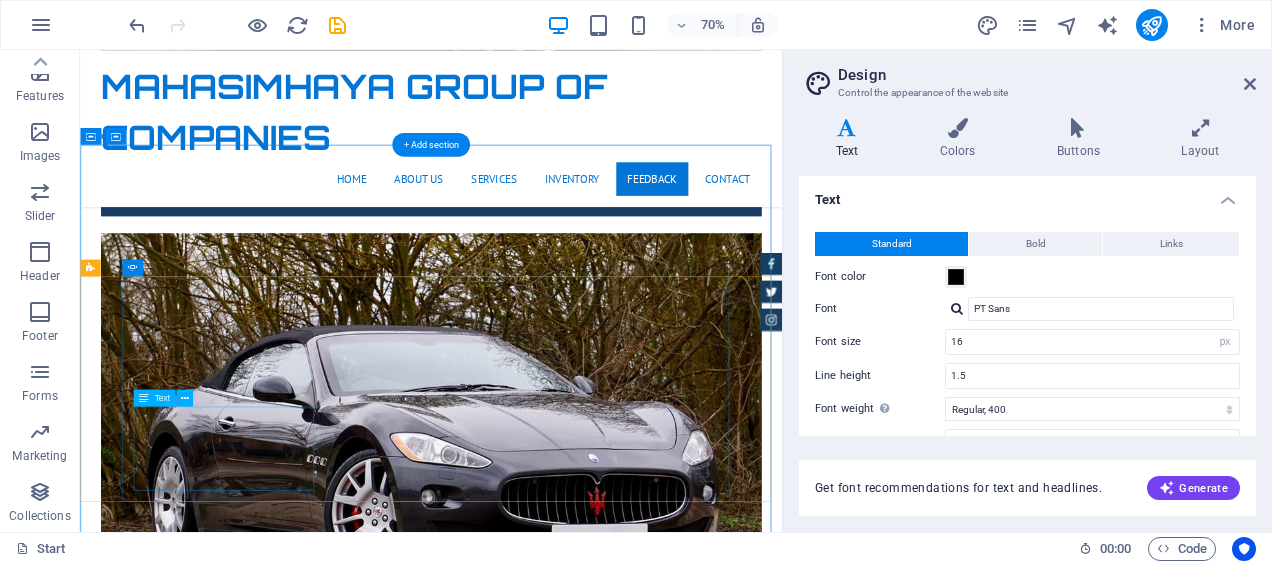 click on "Emma Miller -  Lorem ipsum dolor sit amet, consetetur sadipscing elitr, sed diam nonumy eirmod tempor invidunt ut labore et dolore magna aliquyam erat." at bounding box center (-1471, 17506) 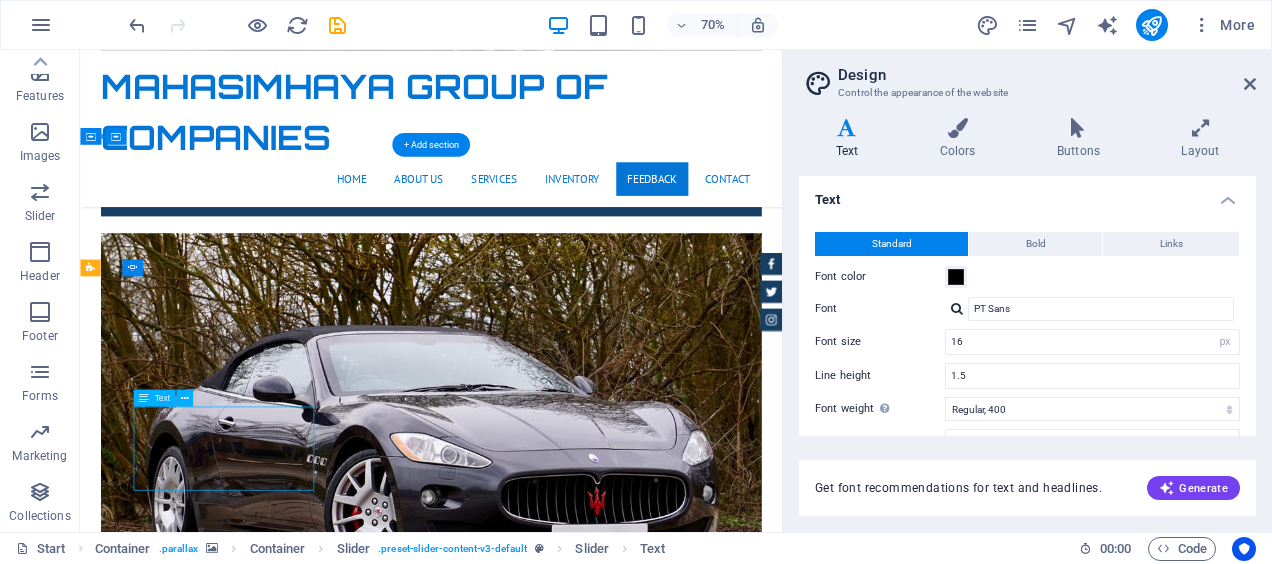 click on "Emma Miller -  Lorem ipsum dolor sit amet, consetetur sadipscing elitr, sed diam nonumy eirmod tempor invidunt ut labore et dolore magna aliquyam erat." at bounding box center [-1471, 17506] 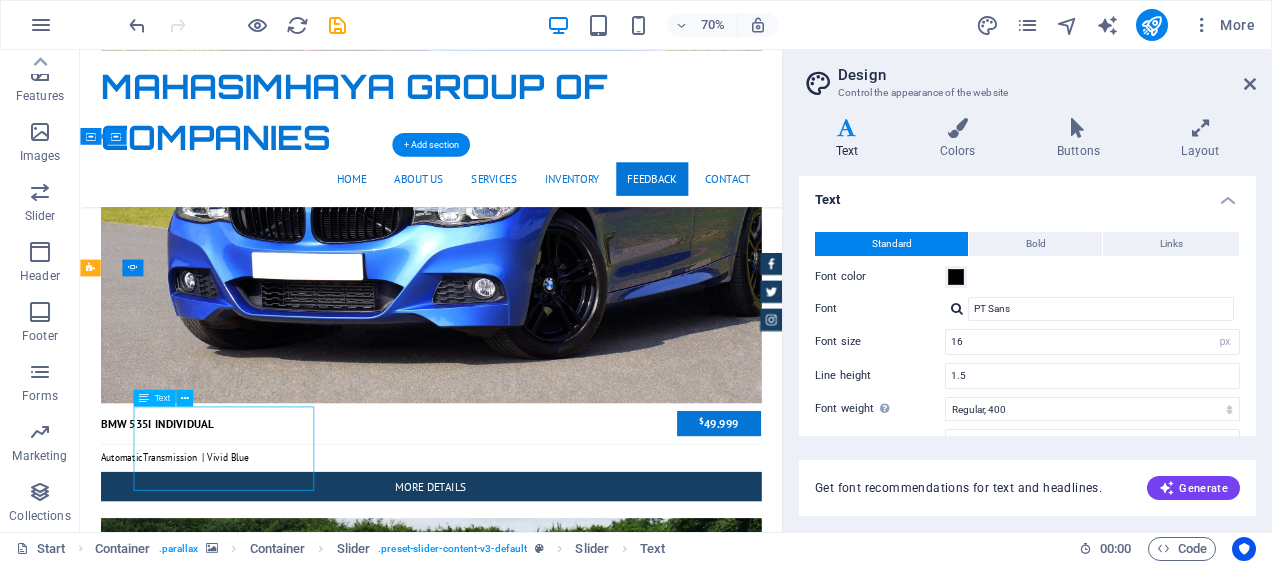 scroll, scrollTop: 8143, scrollLeft: 0, axis: vertical 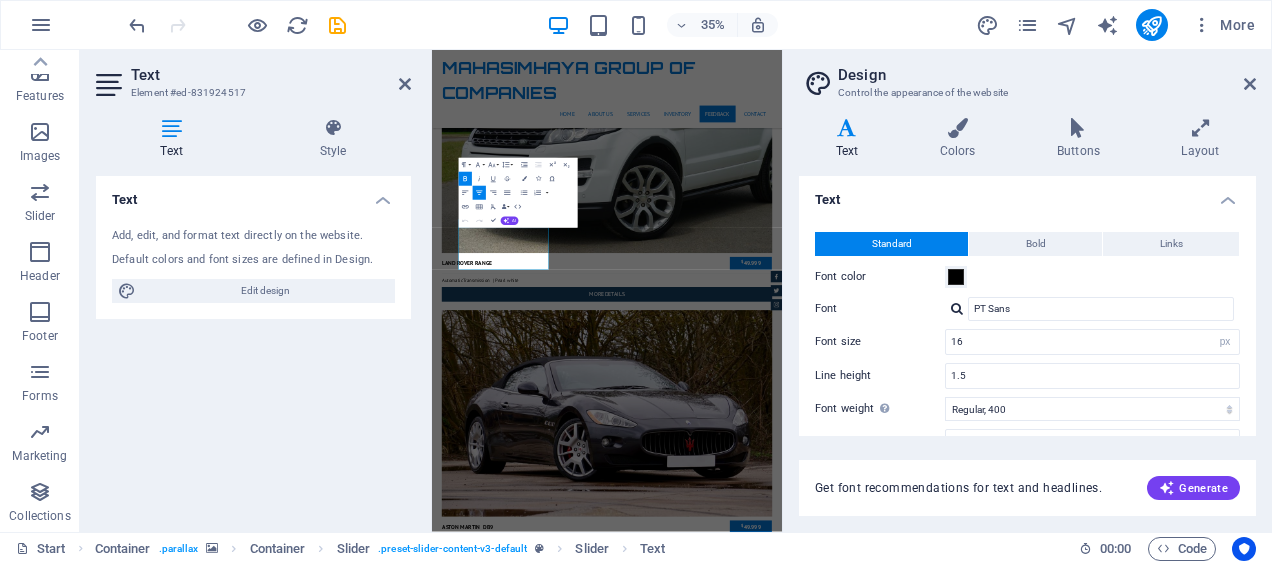 drag, startPoint x: 713, startPoint y: 665, endPoint x: 155, endPoint y: 457, distance: 595.50653 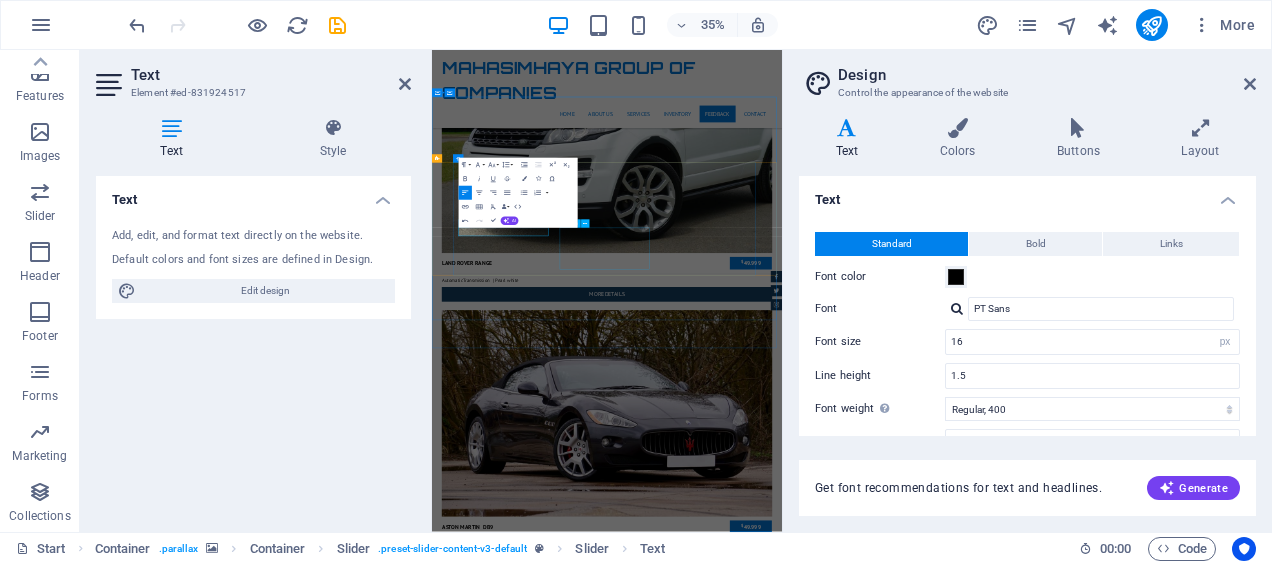 drag, startPoint x: 976, startPoint y: 638, endPoint x: 1205, endPoint y: 344, distance: 372.66205 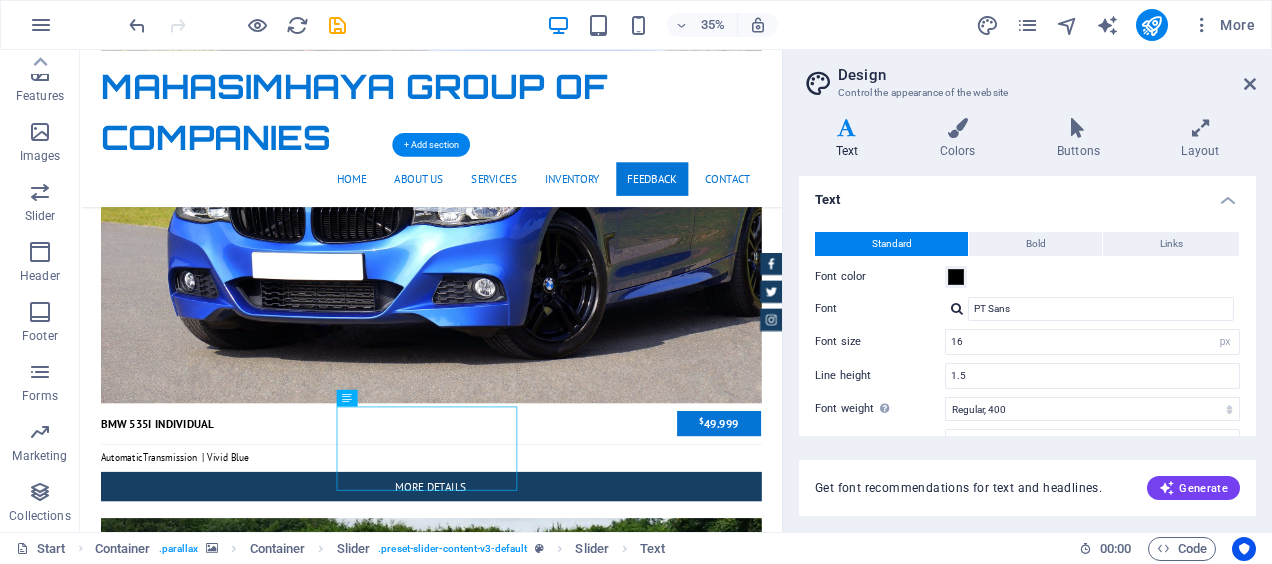 click on "Feedback" at bounding box center (581, 16646) 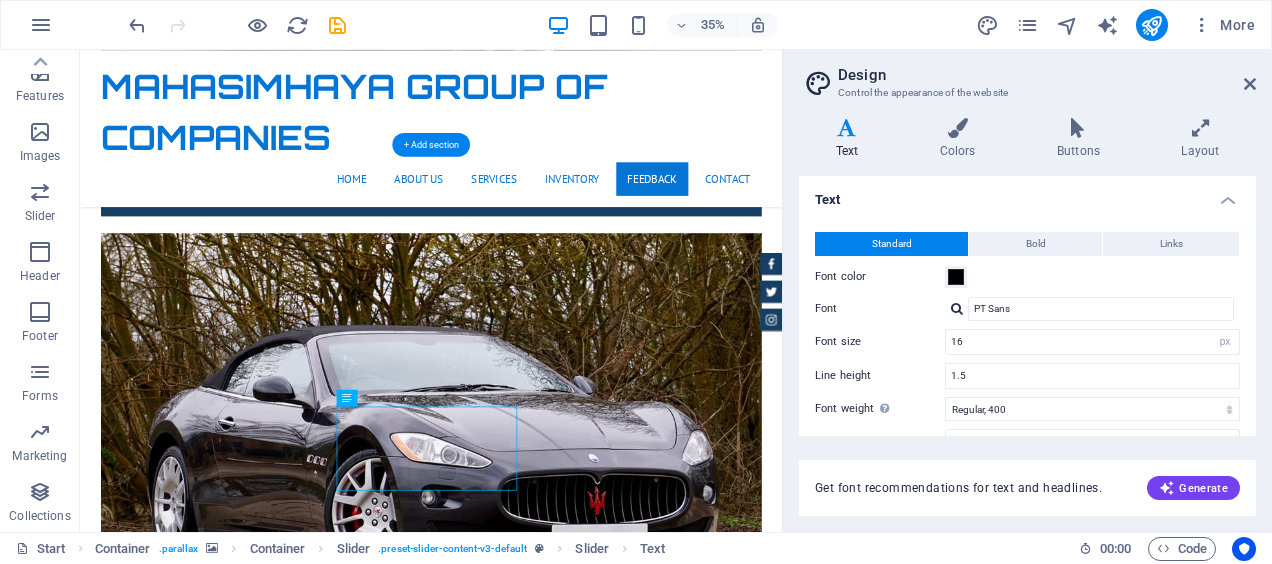 scroll, scrollTop: 8143, scrollLeft: 0, axis: vertical 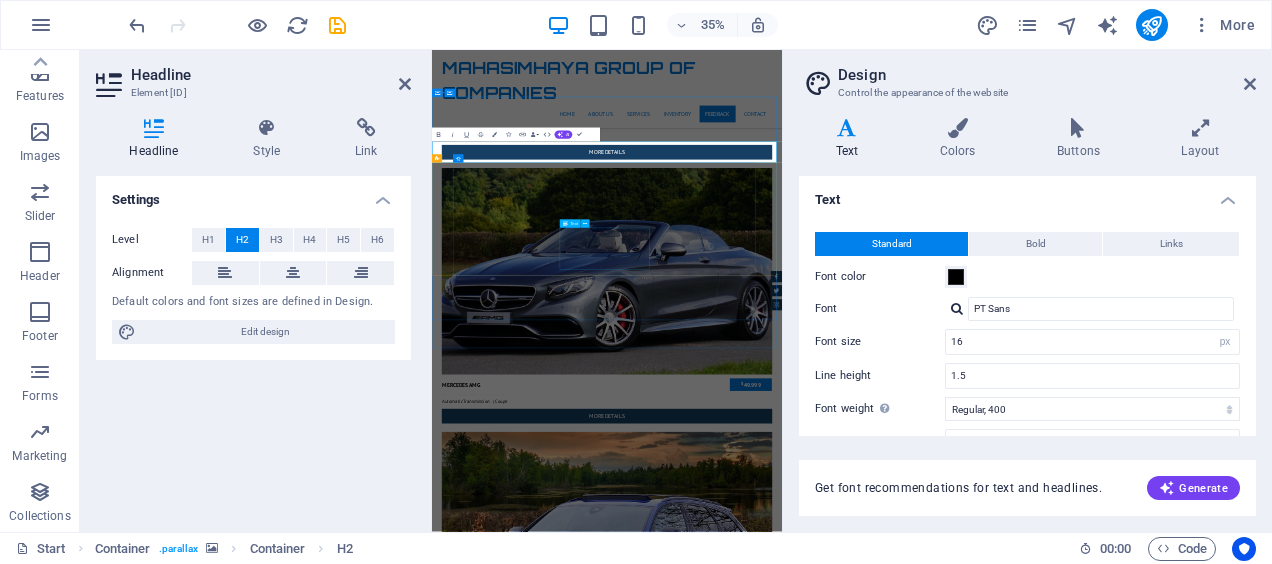 click on "Mark Melone -  Lorem ipsum dolor sit amet, consetetur sadipscing elitr, sed diam nonumy eirmod tempor invidunt ut labore et dolore magna aliquyam erat. Tony Lee Su -  Lorem ipsum dolor sit amet, consetetur sadipscing elitr, sed diam nonumy eirmod tempor invidunt ut labore et dolore magna aliquyam erat. Jonny Doe  -  Lorem ipsum dolor sit amet, consetetur sadipscing elitr, sed diam nonumy eirmod tempor invidunt ut labore et dolore magna aliquyam erat. Tina Many  -  Lorem ipsum dolor sit amet, consetetur sadipscing elitr, sed diam nonumy eirmod tempor invidunt ut labore et dolore magna aliquyam erat. Laura Hill  -  Lorem ipsum dolor sit amet, consetetur sadipscing elitr, sed diam nonumy eirmod tempor invidunt ut labore et dolore magna aliquyam erat. Mark Melone -  Lorem ipsum dolor sit amet, consetetur sadipscing elitr, sed diam nonumy eirmod tempor invidunt ut labore et dolore magna aliquyam erat. Tony Lee Su -  Jonny Doe  -  Tina Many  -  Laura Hill  -  1 2" at bounding box center (932, 16425) 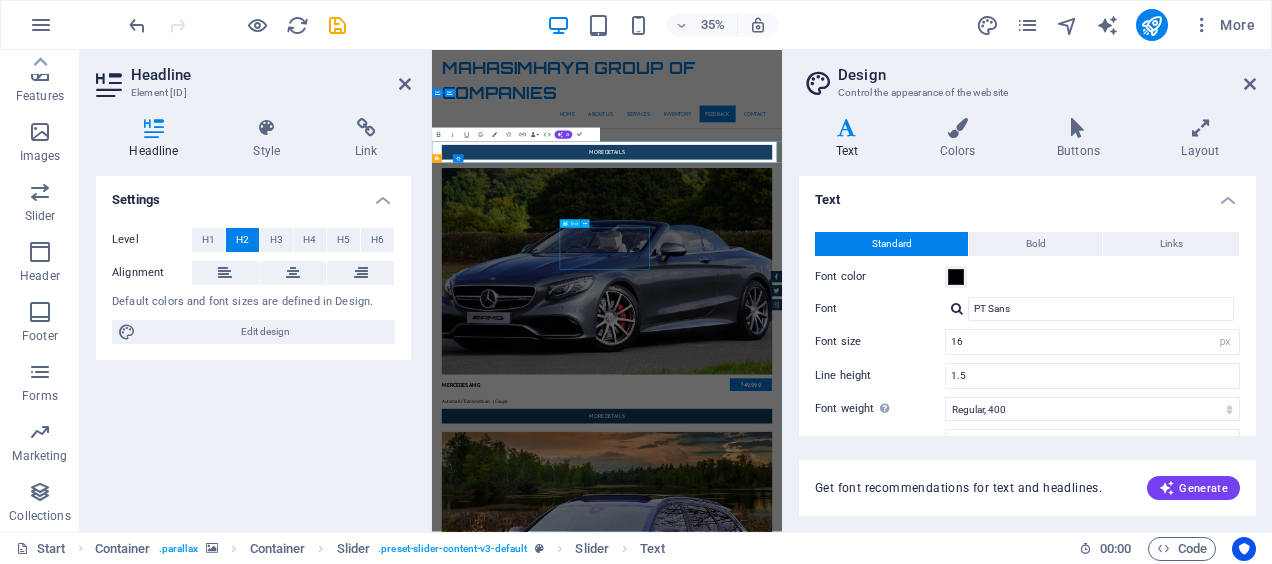 click on "Mark Melone -  Lorem ipsum dolor sit amet, consetetur sadipscing elitr, sed diam nonumy eirmod tempor invidunt ut labore et dolore magna aliquyam erat." at bounding box center [-1114, 16885] 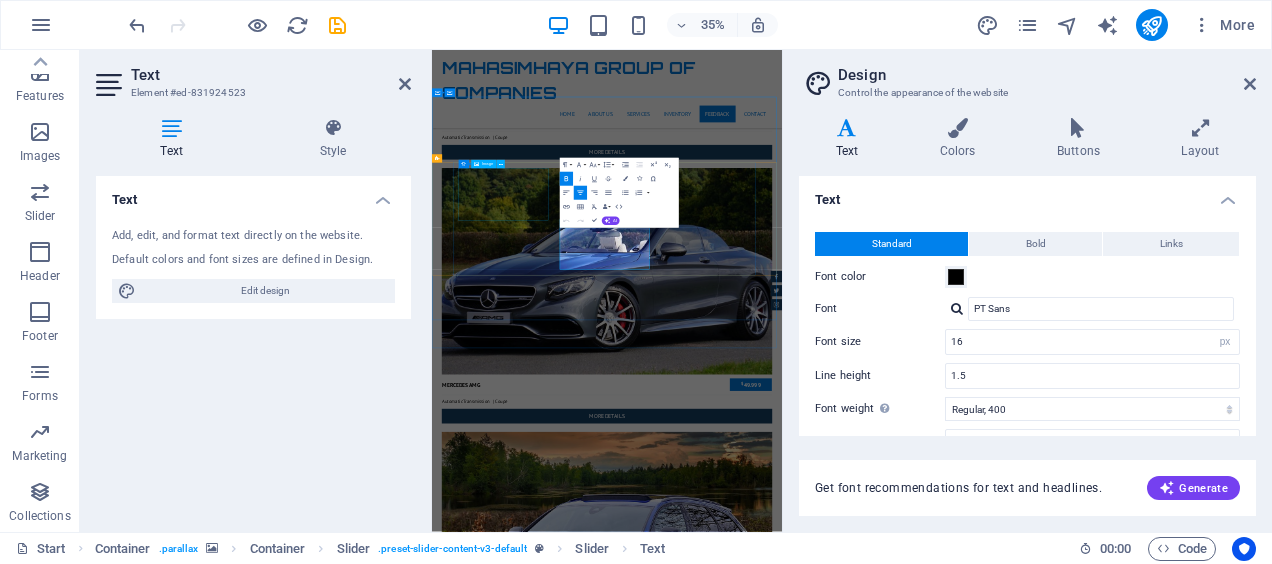 drag, startPoint x: 997, startPoint y: 659, endPoint x: 572, endPoint y: 463, distance: 468.01816 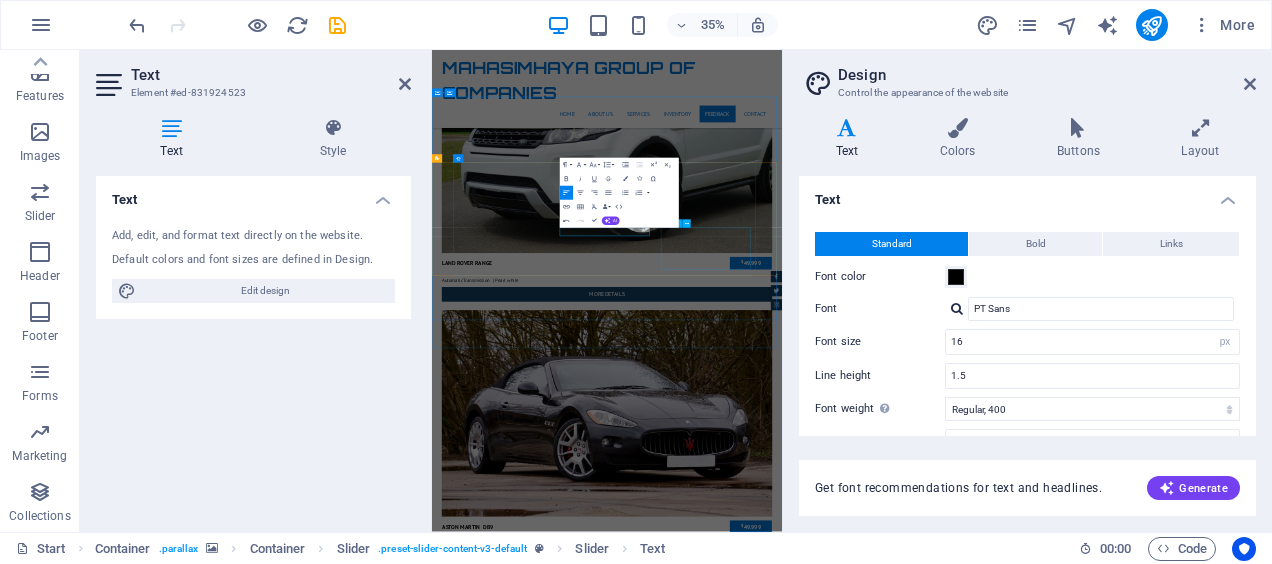 click on "Tony Lee Su -  Lorem ipsum dolor sit amet, consetetur sadipscing elitr, sed diam nonumy eirmod tempor invidunt ut labore et dolore magna aliquyam erat." at bounding box center [-1114, 18615] 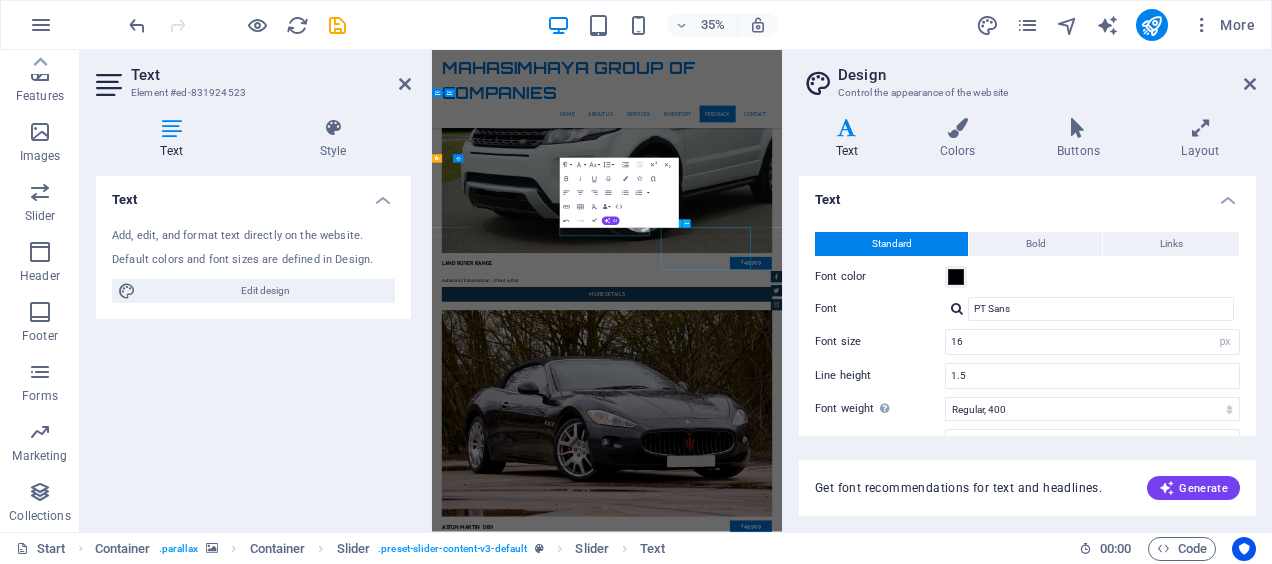 click on "Tony Lee Su -  Lorem ipsum dolor sit amet, consetetur sadipscing elitr, sed diam nonumy eirmod tempor invidunt ut labore et dolore magna aliquyam erat." at bounding box center [-1114, 18615] 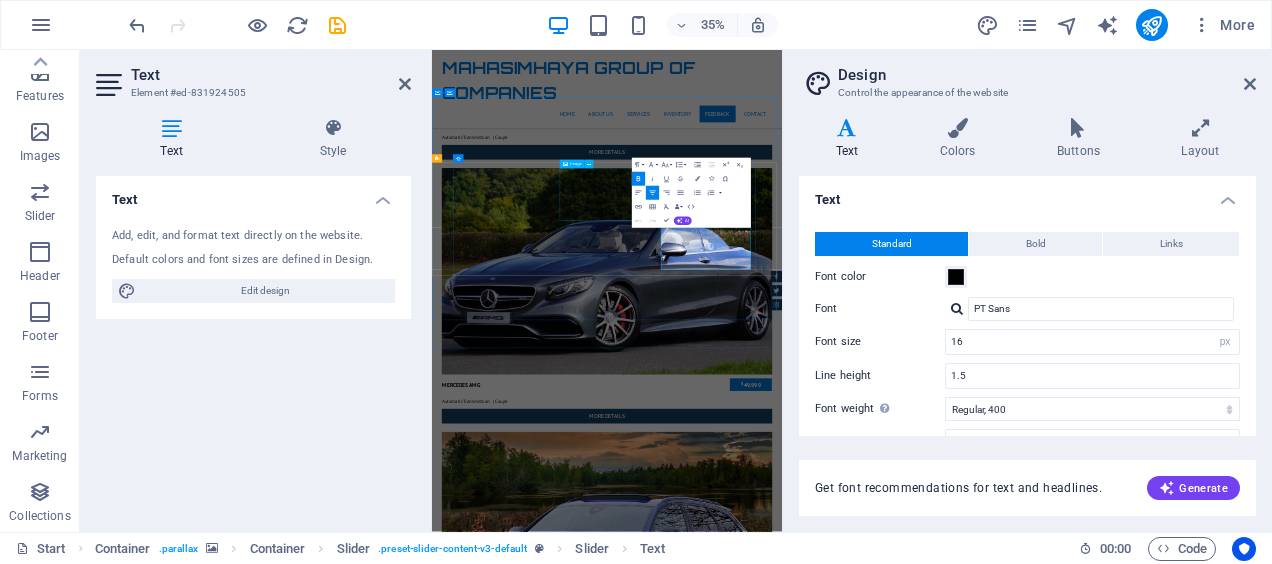 drag, startPoint x: 1272, startPoint y: 659, endPoint x: 852, endPoint y: 429, distance: 478.85278 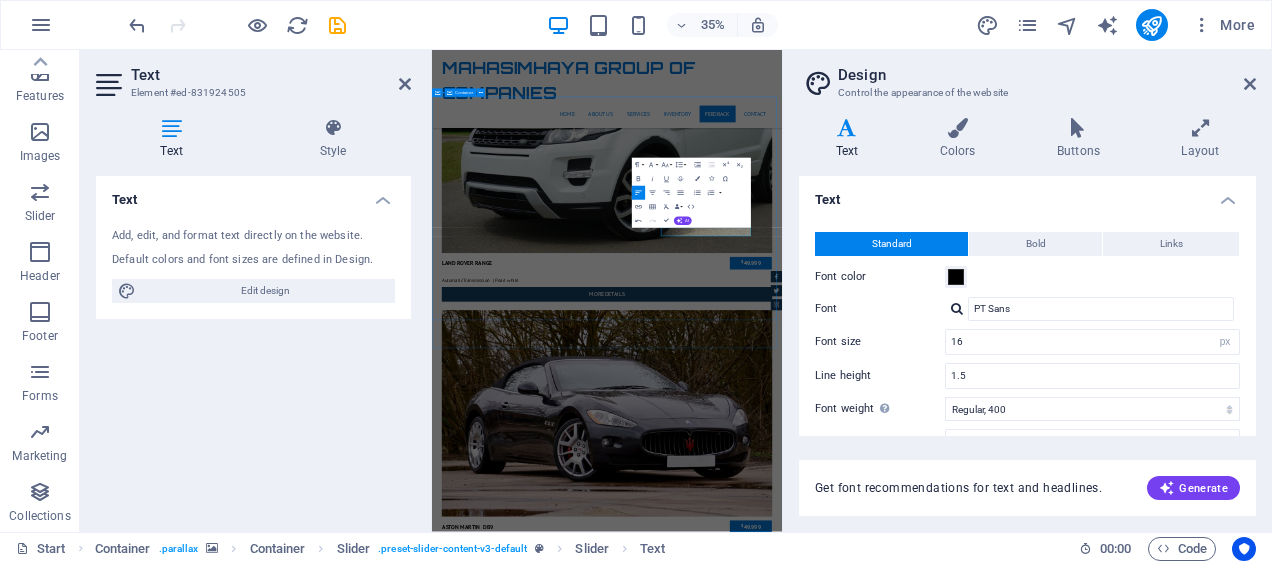 click on "Feedback Tony Lee Su -  Lorem ipsum dolor sit amet, consetetur sadipscing elitr, sed diam nonumy eirmod tempor invidunt ut labore et dolore magna aliquyam erat. Jonny Doe  -  Lorem ipsum dolor sit amet, consetetur sadipscing elitr, sed diam nonumy eirmod tempor invidunt ut labore et dolore magna aliquyam erat. Tina Many  -  Lorem ipsum dolor sit amet, consetetur sadipscing elitr, sed diam nonumy eirmod tempor invidunt ut labore et dolore magna aliquyam erat. Laura Hill  -  Lorem ipsum dolor sit amet, consetetur sadipscing elitr, sed diam nonumy eirmod tempor invidunt ut labore et dolore magna aliquyam erat. Jonny Doe  -  Lorem ipsum dolor sit amet, consetetur sadipscing elitr, sed diam nonumy eirmod tempor invidunt ut labore et dolore magna aliquyam erat. Tina Many  -  Lorem ipsum dolor sit amet, consetetur sadipscing elitr, sed diam nonumy eirmod tempor invidunt ut labore et dolore magna aliquyam erat. Laura Hill  -  1 2" at bounding box center (932, 17695) 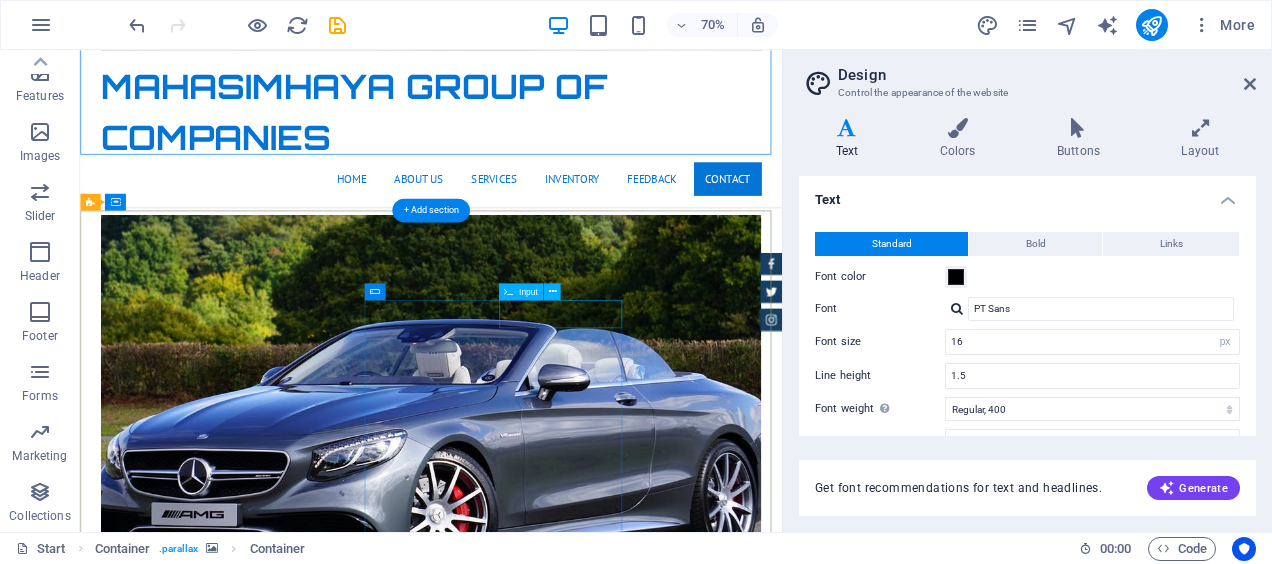 scroll, scrollTop: 8264, scrollLeft: 0, axis: vertical 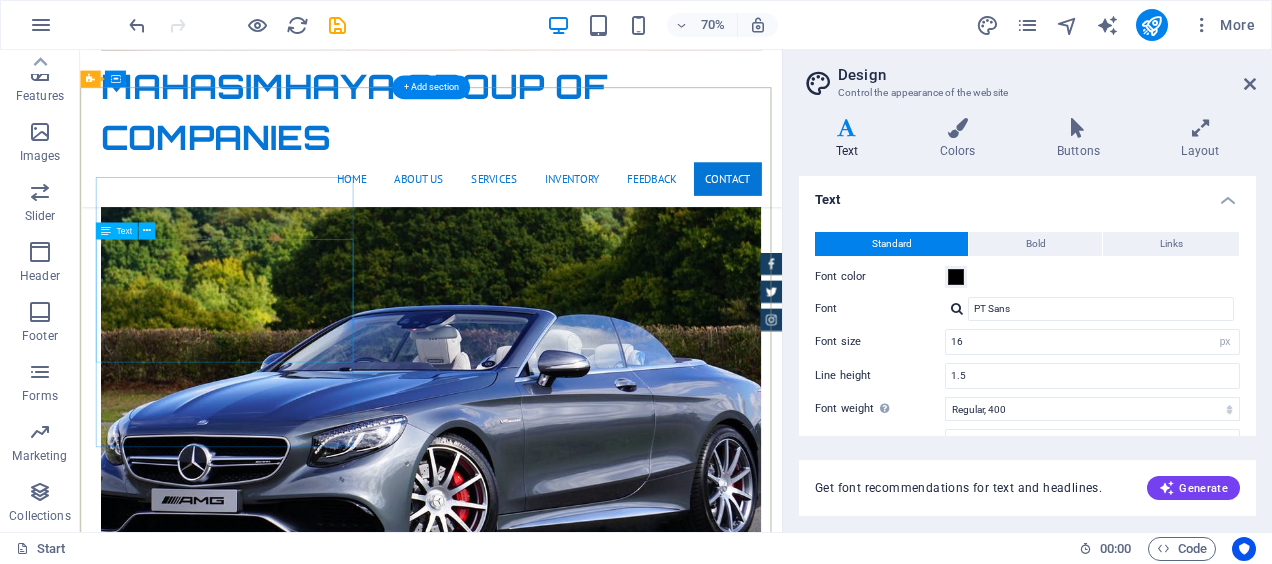 click on "mahasimhaya.co.za 1601 Broadway ,  New York, NY   10019 +1 646 - 333 - 44 55 9b5aa88723a4b3204f9c72700df304@cpanel.local Legal Notice  |  Privacy" at bounding box center [568, 18161] 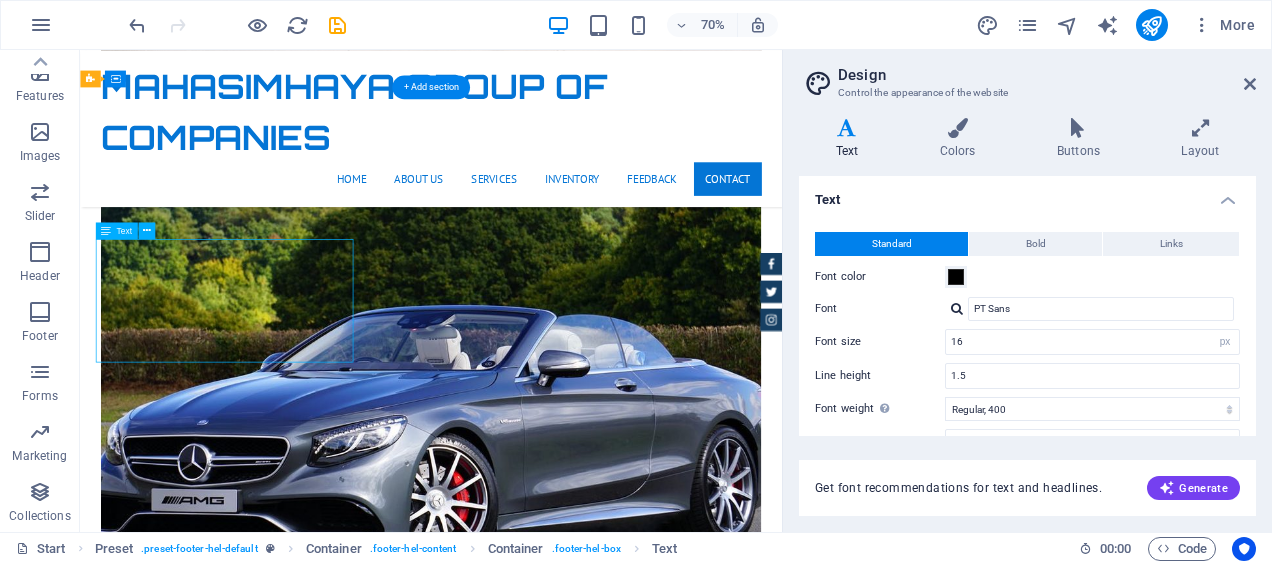 click on "mahasimhaya.co.za 1601 Broadway ,  New York, NY   10019 +1 646 - 333 - 44 55 9b5aa88723a4b3204f9c72700df304@cpanel.local Legal Notice  |  Privacy" at bounding box center (568, 18161) 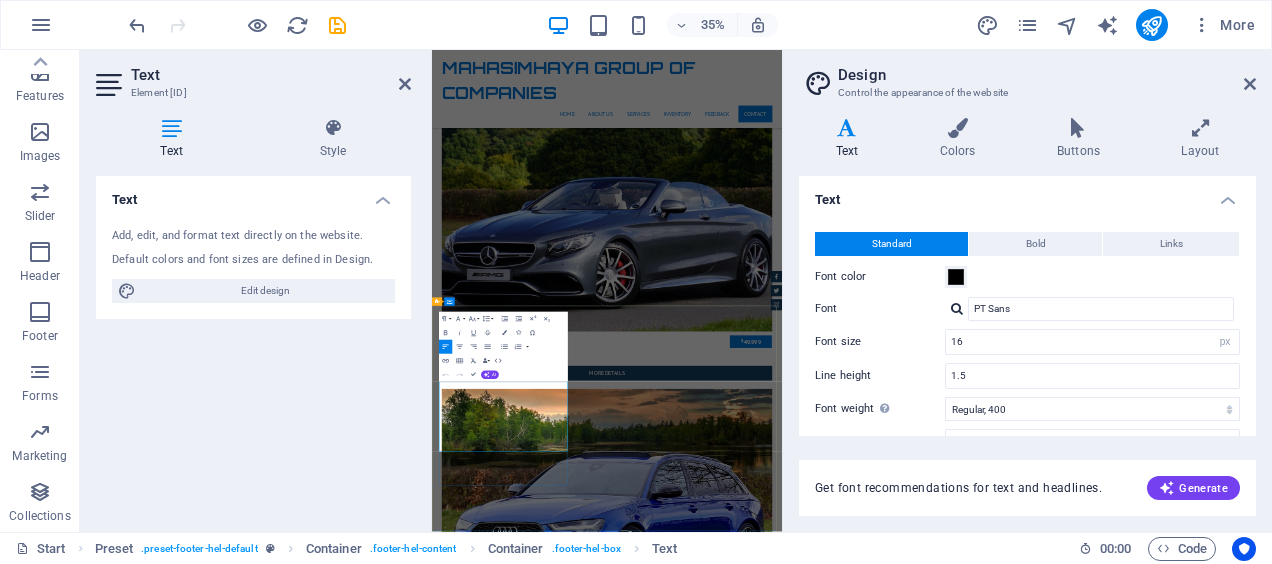 click on "1601 Broadway ,  New York, NY   10019" at bounding box center [933, 18129] 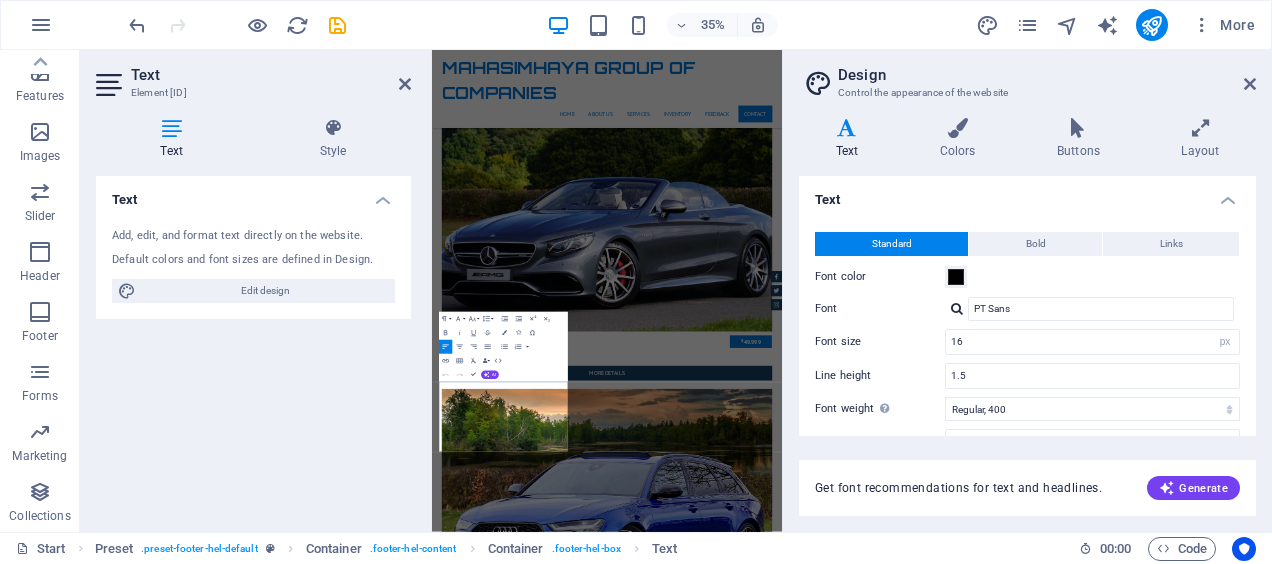 drag, startPoint x: 672, startPoint y: 1183, endPoint x: 412, endPoint y: 987, distance: 325.60098 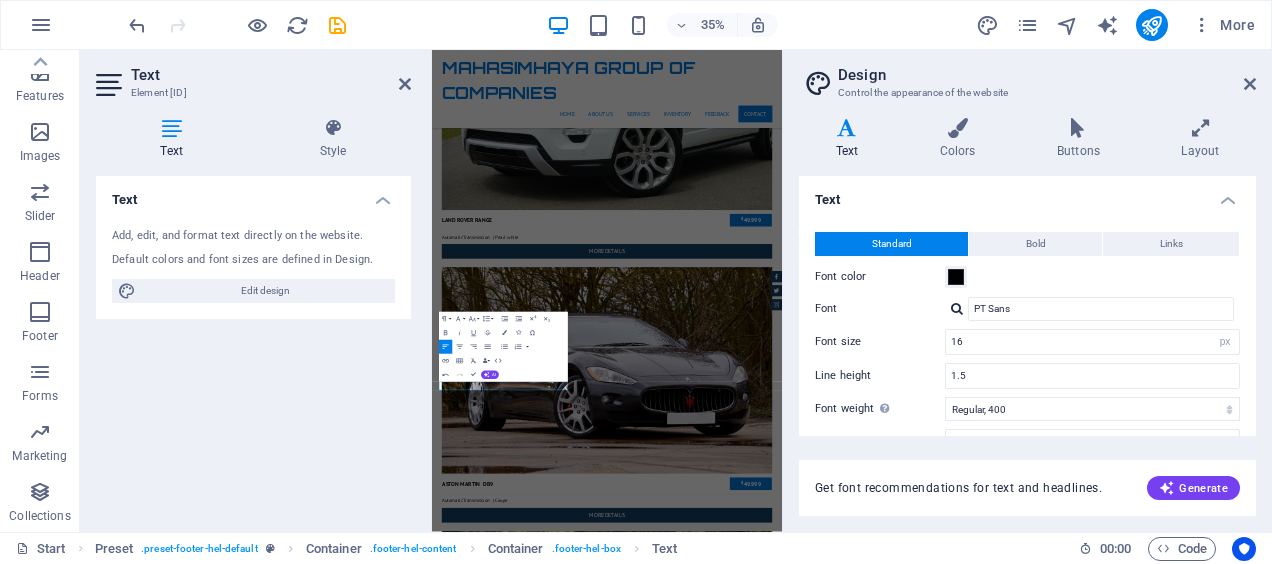 type 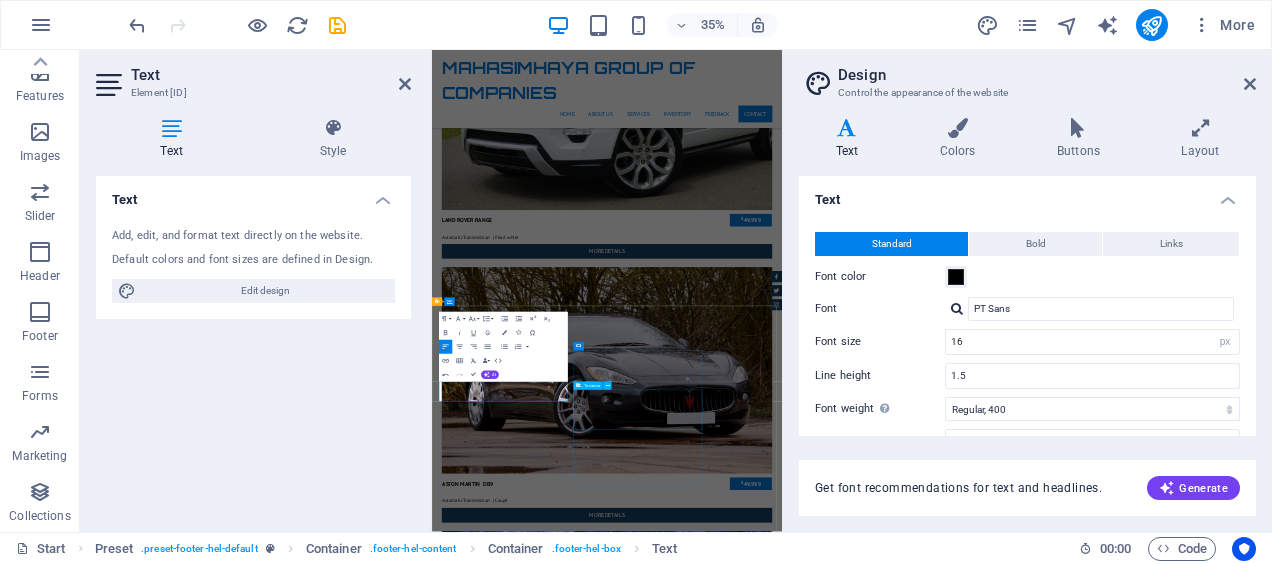 click at bounding box center [920, 19829] 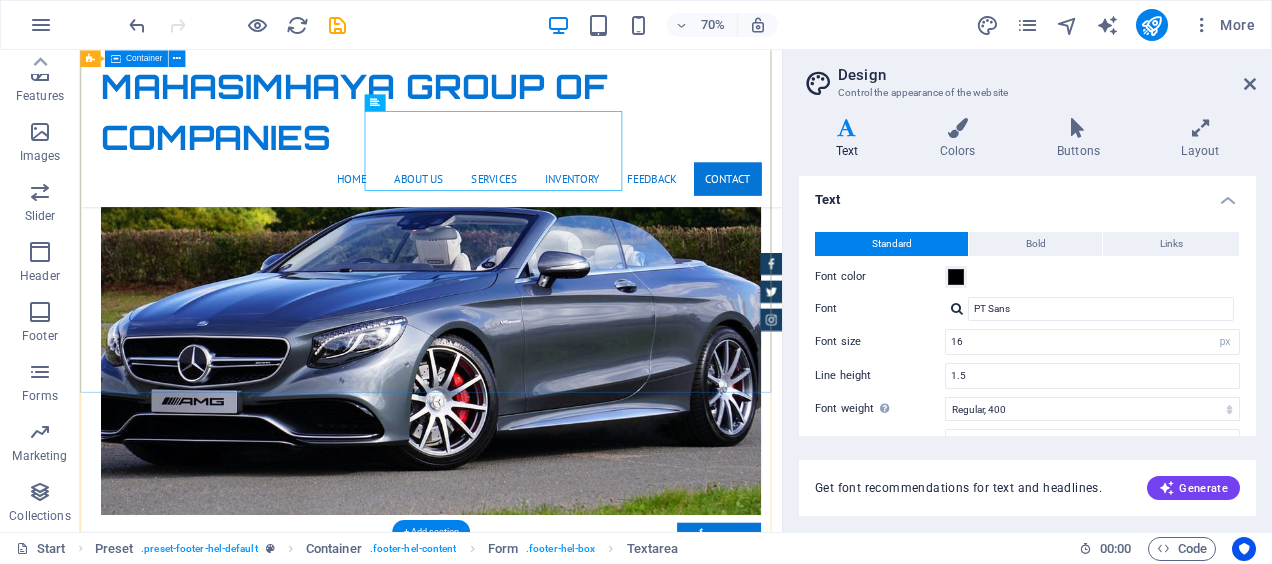 scroll, scrollTop: 8470, scrollLeft: 0, axis: vertical 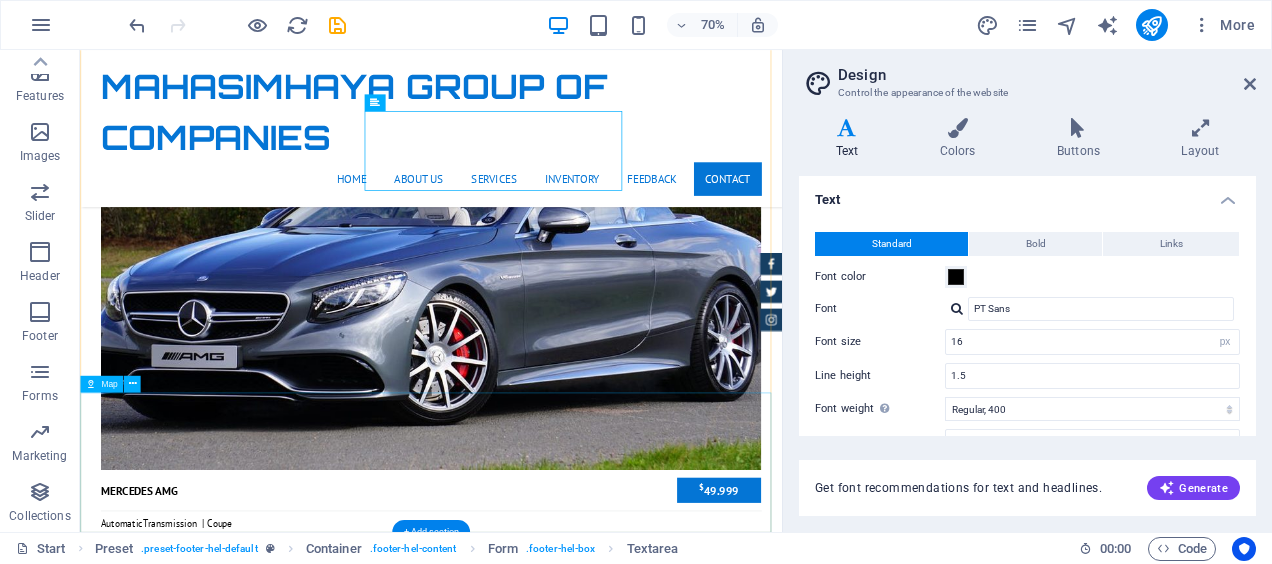 click at bounding box center [581, 18513] 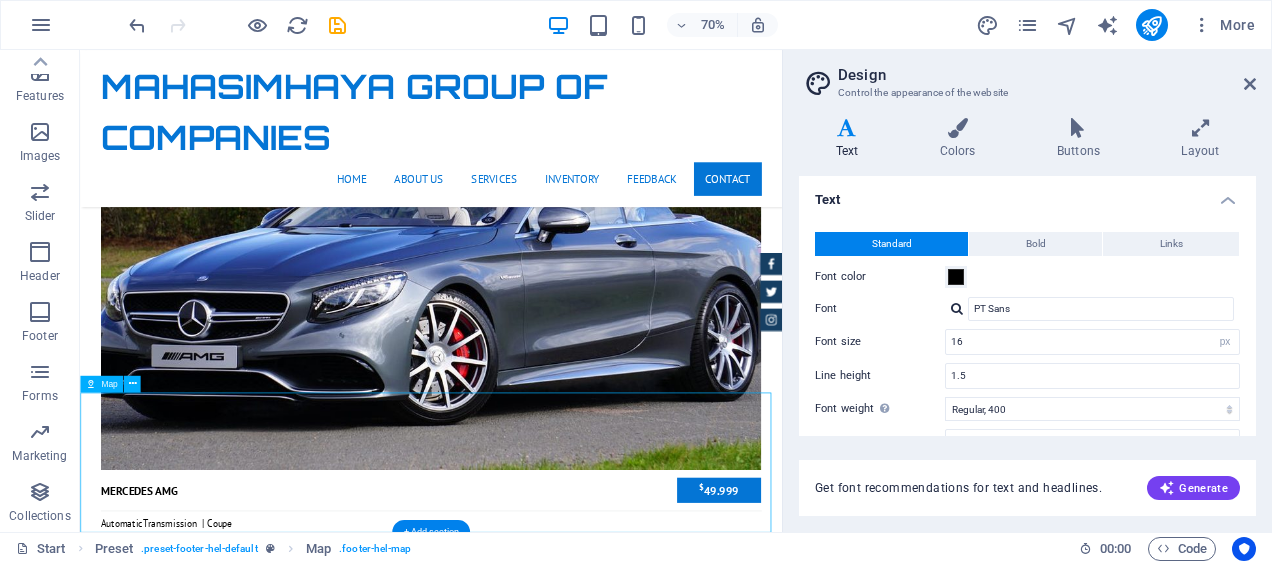 click at bounding box center (581, 18513) 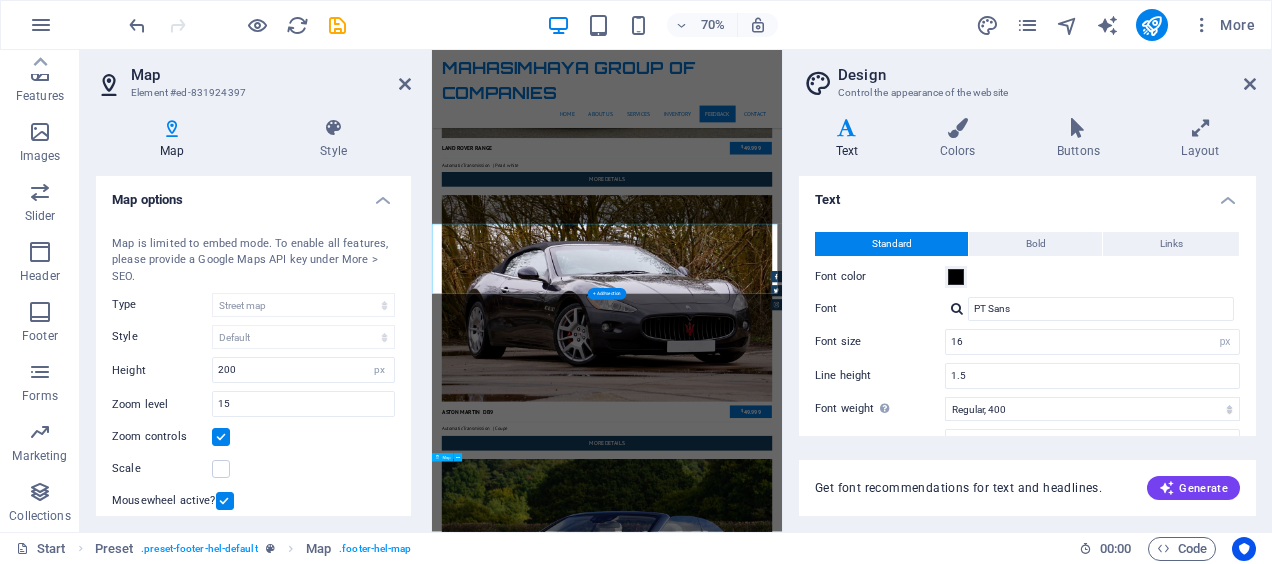scroll, scrollTop: 8460, scrollLeft: 0, axis: vertical 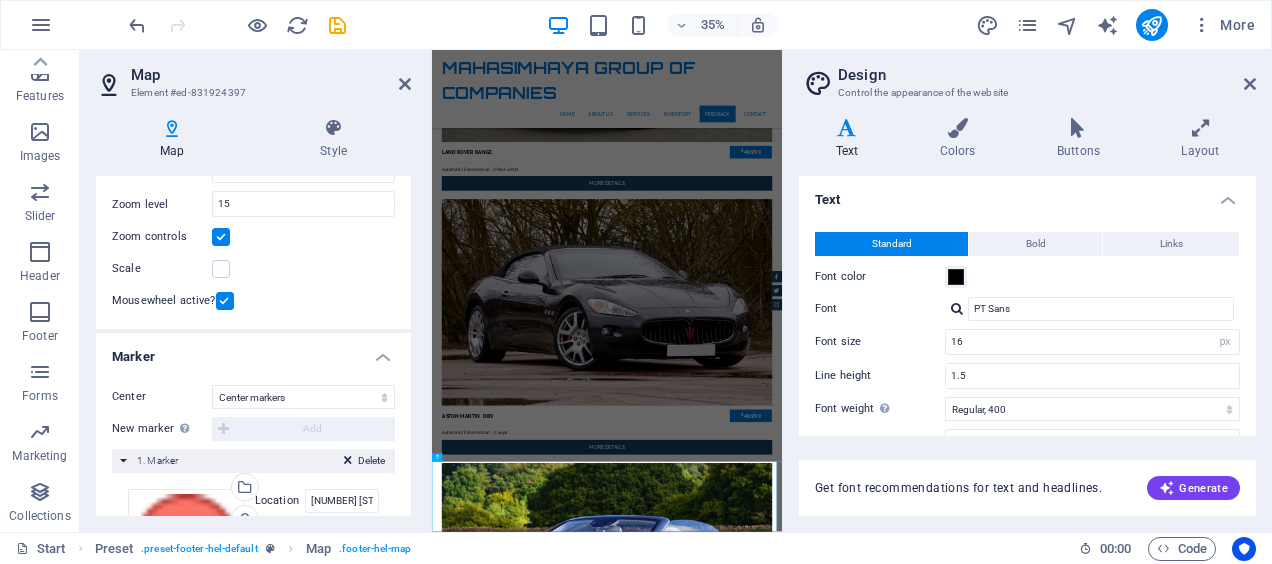 click at bounding box center [221, 237] 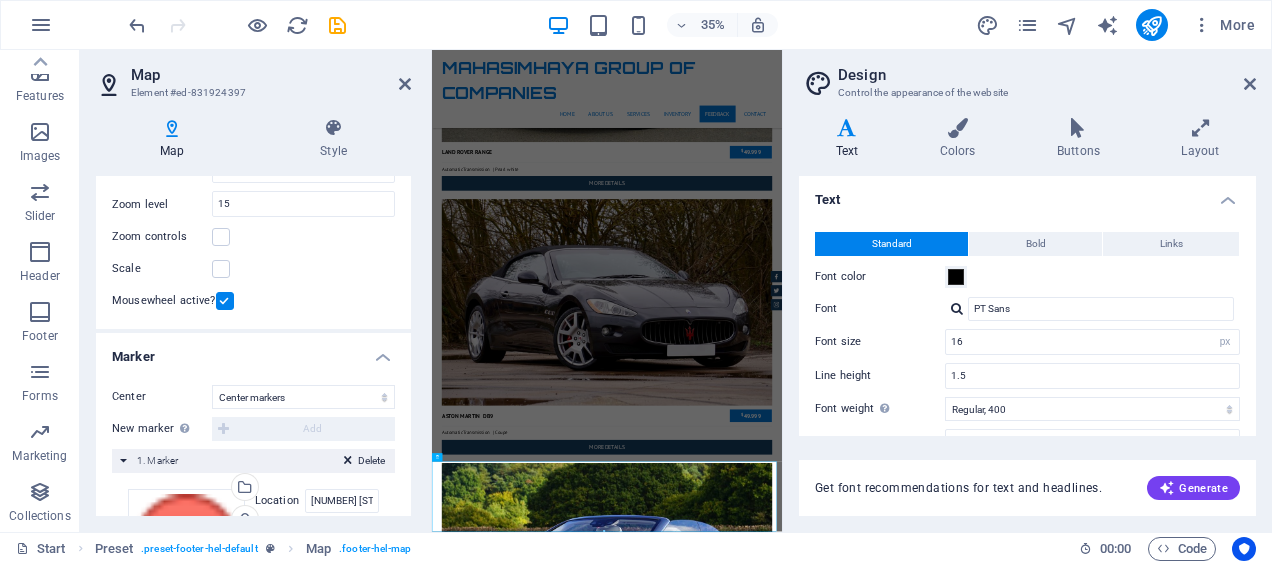click at bounding box center [225, 301] 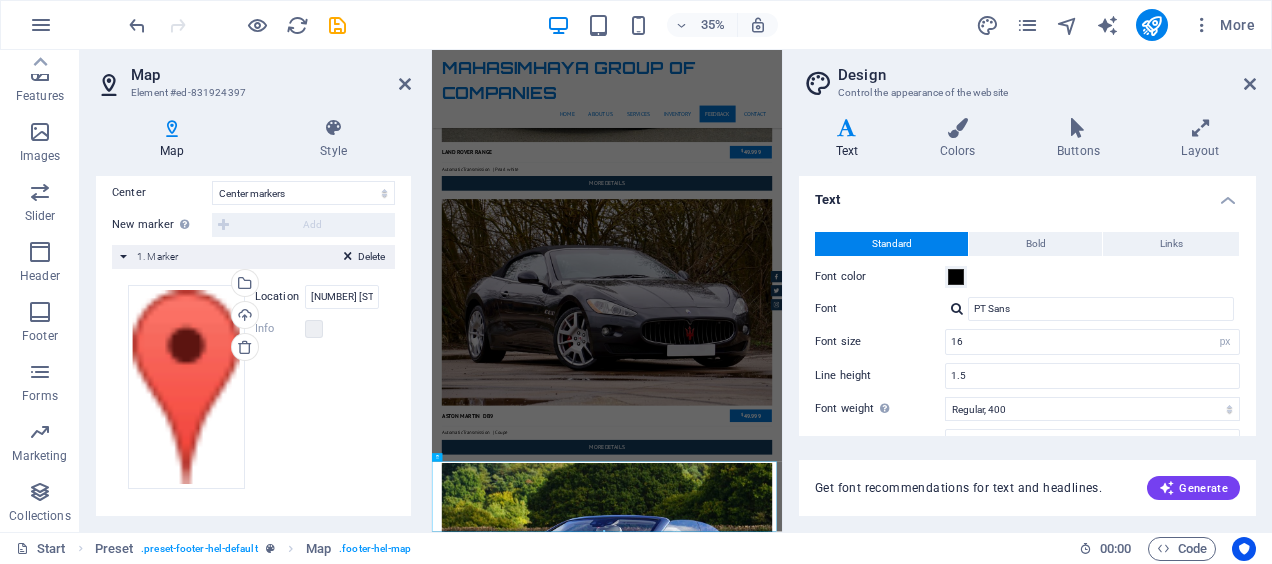 scroll, scrollTop: 404, scrollLeft: 0, axis: vertical 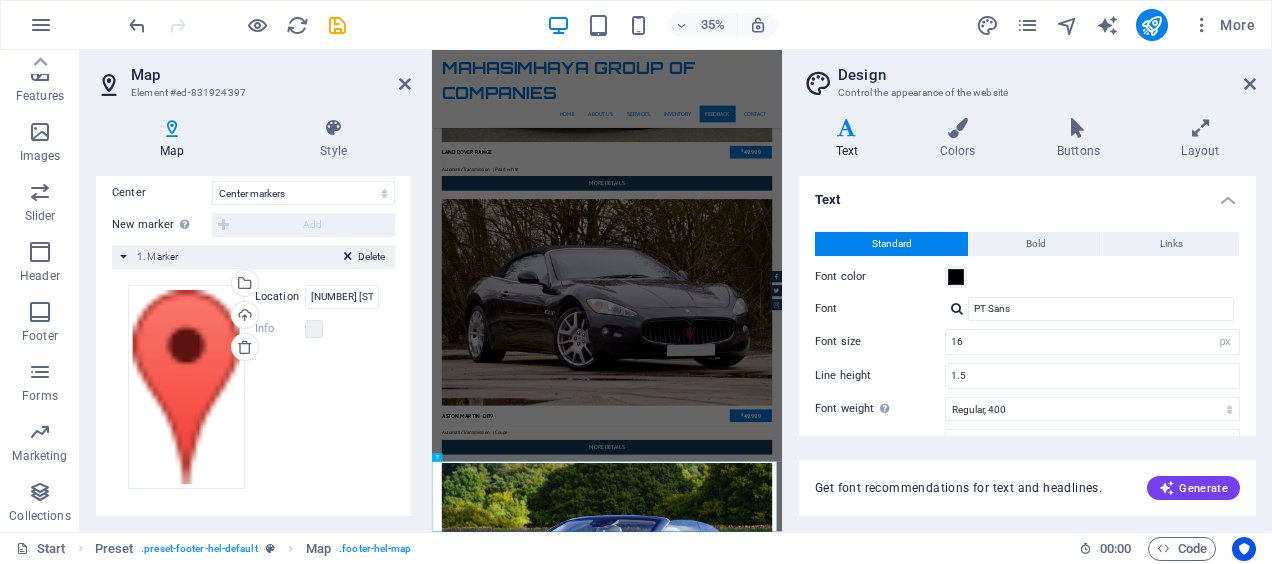 click at bounding box center (348, 260) 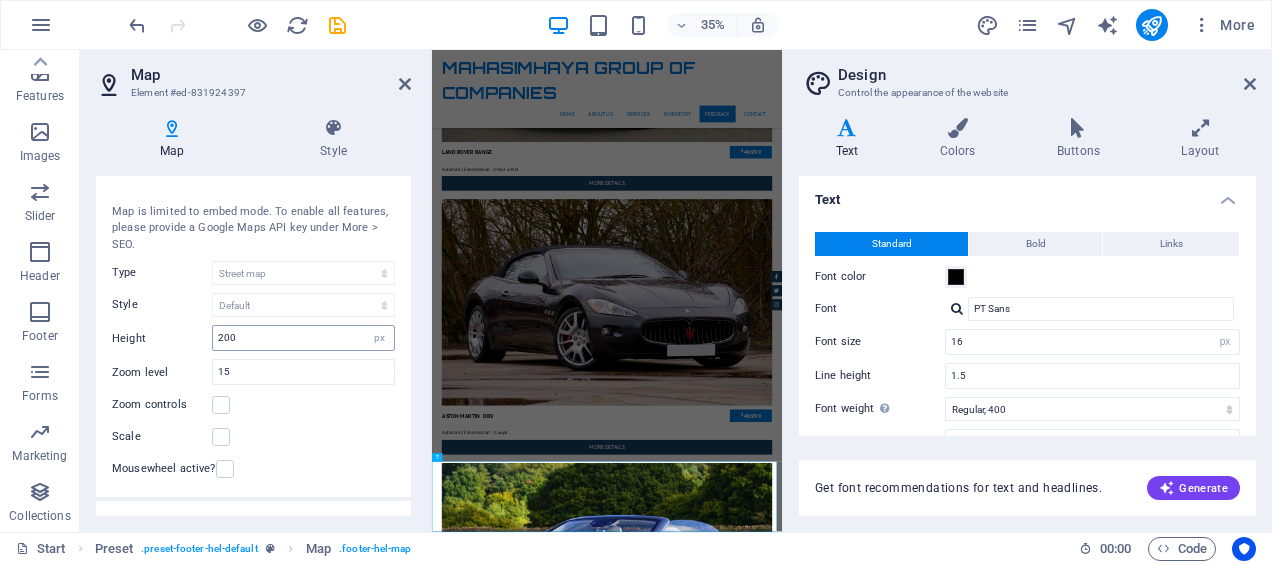 scroll, scrollTop: 0, scrollLeft: 0, axis: both 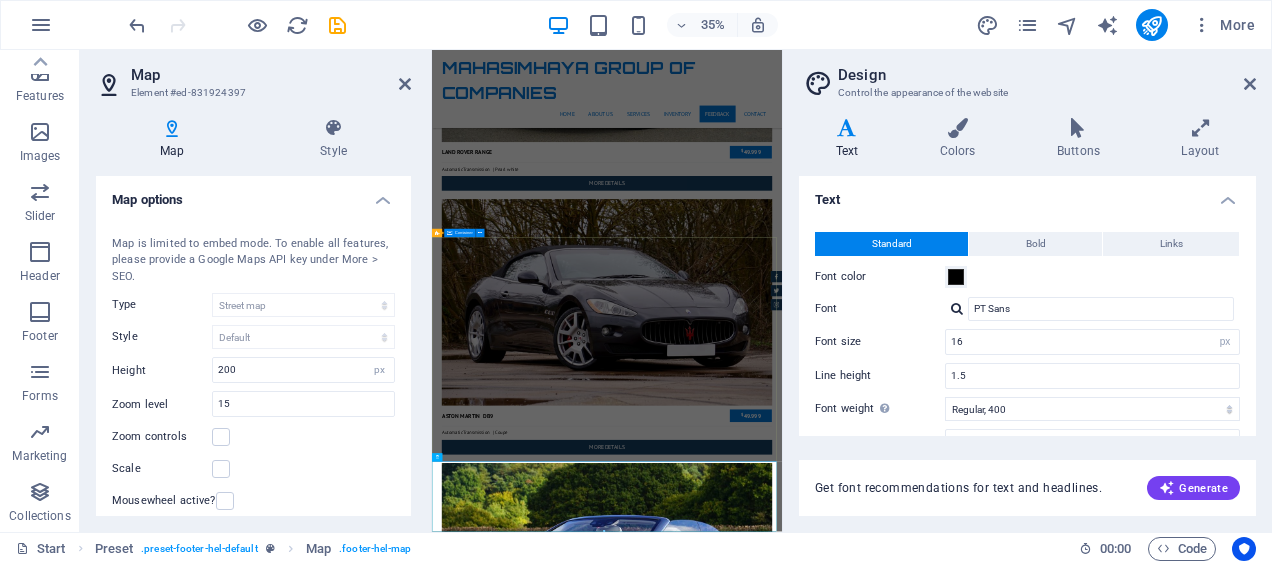 click on "Contact We are happy to assist you PLEASE CONTACT OUR SALES DEPARTMENT sales@mahasimhaya.co.za   I have read and understand the privacy policy. Unreadable? Load new Send" at bounding box center [932, 19551] 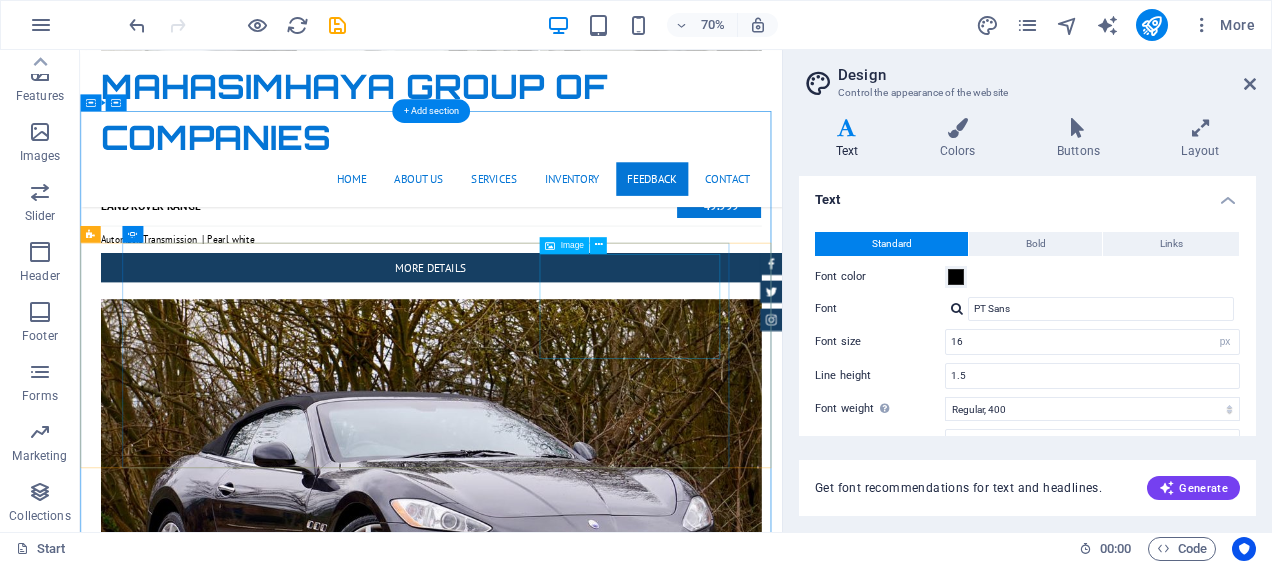 scroll, scrollTop: 7570, scrollLeft: 0, axis: vertical 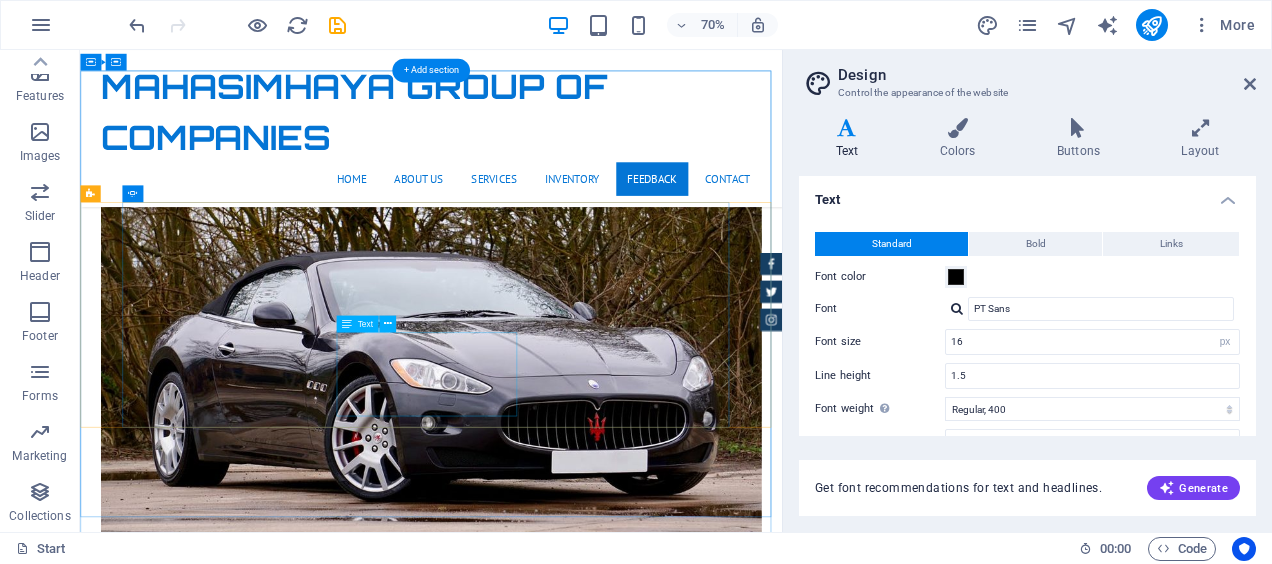 click on "Tina Many  -  Lorem ipsum dolor sit amet, consetetur sadipscing elitr, sed diam nonumy eirmod tempor invidunt ut labore et dolore magna aliquyam erat." at bounding box center [-601, 16276] 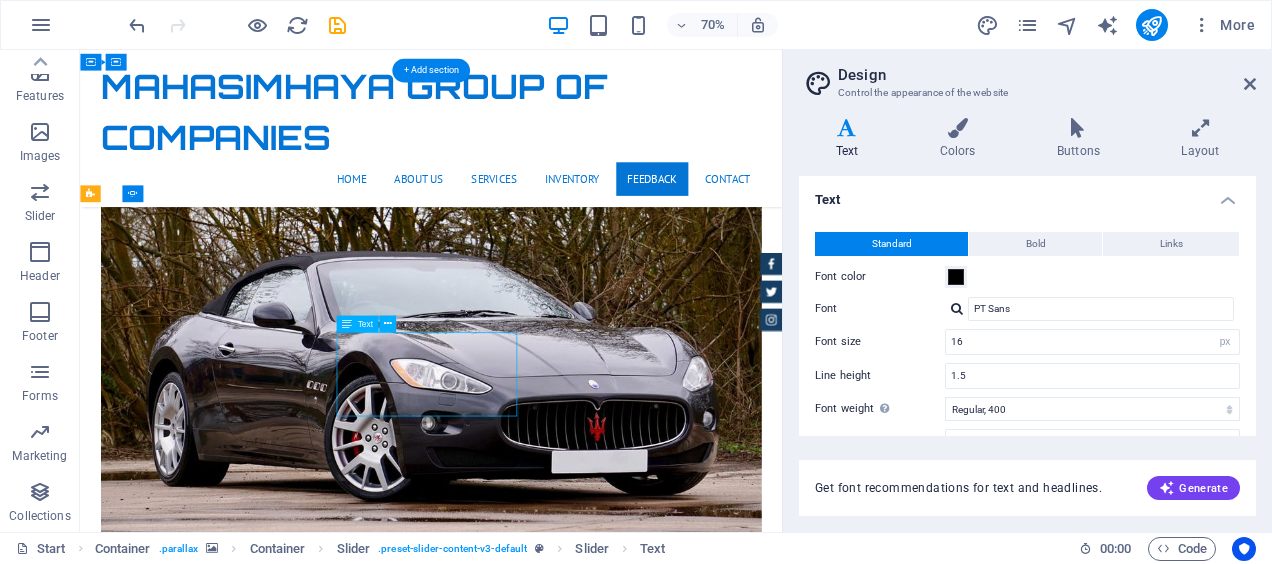 click on "Tina Many  -  Lorem ipsum dolor sit amet, consetetur sadipscing elitr, sed diam nonumy eirmod tempor invidunt ut labore et dolore magna aliquyam erat." at bounding box center (-601, 16276) 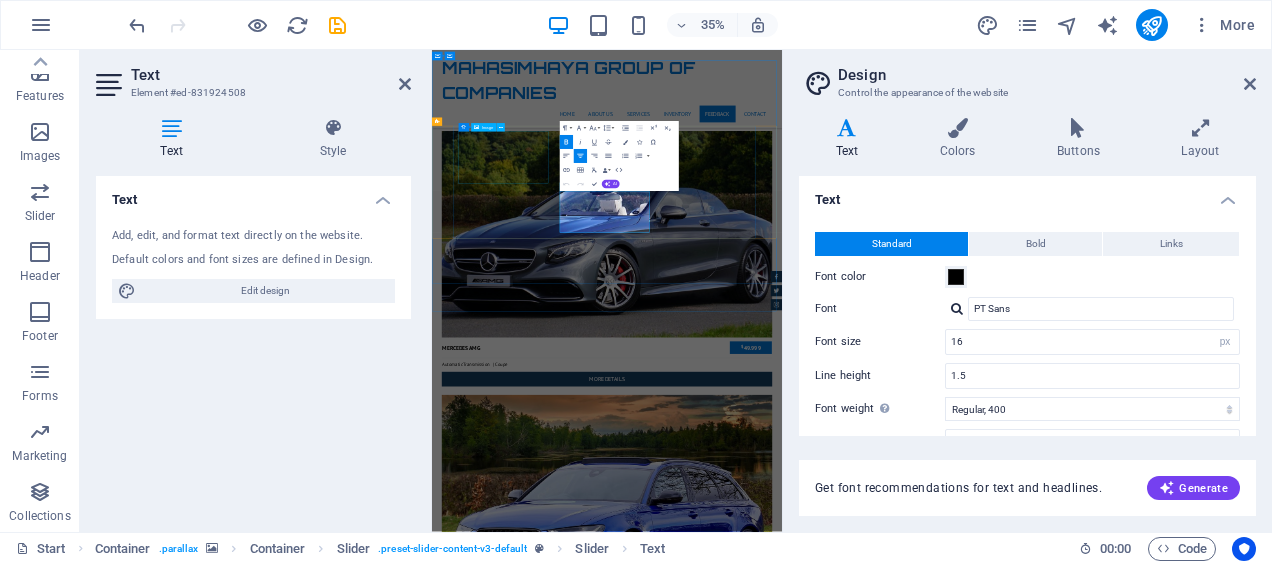 drag, startPoint x: 992, startPoint y: 566, endPoint x: 641, endPoint y: 383, distance: 395.84088 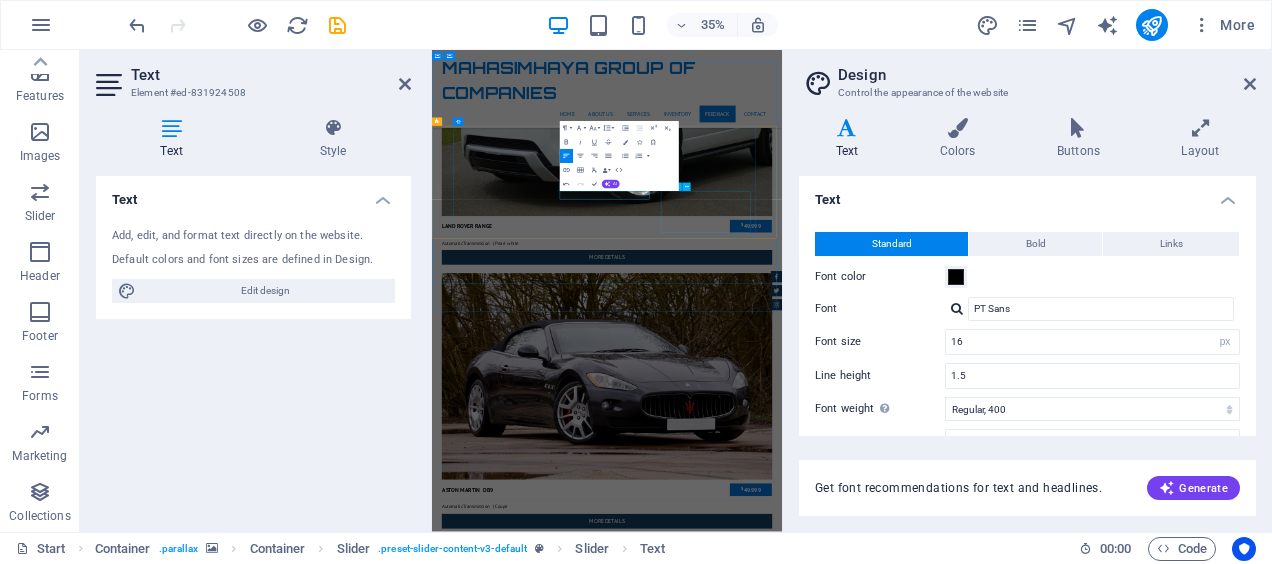 click on "Laura Hill  -  Lorem ipsum dolor sit amet, consetetur sadipscing elitr, sed diam nonumy eirmod tempor invidunt ut labore et dolore magna aliquyam erat." at bounding box center [-247, 17328] 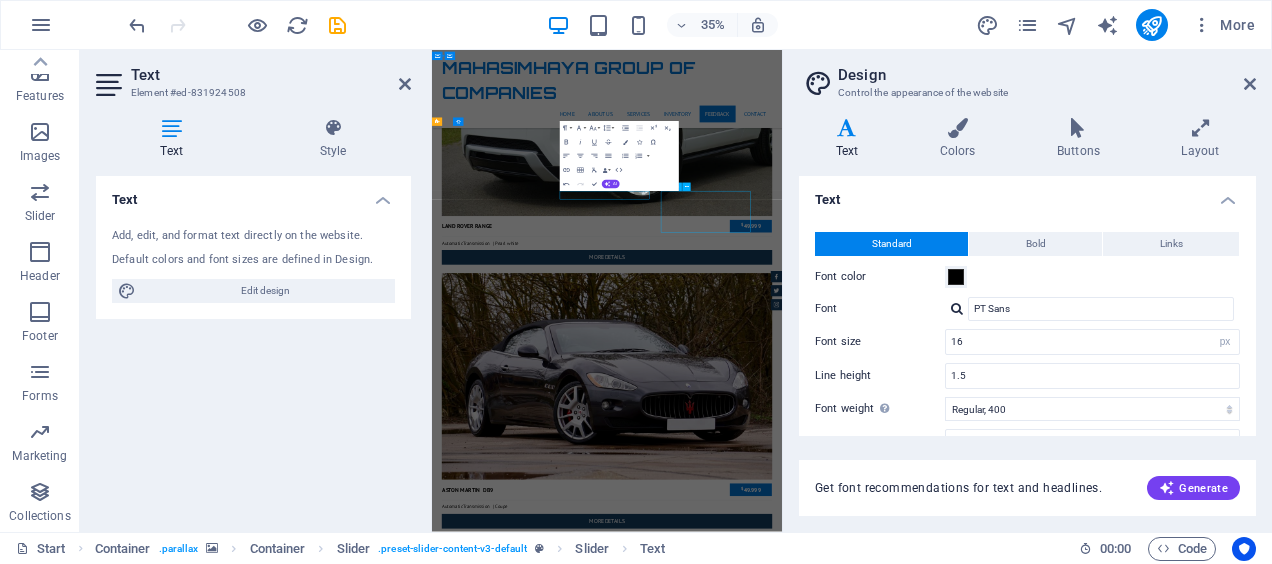 click on "Laura Hill  -  Lorem ipsum dolor sit amet, consetetur sadipscing elitr, sed diam nonumy eirmod tempor invidunt ut labore et dolore magna aliquyam erat." at bounding box center [-247, 17328] 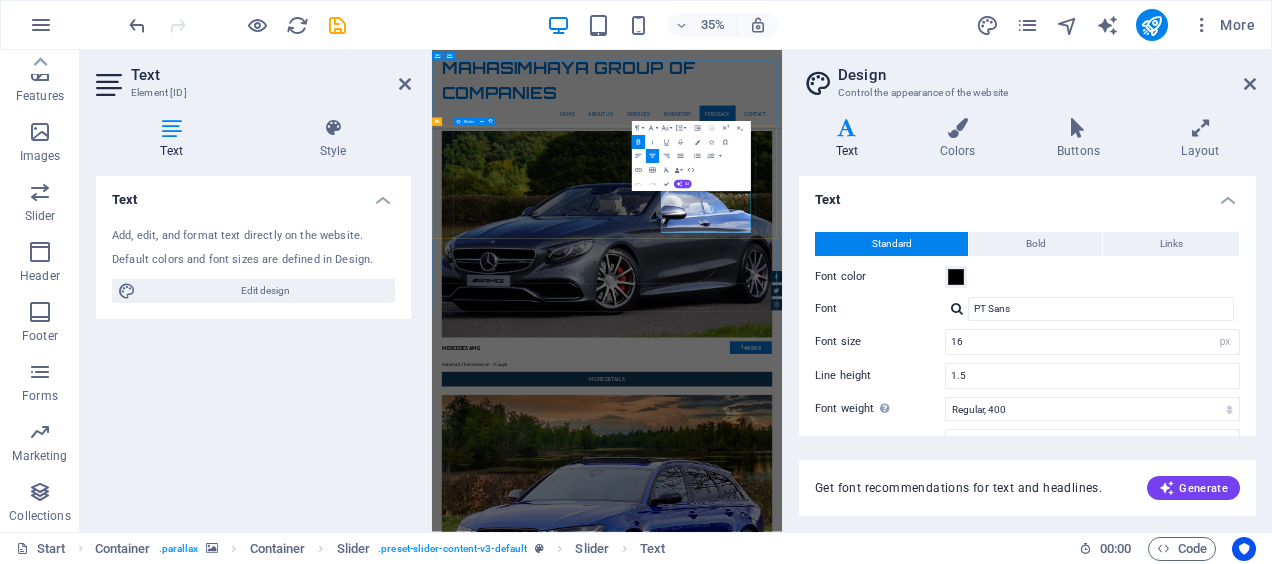 drag, startPoint x: 1275, startPoint y: 556, endPoint x: 790, endPoint y: 331, distance: 534.6494 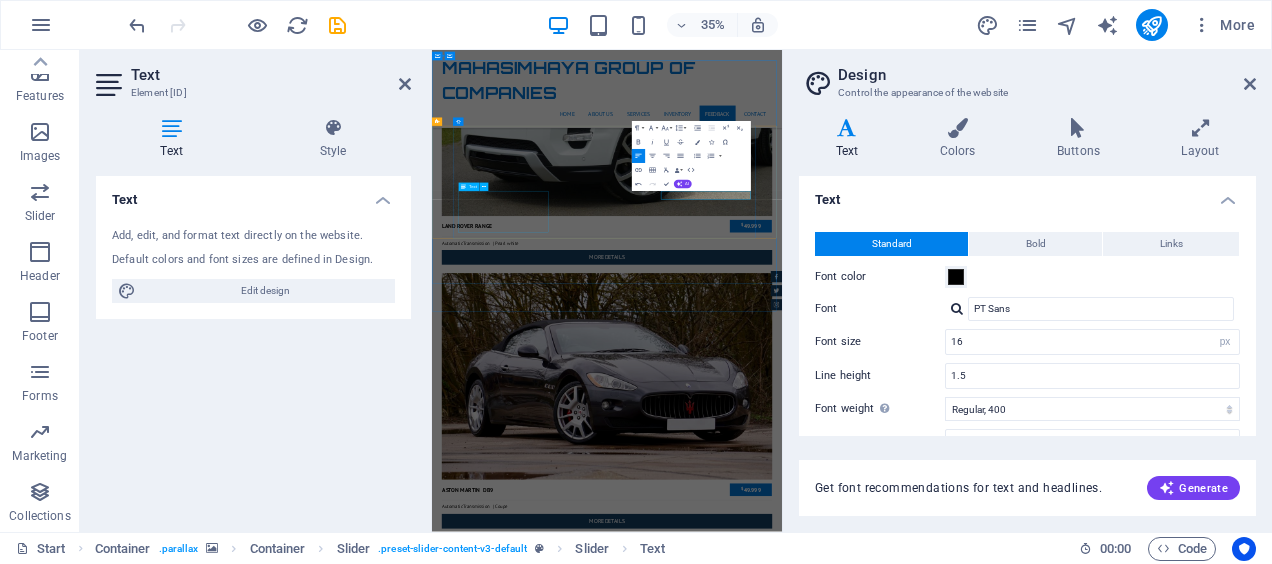 click on "Jonny Doe  -  Lorem ipsum dolor sit amet, consetetur sadipscing elitr, sed diam nonumy eirmod tempor invidunt ut labore et dolore magna aliquyam erat." at bounding box center [-247, 16756] 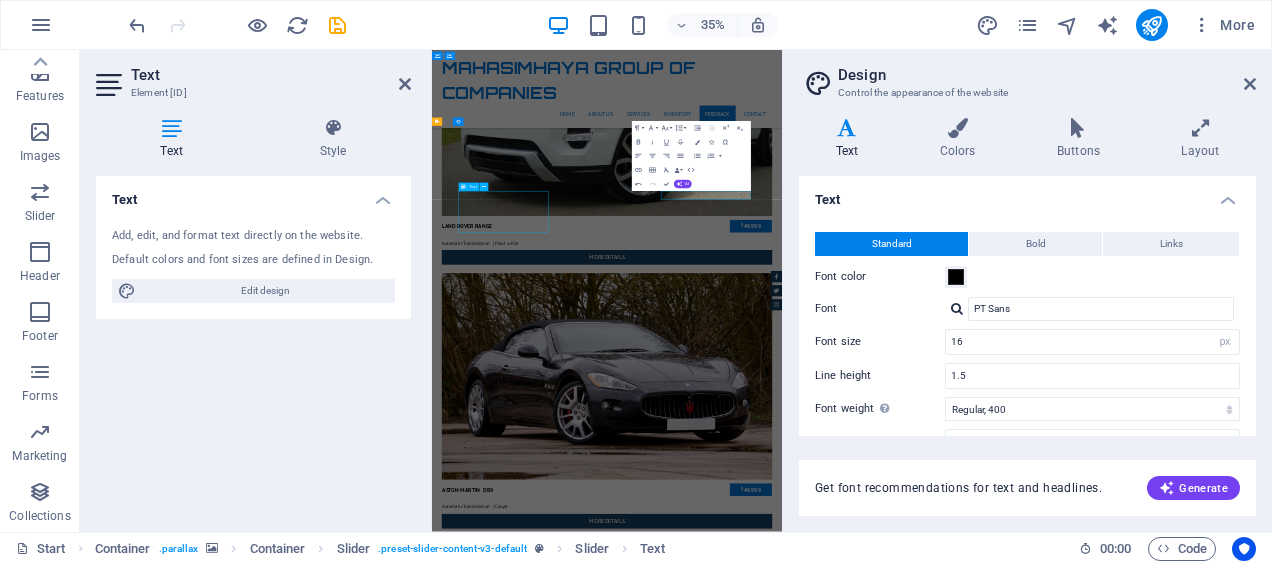 click on "Jonny Doe  -  Lorem ipsum dolor sit amet, consetetur sadipscing elitr, sed diam nonumy eirmod tempor invidunt ut labore et dolore magna aliquyam erat." at bounding box center [-247, 16756] 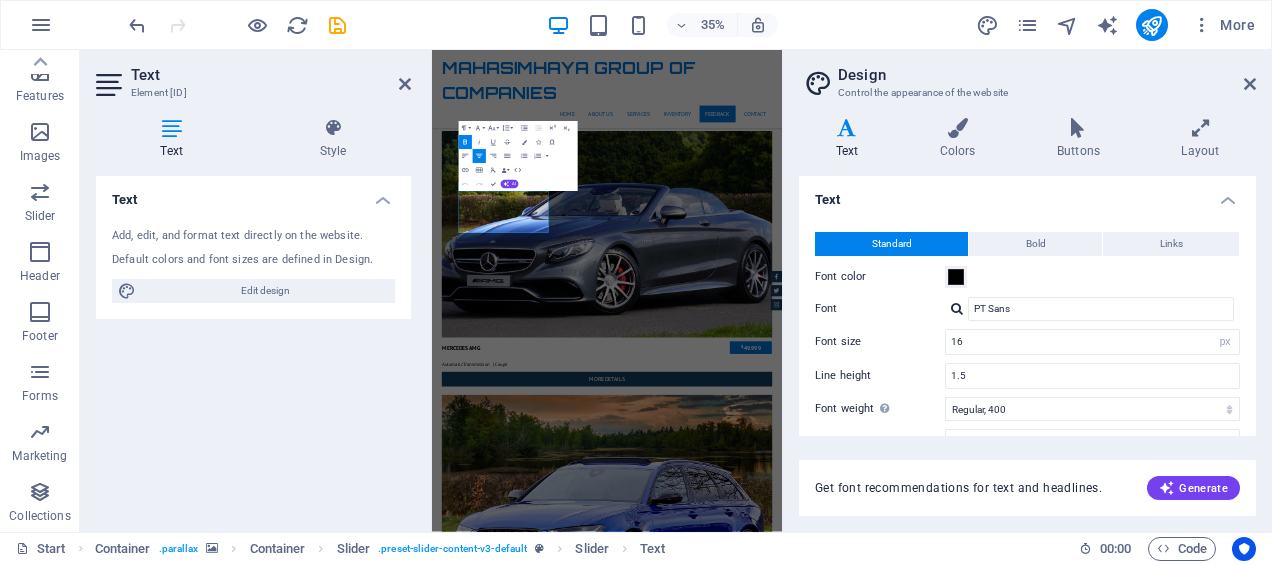 drag, startPoint x: 712, startPoint y: 556, endPoint x: 252, endPoint y: 322, distance: 516.09686 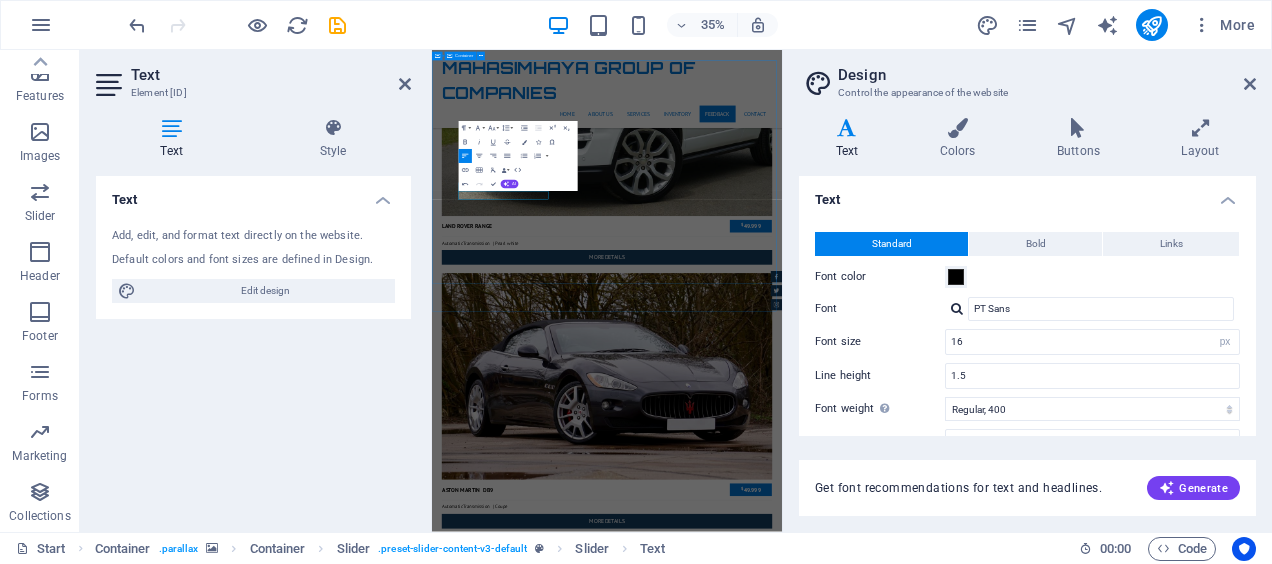 click on "Feedback Jonny Doe  -  Lorem ipsum dolor sit amet, consetetur sadipscing elitr, sed diam nonumy eirmod tempor invidunt ut labore et dolore magna aliquyam erat. 1 2" at bounding box center (932, 17158) 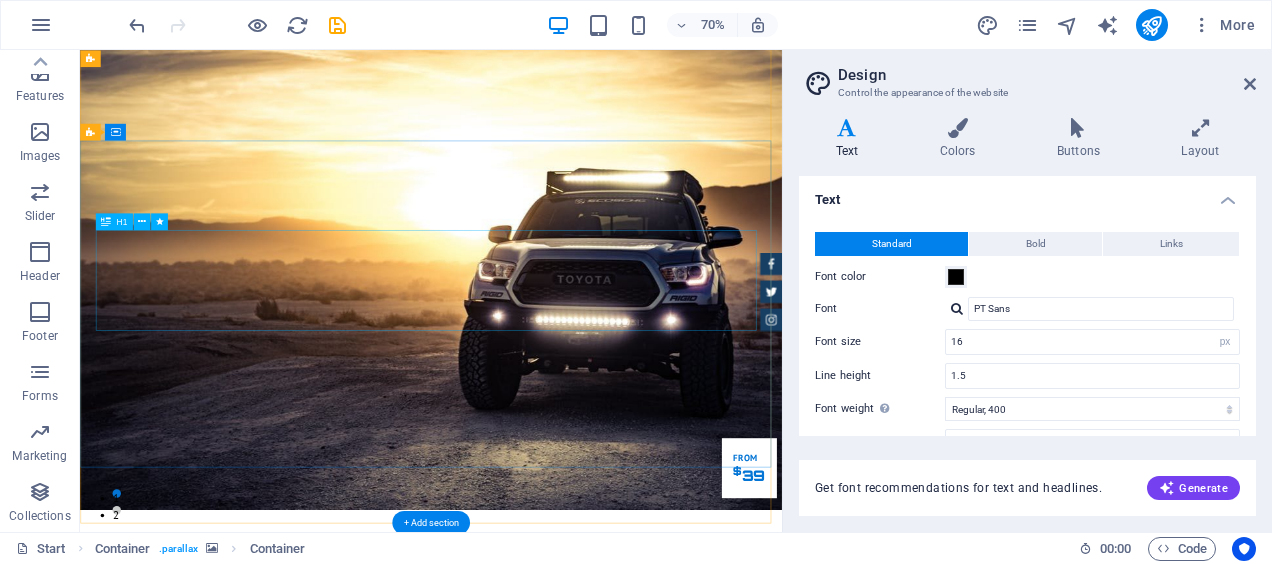 scroll, scrollTop: 0, scrollLeft: 0, axis: both 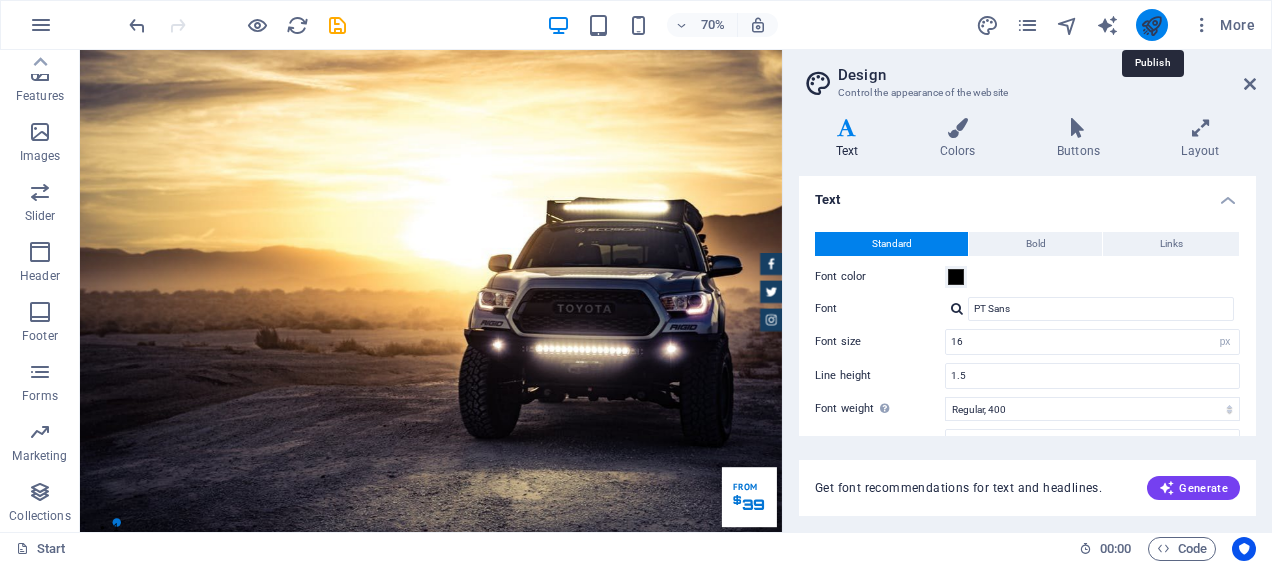 click at bounding box center (1151, 25) 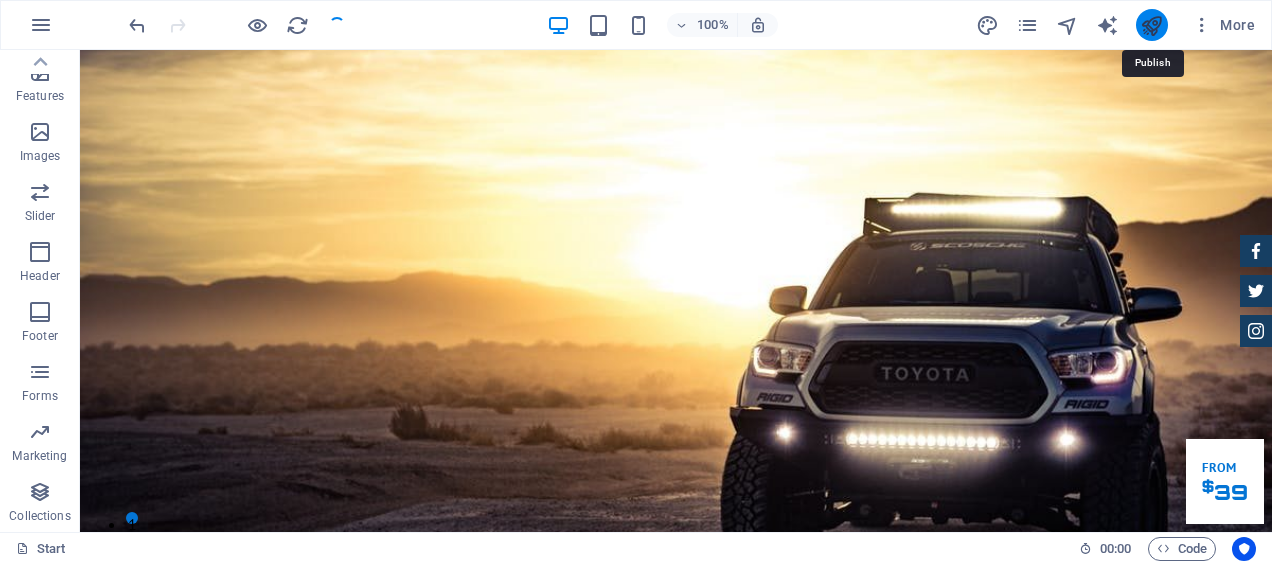 click at bounding box center (1151, 25) 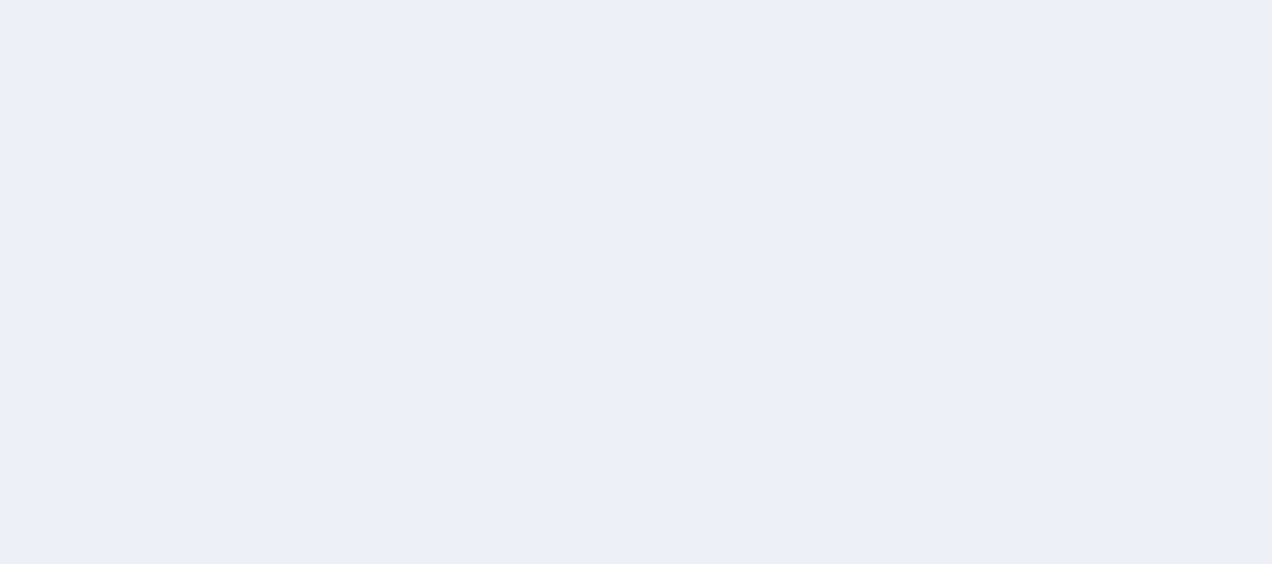 scroll, scrollTop: 0, scrollLeft: 0, axis: both 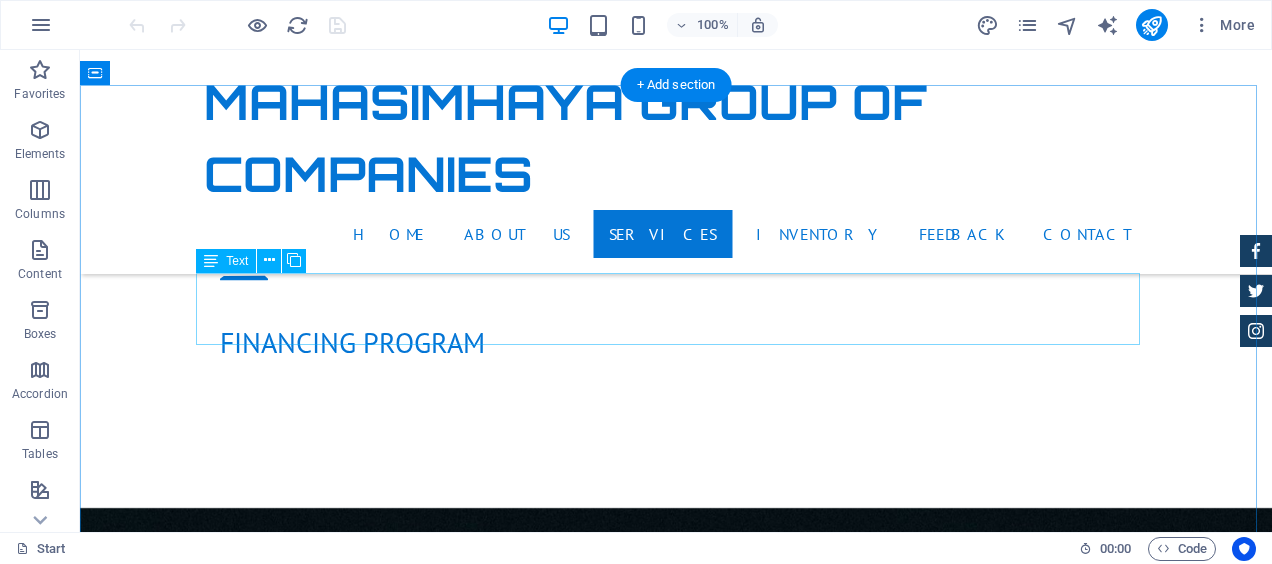 click on "Lorem ipsum dolor sit amet, consectetur adipisicing elit. Libero, assumenda, dolore, cum vel modi asperiores consequatur suscipit quidem ducimus eveniet iure expedita consectetur odio voluptatum similique fugit voluptates rem accusamus quae quas dolorem tenetur facere tempora maiores adipisci reiciendis accusantium voluptatibus id voluptate tempore dolor harum nisi amet! Nobis, eaque." at bounding box center [676, 1650] 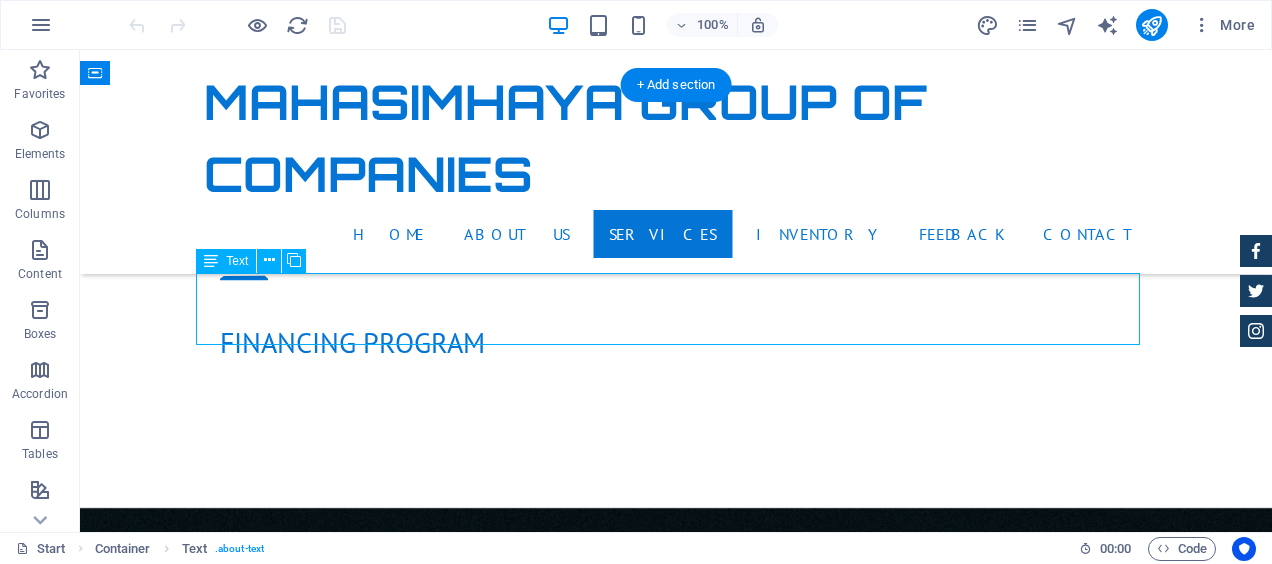 click on "Lorem ipsum dolor sit amet, consectetur adipisicing elit. Libero, assumenda, dolore, cum vel modi asperiores consequatur suscipit quidem ducimus eveniet iure expedita consectetur odio voluptatum similique fugit voluptates rem accusamus quae quas dolorem tenetur facere tempora maiores adipisci reiciendis accusantium voluptatibus id voluptate tempore dolor harum nisi amet! Nobis, eaque." at bounding box center [676, 1650] 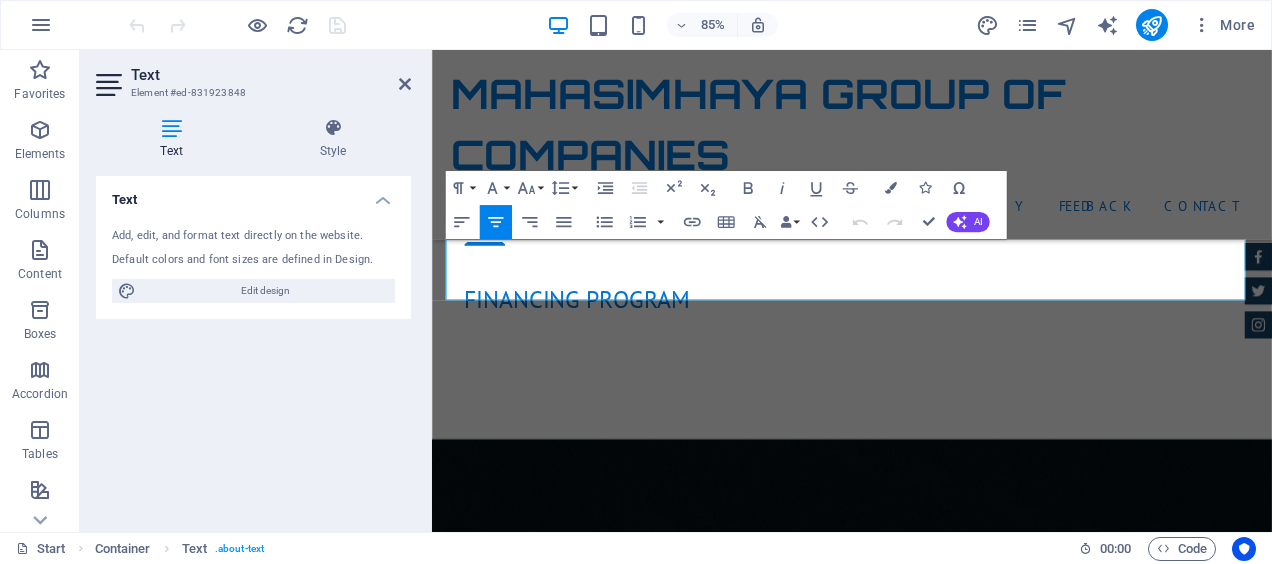 drag, startPoint x: 1335, startPoint y: 334, endPoint x: 103, endPoint y: 224, distance: 1236.901 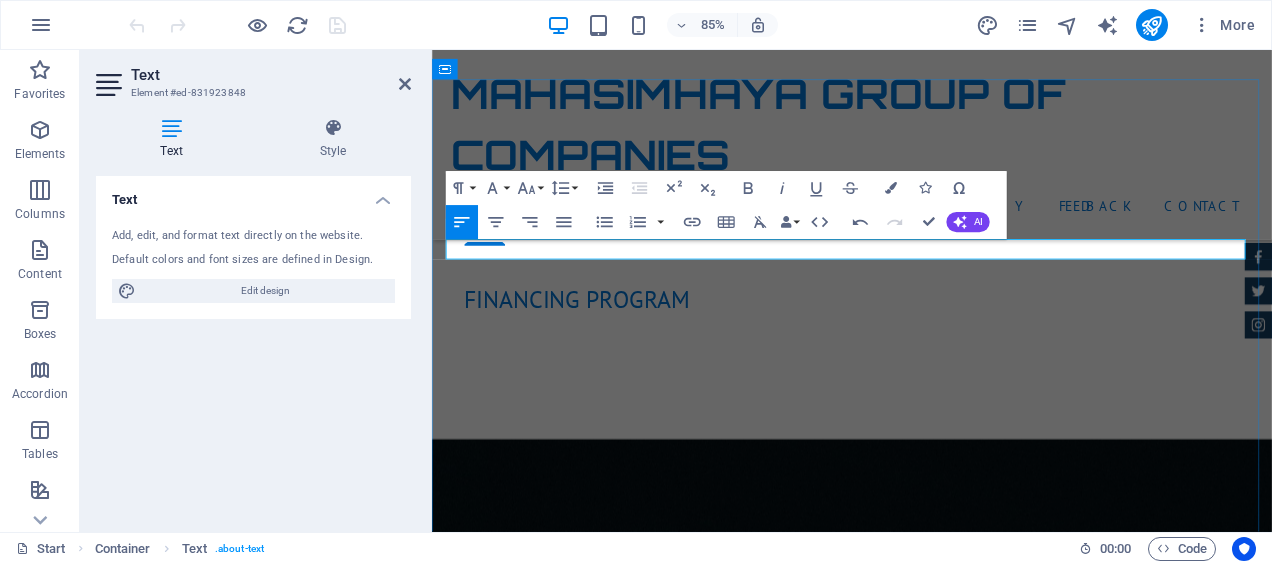 click at bounding box center [926, 1566] 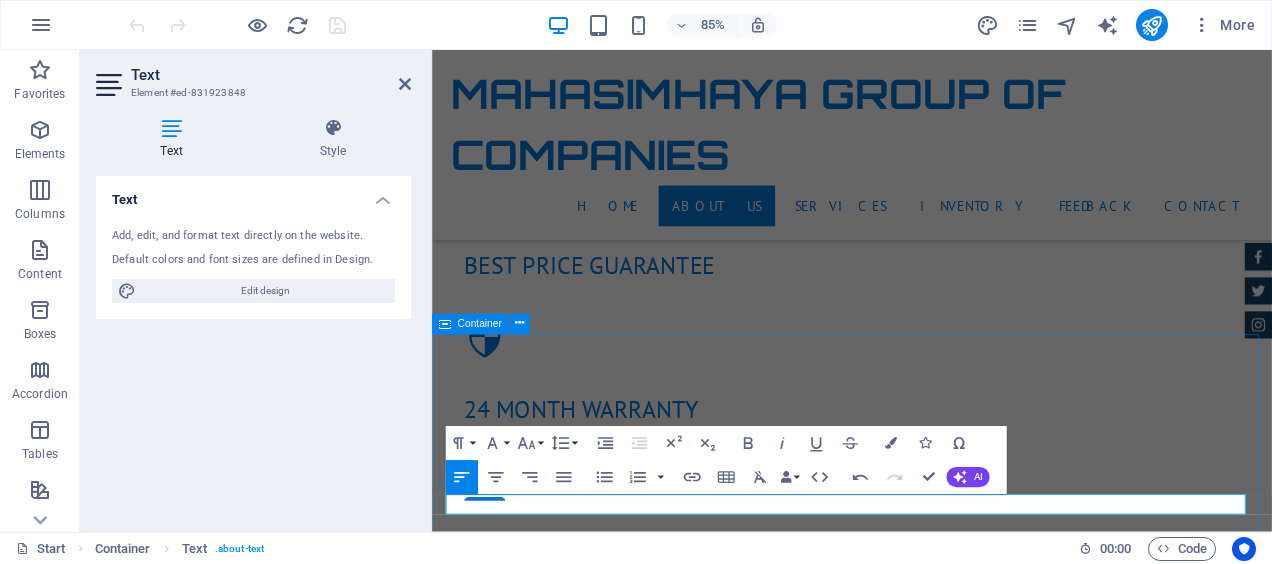 scroll, scrollTop: 2600, scrollLeft: 0, axis: vertical 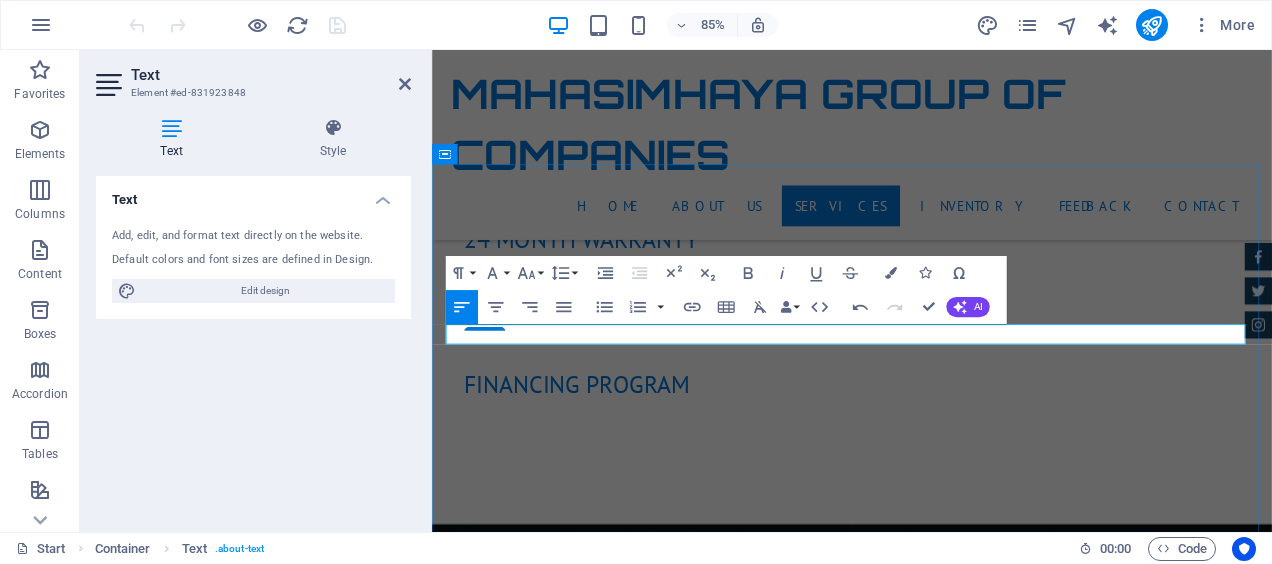 click on "​" at bounding box center [926, 1666] 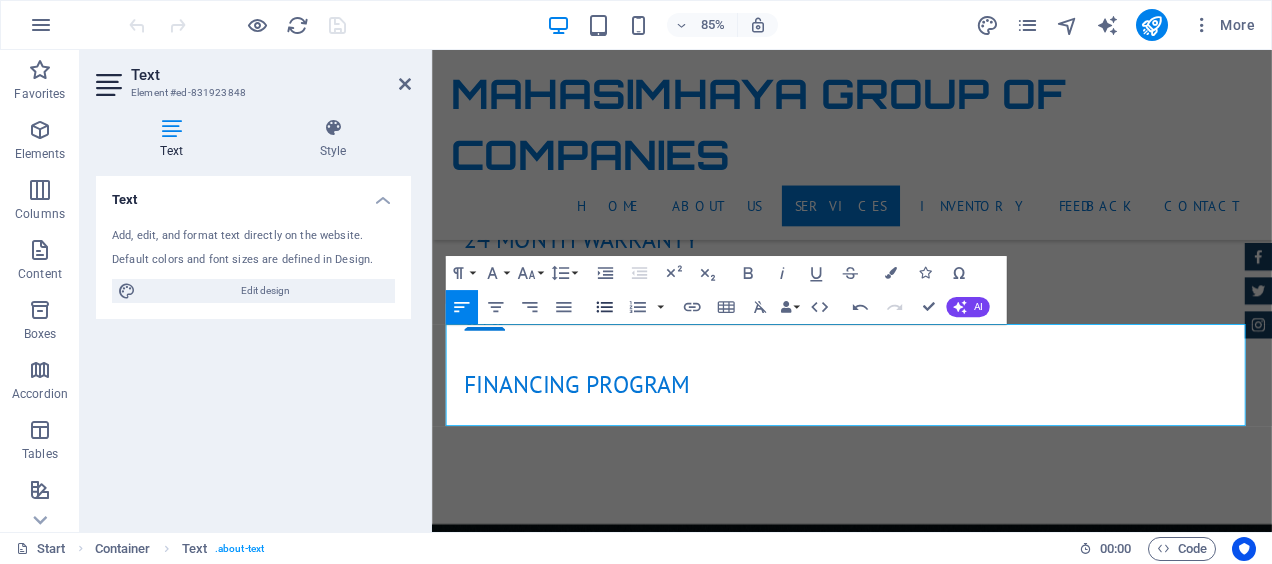click 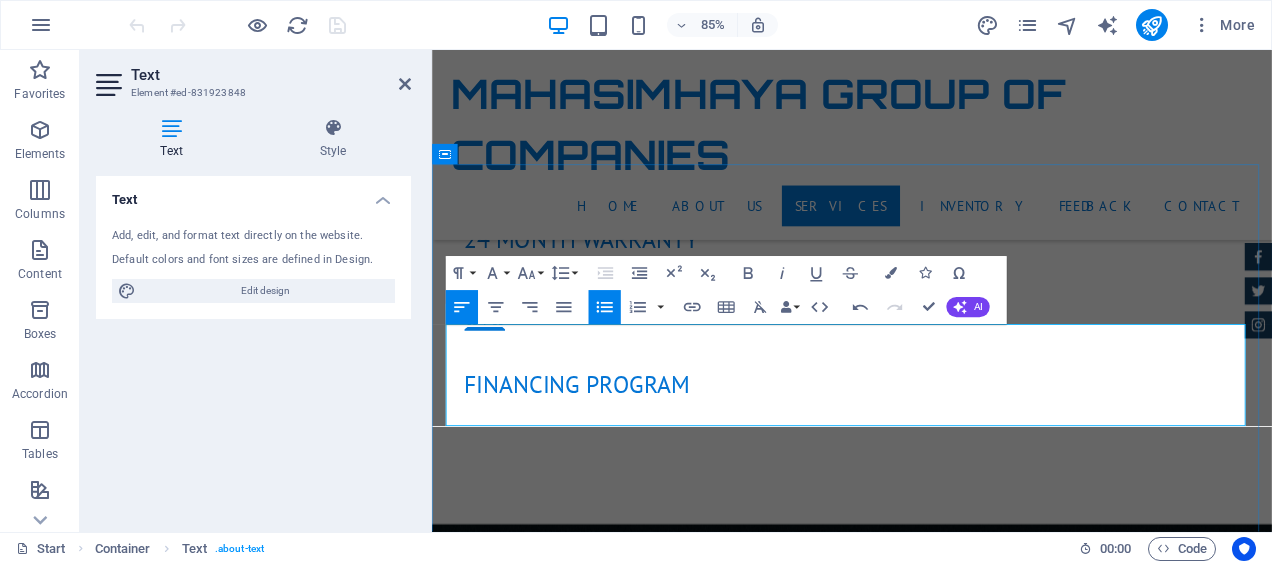 drag, startPoint x: 451, startPoint y: 456, endPoint x: 500, endPoint y: 490, distance: 59.64059 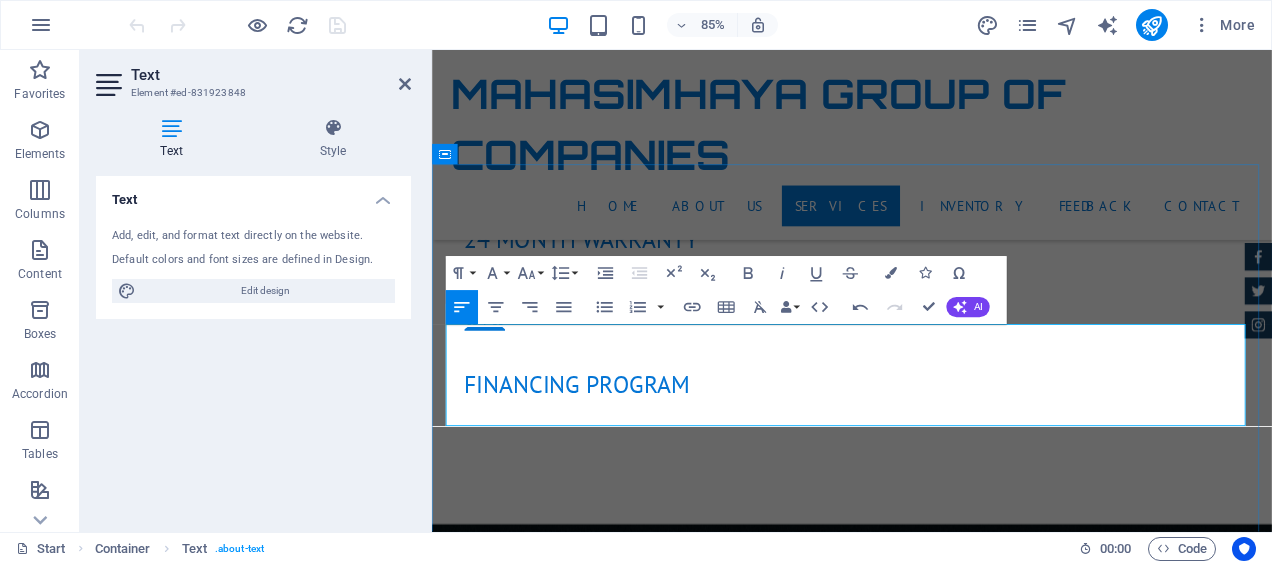 click on "TEL: [PHONE]" at bounding box center (926, 1739) 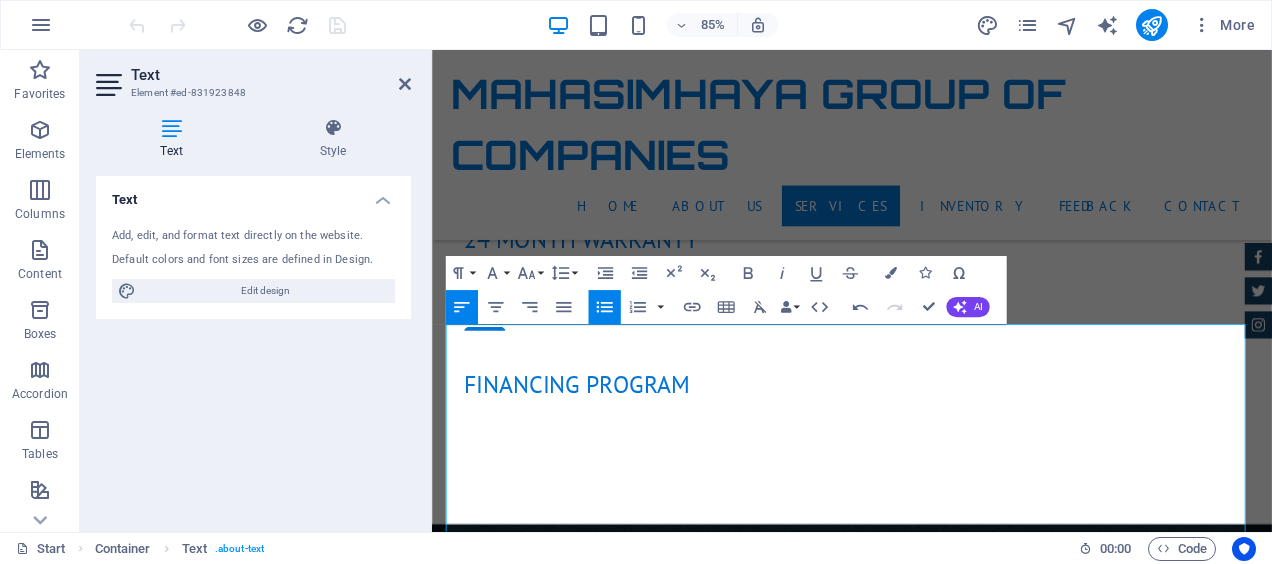 click on "MAHASIMHAYA SOUTH AFRICA PTY LTD" at bounding box center [934, 1714] 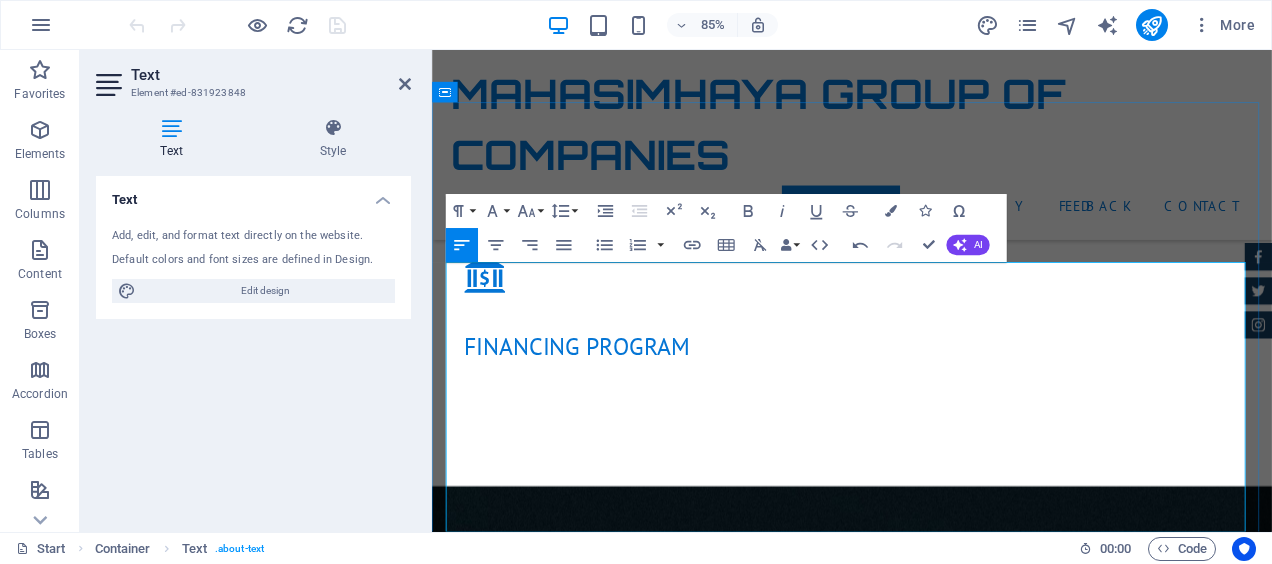 scroll, scrollTop: 2672, scrollLeft: 0, axis: vertical 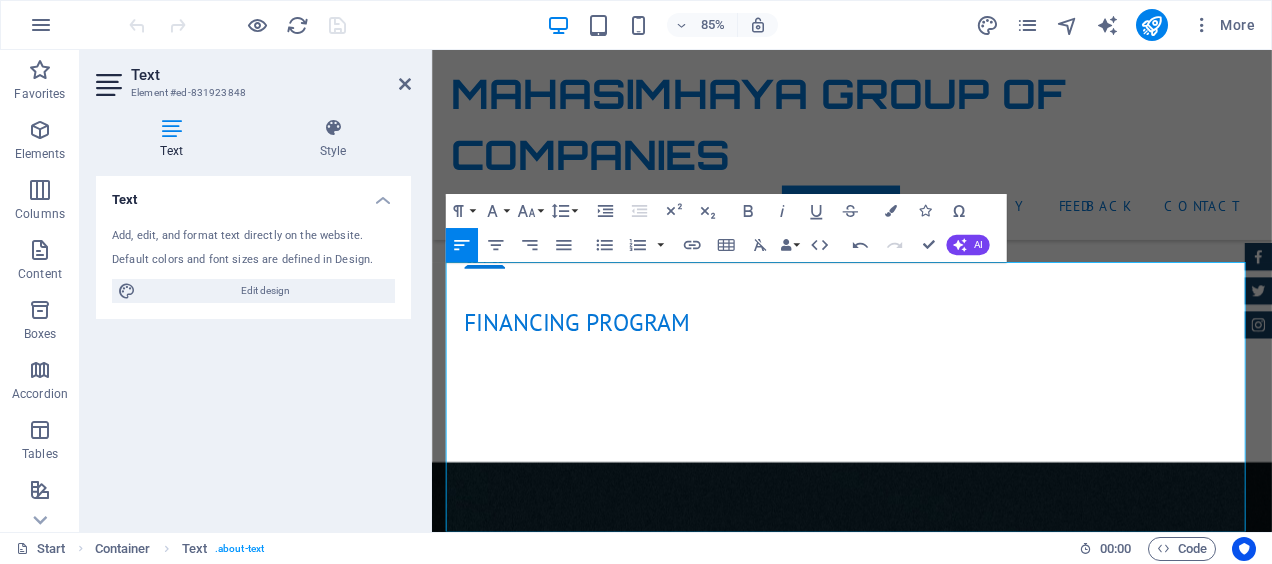 drag, startPoint x: 508, startPoint y: 570, endPoint x: 358, endPoint y: 569, distance: 150.00333 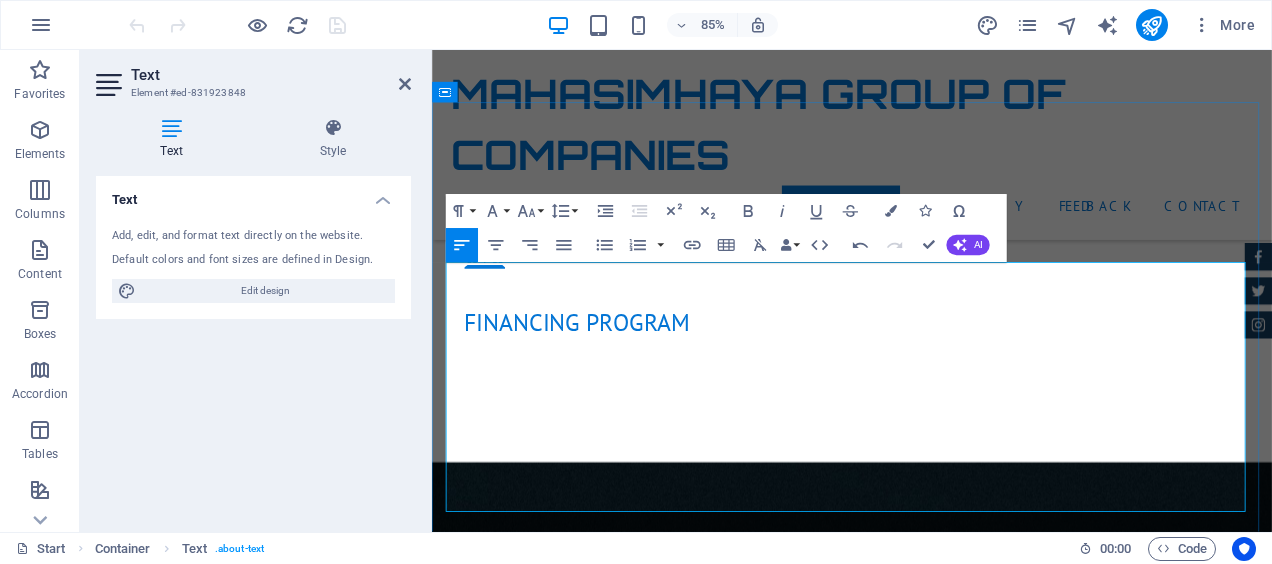 click on "OPEN LINES : +[PHONE]" at bounding box center (926, 1866) 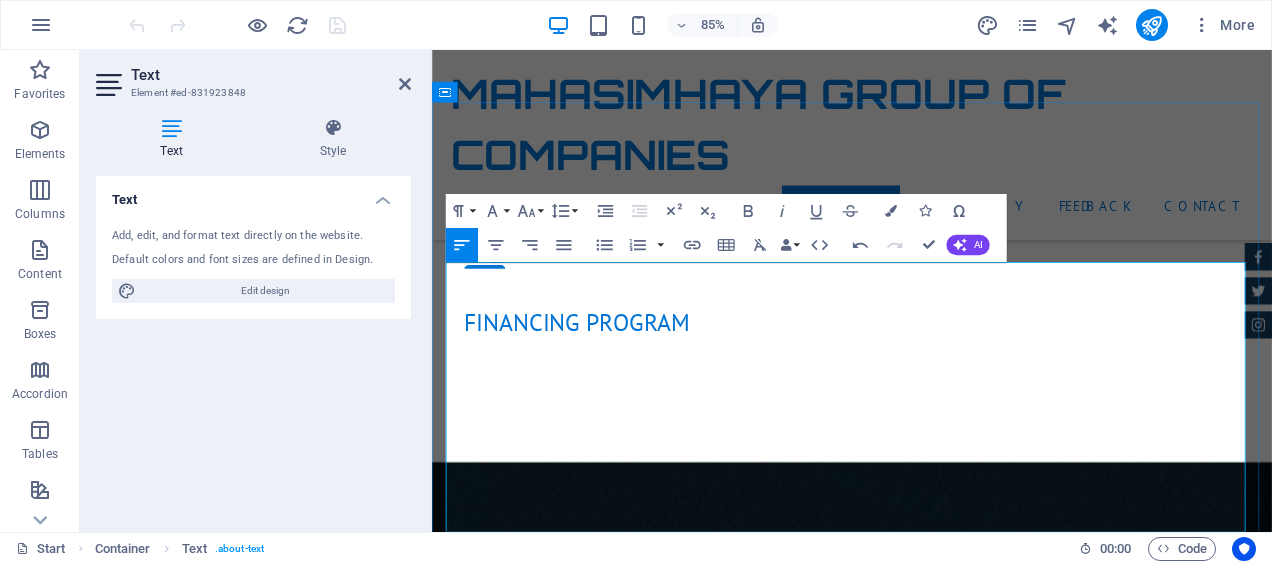 click on "LANDLINE :  [PHONE]" at bounding box center (926, 1890) 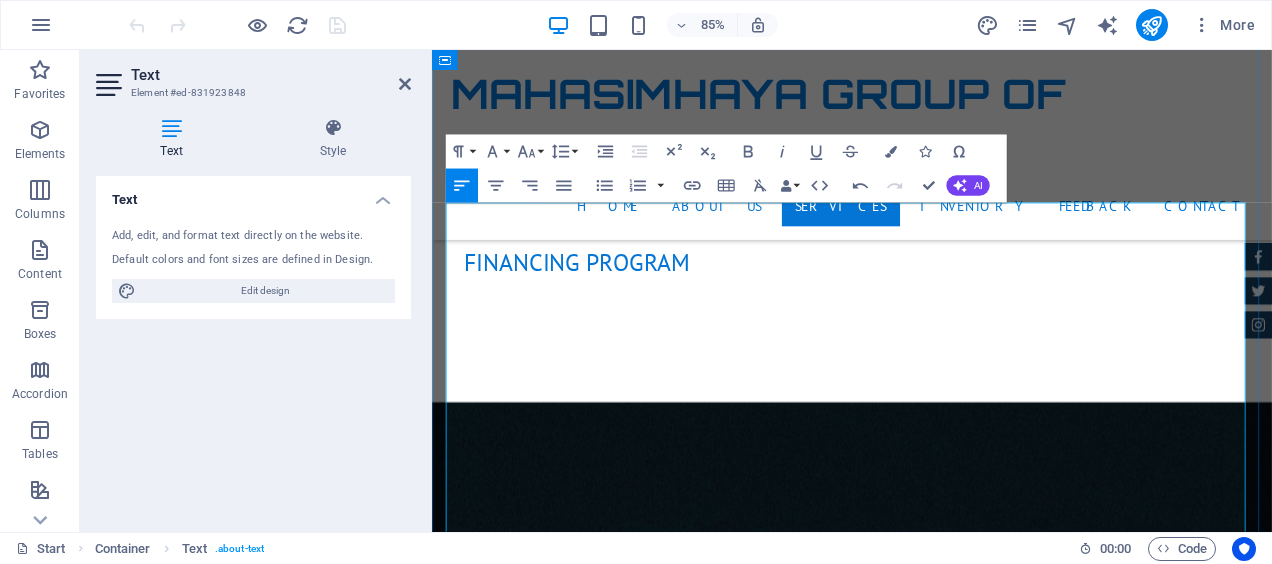 scroll, scrollTop: 2839, scrollLeft: 0, axis: vertical 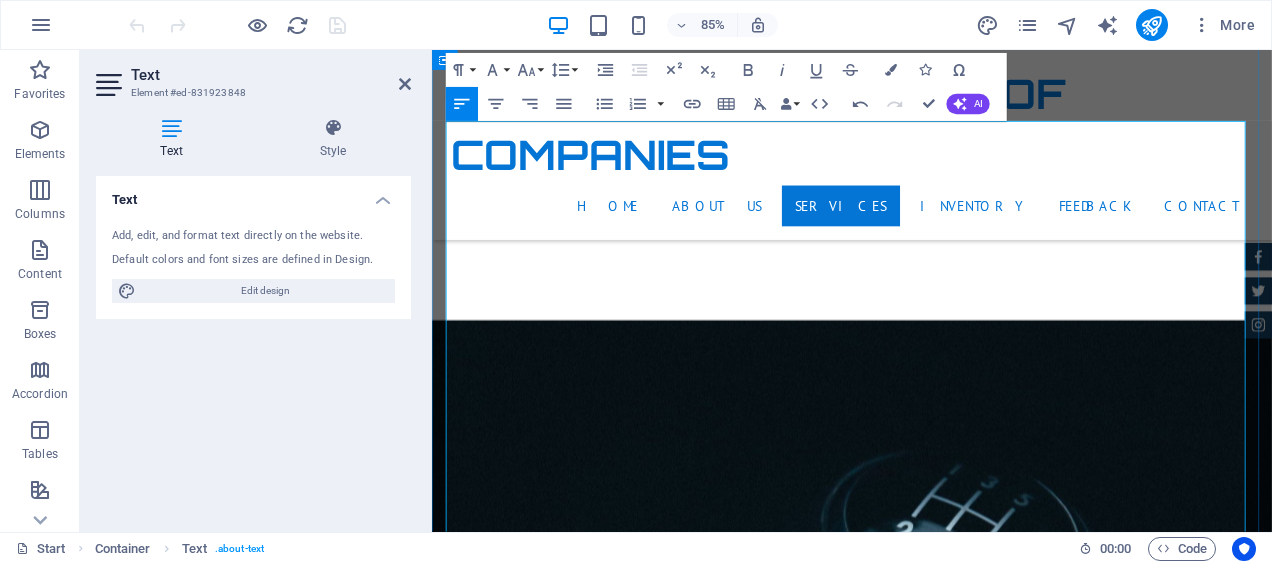 click on "LANDLINE : +[PHONE]   WHATSAPP/" at bounding box center (926, 1723) 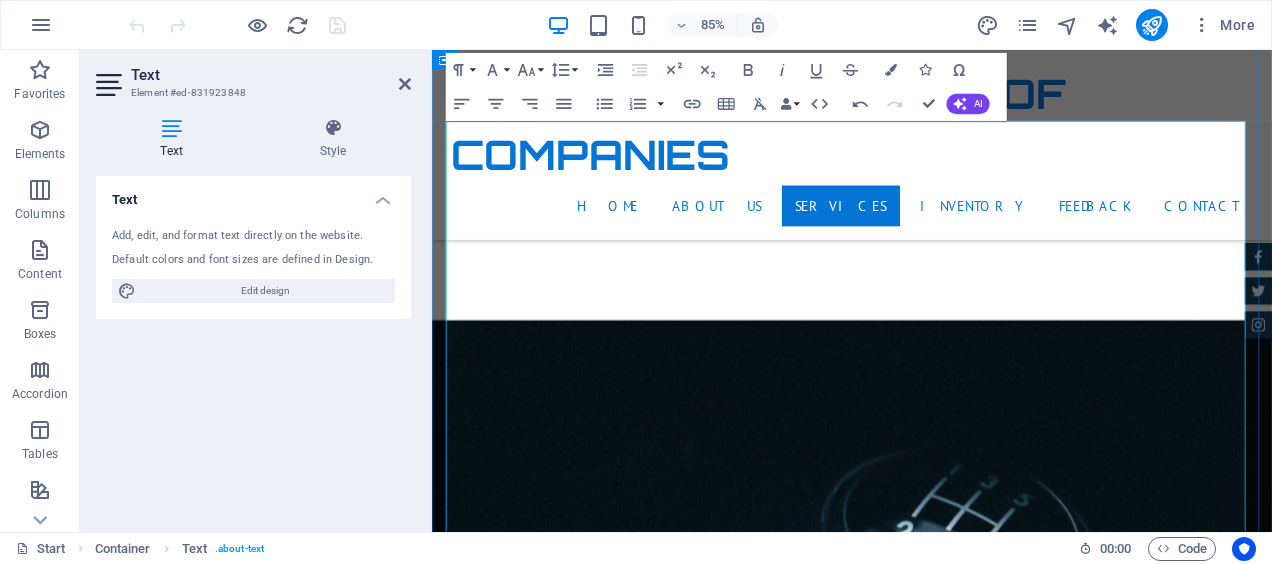 click on "LANDLINE : +[PHONE]   WHATSAPP/" at bounding box center (926, 1723) 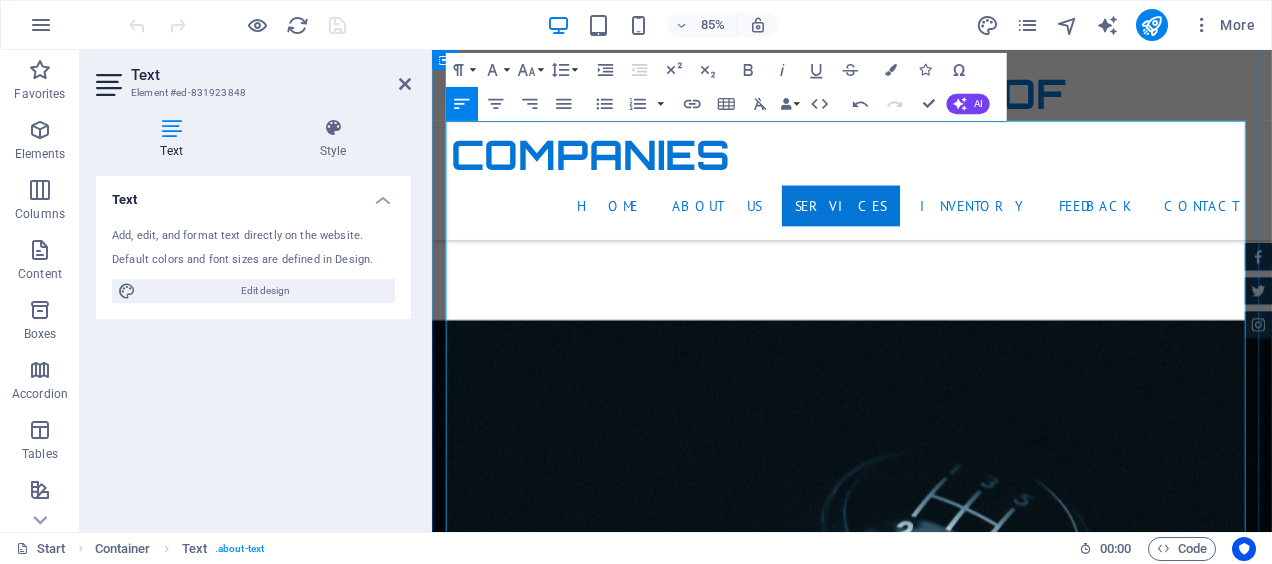 click at bounding box center (926, 1771) 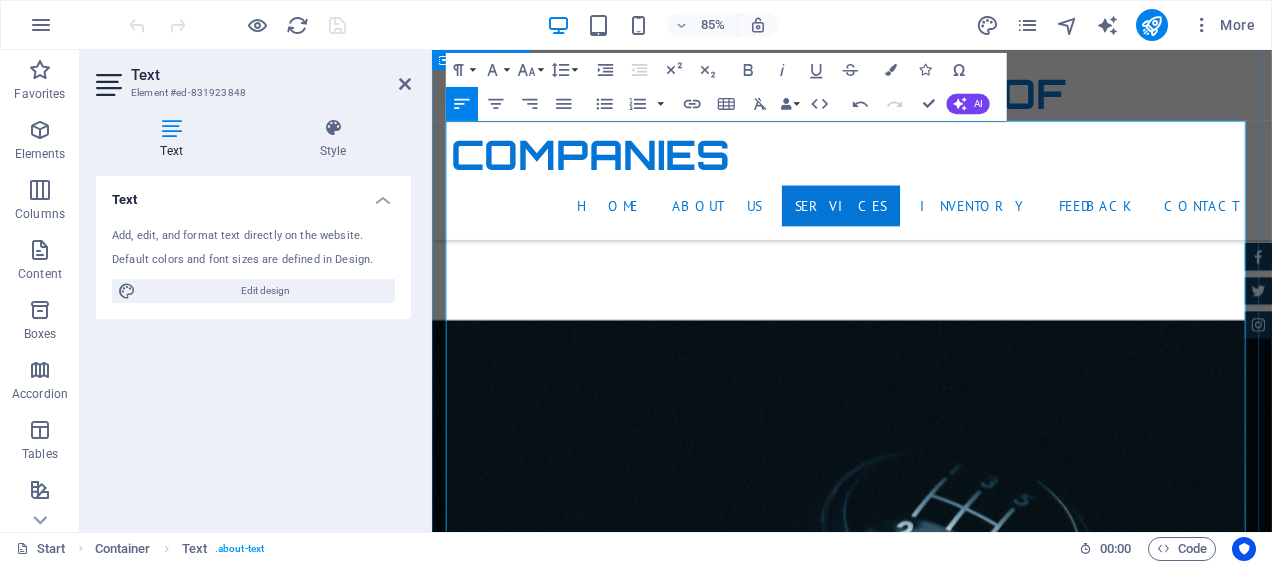 drag, startPoint x: 548, startPoint y: 412, endPoint x: 438, endPoint y: 393, distance: 111.62885 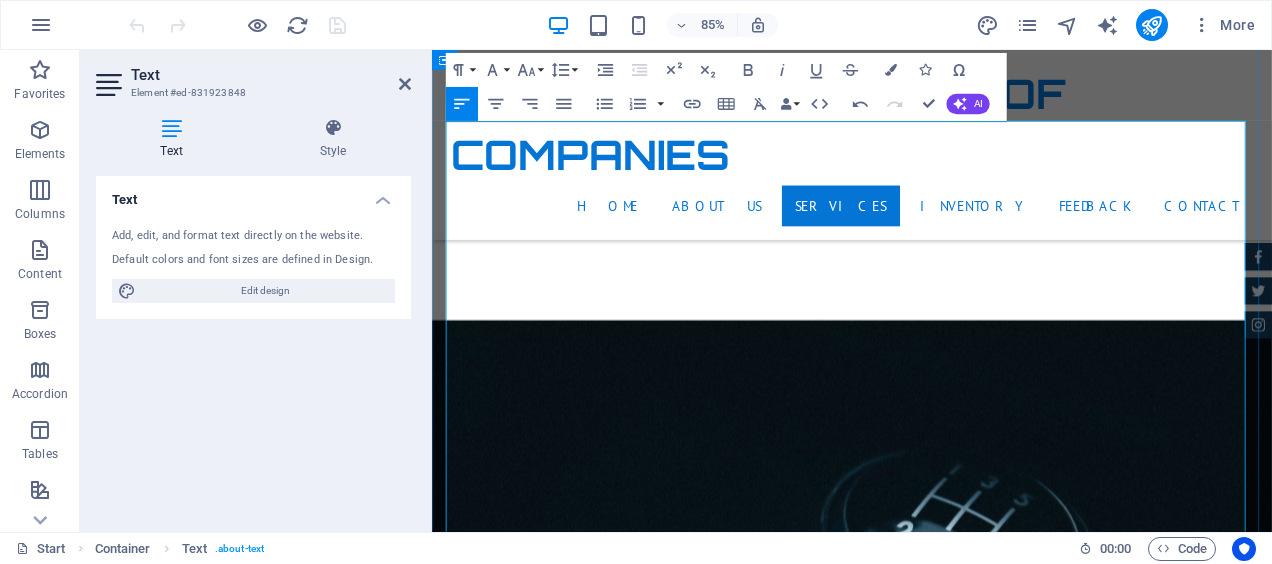click on "[COUNTRY] , [COUNTRY], [COUNTRY], [COUNTRY]" at bounding box center [926, 1699] 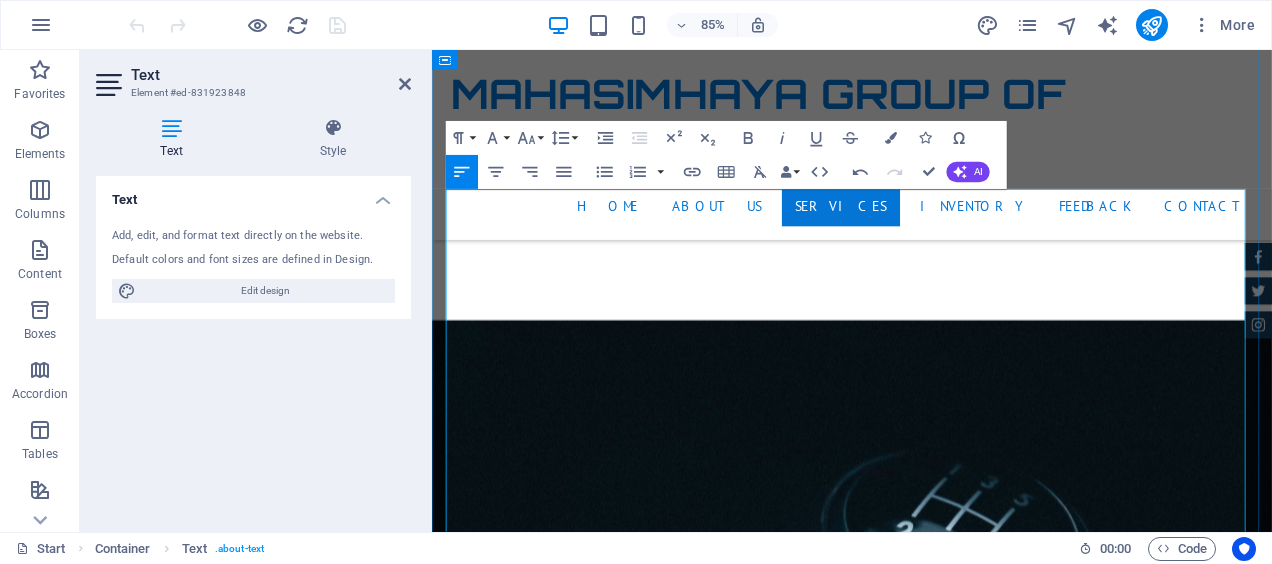 scroll, scrollTop: 2639, scrollLeft: 0, axis: vertical 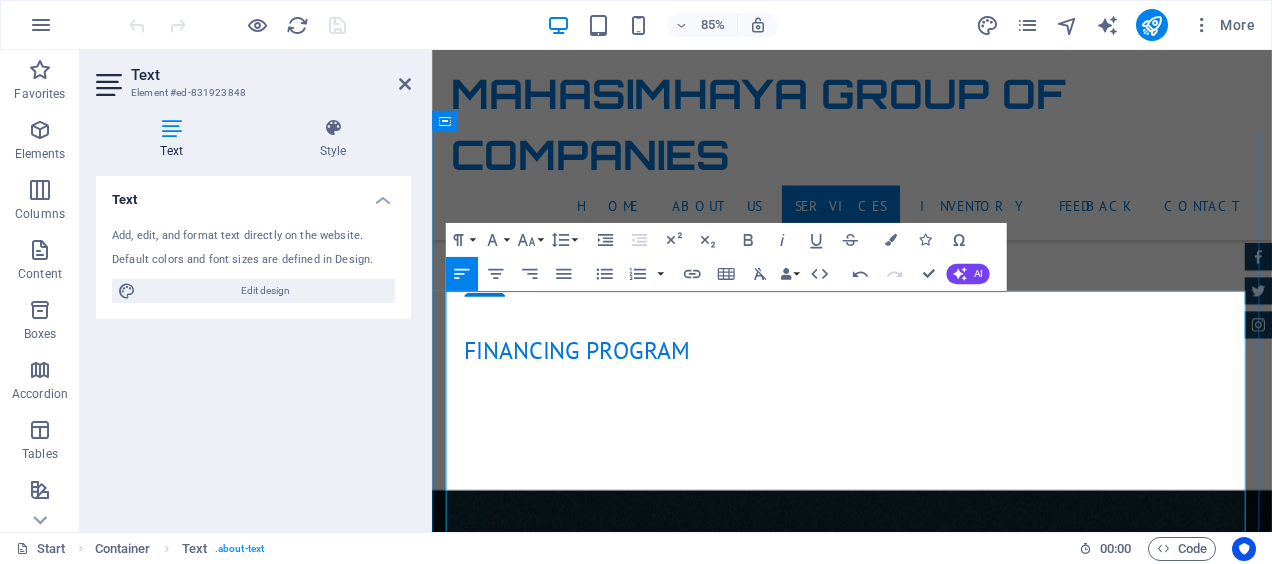 click on "MAHASIMHAYA CO.,LTD  MAURITIUS" at bounding box center (934, 1775) 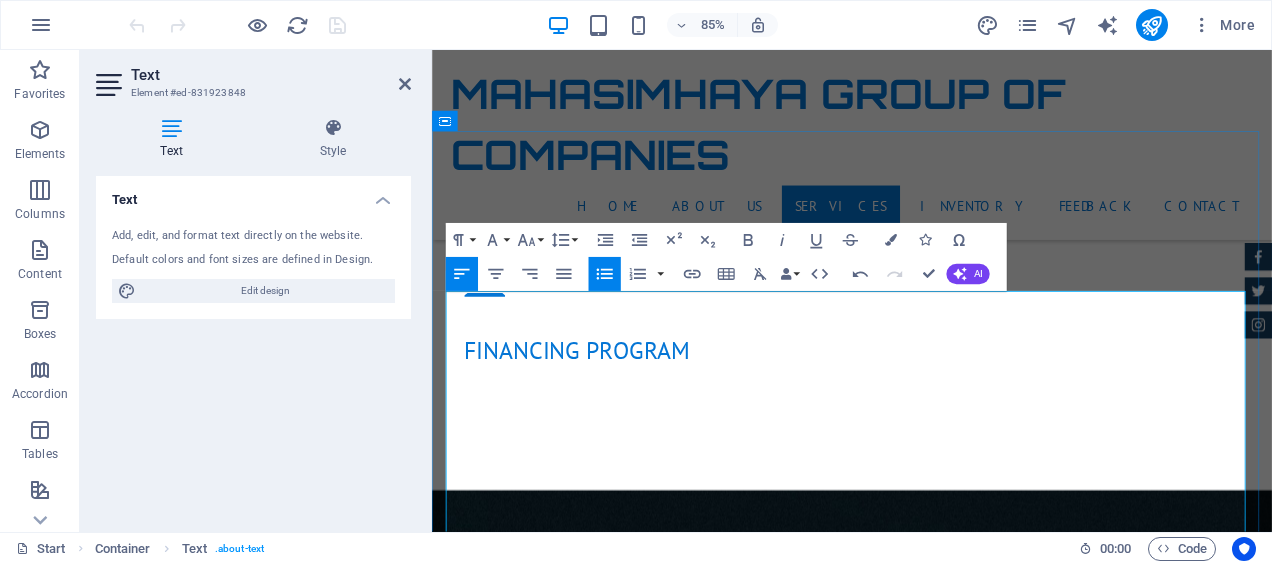 click on "MAHASIMHAYA CO.,LTD  ( MAURITIUS)" at bounding box center (934, 1775) 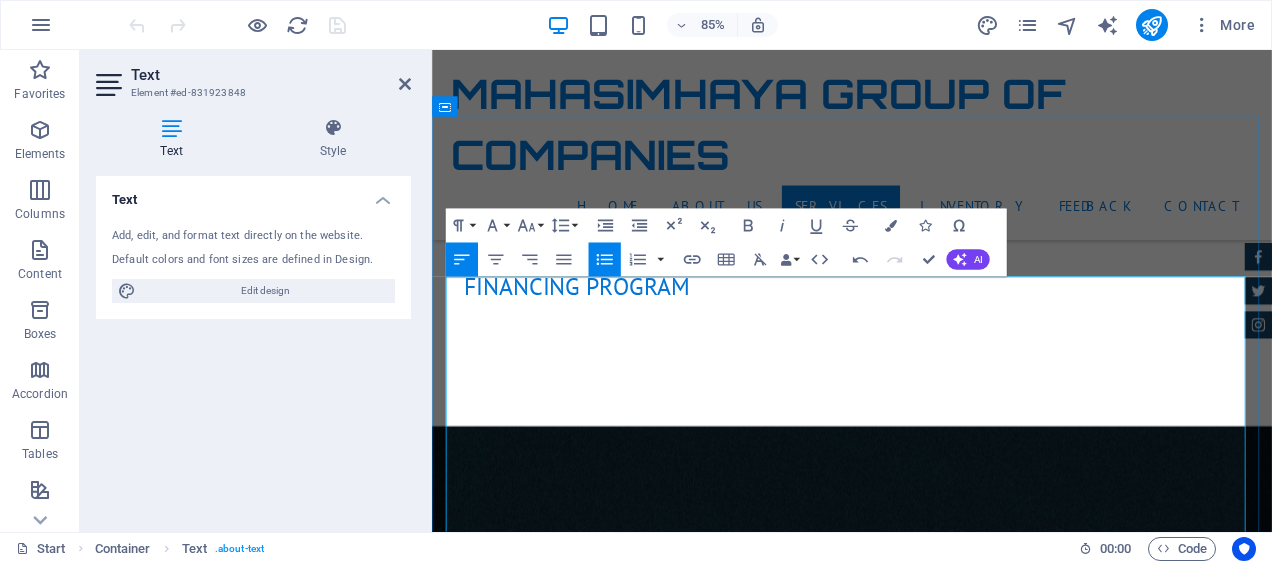 scroll, scrollTop: 2739, scrollLeft: 0, axis: vertical 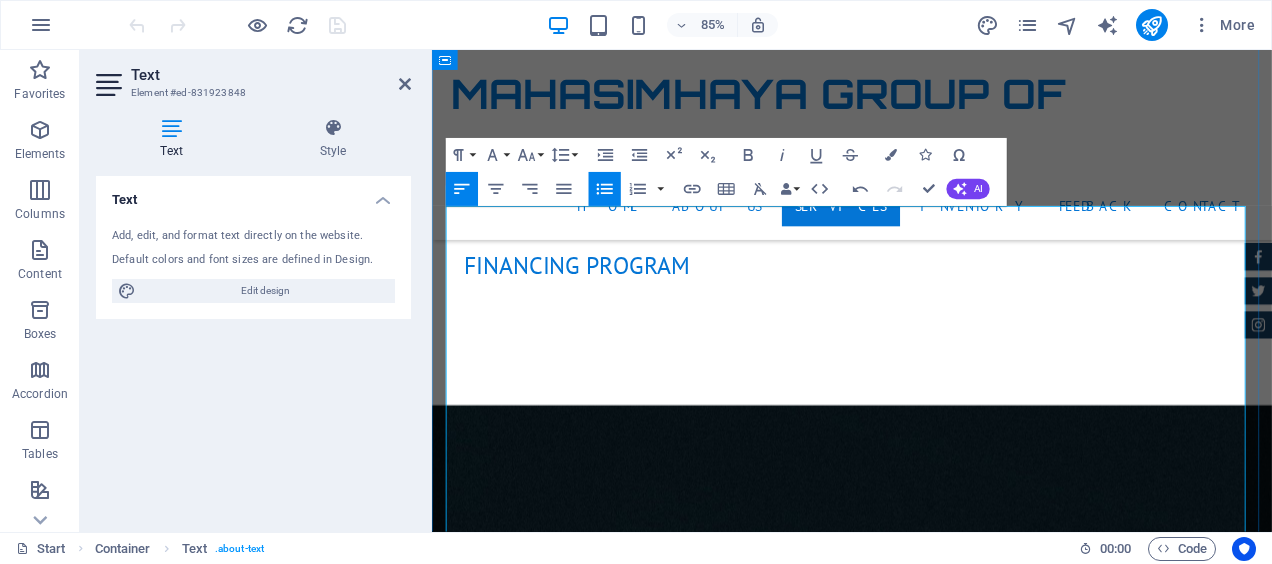 click on "MAHASIMHAYA CO.,LTD  (  MAURITIUS  )" at bounding box center (934, 1675) 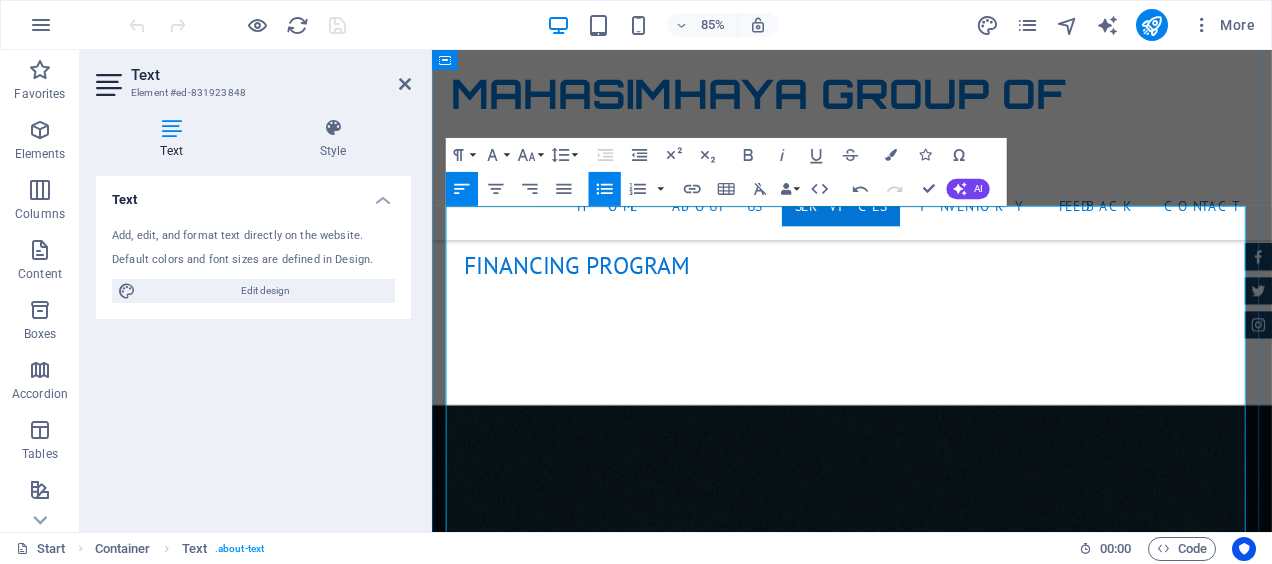 click on "MAHASIMHAYA JAPAN CO.,LTD                                        ( JAPAN)" at bounding box center [934, 1710] 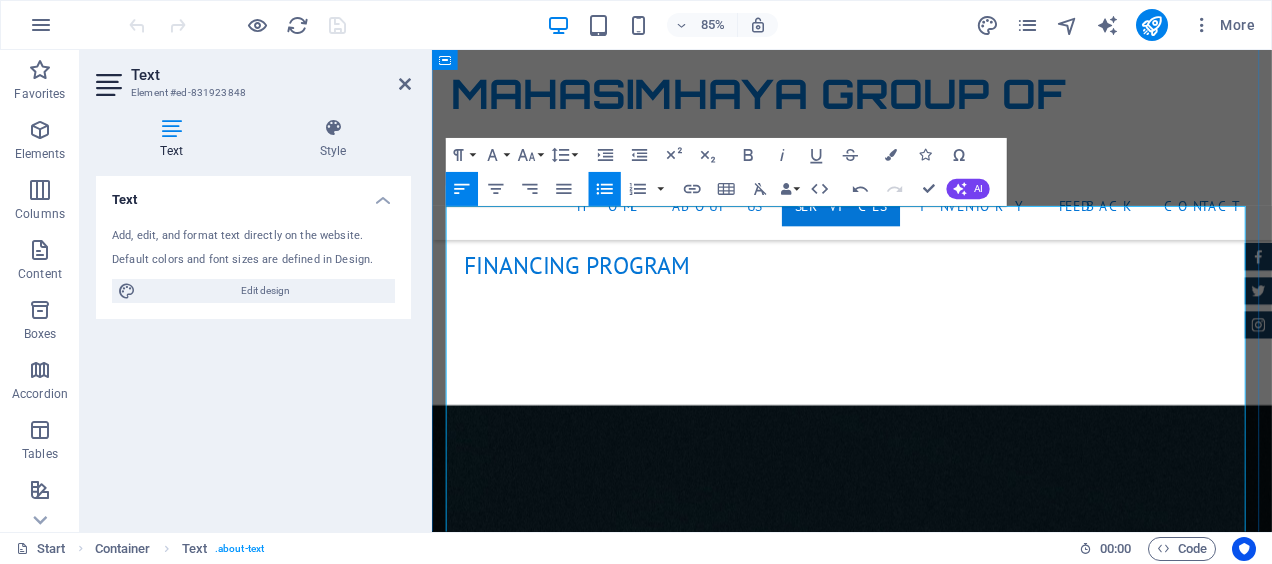 click on "MAHASIMHAYA TRADERS ZAMBIA LTD" at bounding box center (934, 1748) 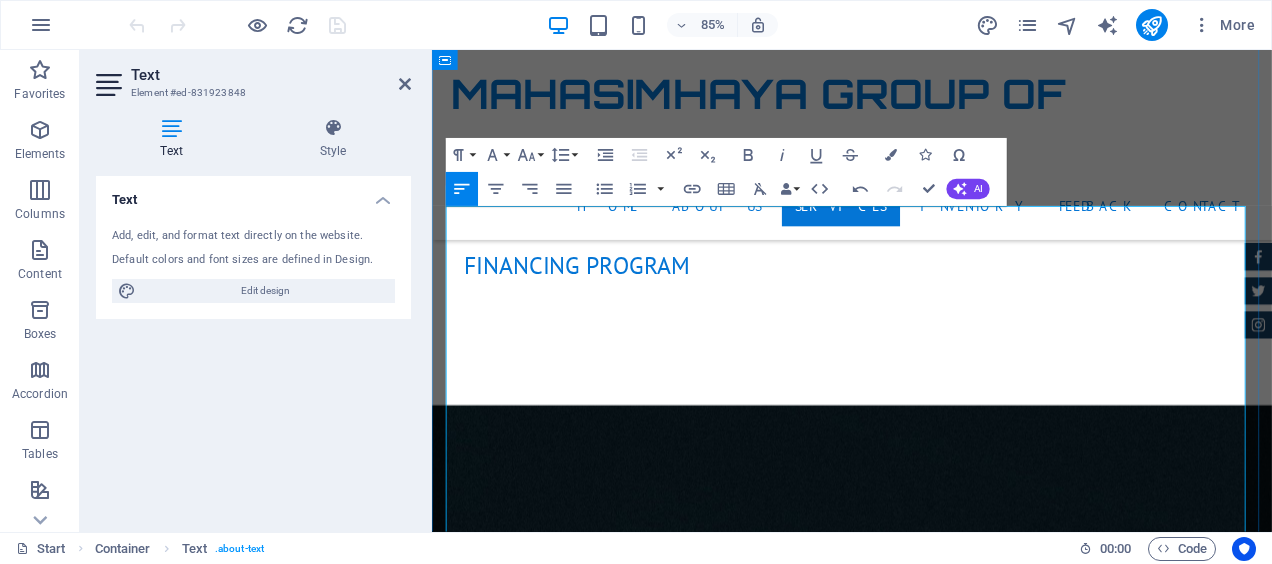 click on "MAHASIMHAYA HONG KONG LTD" at bounding box center [934, 1846] 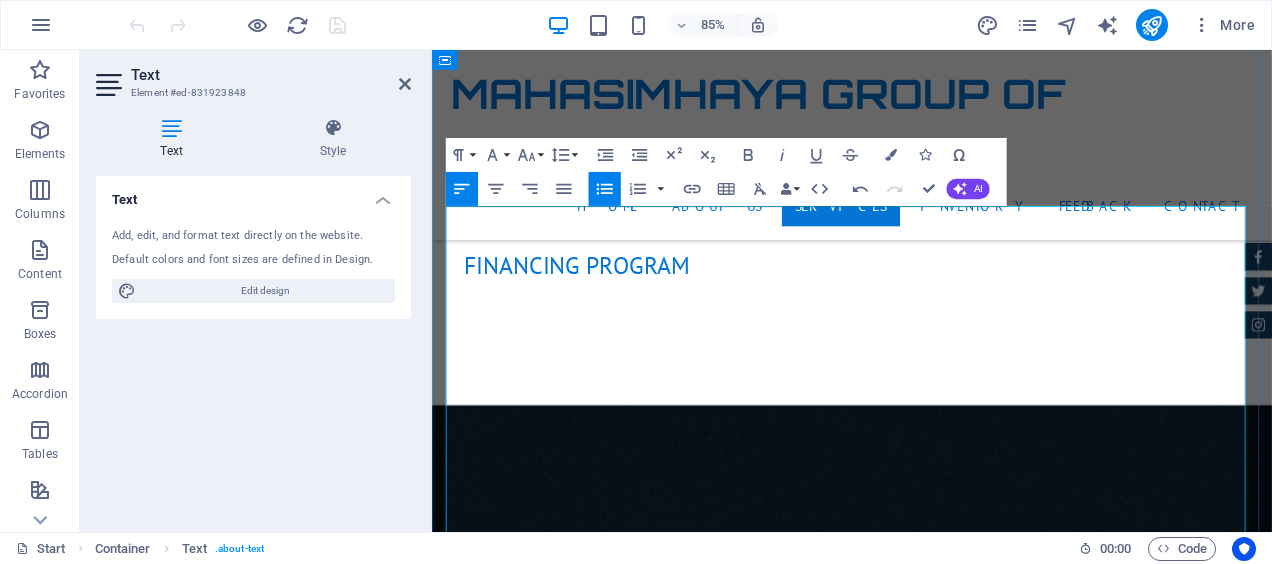 drag, startPoint x: 829, startPoint y: 473, endPoint x: 828, endPoint y: 496, distance: 23.021729 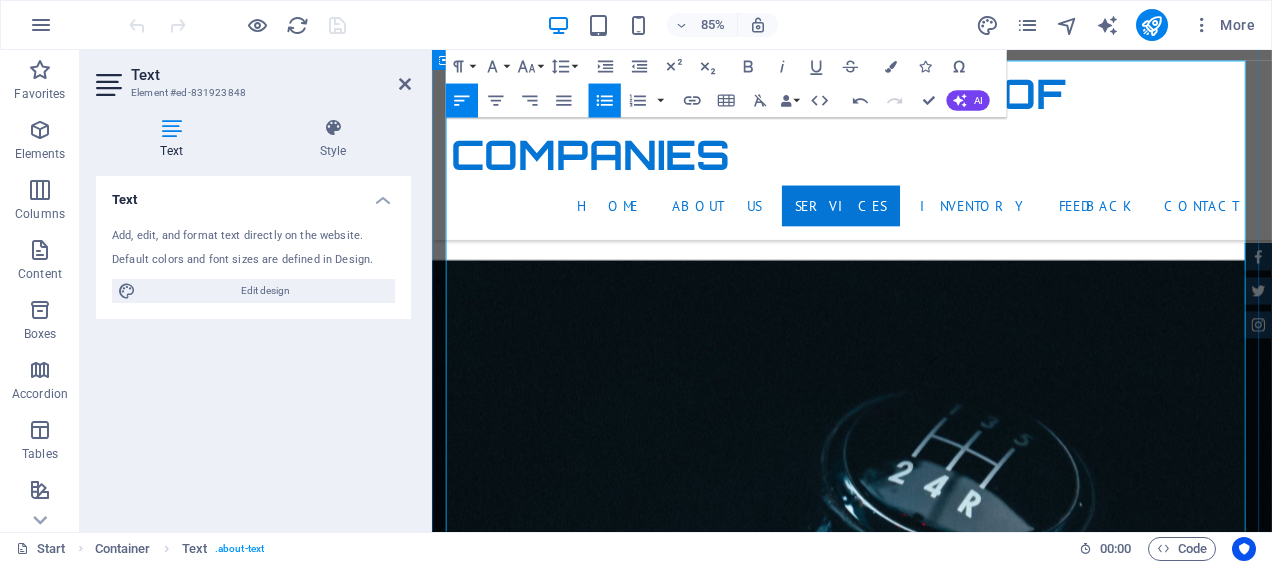 scroll, scrollTop: 2939, scrollLeft: 0, axis: vertical 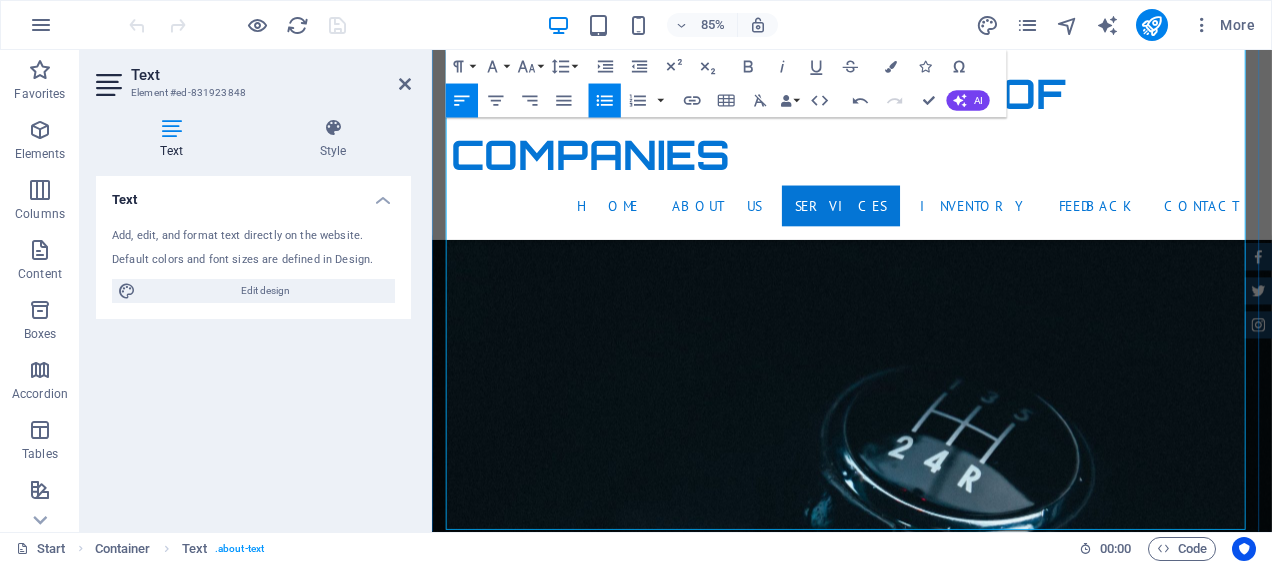 click on "W" at bounding box center [926, 1887] 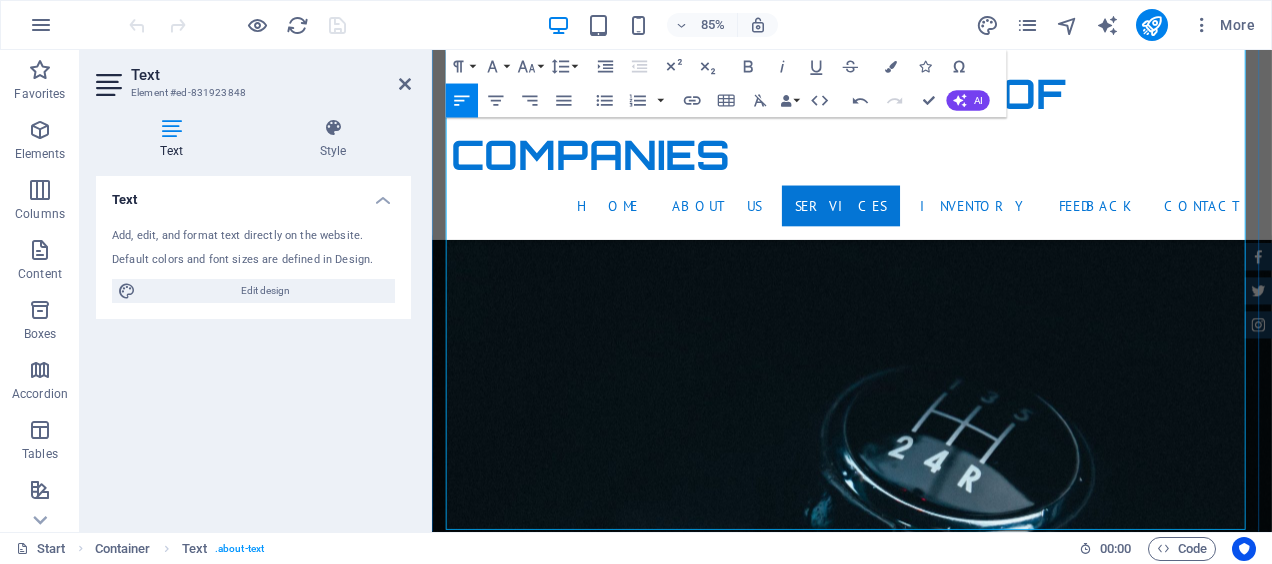 click on "[LOCATION]/ [LOCATION]" at bounding box center [926, 1887] 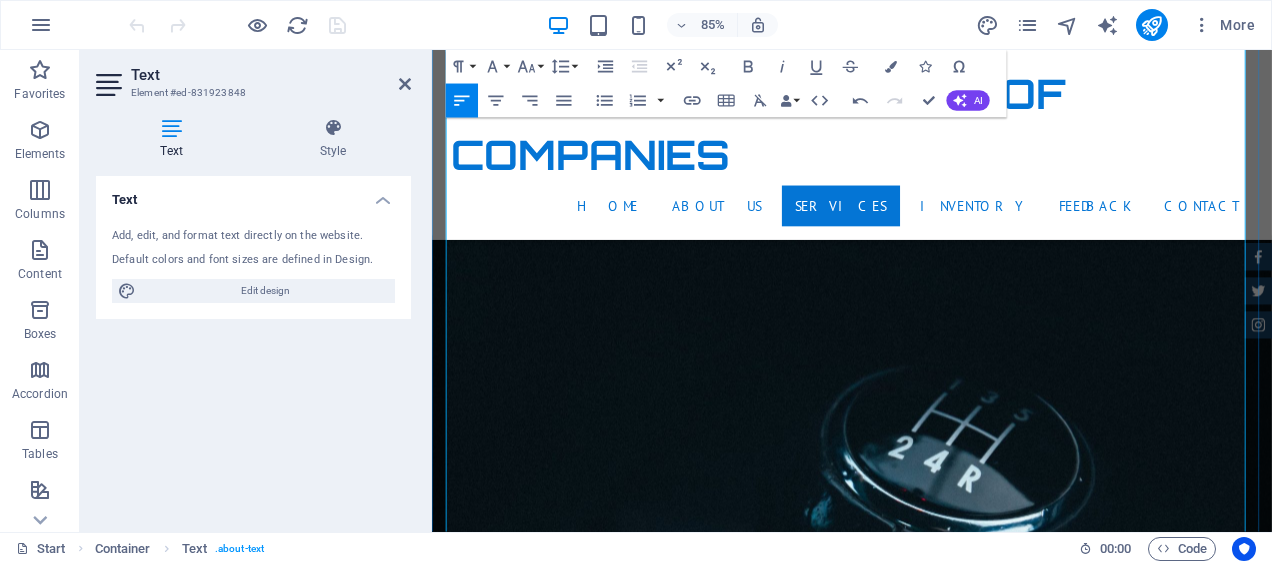 click on "LANDLINE :+[PHONE] 49 47  (Ki-Auto Ltd )" at bounding box center (926, 1839) 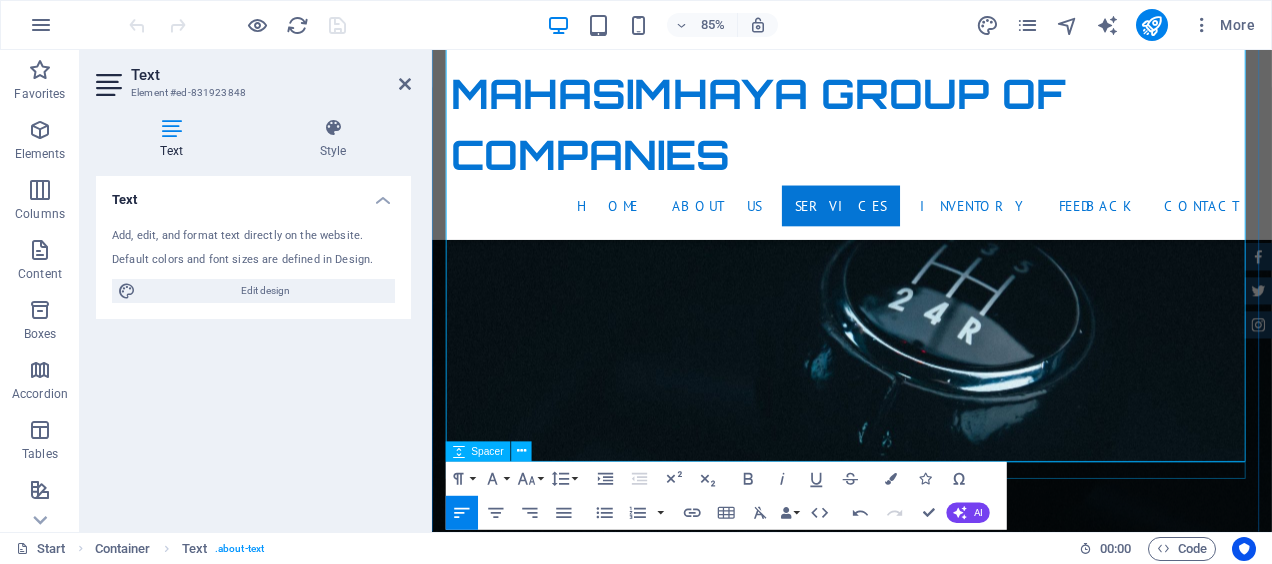 scroll, scrollTop: 3139, scrollLeft: 0, axis: vertical 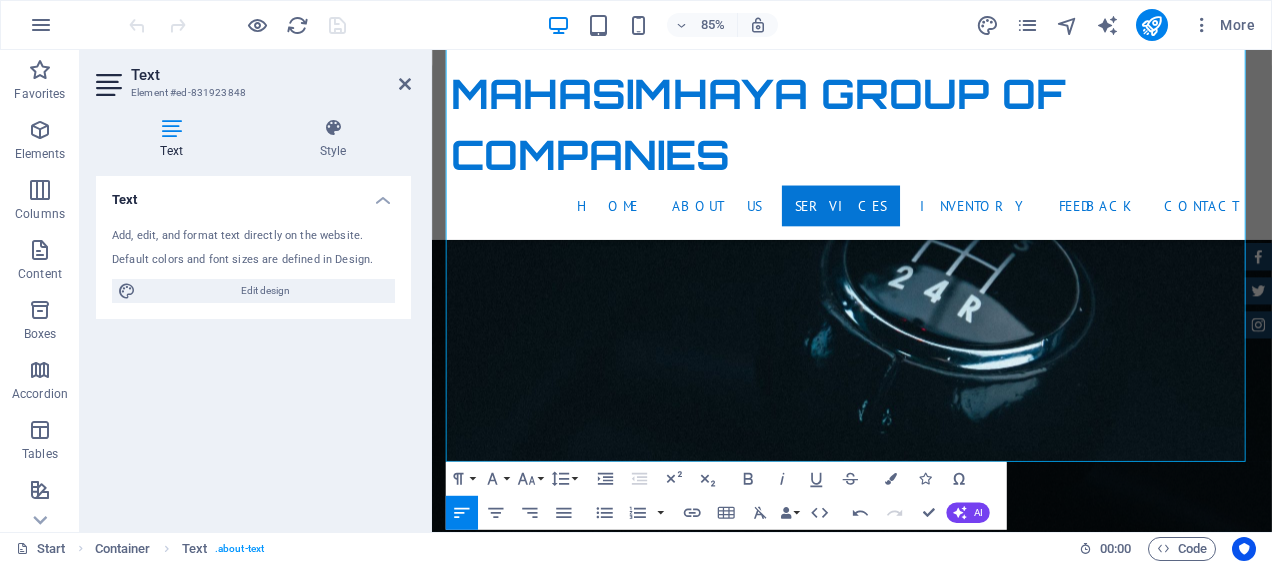 drag, startPoint x: 456, startPoint y: 418, endPoint x: 348, endPoint y: 421, distance: 108.04166 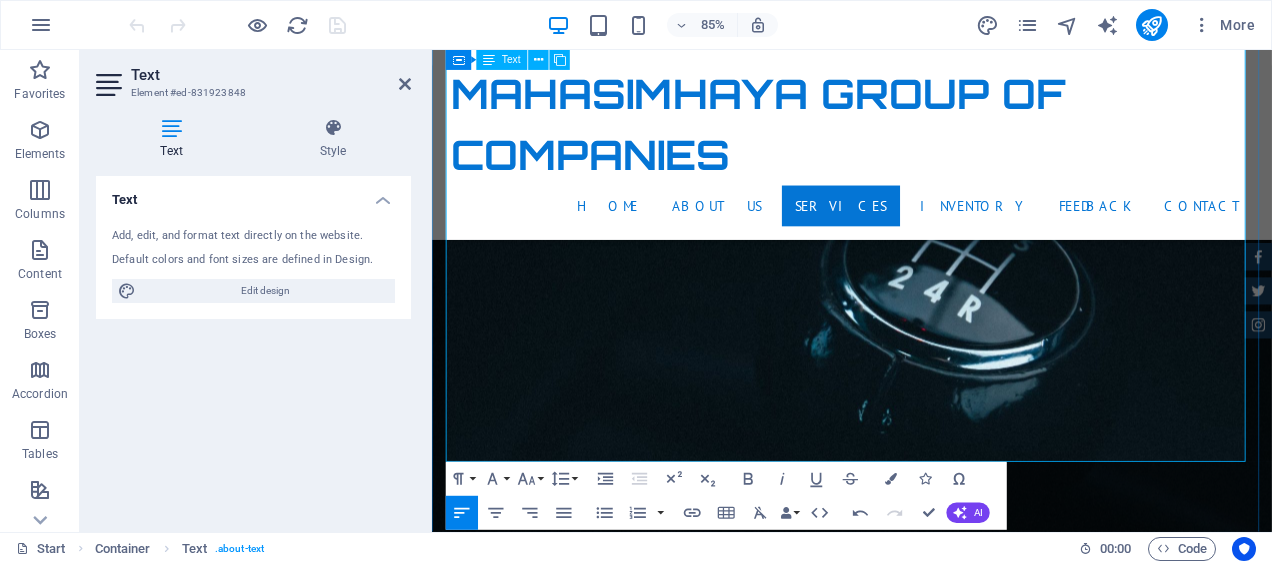 click at bounding box center [926, 1783] 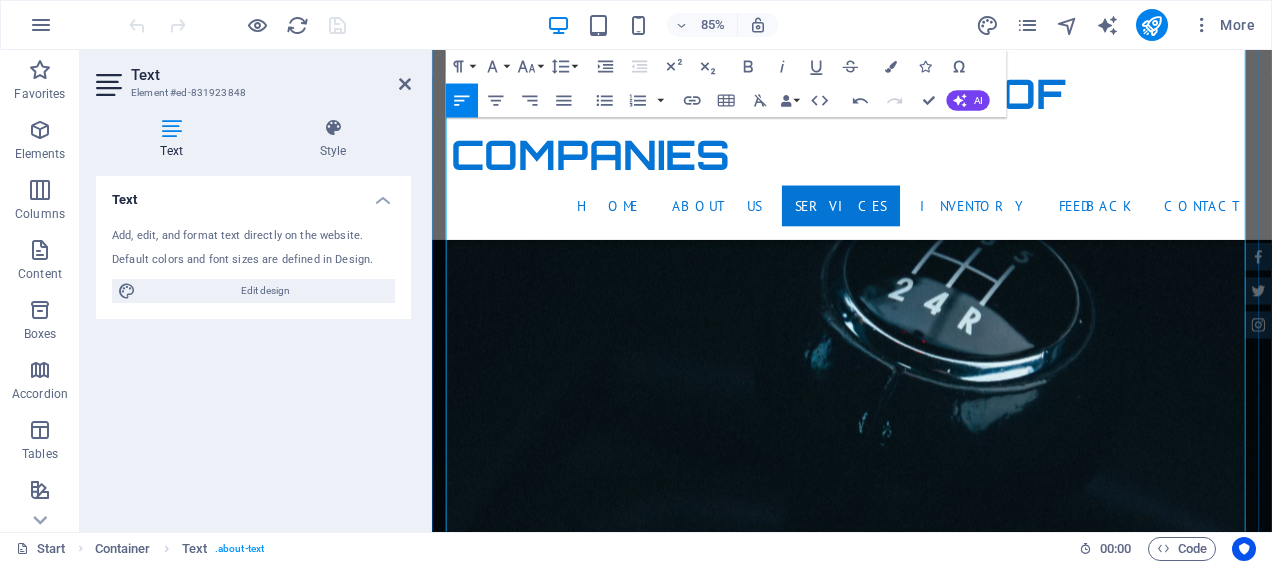 scroll, scrollTop: 3139, scrollLeft: 0, axis: vertical 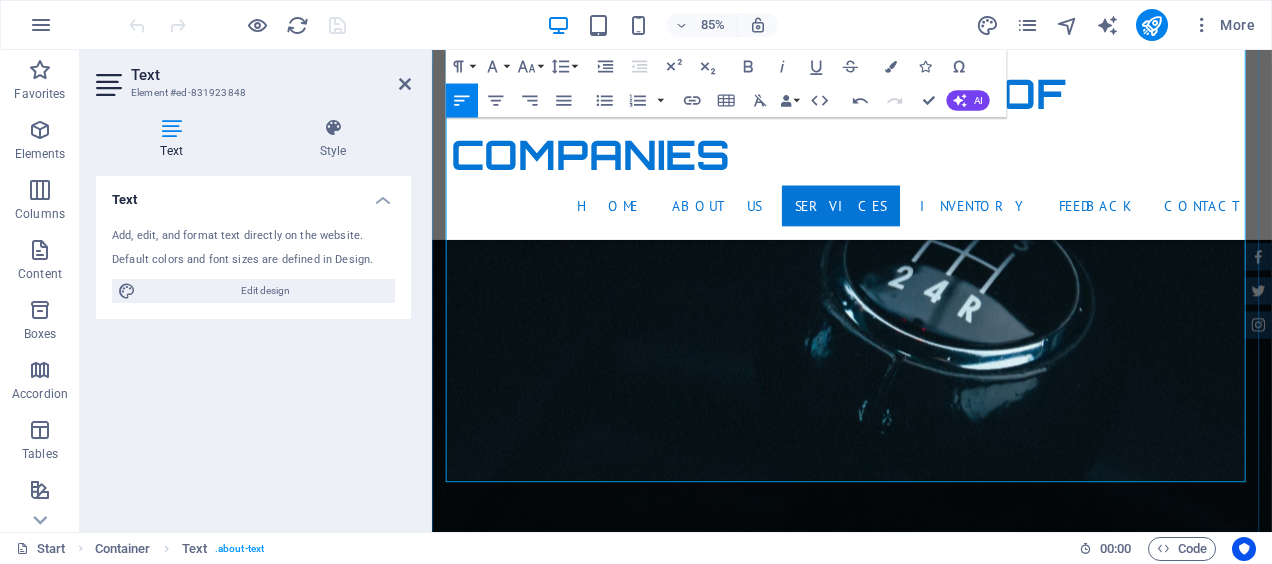 click at bounding box center (926, 1855) 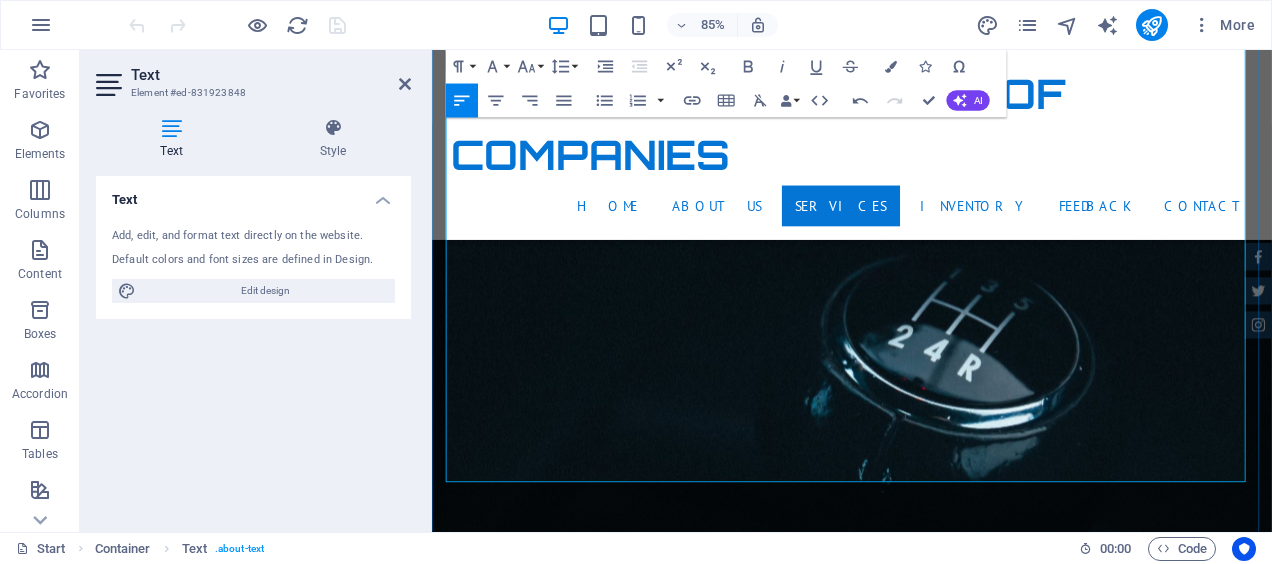 scroll, scrollTop: 3039, scrollLeft: 0, axis: vertical 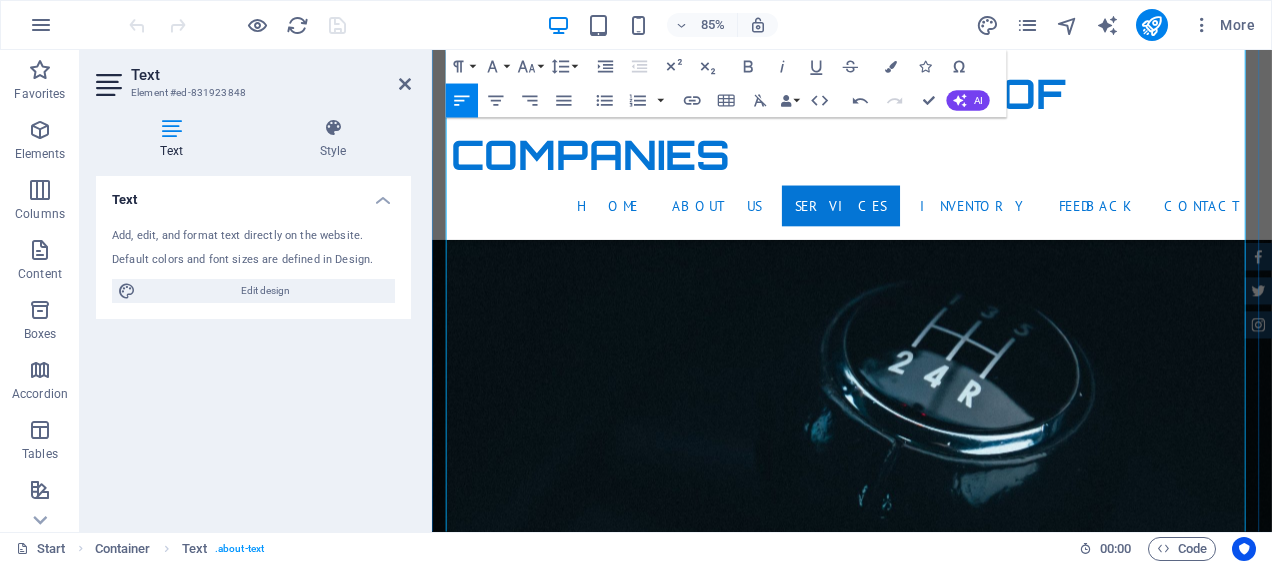 click on "WHATSAPP : [PHONE]" at bounding box center (926, 1667) 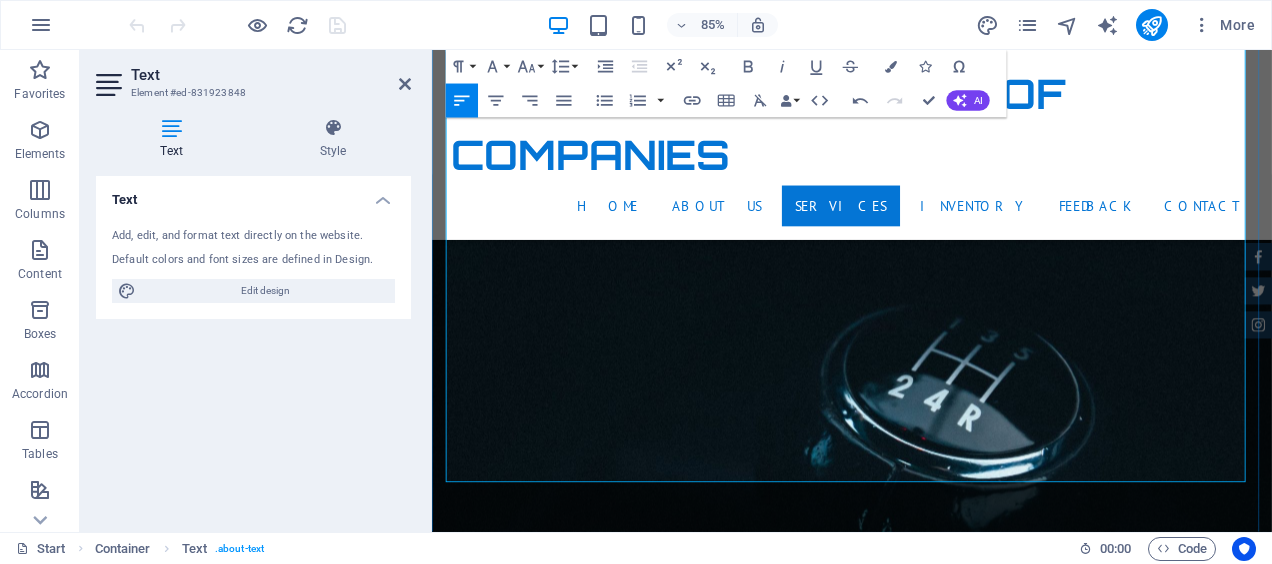 scroll, scrollTop: 2939, scrollLeft: 0, axis: vertical 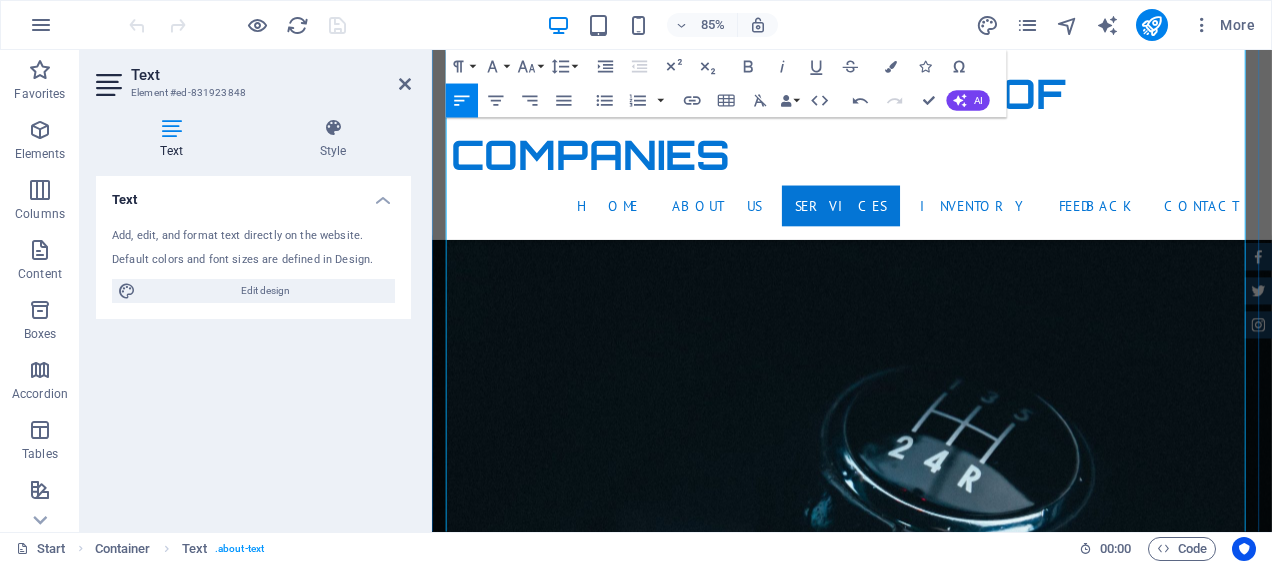 click on "PLEASE CALL ON" at bounding box center [926, 1719] 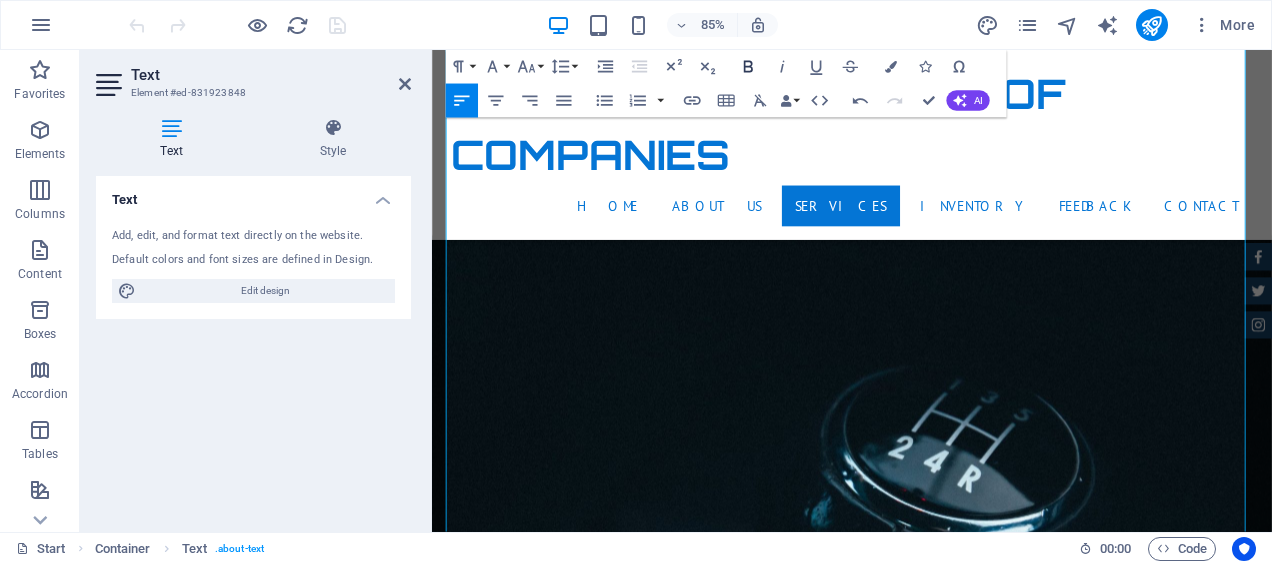 click 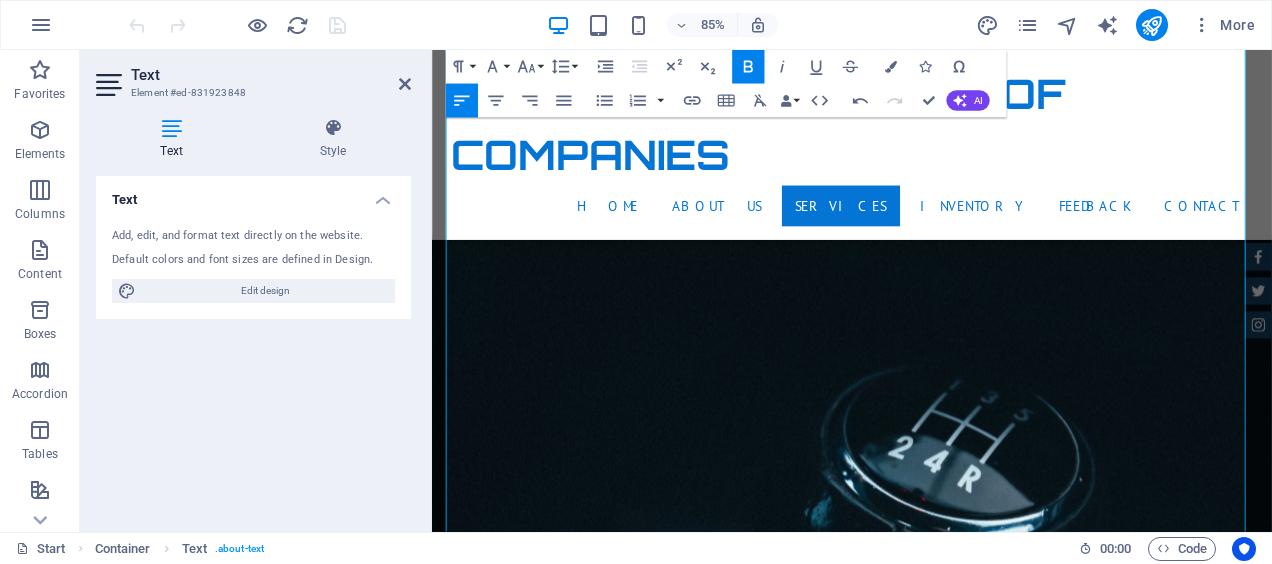 drag, startPoint x: 530, startPoint y: 439, endPoint x: 399, endPoint y: 414, distance: 133.36417 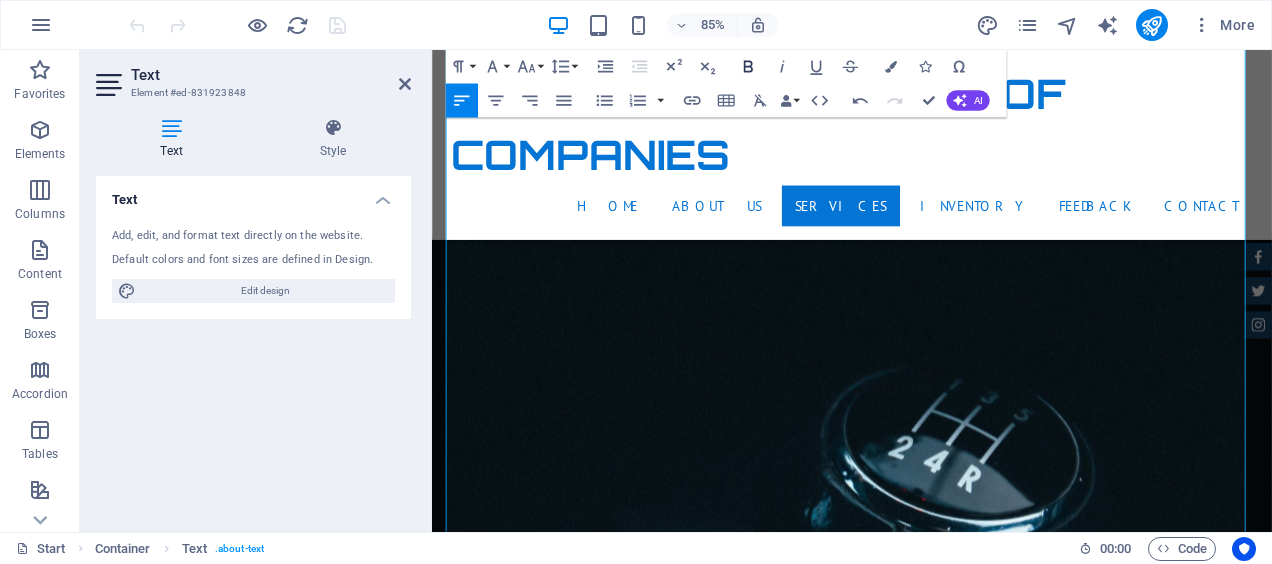 click 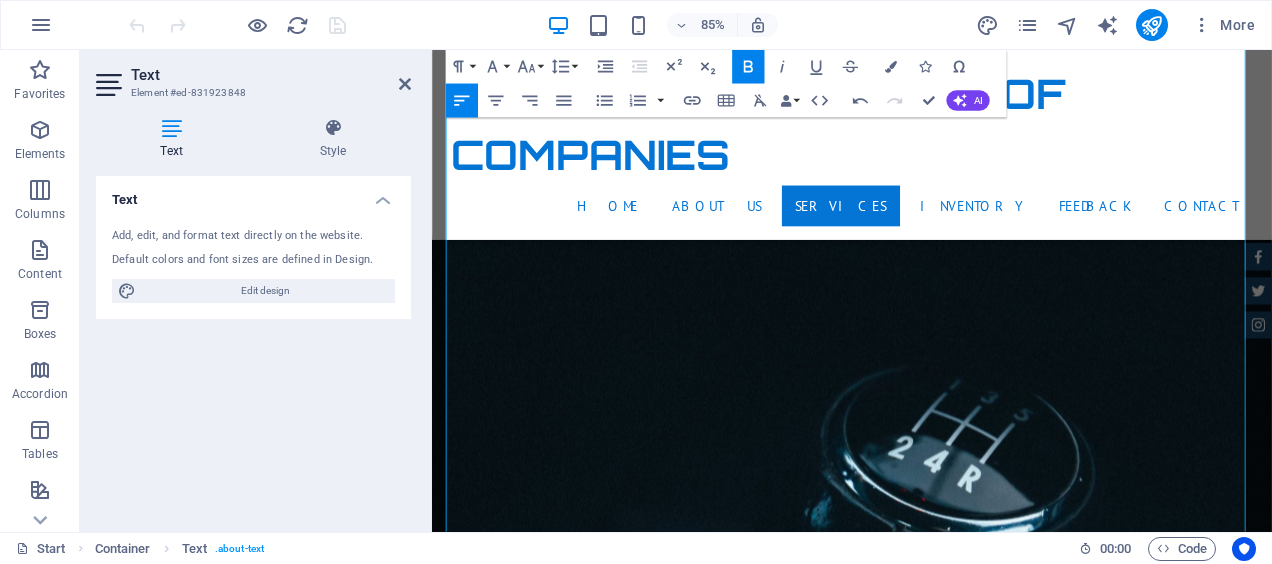 drag, startPoint x: 544, startPoint y: 526, endPoint x: 321, endPoint y: 500, distance: 224.51057 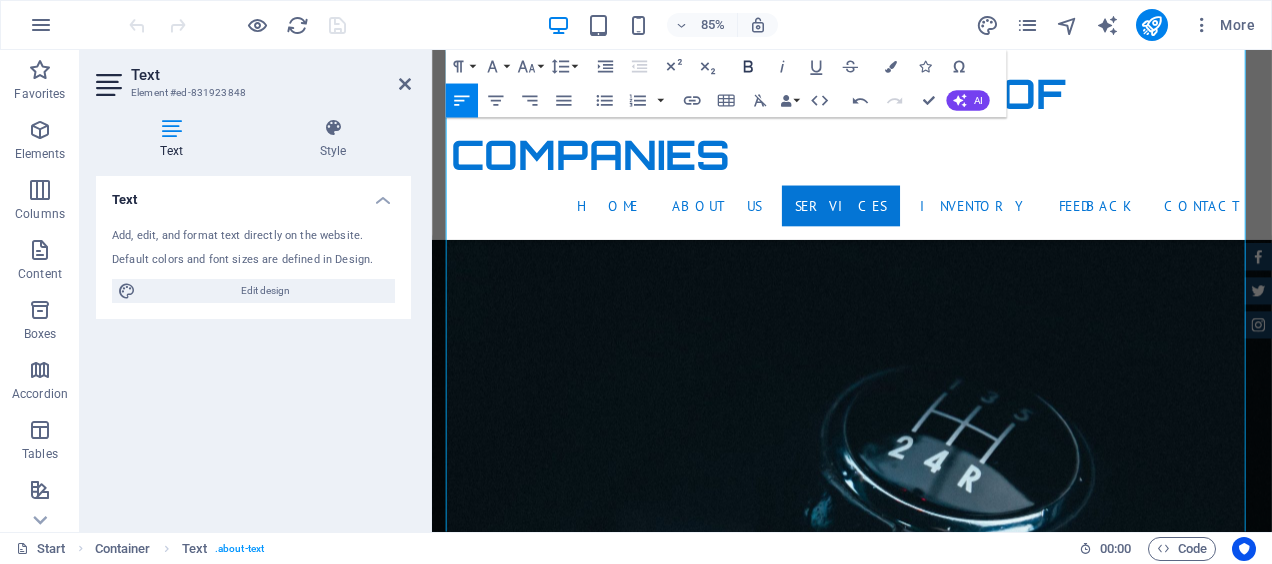 click 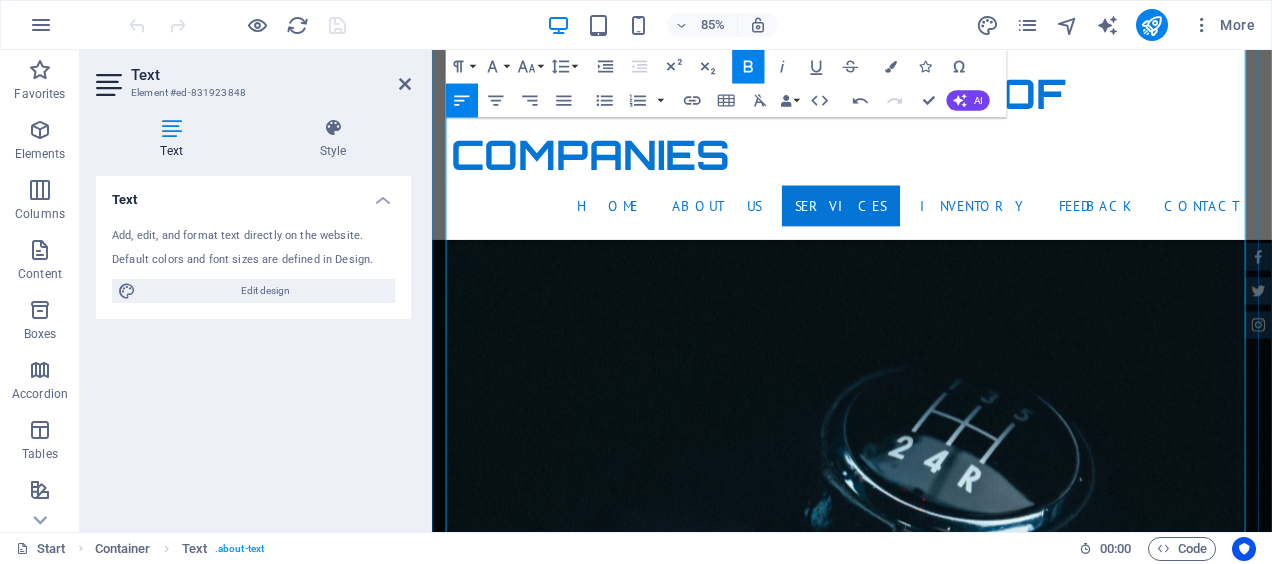 scroll, scrollTop: 3039, scrollLeft: 0, axis: vertical 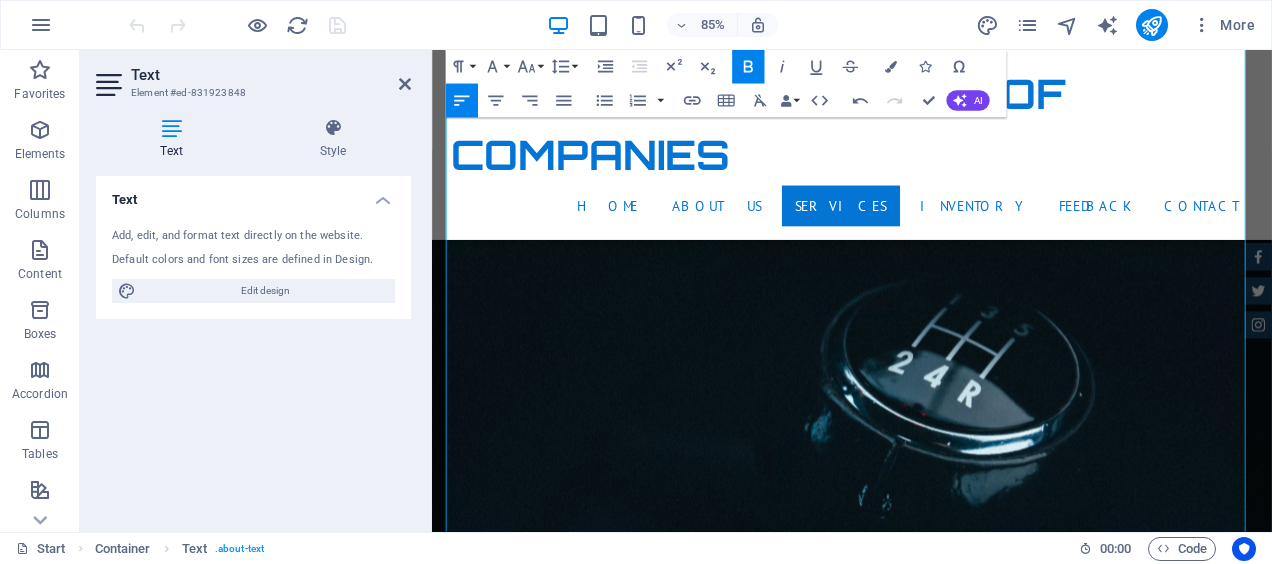 drag, startPoint x: 568, startPoint y: 555, endPoint x: 273, endPoint y: 521, distance: 296.95285 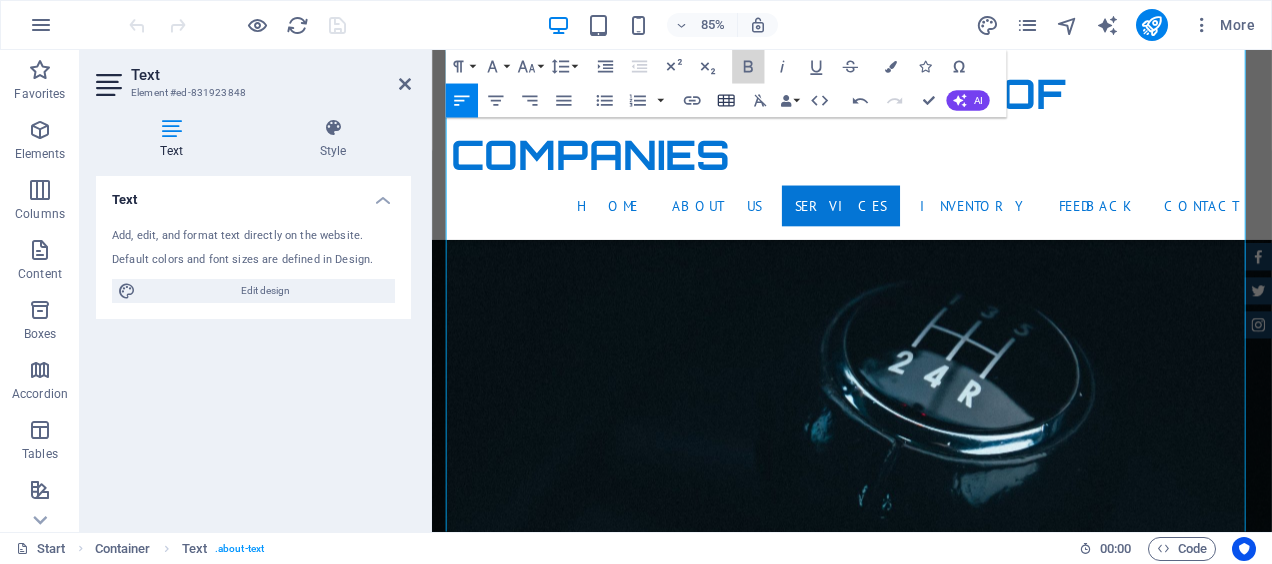 drag, startPoint x: 753, startPoint y: 60, endPoint x: 713, endPoint y: 103, distance: 58.728188 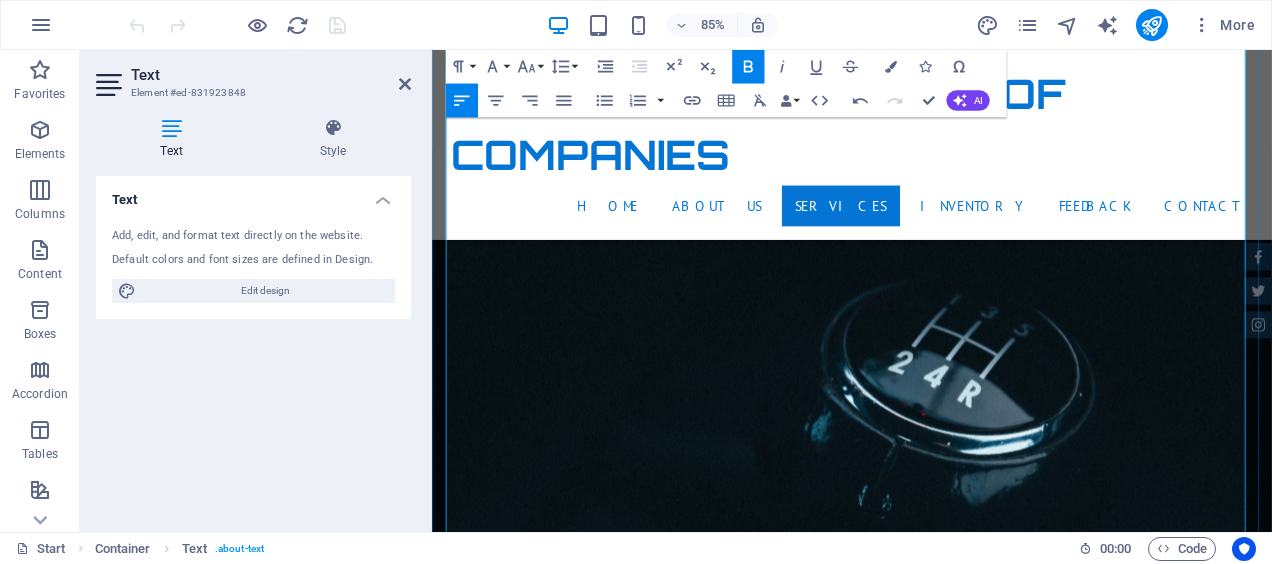 click on "UNITED KINDOM" at bounding box center (926, 1931) 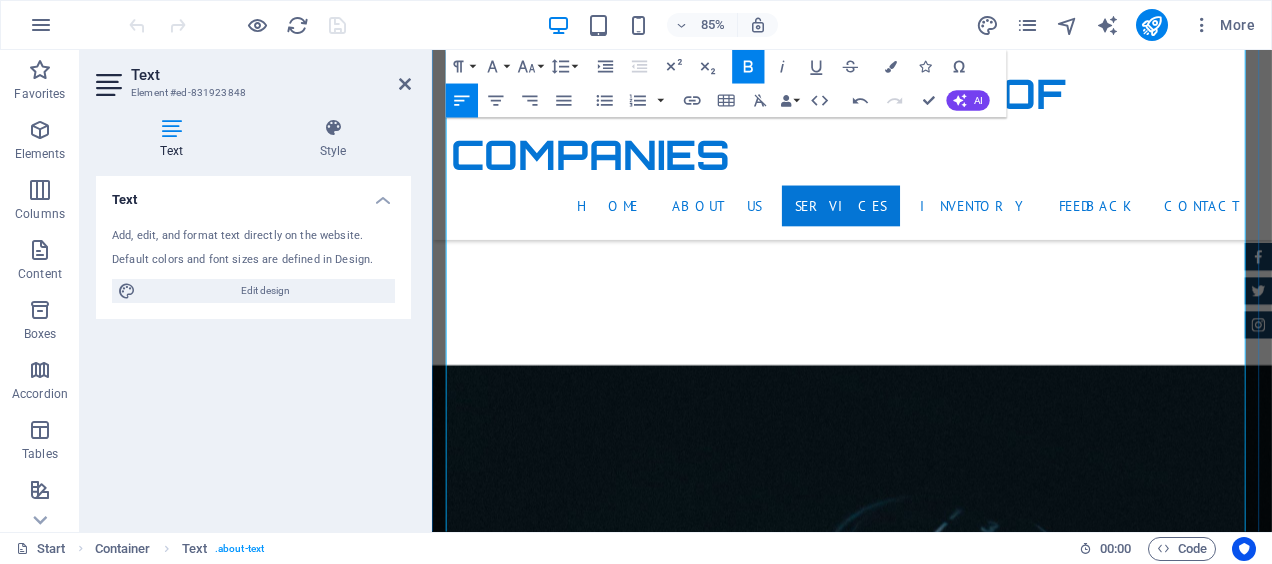scroll, scrollTop: 2739, scrollLeft: 0, axis: vertical 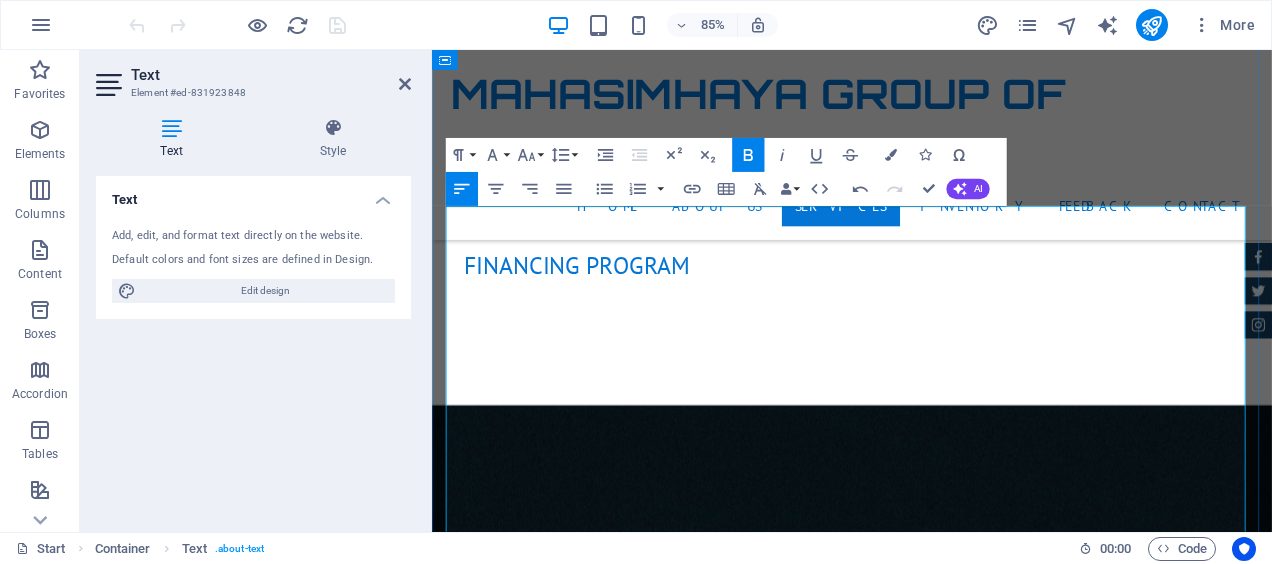 click on "​CALL US ON" at bounding box center (926, 1527) 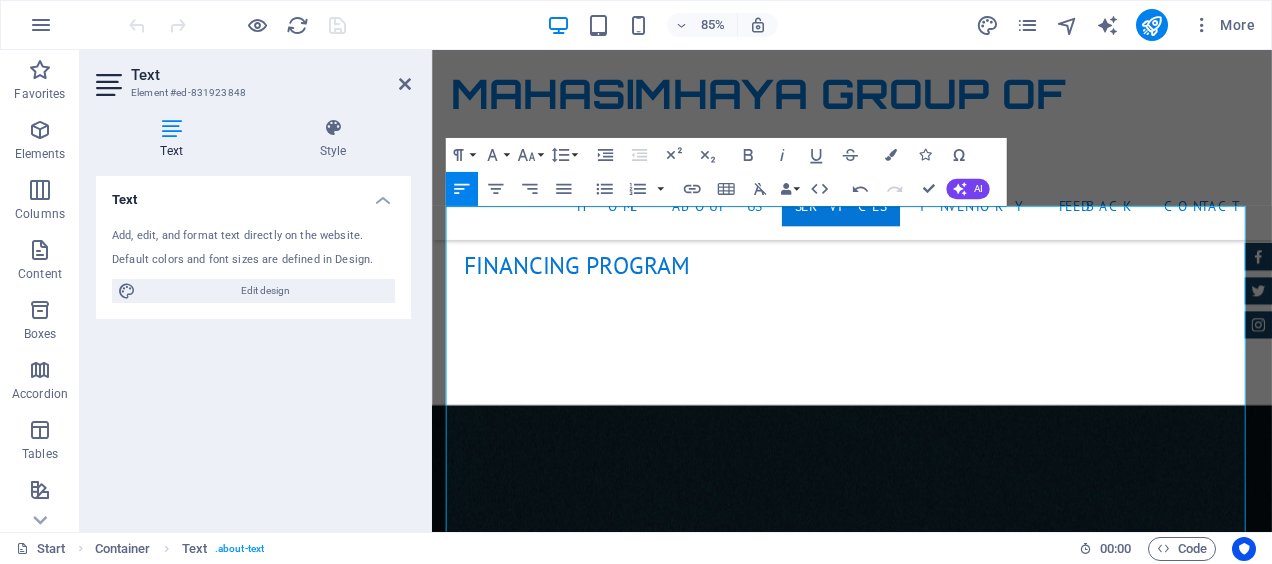 drag, startPoint x: 728, startPoint y: 269, endPoint x: 413, endPoint y: 274, distance: 315.03967 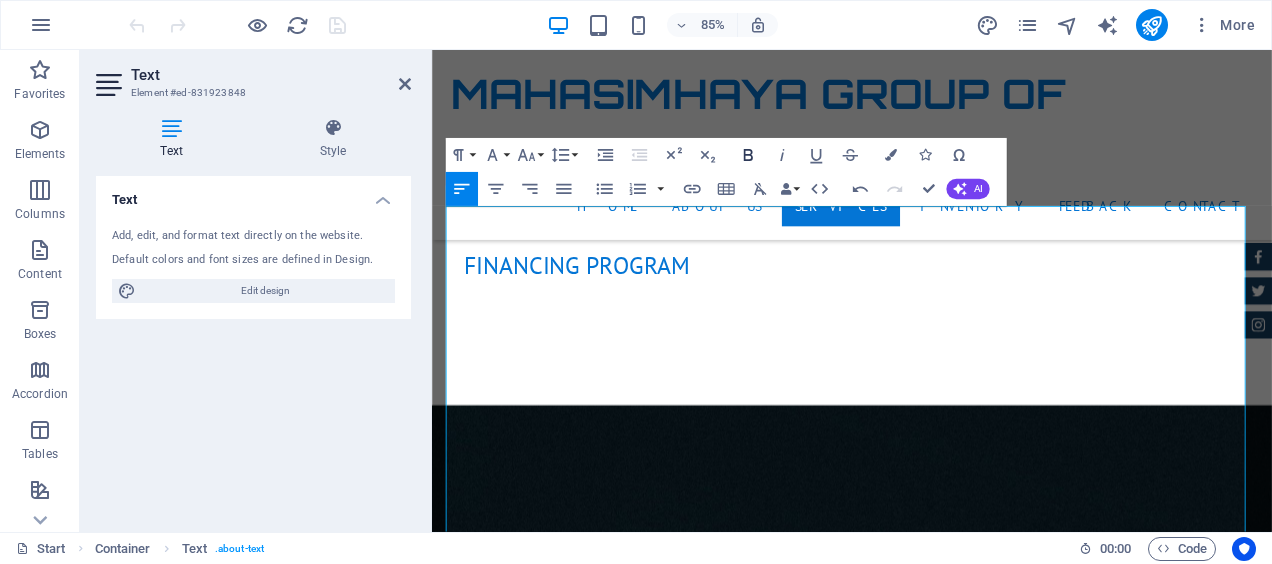 click 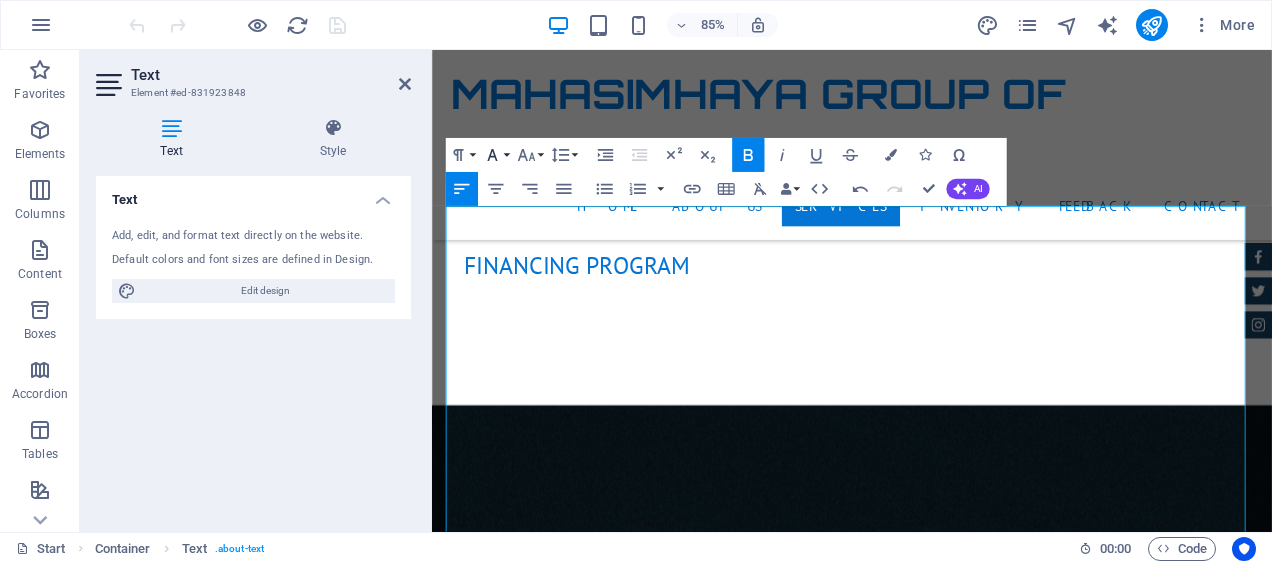 click on "Font Family" at bounding box center [496, 155] 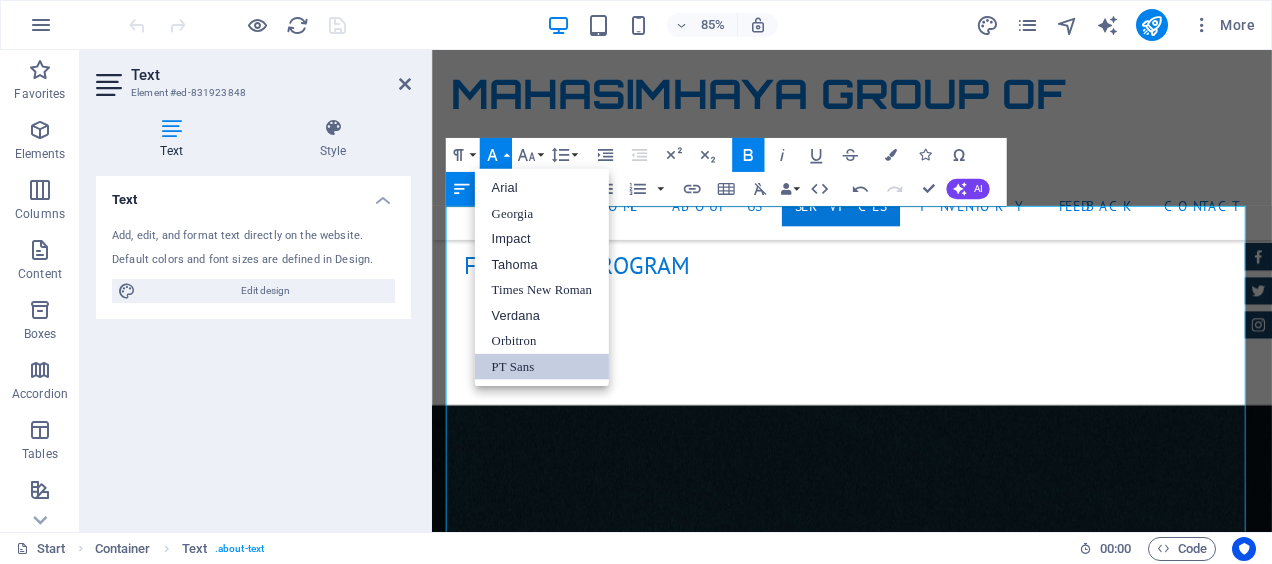 scroll, scrollTop: 0, scrollLeft: 0, axis: both 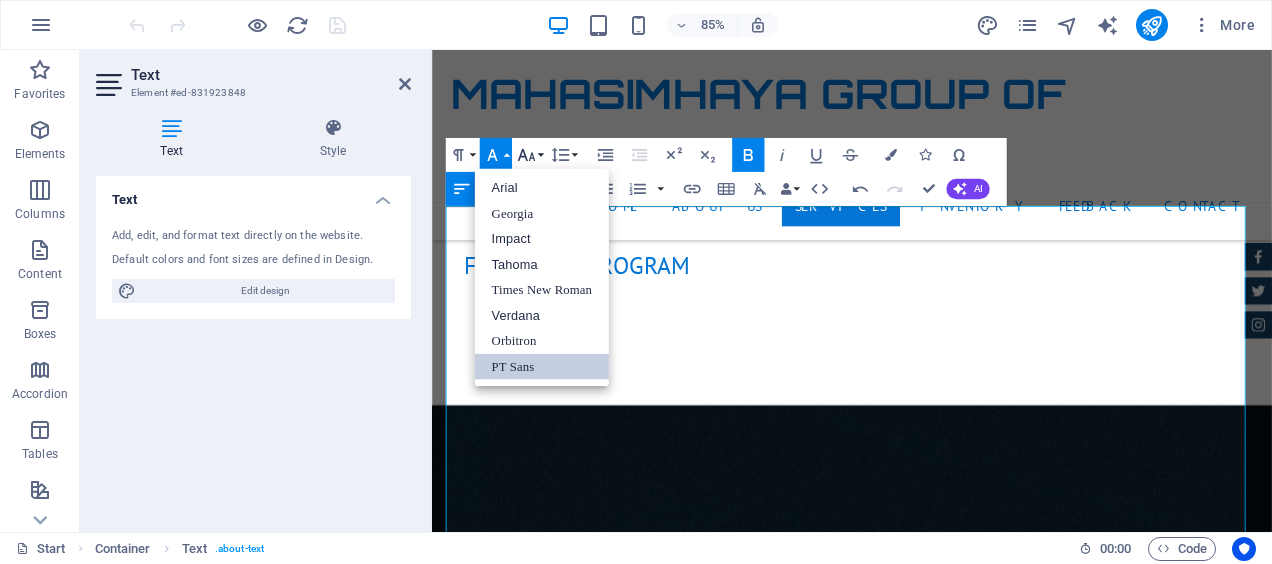 click on "Font Size" at bounding box center (530, 155) 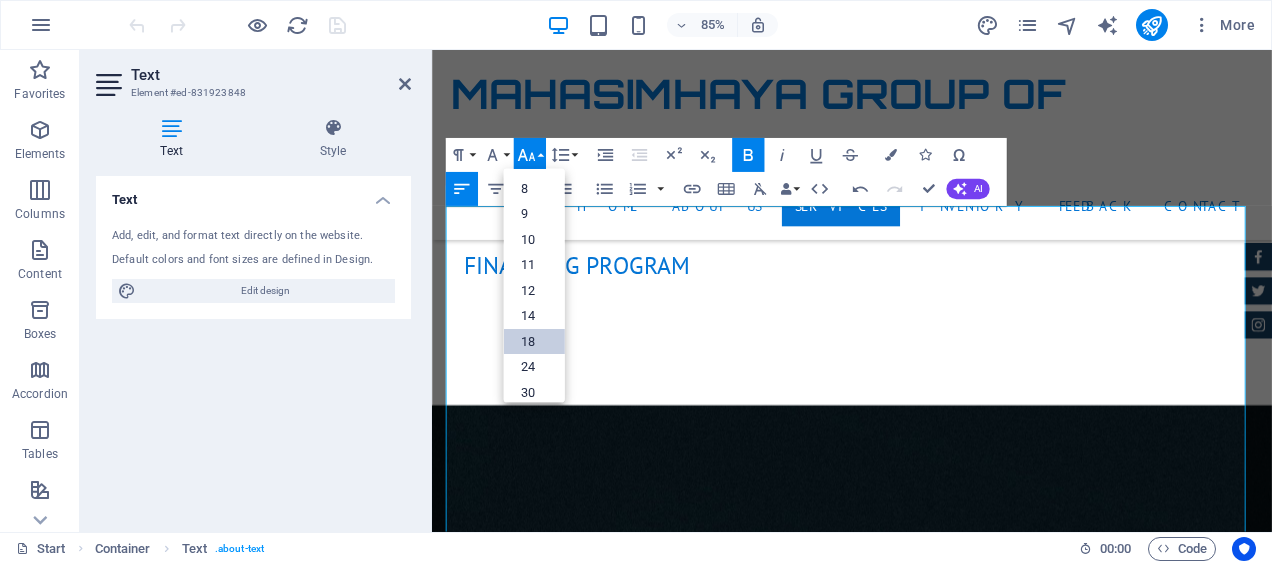 click on "18" at bounding box center [533, 341] 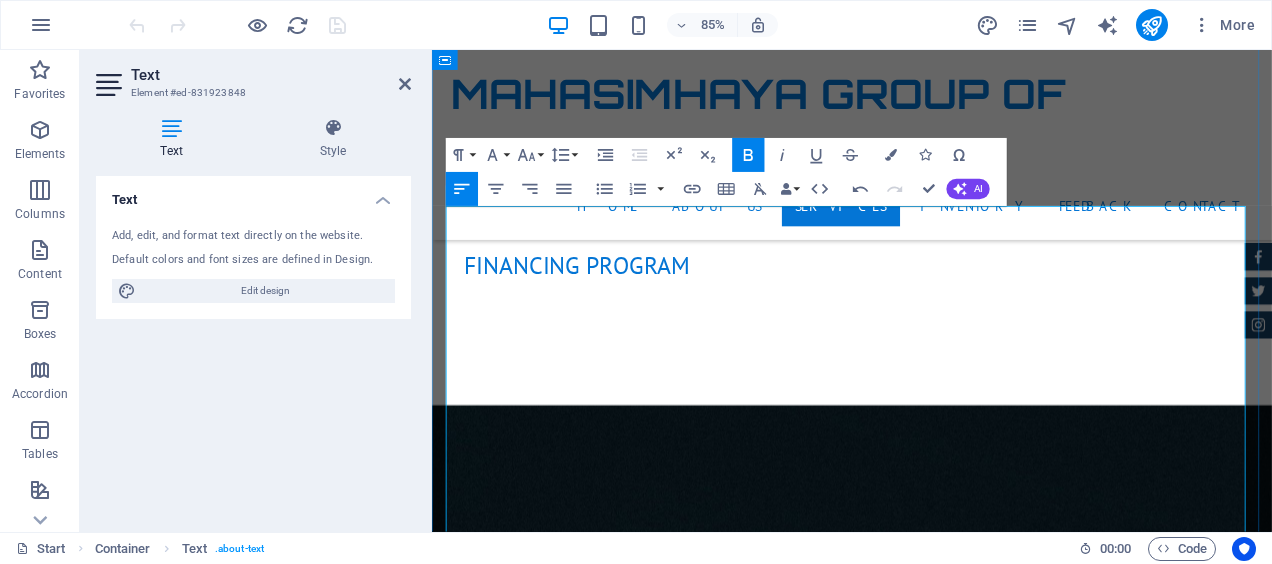 click at bounding box center [926, 1578] 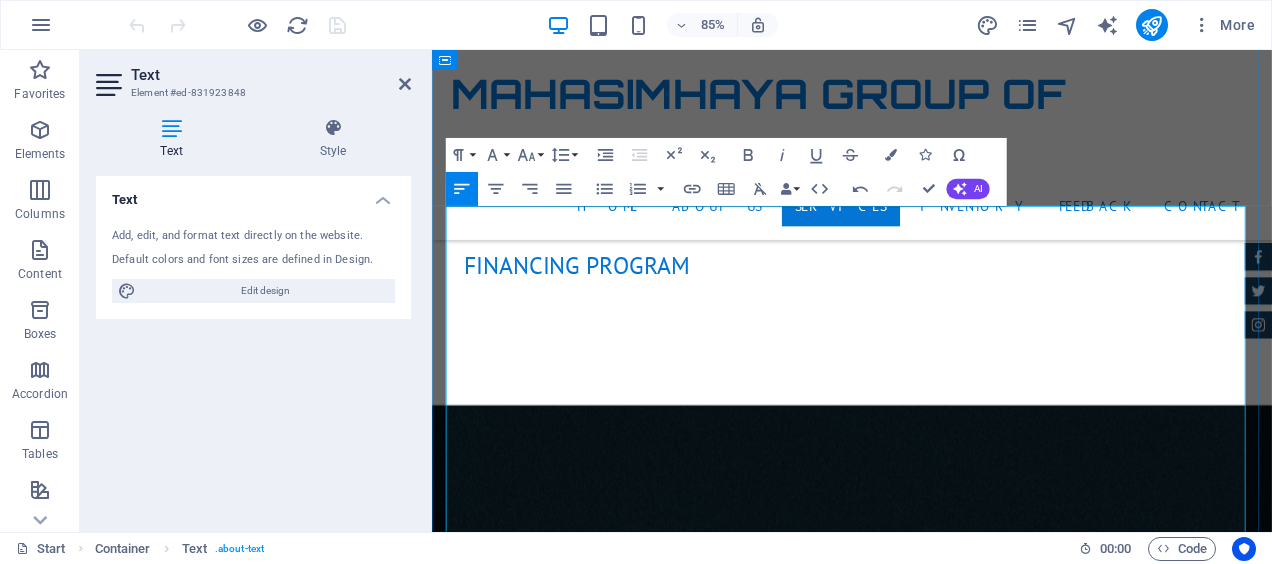 drag, startPoint x: 464, startPoint y: 316, endPoint x: 933, endPoint y: 438, distance: 484.6081 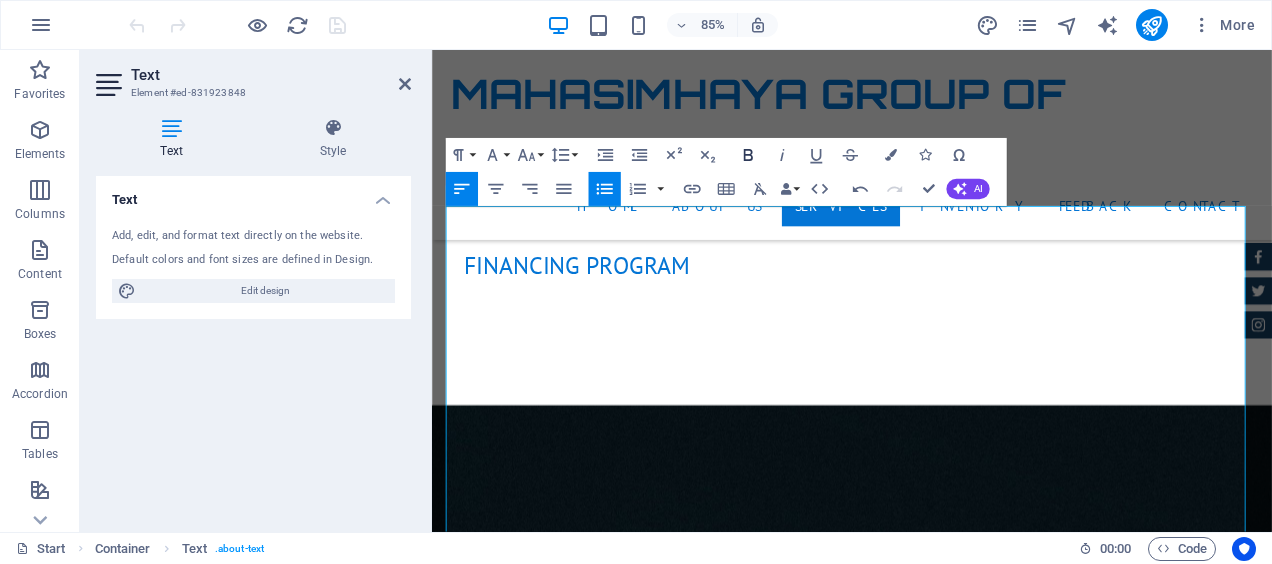 click 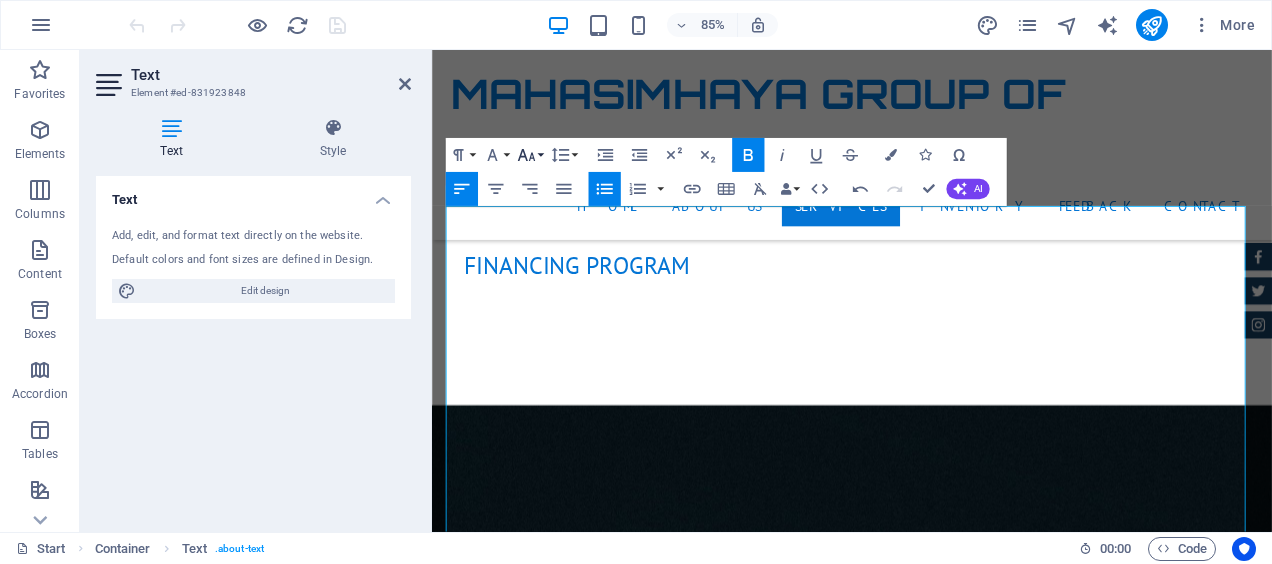 click on "Font Size" at bounding box center [530, 155] 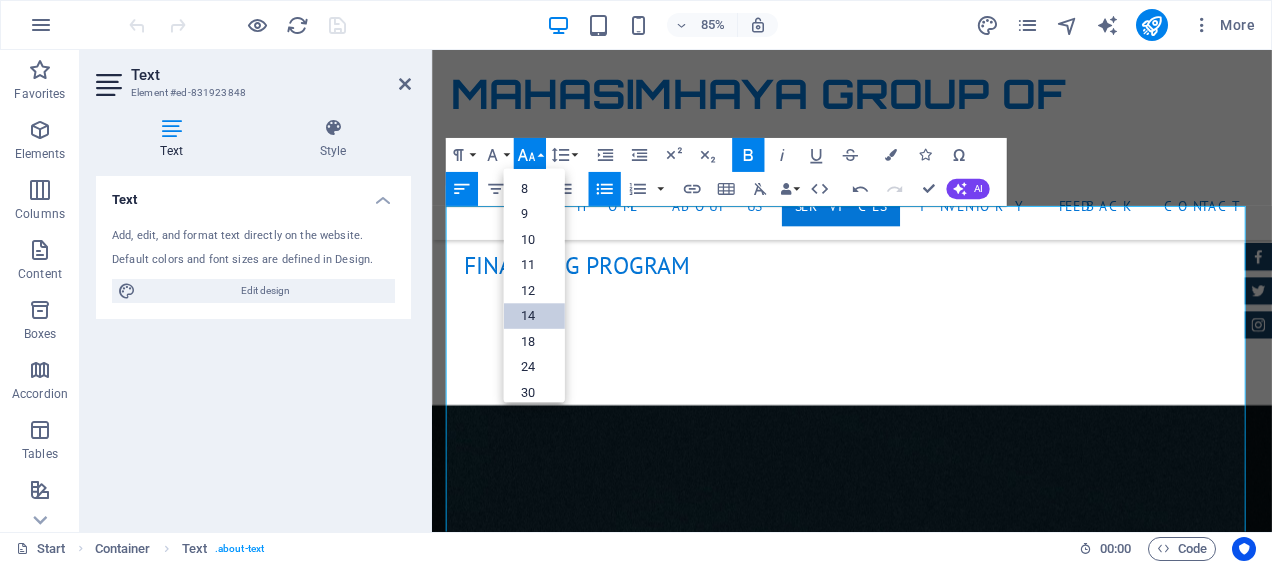click on "14" at bounding box center [533, 316] 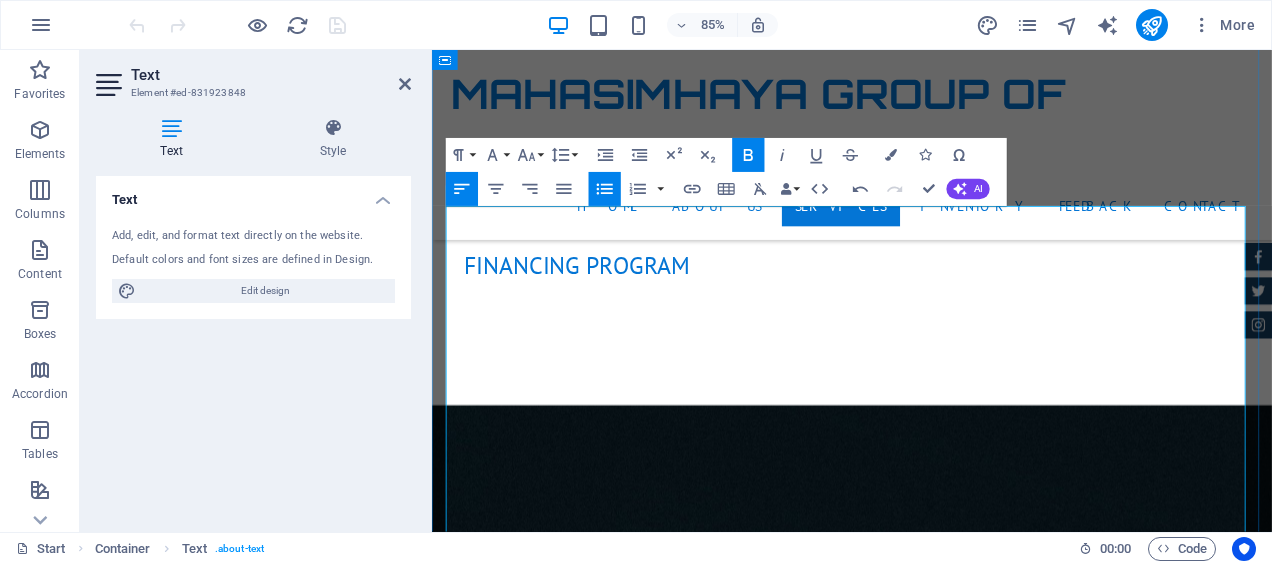 click on "MAHASIMHAYA GROUP OF COMPANIES" at bounding box center [926, 1552] 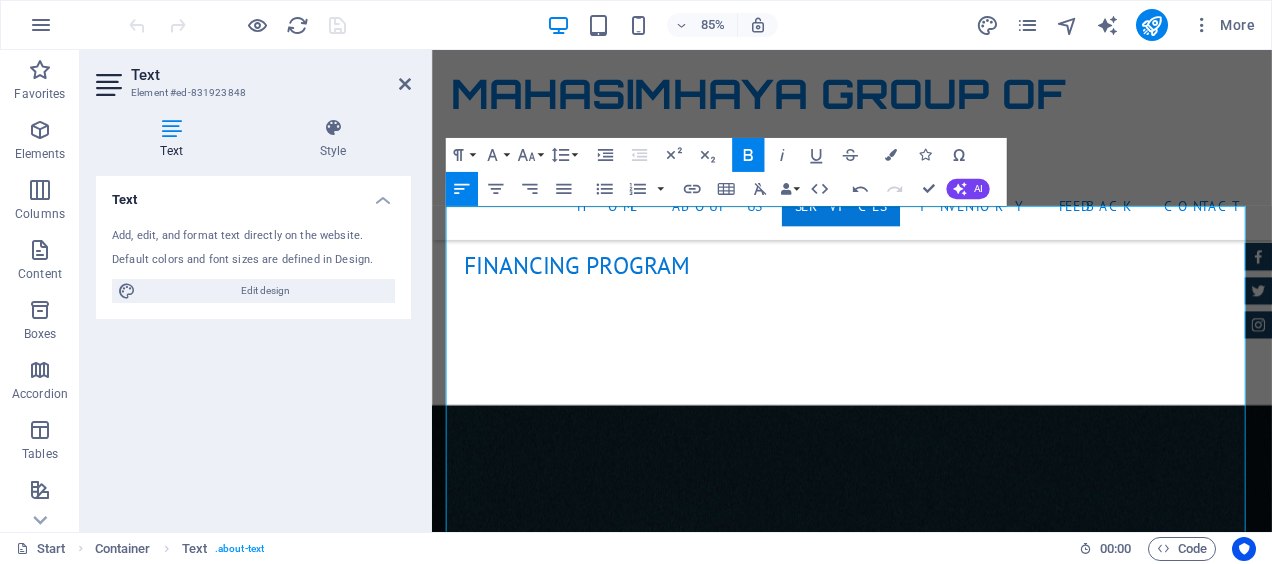 drag, startPoint x: 973, startPoint y: 477, endPoint x: 551, endPoint y: 300, distance: 457.61664 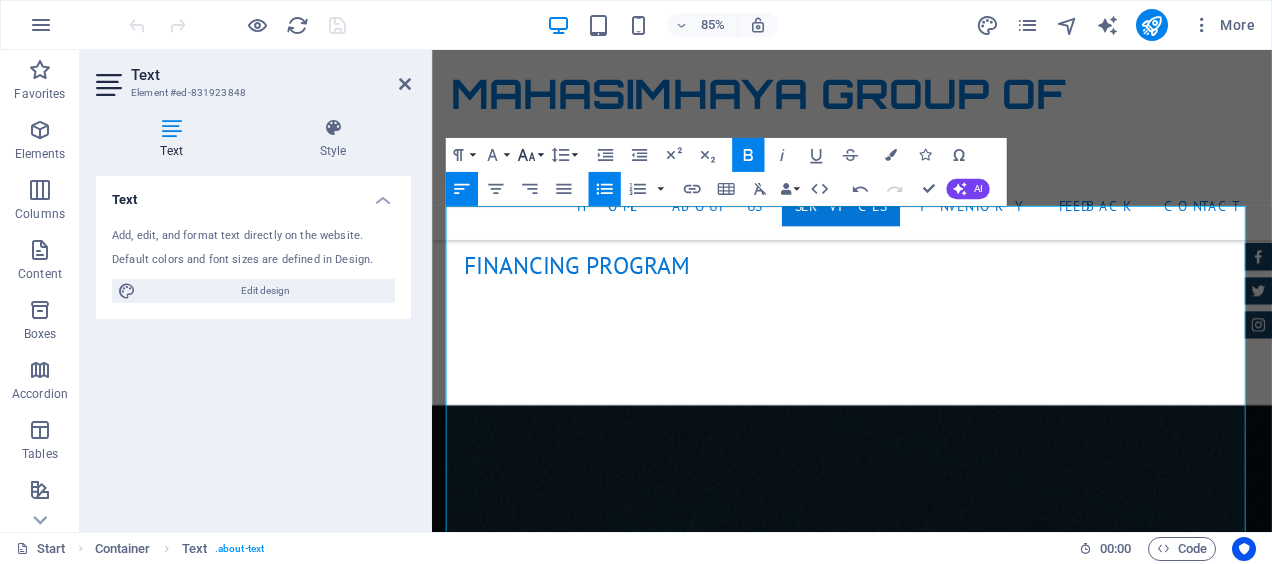 click 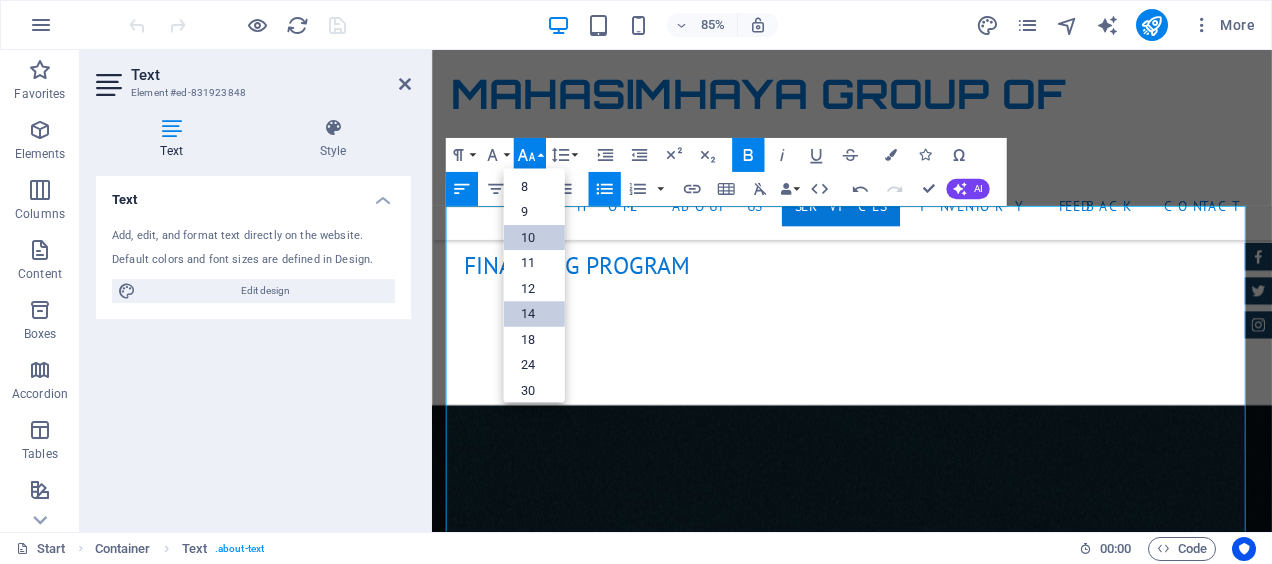 scroll, scrollTop: 0, scrollLeft: 0, axis: both 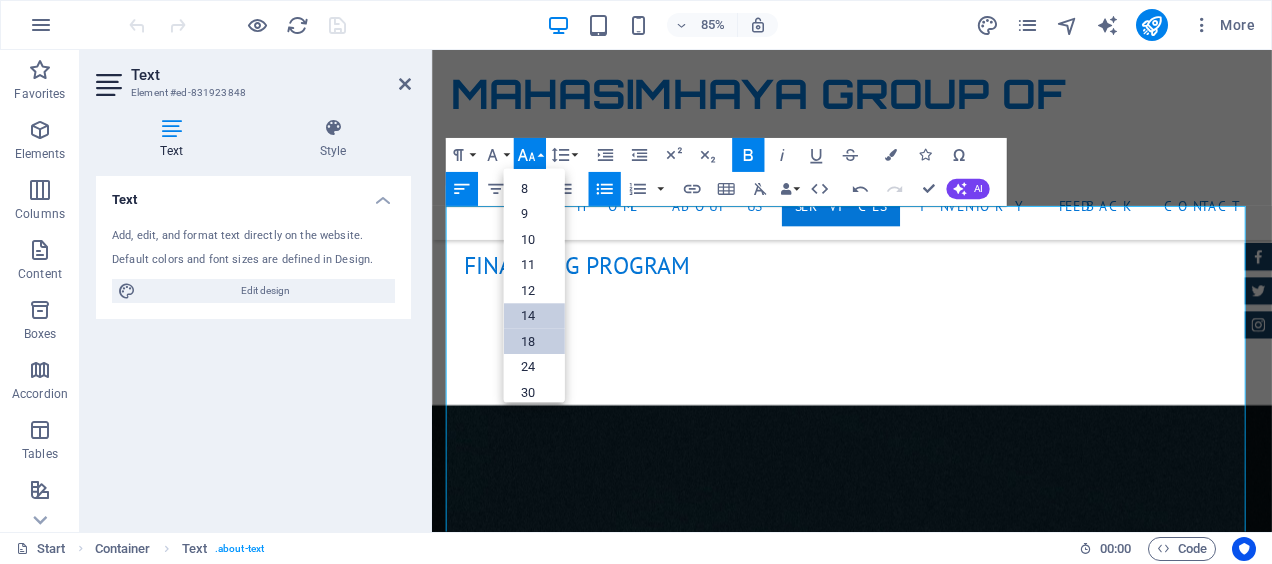 click on "18" at bounding box center (533, 341) 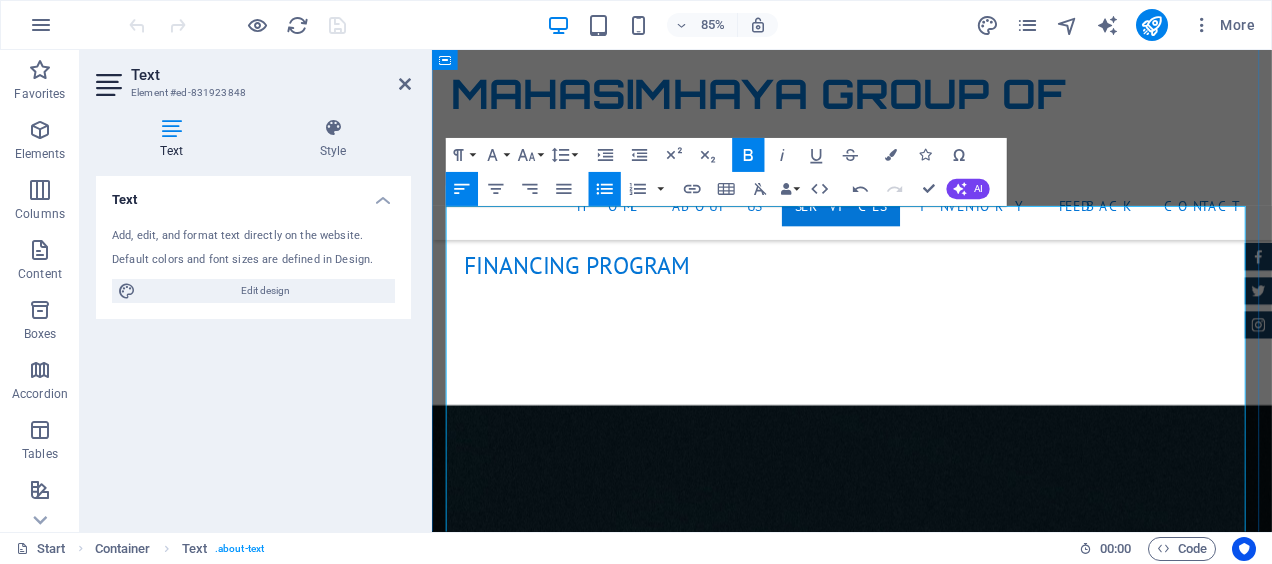 drag, startPoint x: 725, startPoint y: 284, endPoint x: 748, endPoint y: 279, distance: 23.537205 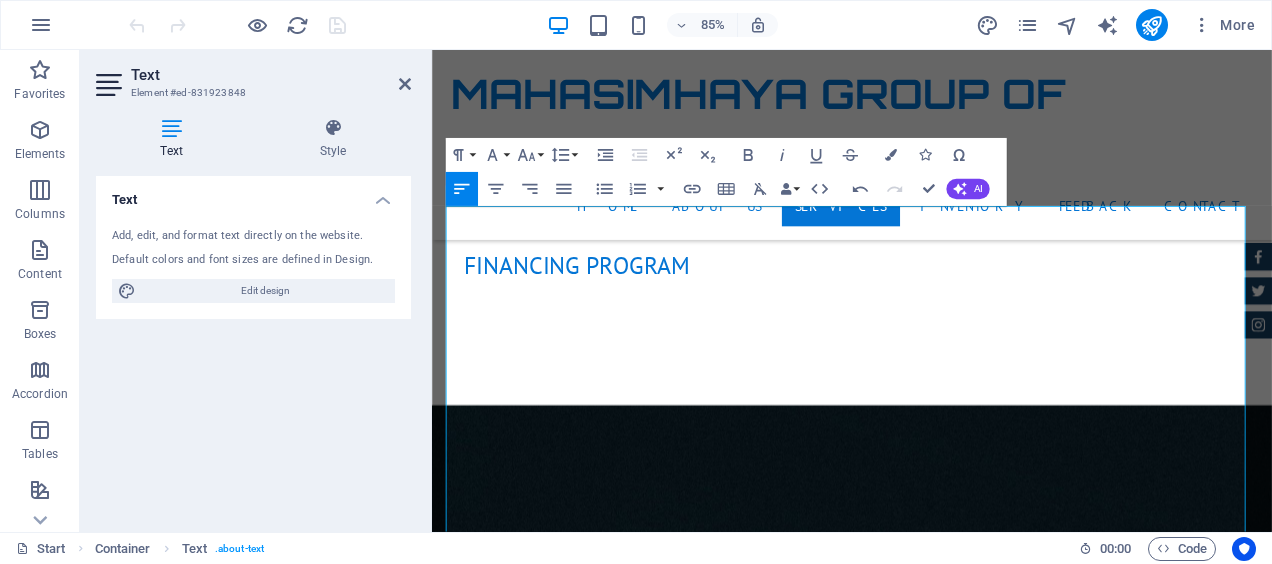 drag, startPoint x: 775, startPoint y: 271, endPoint x: 457, endPoint y: 238, distance: 319.70767 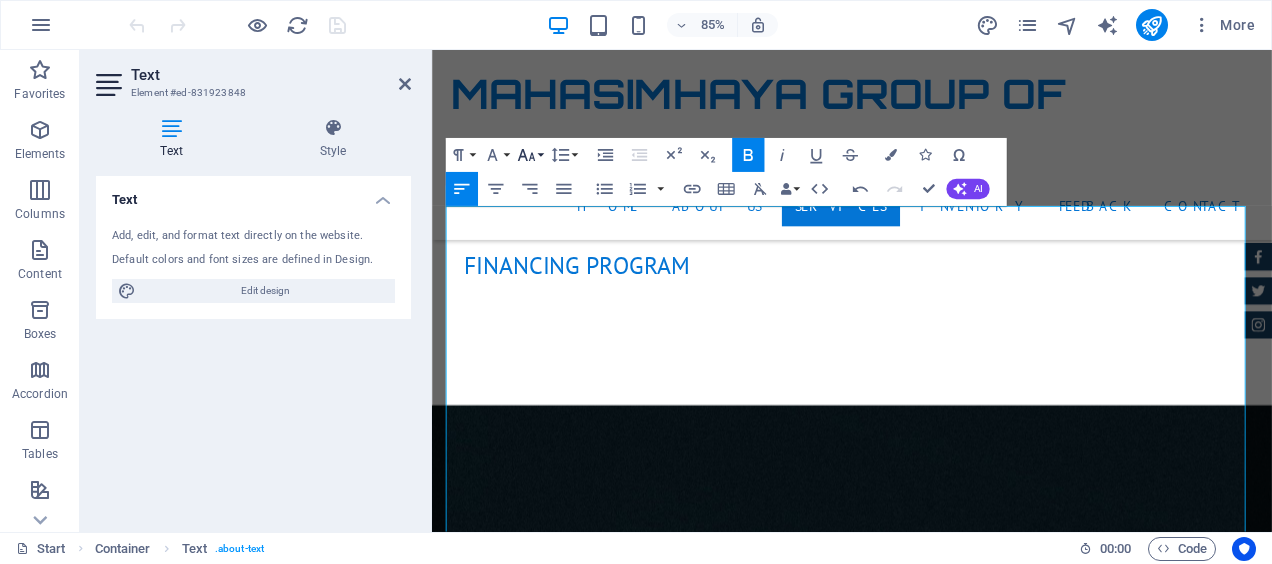click on "Font Size" at bounding box center (530, 155) 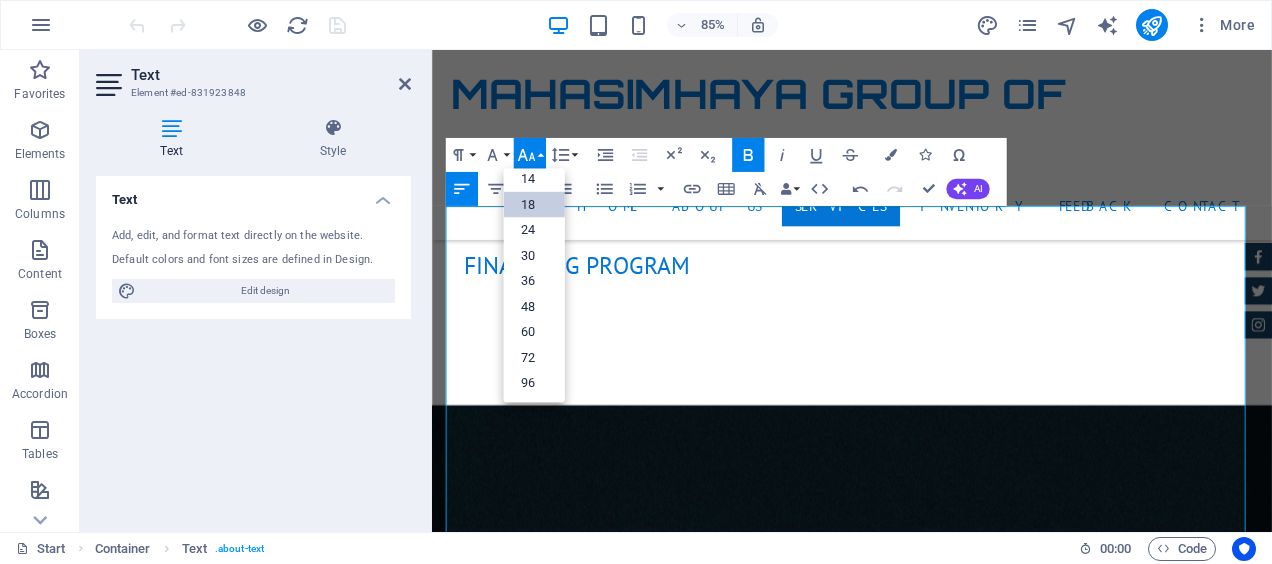 scroll, scrollTop: 160, scrollLeft: 0, axis: vertical 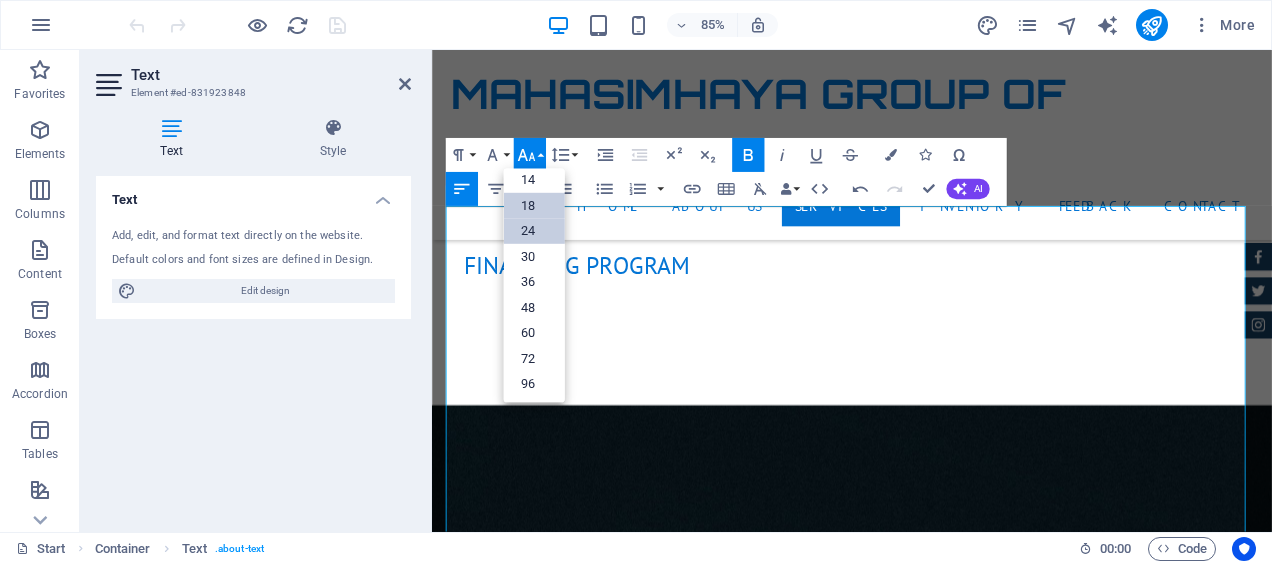 click on "24" at bounding box center (533, 231) 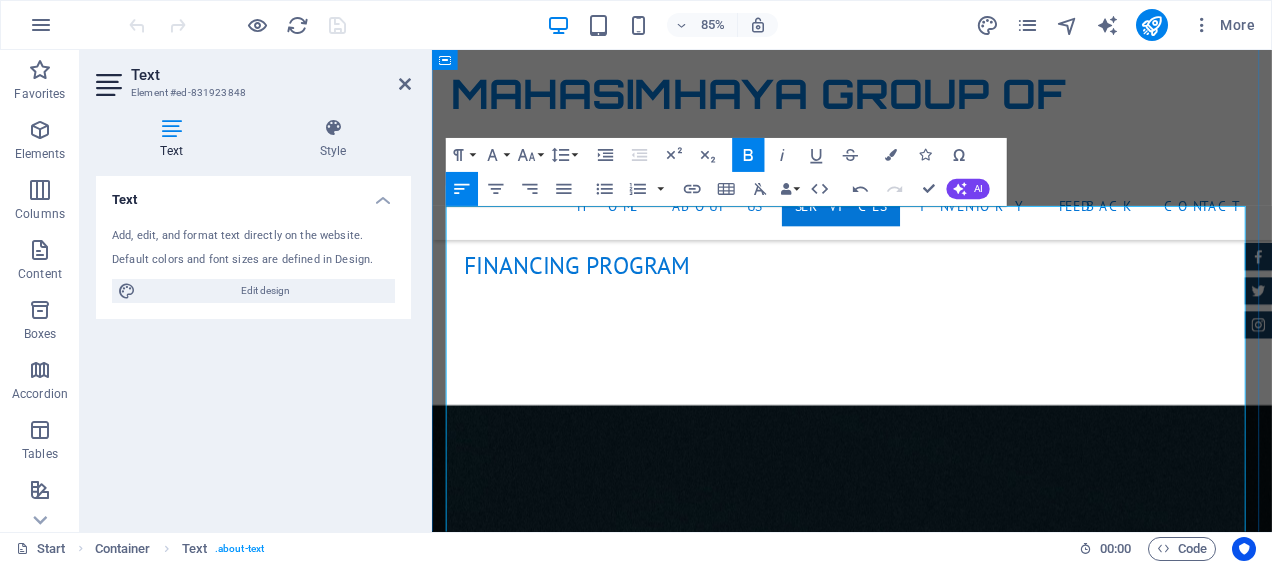 click on "MAHASIMHAYA BOTSWANA PTY LTD ([COUNTRY] )" at bounding box center (664, 1640) 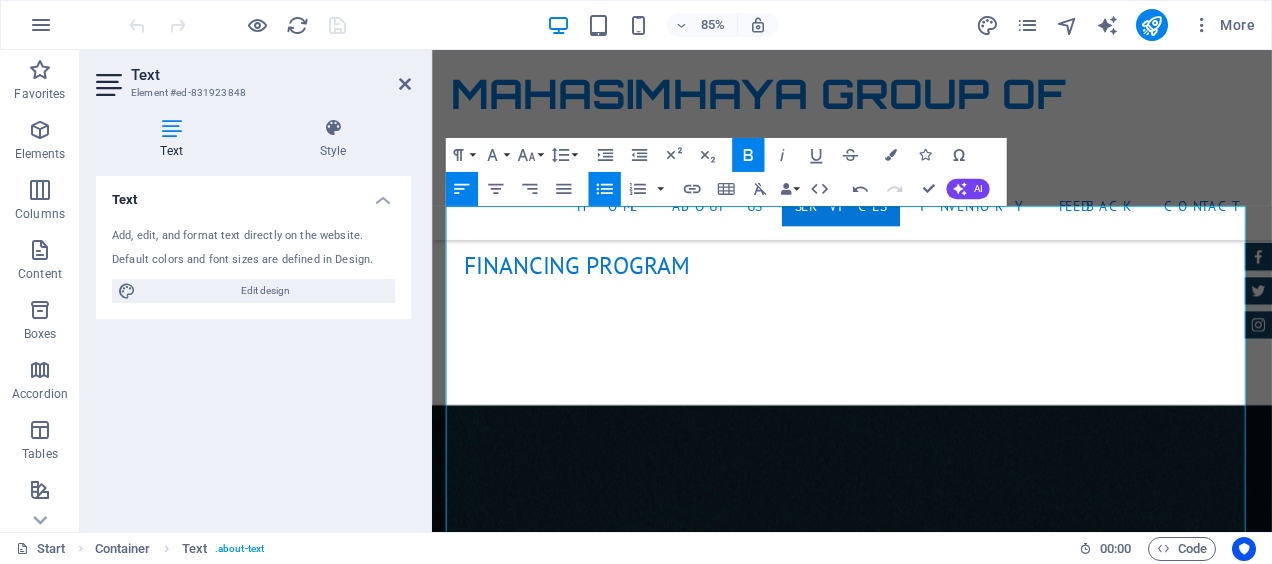 drag, startPoint x: 1019, startPoint y: 524, endPoint x: 402, endPoint y: 528, distance: 617.01294 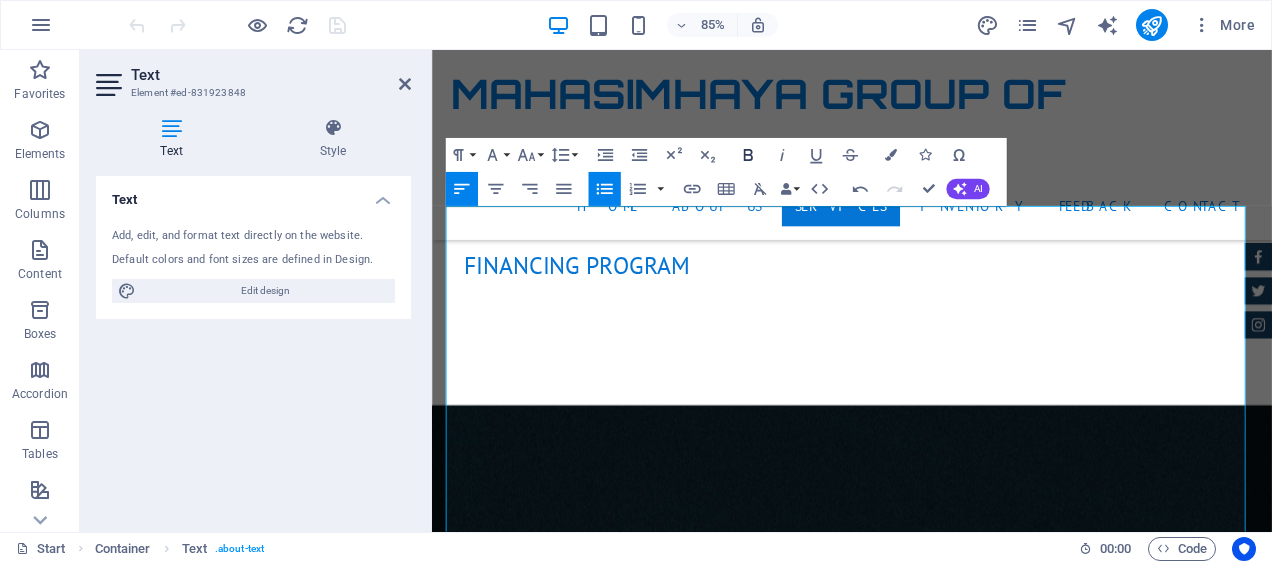 click 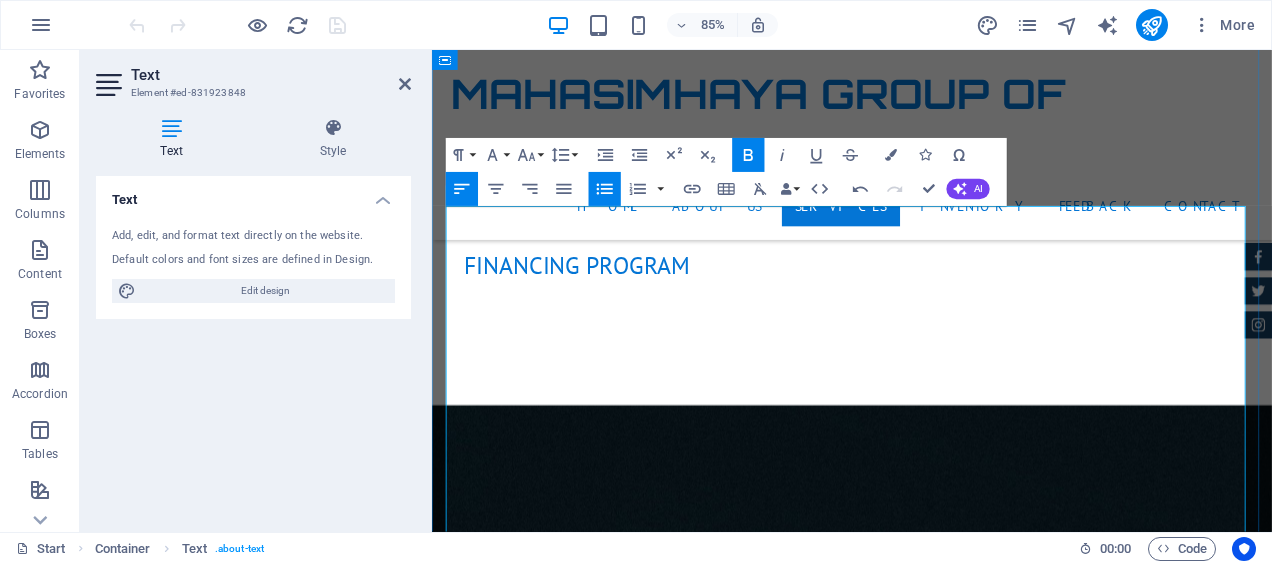 click at bounding box center [926, 1835] 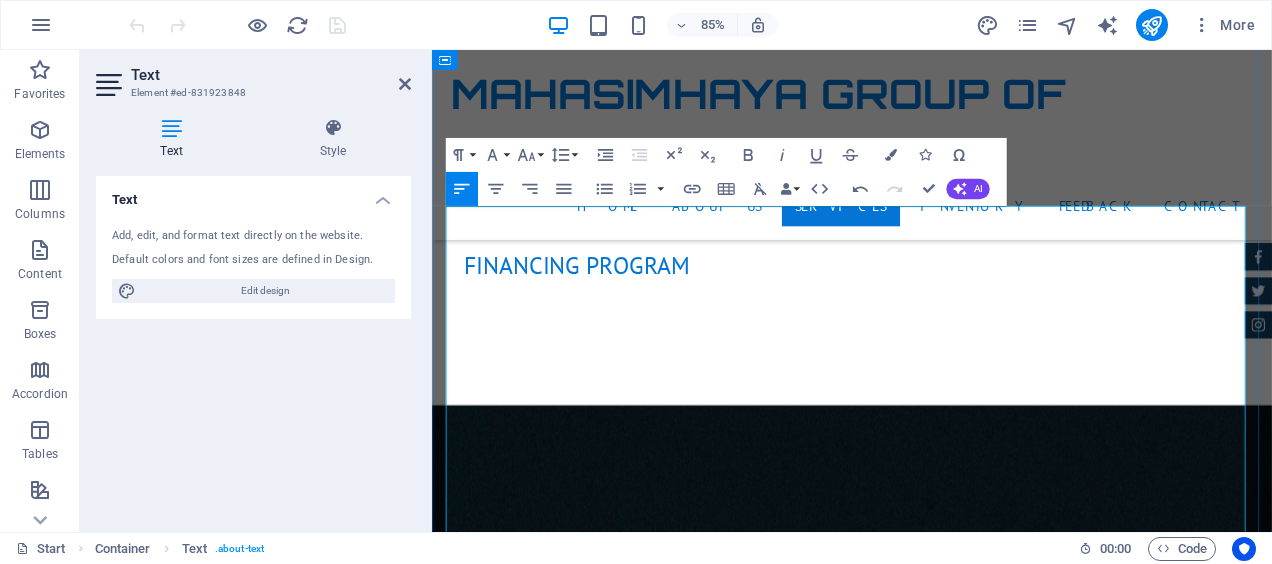 drag, startPoint x: 1066, startPoint y: 543, endPoint x: 569, endPoint y: 305, distance: 551.0472 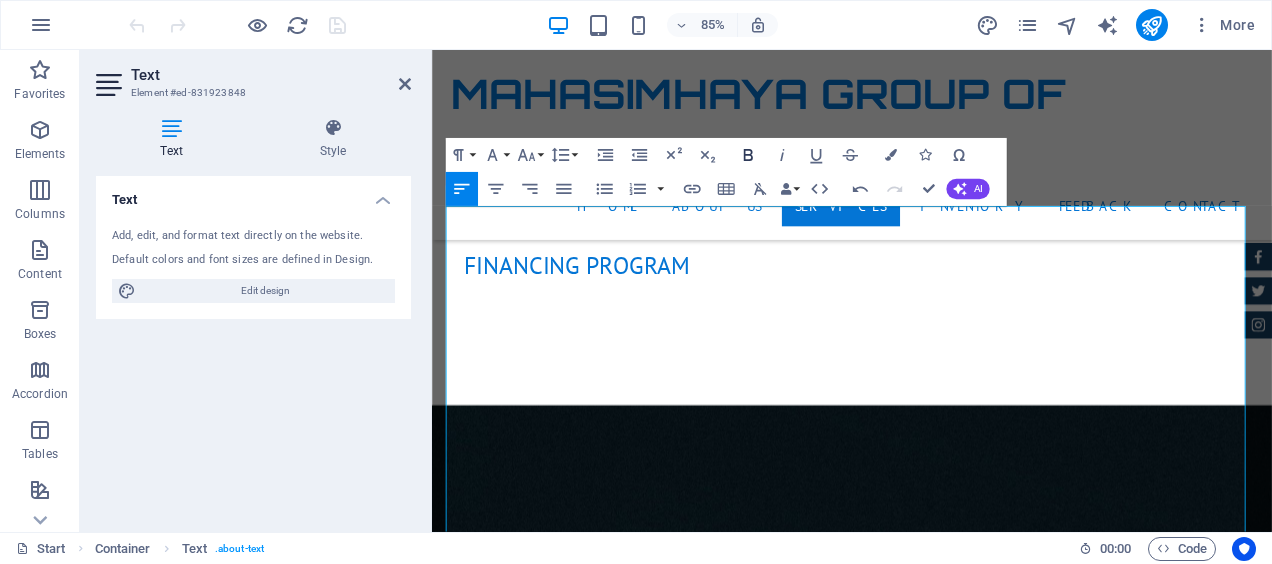 click 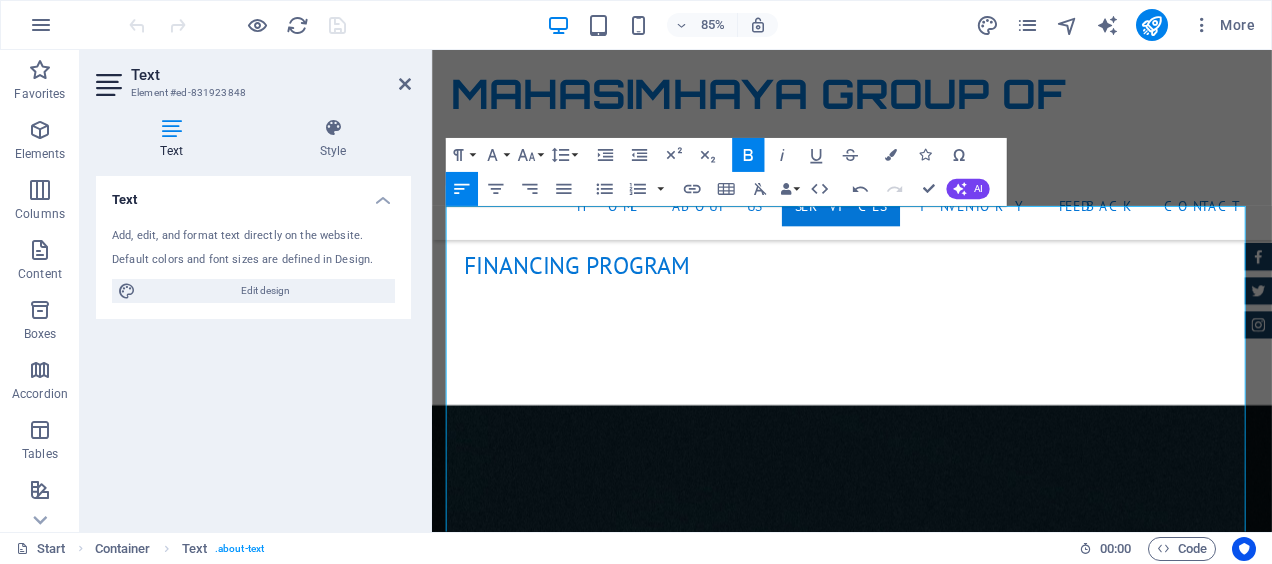 click 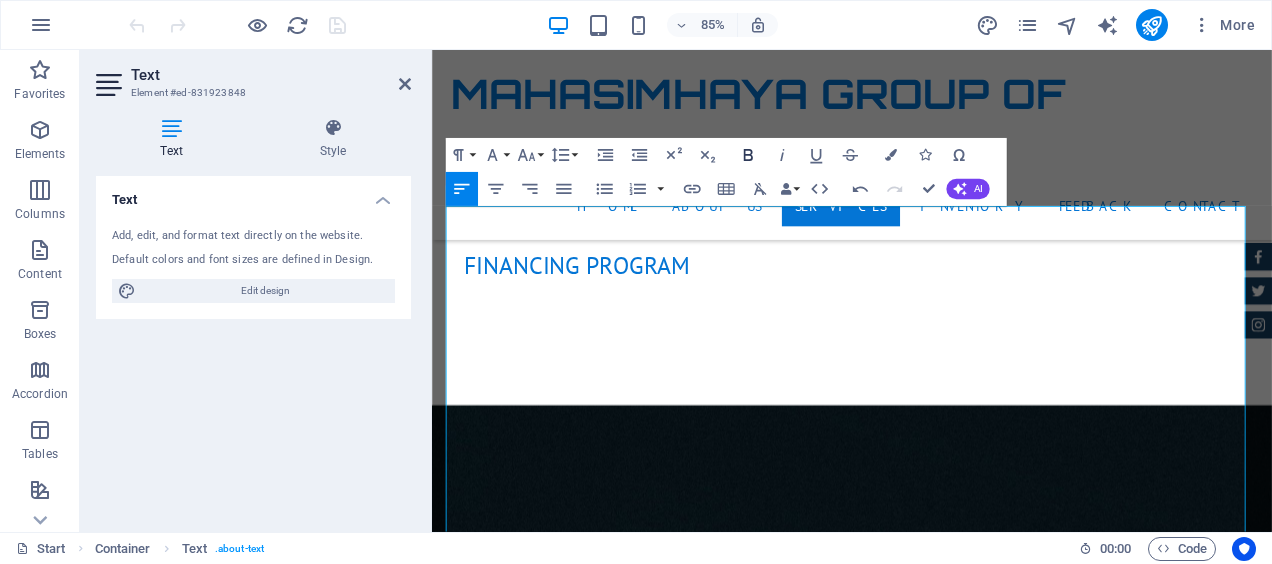 click 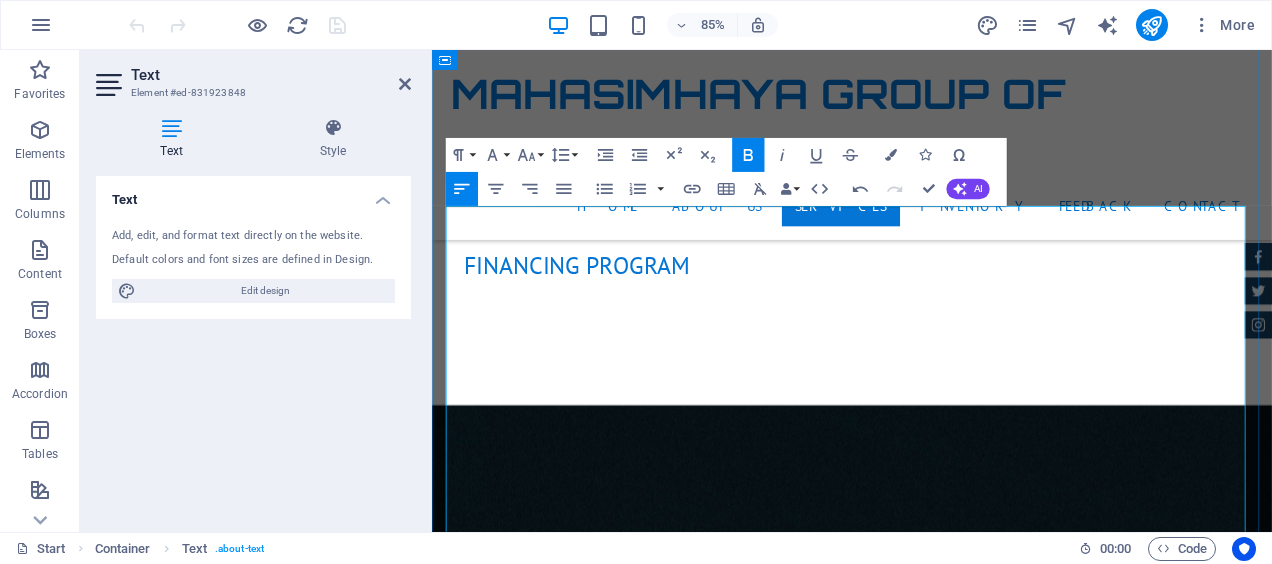 click on "FOR [LOCATION], [LOCATION], [LOCATION], [LOCATION]  MARKET" at bounding box center [926, 1859] 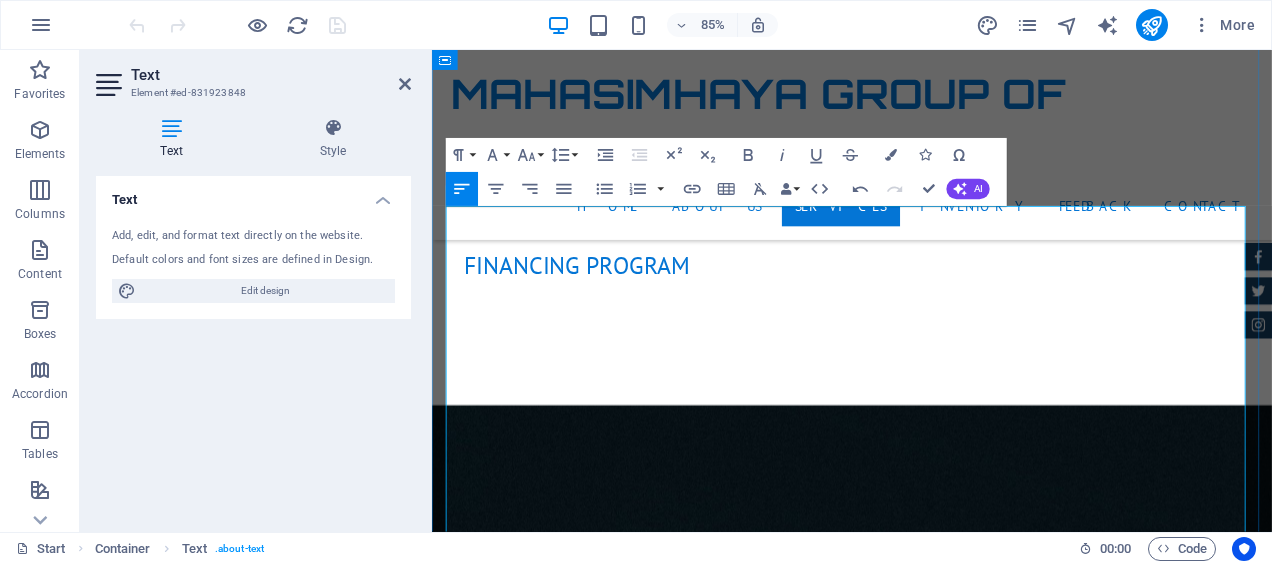 click on "MAHASIMHAYA HONG KONG LTD                                   ( HONG-KONG )" at bounding box center (743, 1808) 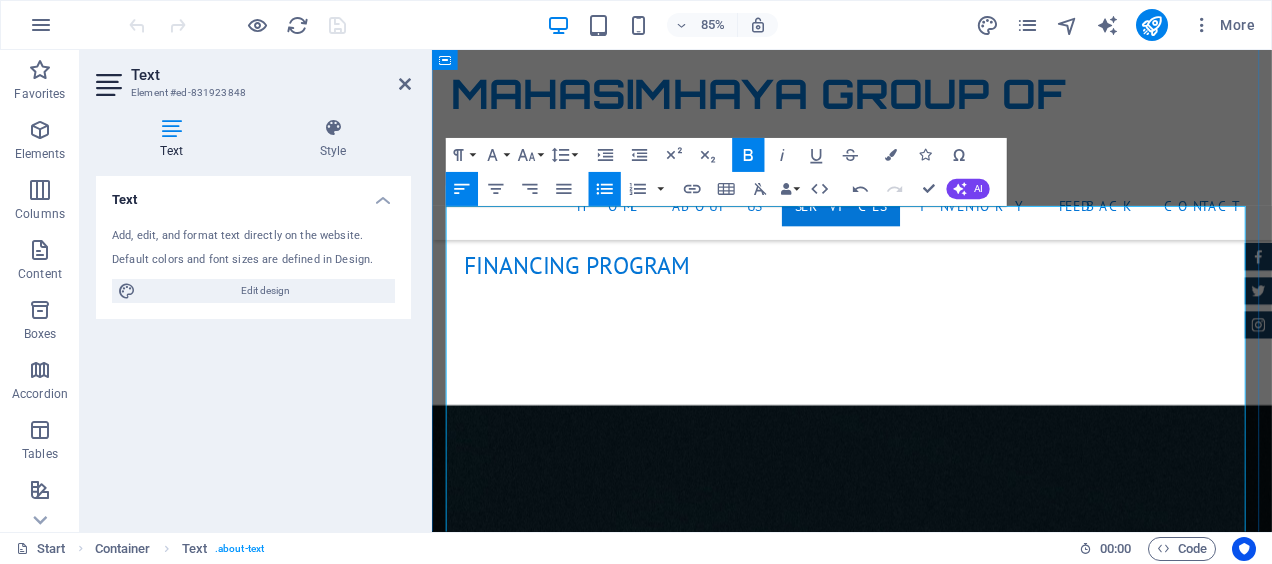 click on "MAHASIMHAYA CO.,LTD ([COUNTRY] )" at bounding box center [614, 1724] 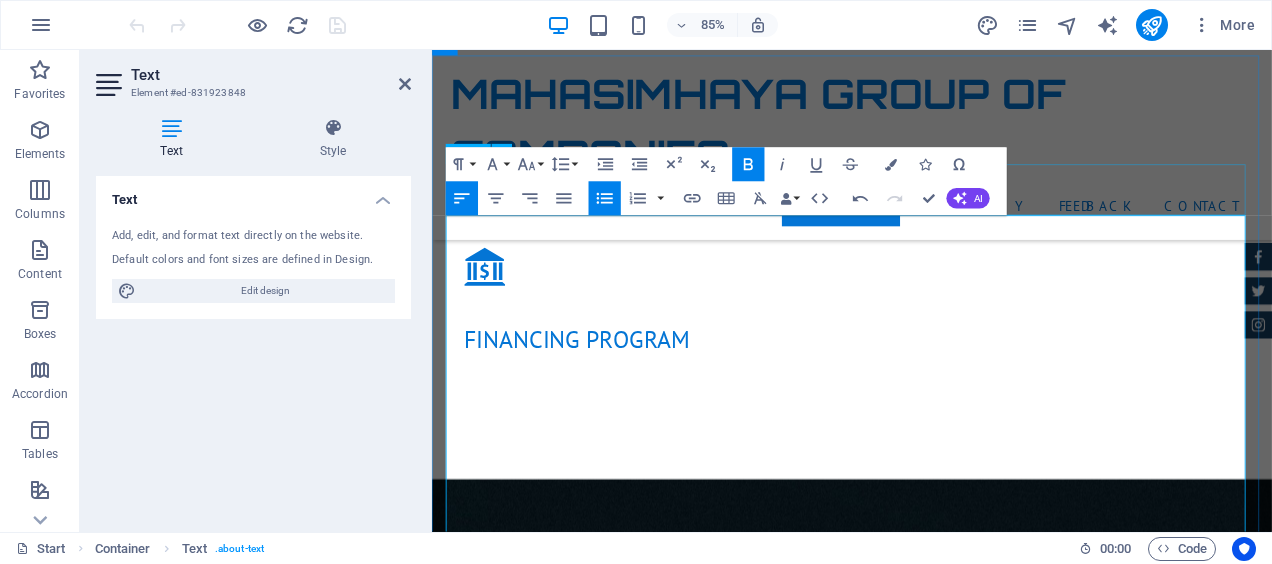 scroll, scrollTop: 2639, scrollLeft: 0, axis: vertical 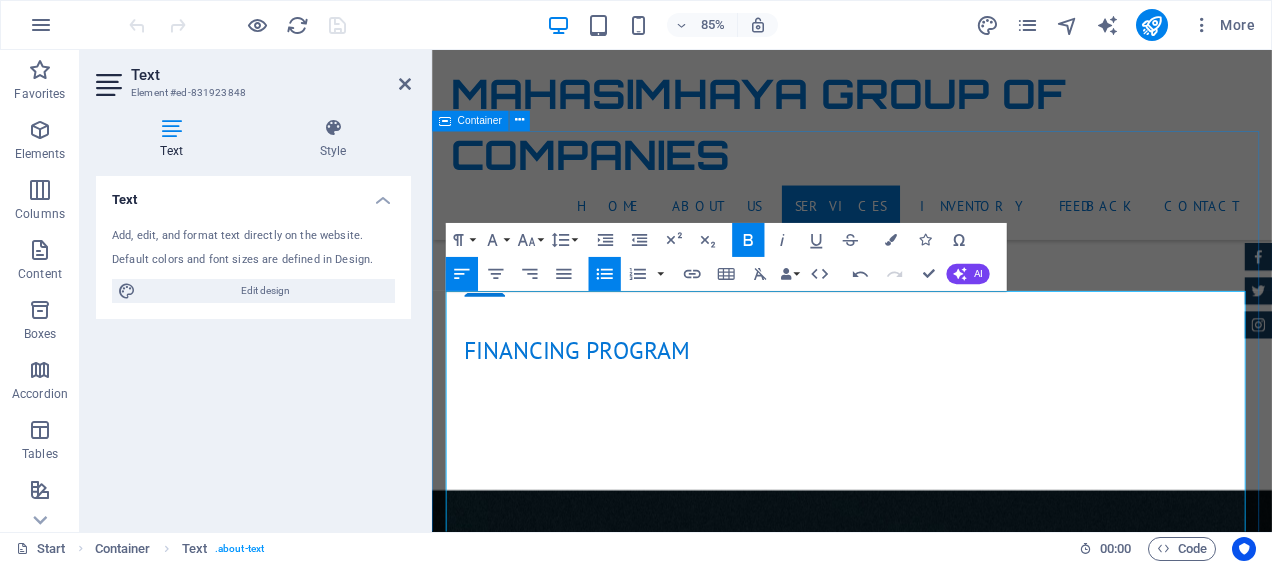 drag, startPoint x: 683, startPoint y: 475, endPoint x: 432, endPoint y: 352, distance: 279.51746 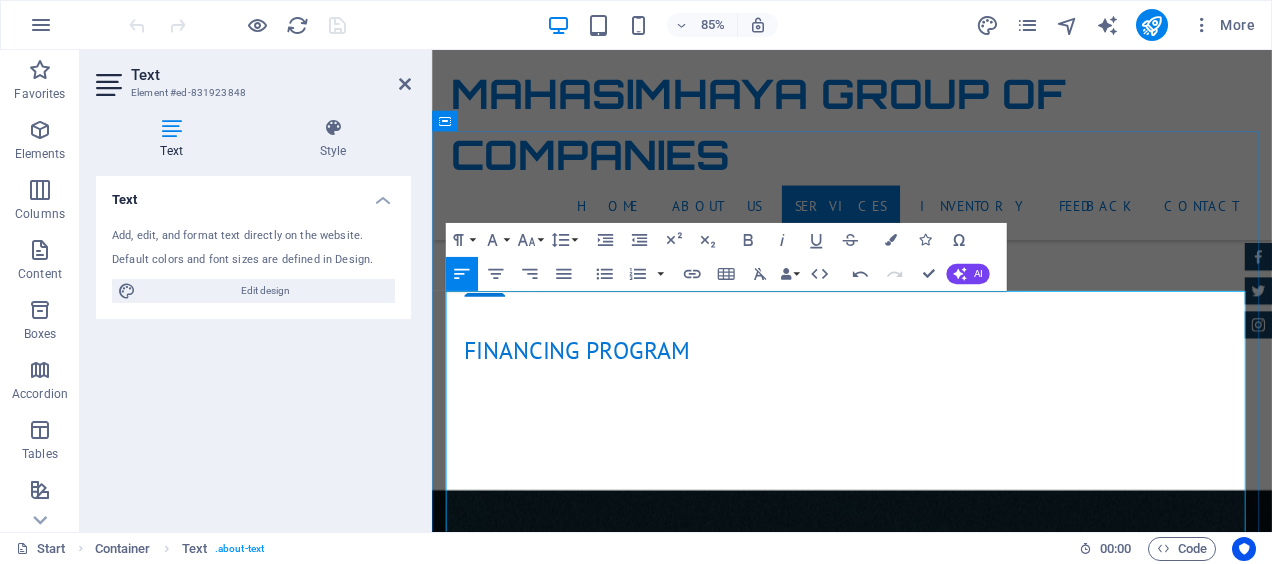 copy on "​LORE IP DO  SITAMETCONS ADIPI EL SEDDOEIUS TEMPORINCID UTLAB ETDOLO MAG ALI                         ( ENIMA-MINIMV ) QUISNOSTRUD EXERCITA ULL LAB                              ( NISIALIQ ) EXEACOMMODO C.D AUT                                                     ( IRUREI REPREHE ) VOLUPTATEVE ESSEC FU.,NUL                                        ( PARIA ) EXCEPTEURSI OC.,CUP                                                    ( NONPROIDE ) SUNTCULPAQU OFFICIA DESERU MOL                            ( ANIMID ) ESTLABORUMP UNDEOMNISI NATUSERRO VOL ACC       ( DOLOREMQU/ LAUDANTI ) TOTAMREMAPE EAQU IPSA QUA                                     ( ABIL-INVE ) VER  QUASI ARCHIT , BEATAEVI, DICTAE, NEMOENIMI  QUIAVO  ASPERN AUTO FU CONSEQUU : +48-49440-4063    MAGNIDOL : +30-11882-1712 EOSRATION: SEQUINES :+093-5944-791  (Ne-Porr Qui ) DOLORE: +642-92874-410 ADIPI : NUMQUAME :+74-83-1778-4326 MODITEMP: +45-61-5382-9657 INCIDU MAGNAM : QUAERATE :+73-25-6627-1031..." 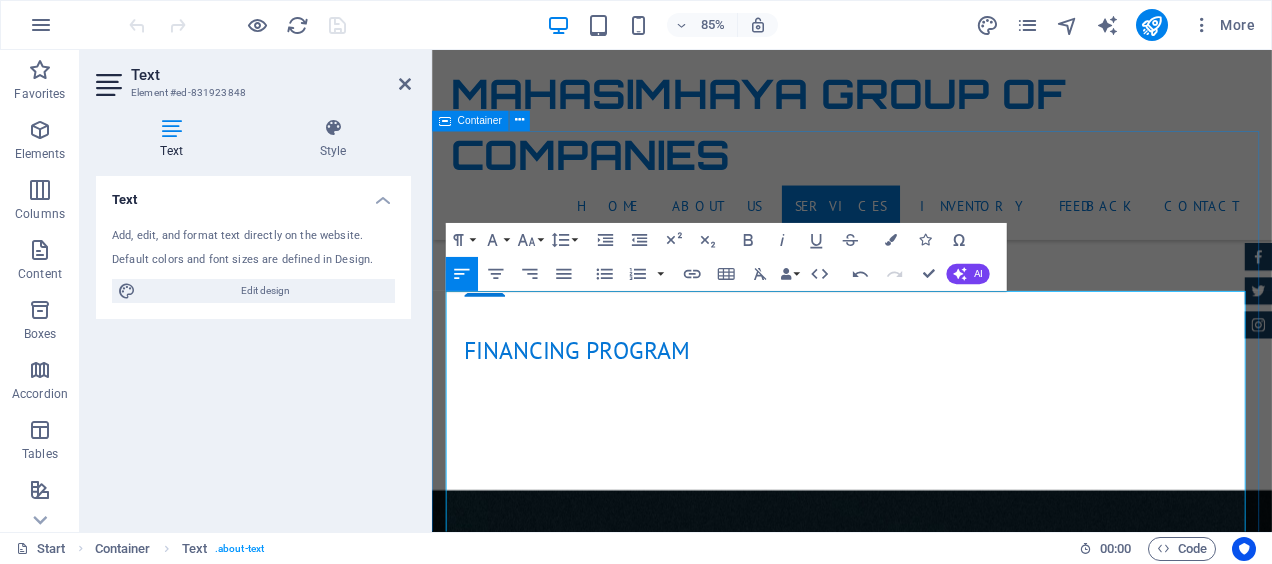 click on "Services ​CALL US ON  MAHASIMHAYA GROUP OF COMPANIES MAHASIMHAYA SOUTH AFRICA PTY LTD                         ( [LOCATION] ) MAHASIMHAYA BOTSWANA PTY LTD                              ( [LOCATION] ) MAHASIMHAYA U.K LTD                                                     ( [LOCATION] ) MAHASIMHAYA JAPAN CO.,LTD                                        ( [LOCATION] ) MAHASIMHAYA CO.,LTD                                                    ( [LOCATION] ) MAHASIMHAYA TRADERS ZAMBIA LTD                            ( [LOCATION] ) MAHASIMHAYA INVESTMENT SWAZILAND PTY LTD       ( [LOCATION]/ [LOCATION] ) MAHASIMHAYA HONG KONG LTD                                     ( [LOCATION] ) FOR  [LOCATION], [LOCATION], [LOCATION], [LOCATION]  MARKET  PLEASE CALL ON LANDLINE : [PHONE]    WHATSAPP : [PHONE] MAURITIUS: LANDLINE :[PHONE]  (Ki-Auto Ltd ) MOBILE: [PHONE] JAPAN : CAR" at bounding box center (926, 2341) 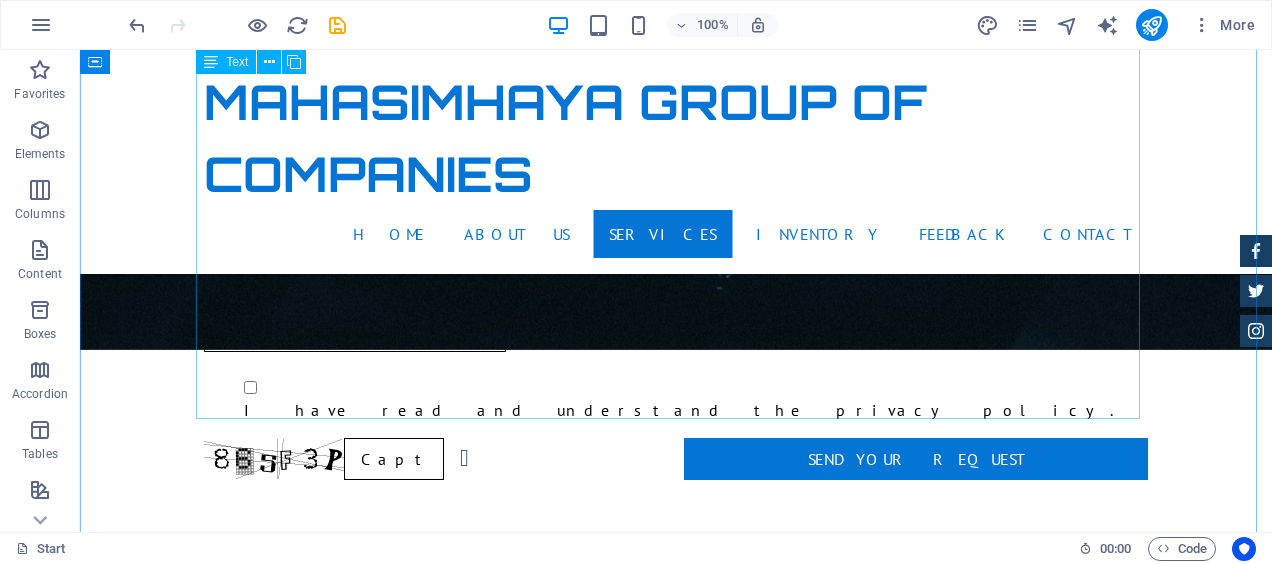 scroll, scrollTop: 3339, scrollLeft: 0, axis: vertical 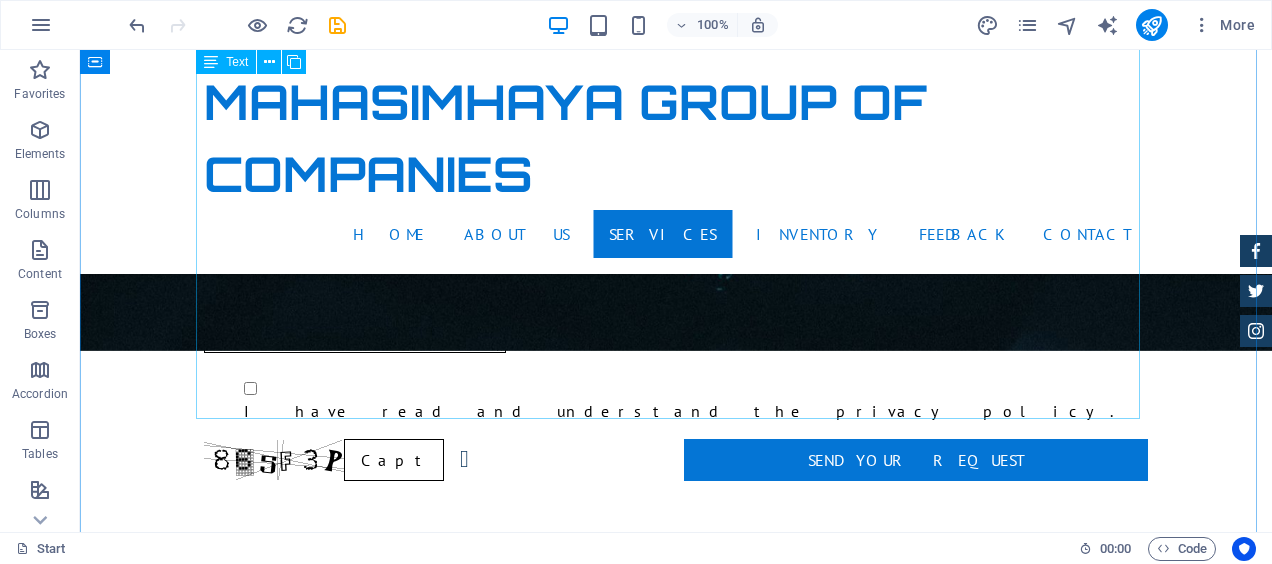 click on "CALL US ON MAHASIMHAYA GROUP OF COMPANIES MAHASIMHAYA SOUTH AFRICA PTY LTD ([COUNTRY]) MAHASIMHAYA BOTSWANA PTY LTD ([COUNTRY]) MAHASIMHAYA U.K LTD ([COUNTRY]) MAHASIMHAYA JAPAN CO.,LTD ([COUNTRY]) MAHASIMHAYA CO.,LTD ([COUNTRY]) MAHASIMHAYA TRADERS ZAMBIA LTD ([COUNTRY]) MAHASIMHAYA INVESTMENT SWAZILAND PTY LTD ([COUNTRY]/ [COUNTRY]) MAHASIMHAYA HONG KONG LTD ([COUNTRY]) FOR [COUNTRY] , [COUNTRY], [COUNTRY], [COUNTRY] MARKET PLEASE CALL ON LANDLINE : [PHONE] WHATSAPP : [PHONE] MAURITIUS: LANDLINE :[PHONE] (Ki-Auto Ltd ) MOBILE: [PHONE] JAPAN : [COUNTRY] : [COUNTRY] :" at bounding box center (676, 1309) 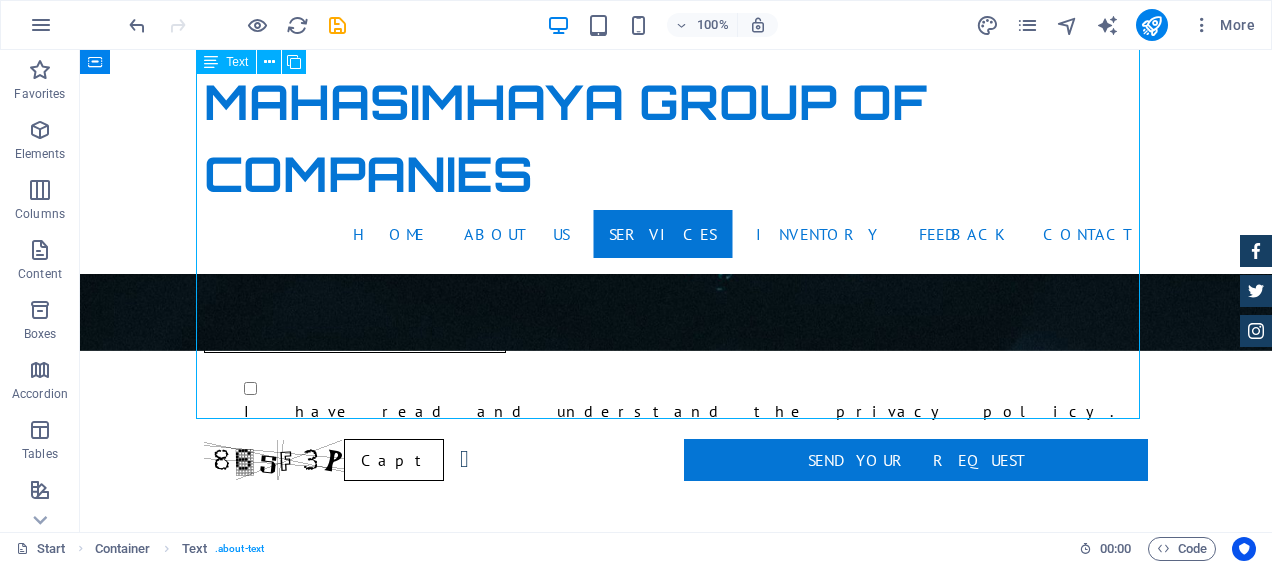 click on "CALL US ON MAHASIMHAYA GROUP OF COMPANIES MAHASIMHAYA SOUTH AFRICA PTY LTD ([COUNTRY]) MAHASIMHAYA BOTSWANA PTY LTD ([COUNTRY]) MAHASIMHAYA U.K LTD ([COUNTRY]) MAHASIMHAYA JAPAN CO.,LTD ([COUNTRY]) MAHASIMHAYA CO.,LTD ([COUNTRY]) MAHASIMHAYA TRADERS ZAMBIA LTD ([COUNTRY]) MAHASIMHAYA INVESTMENT SWAZILAND PTY LTD ([COUNTRY]/ [COUNTRY]) MAHASIMHAYA HONG KONG LTD ([COUNTRY]) FOR [COUNTRY] , [COUNTRY], [COUNTRY], [COUNTRY] MARKET PLEASE CALL ON LANDLINE : [PHONE] WHATSAPP : [PHONE] MAURITIUS: LANDLINE :[PHONE] (Ki-Auto Ltd ) MOBILE: [PHONE] JAPAN : [COUNTRY] : [COUNTRY] :" at bounding box center (676, 1309) 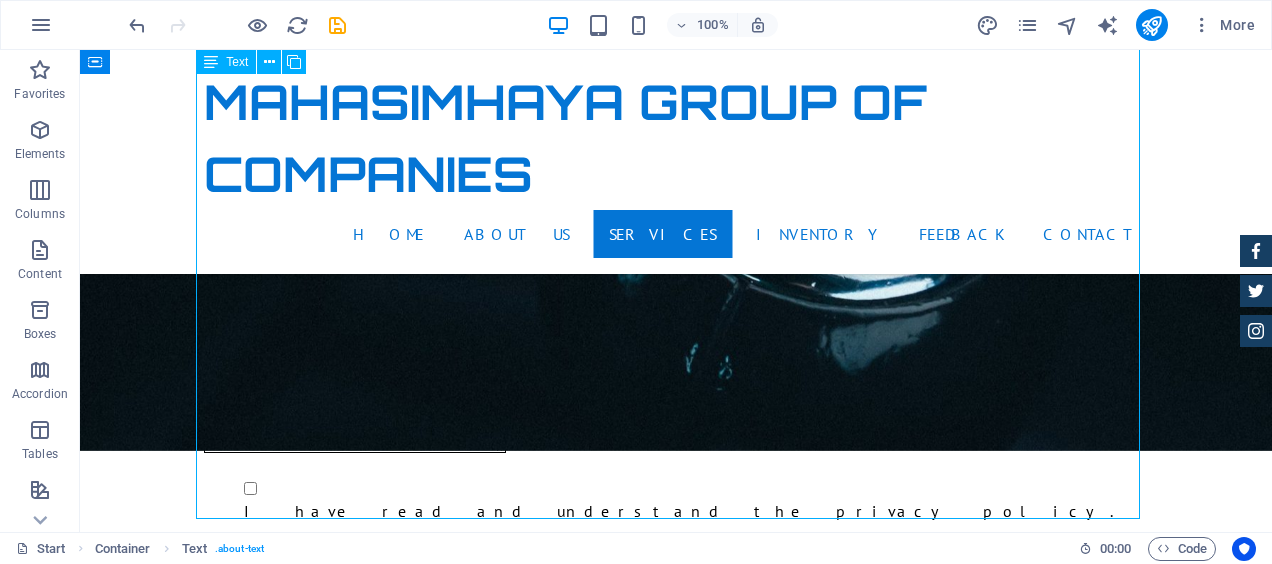 scroll, scrollTop: 3439, scrollLeft: 0, axis: vertical 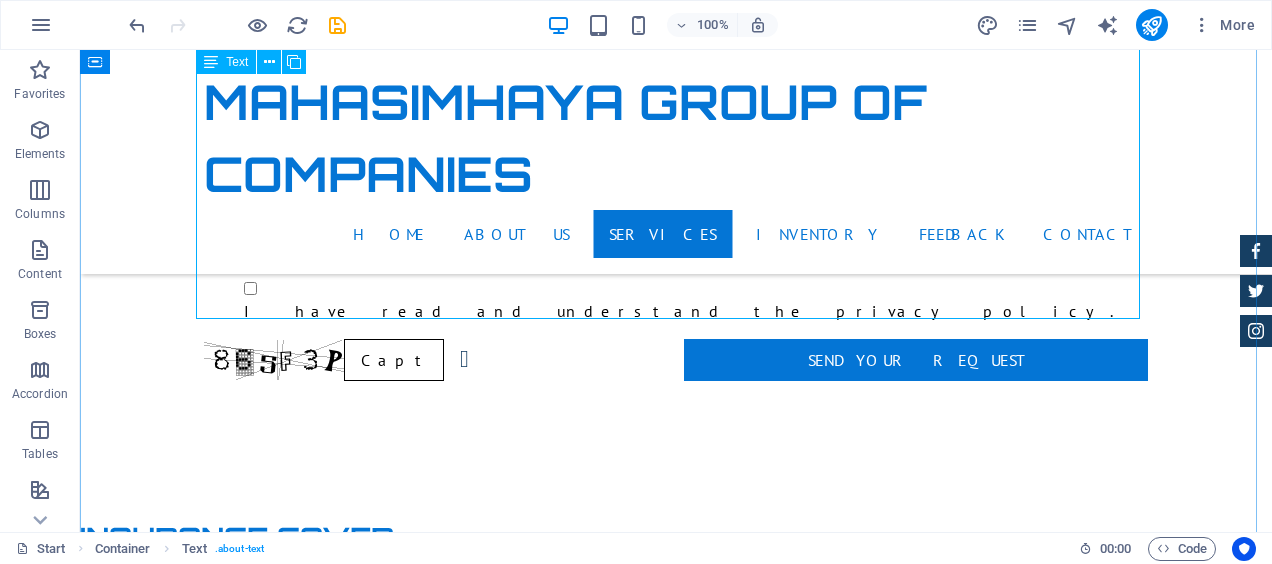 click on "CALL US ON MAHASIMHAYA GROUP OF COMPANIES MAHASIMHAYA SOUTH AFRICA PTY LTD ([COUNTRY]) MAHASIMHAYA BOTSWANA PTY LTD ([COUNTRY]) MAHASIMHAYA U.K LTD ([COUNTRY]) MAHASIMHAYA JAPAN CO.,LTD ([COUNTRY]) MAHASIMHAYA CO.,LTD ([COUNTRY]) MAHASIMHAYA TRADERS ZAMBIA LTD ([COUNTRY]) MAHASIMHAYA INVESTMENT SWAZILAND PTY LTD ([COUNTRY]/ [COUNTRY]) MAHASIMHAYA HONG KONG LTD ([COUNTRY]) FOR [COUNTRY] , [COUNTRY], [COUNTRY], [COUNTRY] MARKET PLEASE CALL ON LANDLINE : [PHONE] WHATSAPP : [PHONE] MAURITIUS: LANDLINE :[PHONE] (Ki-Auto Ltd ) MOBILE: [PHONE] JAPAN : [COUNTRY] : [COUNTRY] :" at bounding box center (676, 1209) 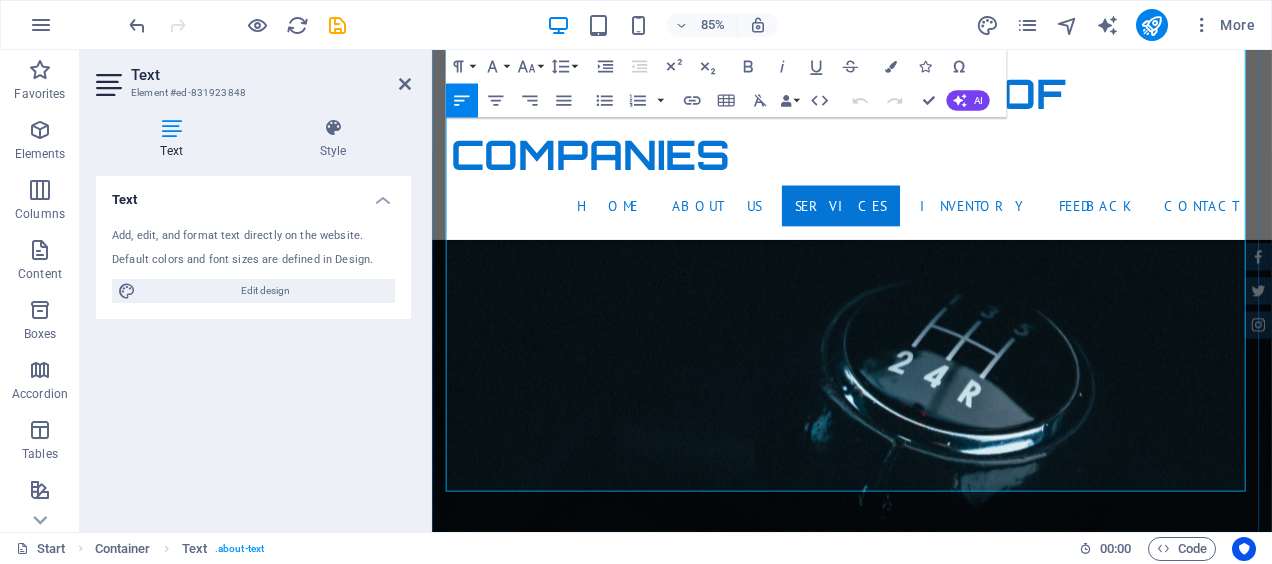 scroll, scrollTop: 3339, scrollLeft: 0, axis: vertical 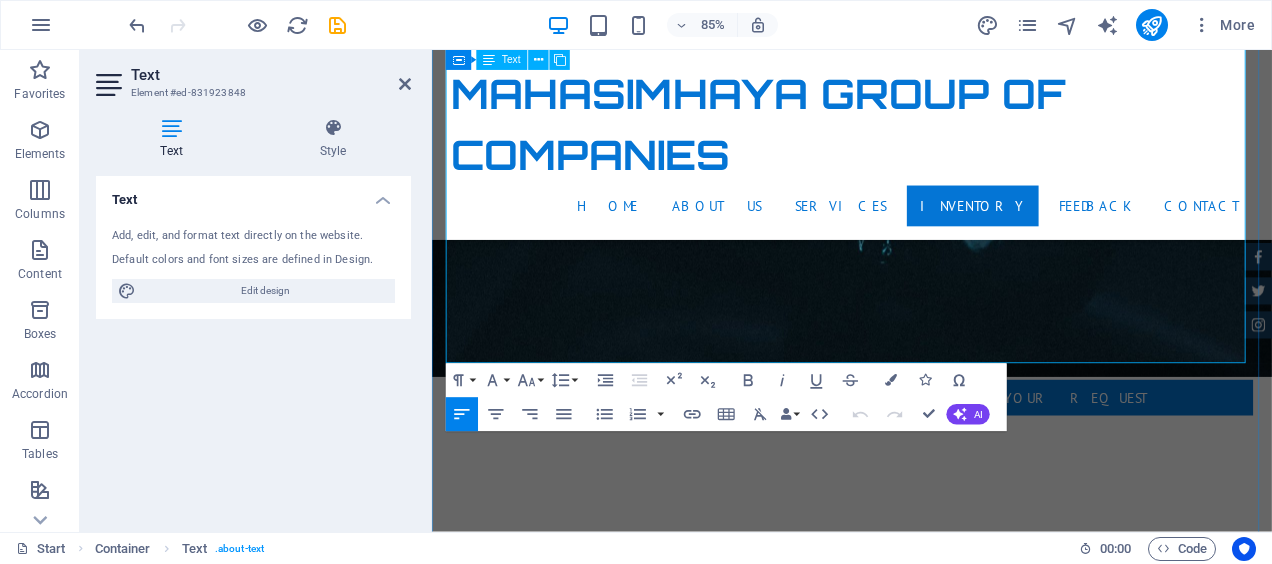 click on "LANDLINE :+44-[PHONE]" at bounding box center (926, 1619) 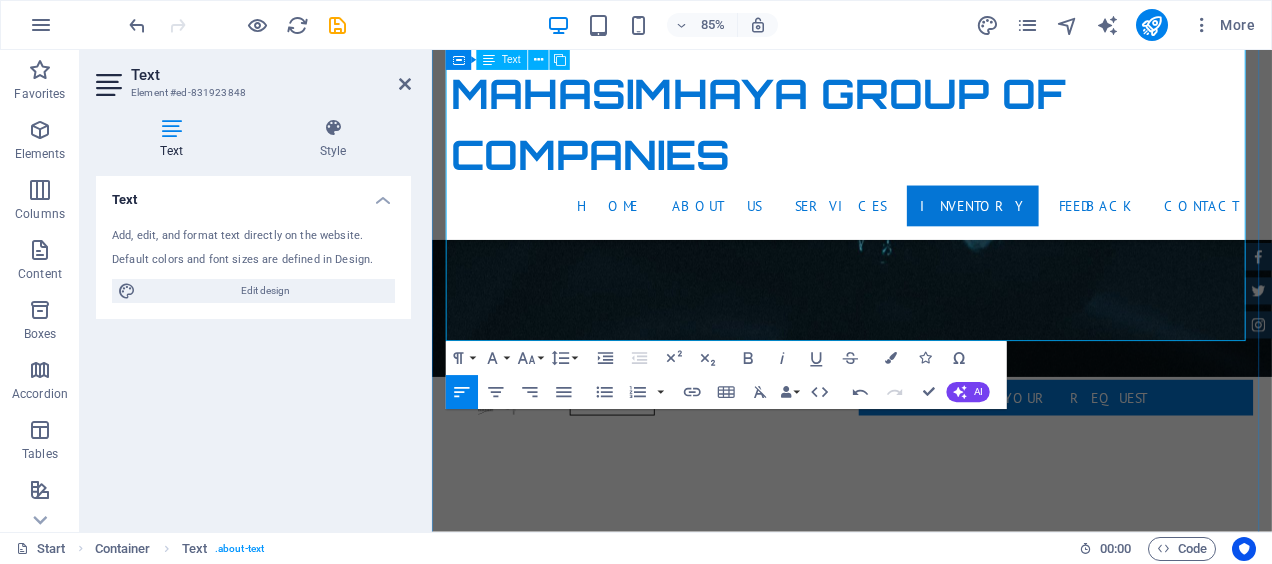 scroll, scrollTop: 3339, scrollLeft: 0, axis: vertical 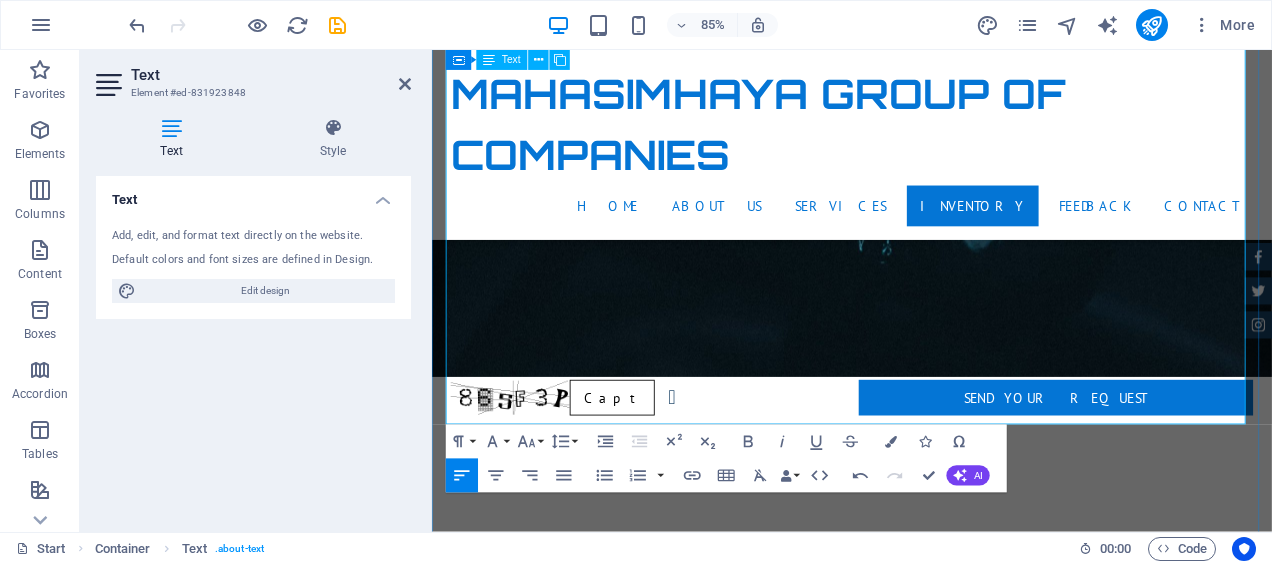 click at bounding box center [926, 1643] 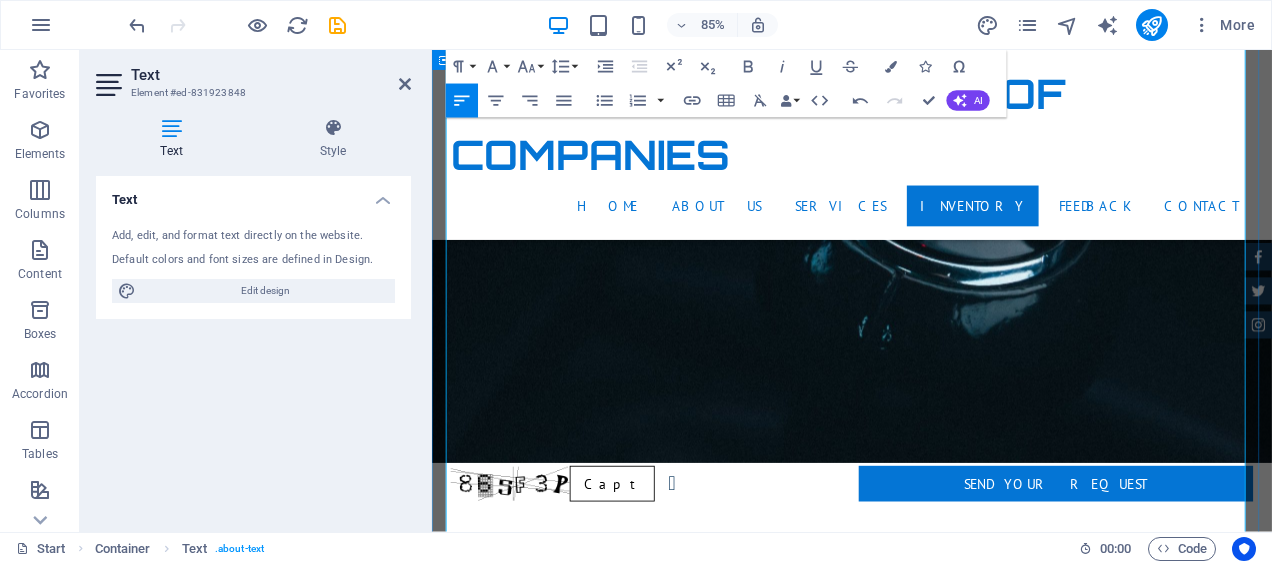 scroll, scrollTop: 3239, scrollLeft: 0, axis: vertical 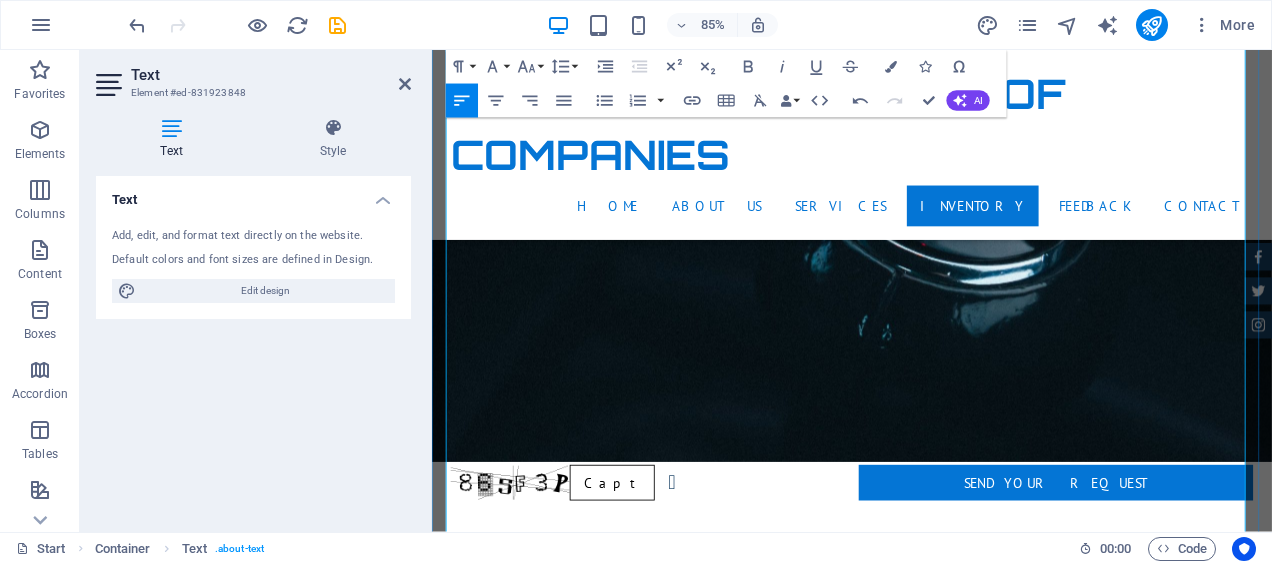 click on "LANDLINE :+44-[PHONE]" at bounding box center [926, 1719] 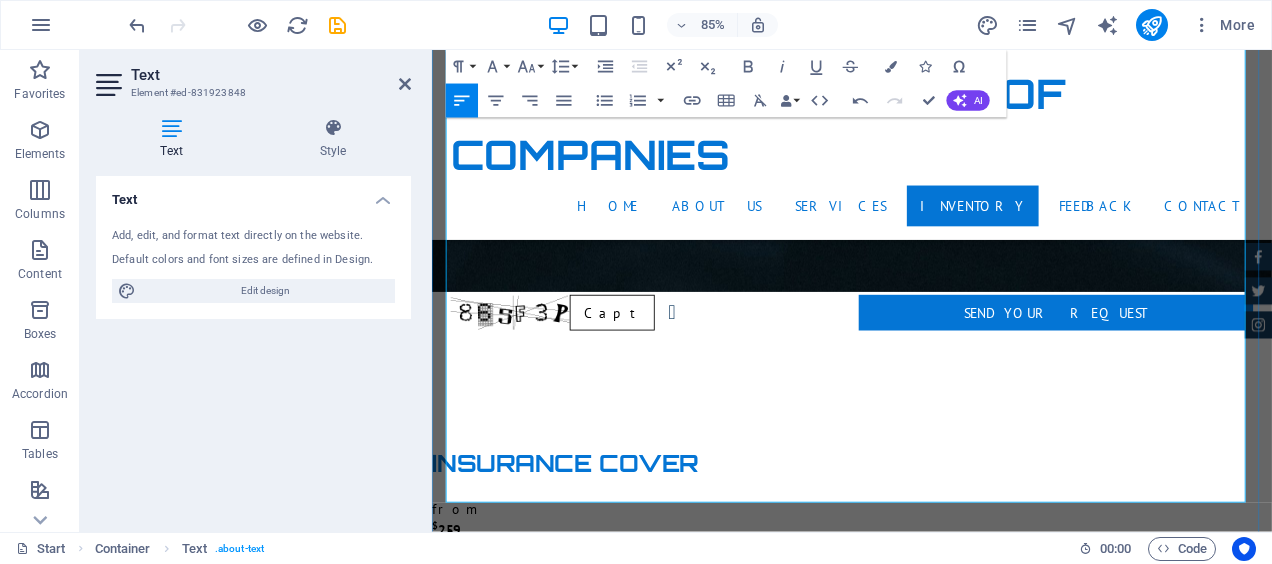 scroll, scrollTop: 3339, scrollLeft: 0, axis: vertical 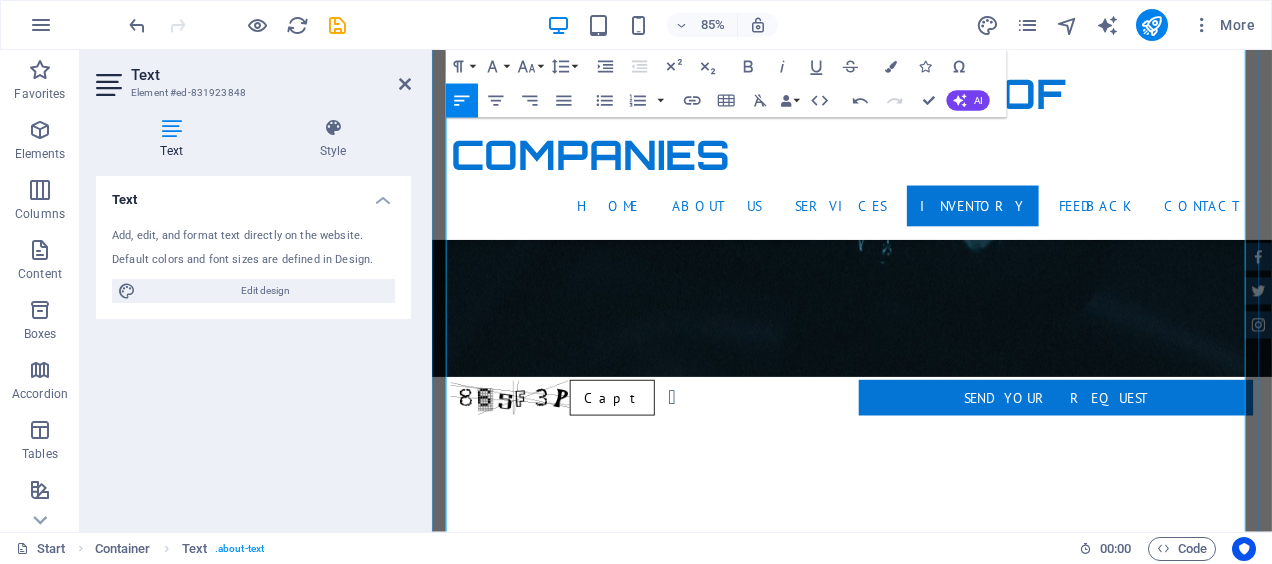 drag, startPoint x: 781, startPoint y: 410, endPoint x: 789, endPoint y: 422, distance: 14.422205 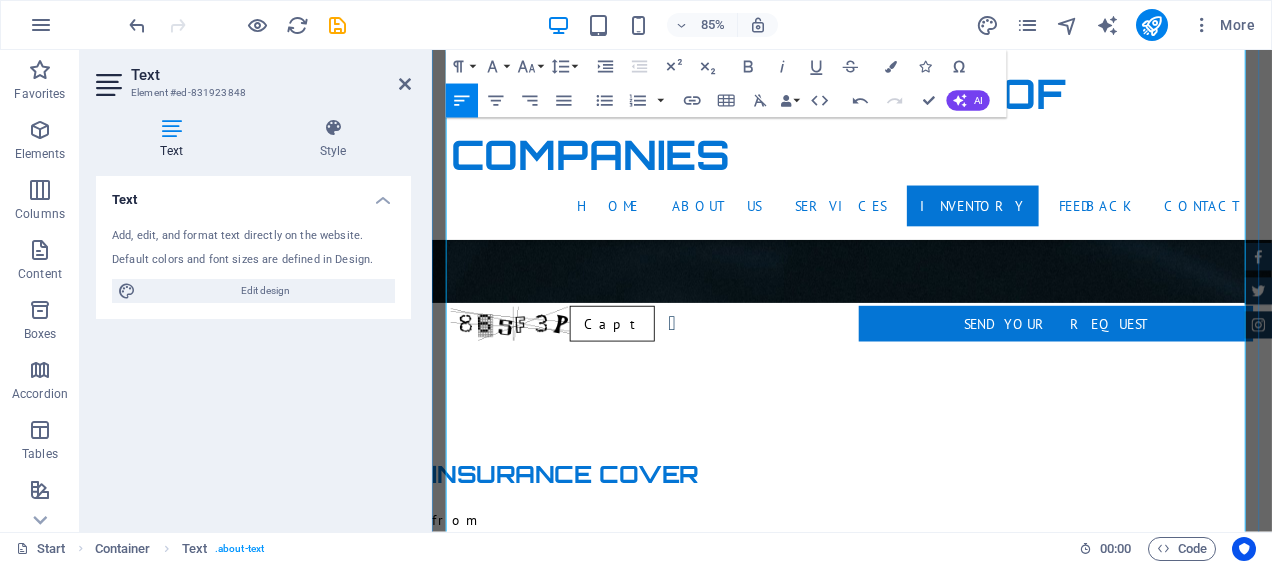 scroll, scrollTop: 3439, scrollLeft: 0, axis: vertical 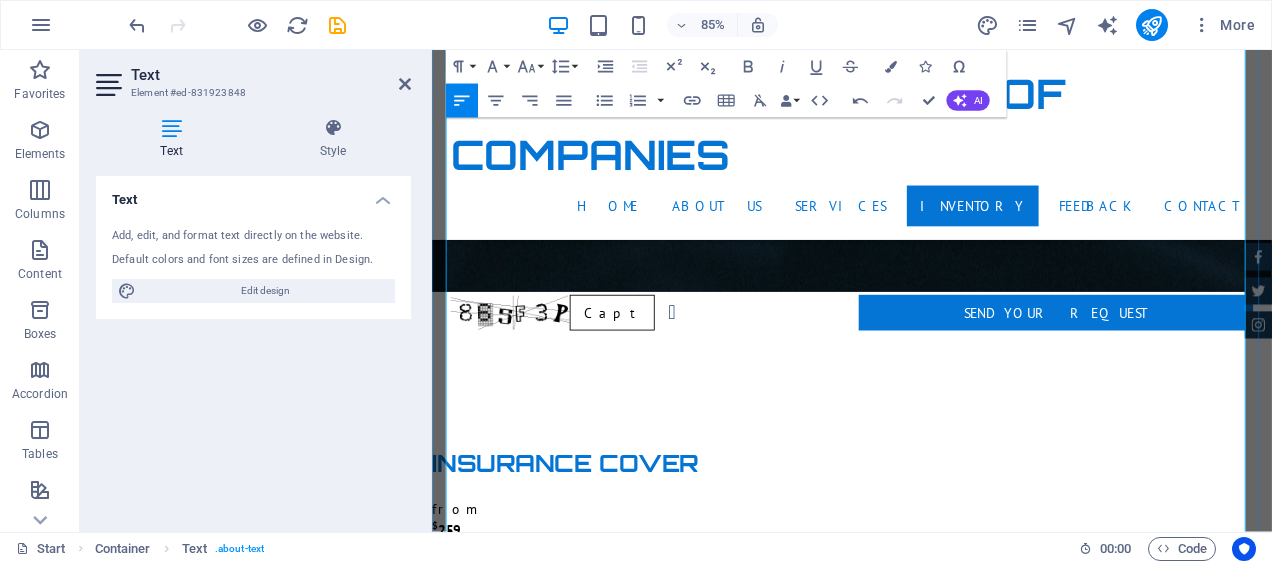 click on "​GLOBAL OFFICE:[EMAIL]" at bounding box center (926, 1591) 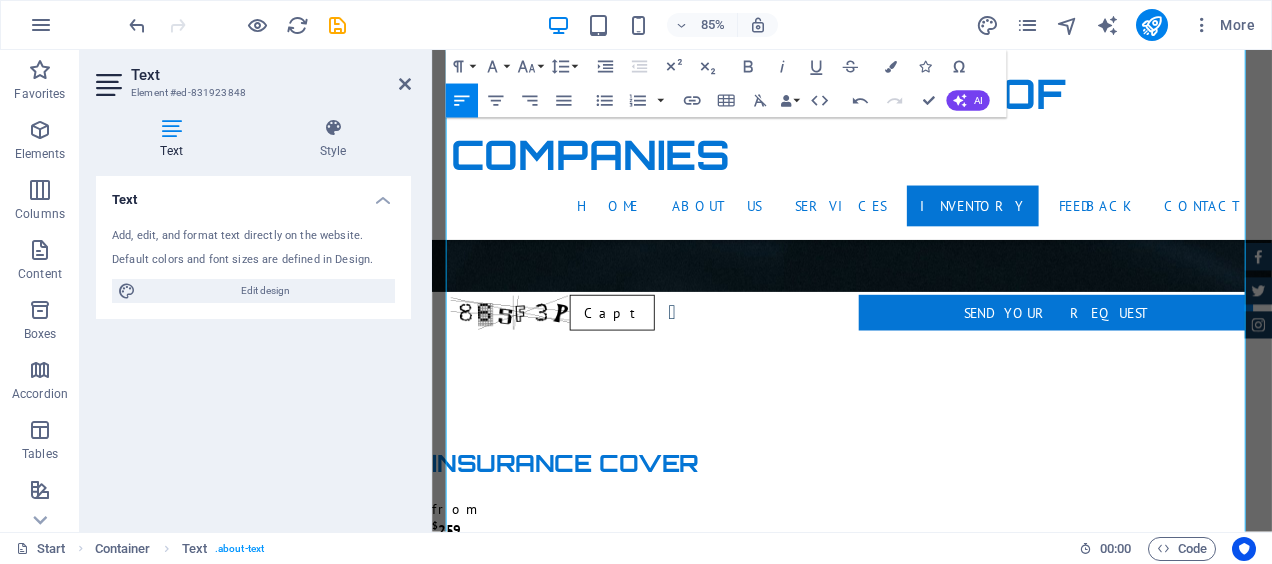 drag, startPoint x: 653, startPoint y: 370, endPoint x: 533, endPoint y: 255, distance: 166.2077 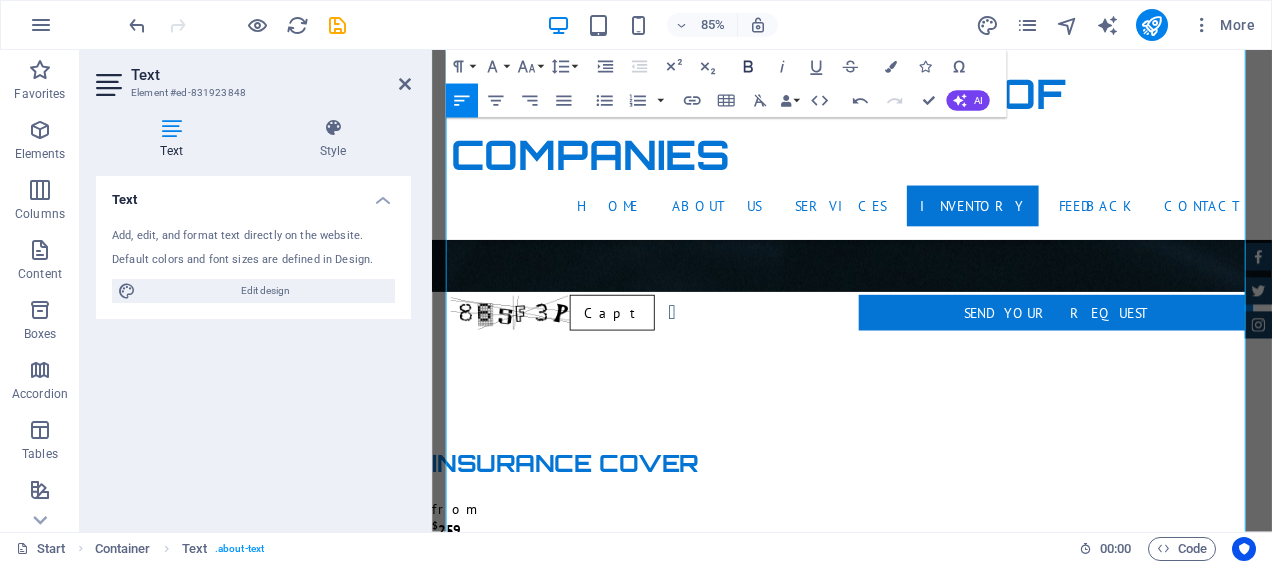 click 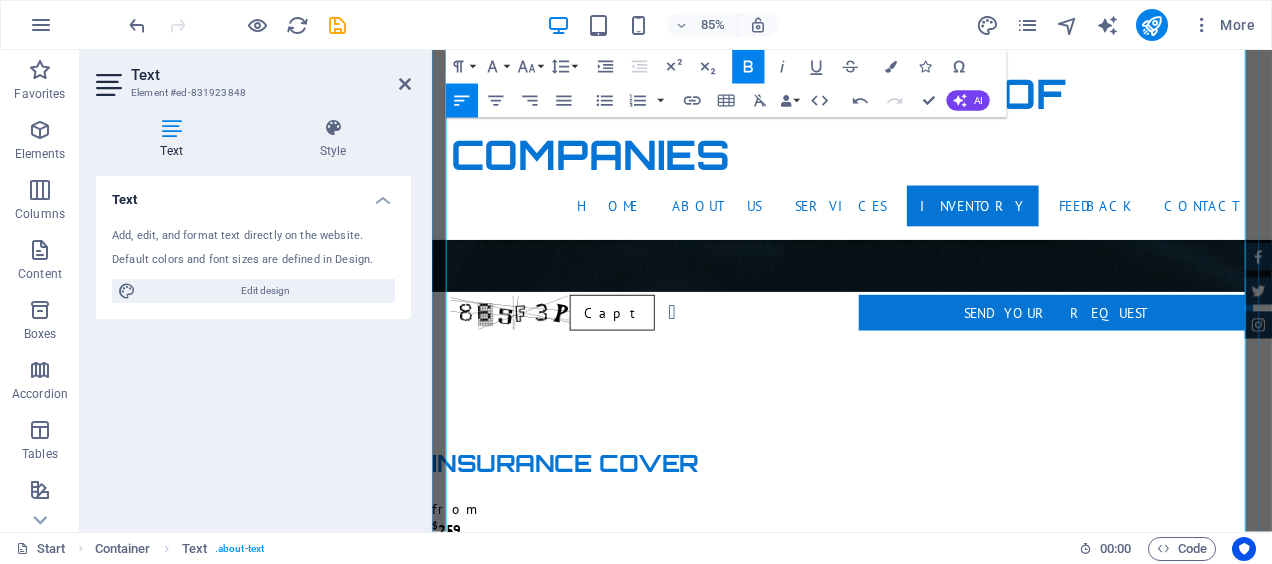 drag, startPoint x: 592, startPoint y: 425, endPoint x: 831, endPoint y: 428, distance: 239.01883 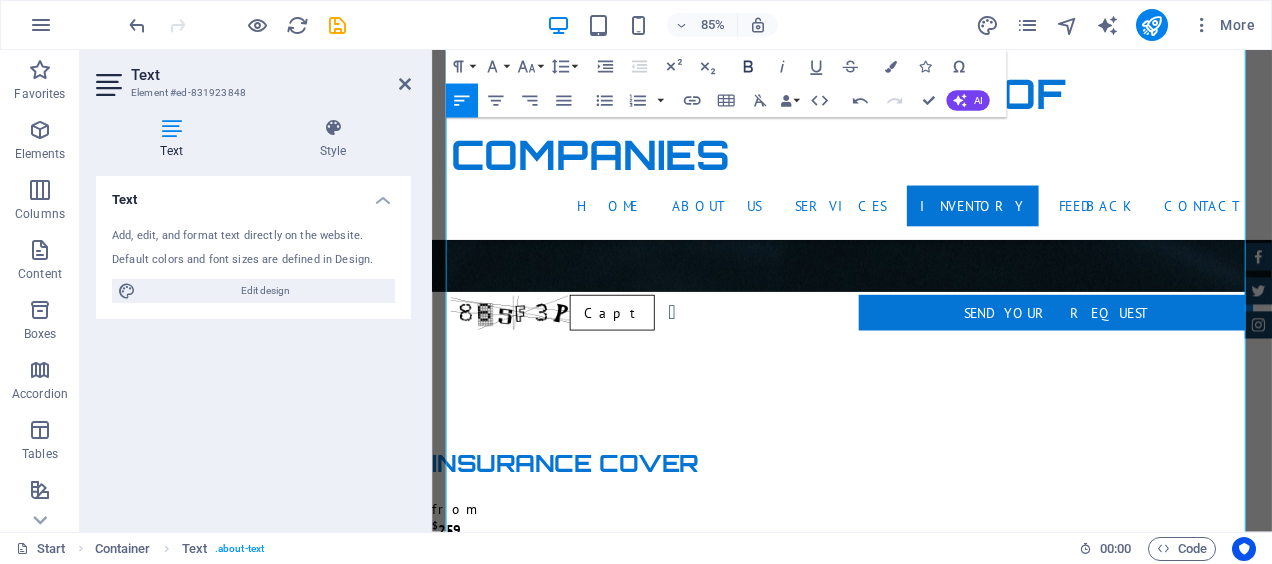 click 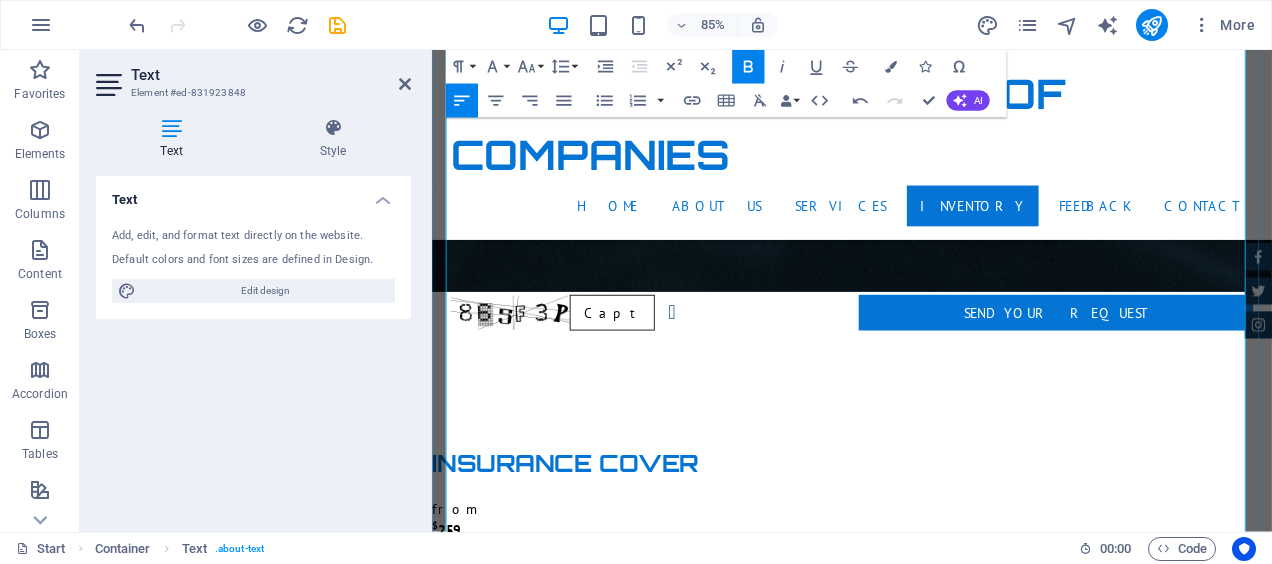 drag, startPoint x: 637, startPoint y: 449, endPoint x: 772, endPoint y: 457, distance: 135.23683 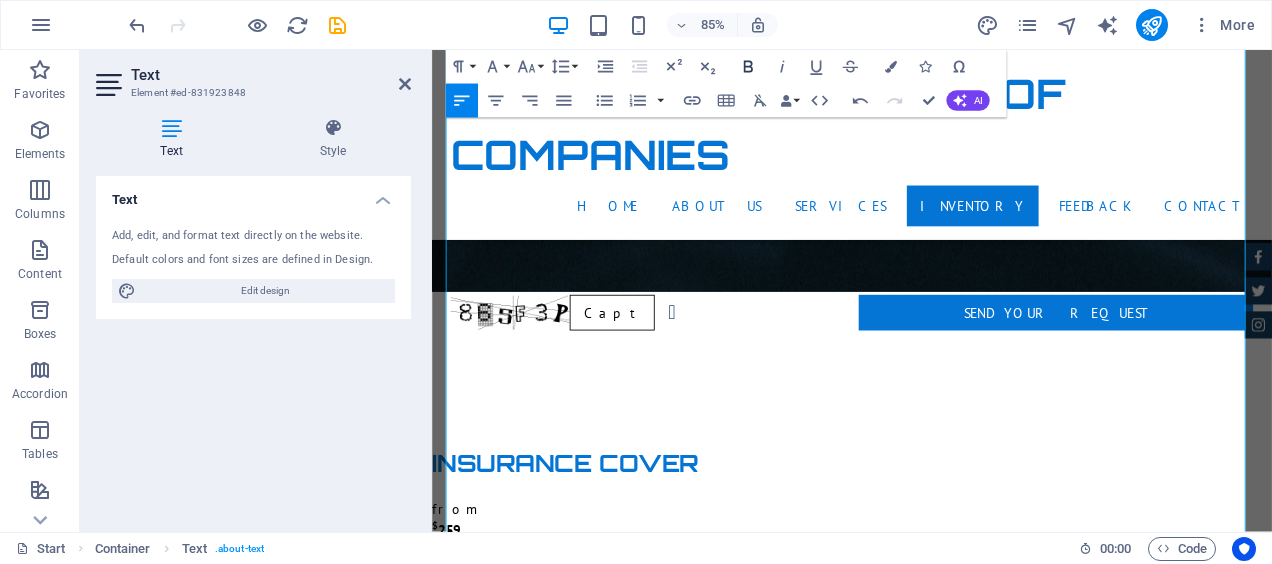 click 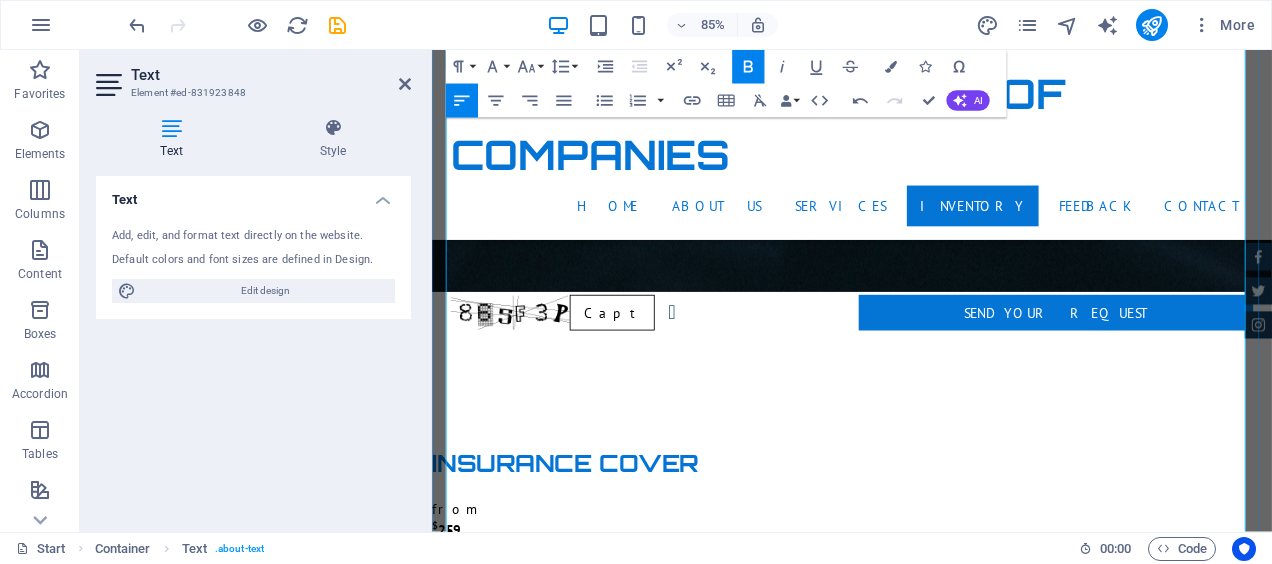 drag, startPoint x: 524, startPoint y: 473, endPoint x: 684, endPoint y: 471, distance: 160.0125 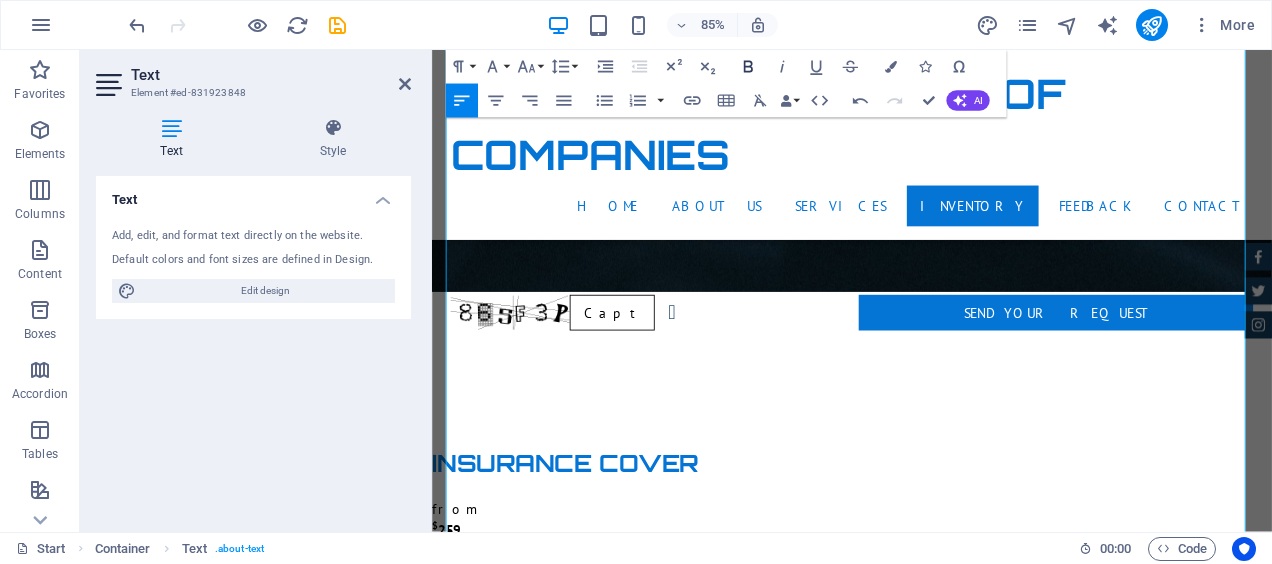 click 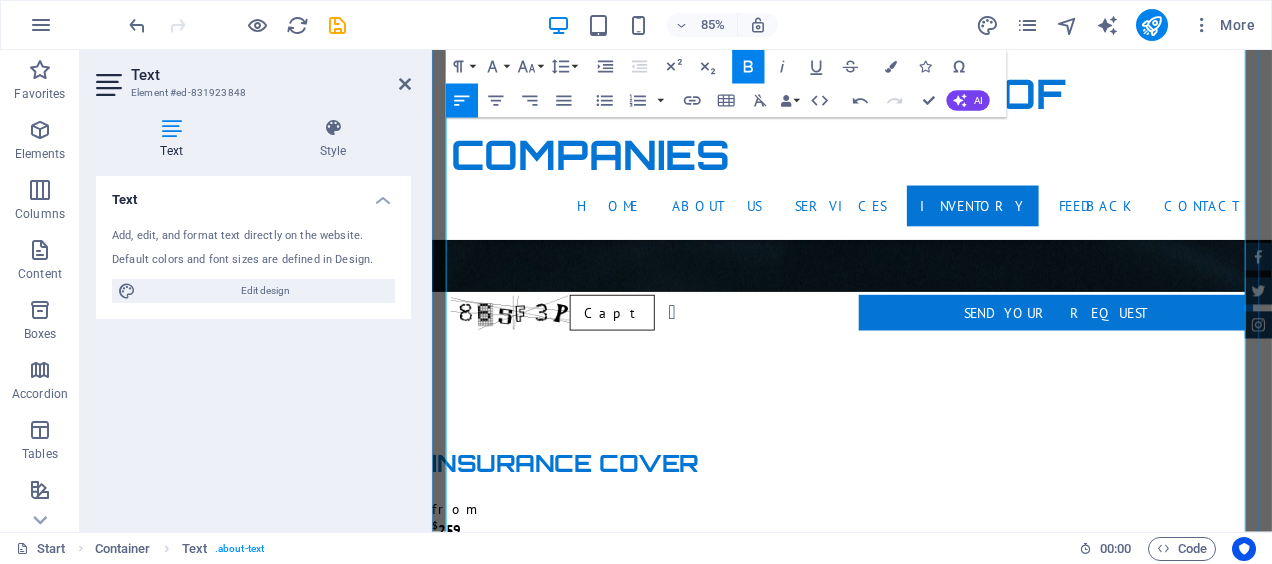 drag, startPoint x: 566, startPoint y: 496, endPoint x: 716, endPoint y: 487, distance: 150.26976 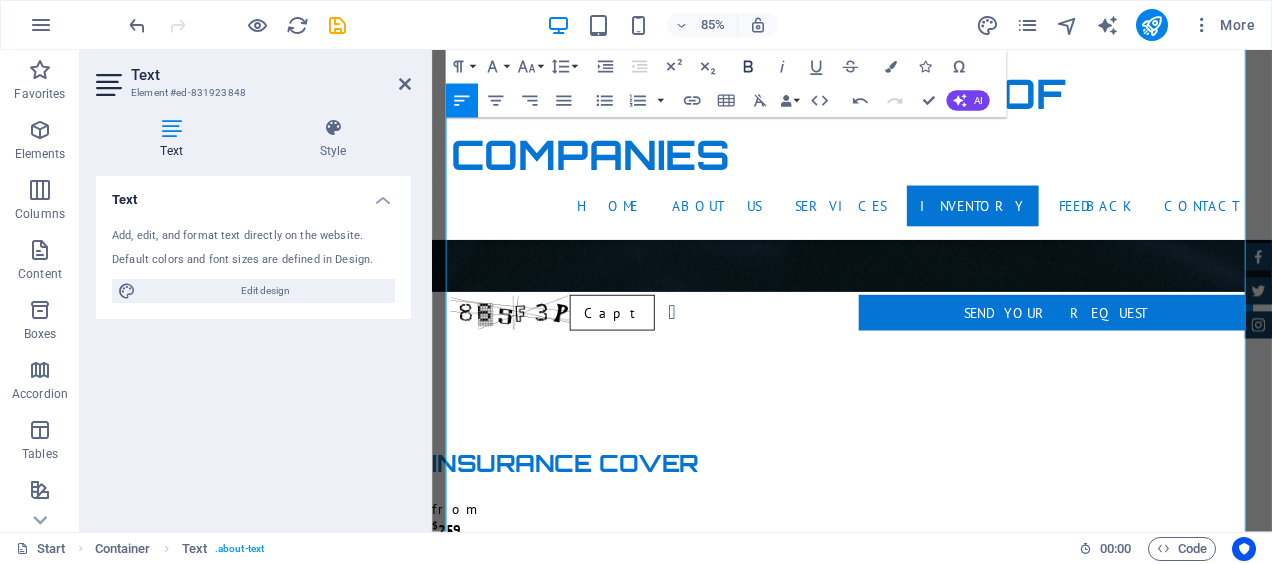 click 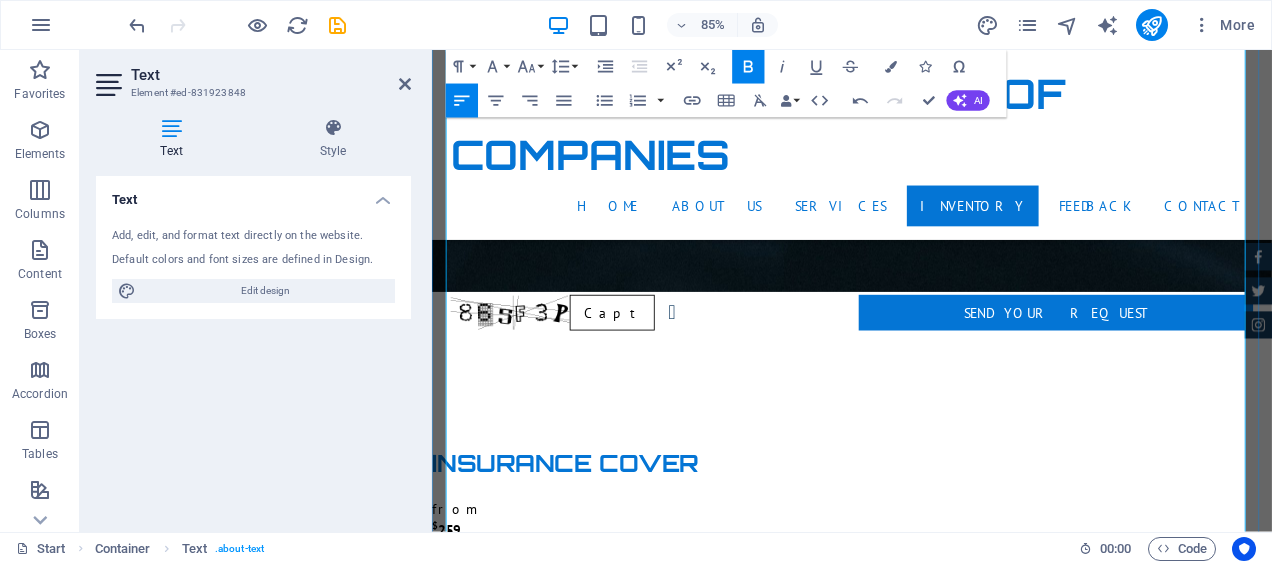 click on "Revenue (2024) :  USD 91,000,000" at bounding box center [926, 1783] 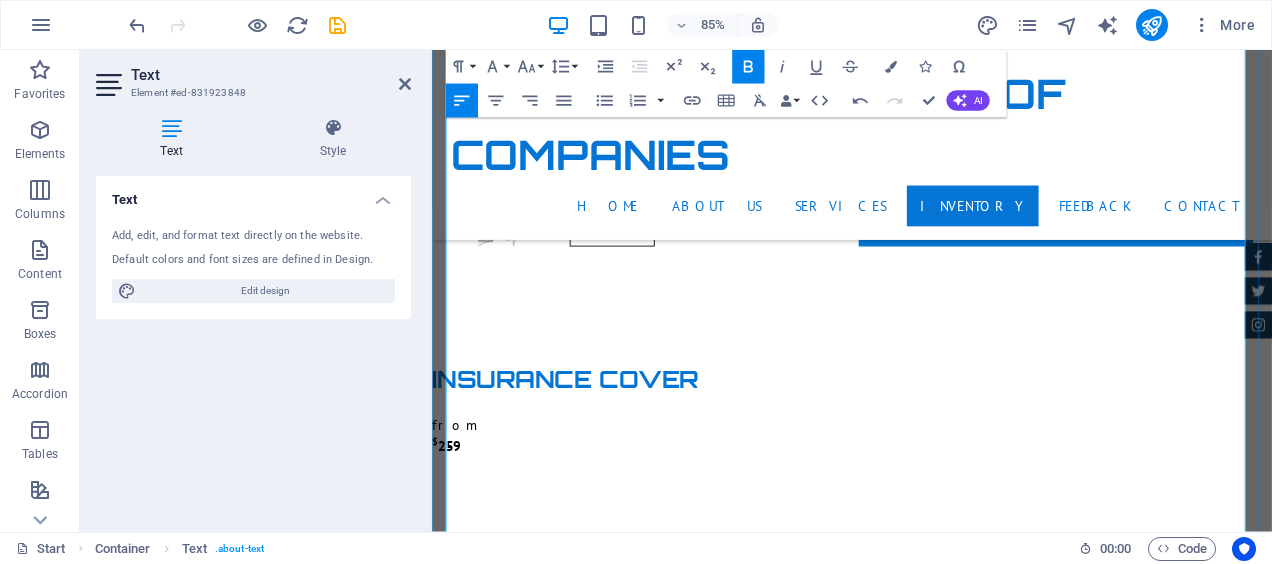 scroll, scrollTop: 3539, scrollLeft: 0, axis: vertical 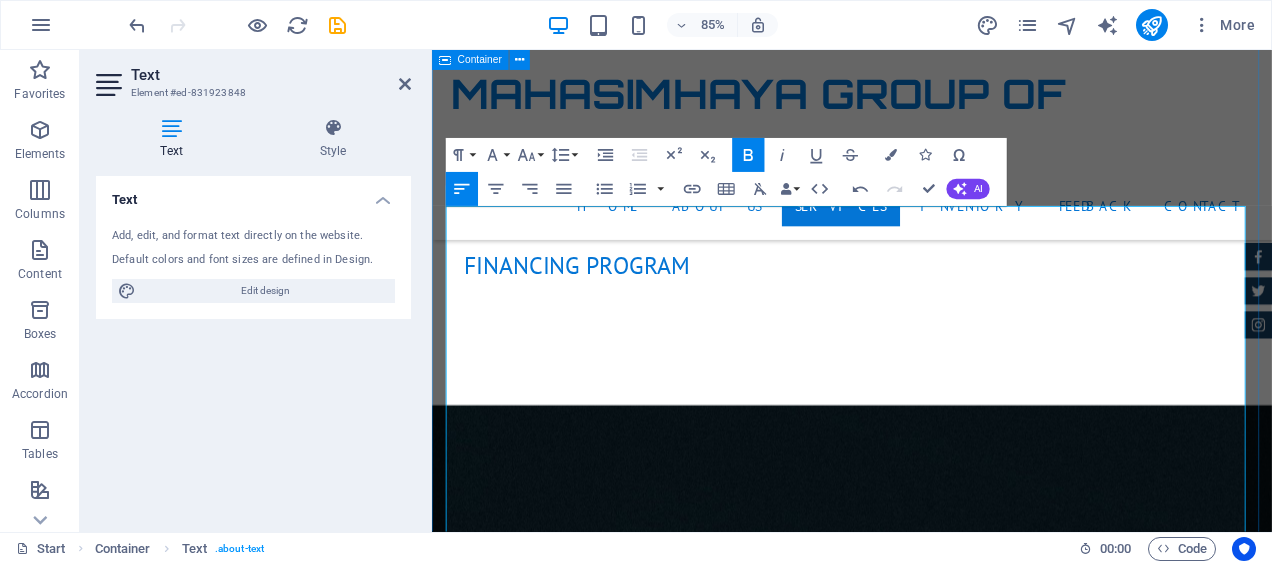 drag, startPoint x: 739, startPoint y: 439, endPoint x: 445, endPoint y: 250, distance: 349.50964 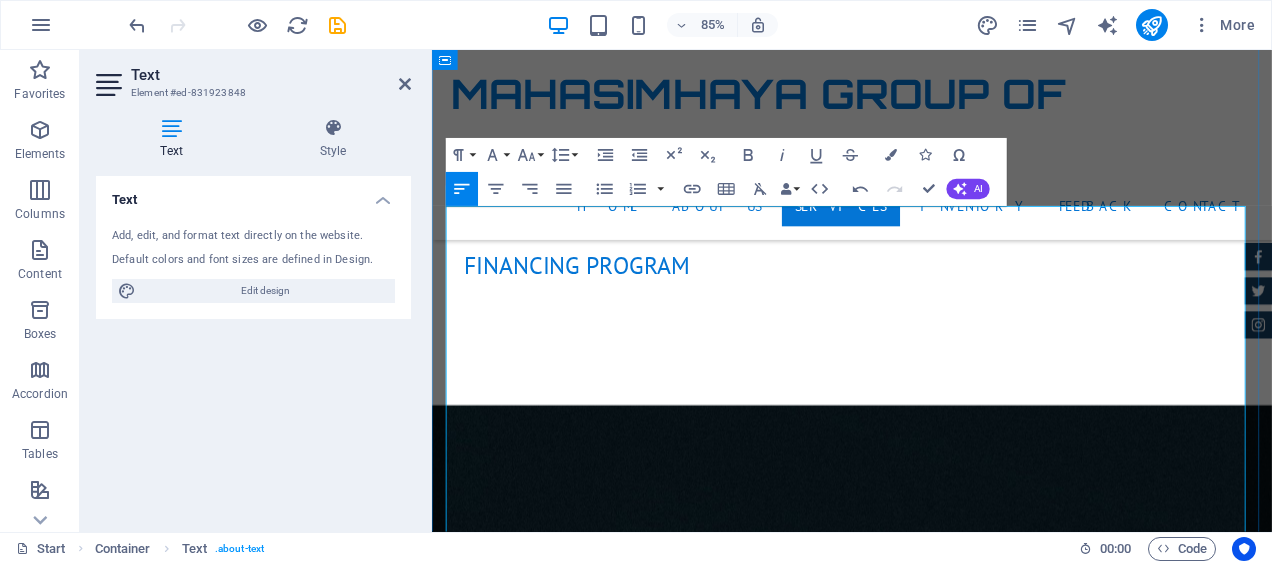 copy on "CALL US ON  MAHASIMHAYA GROUP OF COMPANIES MAHASIMHAYA SOUTH AFRICA PTY LTD                         ( SOUTH-AFRICA ) MAHASIMHAYA BOTSWANA PTY LTD                              ( BOTSWANA ) MAHASIMHAYA U.K LTD                                                    ( UNITED KINGDOM ) MAHASIMHAYA JAPAN CO.,LTD                                        ( JAPAN ) MAHASIMHAYA CO.,LTD                                                    ( MAURITIUS ) MAHASIMHAYA TRADERS ZAMBIA LTD                            ( ZAMBIA ) MAHASIMHAYA INVESTMENT SWAZILAND PTY LTD       ( SWAZILAND/ ESWATINI ) MAHASIMHAYA HONG KONG LTD                                     ( HONG-KONG ) FOR  SOUTH AFRICA , BOTSWANA, ZAMBIA, SWAZILAND  MARKET  PLEASE CALL ON LANDLINE : +27-31943-1175    WHATSAPP : +27-73737-2618 MAURITIUS: LANDLINE :+230-4214-947  (Ki-Auto Ltd ) MOBILE: +230-58499-215 JAPAN : LANDLINE :+81-50-6867-1395 WHATSAPP: +81-80-8854-8883 UNITED KINDOM : LANDLINE :+44-20-8638-7720 ​GLOBAL  OFFICE:sales@mahasimhaya.co.za ​ ​Mahasimhaya Group ..." 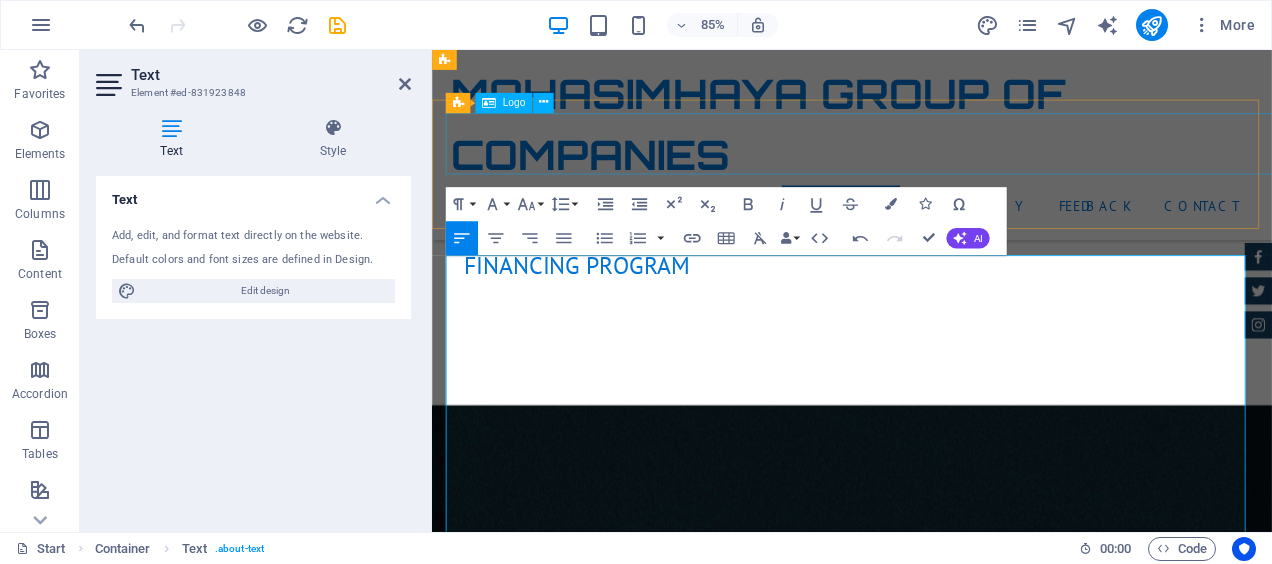 scroll, scrollTop: 2639, scrollLeft: 0, axis: vertical 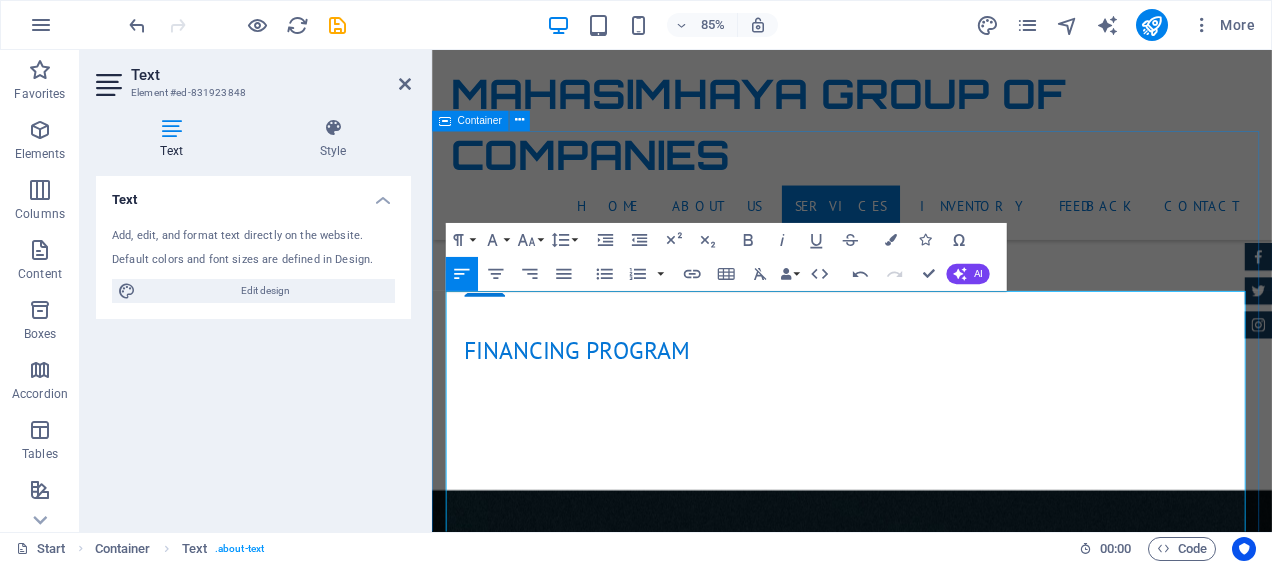 click on "Services CALL US ON  MAHASIMHAYA GROUP OF COMPANIES MAHASIMHAYA SOUTH AFRICA PTY LTD                         ( SOUTH-AFRICA ) MAHASIMHAYA BOTSWANA PTY LTD                              ( BOTSWANA ) MAHASIMHAYA U.K LTD                                                    ( UNITED KINGDOM ) MAHASIMHAYA JAPAN CO.,LTD                                        ( JAPAN ) MAHASIMHAYA CO.,LTD                                                    ( MAURITIUS ) MAHASIMHAYA TRADERS ZAMBIA LTD                            ( ZAMBIA ) MAHASIMHAYA INVESTMENT SWAZILAND PTY LTD       ( SWAZILAND/ ESWATINI ) MAHASIMHAYA HONG KONG LTD                                     ( HONG-KONG ) FOR  SOUTH AFRICA , BOTSWANA, ZAMBIA, SWAZILAND  MARKET  PLEASE CALL ON LANDLINE : +27-31943-1175    WHATSAPP : +27-73737-2618 MAURITIUS: LANDLINE :+230-4214-947  (Ki-Auto Ltd ) MOBILE: +230-58499-215 JAPAN : ​ ​ $" at bounding box center [926, 2617] 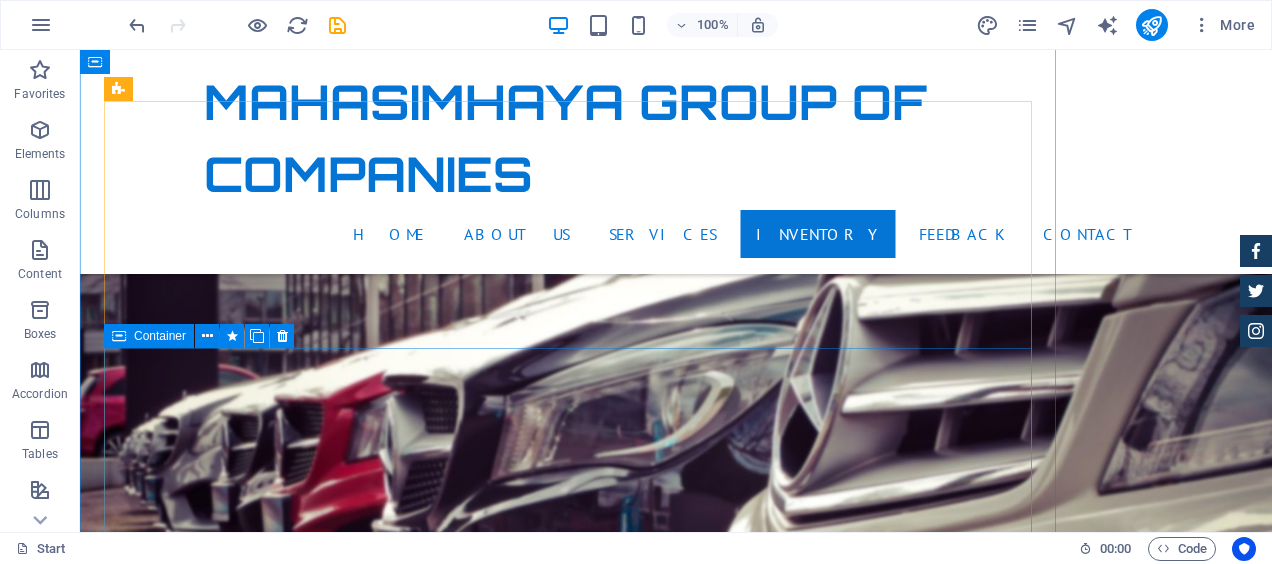 scroll, scrollTop: 6239, scrollLeft: 0, axis: vertical 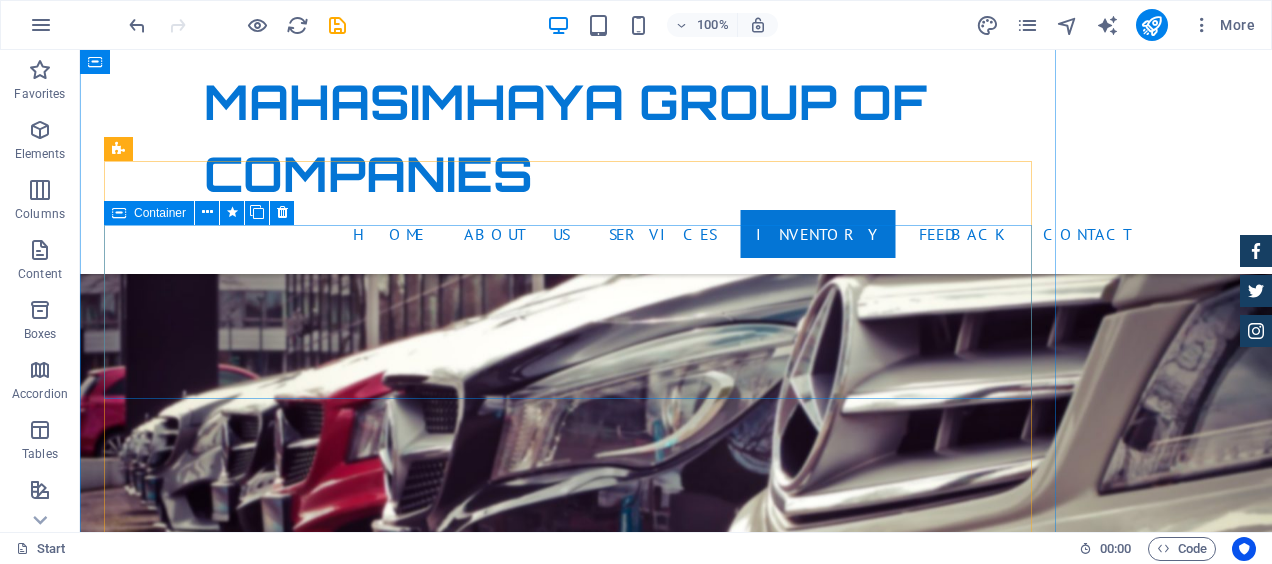 click on "Drop content here or  Add elements  Paste clipboard" at bounding box center [524, 6718] 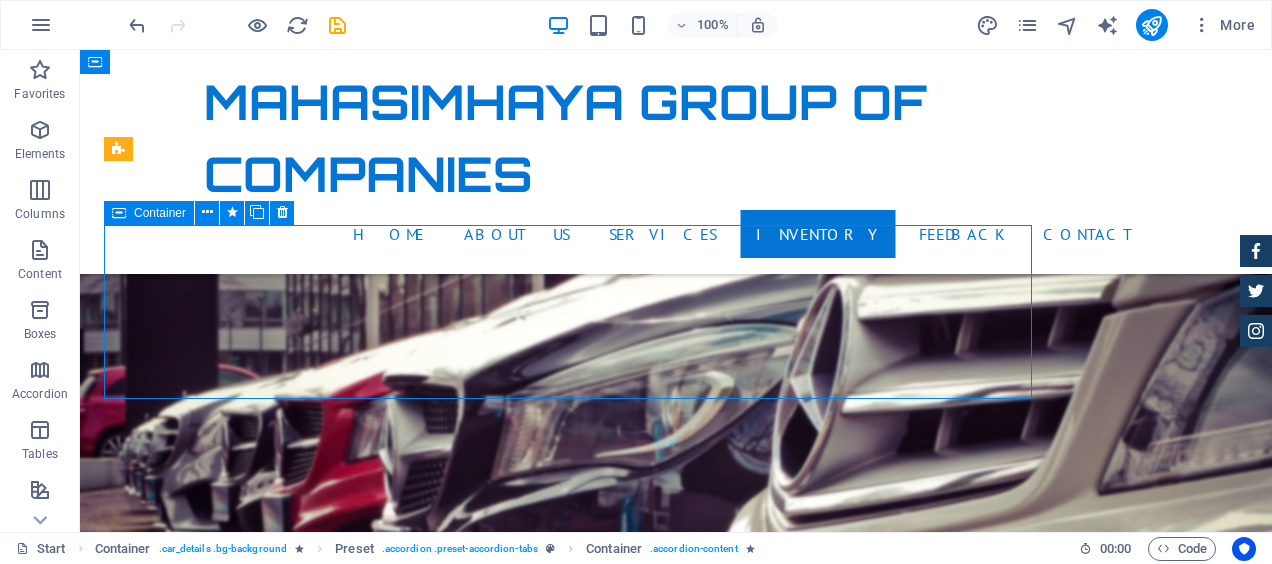 click on "Drop content here or  Add elements  Paste clipboard" at bounding box center [524, 6718] 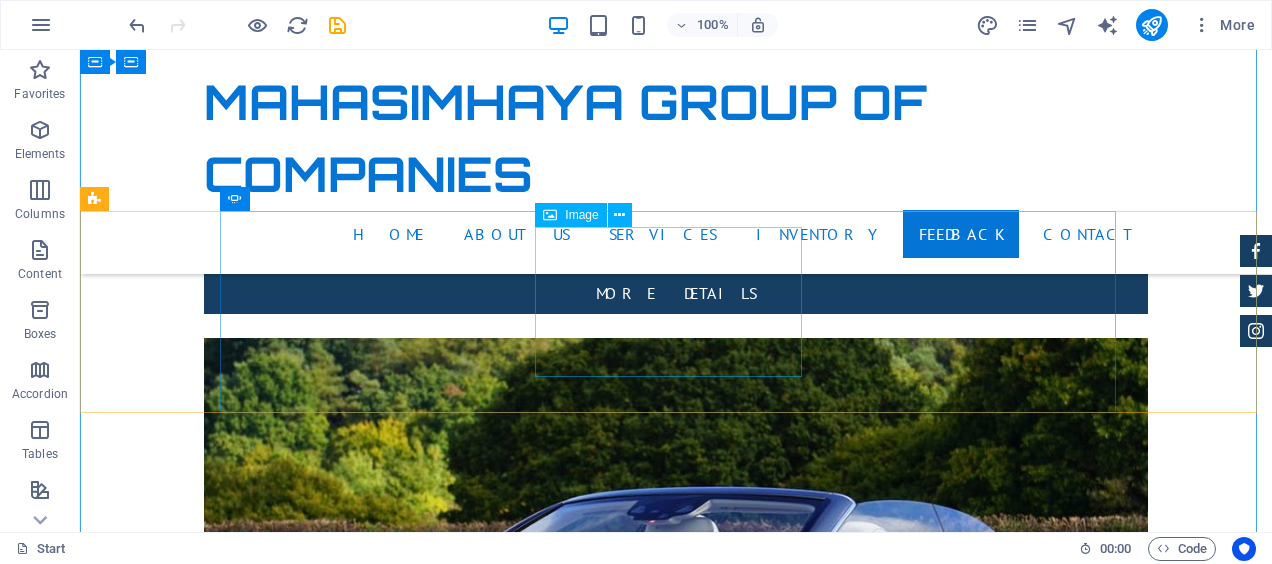 scroll, scrollTop: 8839, scrollLeft: 0, axis: vertical 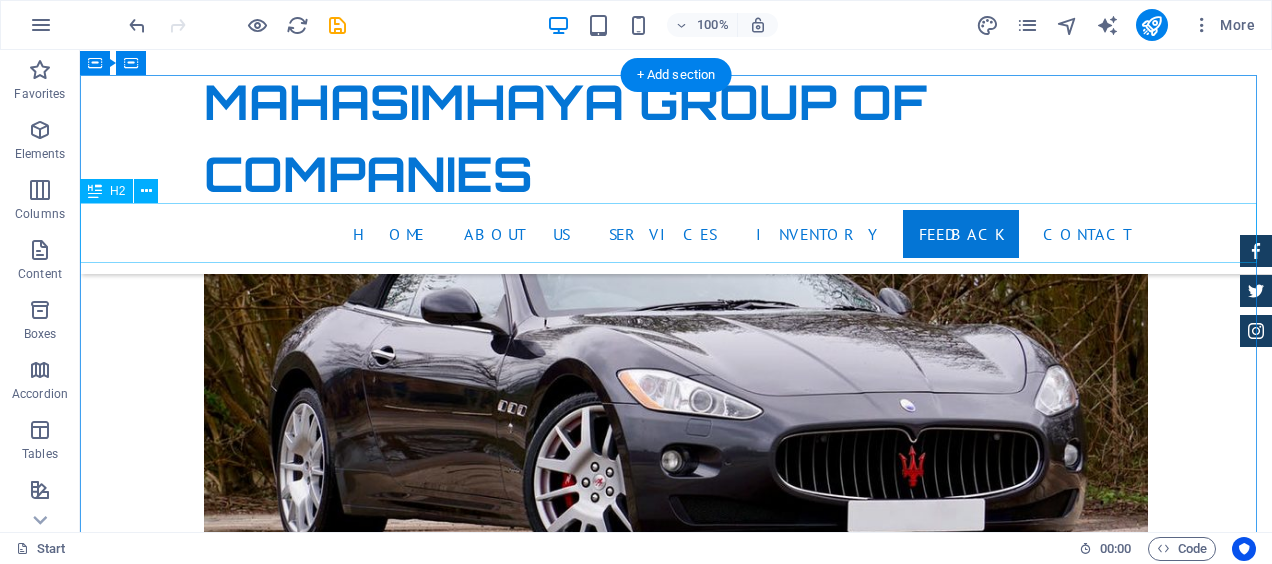 click on "Feedback" at bounding box center (676, 14775) 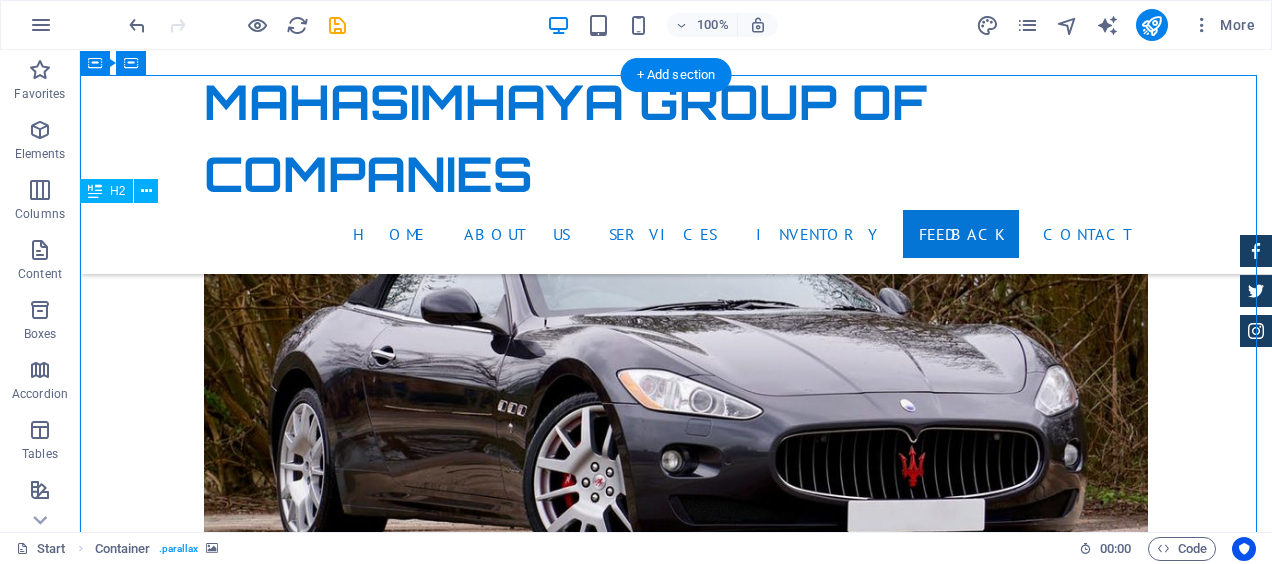 click on "Feedback" at bounding box center [676, 14775] 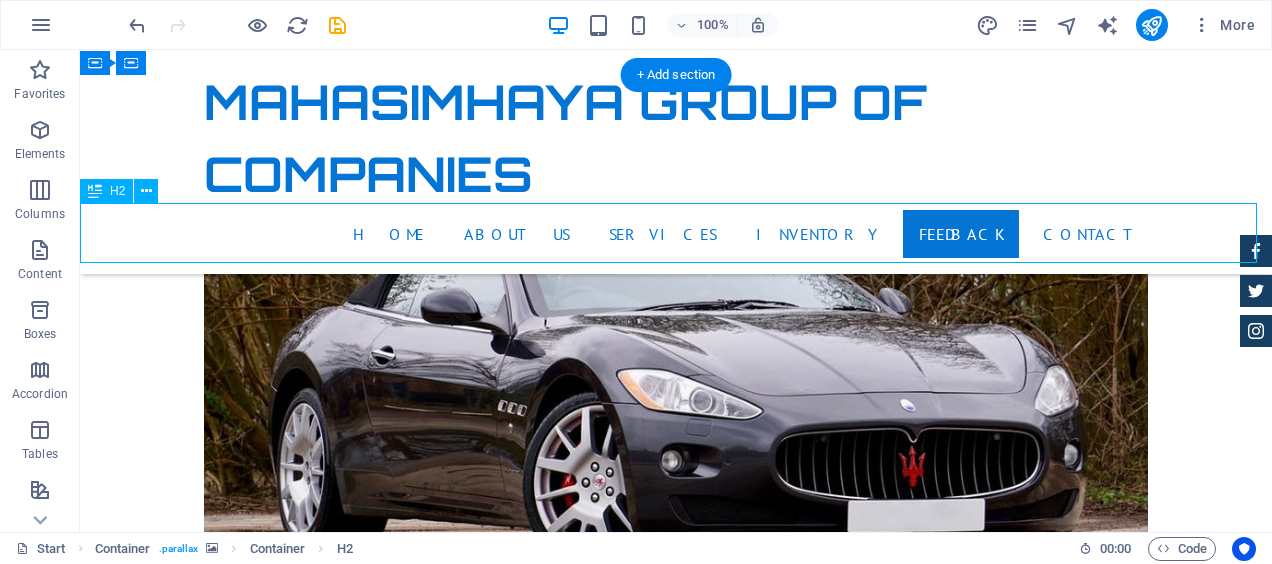 click on "Feedback" at bounding box center [676, 14775] 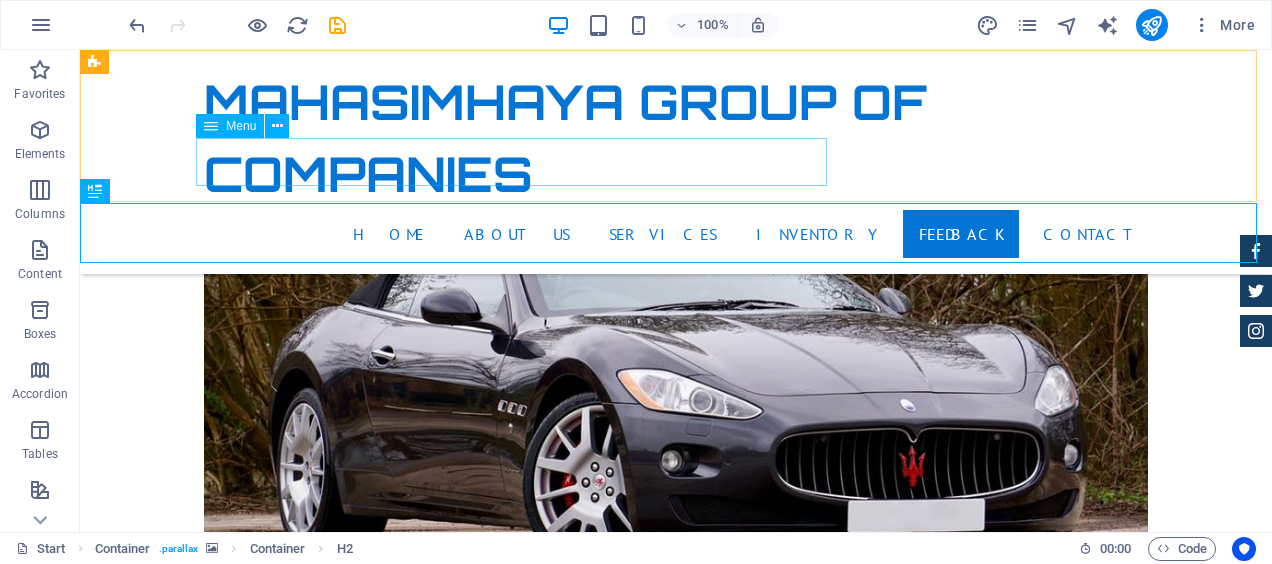 click on "Home About us Services Inventory Feedback Contact" at bounding box center [676, 234] 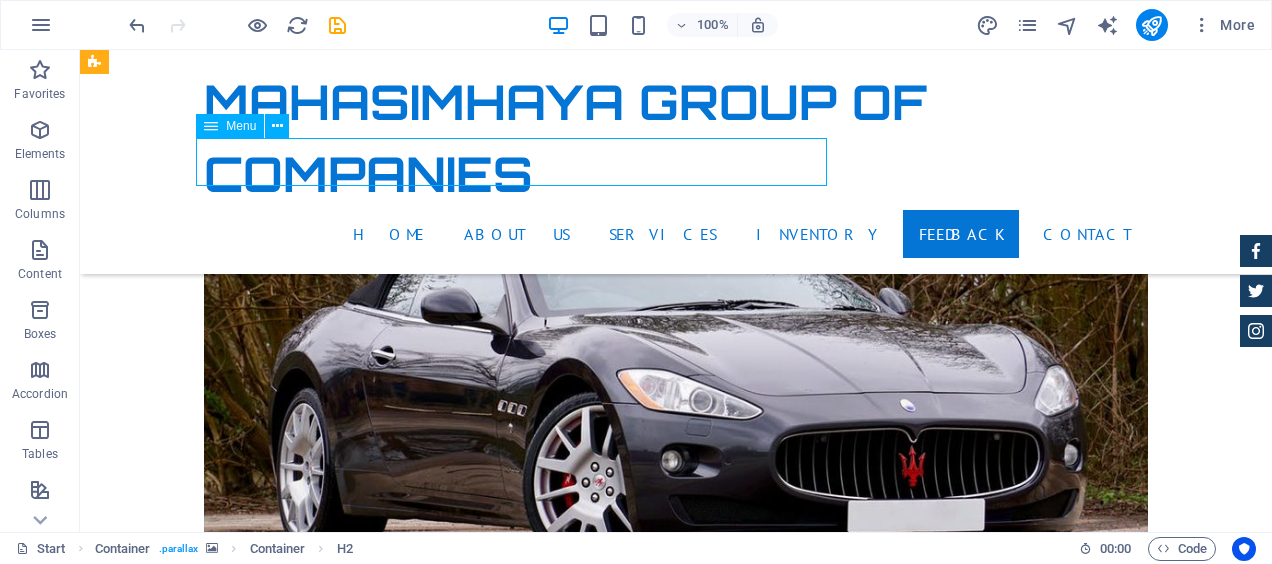 click on "Home About us Services Inventory Feedback Contact" at bounding box center [676, 234] 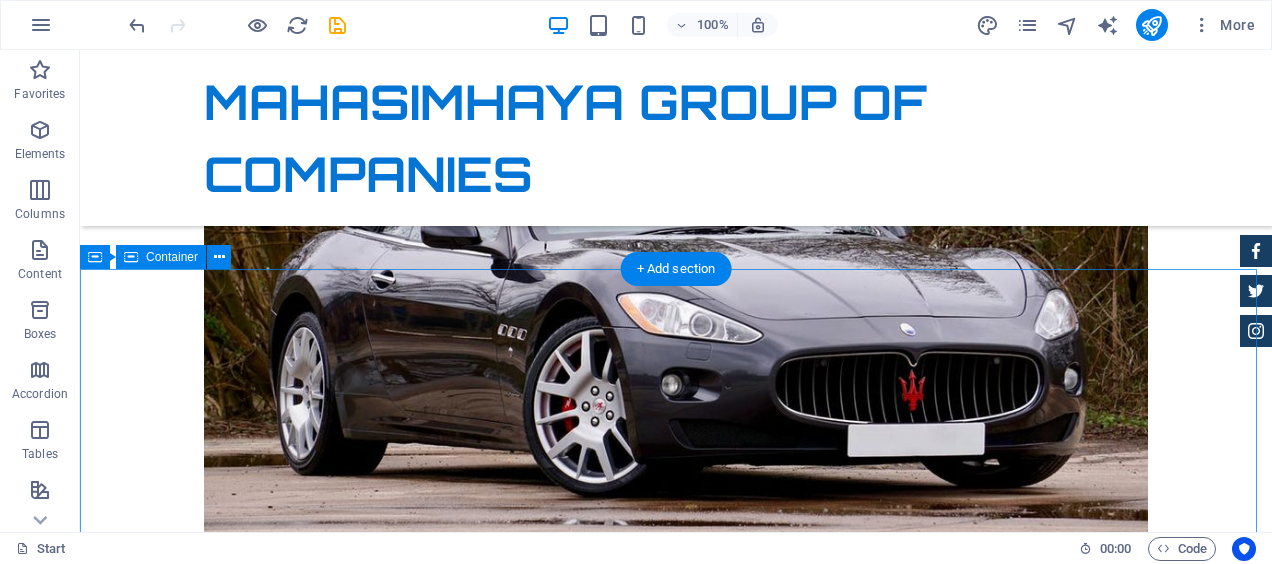 scroll, scrollTop: 9074, scrollLeft: 0, axis: vertical 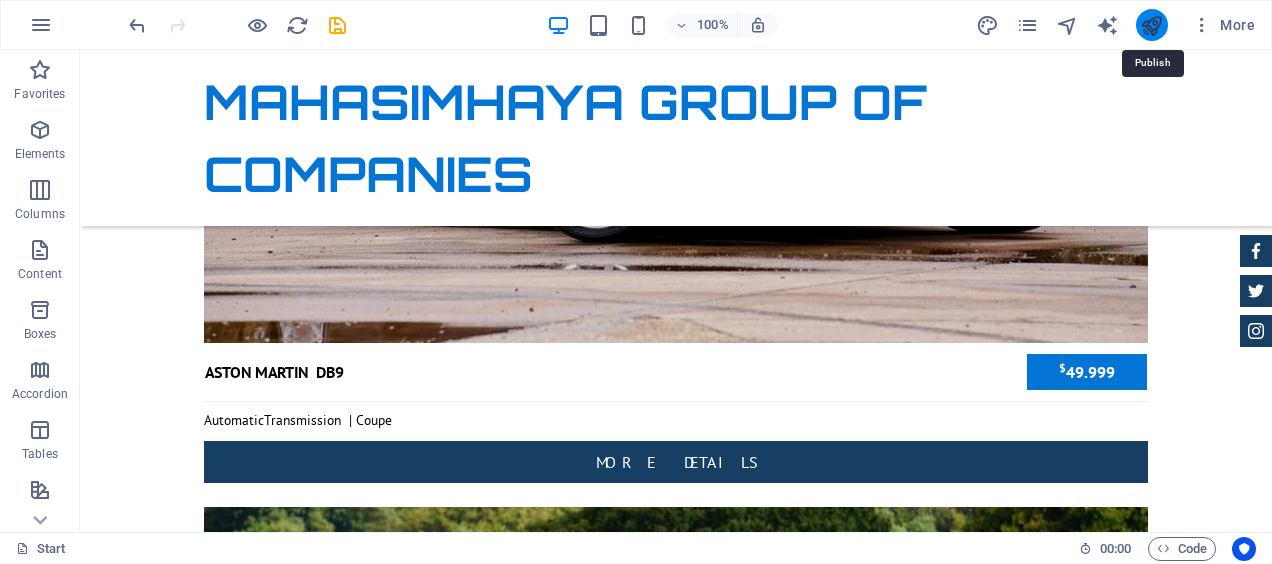 click at bounding box center [1151, 25] 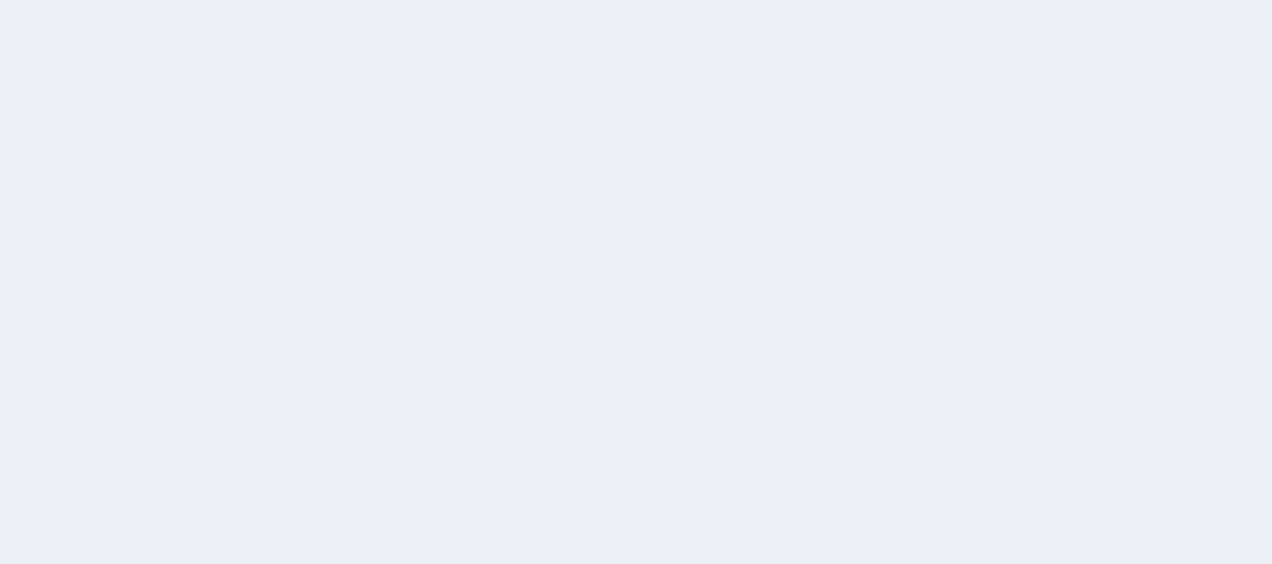 scroll, scrollTop: 0, scrollLeft: 0, axis: both 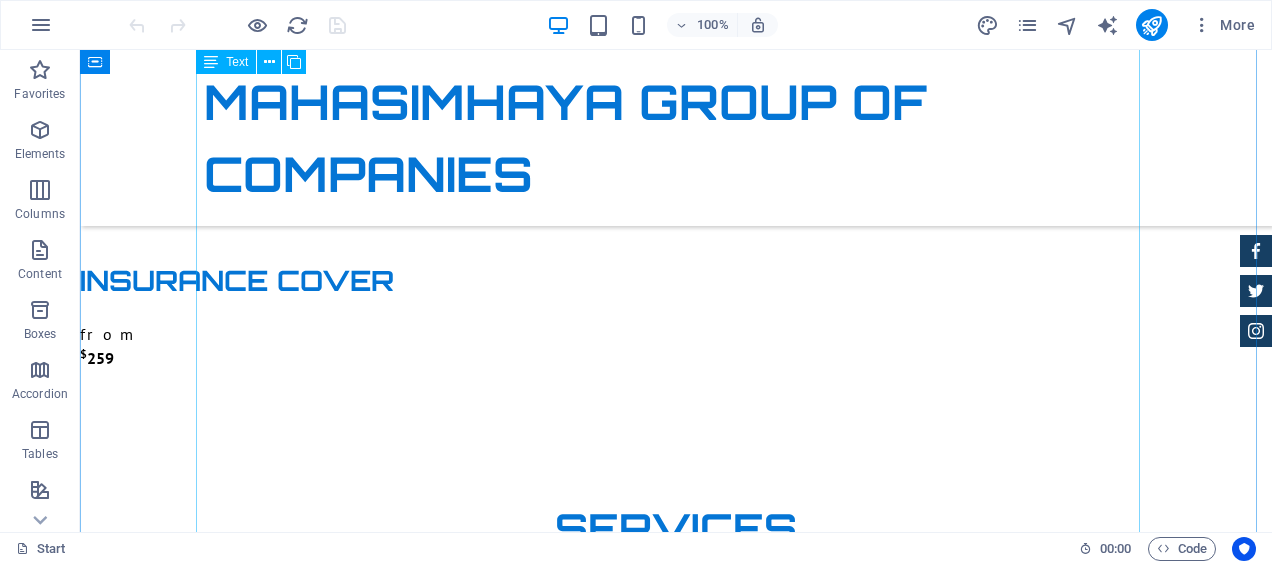 click on "CALL US ON  MAHASIMHAYA GROUP OF COMPANIES MAHASIMHAYA SOUTH AFRICA PTY LTD       ( [STATE] ) MAHASIMHAYA BOTSWANA PTY LTD               ( [STATE] ) MAHASIMHAYA U.K LTD                                       ( [STATE] ) MAHASIMHAYA JAPAN CO.,LTD                                     ( [STATE] ) MAHASIMHAYA CO.,LTD                                           ( [STATE] ) MAHASIMHAYA TRADERS ZAMBIA LTD                     ( [STATE] ) MAHASIMHAYA INVESTMENT SWAZILAND PTY LTD          ( [STATE]/ ESWATINI ) MAHASIMHAYA HONG KONG LTD                                  ( [STATE] ) FOR  [STATE] , [STATE], [STATE], [STATE]  MARKET  PLEASE CALL ON LANDLINE : [PHONE]   WHATSAPP : [PHONE] [STATE]: LANDLINE :[PHONE]  (Ki-Auto Ltd ) MOBILE: [PHONE] [STATE] : [STATE] :" at bounding box center (676, 1228) 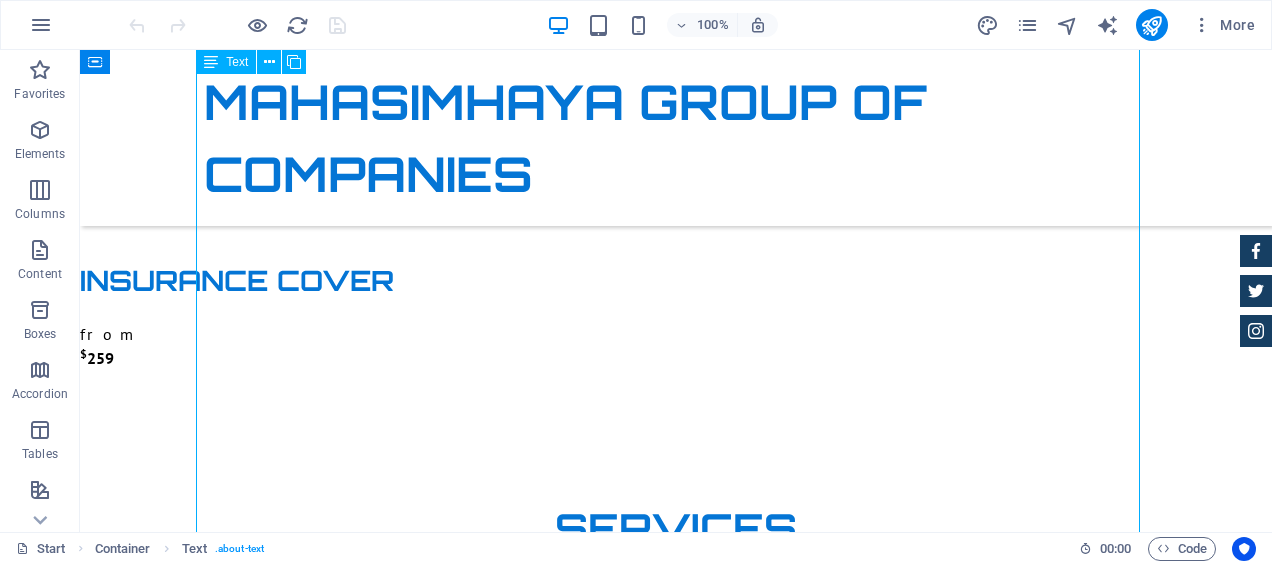click on "CALL US ON  MAHASIMHAYA GROUP OF COMPANIES MAHASIMHAYA SOUTH AFRICA PTY LTD       ( [STATE] ) MAHASIMHAYA BOTSWANA PTY LTD               ( [STATE] ) MAHASIMHAYA U.K LTD                                       ( [STATE] ) MAHASIMHAYA JAPAN CO.,LTD                                     ( [STATE] ) MAHASIMHAYA CO.,LTD                                           ( [STATE] ) MAHASIMHAYA TRADERS ZAMBIA LTD                     ( [STATE] ) MAHASIMHAYA INVESTMENT SWAZILAND PTY LTD          ( [STATE]/ ESWATINI ) MAHASIMHAYA HONG KONG LTD                                  ( [STATE] ) FOR  [STATE] , [STATE], [STATE], [STATE]  MARKET  PLEASE CALL ON LANDLINE : [PHONE]   WHATSAPP : [PHONE] [STATE]: LANDLINE :[PHONE]  (Ki-Auto Ltd ) MOBILE: [PHONE] [STATE] : [STATE] :" at bounding box center (676, 1228) 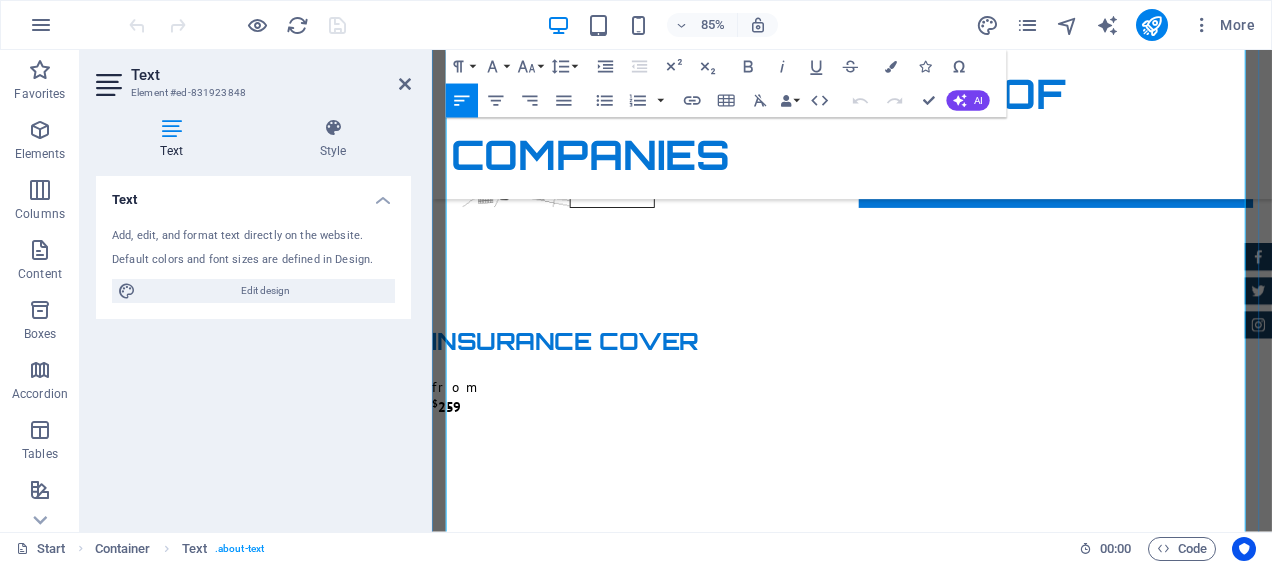 scroll, scrollTop: 3491, scrollLeft: 0, axis: vertical 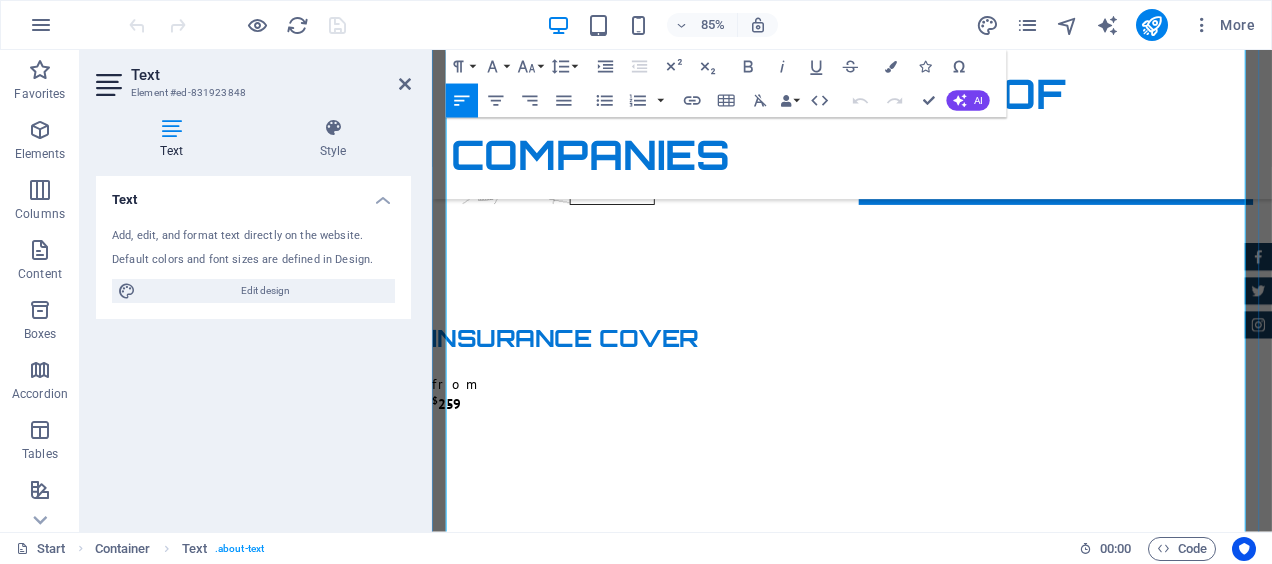 click on "USD 91,000,000" at bounding box center [768, 1635] 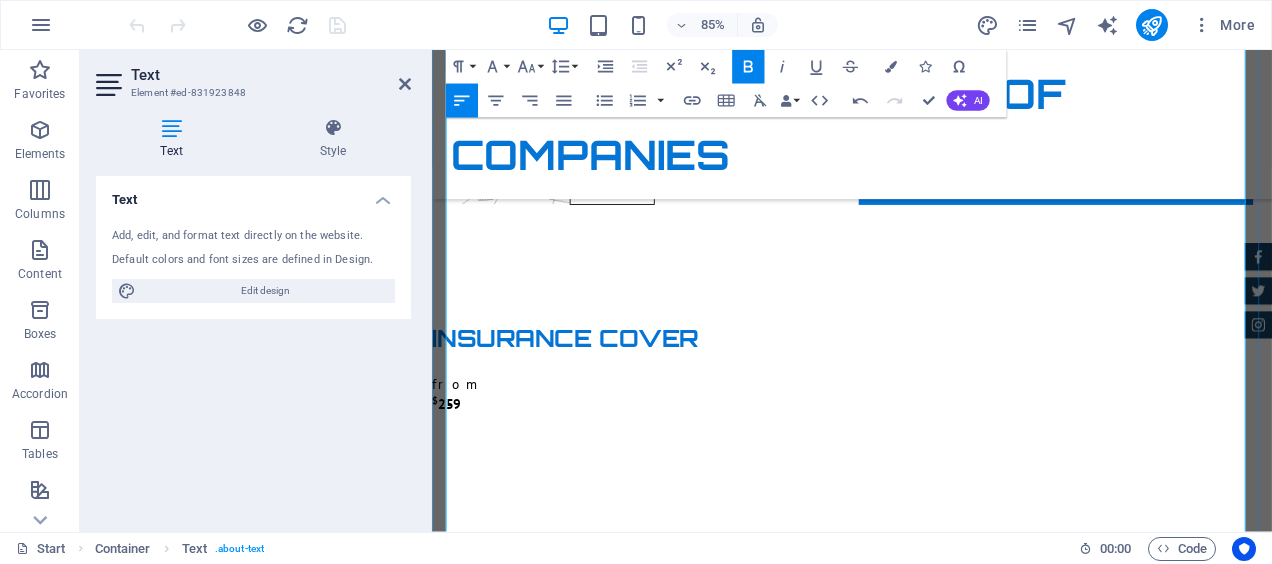 type 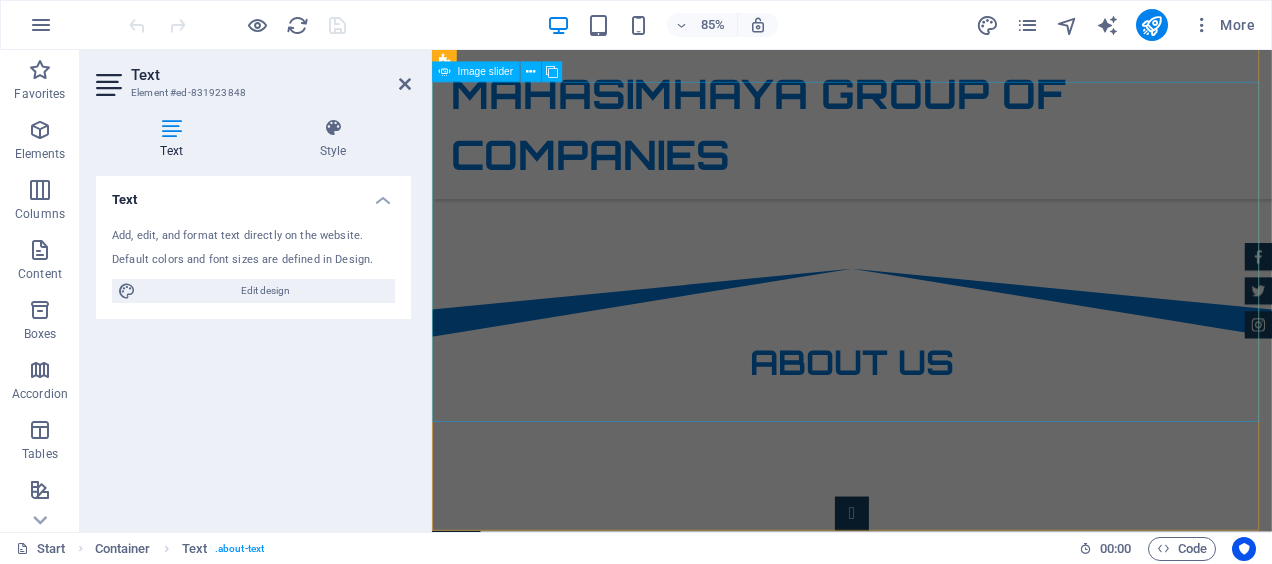 scroll, scrollTop: 1200, scrollLeft: 0, axis: vertical 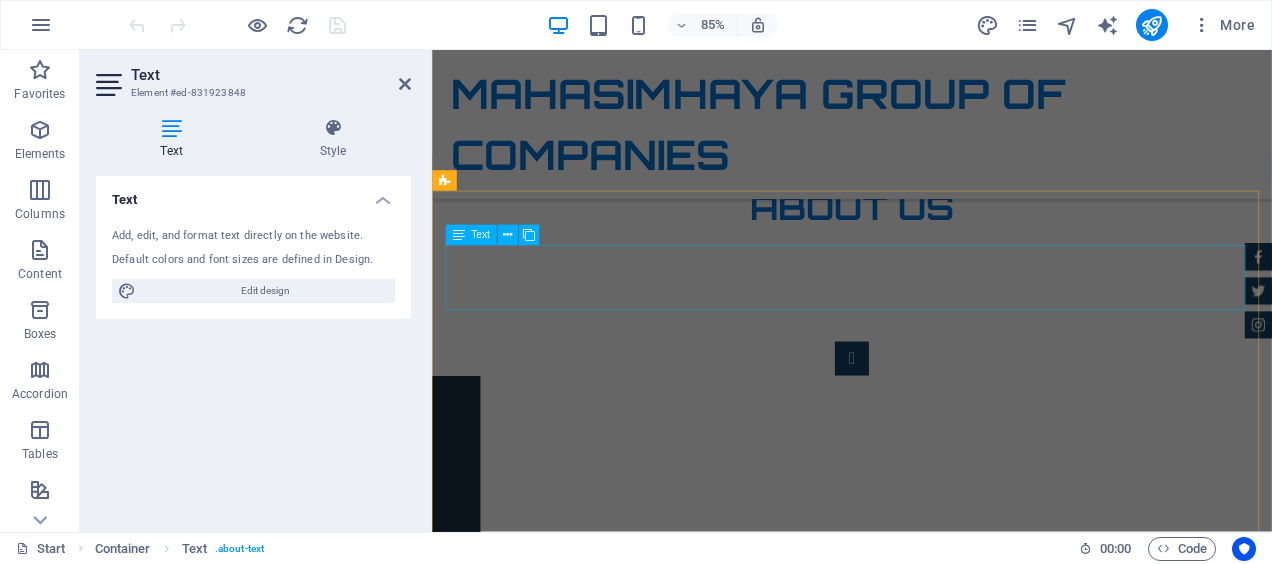 click on "Mahasimhaya Group are exporters and importers of cars, trucks, and buses throughout the world, We specialize in both new and used vehicles including earth moving machineries. We have a branch in Mauritius, U.K , Japan, Zimbabwe and South-Africa where our head office is" at bounding box center [926, 1023] 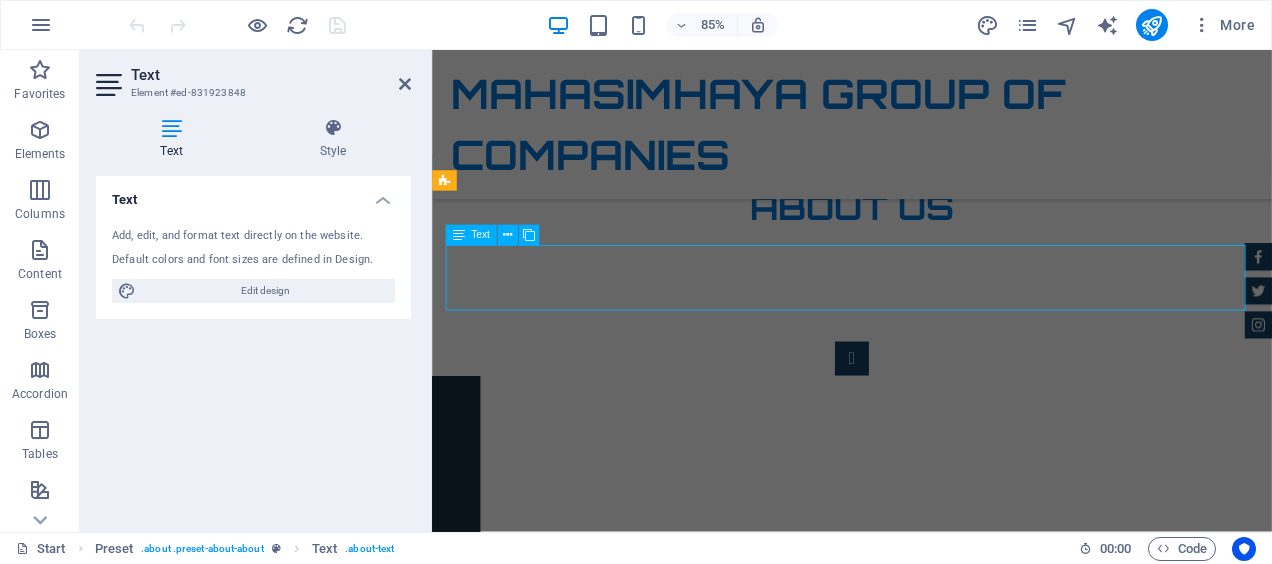 click on "Mahasimhaya Group are exporters and importers of cars, trucks, and buses throughout the world, We specialize in both new and used vehicles including earth moving machineries. We have a branch in Mauritius, U.K , Japan, Zimbabwe and South-Africa where our head office is" at bounding box center (926, 1023) 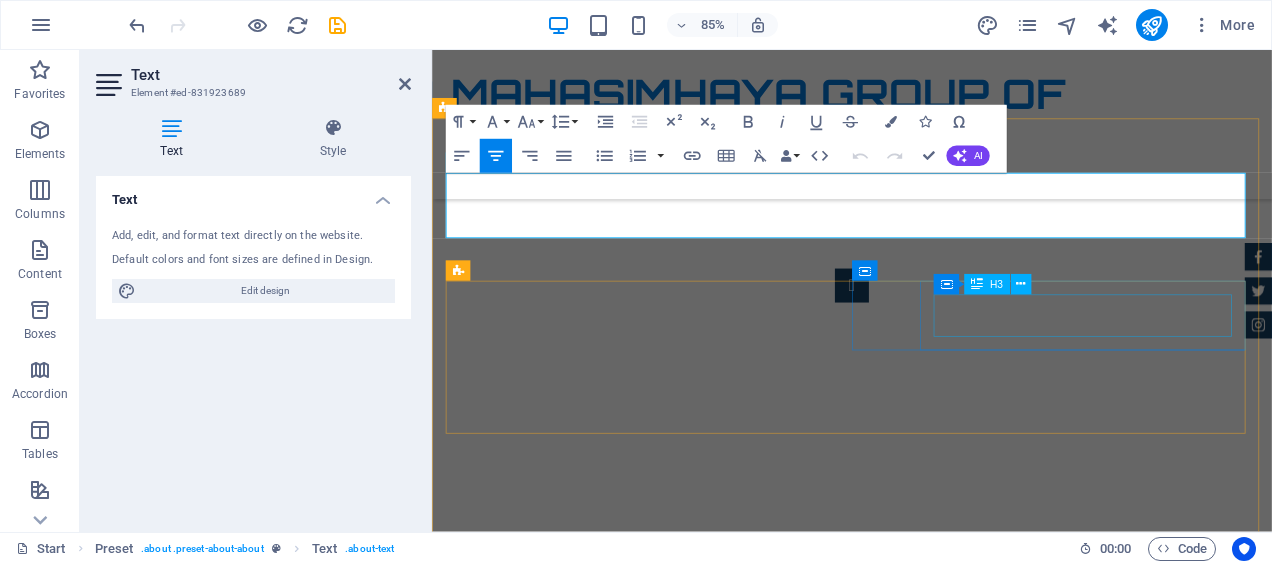 scroll, scrollTop: 1185, scrollLeft: 0, axis: vertical 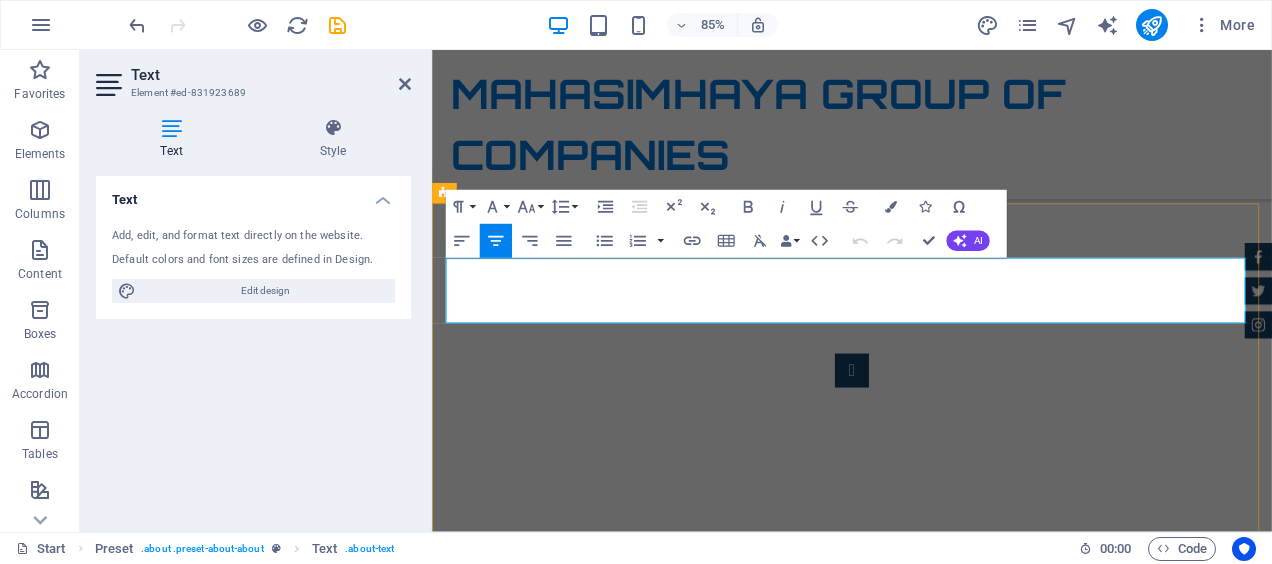 click on "Mahasimhaya Group are exporters and importers of cars, trucks, and buses throughout the world, We specialize in both new and used vehicles including earth moving machineries. We have a branch in Mauritius, U.K , Japan, Zimbabwe and South-Africa where our head office is" at bounding box center [926, 1038] 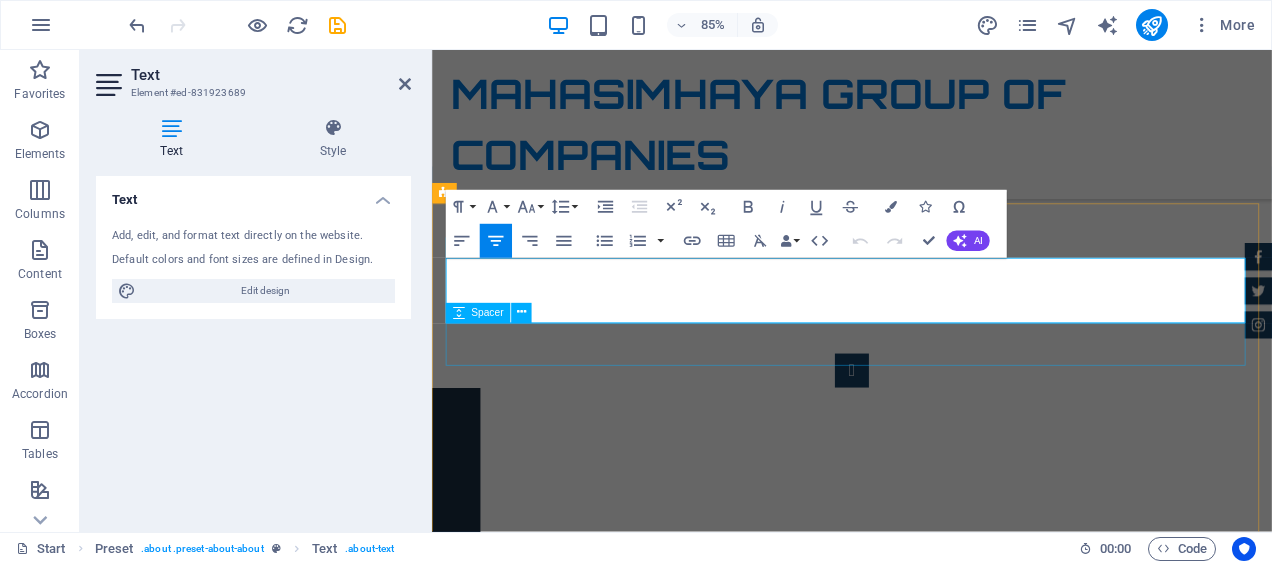 type 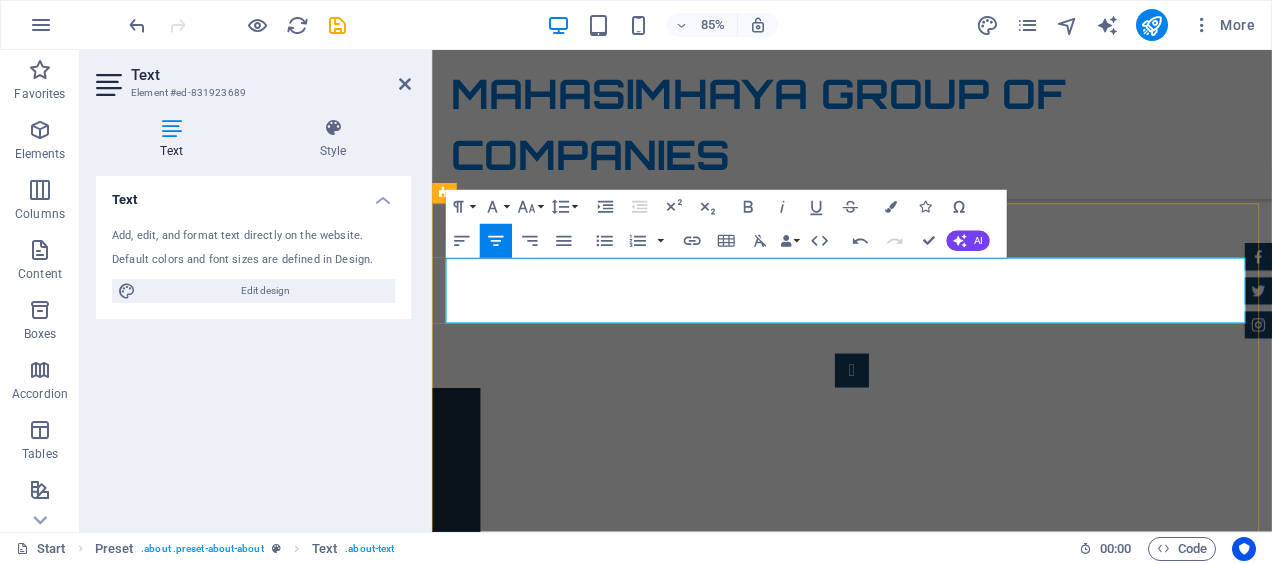 click on "Mahasimhaya Group are exporters and importers of cars, trucks, and buses throughout the world, We specialize in both new and used vehicles including earth moving machineries. We have a branch in Mauritius, U.K , Japan, Zimbabwe and South-Africa where our head office is. we also specialize in building real estate" at bounding box center [926, 1038] 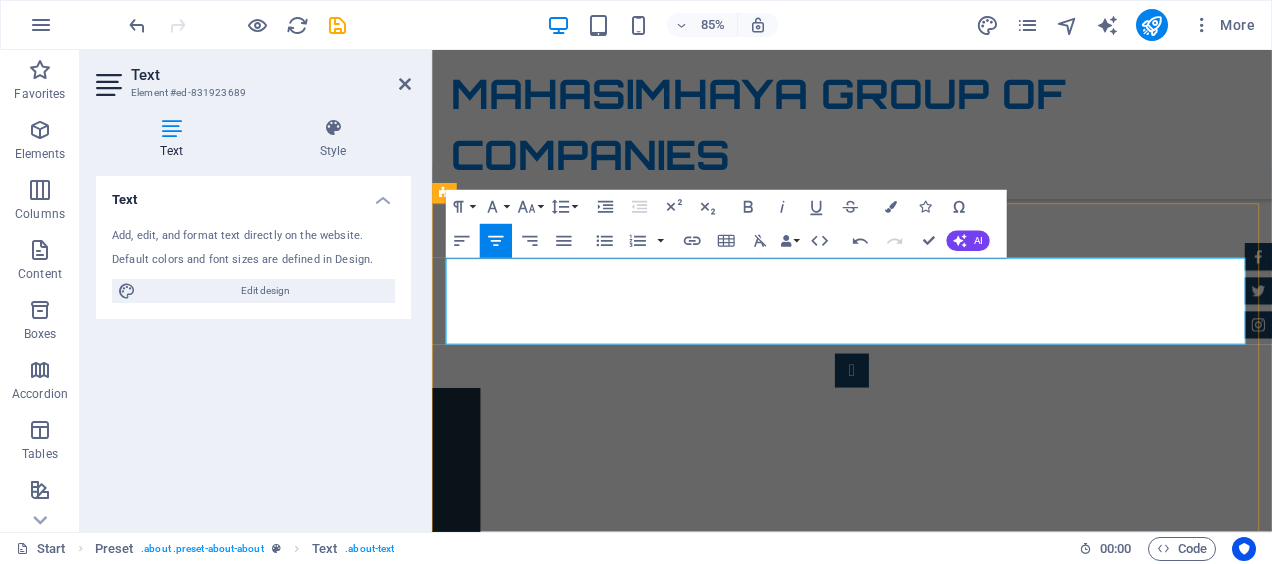 click on "Mahasimhaya Group are exporters and importers of cars, trucks, and buses and spare parts  throughout the world, We specialize in both new and used vehicles including earth moving machineries. We have a branch in Mauritius, U.K , Japan, Zimbabwe and South-Africa where our head office is. we also specialize in building real estate and export of general commoditities" at bounding box center [926, 1038] 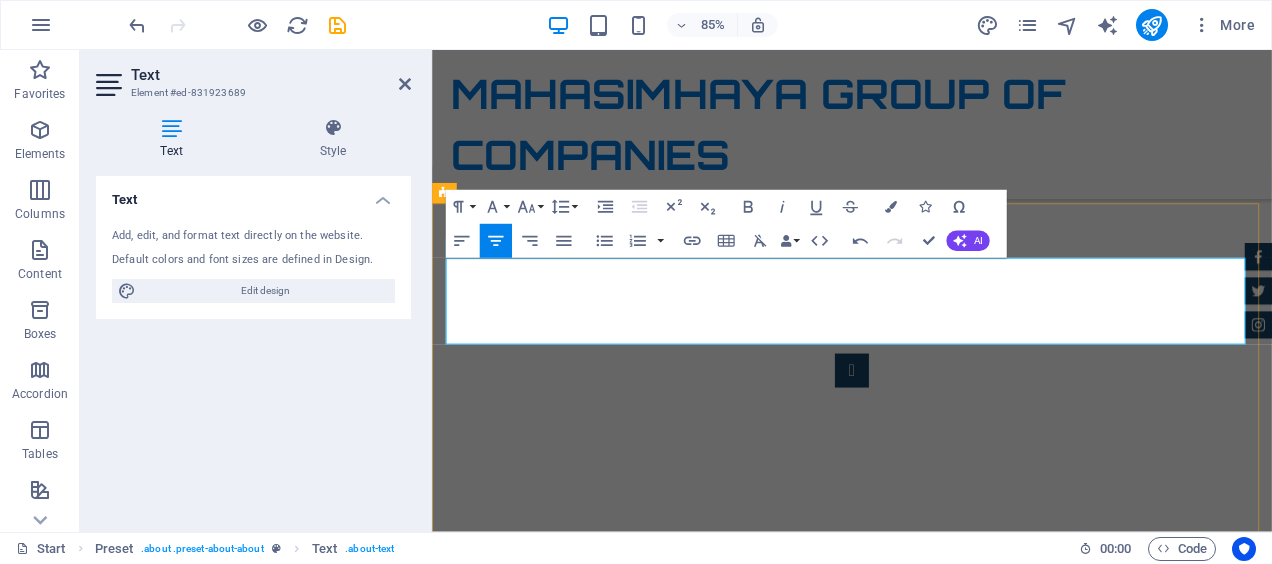click on "Mahasimhaya Group are exporters and importers of cars, trucks, and buses and spare parts throughout the world, We specialize in both new and used vehicles including earth moving machineries. We have a branch in Mauritius, U.K , Japan, swaziland, botswana, zambia  and South-Africa where our head office is. we also specialize in building real estate and export of general commoditities" at bounding box center (926, 1051) 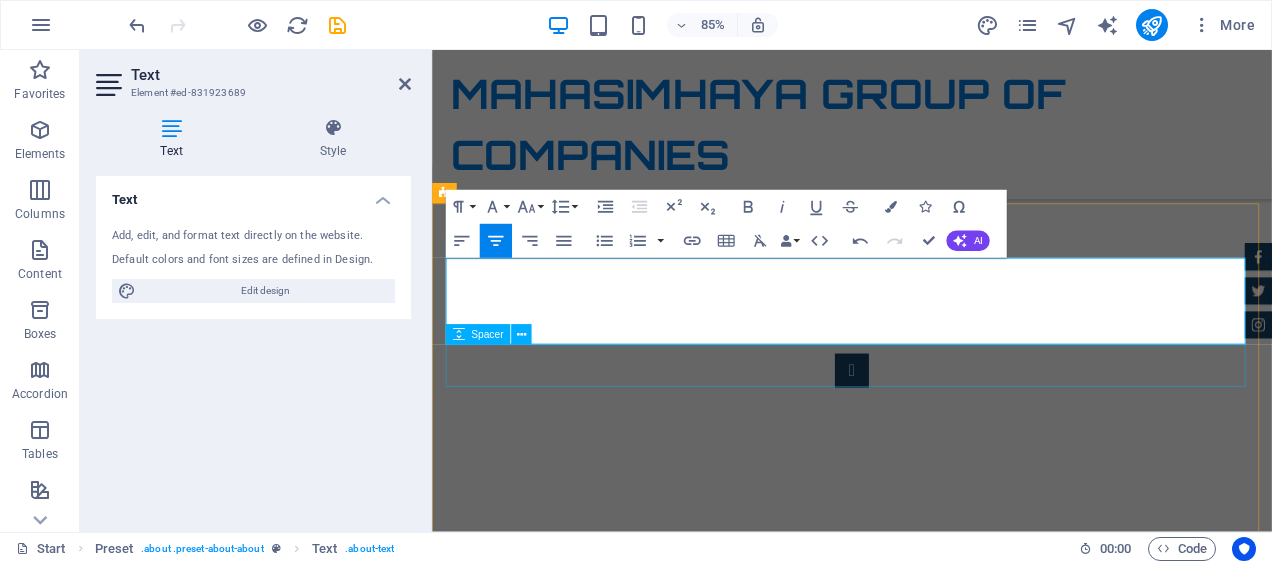 click at bounding box center (926, 1127) 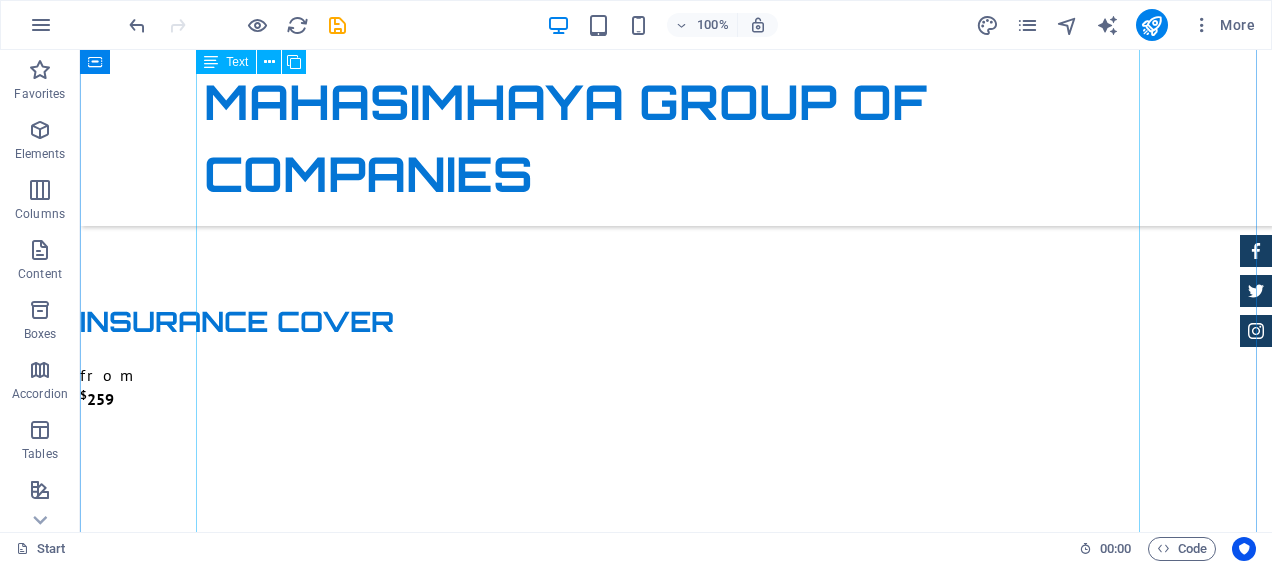 scroll, scrollTop: 3485, scrollLeft: 0, axis: vertical 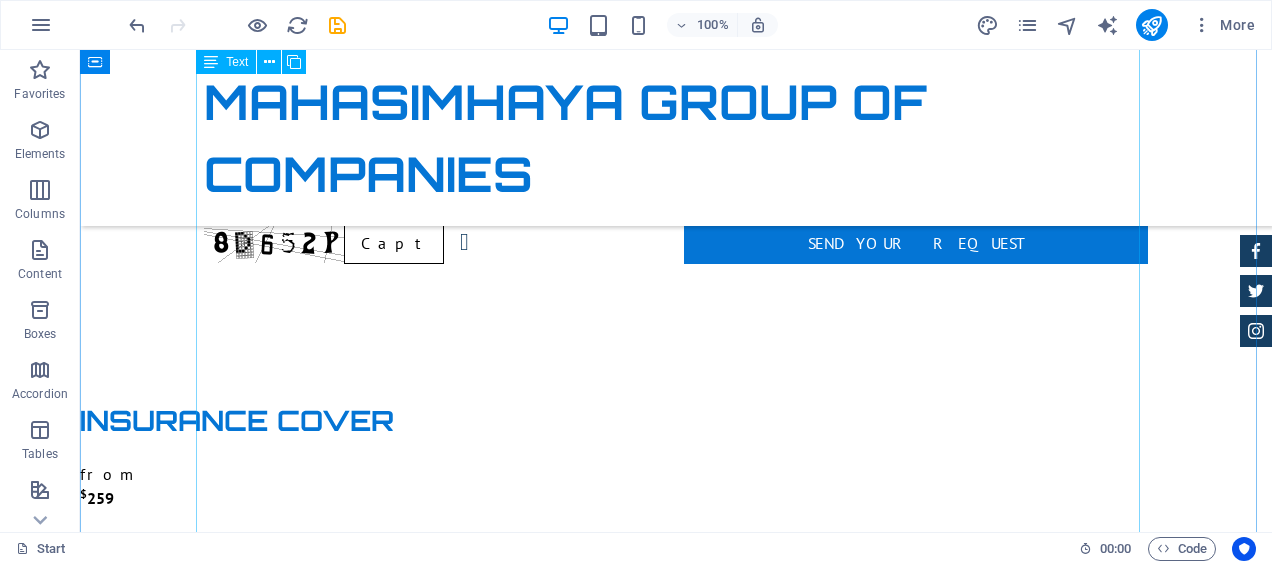 click on "CALL US ON MAHASIMHAYA GROUP OF COMPANIES MAHASIMHAYA SOUTH AFRICA PTY LTD ( SOUTH-AFRICA ) MAHASIMHAYA BOTSWANA PTY LTD ( BOTSWANA ) MAHASIMHAYA U.K LTD ( UNITED KINGDOM ) MAHASIMHAYA JAPAN CO.,LTD ( JAPAN ) MAHASIMHAYA CO.,LTD ( MAURITIUS ) MAHASIMHAYA TRADERS ZAMBIA LTD ( ZAMBIA ) MAHASIMHAYA INVESTMENT SWAZILAND PTY LTD ( SWAZILAND/ ESWATINI ) MAHASIMHAYA HONG KONG LTD ( HONG-KONG ) FOR SOUTH AFRICA , BOTSWANA, ZAMBIA, SWAZILAND MARKET PLEASE CALL ON LANDLINE : +27-[PHONE] WHATSAPP : +27-[PHONE] MAURITIUS: LANDLINE :+230-[PHONE] (Ki-Auto Ltd ) MOBILE: +230-[PHONE] JAPAN : UNITED KINDOM :" at bounding box center (676, 1368) 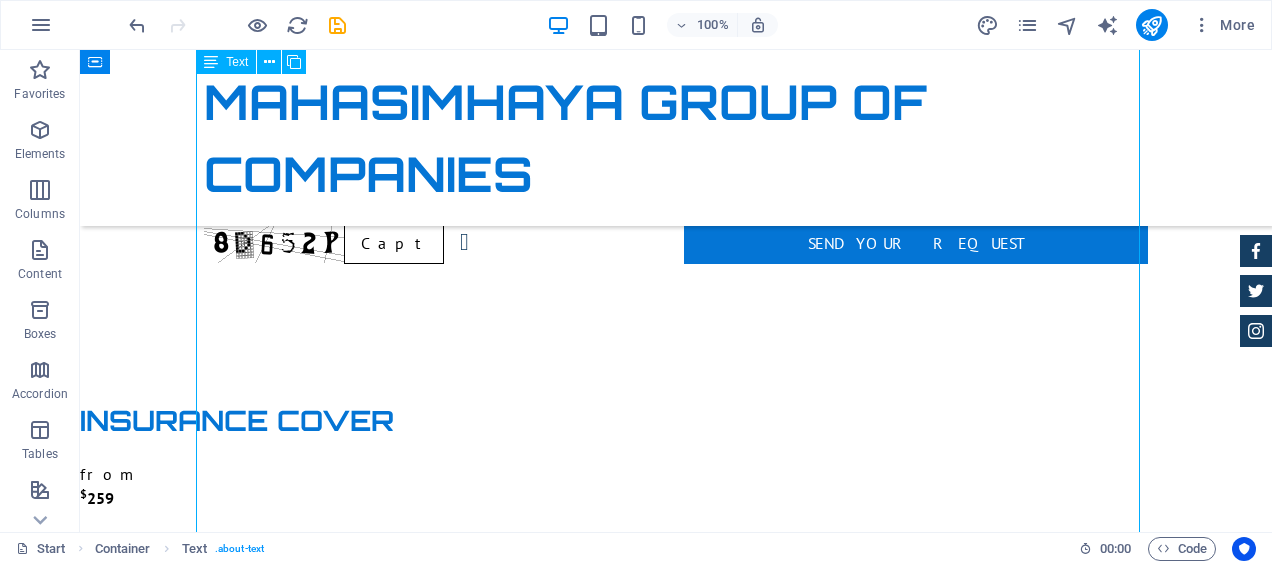 click on "CALL US ON MAHASIMHAYA GROUP OF COMPANIES MAHASIMHAYA SOUTH AFRICA PTY LTD ( SOUTH-AFRICA ) MAHASIMHAYA BOTSWANA PTY LTD ( BOTSWANA ) MAHASIMHAYA U.K LTD ( UNITED KINGDOM ) MAHASIMHAYA JAPAN CO.,LTD ( JAPAN ) MAHASIMHAYA CO.,LTD ( MAURITIUS ) MAHASIMHAYA TRADERS ZAMBIA LTD ( ZAMBIA ) MAHASIMHAYA INVESTMENT SWAZILAND PTY LTD ( SWAZILAND/ ESWATINI ) MAHASIMHAYA HONG KONG LTD ( HONG-KONG ) FOR SOUTH AFRICA , BOTSWANA, ZAMBIA, SWAZILAND MARKET PLEASE CALL ON LANDLINE : +27-[PHONE] WHATSAPP : +27-[PHONE] MAURITIUS: LANDLINE :+230-[PHONE] (Ki-Auto Ltd ) MOBILE: +230-[PHONE] JAPAN : UNITED KINDOM :" at bounding box center [676, 1368] 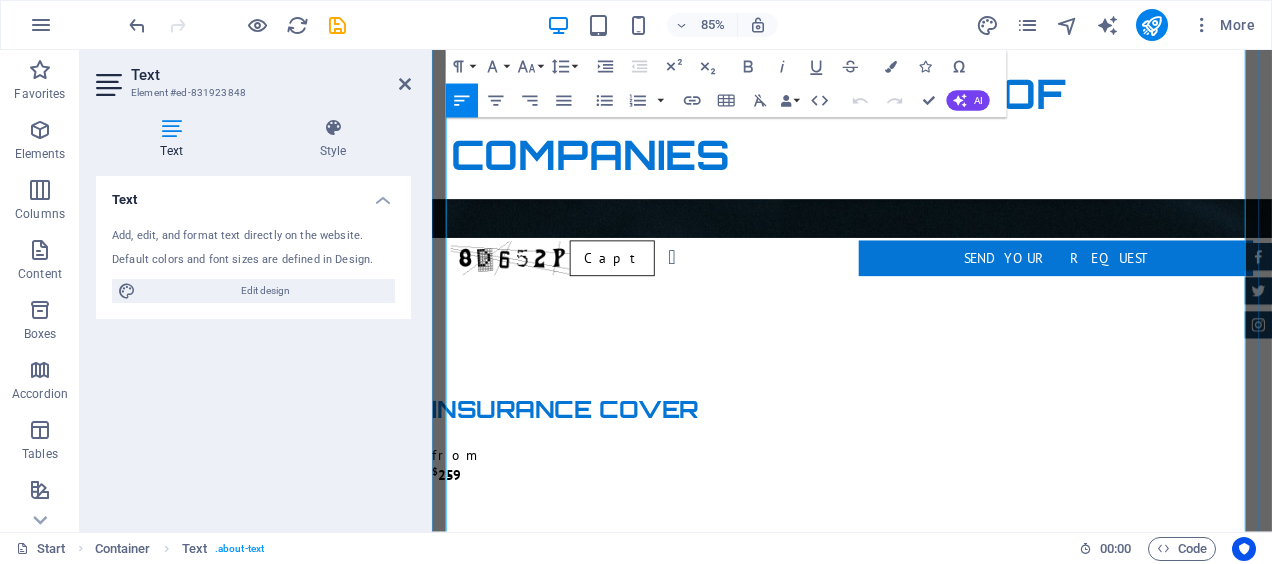scroll, scrollTop: 3516, scrollLeft: 0, axis: vertical 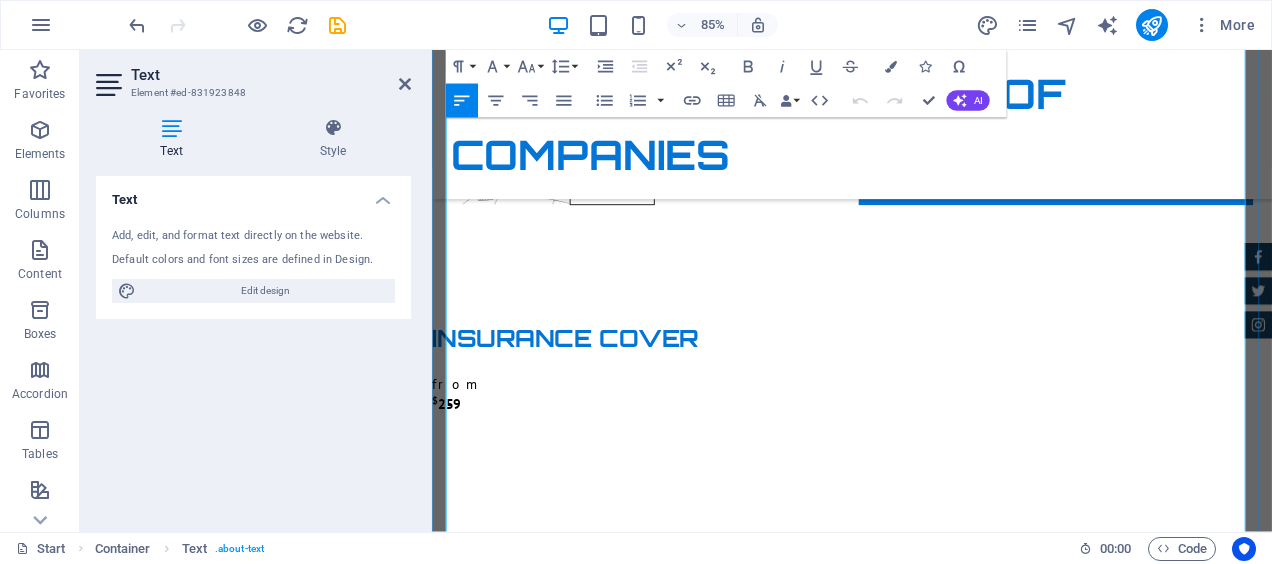 click on "Revenue (2024) :  USD 91,000,000" at bounding box center (926, 1635) 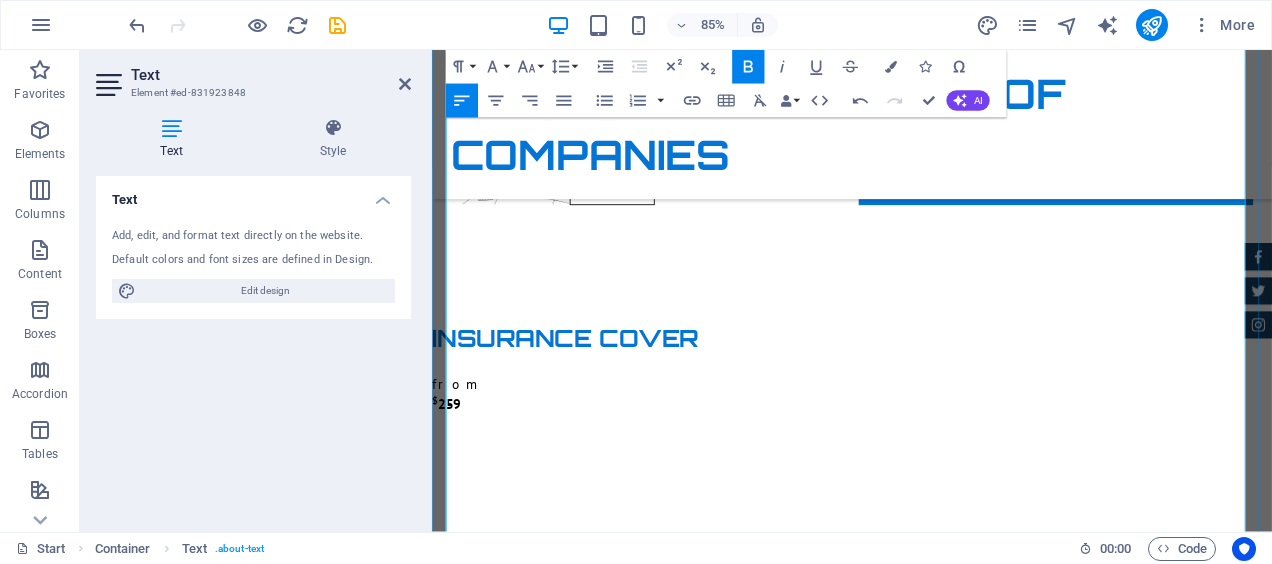 type 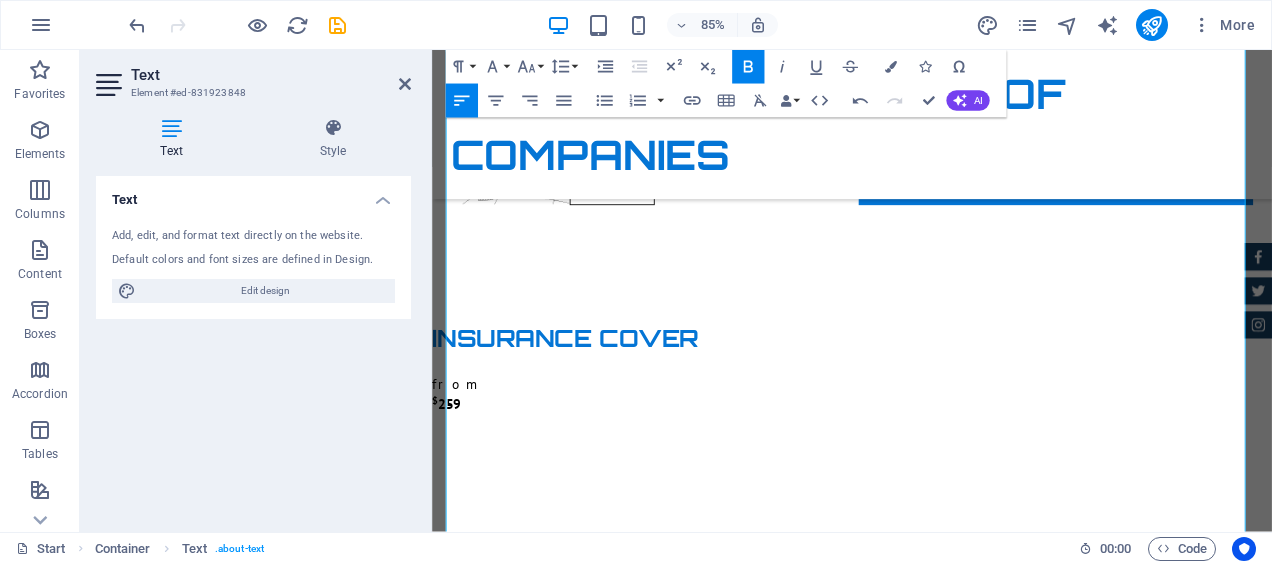 click on "Bold" at bounding box center [748, 67] 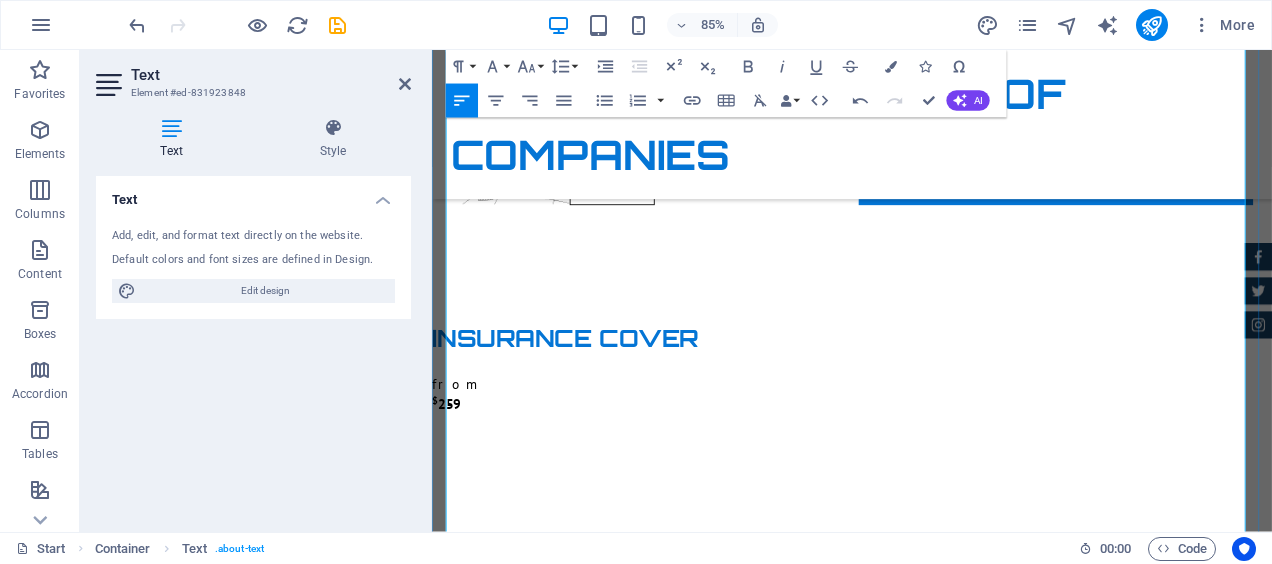 drag, startPoint x: 533, startPoint y: 422, endPoint x: 617, endPoint y: 409, distance: 85 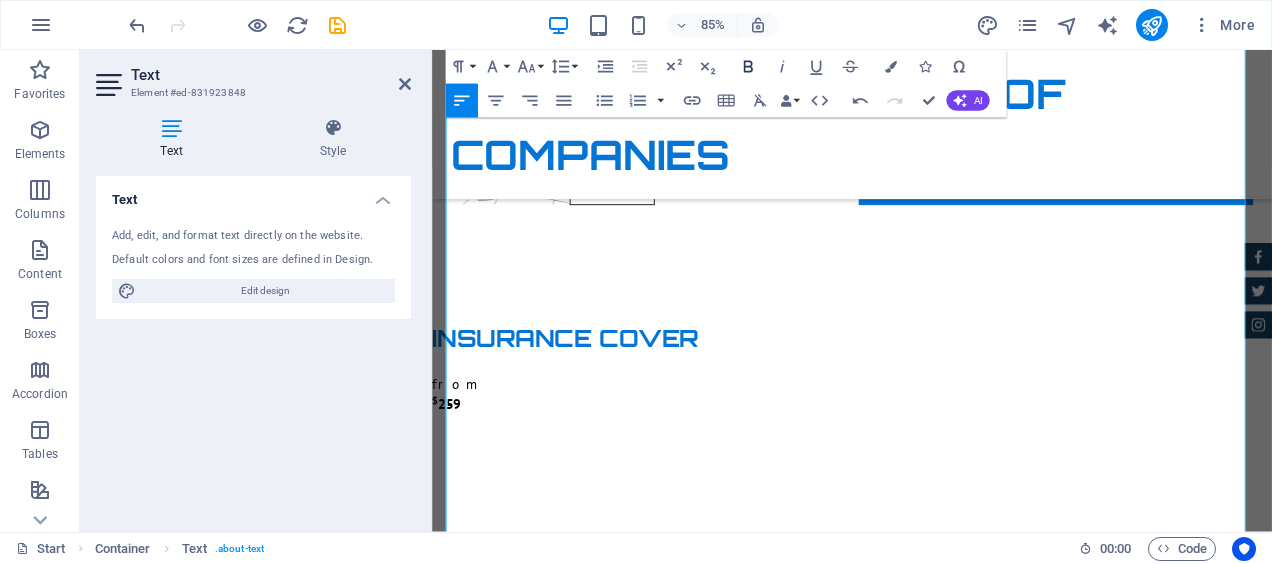 click 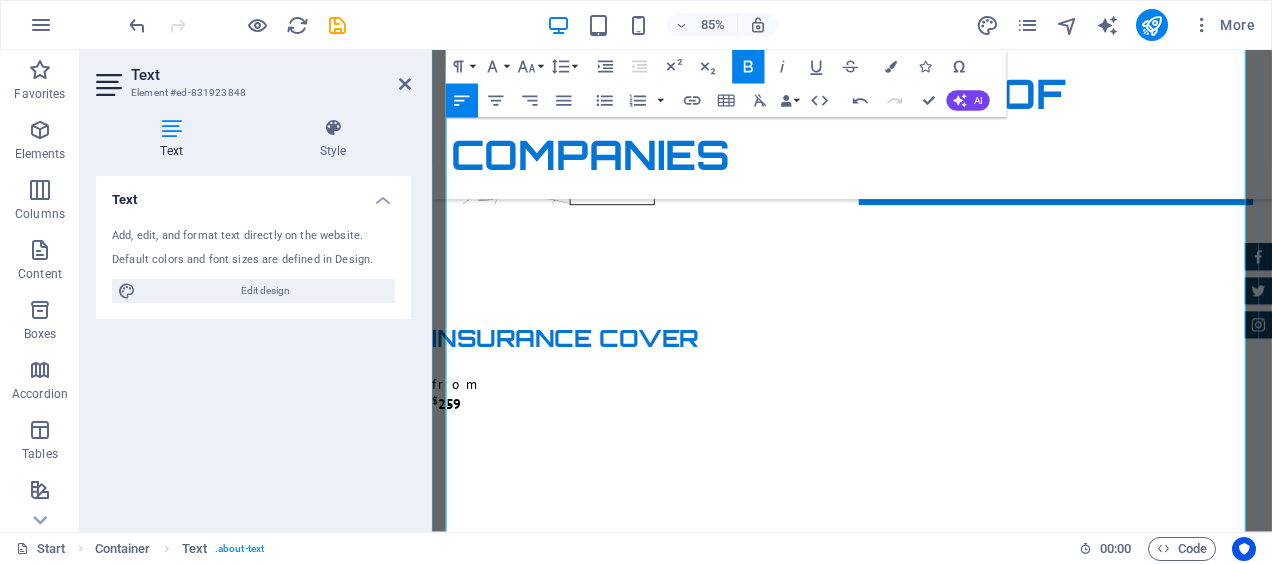 click on "​established:  2013" at bounding box center (926, 1659) 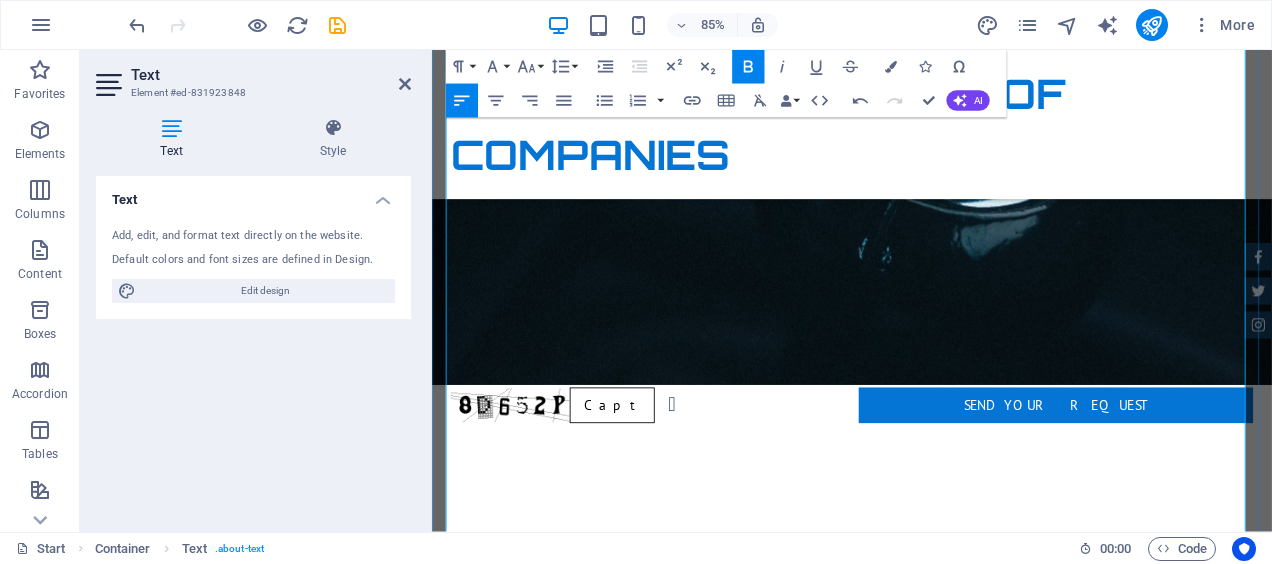 scroll, scrollTop: 3416, scrollLeft: 0, axis: vertical 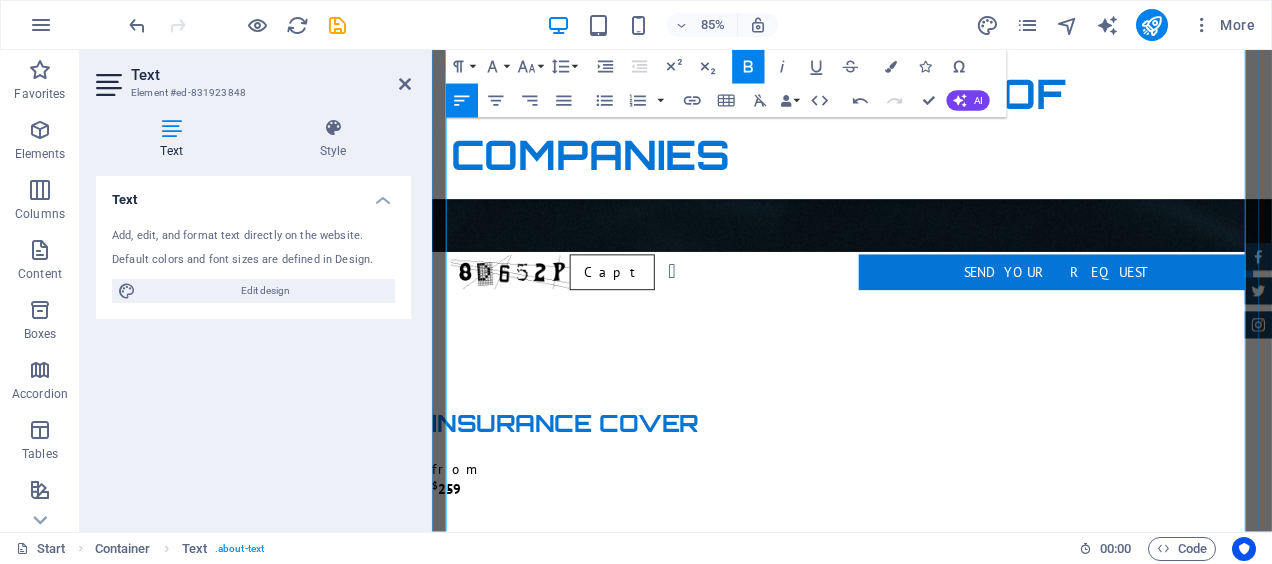click on "Chairman/President:  Mr Kushal Chandan Ramputty" at bounding box center (926, 1663) 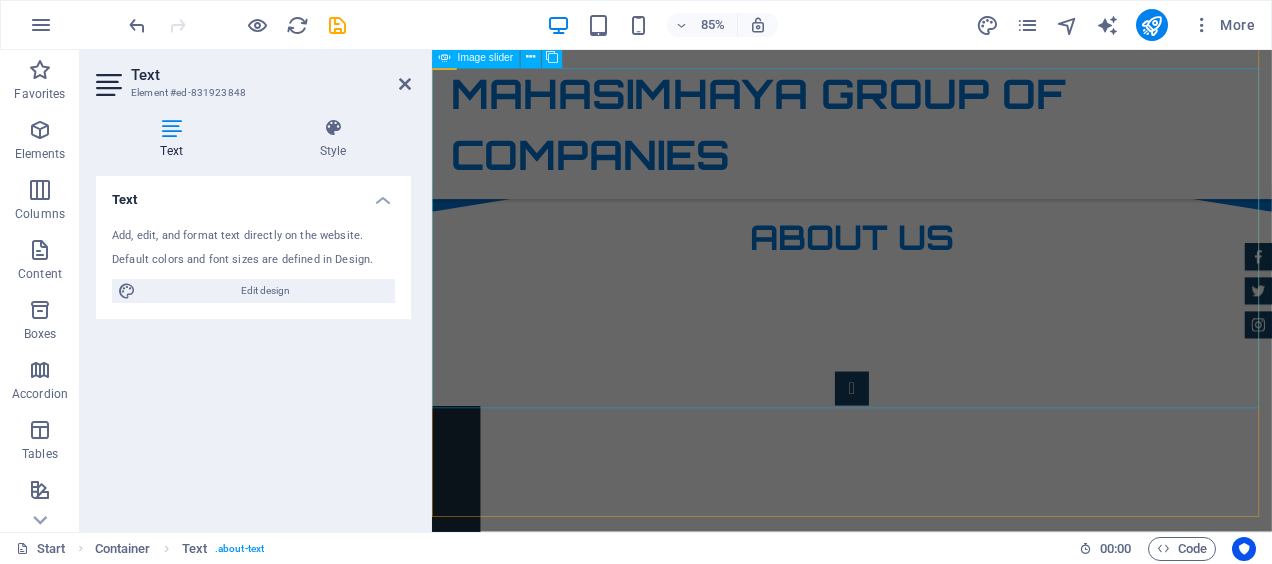 scroll, scrollTop: 1216, scrollLeft: 0, axis: vertical 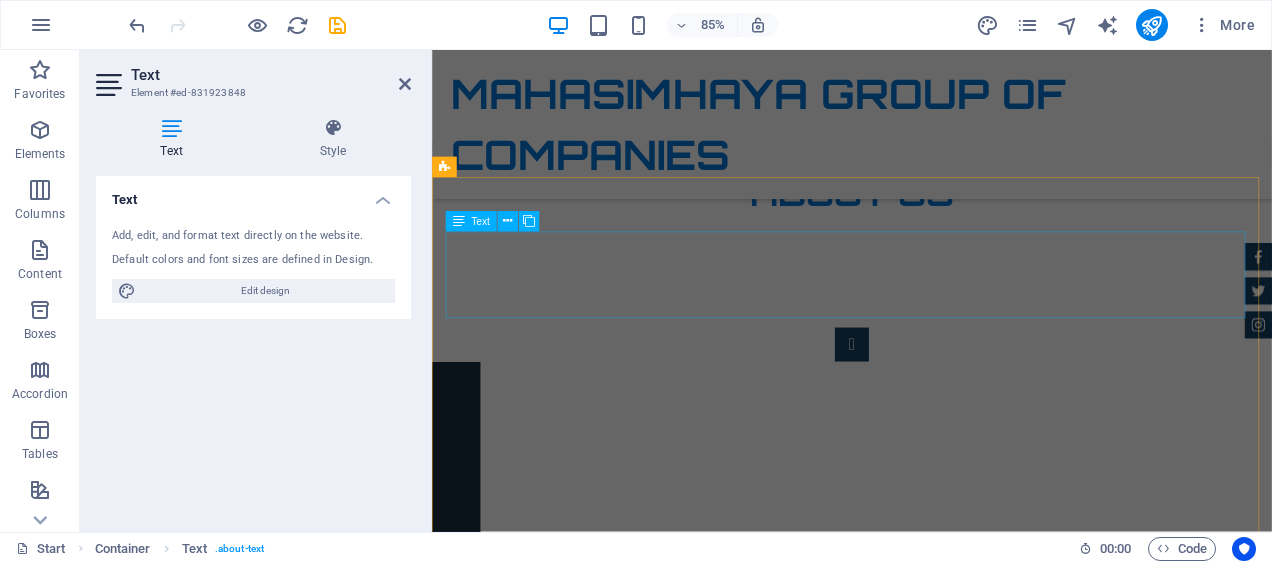 click on "Mahasimhaya Group are exporters and importers of cars, trucks, and buses and spare parts throughout the world, We specialize in both new and used vehicles including earth moving machineries. We have a branch in Mauritius, U.K , Japan, swaziland, botswana, zambia and South-Africa where our head office is. we also specialize in building real estate and export of general commoditities." at bounding box center (926, 1020) 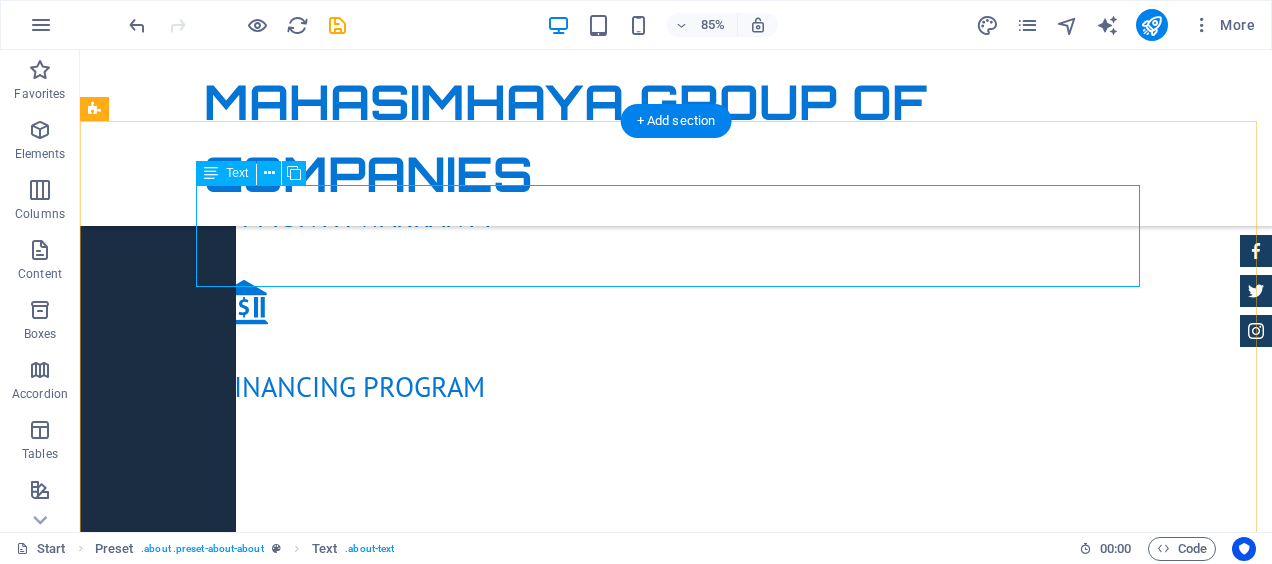 scroll, scrollTop: 1240, scrollLeft: 0, axis: vertical 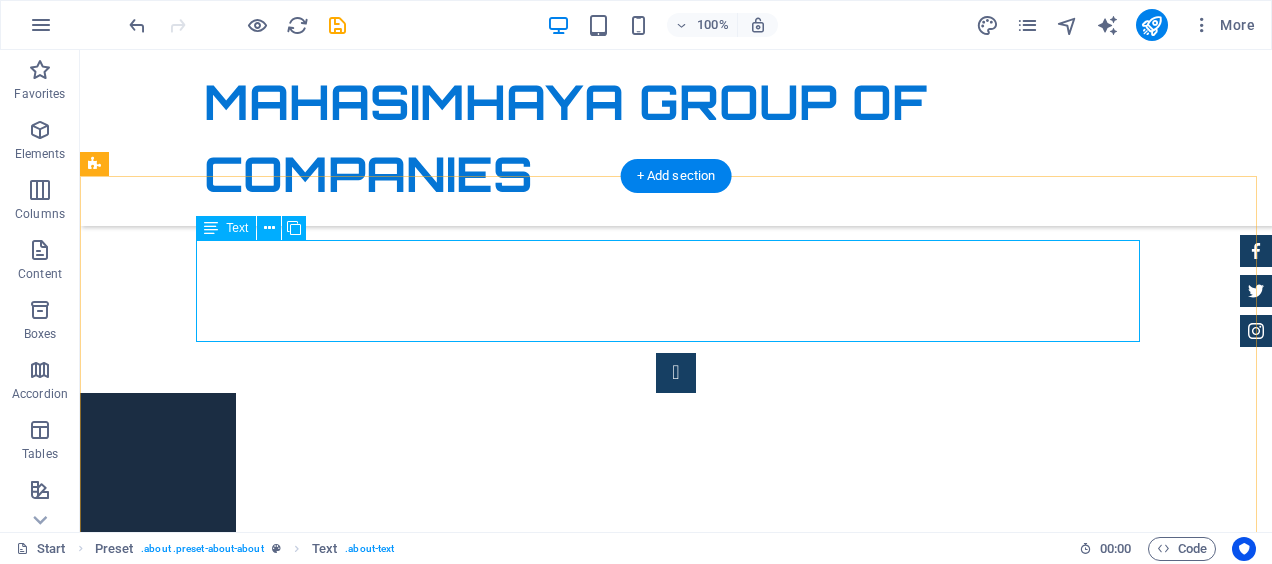 click on "Mahasimhaya Group are exporters and importers of cars, trucks, and buses and spare parts throughout the world, We specialize in both new and used vehicles including earth moving machineries. We have a branch in Mauritius, U.K , Japan, swaziland, botswana, zambia and South-Africa where our head office is. we also specialize in building real estate and export of general commoditities." at bounding box center (676, 996) 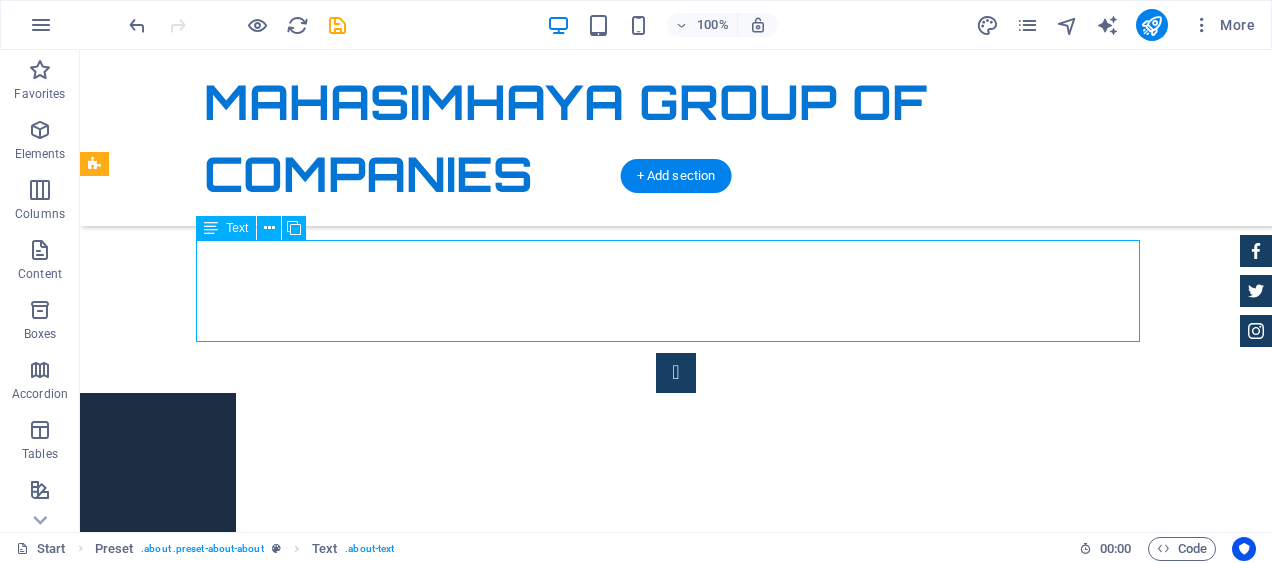 click on "Mahasimhaya Group are exporters and importers of cars, trucks, and buses and spare parts throughout the world, We specialize in both new and used vehicles including earth moving machineries. We have a branch in Mauritius, U.K , Japan, swaziland, botswana, zambia and South-Africa where our head office is. we also specialize in building real estate and export of general commoditities." at bounding box center [676, 996] 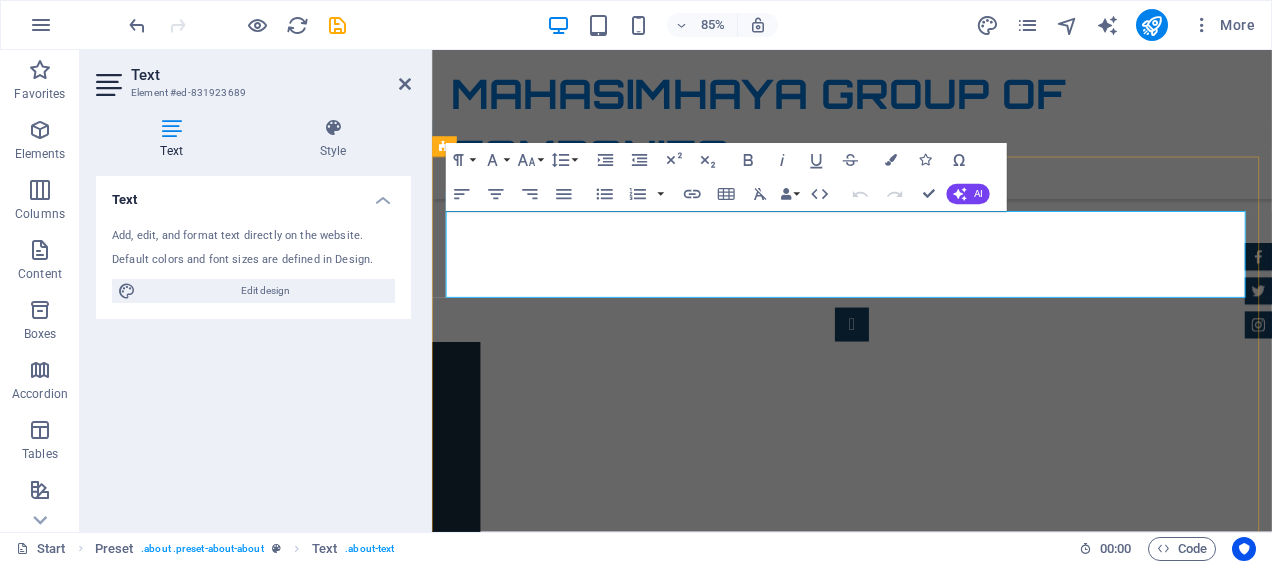 click on "Mahasimhaya Group are exporters and importers of cars, trucks, and buses and spare parts throughout the world, We specialize in both new and used vehicles including earth moving machineries. We have a branch in Mauritius, U.K , Japan, swaziland, botswana, zambia and South-Africa where our head office is. we also specialize in building real estate and export of general commoditities." at bounding box center (926, 996) 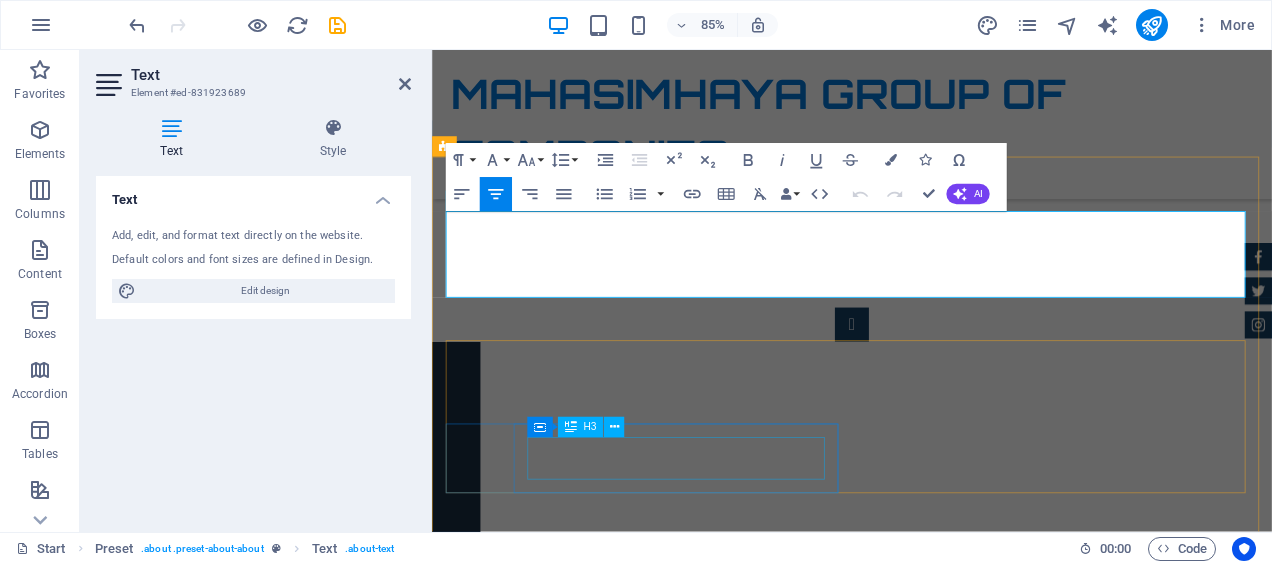 type 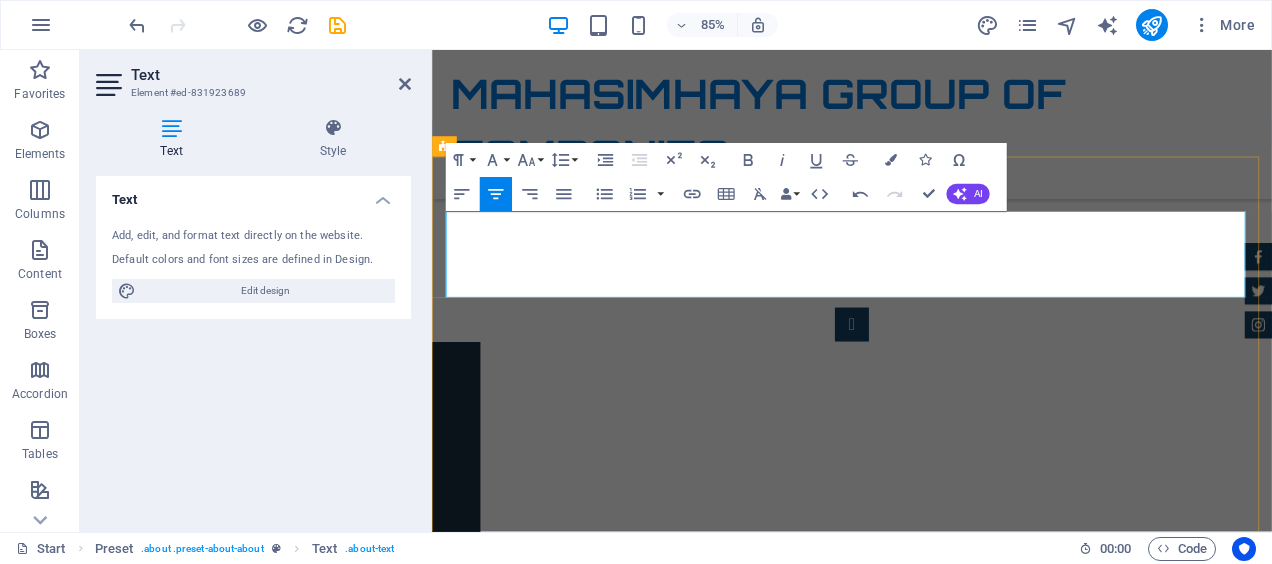 click on "Mahasimhaya Group of companies  are exporters and importers of cars, trucks, and buses and spare parts throughout the world, We specialize in both new and used vehicles including earth moving machineries. We have a branch in Mauritius, U.K , Japan, swaziland, botswana, zambia and South-Africa where our head office is. we also specialize in building real estate and export of general commoditities." at bounding box center [926, 996] 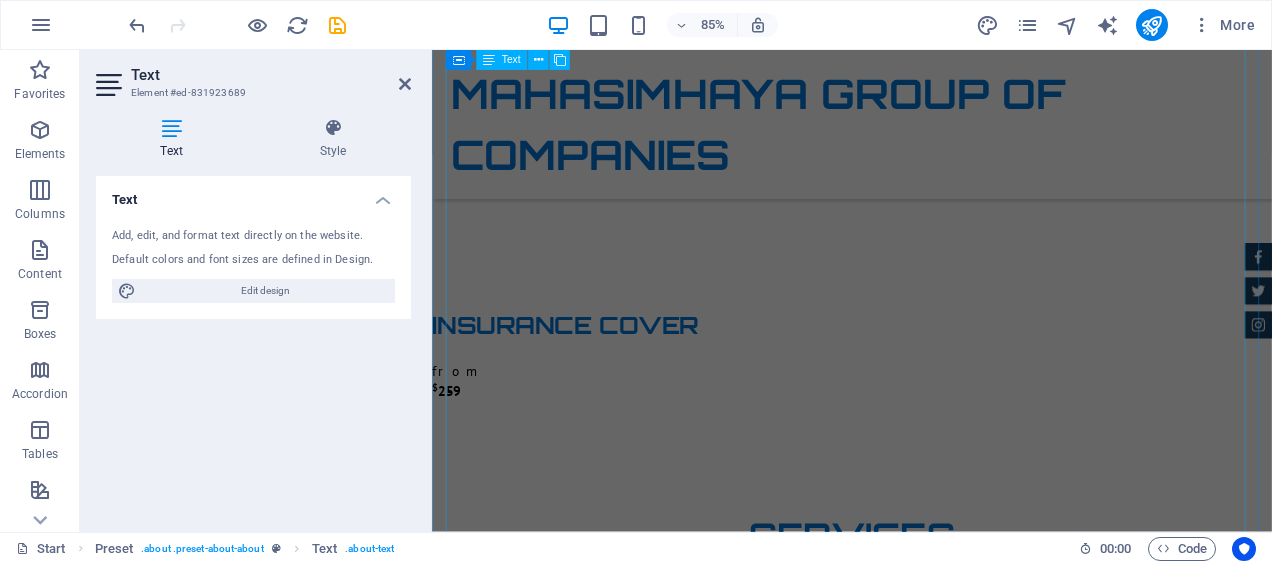 scroll, scrollTop: 3540, scrollLeft: 0, axis: vertical 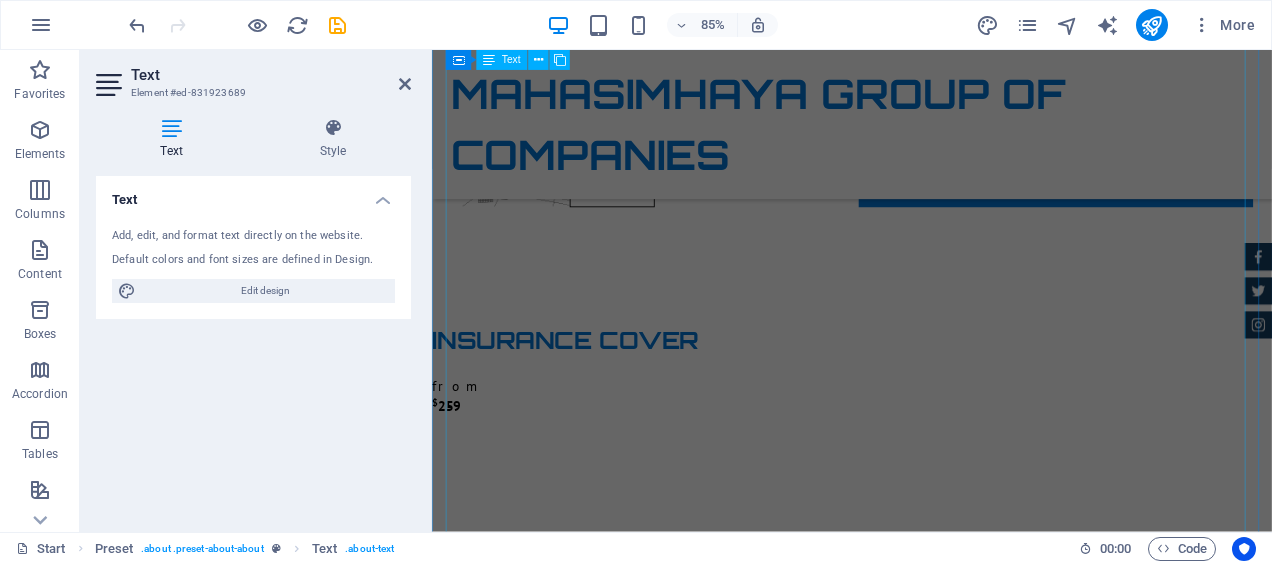 click on "CALL US ON  MAHASIMHAYA GROUP OF COMPANIES MAHASIMHAYA SOUTH AFRICA PTY LTD                         ( SOUTH-AFRICA ) MAHASIMHAYA BOTSWANA PTY LTD                              ( BOTSWANA ) MAHASIMHAYA U.K LTD                                                    ( UNITED KINGDOM ) MAHASIMHAYA JAPAN CO.,LTD                                        ( JAPAN ) MAHASIMHAYA CO.,LTD                                                    ( MAURITIUS ) MAHASIMHAYA TRADERS ZAMBIA LTD                            ( ZAMBIA ) MAHASIMHAYA INVESTMENT SWAZILAND PTY LTD       ( SWAZILAND/ ESWATINI ) MAHASIMHAYA HONG KONG LTD                                     ( HONG-KONG ) FOR  SOUTH AFRICA , BOTSWANA, ZAMBIA, SWAZILAND  MARKET  PLEASE CALL ON LANDLINE : +27-31943-1175    WHATSAPP : +27-73737-2618 MAURITIUS: LANDLINE :+230-4214-947  (Ki-Auto Ltd ) MOBILE: +230-58499-215 JAPAN : UNITED KINDOM :" at bounding box center (926, 1351) 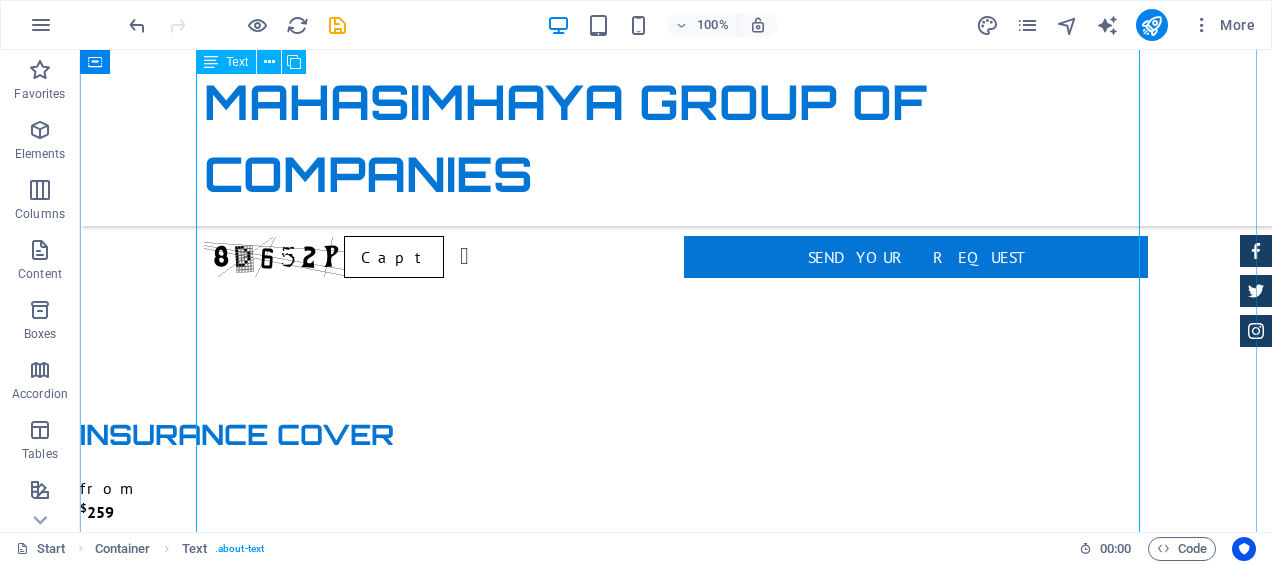scroll, scrollTop: 3465, scrollLeft: 0, axis: vertical 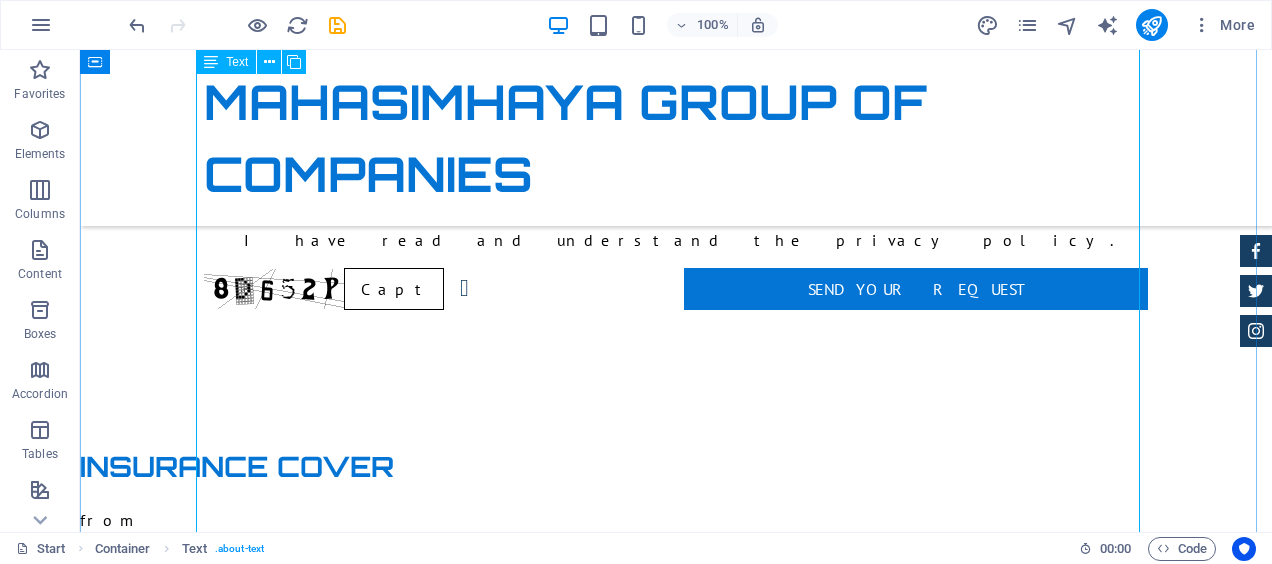 click on "CALL US ON  MAHASIMHAYA GROUP OF COMPANIES MAHASIMHAYA SOUTH AFRICA PTY LTD                         ( SOUTH-AFRICA ) MAHASIMHAYA BOTSWANA PTY LTD                              ( BOTSWANA ) MAHASIMHAYA U.K LTD                                                    ( UNITED KINGDOM ) MAHASIMHAYA JAPAN CO.,LTD                                        ( JAPAN ) MAHASIMHAYA CO.,LTD                                                    ( MAURITIUS ) MAHASIMHAYA TRADERS ZAMBIA LTD                            ( ZAMBIA ) MAHASIMHAYA INVESTMENT SWAZILAND PTY LTD       ( SWAZILAND/ ESWATINI ) MAHASIMHAYA HONG KONG LTD                                     ( HONG-KONG ) FOR  SOUTH AFRICA , BOTSWANA, ZAMBIA, SWAZILAND  MARKET  PLEASE CALL ON LANDLINE : +27-31943-1175    WHATSAPP : +27-73737-2618 MAURITIUS: LANDLINE :+230-4214-947  (Ki-Auto Ltd ) MOBILE: +230-58499-215 JAPAN : UNITED KINDOM :" at bounding box center (676, 1426) 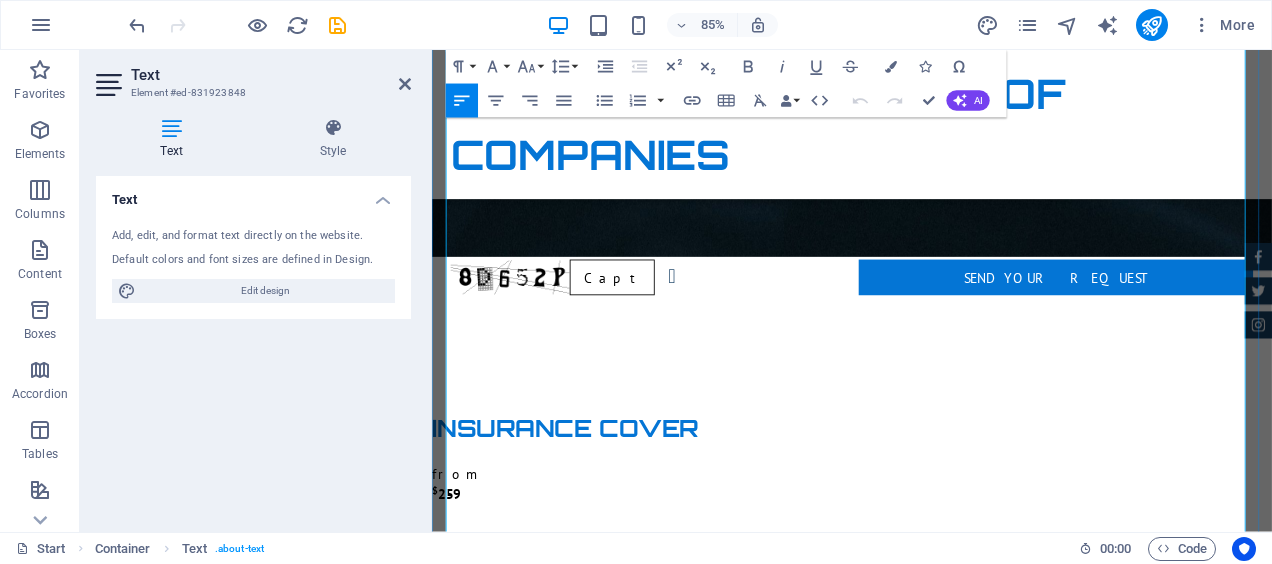 scroll, scrollTop: 3542, scrollLeft: 0, axis: vertical 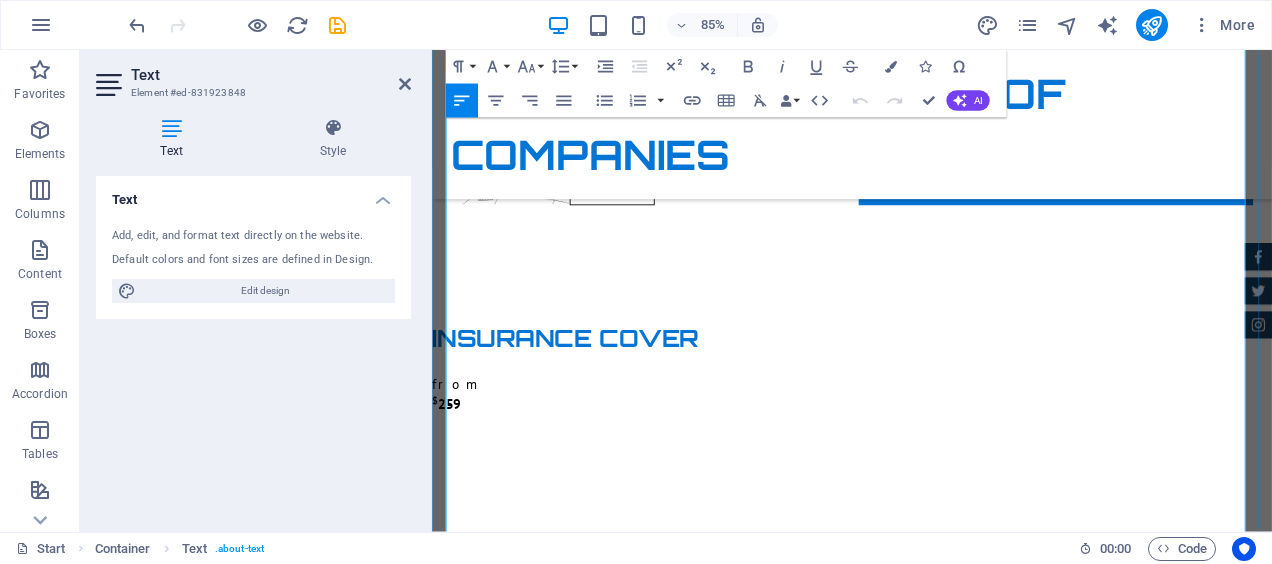 click on "Chairman/President:  Mr Kushal Chandan Ramputty" at bounding box center (926, 1563) 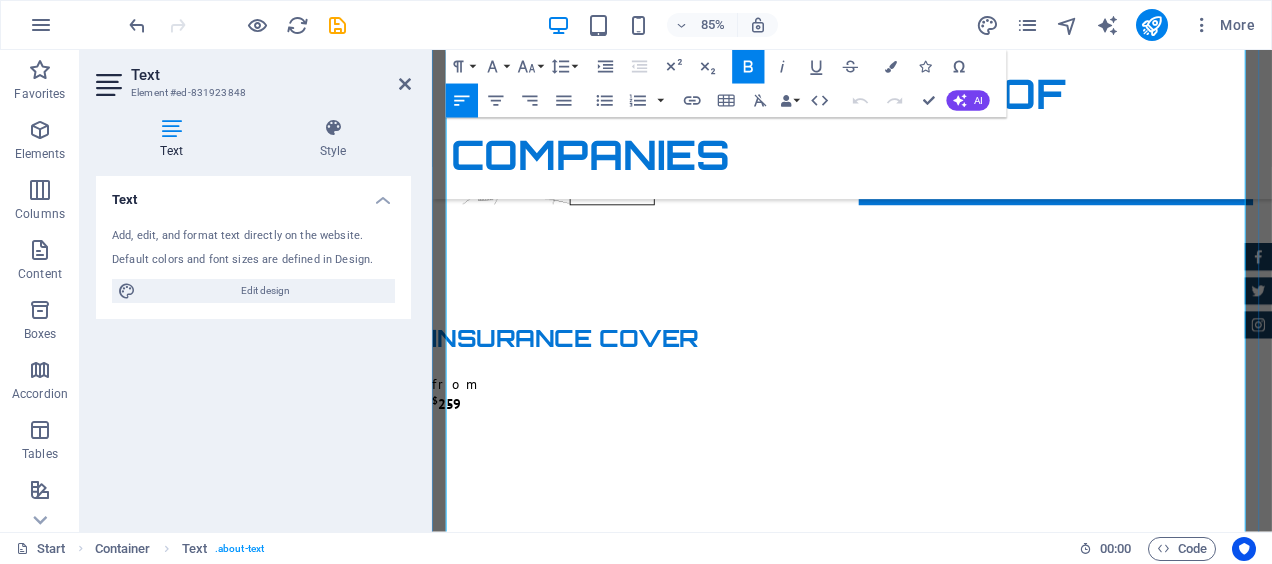 type 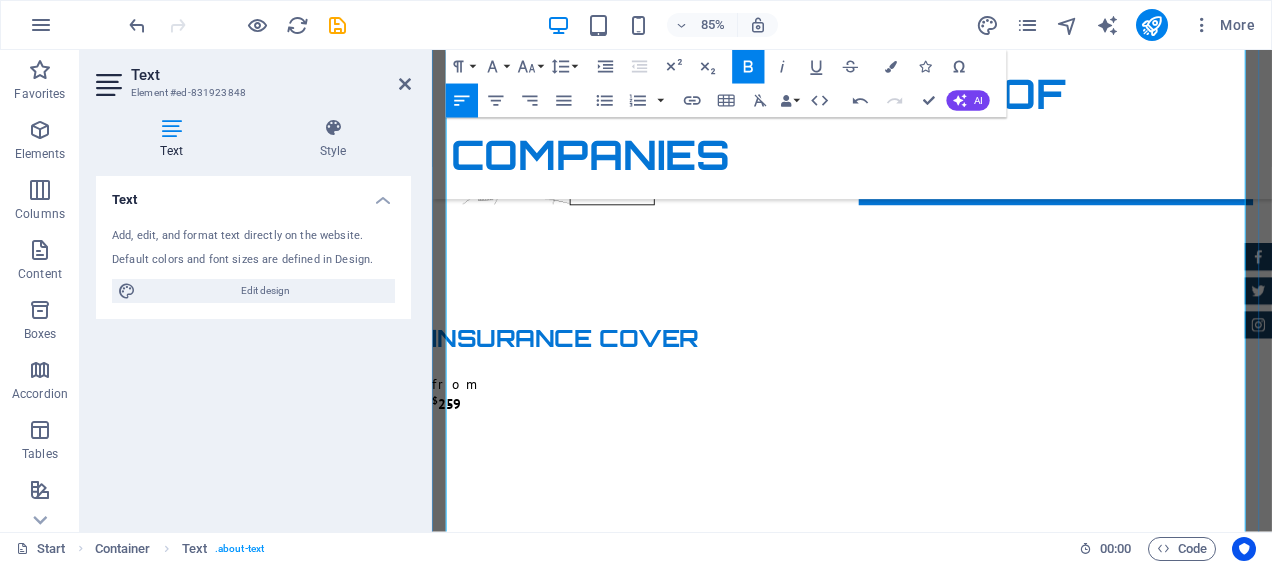 click on "Mr Kushal Chandan Ramputty  (founder)" at bounding box center [901, 1563] 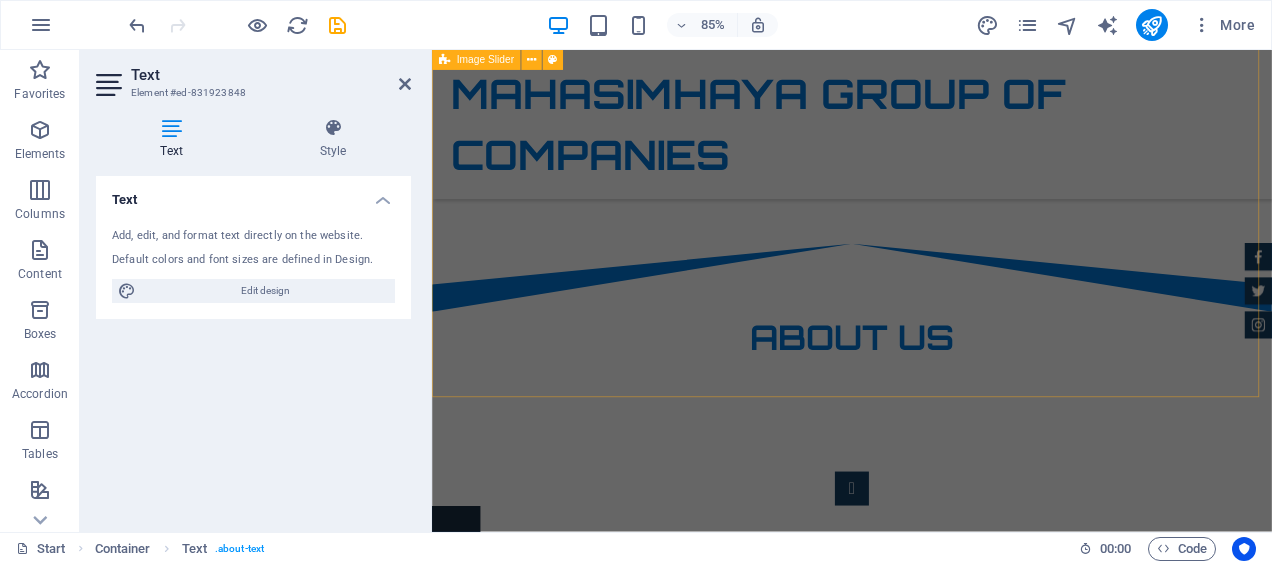 scroll, scrollTop: 1242, scrollLeft: 0, axis: vertical 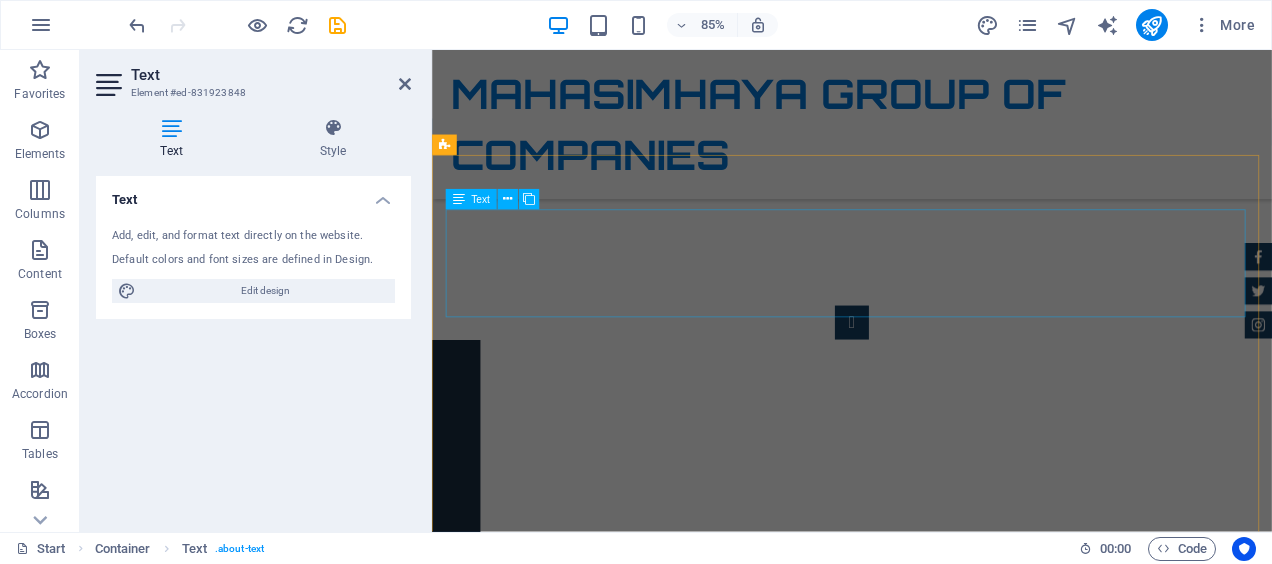 click on "Mahasimhaya Group of companies are exporters and importers of cars, trucks, and buses and spare parts throughout the world, We specialize in both new and used vehicles including earth moving machineries. We have a branch in Mauritius, U.K , Japan, swaziland, botswana, zambia and South-Africa where our head office is. we also specialize in building real estate and export of general commoditities. Mahasimhaya Group was founded in 2013 under the leadersip of Mr Kushal Chandan Ramputty. and has several milestone success in business" at bounding box center (926, 1007) 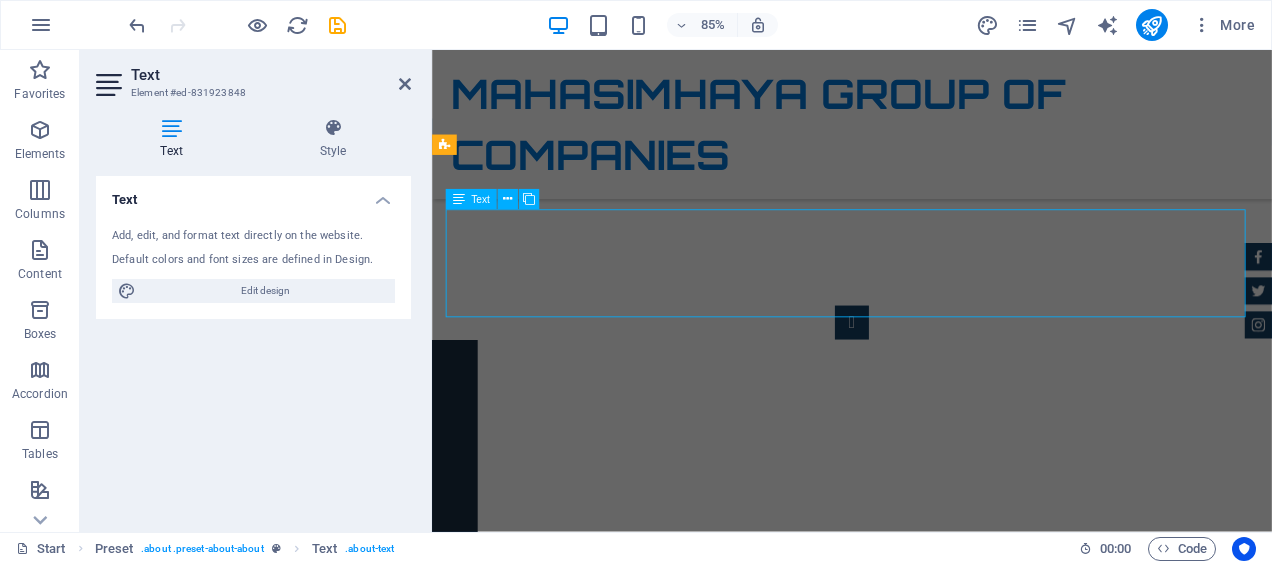 scroll, scrollTop: 1253, scrollLeft: 0, axis: vertical 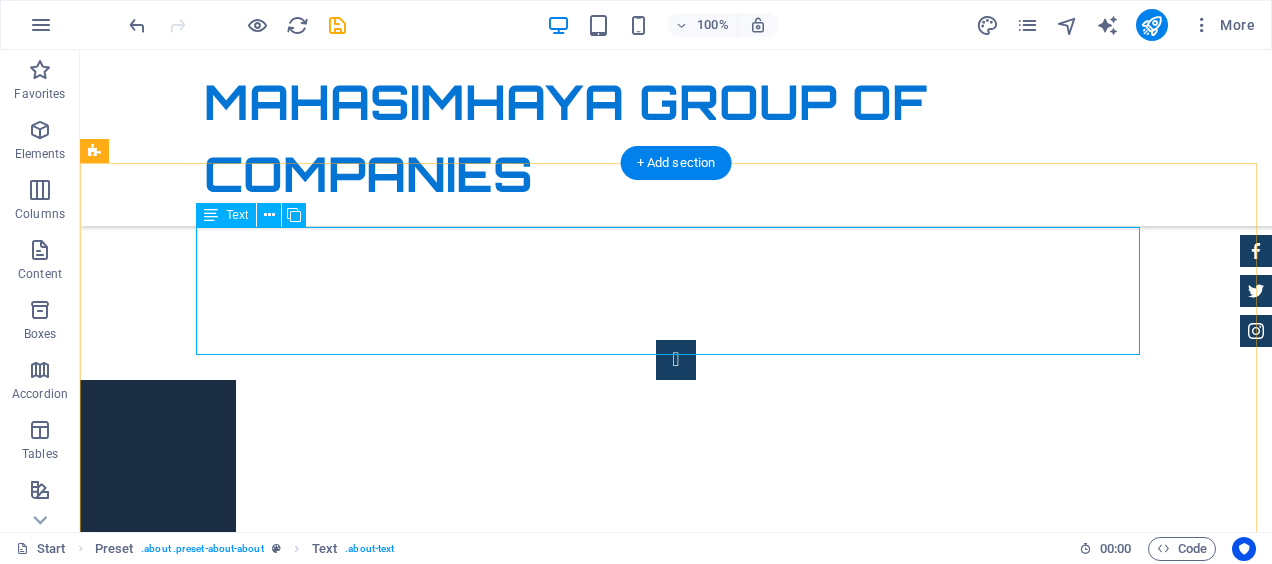 drag, startPoint x: 1130, startPoint y: 263, endPoint x: 1120, endPoint y: 265, distance: 10.198039 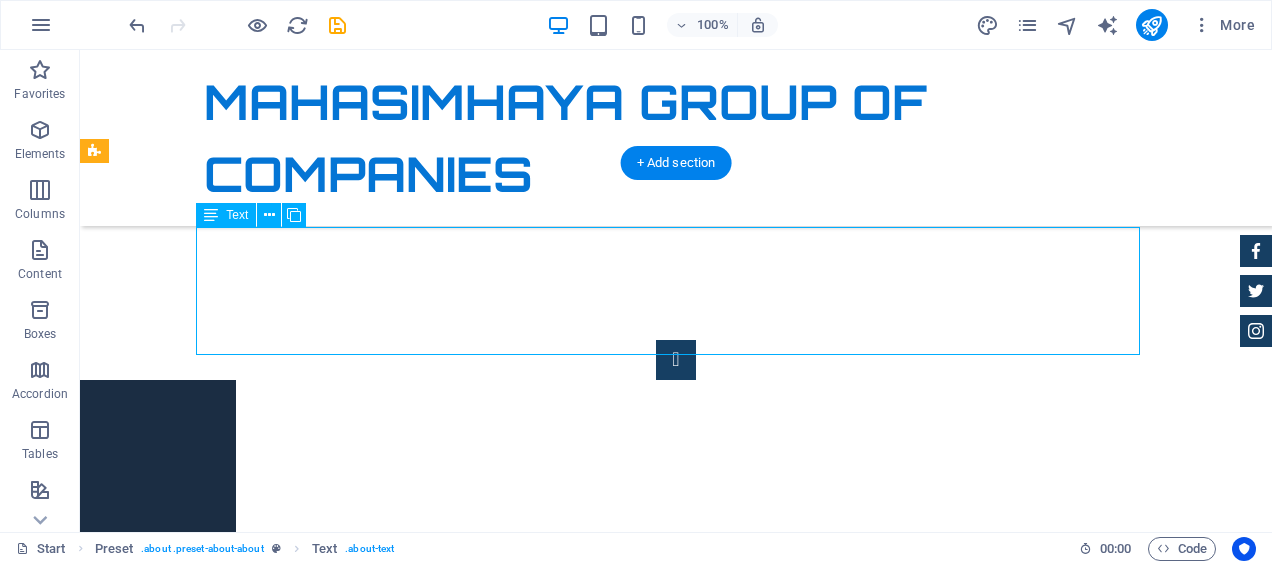 click on "Mahasimhaya Group of companies are exporters and importers of cars, trucks, and buses and spare parts throughout the world, We specialize in both new and used vehicles including earth moving machineries. We have a branch in Mauritius, U.K , Japan, swaziland, botswana, zambia and South-Africa where our head office is. we also specialize in building real estate and export of general commoditities. Mahasimhaya Group was founded in 2013 under the leadersip of Mr Kushal Chandan Ramputty. and has several milestone success in business" at bounding box center (676, 996) 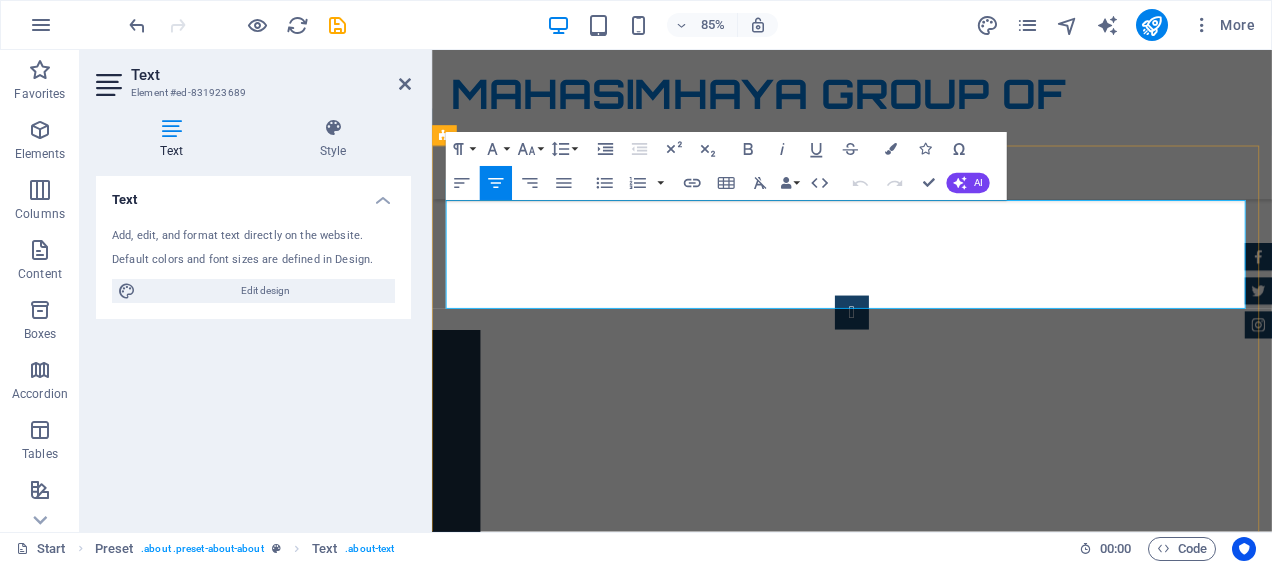 click on "Mahasimhaya Group of companies are exporters and importers of cars, trucks, and buses and spare parts throughout the world, We specialize in both new and used vehicles including earth moving machineries. We have a branch in Mauritius, U.K , Japan, swaziland, botswana, zambia and South-Africa where our head office is. we also specialize in building real estate and export of general commoditities. Mahasimhaya Group was founded in 2013 under the leadersip of Mr Kushal Chandan Ramputty. and has several milestone success in business" at bounding box center (926, 995) 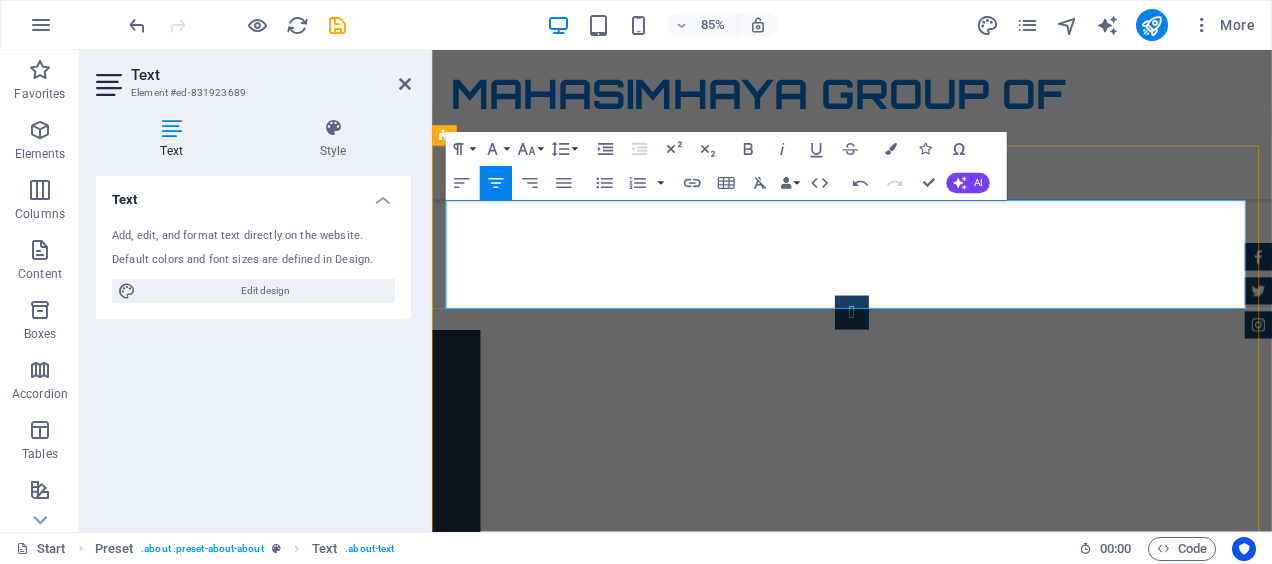 click on "Mahasimhaya Group of companies are exporters and importers of cars, trucks, and buses and spare parts throughout the world, We specialize in both new and used vehicles including earth moving machineries. We have a branch in Mauritius, U.K , Japan, swaziland, botswana, zambia, Hong-Kong and South-Africa where our head office is. we also specialize in building real estate and export of general commoditities. Mahasimhaya Group was founded in 2013 under the leadersip of Mr Kushal Chandan Ramputty. and has several milestone success in business" at bounding box center [926, 996] 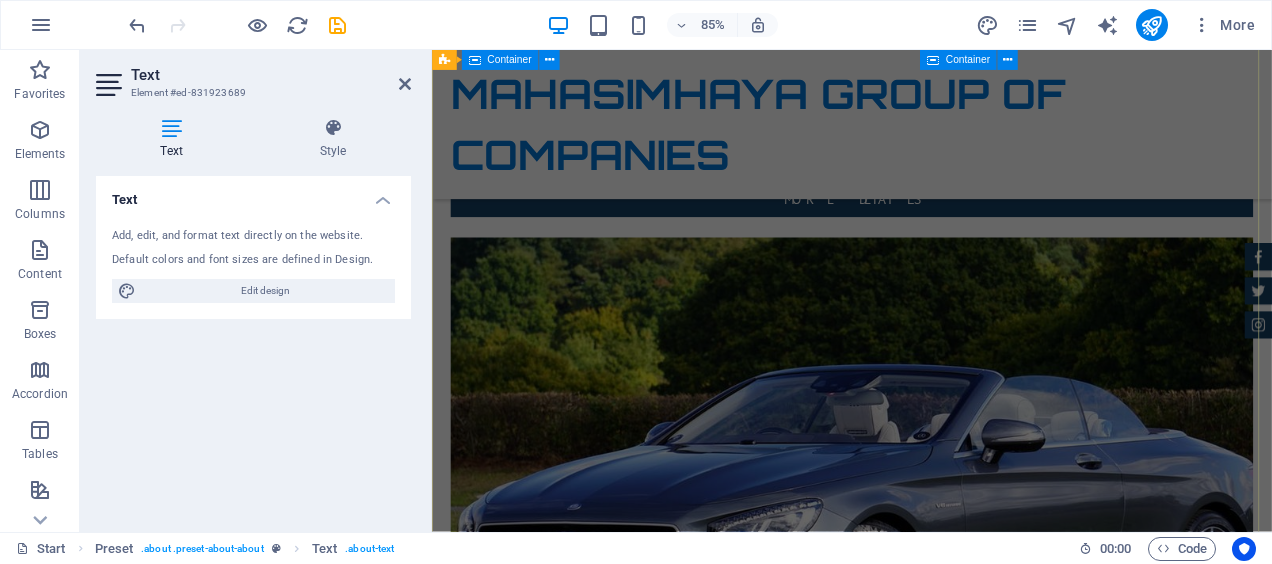 scroll, scrollTop: 9453, scrollLeft: 0, axis: vertical 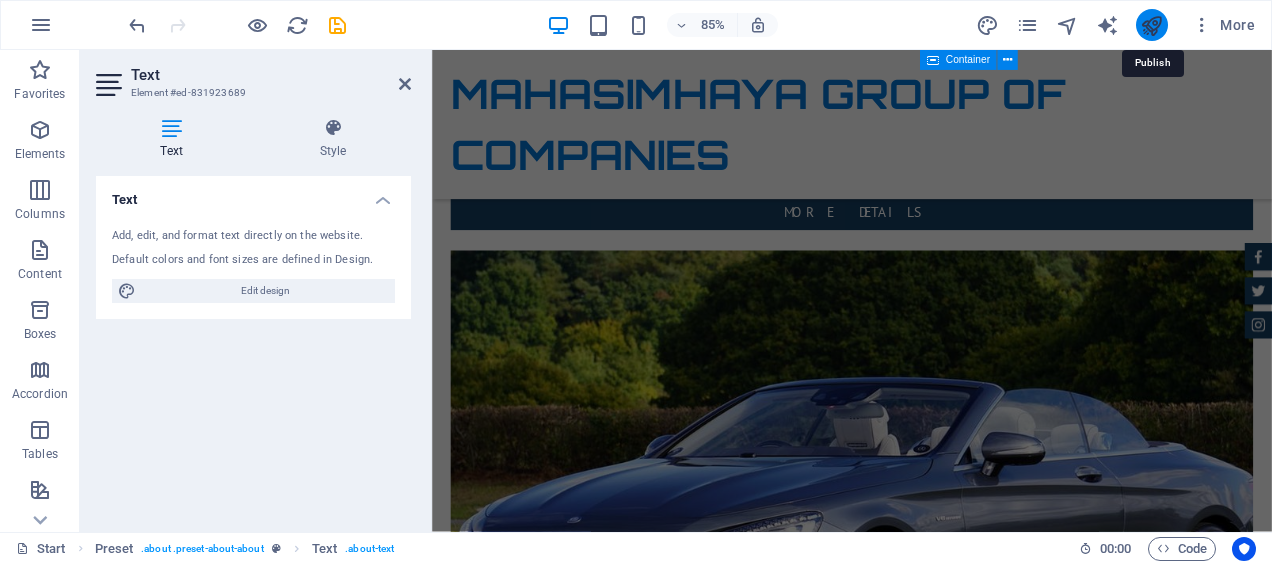 click at bounding box center (1151, 25) 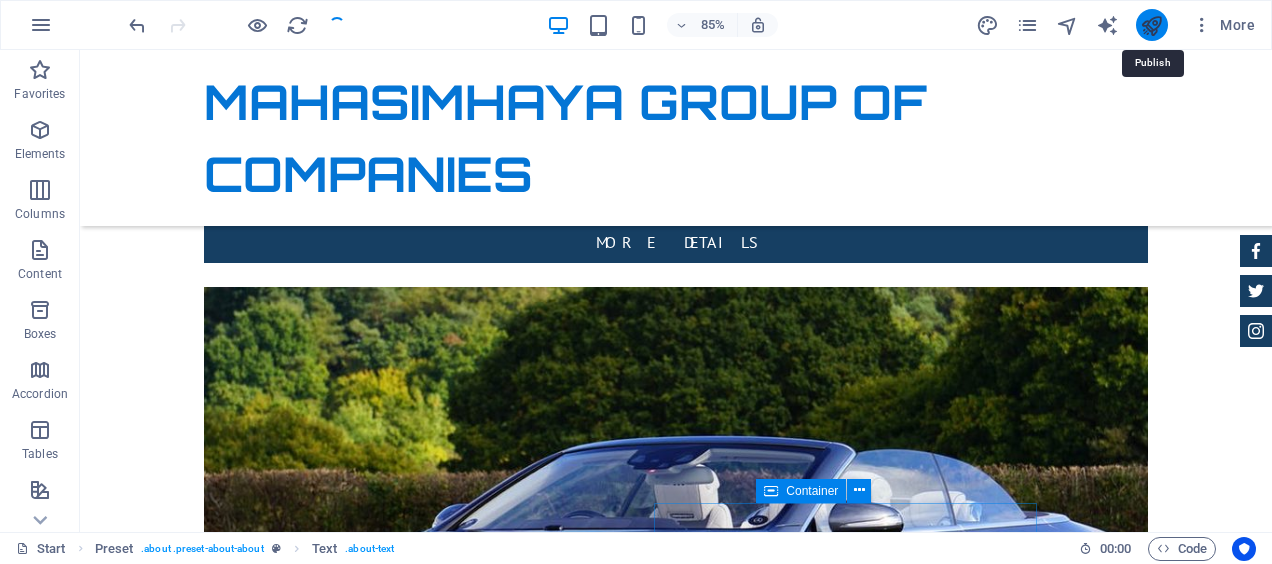 scroll, scrollTop: 1253, scrollLeft: 0, axis: vertical 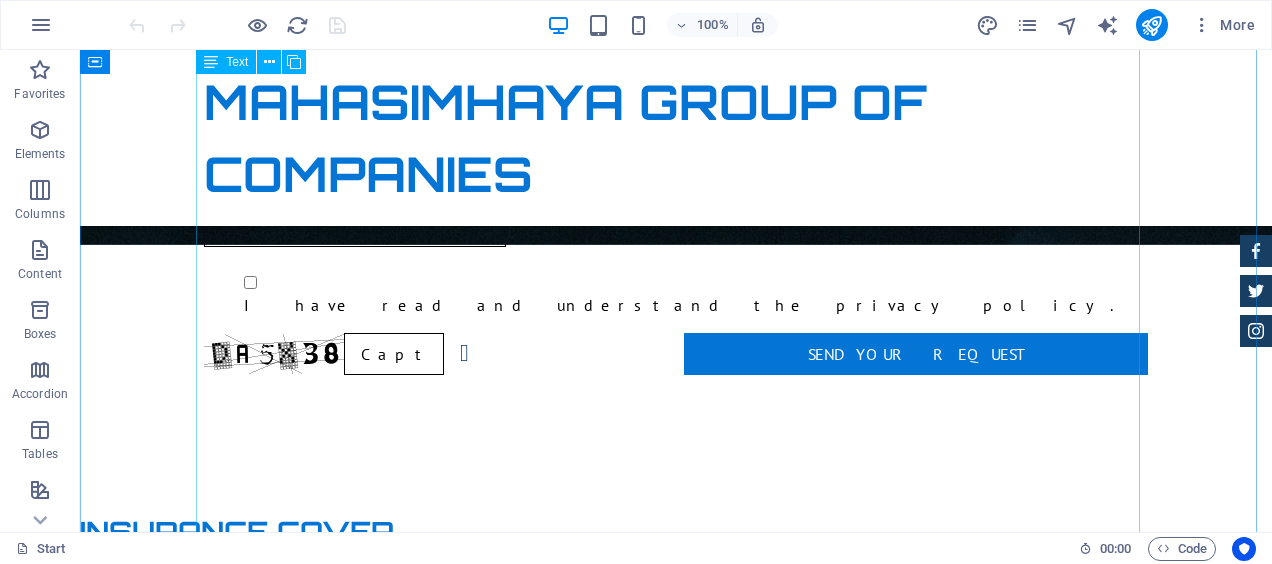click on "CALL US ON MAHASIMHAYA GROUP OF COMPANIES MAHASIMHAYA SOUTH AFRICA PTY LTD ( SOUTH-AFRICA ) MAHASIMHAYA BOTSWANA PTY LTD ( BOTSWANA ) MAHASIMHAYA U.K LTD ( UNITED KINGDOM ) MAHASIMHAYA JAPAN CO.,LTD ( JAPAN ) MAHASIMHAYA CO.,LTD ( MAURITIUS ) MAHASIMHAYA TRADERS ZAMBIA LTD ( ZAMBIA ) MAHASIMHAYA INVESTMENT SWAZILAND PTY LTD ( SWAZILAND/ ESWATINI ) MAHASIMHAYA HONG KONG LTD ( HONG-KONG ) FOR SOUTH AFRICA , BOTSWANA, ZAMBIA, SWAZILAND MARKET PLEASE CALL ON LANDLINE : +27-[PHONE] WHATSAPP : +27-[PHONE] MAURITIUS: LANDLINE :+230-[PHONE] (Ki-Auto Ltd ) MOBILE: +230-[PHONE] JAPAN : UNITED KINDOM :" at bounding box center [676, 1491] 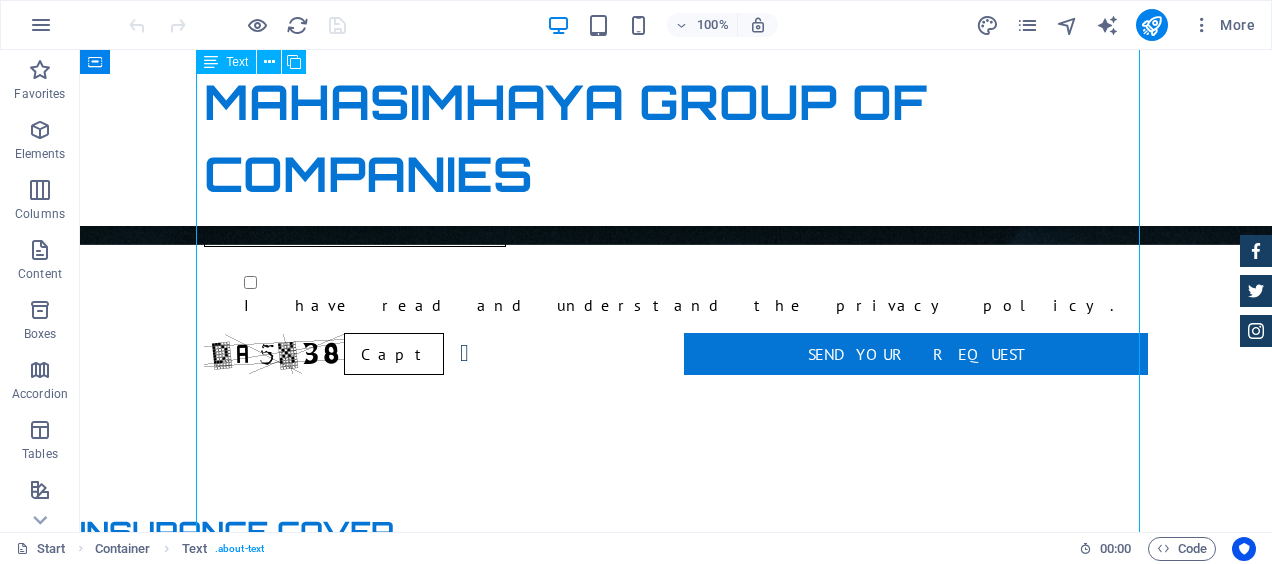 click on "CALL US ON MAHASIMHAYA GROUP OF COMPANIES MAHASIMHAYA SOUTH AFRICA PTY LTD ( SOUTH-AFRICA ) MAHASIMHAYA BOTSWANA PTY LTD ( BOTSWANA ) MAHASIMHAYA U.K LTD ( UNITED KINGDOM ) MAHASIMHAYA JAPAN CO.,LTD ( JAPAN ) MAHASIMHAYA CO.,LTD ( MAURITIUS ) MAHASIMHAYA TRADERS ZAMBIA LTD ( ZAMBIA ) MAHASIMHAYA INVESTMENT SWAZILAND PTY LTD ( SWAZILAND/ ESWATINI ) MAHASIMHAYA HONG KONG LTD ( HONG-KONG ) FOR SOUTH AFRICA , BOTSWANA, ZAMBIA, SWAZILAND MARKET PLEASE CALL ON LANDLINE : +27-[PHONE] WHATSAPP : +27-[PHONE] MAURITIUS: LANDLINE :+230-[PHONE] (Ki-Auto Ltd ) MOBILE: +230-[PHONE] JAPAN : UNITED KINDOM :" at bounding box center (676, 1491) 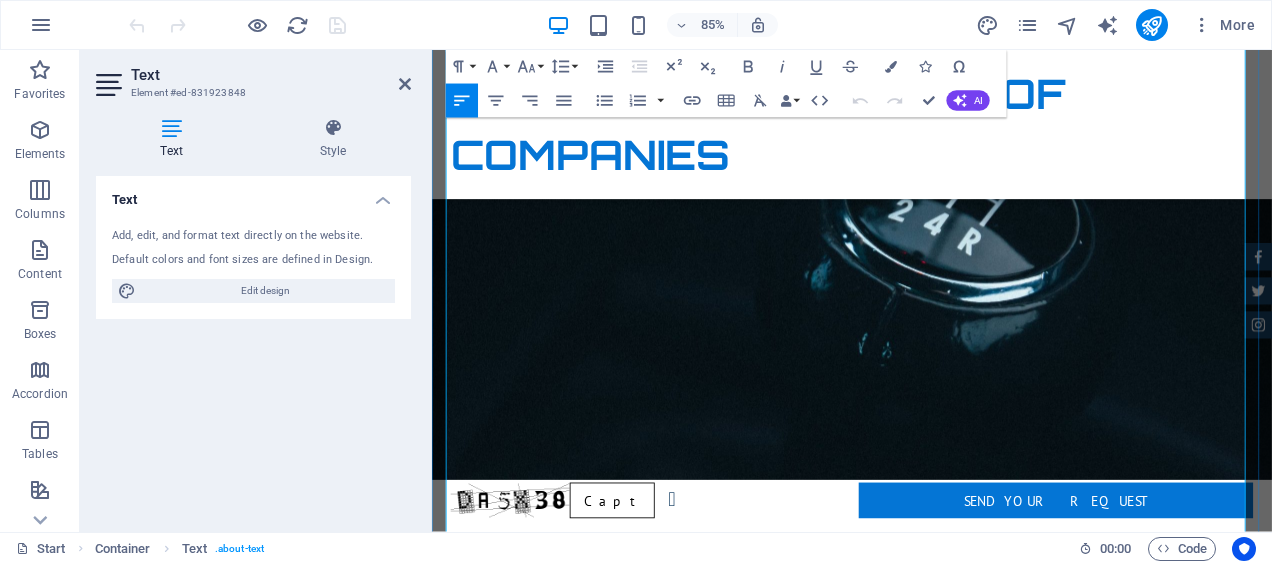 scroll, scrollTop: 3242, scrollLeft: 0, axis: vertical 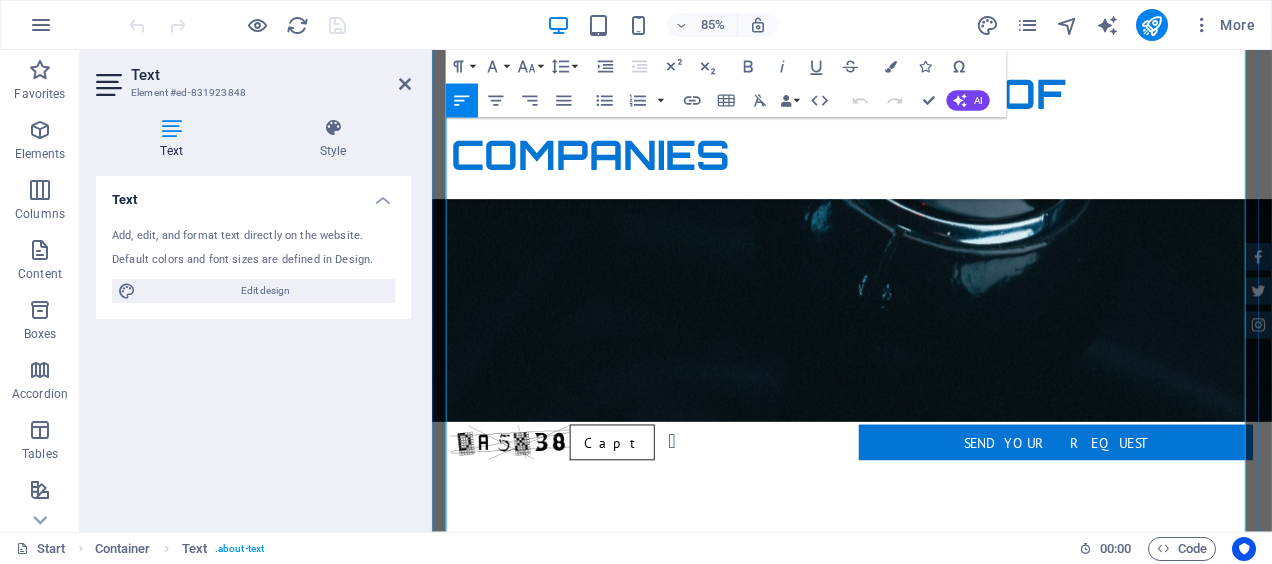 click on "OFFICE:sales@mahasimhaya.co.za" at bounding box center (798, 1743) 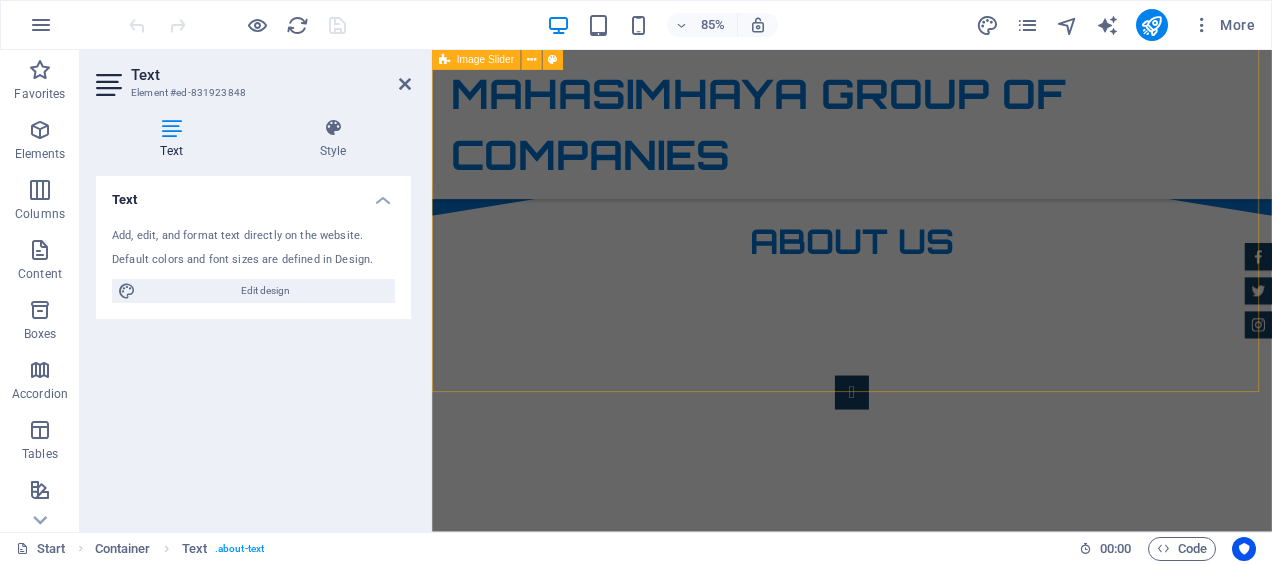 scroll, scrollTop: 1342, scrollLeft: 0, axis: vertical 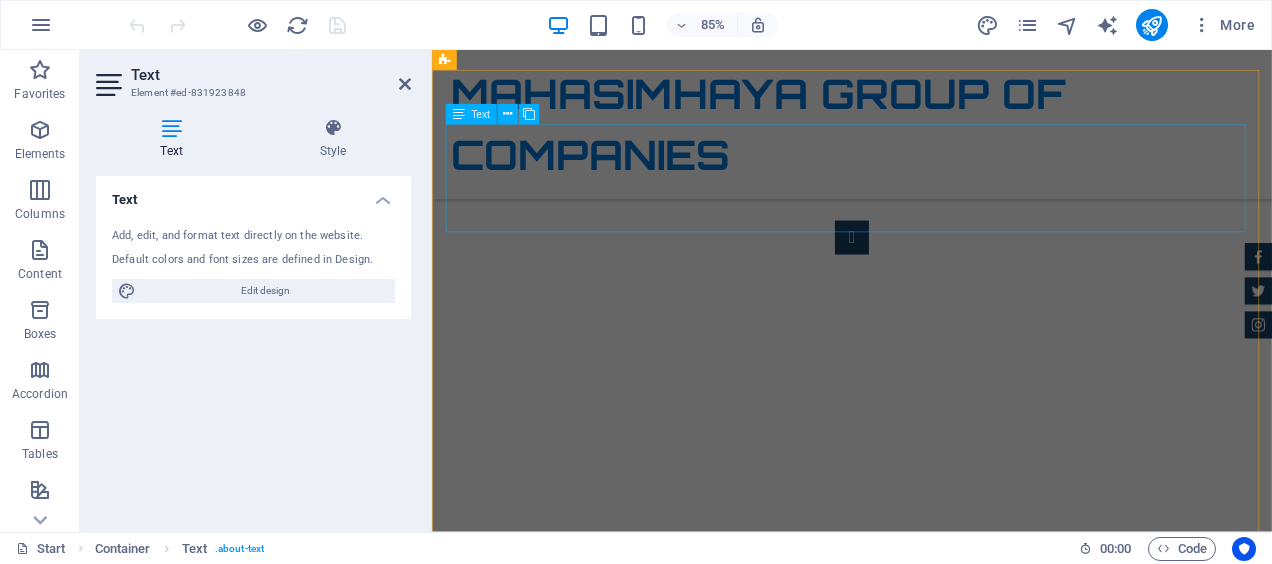 click on "Mahasimhaya Group of companies are exporters and importers of cars, trucks, and buses and spare parts throughout the world, We specialize in both new and used vehicles including earth moving machineries. We have a branch in Mauritius, U.K , Japan, swaziland, botswana, zambia, Hong-Kong and South-Africa where our head office is. we also specialize in building real estate and export of general commoditities. Mahasimhaya Group was founded in 2013 under the leadersip of Mr Kushal Chandan Ramputty with an initial capital of 200,000 Usd in South-Africa and has expanded largely of the years of business." at bounding box center (926, 907) 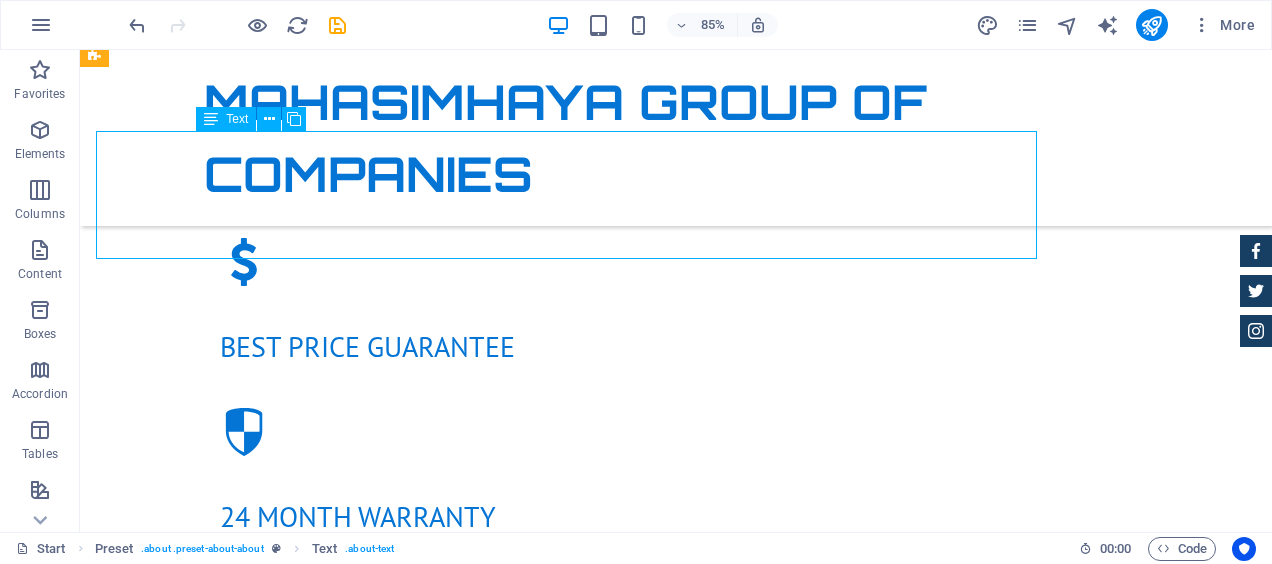 click on "Mahasimhaya Group of companies are exporters and importers of cars, trucks, and buses and spare parts throughout the world, We specialize in both new and used vehicles including earth moving machineries. We have a branch in Mauritius, U.K , Japan, swaziland, botswana, zambia, Hong-Kong and South-Africa where our head office is. we also specialize in building real estate and export of general commoditities. Mahasimhaya Group was founded in 2013 under the leadersip of Mr Kushal Chandan Ramputty with an initial capital of 200,000 Usd in South-Africa and has expanded largely of the years of business. Certified Dealership Best Price Guarantee 24 Month Warranty Financing Program" at bounding box center (676, 331) 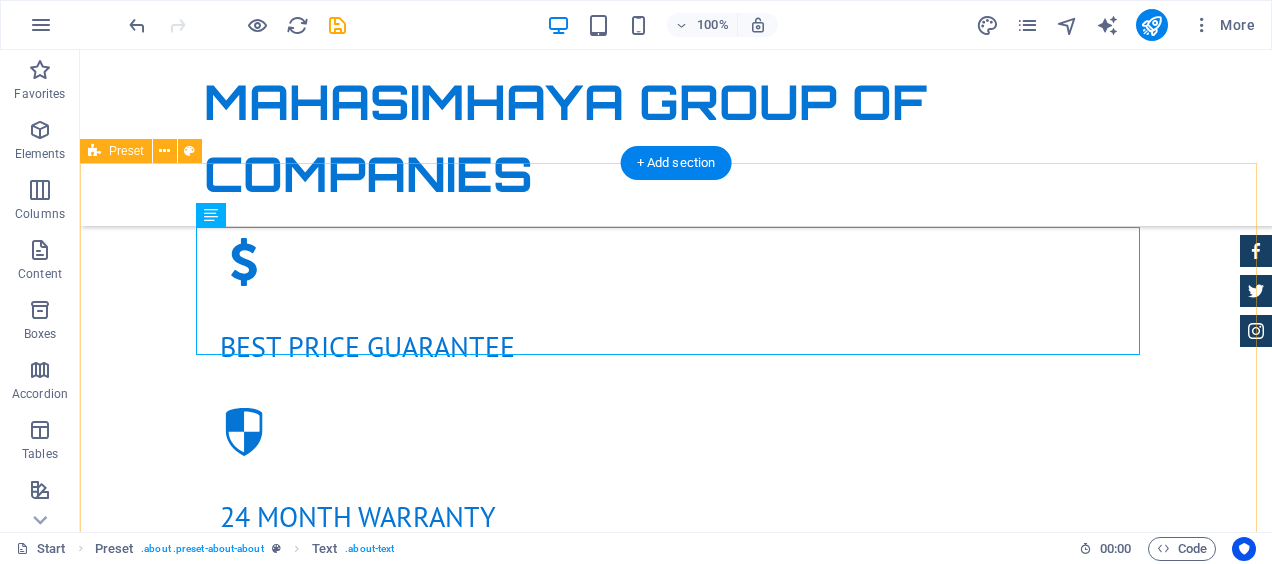 scroll, scrollTop: 1253, scrollLeft: 0, axis: vertical 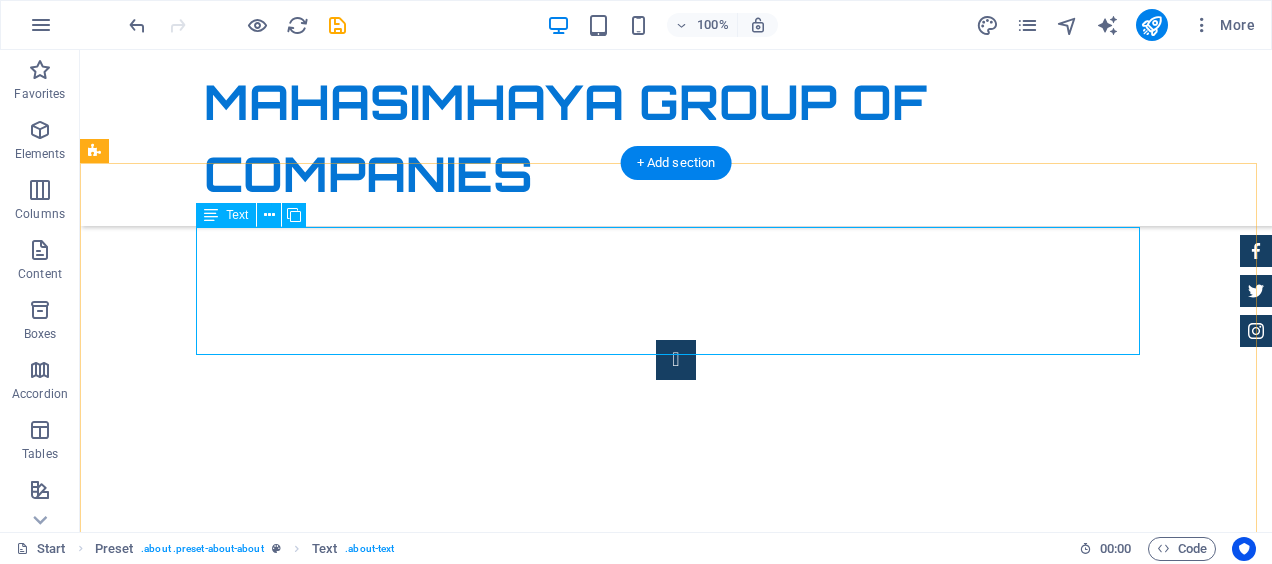 click on "Mahasimhaya Group of companies are exporters and importers of cars, trucks, and buses and spare parts throughout the world, We specialize in both new and used vehicles including earth moving machineries. We have a branch in Mauritius, U.K , Japan, swaziland, botswana, zambia, Hong-Kong and South-Africa where our head office is. we also specialize in building real estate and export of general commoditities. Mahasimhaya Group was founded in 2013 under the leadersip of Mr Kushal Chandan Ramputty with an initial capital of 200,000 Usd in South-Africa and has expanded largely of the years of business." at bounding box center (676, 996) 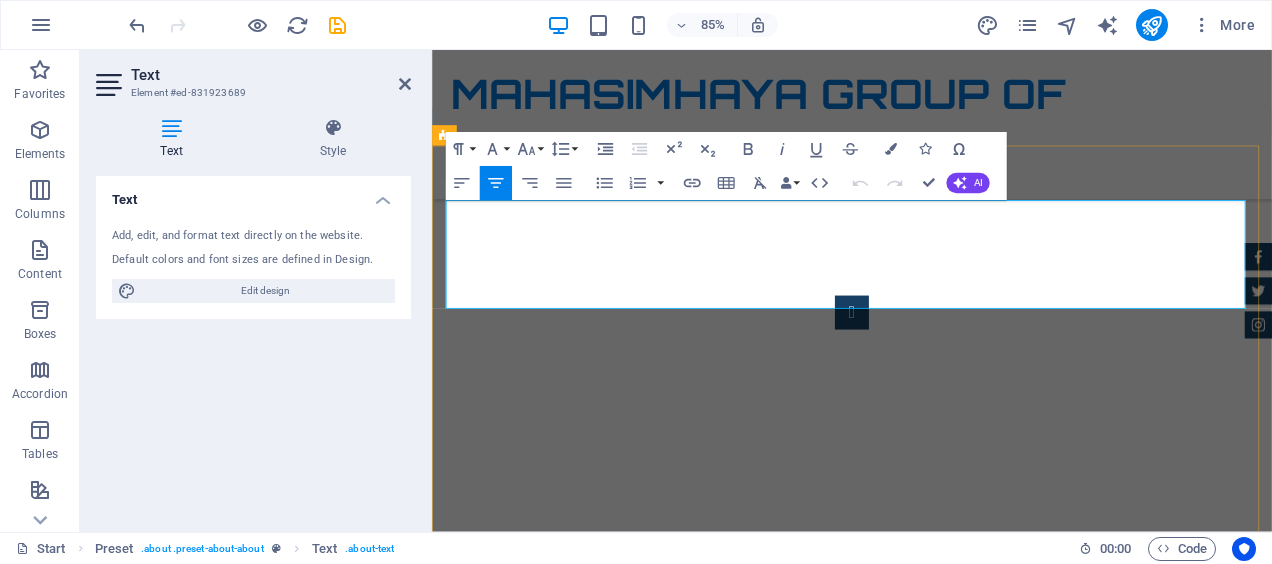 click on "Mahasimhaya Group of companies are exporters and importers of cars, trucks, and buses and spare parts throughout the world, We specialize in both new and used vehicles including earth moving machineries. We have a branch in Mauritius, U.K , Japan, swaziland, botswana, zambia, Hong-Kong and South-Africa where our head office is. we also specialize in building real estate and export of general commoditities. Mahasimhaya Group was founded in 2013 under the leadersip of Mr Kushal Chandan Ramputty with an initial capital of 200,000 Usd in South-Africa and has expanded largely of the years of business." at bounding box center [925, 995] 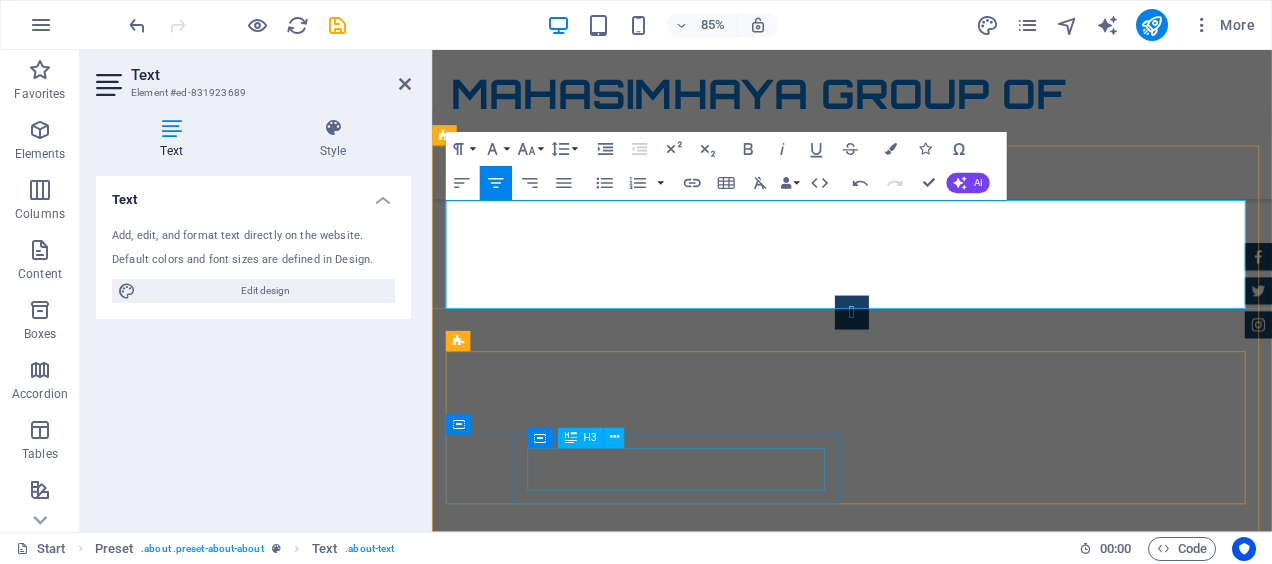 type 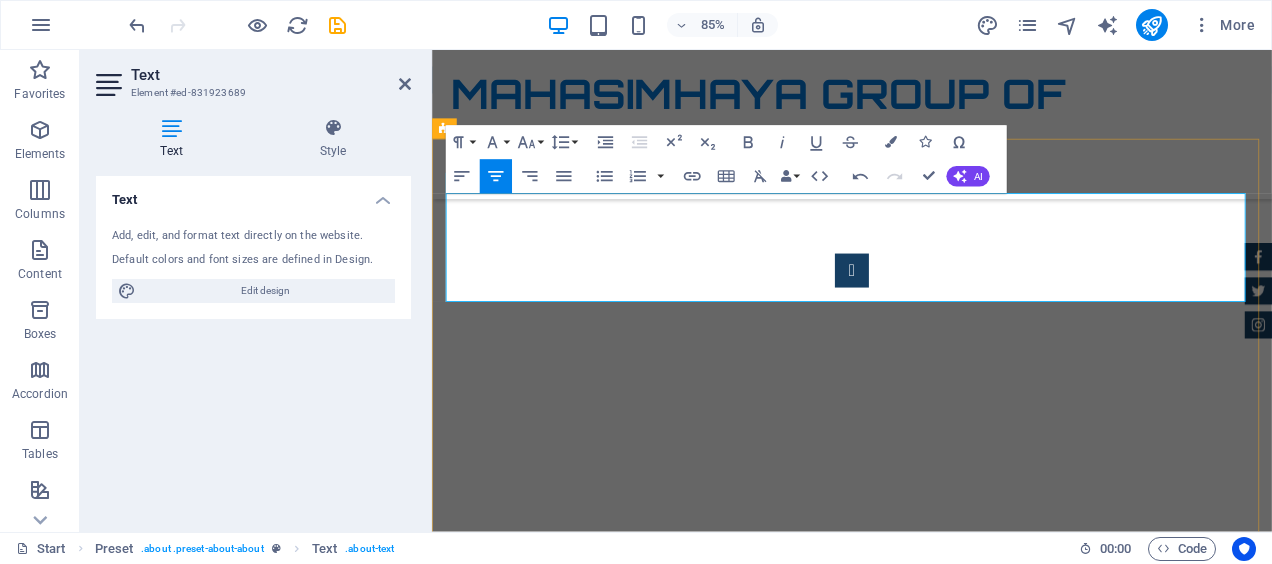 scroll, scrollTop: 1353, scrollLeft: 0, axis: vertical 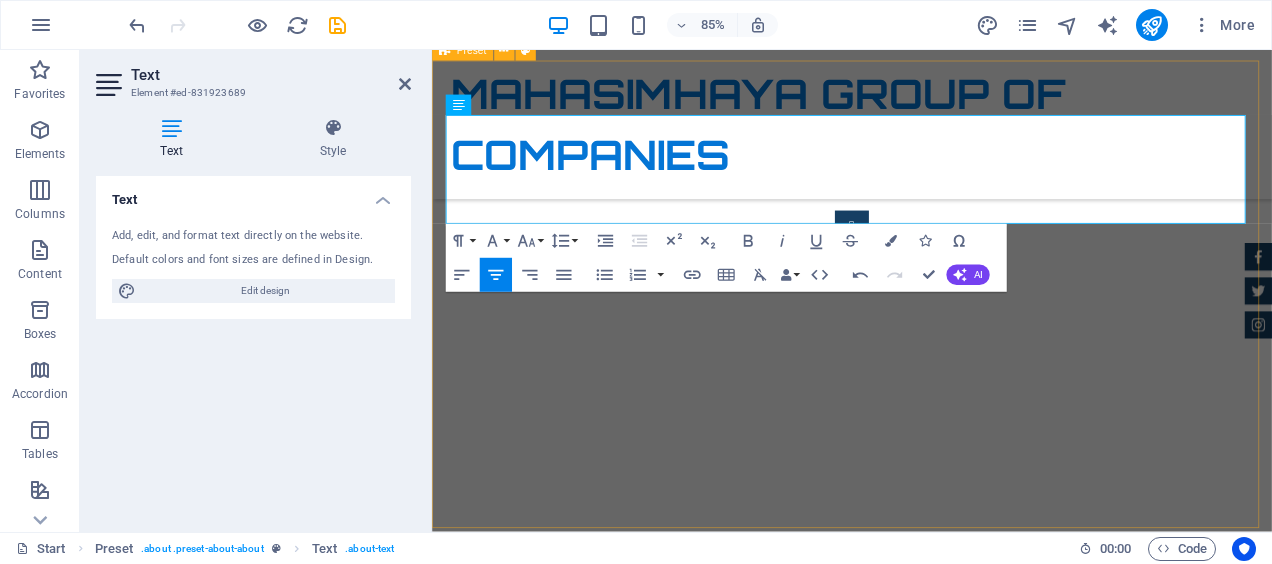 drag, startPoint x: 1184, startPoint y: 513, endPoint x: 1424, endPoint y: 448, distance: 248.64633 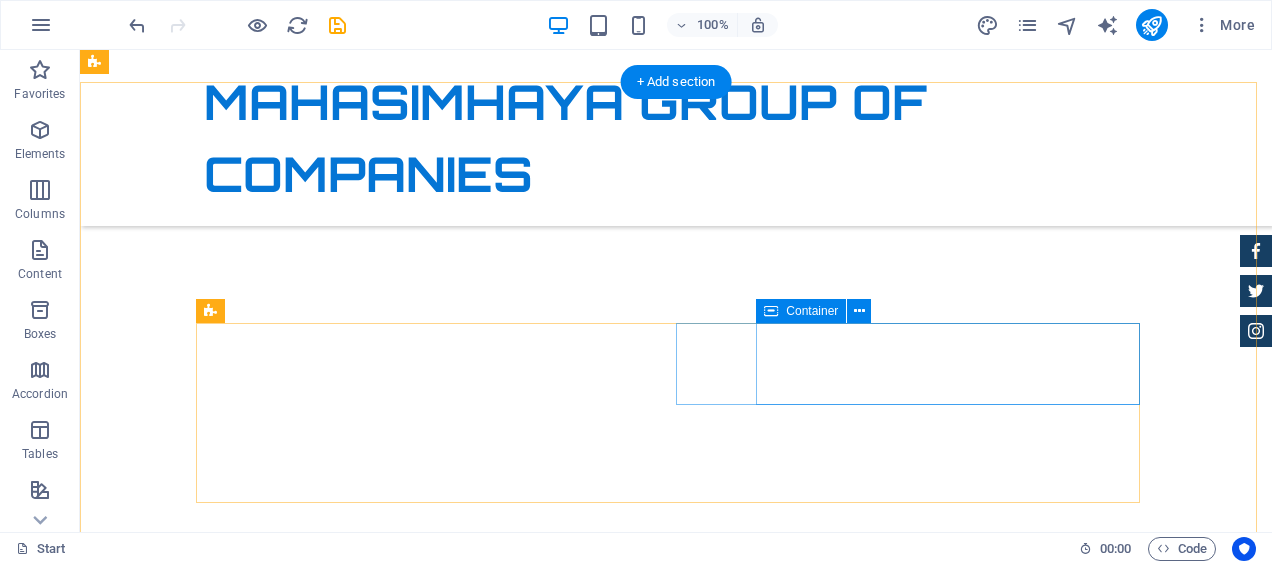 scroll, scrollTop: 1253, scrollLeft: 0, axis: vertical 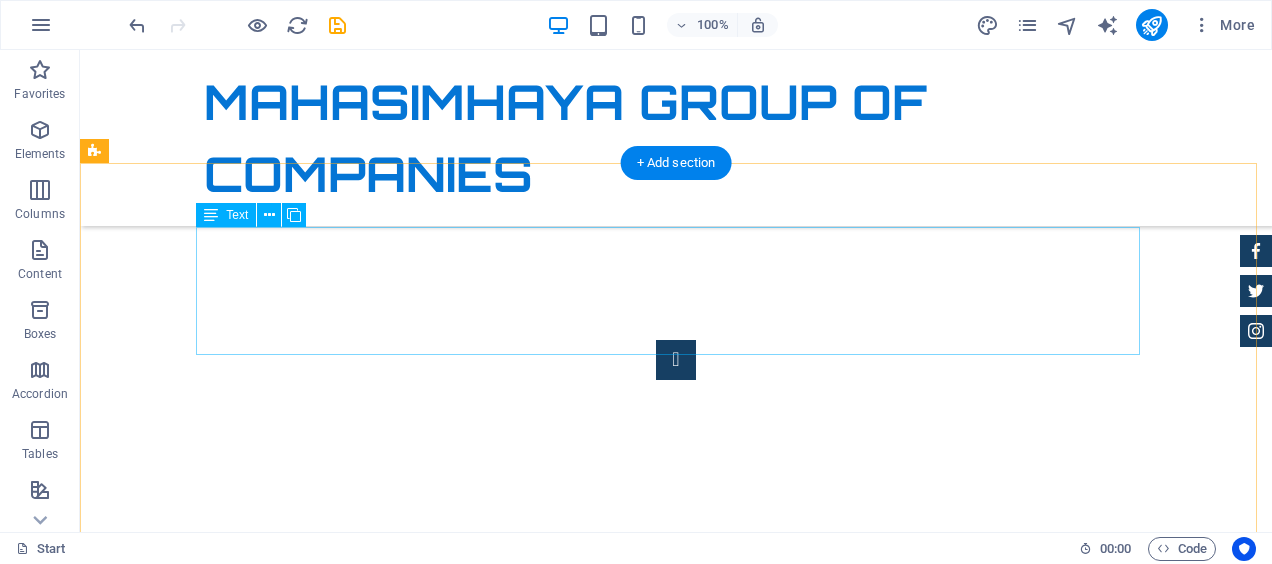 click on "Mahasimhaya Group of companies are exporters and importers of cars, trucks, and buses and spare parts throughout the world, We specialize in both new and used vehicles including earth moving machineries. We have a branch in Mauritius, U.K , Japan, Swaziland, Botswana, Zambia, Hong-Kong and South-Africa where our head office is. we also specialize in building real estate and export of general commoditities. Mahasimhaya Group was founded in 2013 under the leadersip of Mr Kushal Chandan Ramputty with an initial capital of 200,000 Usd in South-Africa and has expanded largely of the years of business." at bounding box center (676, 996) 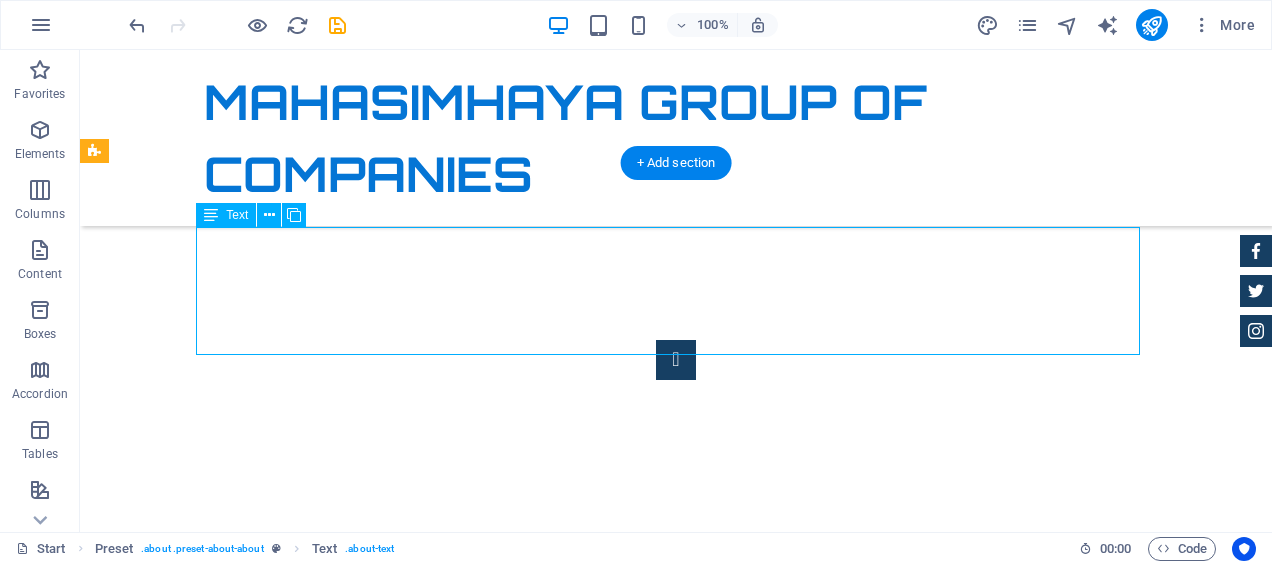 click on "Mahasimhaya Group of companies are exporters and importers of cars, trucks, and buses and spare parts throughout the world, We specialize in both new and used vehicles including earth moving machineries. We have a branch in Mauritius, U.K , Japan, Swaziland, Botswana, Zambia, Hong-Kong and South-Africa where our head office is. we also specialize in building real estate and export of general commoditities. Mahasimhaya Group was founded in 2013 under the leadersip of Mr Kushal Chandan Ramputty with an initial capital of 200,000 Usd in South-Africa and has expanded largely of the years of business." at bounding box center [676, 996] 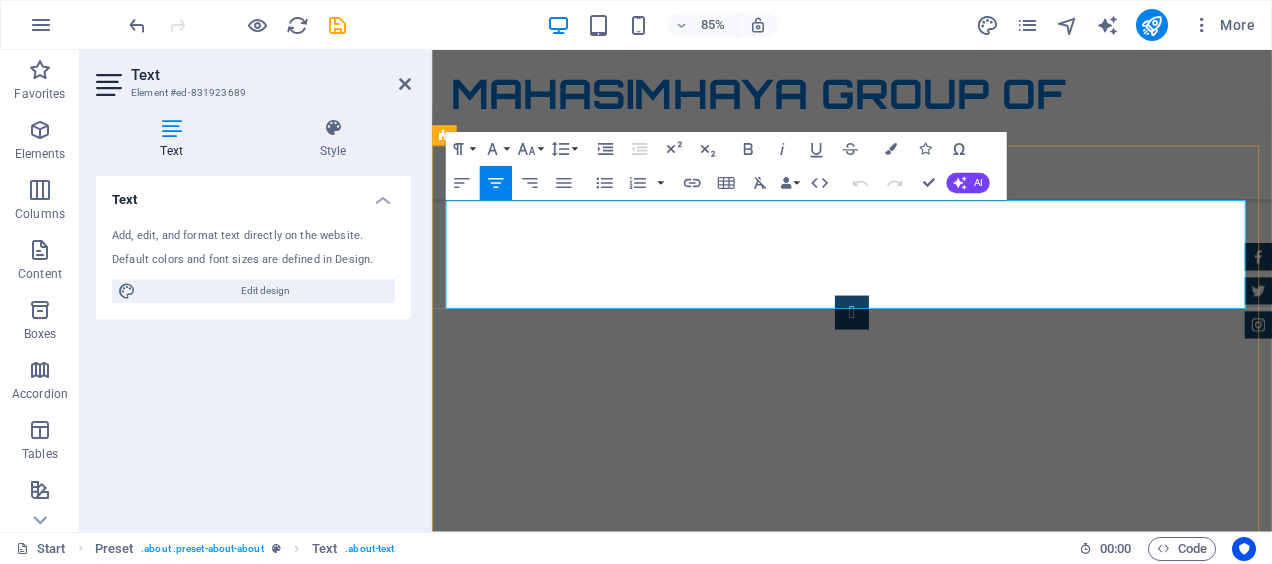 click on "Mahasimhaya Group of companies are exporters and importers of cars, trucks, and buses and spare parts throughout the world, We specialize in both new and used vehicles including earth moving machineries. We have a branch in Mauritius, U.K , Japan, Swaziland, Botswana, Zambia, Hong-Kong and South-Africa where our head office is. we also specialize in building real estate and export of general commoditities. Mahasimhaya Group was founded in 2013 under the leadersip of Mr Kushal Chandan Ramputty with an initial capital of 200,000 Usd in South-Africa and has expanded largely of the years of business." at bounding box center [925, 995] 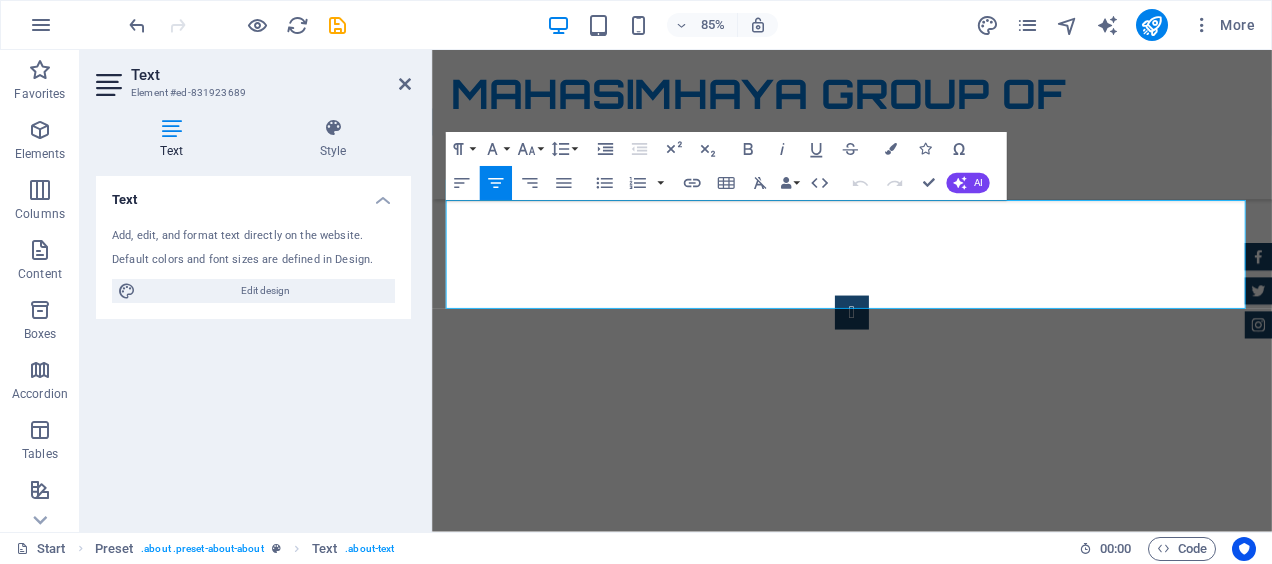 type 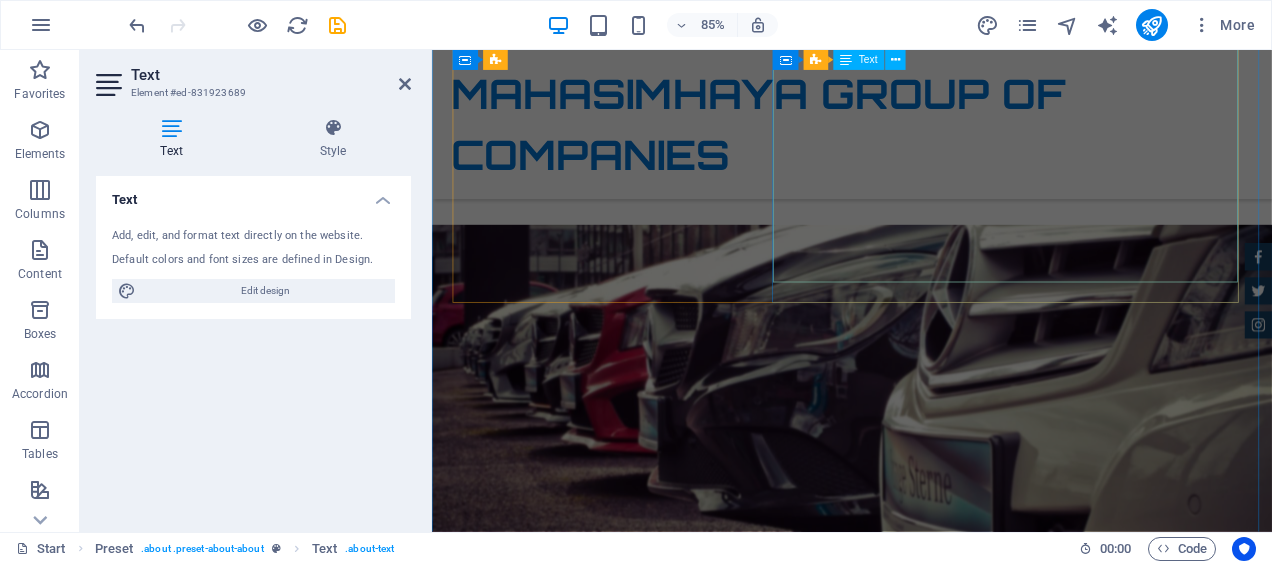 scroll, scrollTop: 6253, scrollLeft: 0, axis: vertical 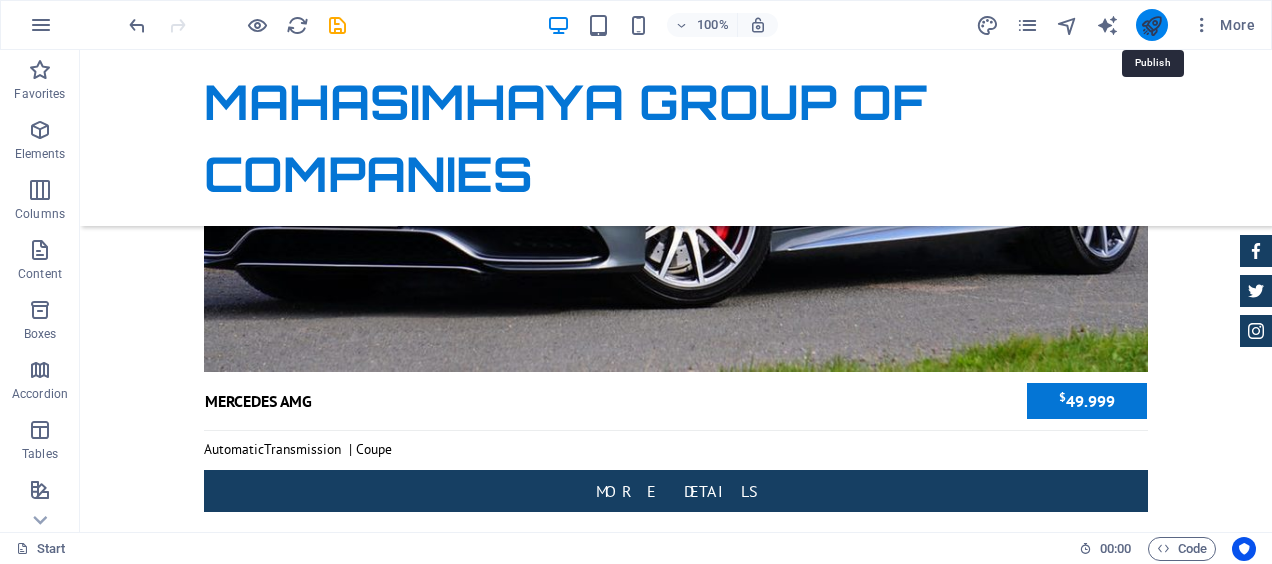 click at bounding box center (1151, 25) 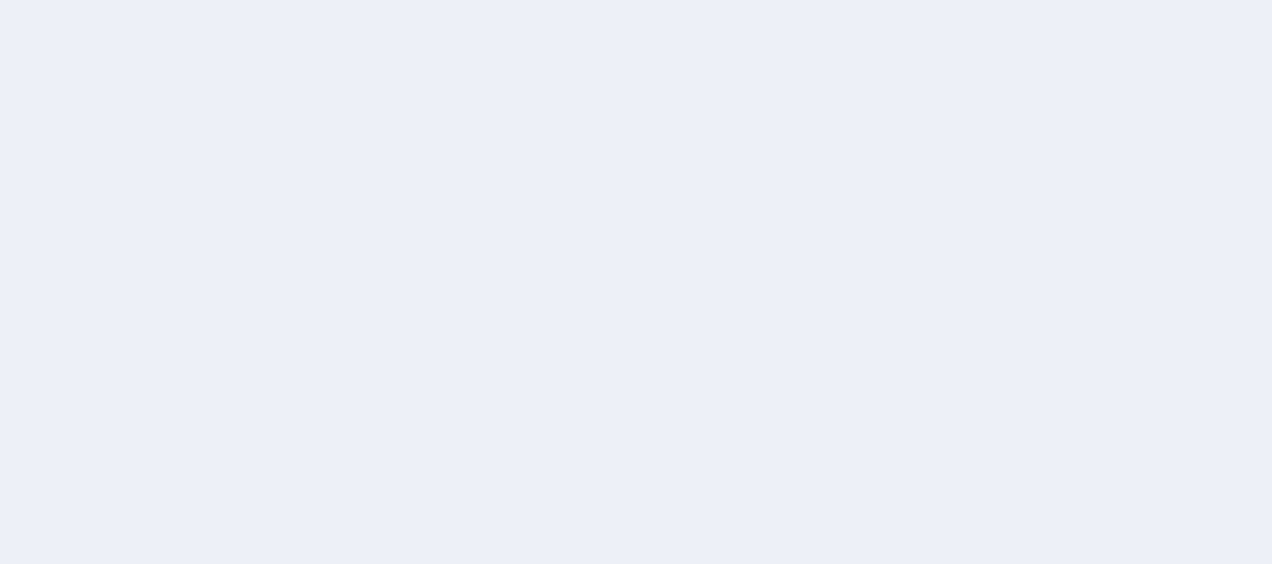 scroll, scrollTop: 0, scrollLeft: 0, axis: both 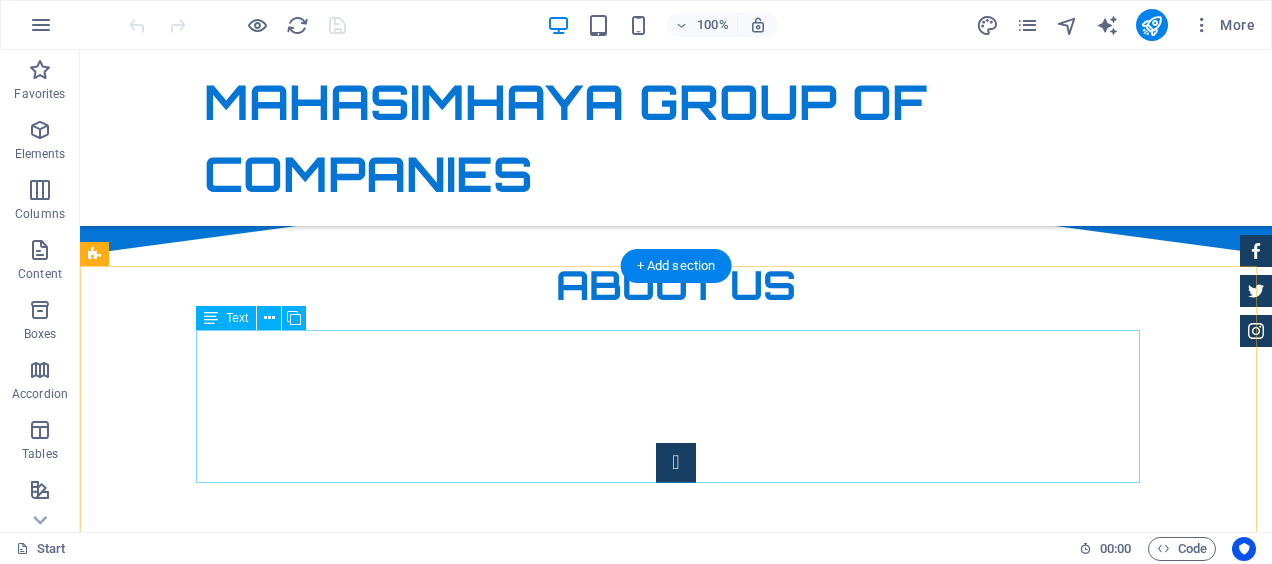 click on "Mahasimhaya Group of companies are exporters and importers of cars, trucks, and buses and spare parts throughout the world, We specialize in both new and used vehicles including earth moving machineries. We have a branch in Mauritius, U.K , Japan, Swaziland, Botswana, Zambia, Hong-Kong and South-Africa where our head office is. we also specialize in building real estate and export of general commoditities. Mahasimhaya Group was founded in [YEAR] under the leadersip of Mr [FIRST] [LAST] with an initial capital of 200,000 Usd in South-Africa and has expanded largely over the years of business." at bounding box center [676, 1099] 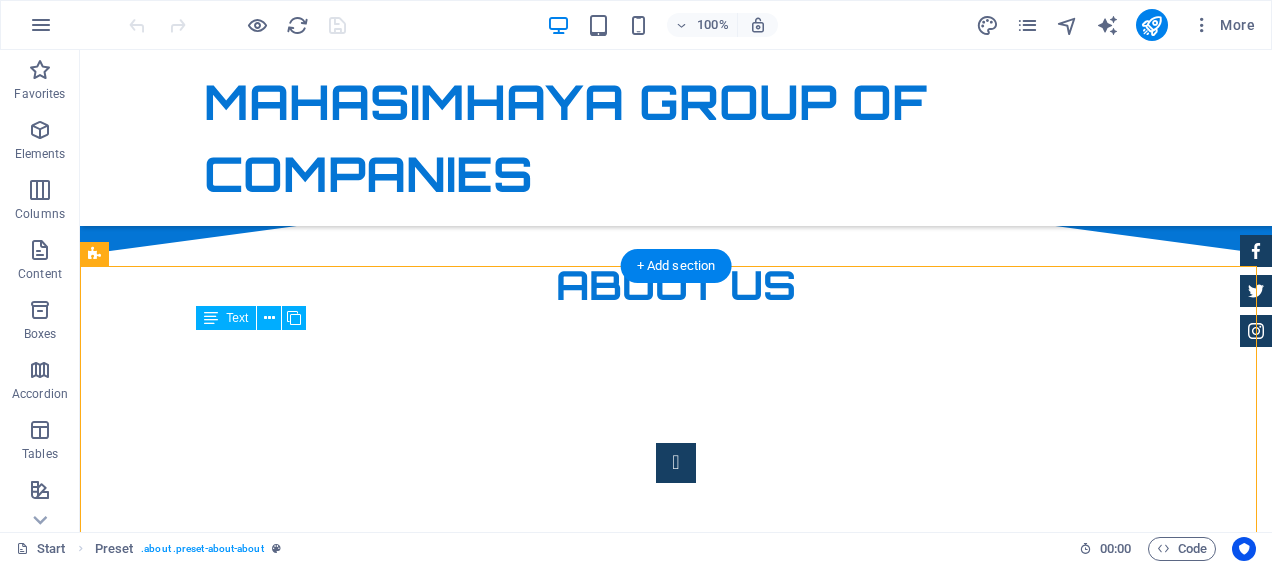 click on "Mahasimhaya Group of companies are exporters and importers of cars, trucks, and buses and spare parts throughout the world, We specialize in both new and used vehicles including earth moving machineries. We have a branch in Mauritius, U.K , Japan, Swaziland, Botswana, Zambia, Hong-Kong and South-Africa where our head office is. we also specialize in building real estate and export of general commoditities. Mahasimhaya Group was founded in [YEAR] under the leadersip of Mr [FIRST] [LAST] with an initial capital of 200,000 Usd in South-Africa and has expanded largely over the years of business." at bounding box center [676, 1099] 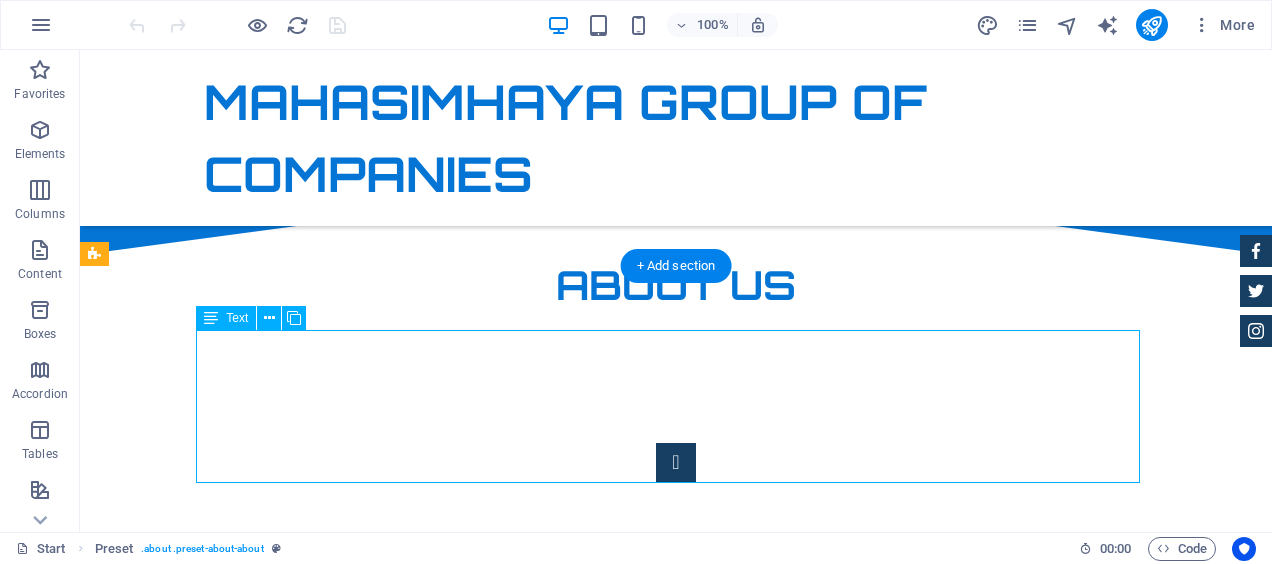 drag, startPoint x: 948, startPoint y: 368, endPoint x: 688, endPoint y: 424, distance: 265.9624 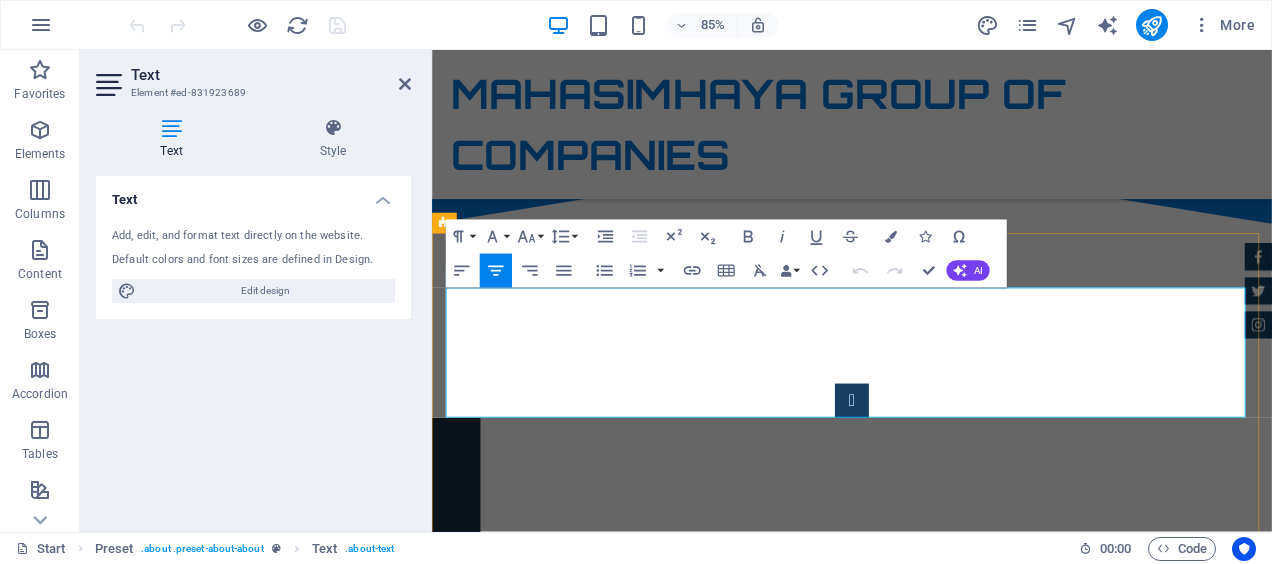 click on "Mahasimhaya Group of companies are exporters and importers of cars, trucks, and buses and spare parts throughout the world, We specialize in both new and used vehicles including earth moving machineries. We have a branch in Mauritius, U.K , Japan, Swaziland, Botswana, Zambia, Hong-Kong and South-Africa where our head office is. we also specialize in building real estate and export of general commoditities. Mahasimhaya Group was founded in [YEAR] under the leadersip of Mr [FIRST] [LAST] with an initial capital of 200,000 Usd in South-Africa and has expanded largely over the years of business." at bounding box center (926, 1098) 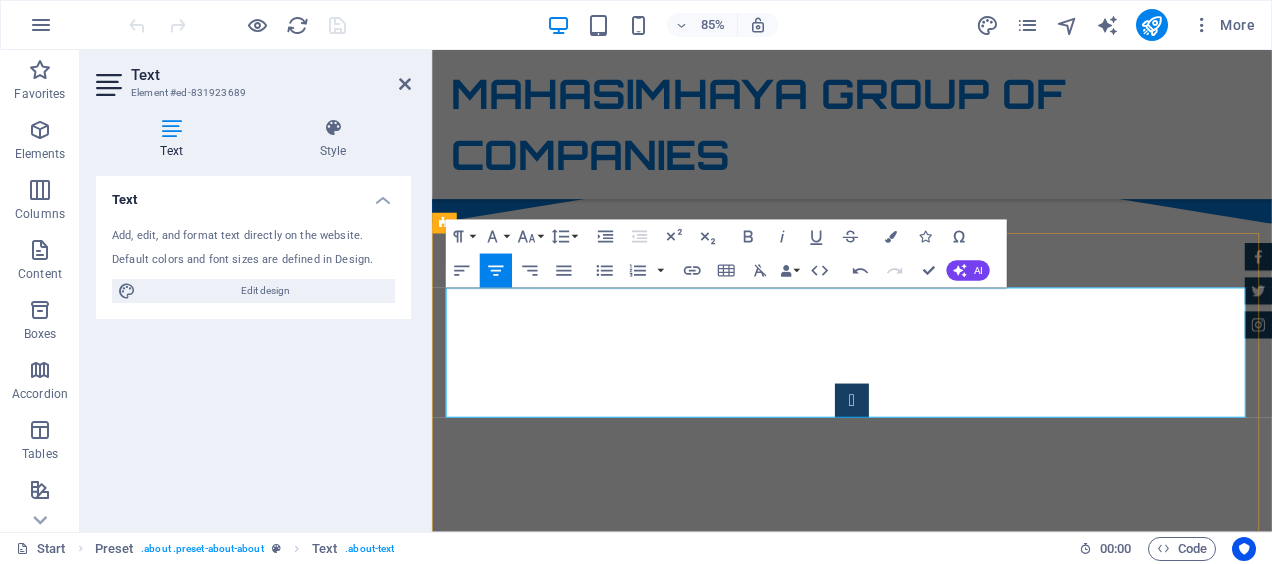 click on "Mahasimhaya Group of companies are exporters and importers of cars, trucks, and buses and spare parts throughout the world, We specialize in both new and used vehicles including earth moving machineries. We have branch in [LOCATION], [LOCATION] , [LOCATION], [LOCATION], [LOCATION], [LOCATION], [LOCATION] and [LOCATION] where our head office is. we also specialize in building real estate and export of general commoditities. Mahasimhaya Group was founded in 2013 under the leadersip of Mr [FIRST] [LAST] with an initial capital of 200,000 Usd in [LOCATION] and has expanded largely over the years of business." at bounding box center [926, 1111] 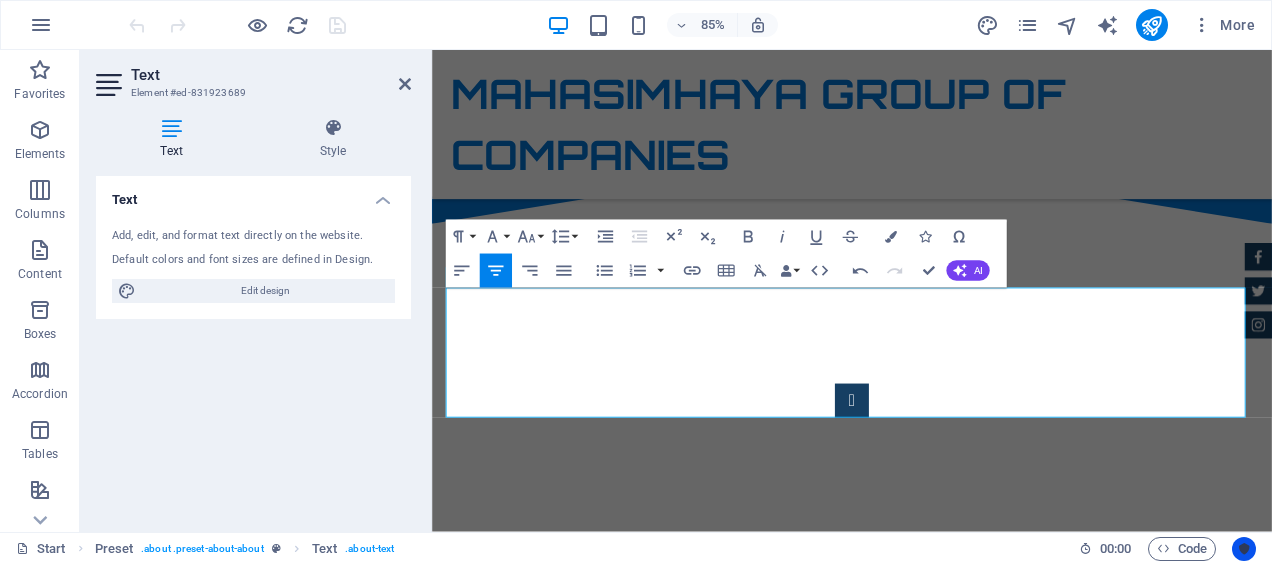 type 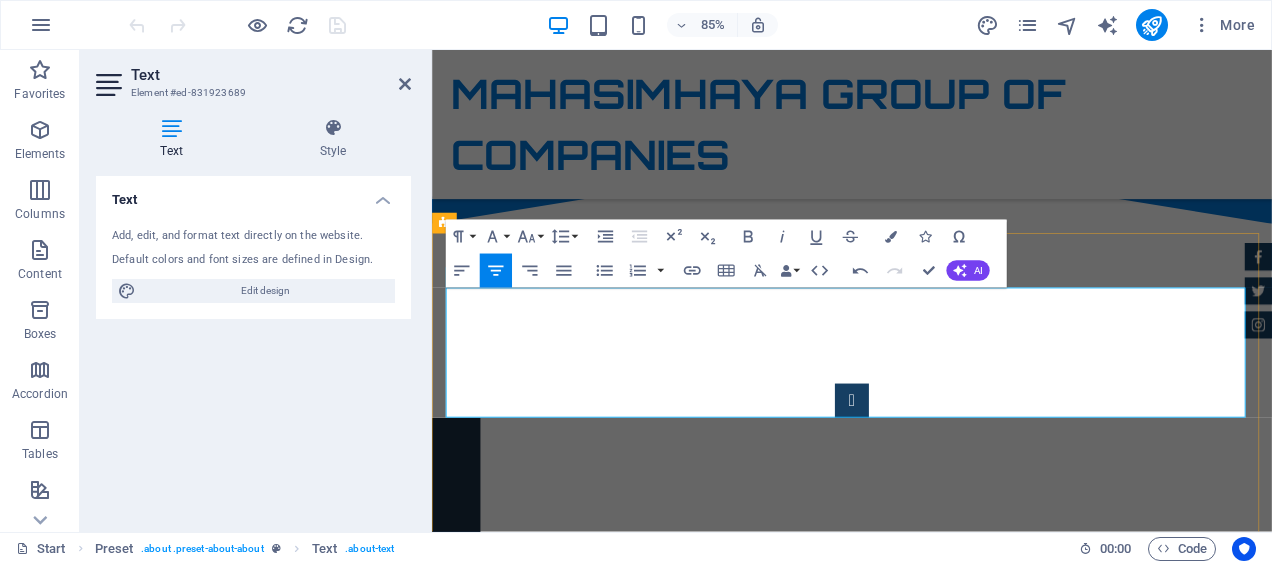 drag, startPoint x: 1089, startPoint y: 347, endPoint x: 1379, endPoint y: 602, distance: 386.16705 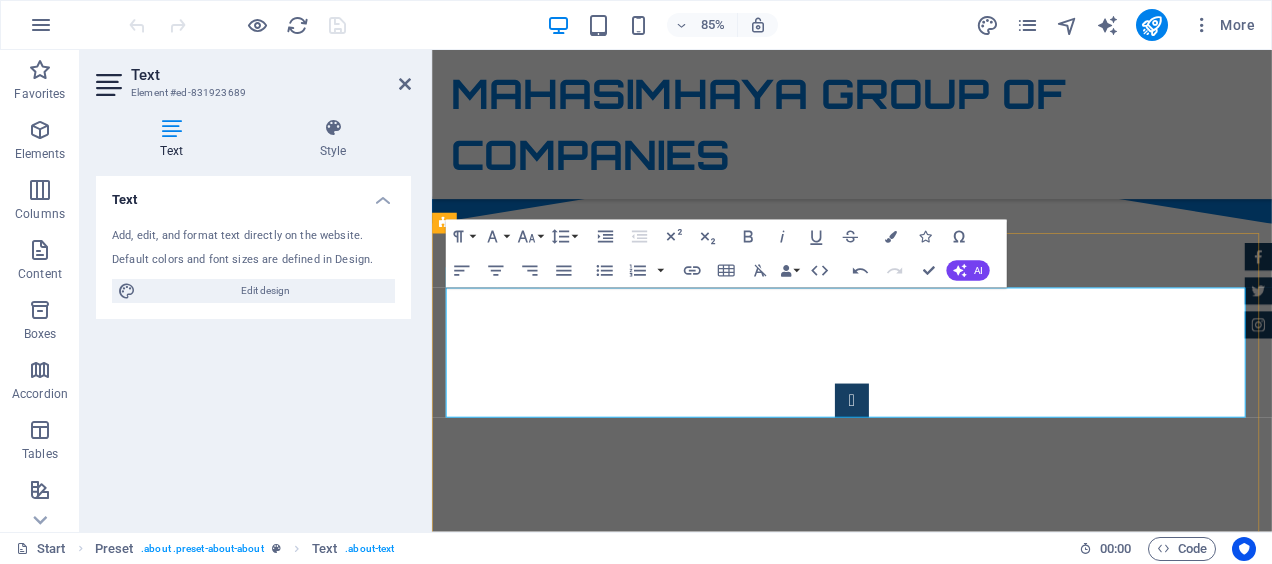 click on "Mahasimhaya Group of companies are exporters and importers of cars, trucks, a buses and spare parts throughout the world, We specialize in both new and used vehicles including earth moving machineries. We have branches situated in [COUNTRY], [COUNTRY], [COUNTRY] , [COUNTRY], [COUNTRY], [COUNTRY], [COUNTRY] and [COUNTRY] where our head office is. we also specialize in building real estate and export of general commoditities. Mahasimhaya Group was founded in 2013 under the leadersip of Mr [FIRST] [LAST] [LAST] with an initial capital of 200,000 Usd in [COUNTRY] and has expanded largely over the years of business." at bounding box center (926, 1111) 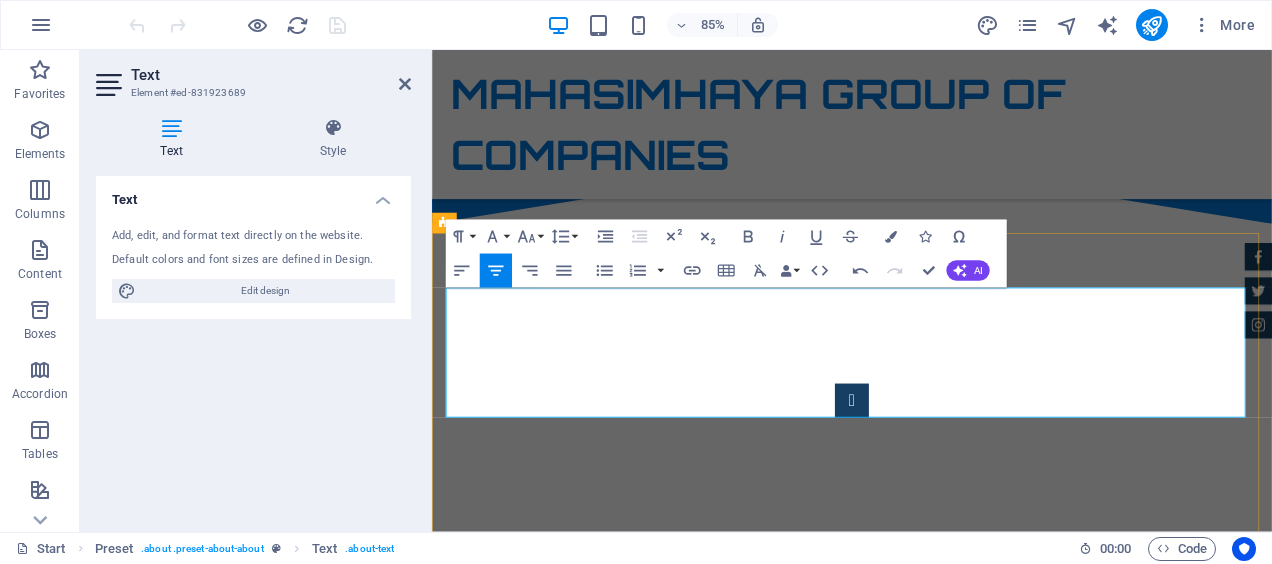 drag, startPoint x: 495, startPoint y: 369, endPoint x: 1109, endPoint y: 599, distance: 655.66455 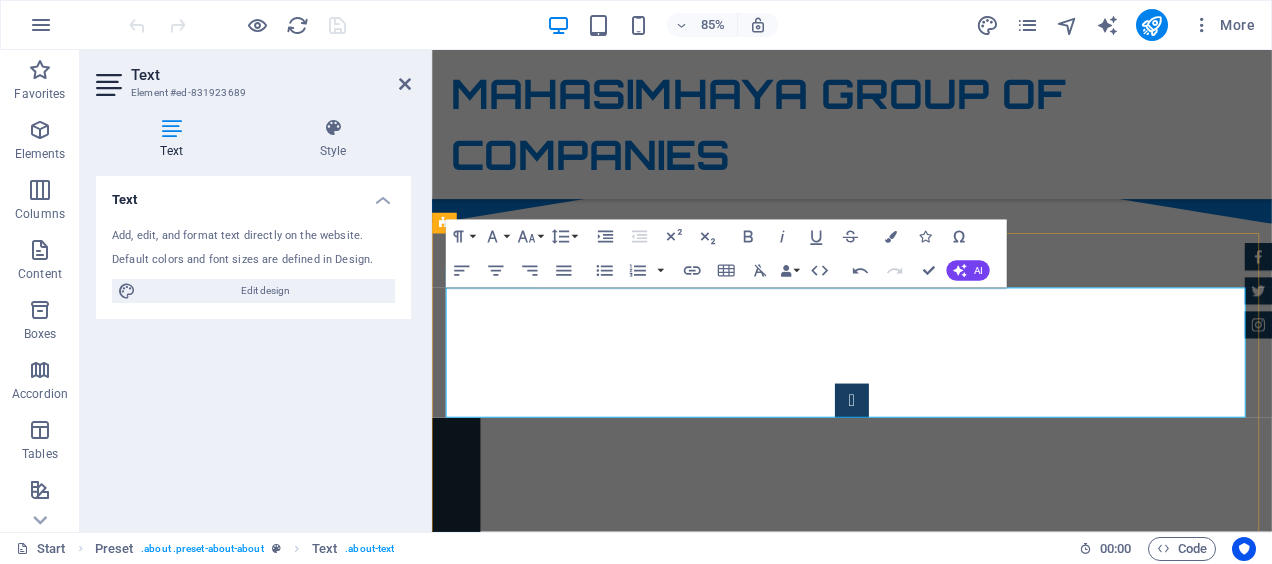 drag, startPoint x: 461, startPoint y: 360, endPoint x: 493, endPoint y: 403, distance: 53.600372 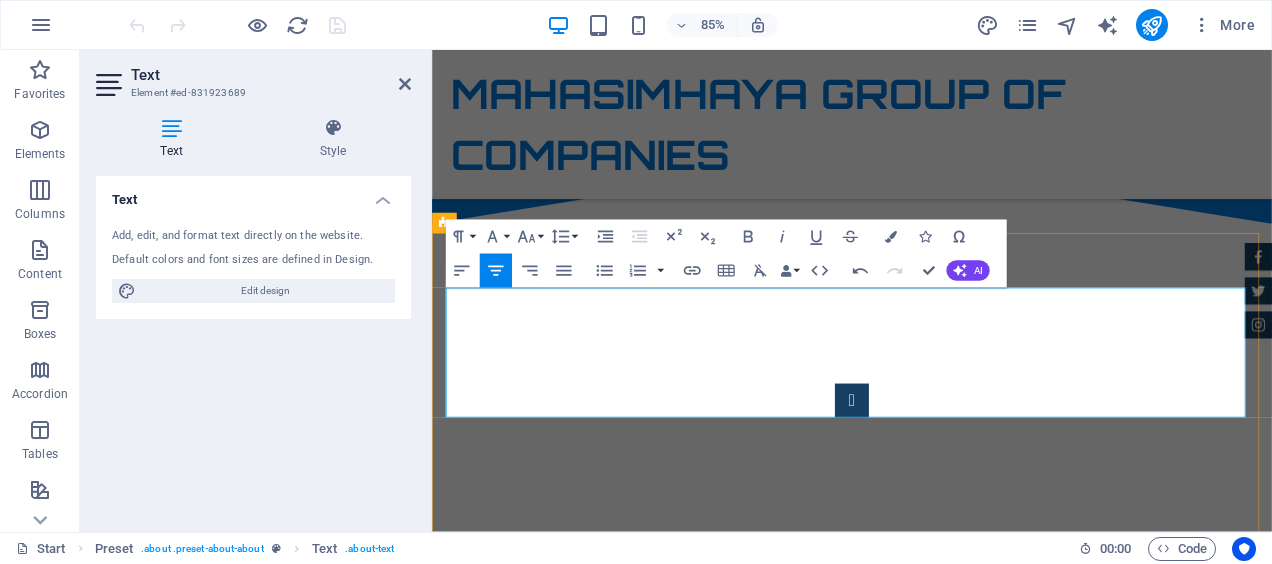 click on "Mahasimhaya Group of companies are exporters and importers of cars, trucks, buses and spare parts throughout the world, Specialize in both new and used vehicles including earth moving machineries. We have branches situated in [COUNTRY], U.K , [COUNTRY], [COUNTRY], [COUNTRY], [COUNTRY], [COUNTRY] and [COUNTRY] where our head office is. we also specialize in building real estate and export of general commoditities. Mahasimhaya Group was founded in 2013 under the leadersip of Mr [FIRST] [LAST] [LAST] with an initial capital of 200,000 Usd in [COUNTRY] and has expanded largely over the years of business." at bounding box center [926, 1111] 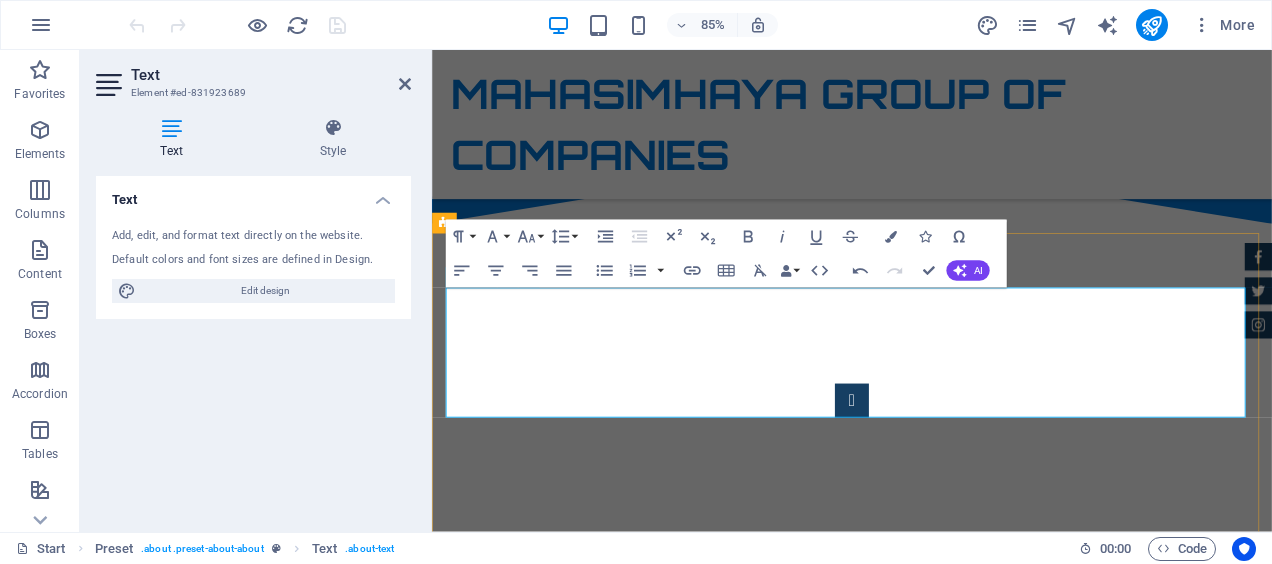 scroll, scrollTop: 1050, scrollLeft: 0, axis: vertical 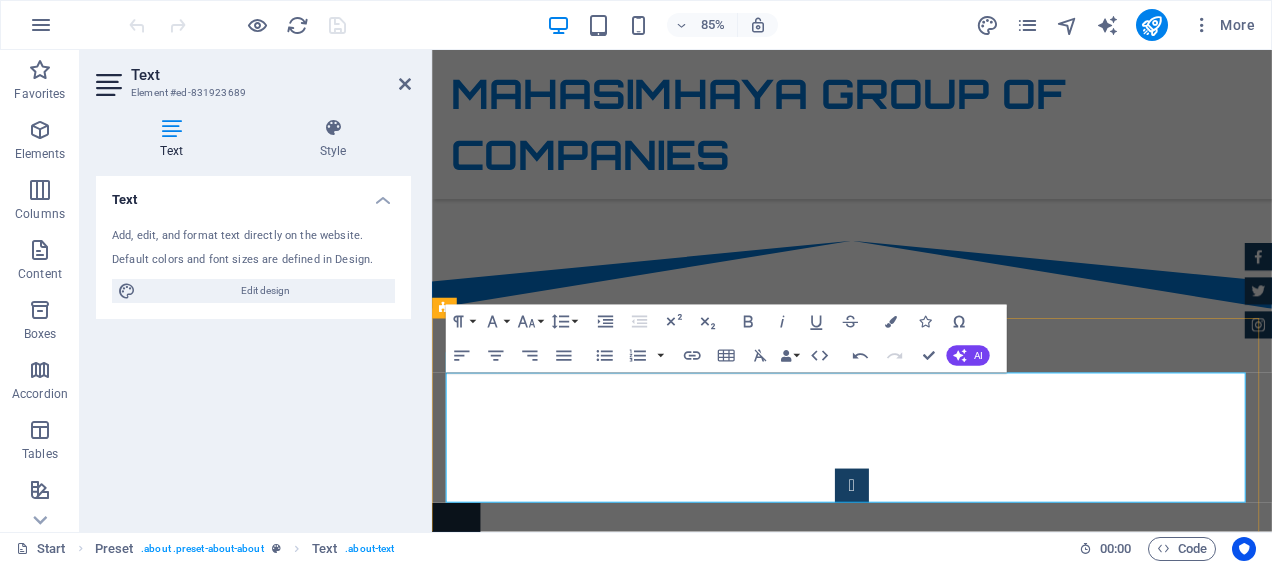 click on "Mahasimhaya Group of companies are exporters and importers of cars, trucks, buses and spare parts throughout the world, Specialize in both new and used vehicles including earth moving machineries with  branches situated in [COUNTRY], [COUNTRY], [COUNTRY] , [COUNTRY], [COUNTRY], [COUNTRY], [COUNTRY] and [COUNTRY] where our head office is. we also specialize in building real estate and export of general commoditities. Mahasimhaya Group was founded in 2013 under the leadersip of Mr [FIRST] [LAST] [LAST] with an initial capital of 200,000 Usd in [COUNTRY] and has expanded largely over the years of business." at bounding box center (926, 1211) 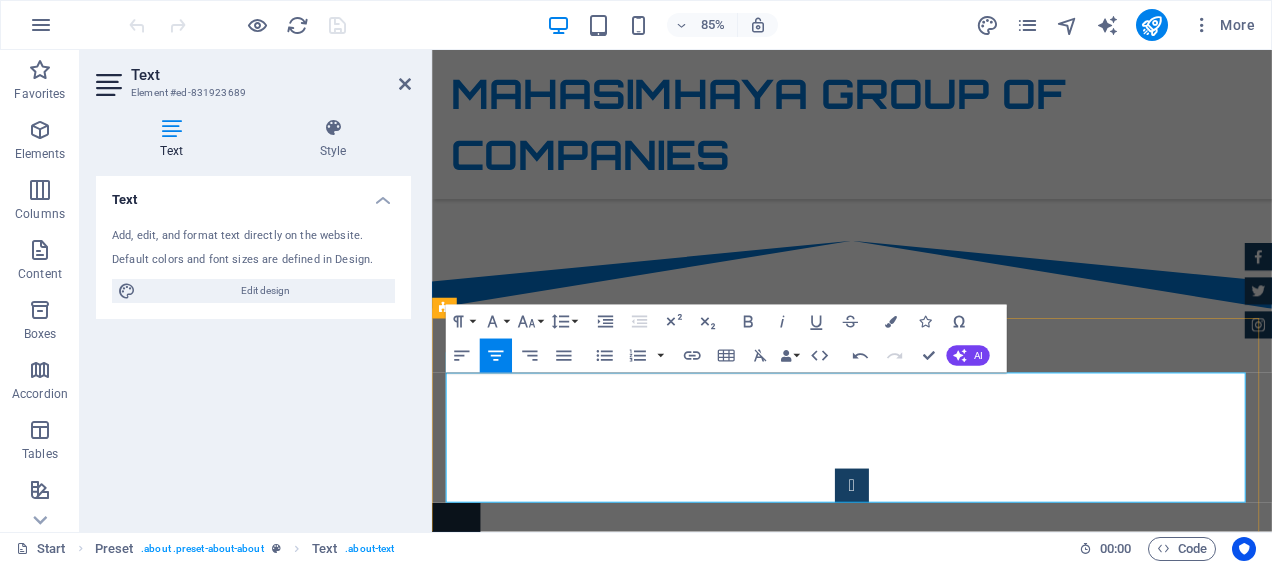 click on "Mahasimhaya Group of companies are exporters and importers of cars, trucks, buses and spare parts throughout the world, Specialize in both new and used vehicles including earth moving machineries with branches situated in Mauritius, U.K , Japan, [COUNTRY], [COUNTRY], [COUNTRY], [COUNTRY] and [COUNTRY] (Head Office)  where our head office is. we also specialize in building real estate and export of general commoditities. Mahasimhaya Group was founded in [YEAR] under the leadersip of Mr [FIRST] [LAST] [LAST] with an initial capital of 200,000 Usd in [COUNTRY] and has expanded largely over the years of business." at bounding box center [926, 1211] 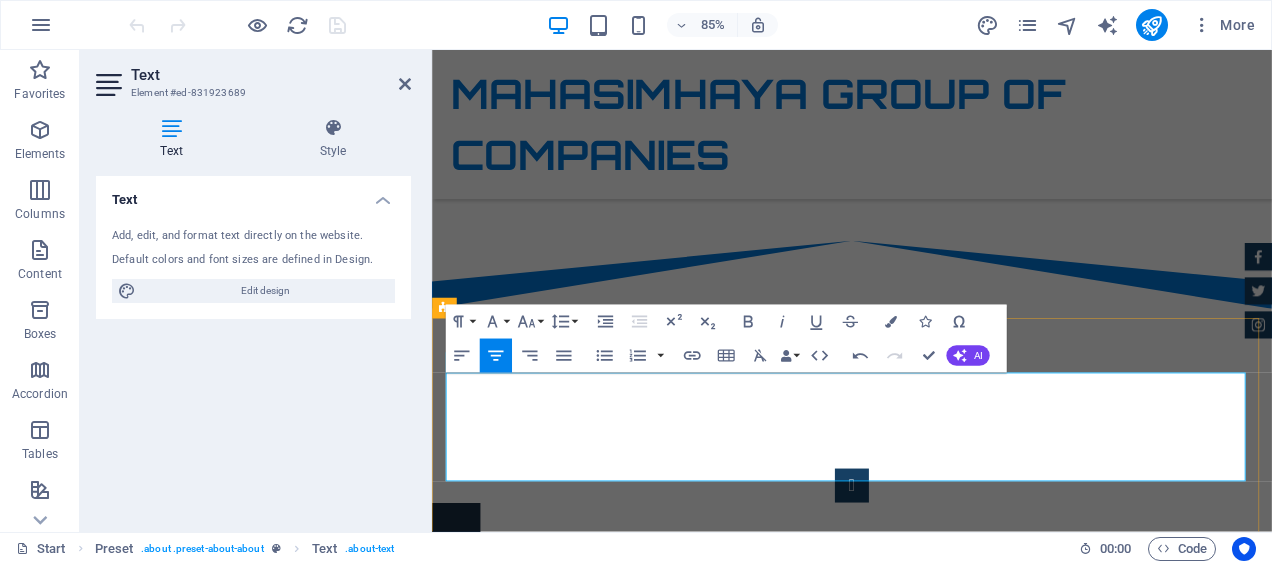 drag, startPoint x: 1111, startPoint y: 489, endPoint x: 1264, endPoint y: 569, distance: 172.65283 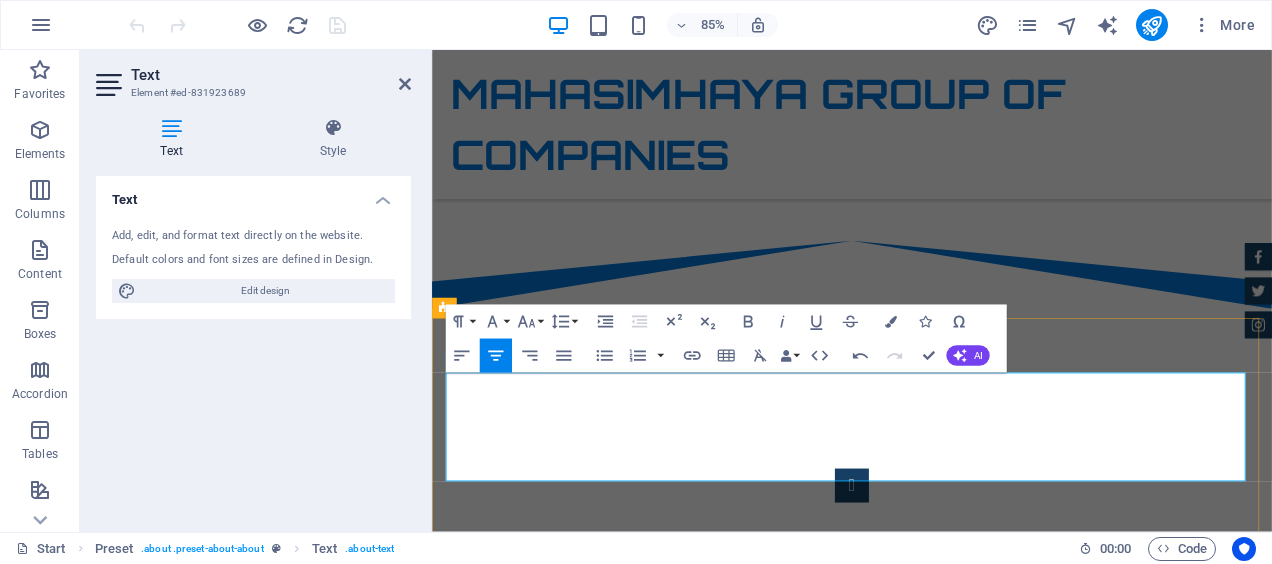 click on "[FIRST] [LAST] Group of companies are exporters and importers of cars, trucks, buses and spare parts throughout the world, Specialize in both new and used vehicles including earth moving machineries with branches situated in Mauritius, [COUNTRY] , Japan, Swaziland, Botswana, Zambia, Hong-Kong and [COUNTRY] (Head Office). Also specialize in building real estate and export of general commoditities. [FIRST] [LAST] Group was founded in [YEAR] under the leadersip of Mr [FIRST] [LAST] [LAST] with an initial capital of 200,000 Usd in [COUNTRY] and has expanded largely over the years of business." at bounding box center (925, 1211) 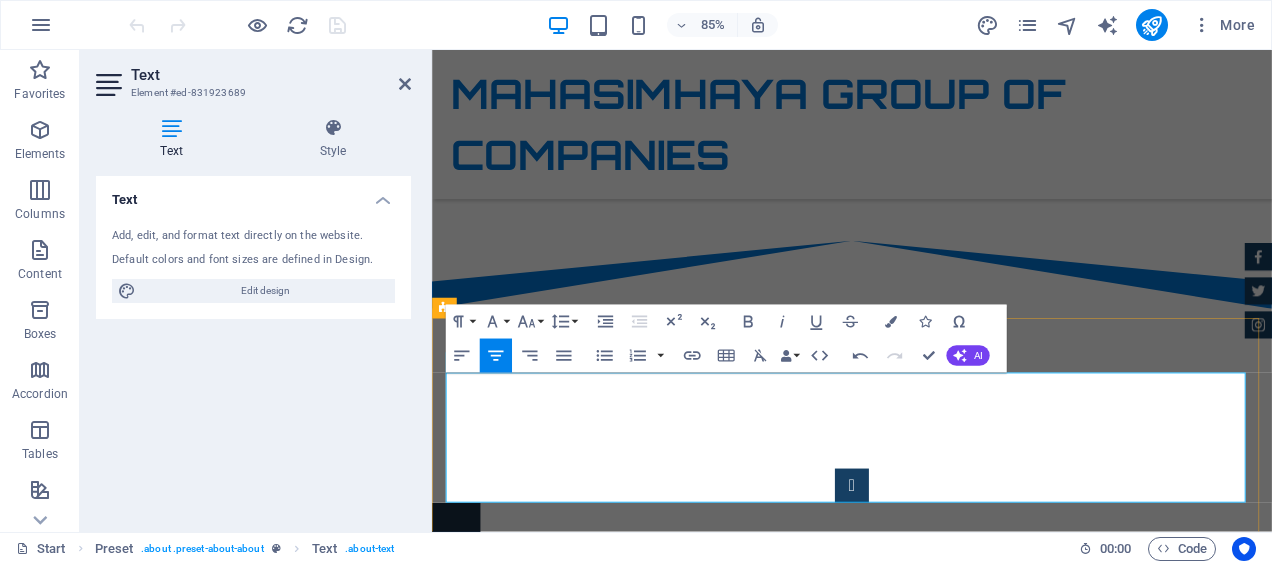 click on "Mahasimhaya Group of companies are exporters and importers of cars, trucks, buses and spare parts throughout the world, Specialize in both new and used vehicles including earth moving machineries with branches situated in [LOCATION], [LOCATION], [LOCATION], [LOCATION], [LOCATION], [LOCATION], [LOCATION] and [LOCATION] (Head Office). Also specialize in Construction, real estate and export of general commoditities. Mahasimhaya Group was founded in [YEAR] under the leadersip of Mr [FIRST] [LAST] [LAST] with an initial capital of [MONEY] [CURRENCY] in [LOCATION] and has expanded largely over the years of business." at bounding box center (926, 1211) 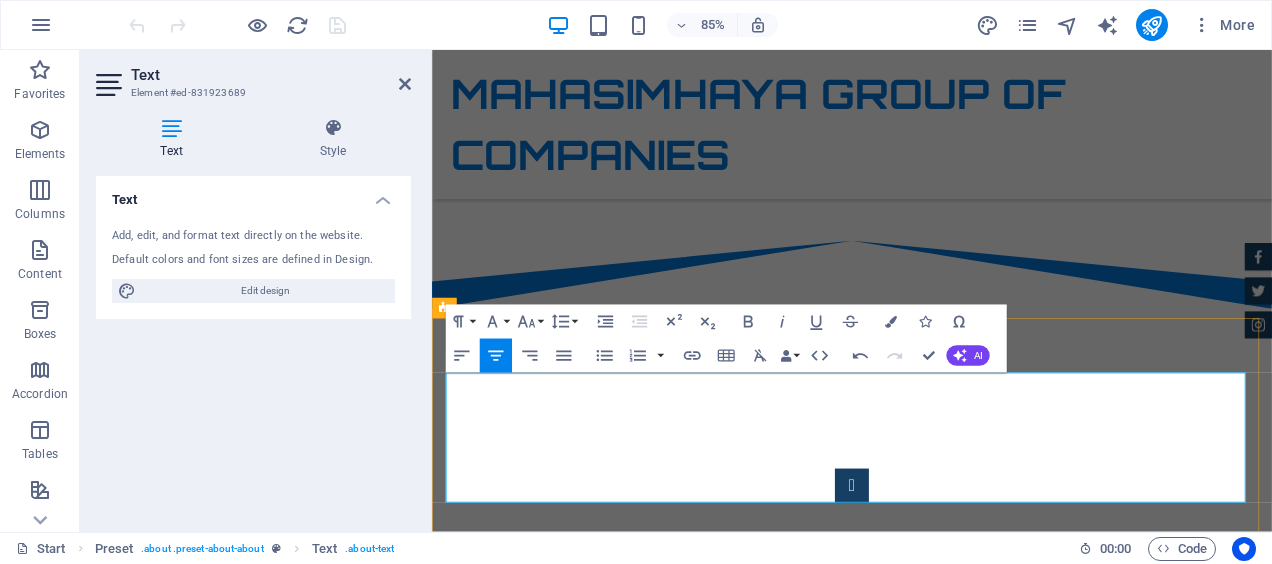 drag, startPoint x: 784, startPoint y: 523, endPoint x: 1290, endPoint y: 589, distance: 510.2862 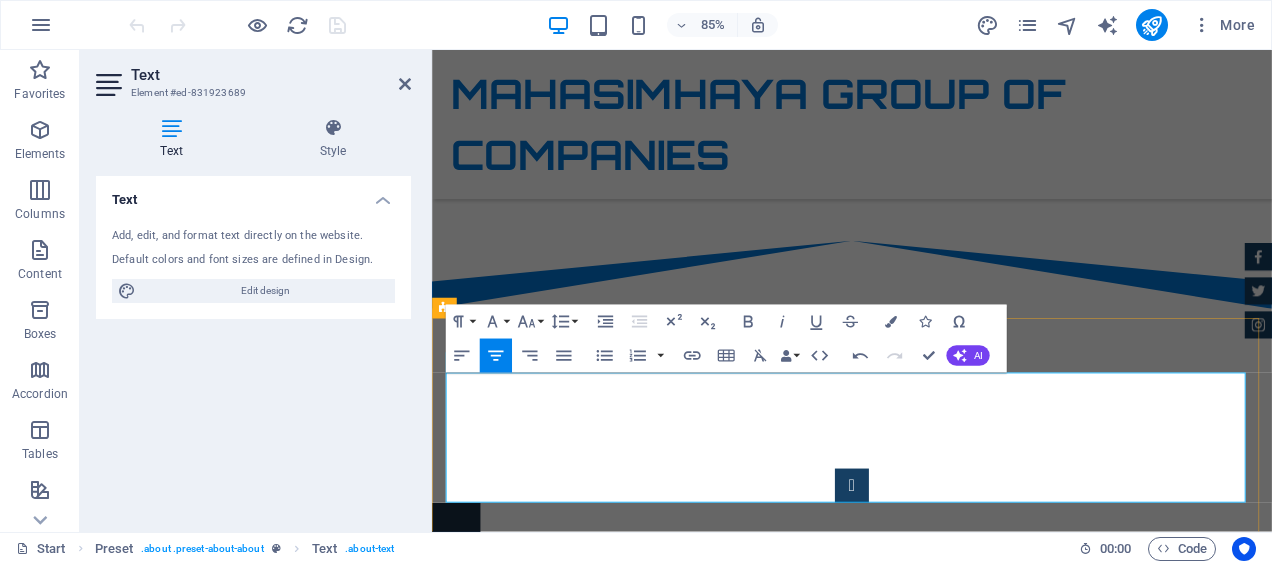 click on "Mahasimhaya Group of companies are exporters and importers of cars, trucks, buses and spare parts throughout the world, Specialize in both new and used vehicles including earth moving machineries with branches situated in Mauritius, U.K , Japan, Swaziland, Botswana, Zambia, Hong-Kong and South-Africa (Head Office). Also specializing in Construction, real estate, tyres and export of general commoditities From China, Japan, India and South-Africa. Mahasimhaya Group was founded in [YEAR] under the leadersip of Mr [FIRST] [LAST] with an initial capital of 200,000 Usd in South-Africa and has expanded largely over the years of business." at bounding box center [926, 1211] 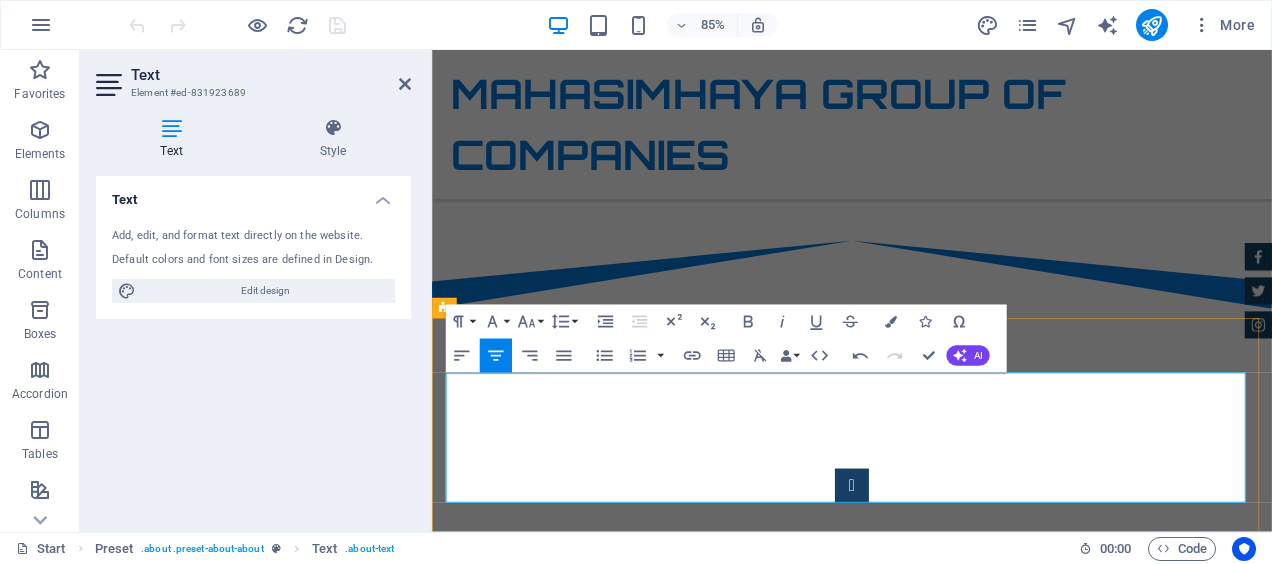 click on "Mahasimhaya Group of companies are exporters and importers of cars, trucks, buses and spare parts throughout the world, Specialize in both new and used vehicles including earth moving machineries with branches situated in Mauritius, U.K , Japan, Swaziland, Botswana, Zambia, Hong-Kong and South-Africa (Head Office). Also specializing in Construction, real estate, tyres and export of general commoditities From China, Japan, India and South-Africa. Mahasimhaya Group was founded in [YEAR] under the leadersip of Mr [FIRST] [LAST] with an initial capital of 200,000 Usd in South-Africa and has expanded largely over the years of business." at bounding box center [926, 1211] 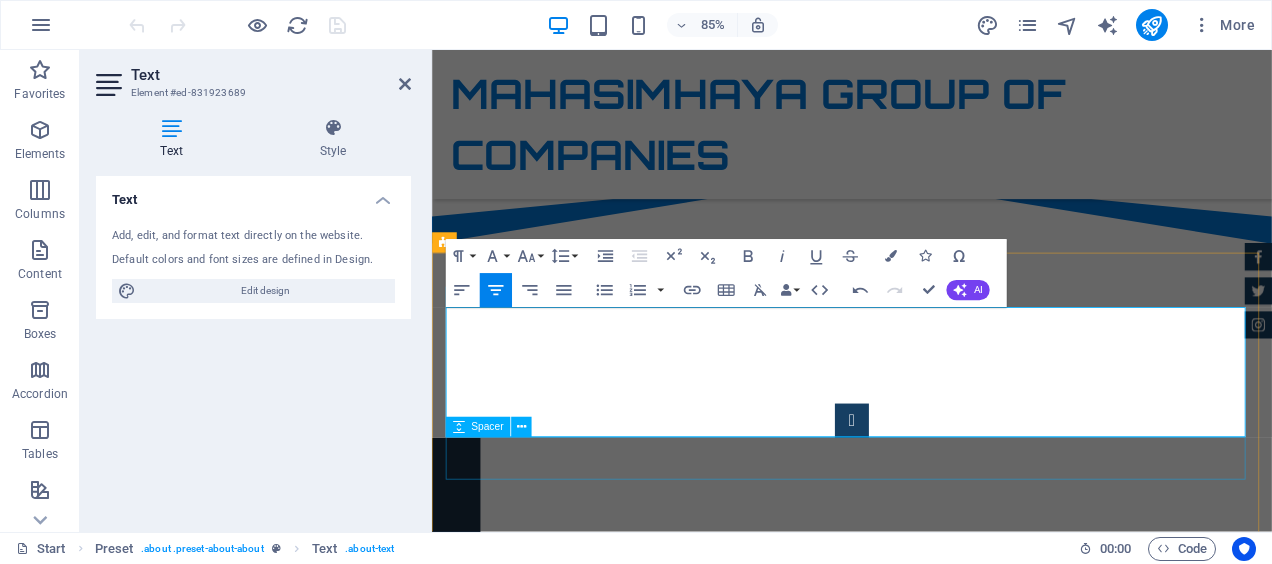 scroll, scrollTop: 1150, scrollLeft: 0, axis: vertical 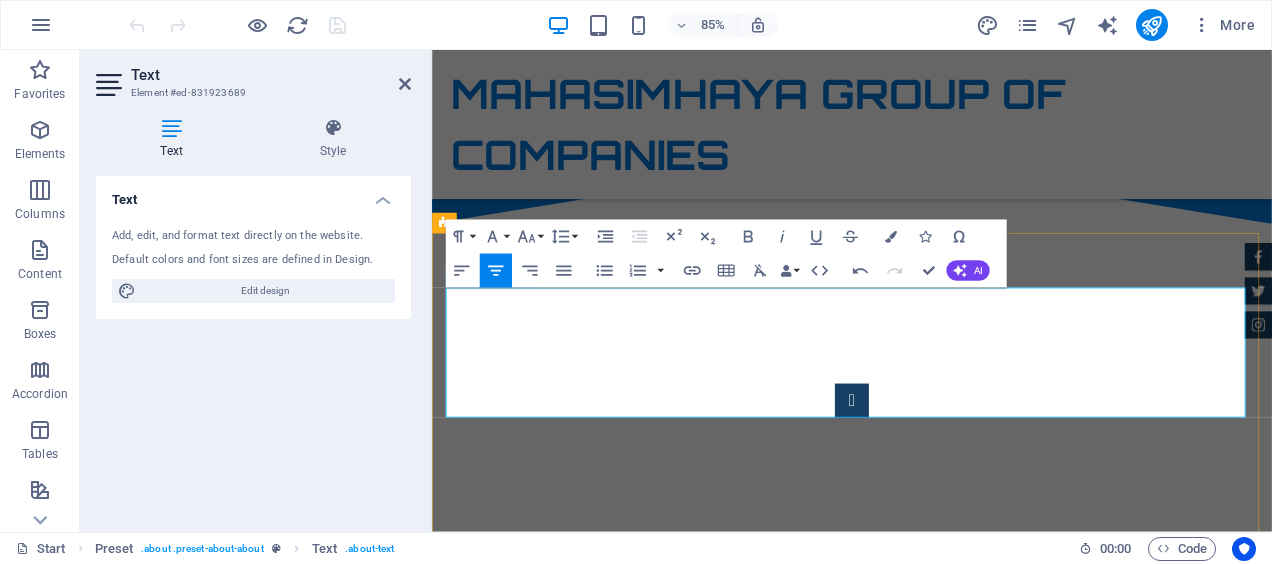 click on "Mahasimhaya Group of companies are exporters and importers of cars, trucks, buses and spare parts throughout the world, Specialize in both new and used vehicles including earth moving machineries with branches situated in Mauritius, U.K , Japan, Swaziland, Botswana, Zambia, Hong-Kong and South-Africa (Head Office). Also specializing in Construction, real estate, tyres and export of general commoditities From China, Japan, India and South-Africa. Mahasimhaya Group was founded in [YEAR] under the leadersip of Mr [FIRST] [LAST] with an initial capital of 200,000 Usd in South-Africa and has expanded largely over the years of business." at bounding box center [926, 1111] 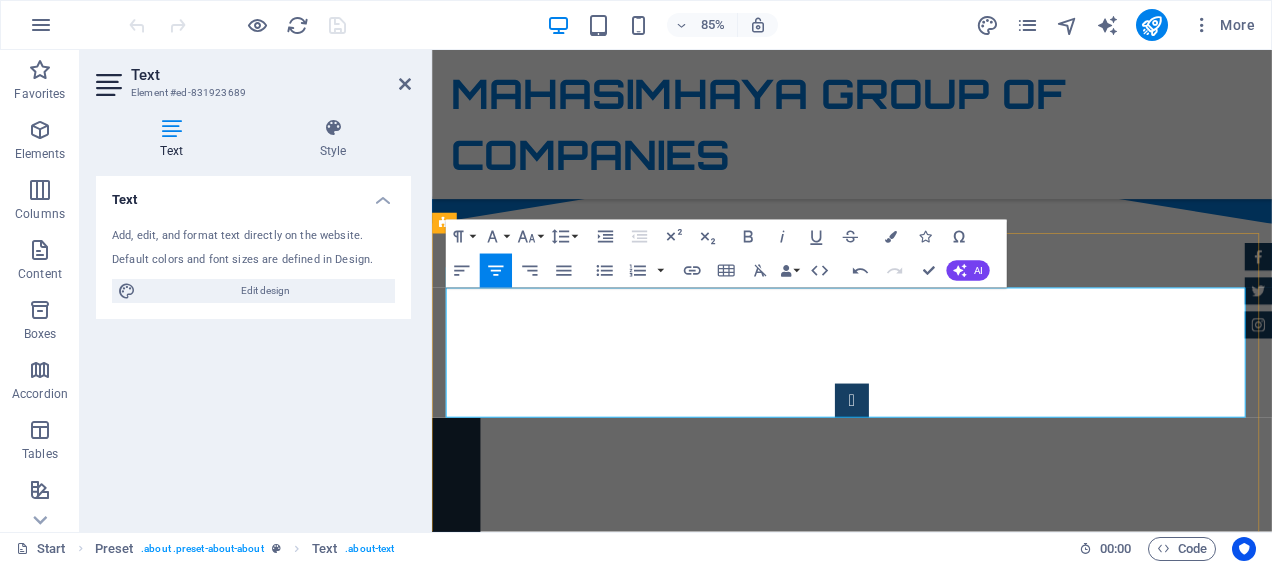 drag, startPoint x: 1100, startPoint y: 341, endPoint x: 1097, endPoint y: 356, distance: 15.297058 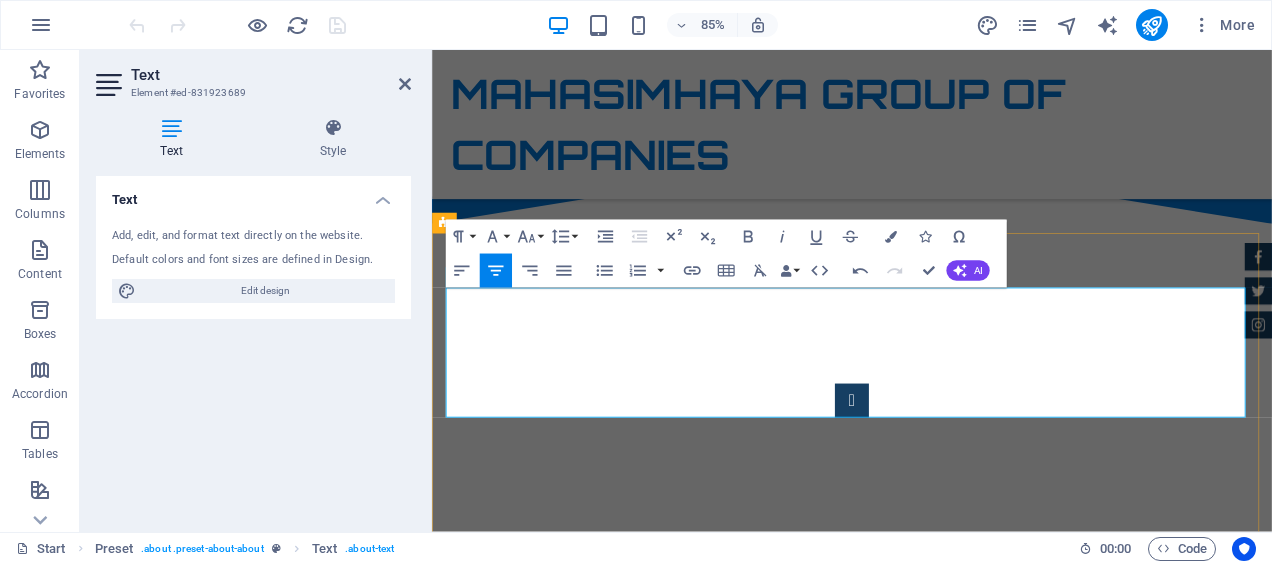drag, startPoint x: 573, startPoint y: 373, endPoint x: 666, endPoint y: 514, distance: 168.90826 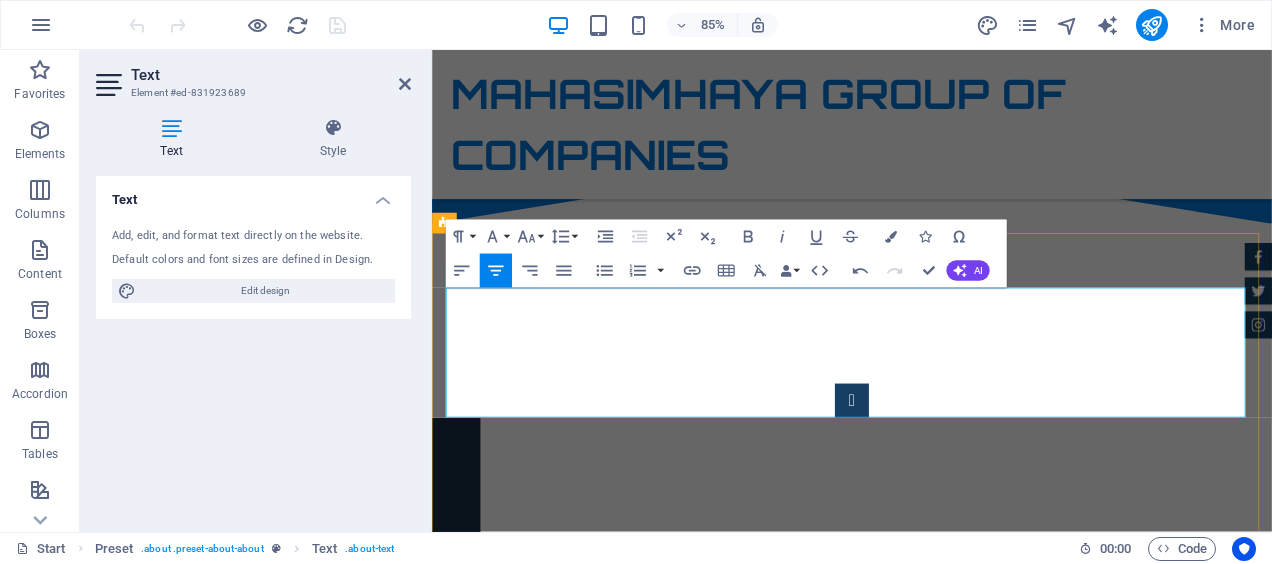 click on "Mahasimhaya Group of companies are exporters and importers of cars, trucks, buses, tyres and spare parts throughout the world, Specializing in both new and used vehicles including earth moving machineries with branches situated in Mauritius, [STATE], [STATE] , Japan, [STATE], [STATE], [STATE], Hong-Kong and [STATE] (Head Office).specializing in Construction, real estate, tyres and export of general commoditities From China, Japan, India and [STATE]. Mahasimhaya Group was founded in [YEAR] under the leadersip of Mr [FIRST] [LAST] with an initial capital of 200,000 Usd in [STATE] and has expanded largely over the years of business." at bounding box center (926, 1111) 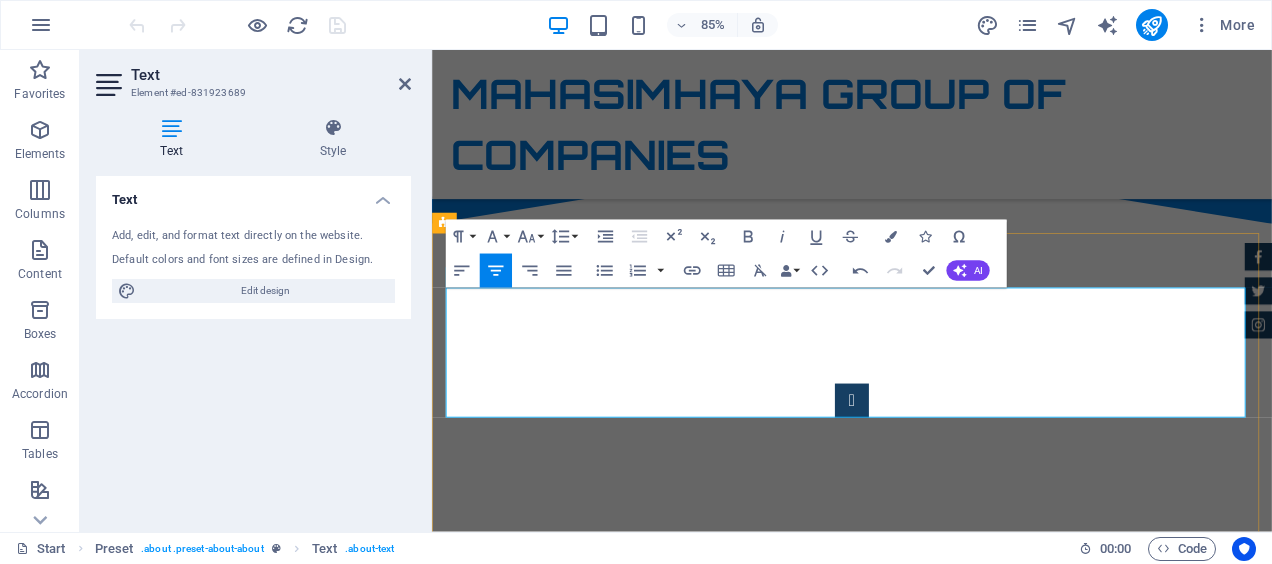 click on "Mahasimhaya Group of companies are exporters and importers of cars, trucks, buses, tyres,  spare parts  and general commoditities  throughout the world, Specializing in both new and used vehicles including earth moving machineries with branches situated in [LOCATION], [LOCATION], [LOCATION], [LOCATION], [LOCATION], [LOCATION], [LOCATION] and [LOCATION] (Head Office).specializing in Construction, real estate, tyres and export of general commoditities From [LOCATION], [LOCATION], [LOCATION] and [LOCATION]. Mahasimhaya Group was founded in [YEAR] under the leadersip of Mr [FIRST] [LAST] [LAST] with an initial capital of [MONEY] [CURRENCY] in [LOCATION] and has expanded largely over the years of business." at bounding box center (926, 1111) 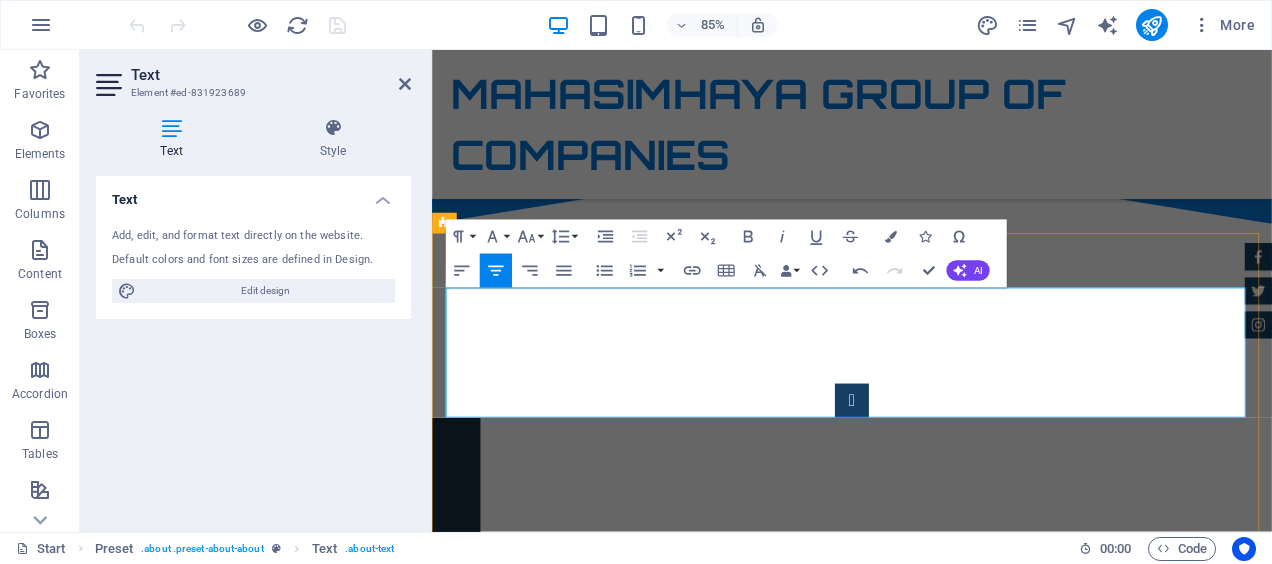 drag, startPoint x: 526, startPoint y: 417, endPoint x: 547, endPoint y: 442, distance: 32.649654 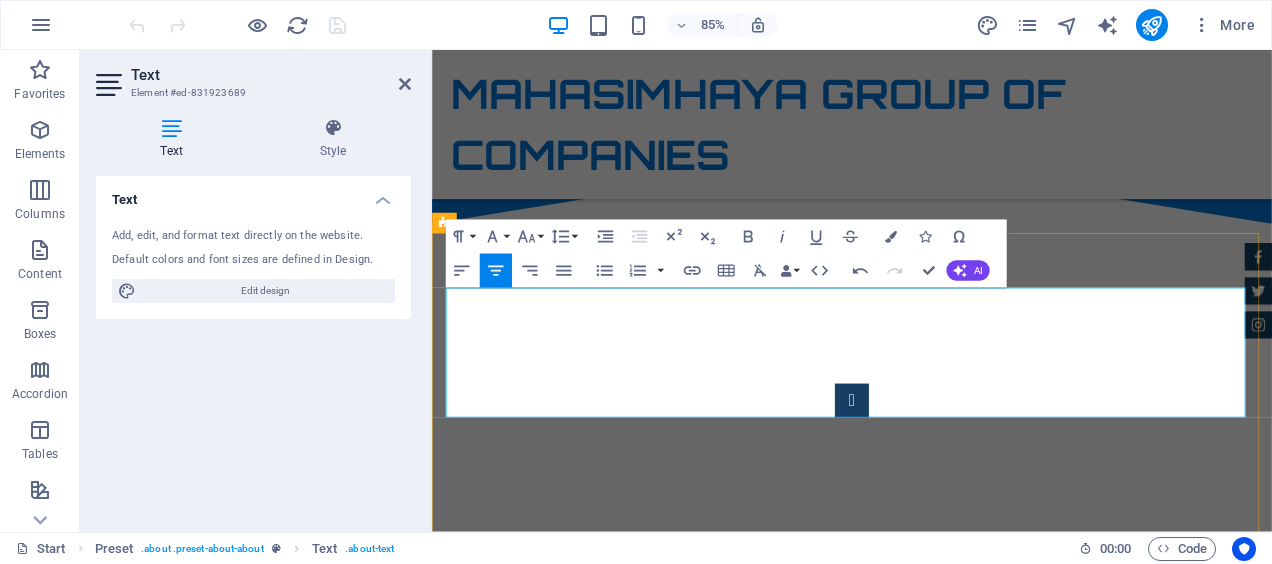drag, startPoint x: 1141, startPoint y: 417, endPoint x: 754, endPoint y: 415, distance: 387.00516 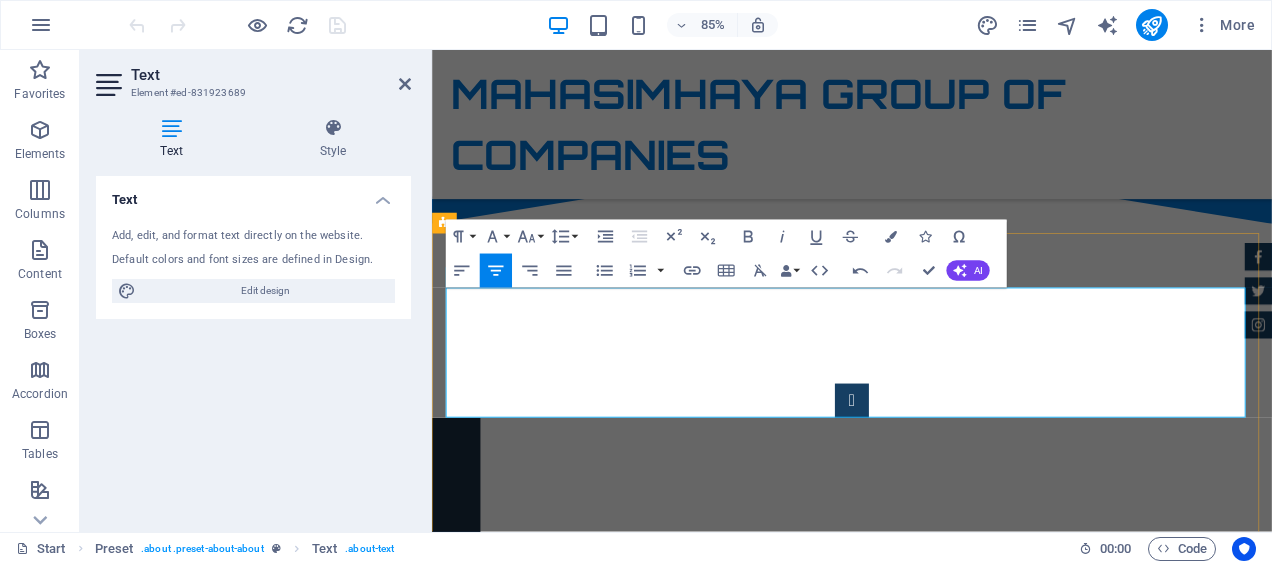 drag, startPoint x: 1137, startPoint y: 420, endPoint x: 522, endPoint y: 415, distance: 615.0203 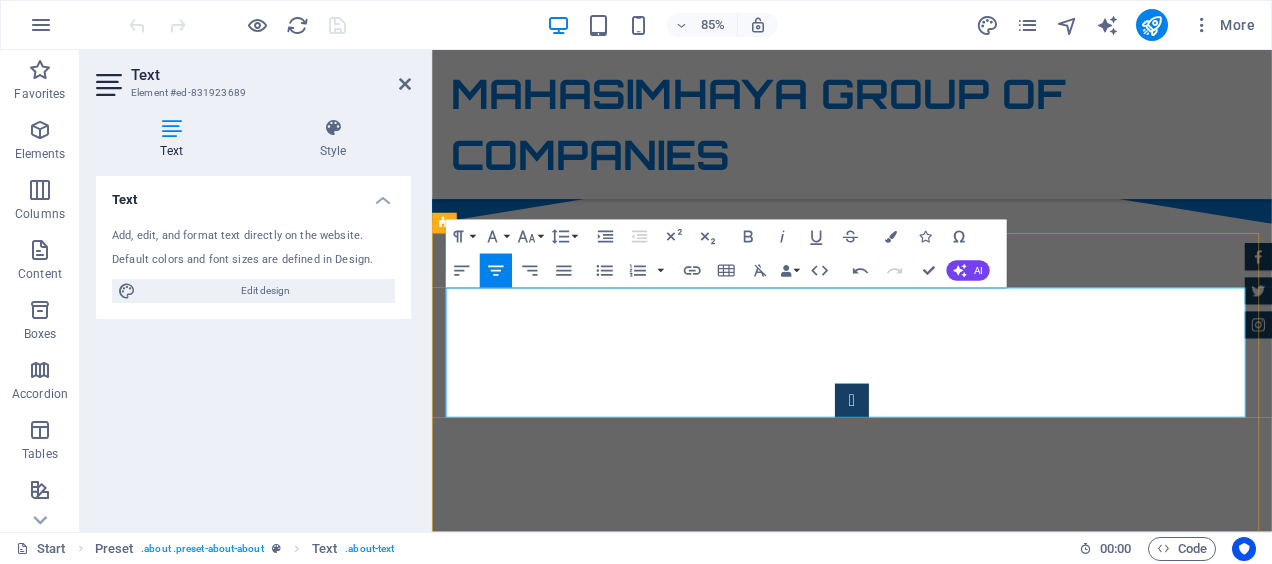 click on "Mahasimhaya Group of companies are exporters and importers of cars, trucks, buses, tyres, spare parts, construction  and general commoditities throughout the world, Specializing in both new and used vehicles including earth moving machineries with branches situated in Mauritius, U.K , Japan, [COUNTRY], [COUNTRY], [COUNTRY], [COUNTRY] and [COUNTRY] (Head Office). We export out of all major Ports  From China, Japan, India and [COUNTRY]. Mahasimhaya Group was founded in [YEAR] under the leadersip of Mr [FIRST] [LAST] [LAST] with an initial capital of 200,000 Usd in [COUNTRY] and has expanded largely over the years of business." at bounding box center (926, 1111) 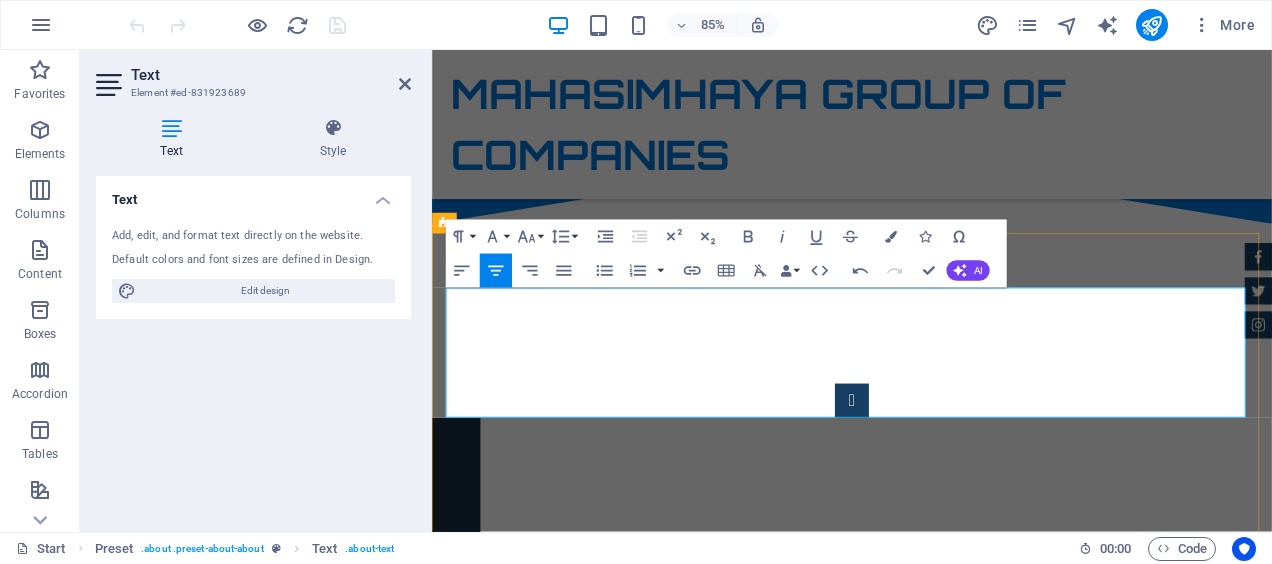 click on "Mahasimhaya Group of companies are exporters and importers of cars, trucks, buses, tyres, spare parts and general commoditities throughout the world, Specializing in both new and used vehicles including earth moving machineries with branches situated in [COUNTRY], [COUNTRY], [COUNTRY] , [COUNTRY], [COUNTRY], [COUNTRY], [COUNTRY] and [COUNTRY] (Head Office). We are Sole Distributors of the Brand MACROYAL TYRES from [COUNTRY]. We export out of all major Ports From [COUNTRY], [COUNTRY], [COUNTRY] and [COUNTRY]. Mahasimhaya Group was founded in 2013 under the leadersip of Mr [FIRST] [LAST] [LAST] with an initial capital of 200,000 Usd in [COUNTRY] and has expanded largely over the years of business." at bounding box center [926, 1124] 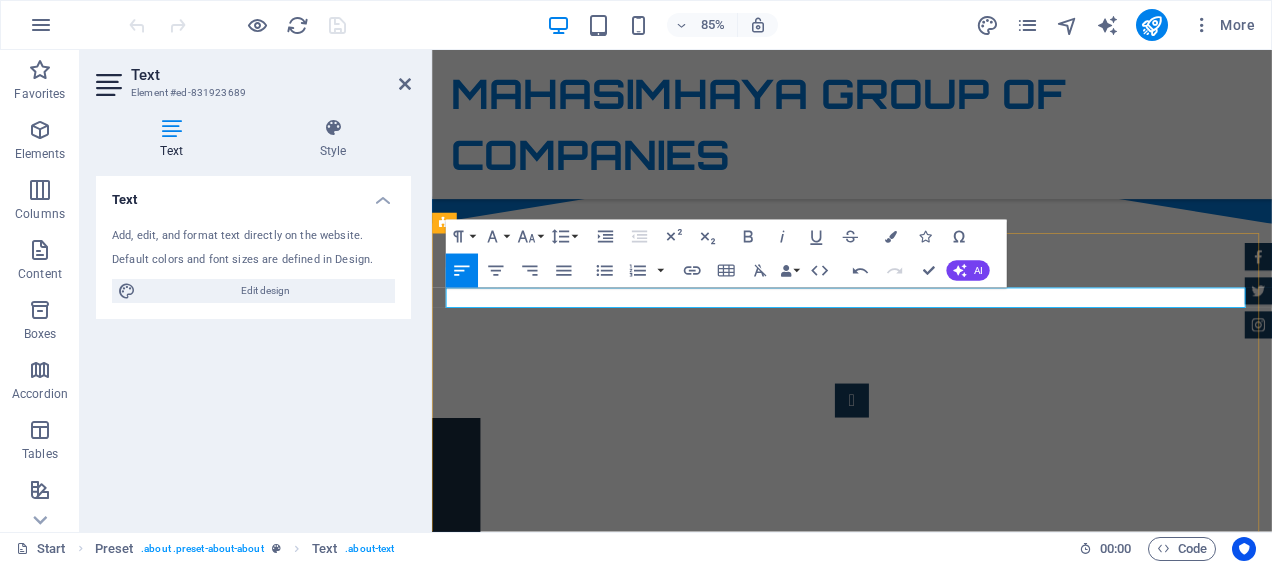 click at bounding box center [926, 1047] 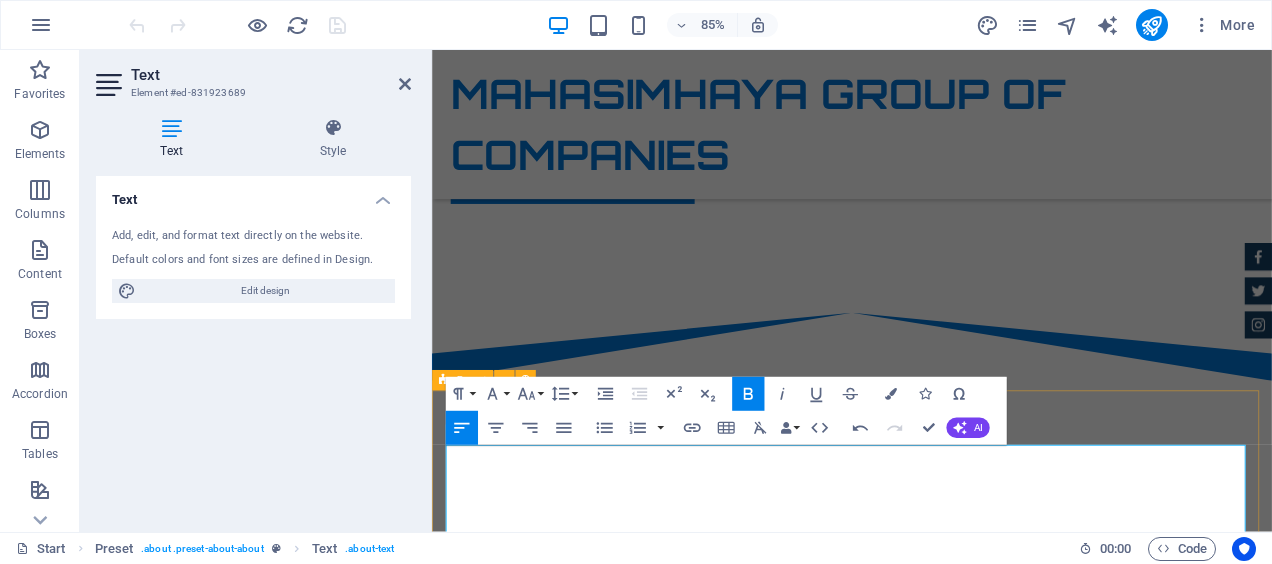 scroll, scrollTop: 1050, scrollLeft: 0, axis: vertical 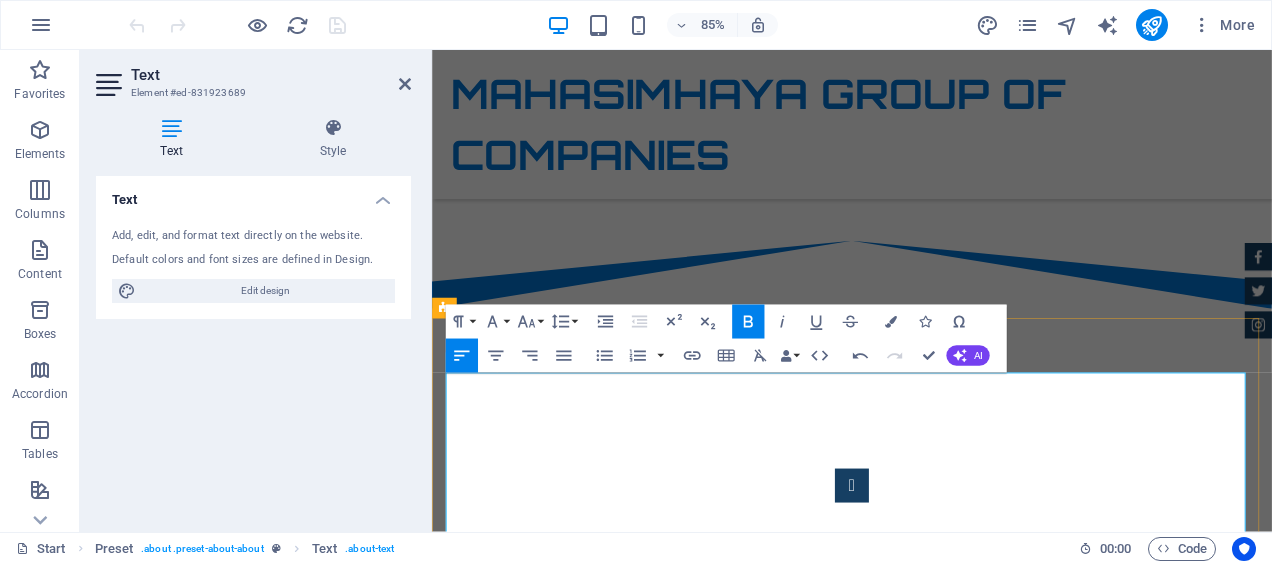 drag, startPoint x: 1164, startPoint y: 464, endPoint x: 1172, endPoint y: 531, distance: 67.47592 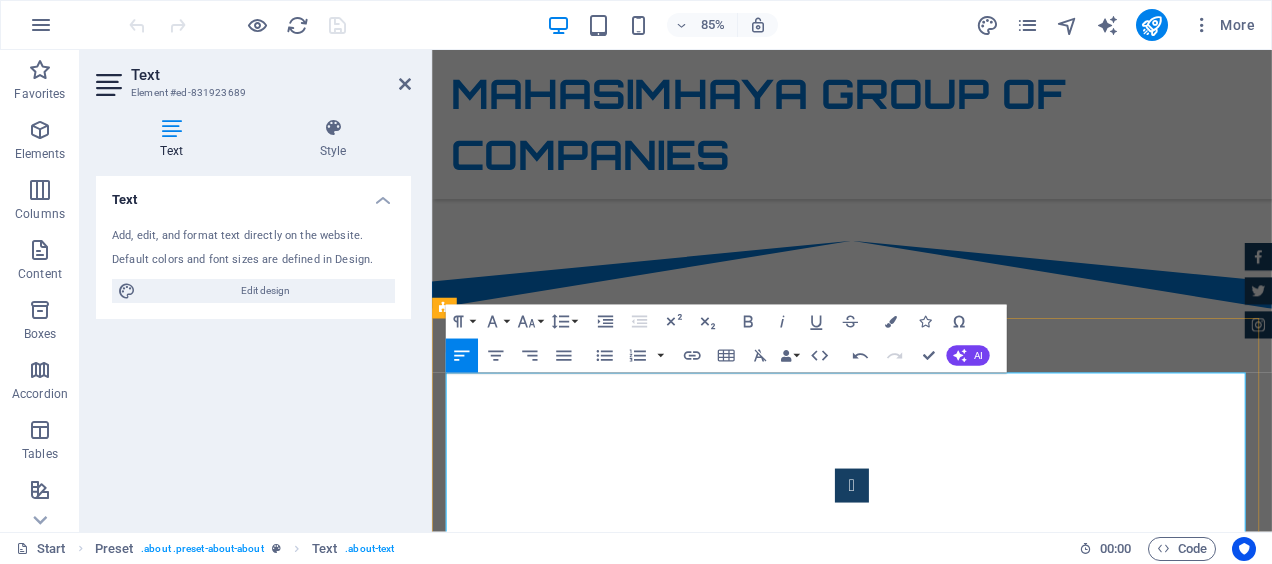 drag, startPoint x: 646, startPoint y: 560, endPoint x: 1072, endPoint y: 603, distance: 428.16467 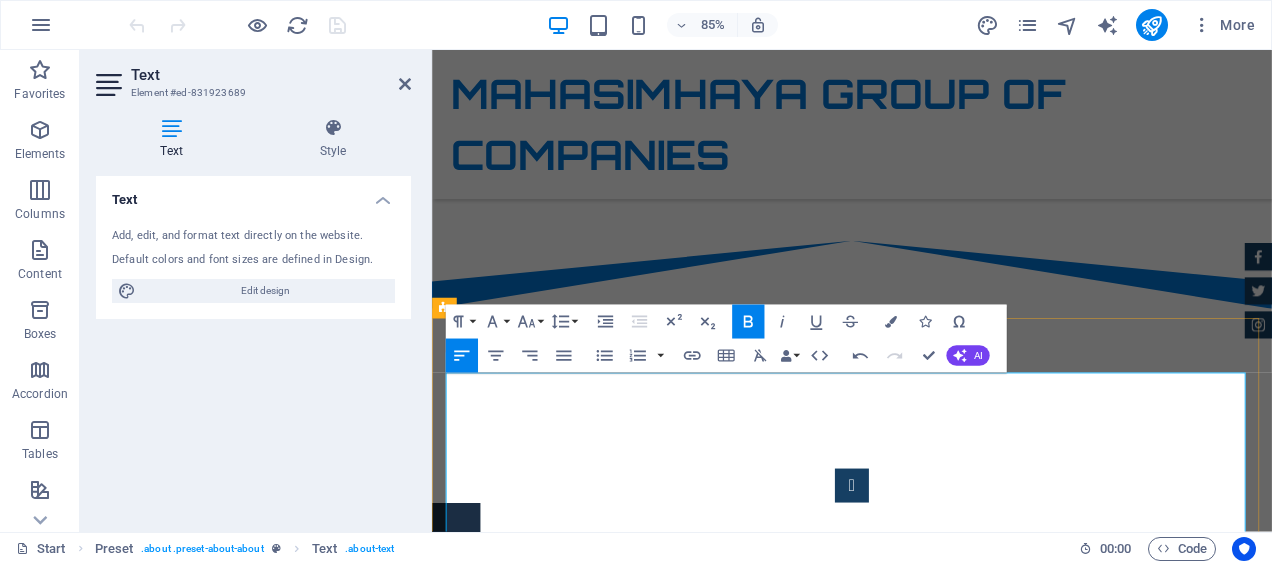 click on "Real Estate Development  – delivering modern, functional spaces tailored for residential and commercial growth." at bounding box center (941, 1327) 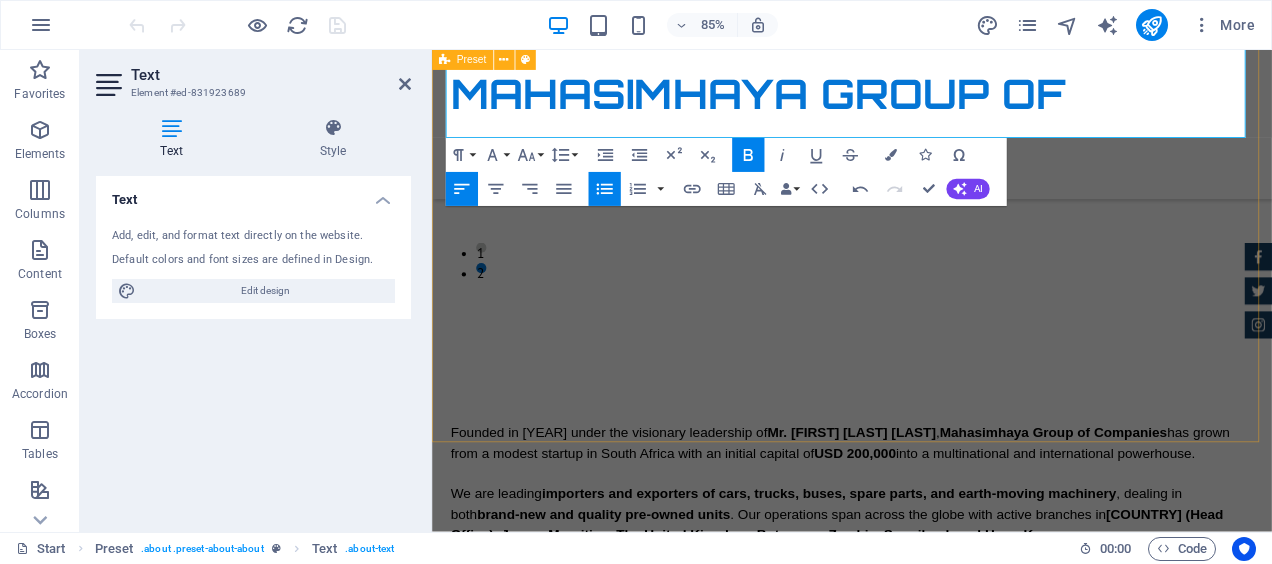 scroll, scrollTop: 1750, scrollLeft: 0, axis: vertical 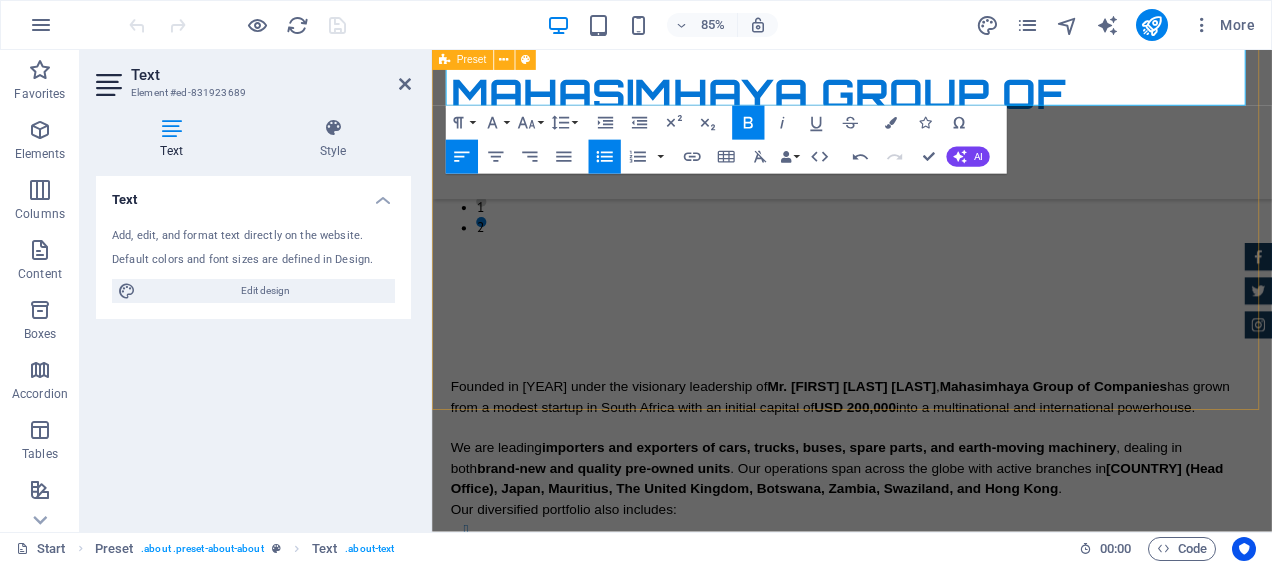 click on "Founded in [YEAR] under the visionary leadership of  Mr. [FIRST] [LAST] [LAST] ,  Mahasimhaya Group of Companies  has grown from a modest startup in [COUNTRY] with an initial capital of  USD 200,000  into a multinational and international powerhouse. We are leading  importers and exporters of cars, trucks, buses, spare parts, and earth-moving machinery , dealing in both  brand-new and quality pre-owned units . Our operations span across the globe with active branches in  [COUNTRY] (Head Office), Japan, Mauritius, The United Kingdom, [COUNTRY], [COUNTRY], [COUNTRY], and [COUNTRY] . Our diversified portfolio also includes: Real Estate Development  – delivering modern, functional spaces tailored for residential and commercial growth. General Commodities Export  – connecting African and Asian markets through seamless global supply chains. Tyre Distribution  – proudly serving as the  exclusive distributor of Macroyal Tyres  from China into the African continent. . Certified Dealership" at bounding box center [926, 1032] 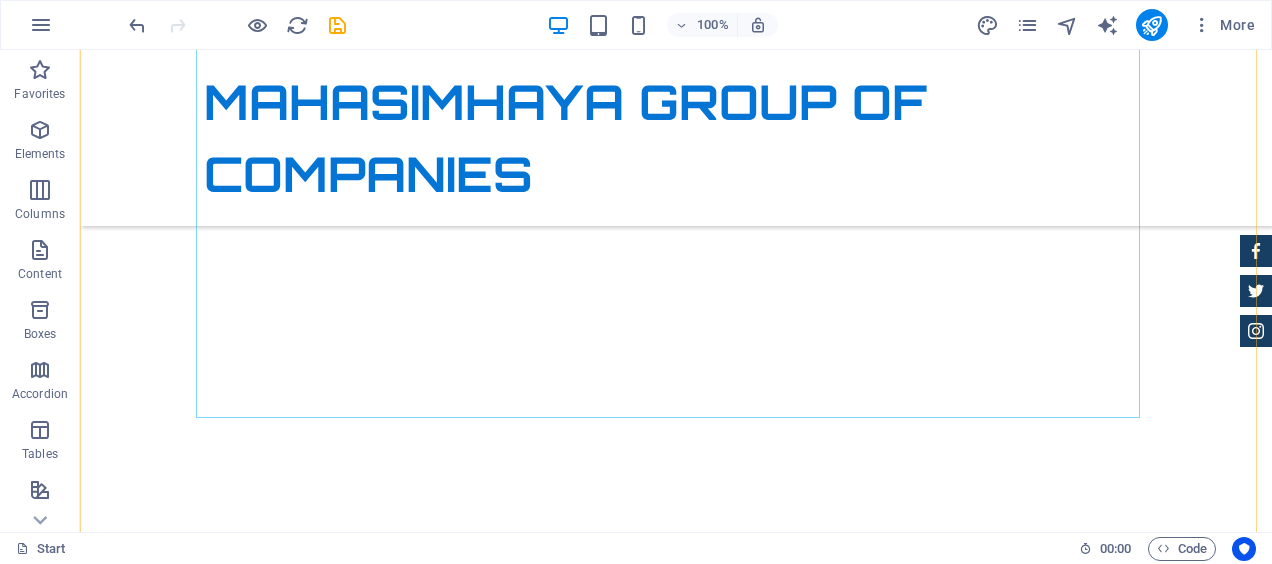 scroll, scrollTop: 1450, scrollLeft: 0, axis: vertical 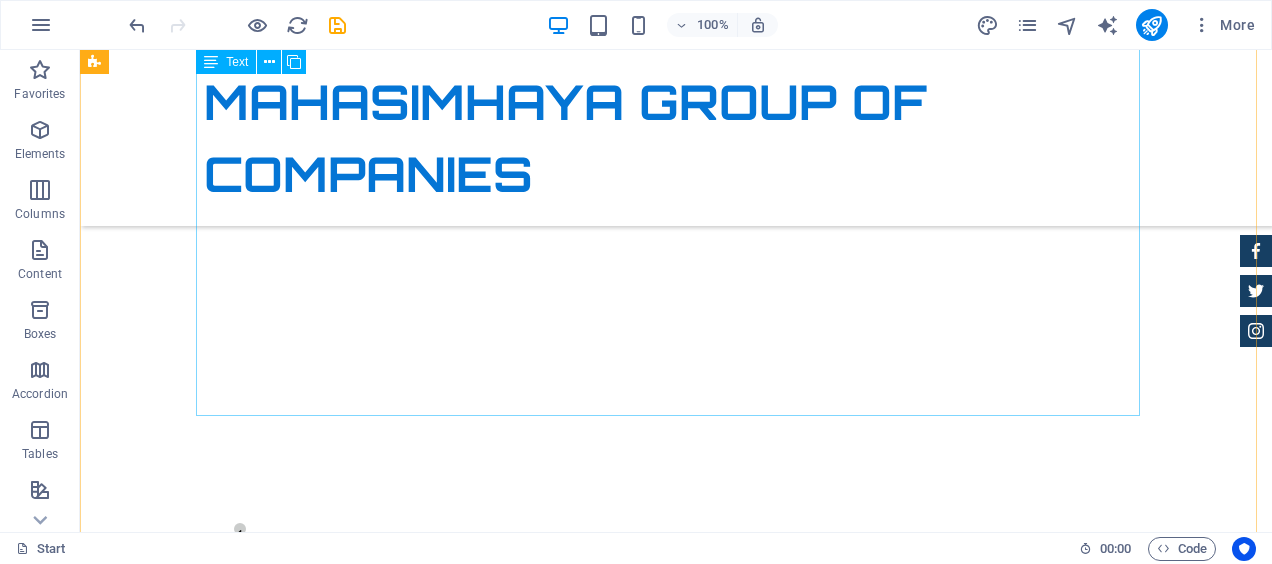 click on "Founded in 2013 under the visionary leadership of  Mr. [FIRST] [LAST] ,  Mahasimhaya Group of Companies  has grown from a modest startup in South Africa with an initial capital of  USD 200,000  into a multinational and international powerhouse. We are leading  importers and exporters of cars, trucks, buses, spare parts, and earth-moving machinery , dealing in both  brand-new and quality pre-owned units . Our operations span across the globe with active branches in  South Africa (Head Office), Japan, Mauritius, The United Kingdom, Botswana, Zambia, Swaziland, and Hong Kong . Our diversified portfolio also includes: Real Estate Development  – delivering modern, functional spaces tailored for residential and commercial growth. General Commodities Export  – connecting African and Asian markets through seamless global supply chains. Tyre Distribution  – proudly serving as the  exclusive distributor of Macroyal Tyres  from China into the African continent. ." at bounding box center (676, 939) 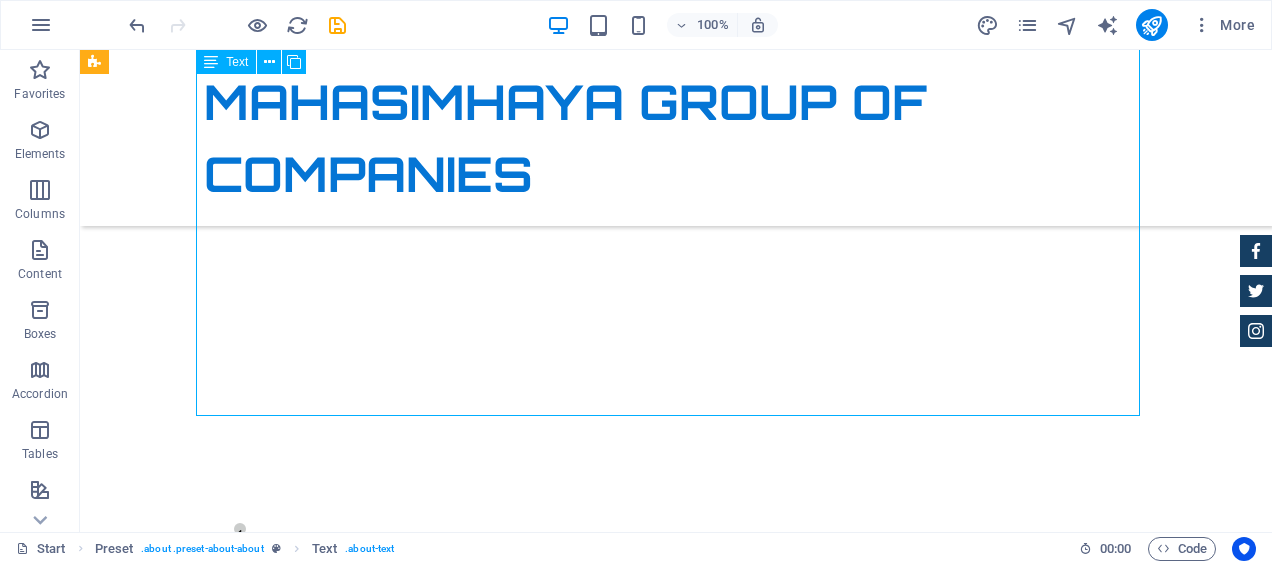 click on "Founded in 2013 under the visionary leadership of  Mr. [FIRST] [LAST] ,  Mahasimhaya Group of Companies  has grown from a modest startup in South Africa with an initial capital of  USD 200,000  into a multinational and international powerhouse. We are leading  importers and exporters of cars, trucks, buses, spare parts, and earth-moving machinery , dealing in both  brand-new and quality pre-owned units . Our operations span across the globe with active branches in  South Africa (Head Office), Japan, Mauritius, The United Kingdom, Botswana, Zambia, Swaziland, and Hong Kong . Our diversified portfolio also includes: Real Estate Development  – delivering modern, functional spaces tailored for residential and commercial growth. General Commodities Export  – connecting African and Asian markets through seamless global supply chains. Tyre Distribution  – proudly serving as the  exclusive distributor of Macroyal Tyres  from China into the African continent. ." at bounding box center (676, 939) 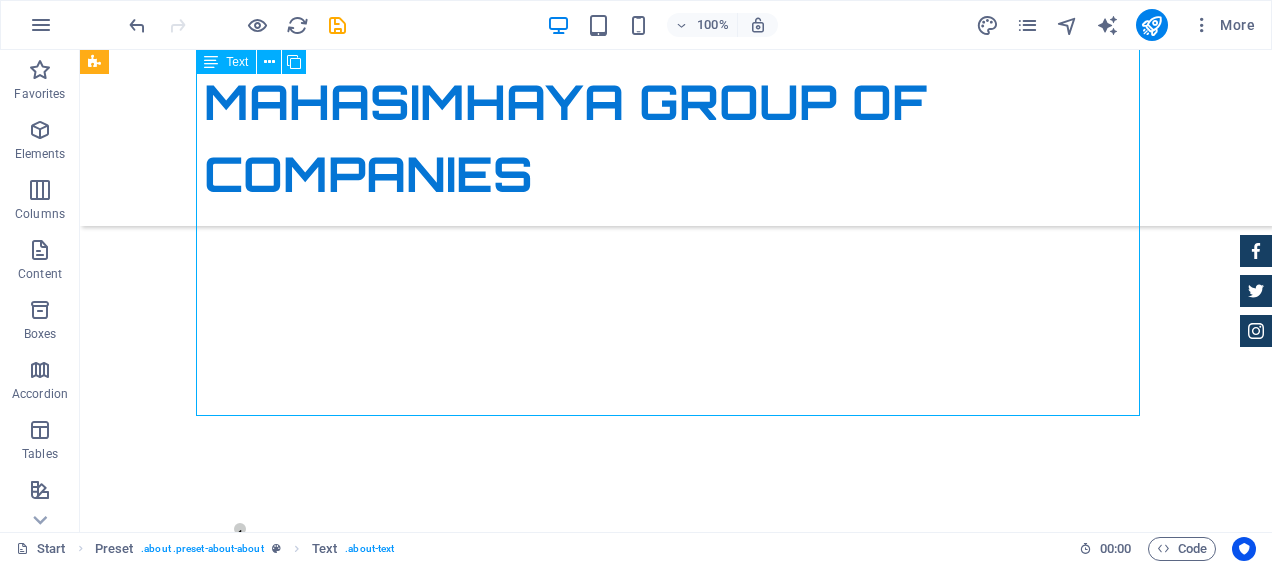 drag, startPoint x: 685, startPoint y: 332, endPoint x: 378, endPoint y: 381, distance: 310.88583 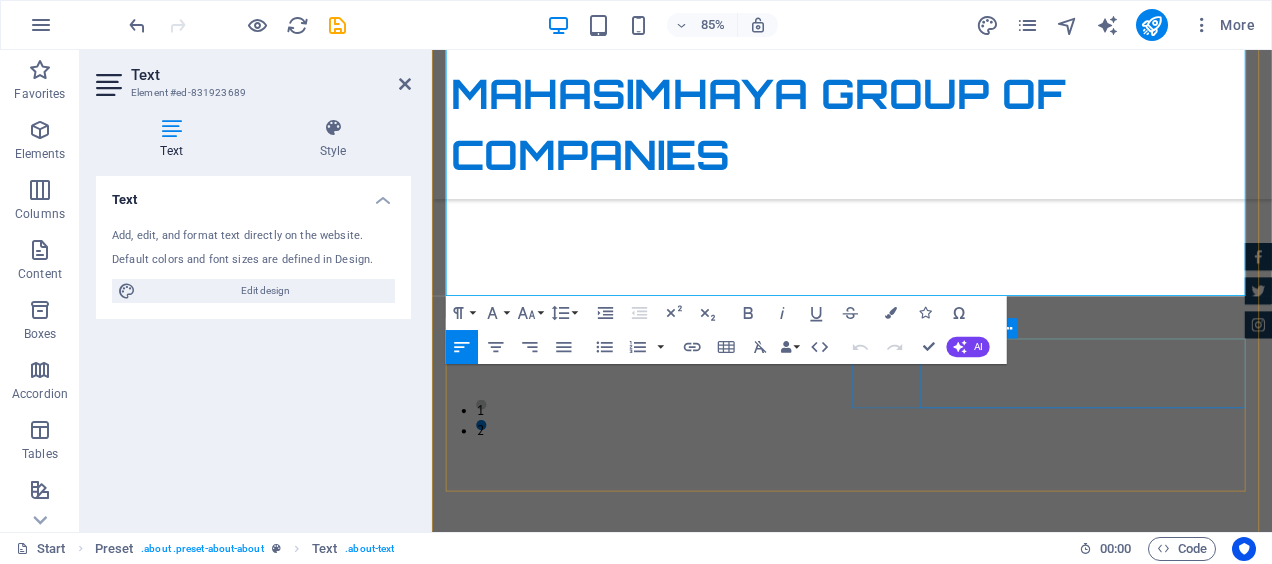 scroll, scrollTop: 1546, scrollLeft: 0, axis: vertical 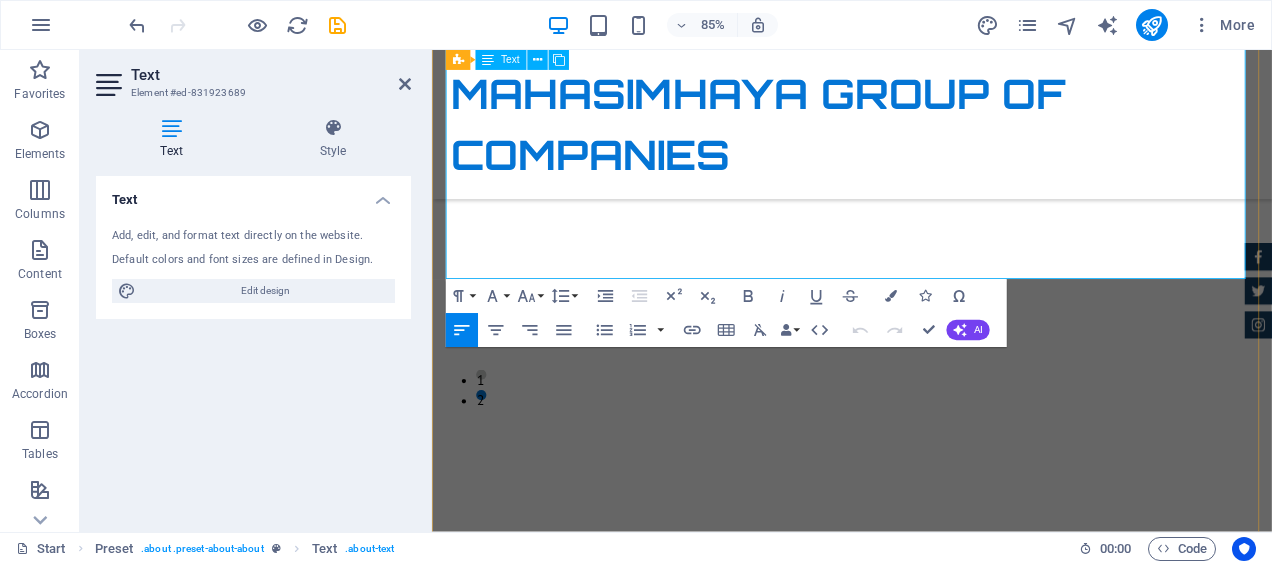 click on "We don’t just move goods —  we move economies, fuel industries, and build the future ." at bounding box center [926, 987] 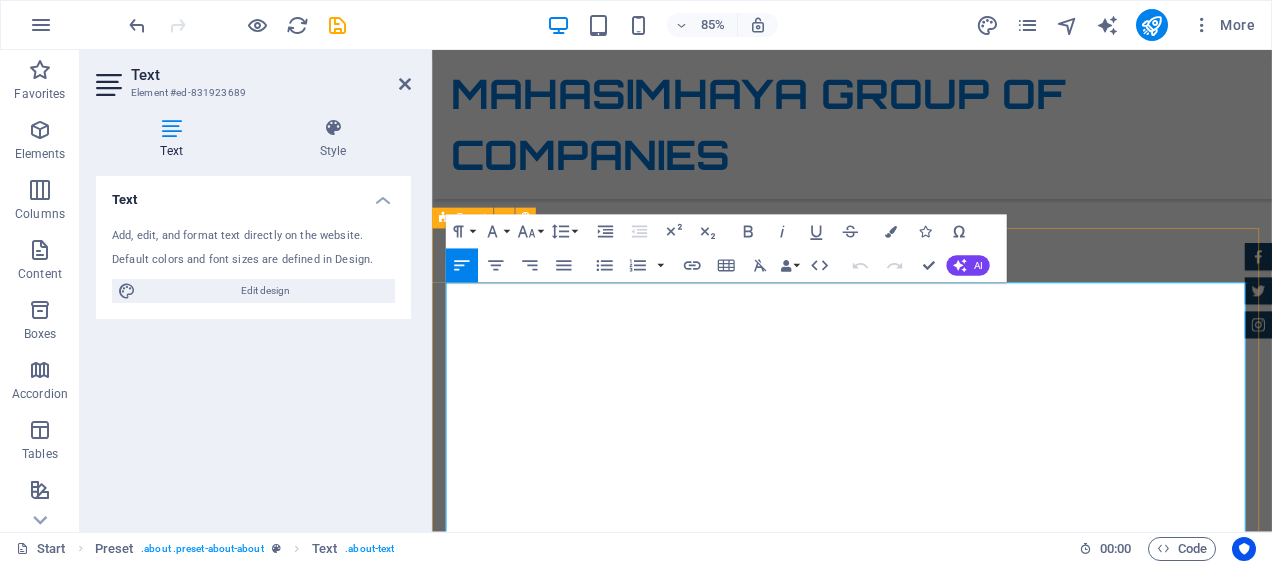 scroll, scrollTop: 1146, scrollLeft: 0, axis: vertical 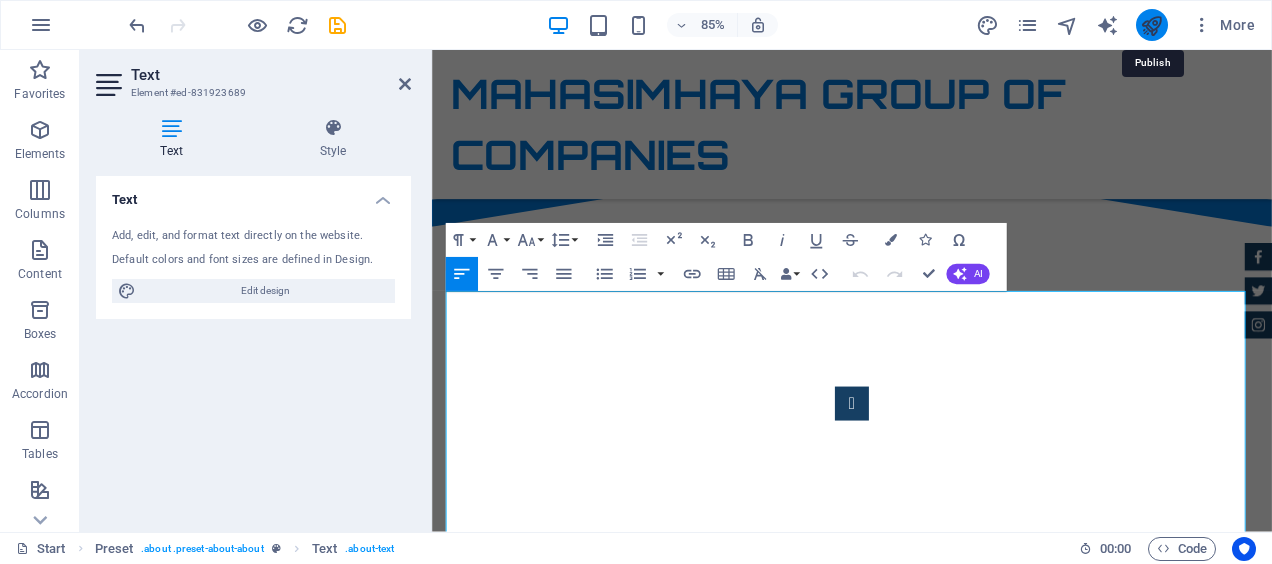 click at bounding box center (1151, 25) 